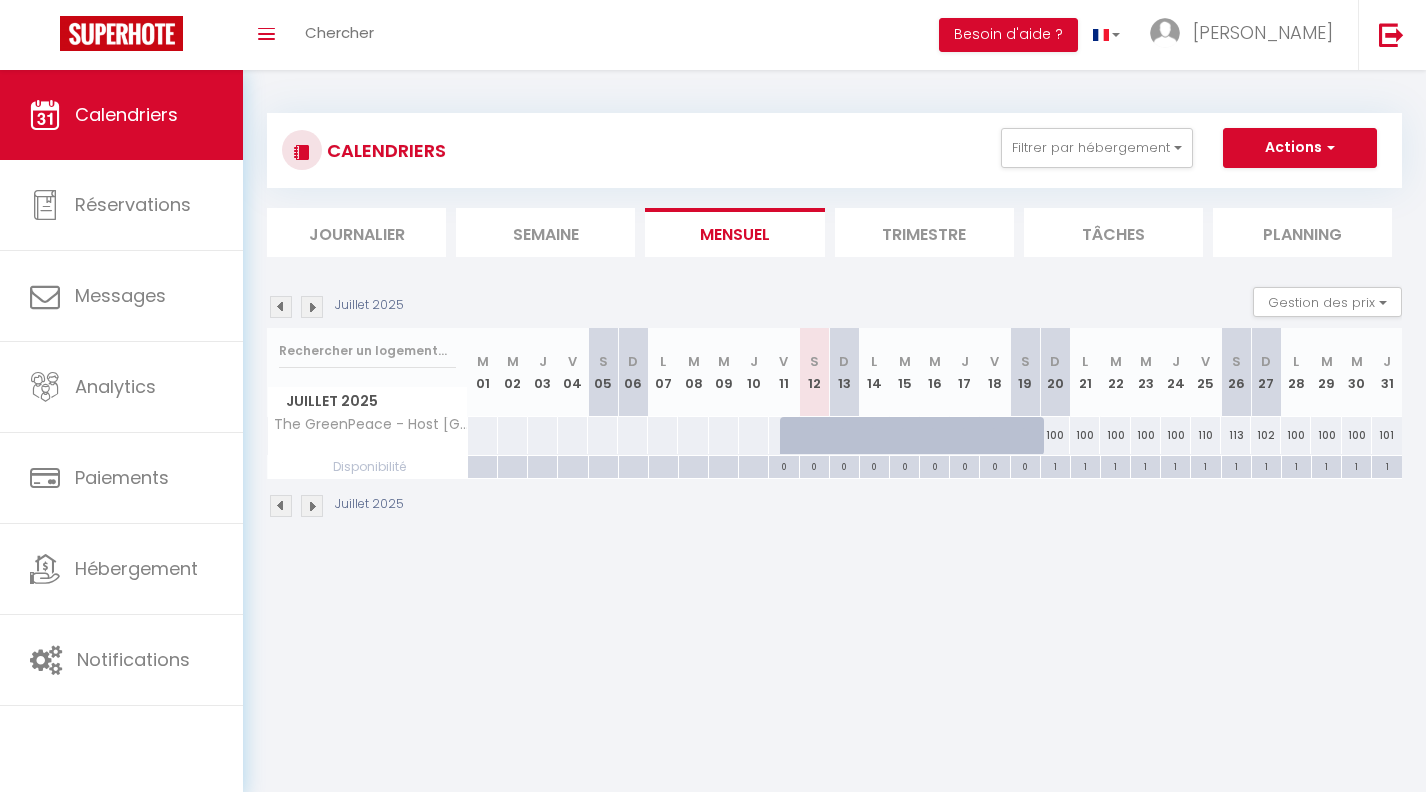 scroll, scrollTop: 0, scrollLeft: 0, axis: both 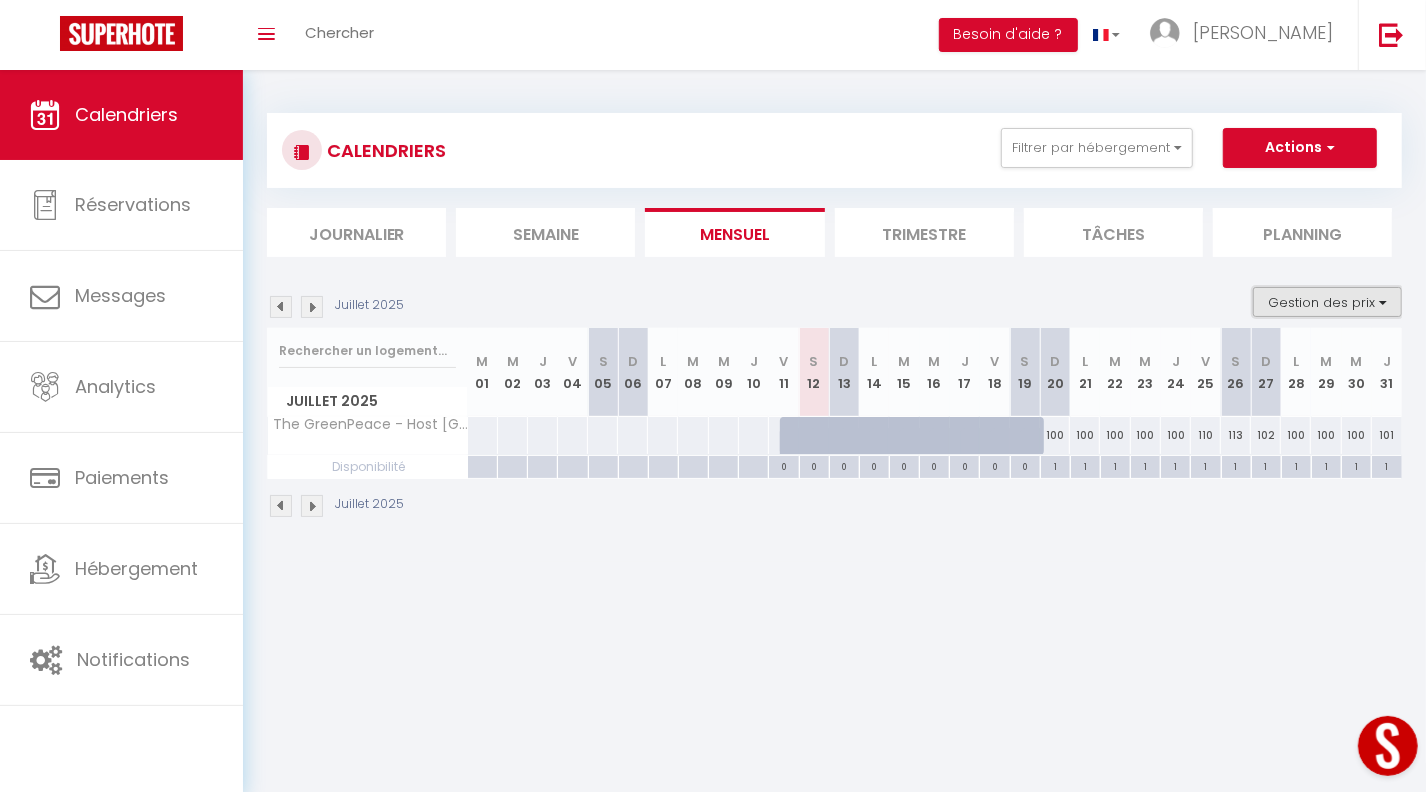 click on "Gestion des prix" at bounding box center [1327, 302] 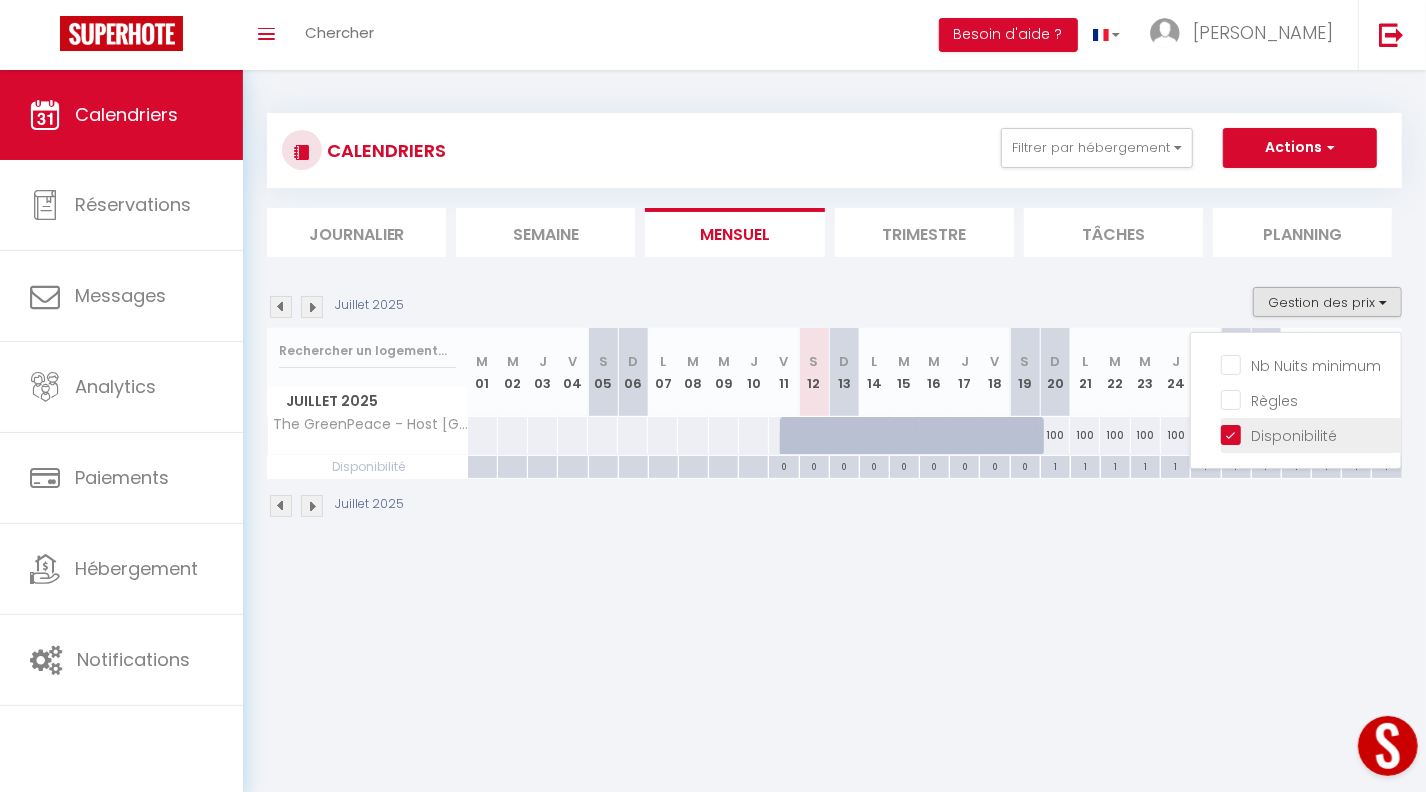 click on "Disponibilité" at bounding box center [1311, 434] 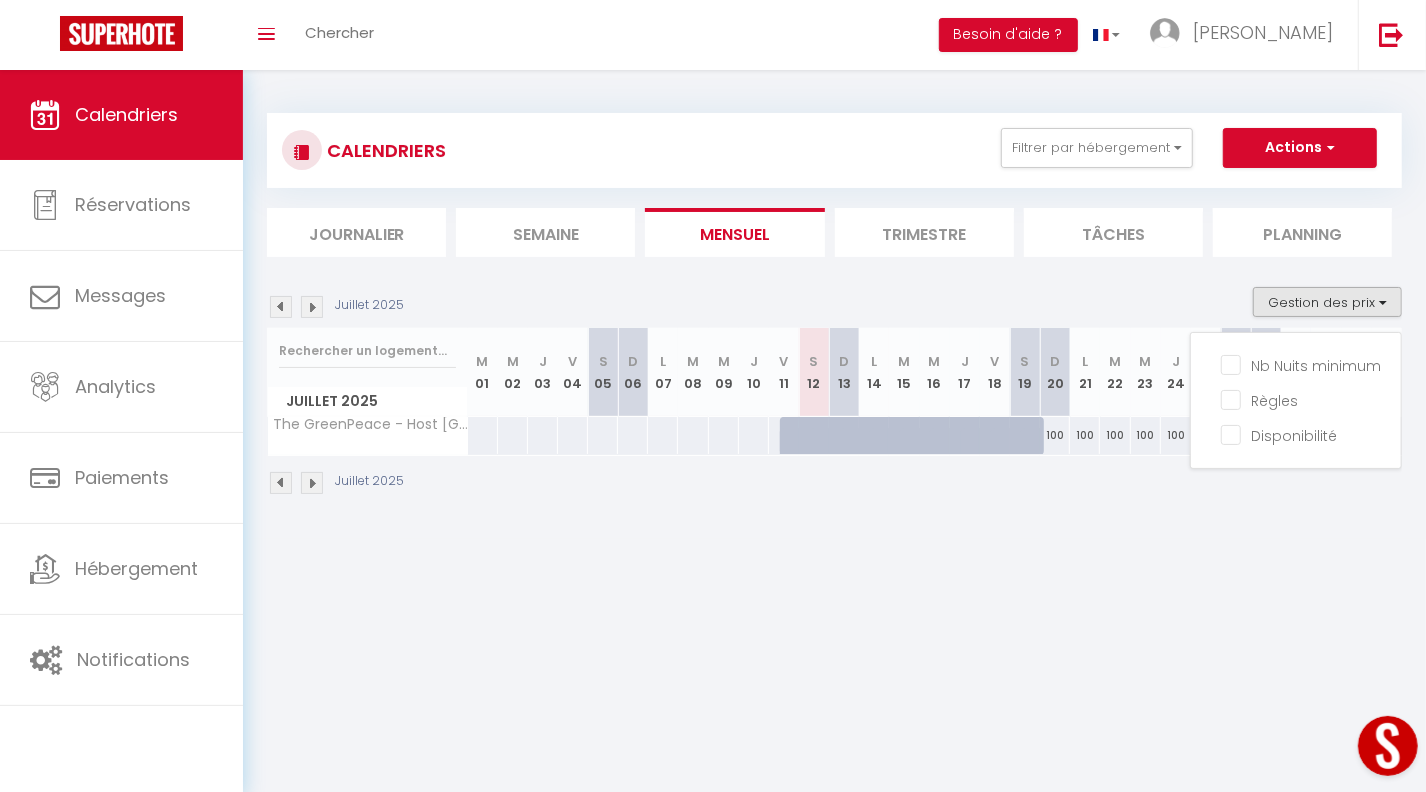 click on "Coaching SuperHote ce soir à 18h00, pour participer:  [URL][DOMAIN_NAME][SECURITY_DATA]   ×     Toggle navigation       Toggle Search     Toggle menubar     Chercher   BUTTON
Besoin d'aide ?
[PERSON_NAME]        Équipe     Résultat de la recherche   Aucun résultat     Calendriers     Réservations     Messages     Analytics      Paiements     Hébergement     Notifications                 Résultat de la recherche   Id   Appart   Voyageur    Checkin   Checkout   Nuits   Pers.   Plateforme   Statut     Résultat de la recherche   Aucun résultat           CALENDRIERS
Filtrer par hébergement
Seyne Sur Mer       Sweet Caraib  - Host Provence     Le Voilier - Host [GEOGRAPHIC_DATA]     [GEOGRAPHIC_DATA] - Host [GEOGRAPHIC_DATA]     The SUNSHINE- HOST PROVENCE     Sweet Dream - Quiet - Host [GEOGRAPHIC_DATA]     SWEET GALION - [GEOGRAPHIC_DATA] - HOST PROVENCE     [GEOGRAPHIC_DATA]" at bounding box center [713, 466] 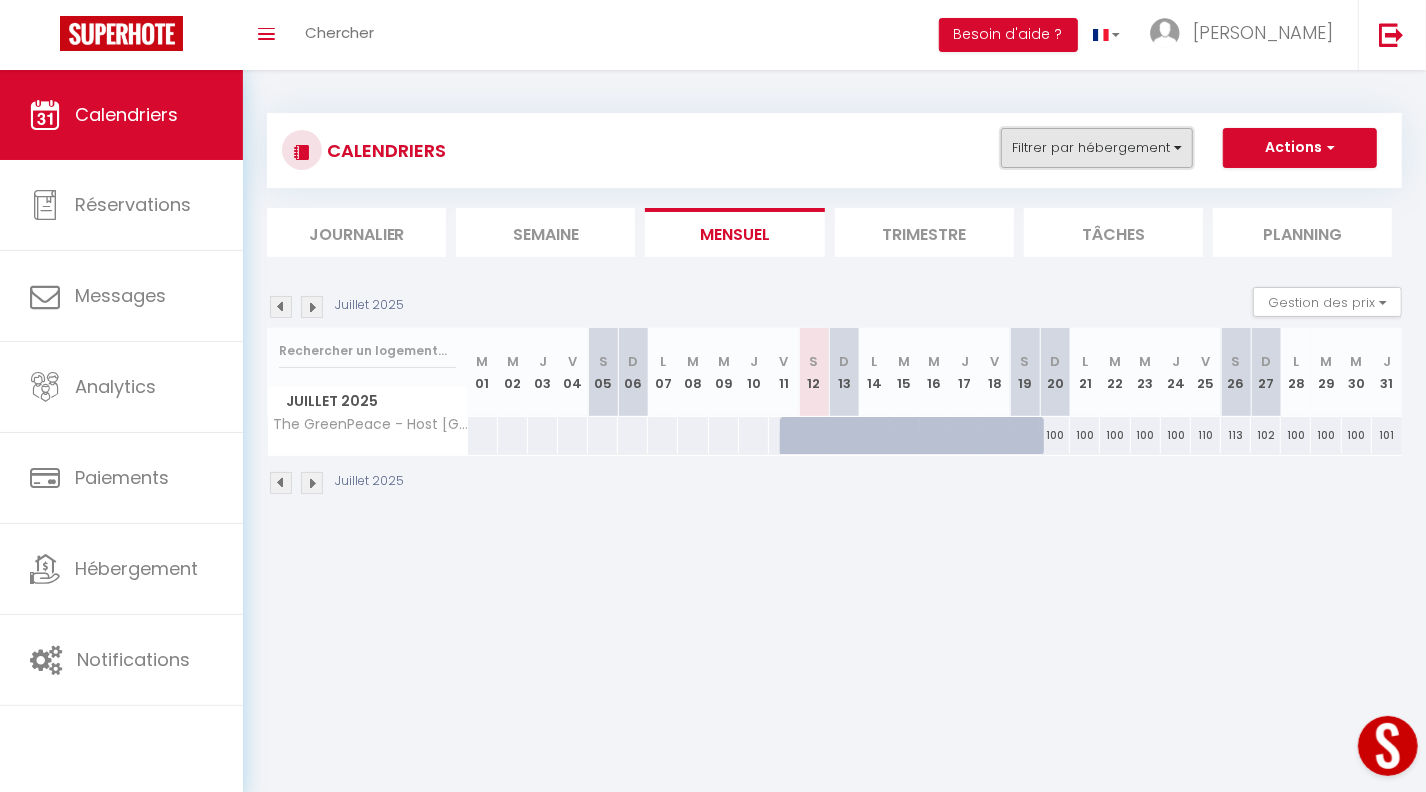 click on "Filtrer par hébergement" at bounding box center [1097, 148] 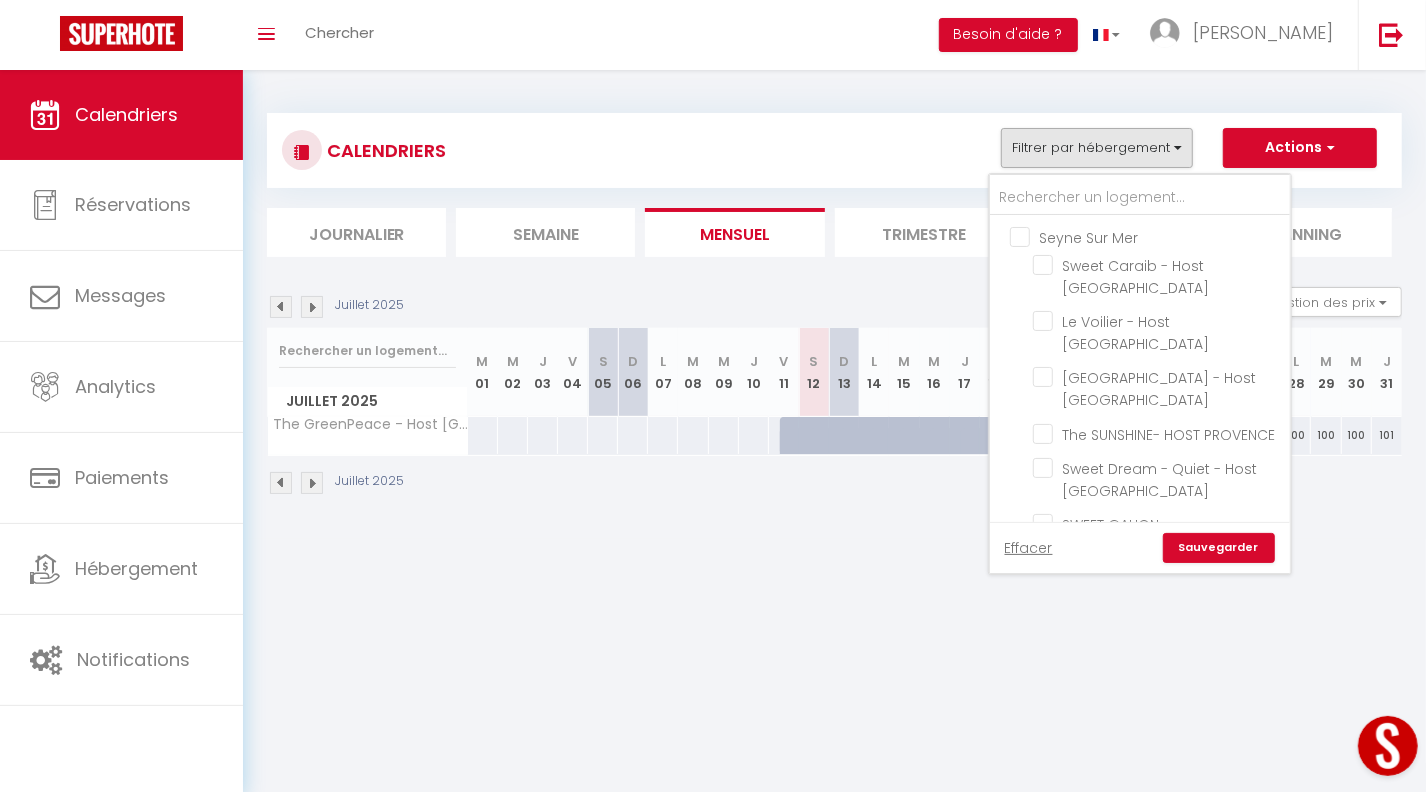 click on "Seyne Sur Mer" at bounding box center [1160, 236] 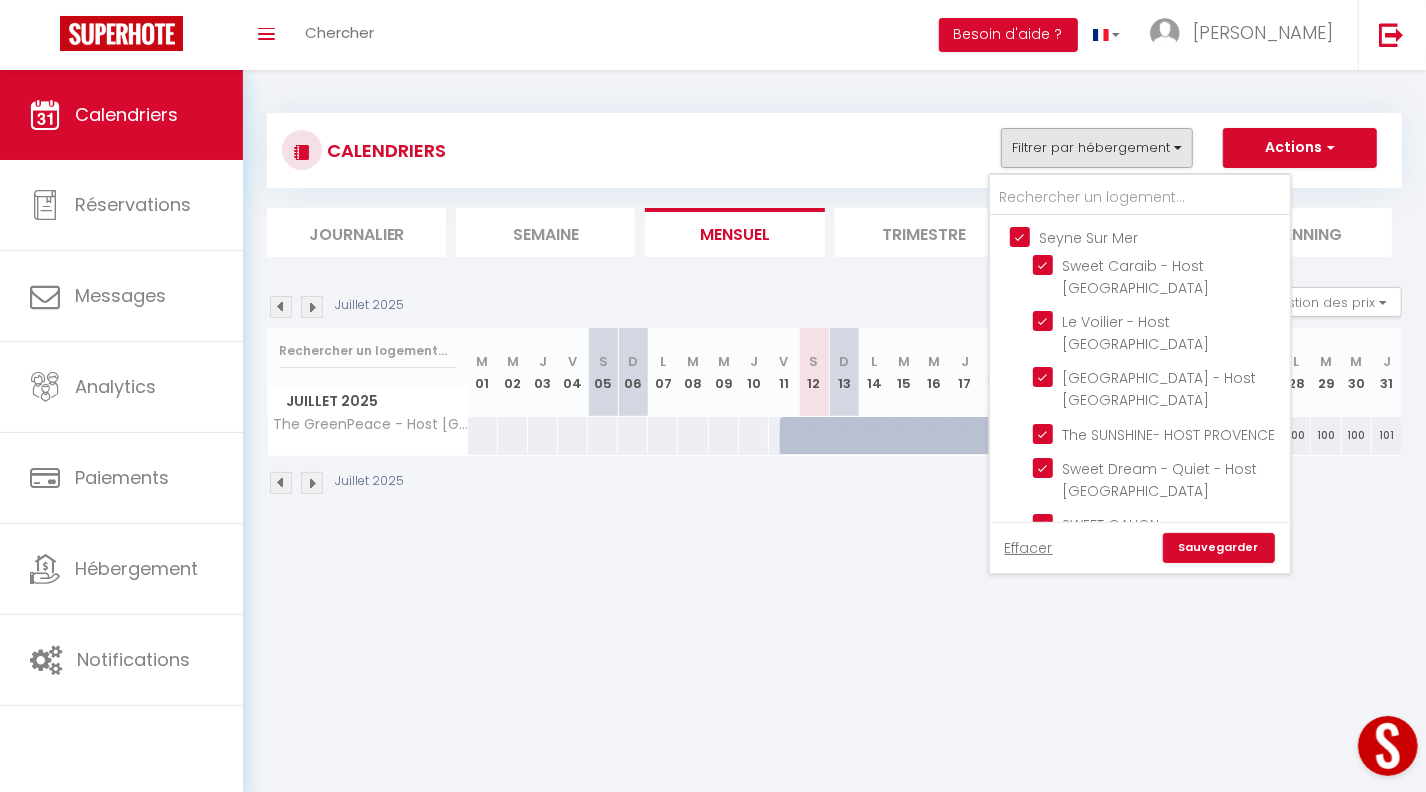 checkbox on "true" 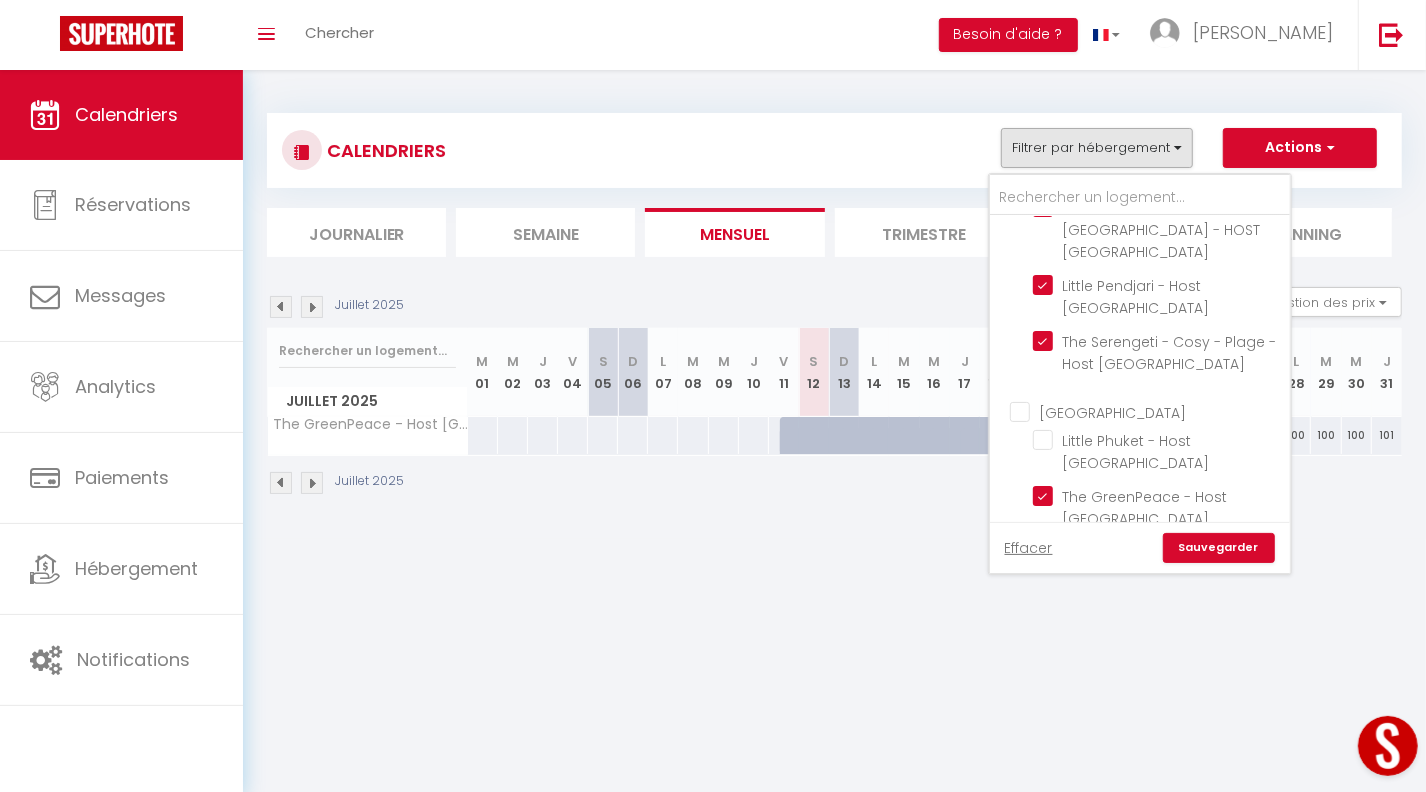 scroll, scrollTop: 367, scrollLeft: 0, axis: vertical 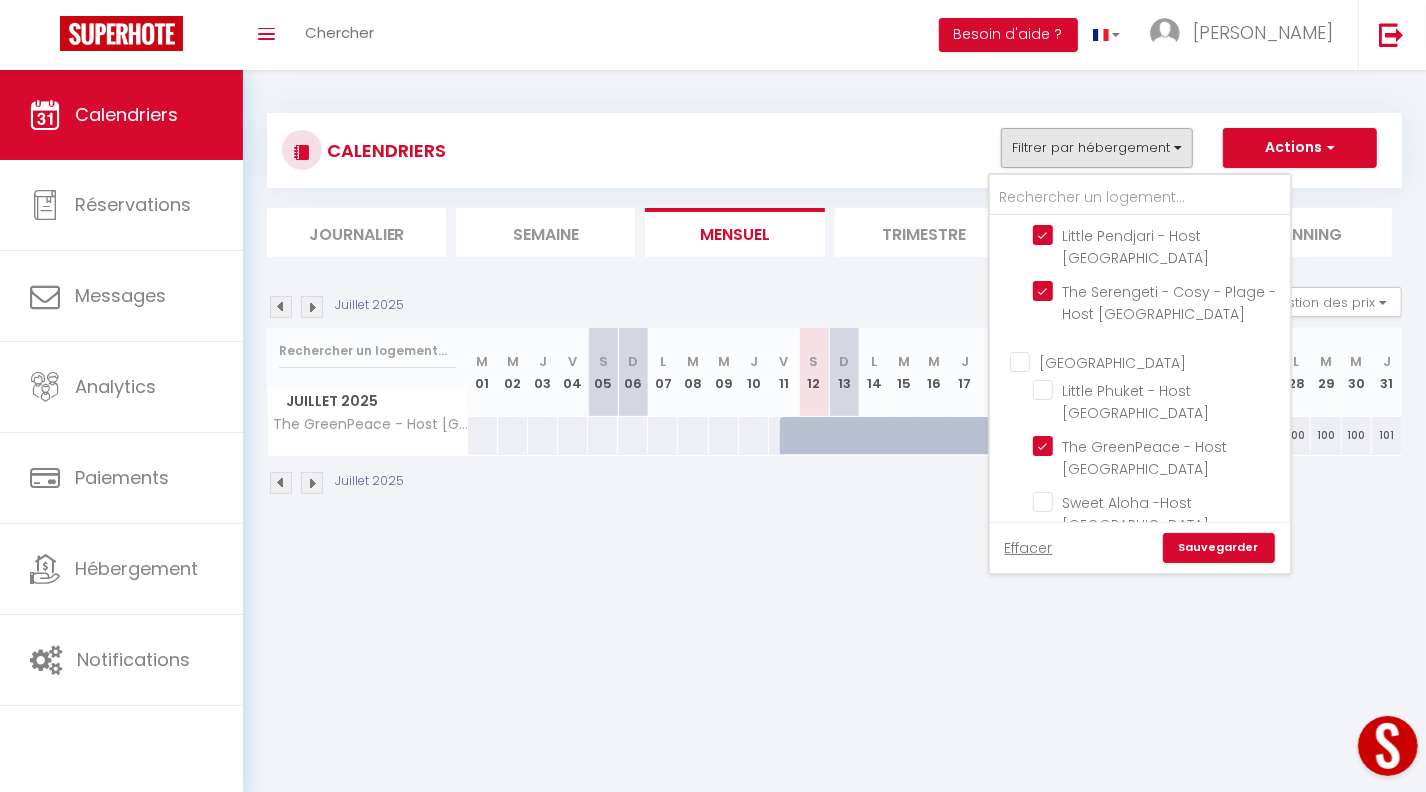 click on "[GEOGRAPHIC_DATA]" at bounding box center [1160, 361] 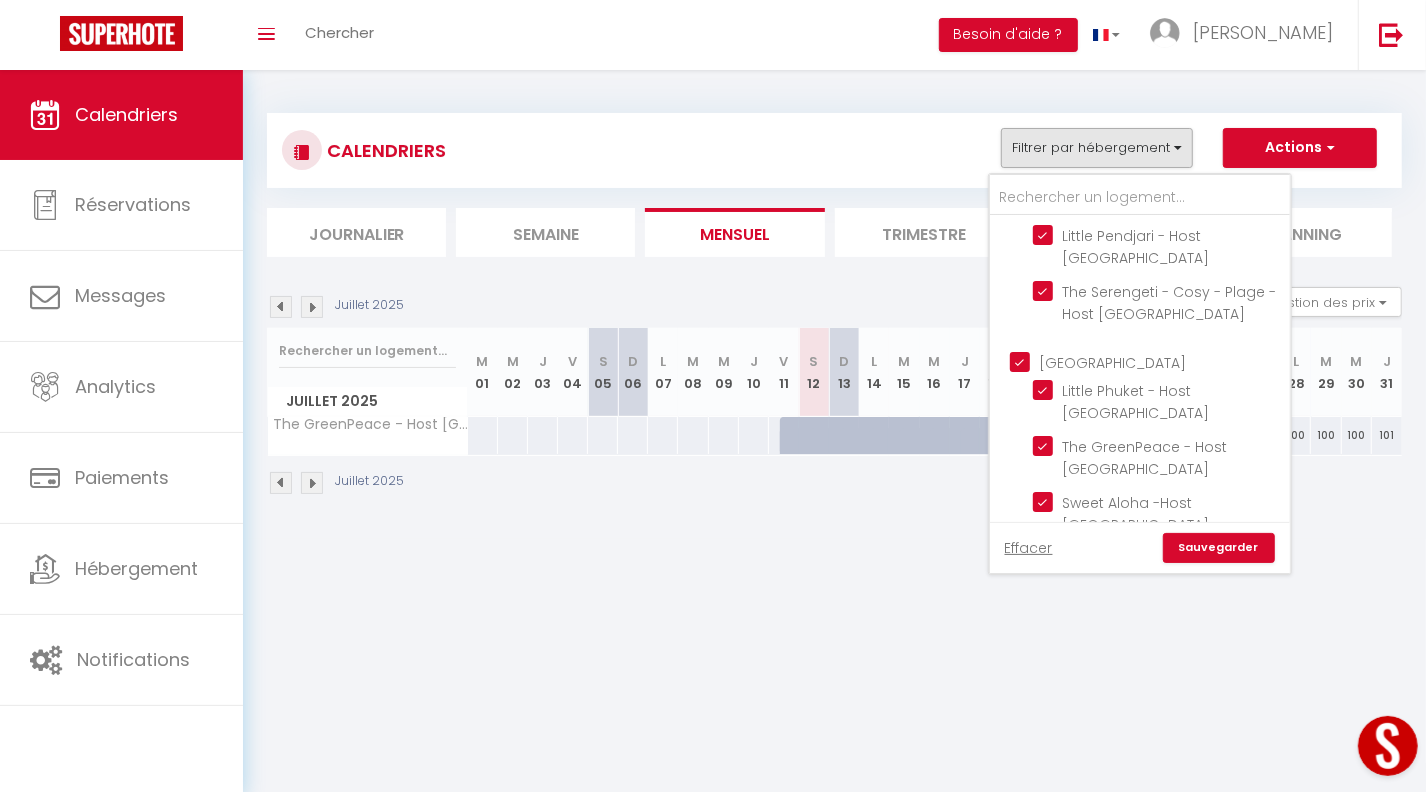 checkbox on "true" 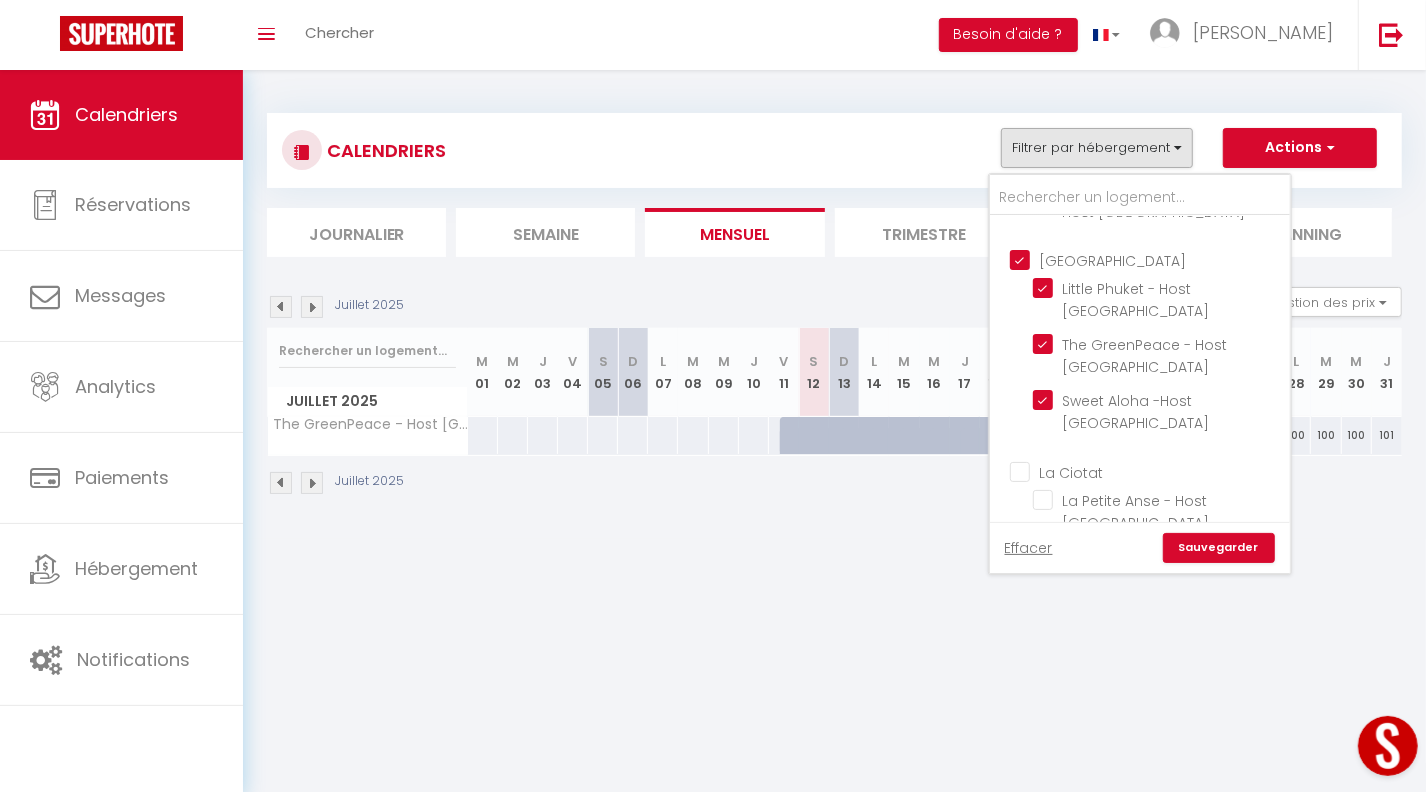 scroll, scrollTop: 481, scrollLeft: 0, axis: vertical 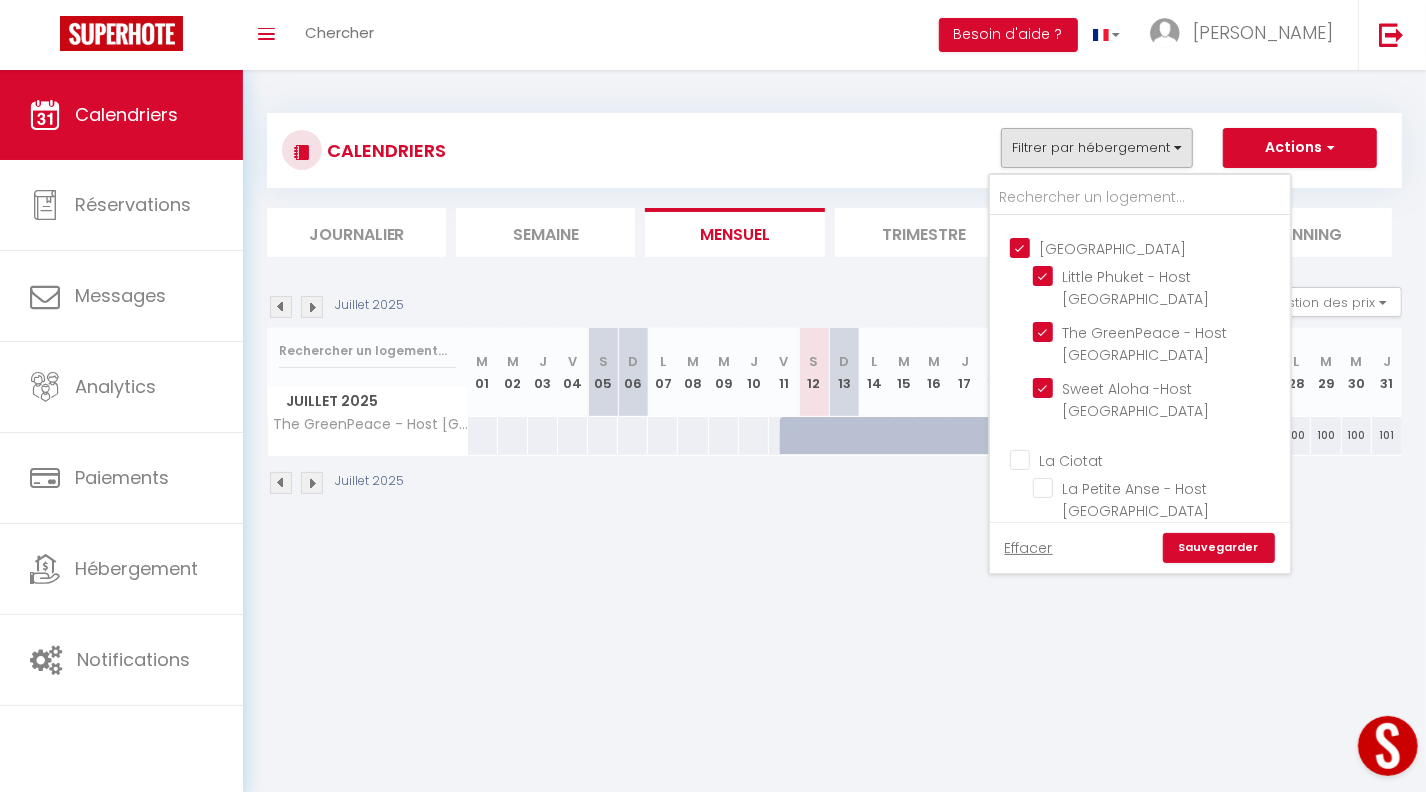 click on "La Ciotat" at bounding box center [1160, 458] 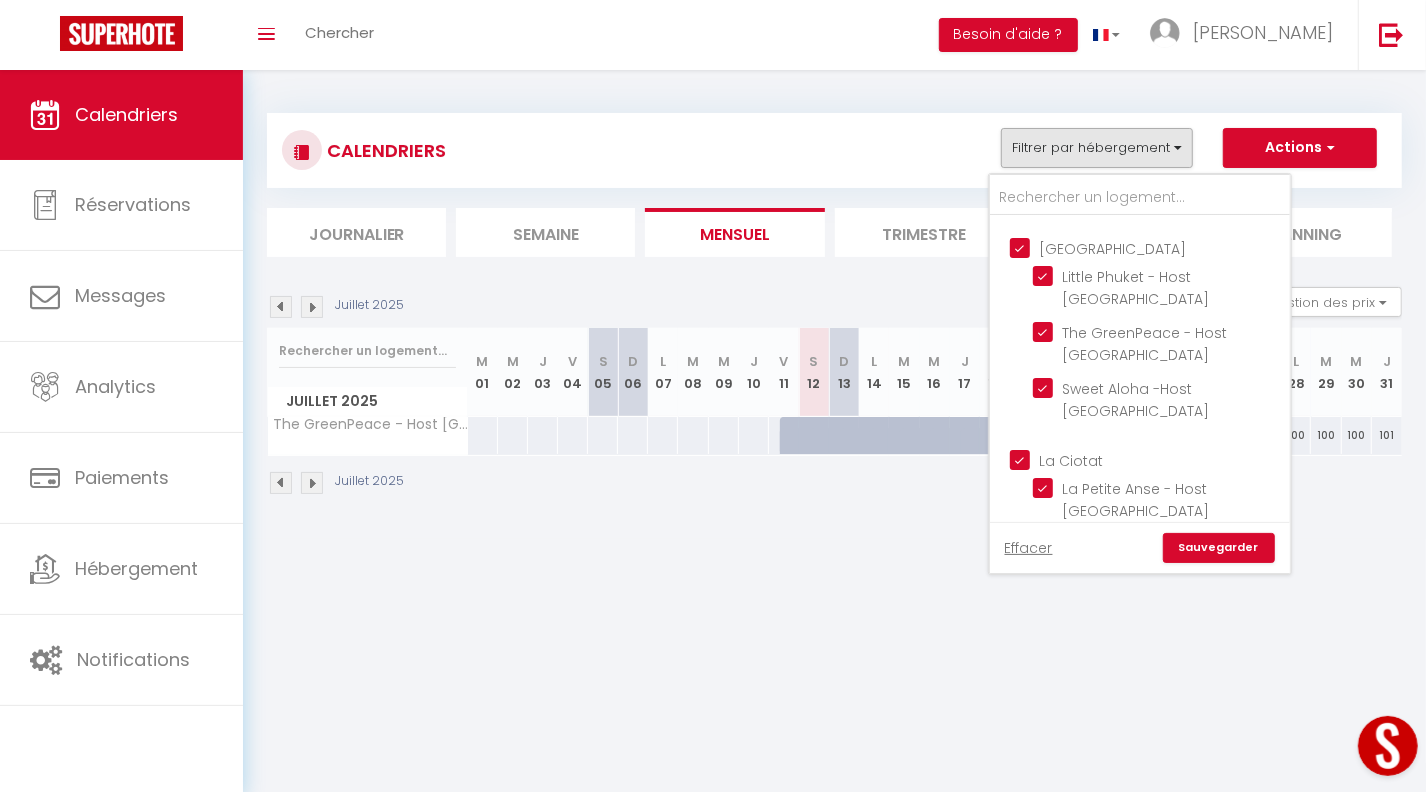 checkbox on "true" 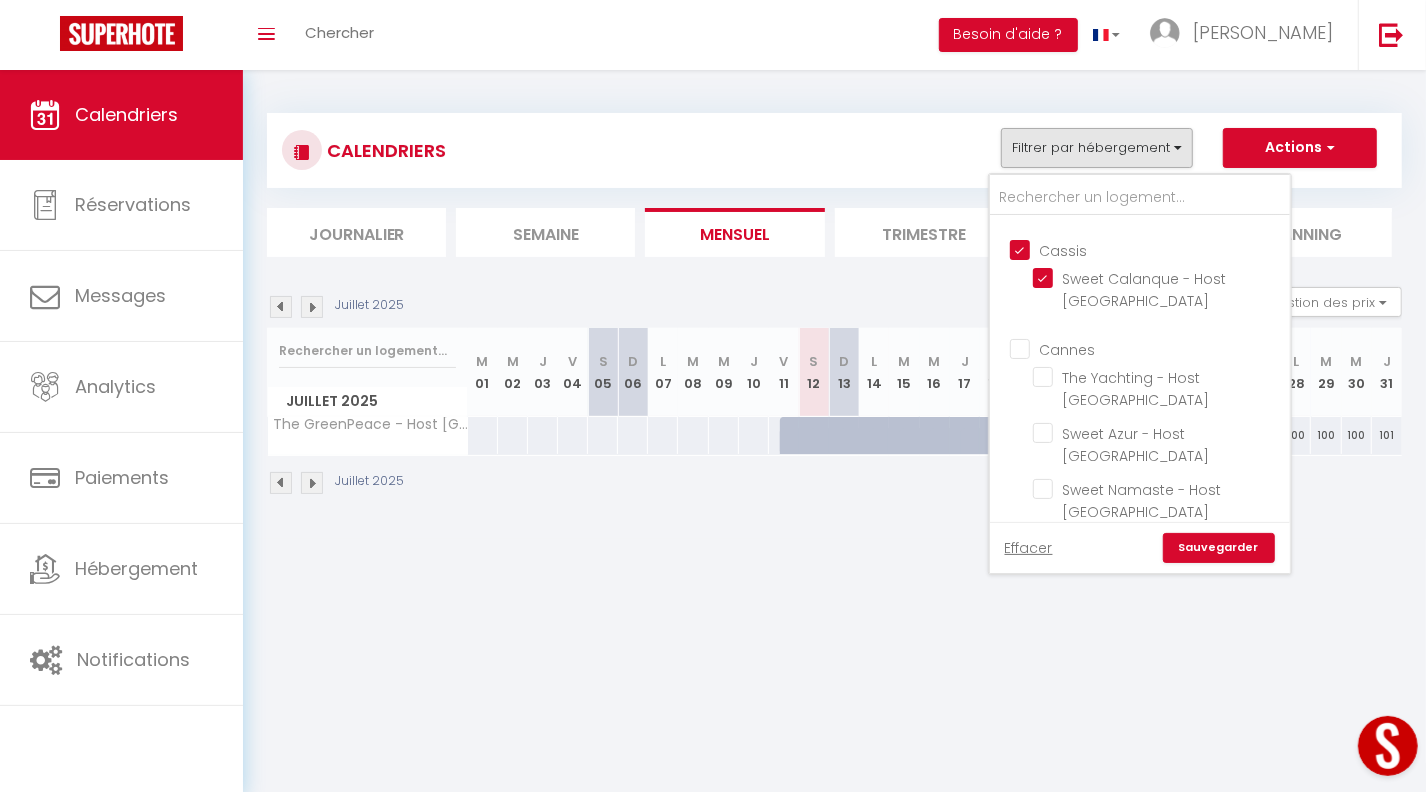 scroll, scrollTop: 764, scrollLeft: 0, axis: vertical 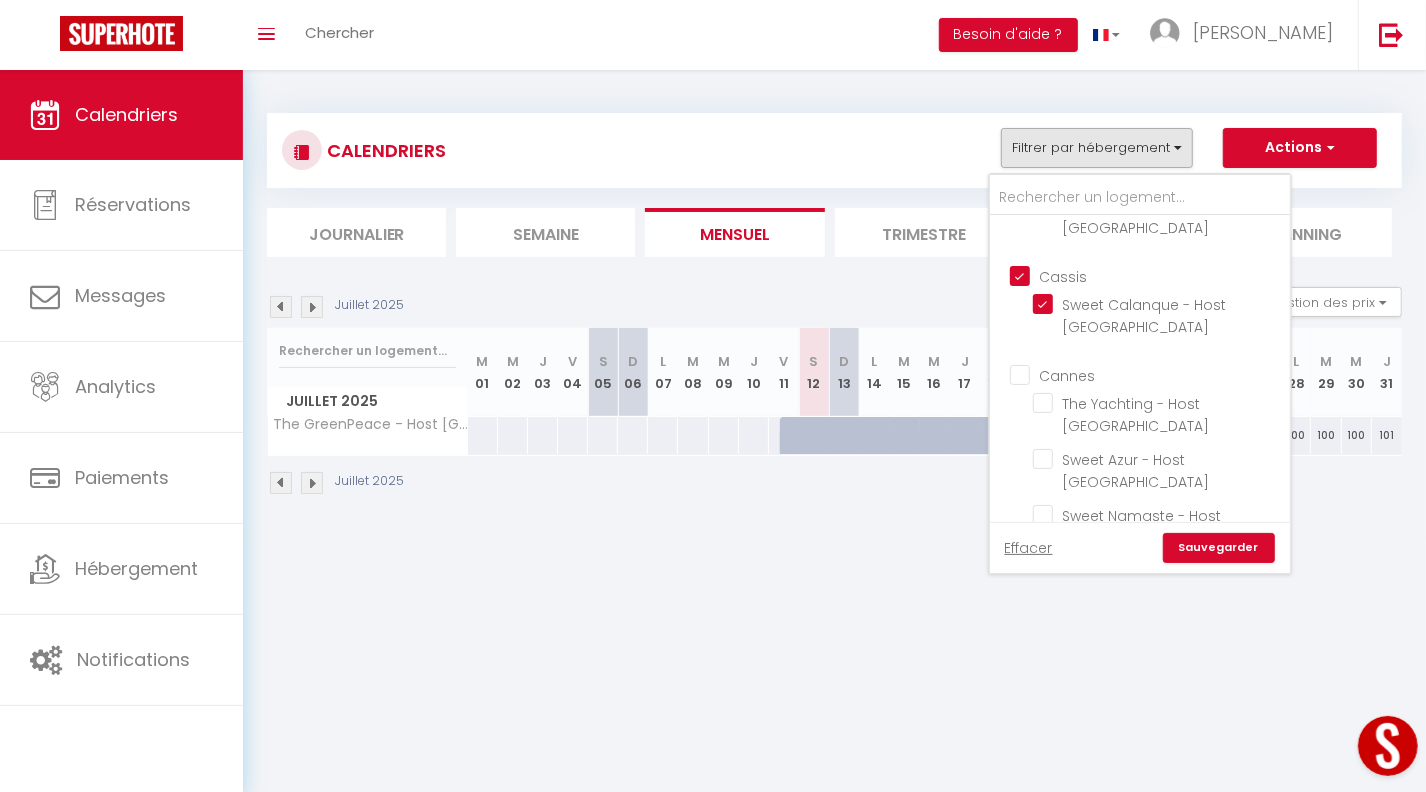 click on "Cannes" at bounding box center [1160, 374] 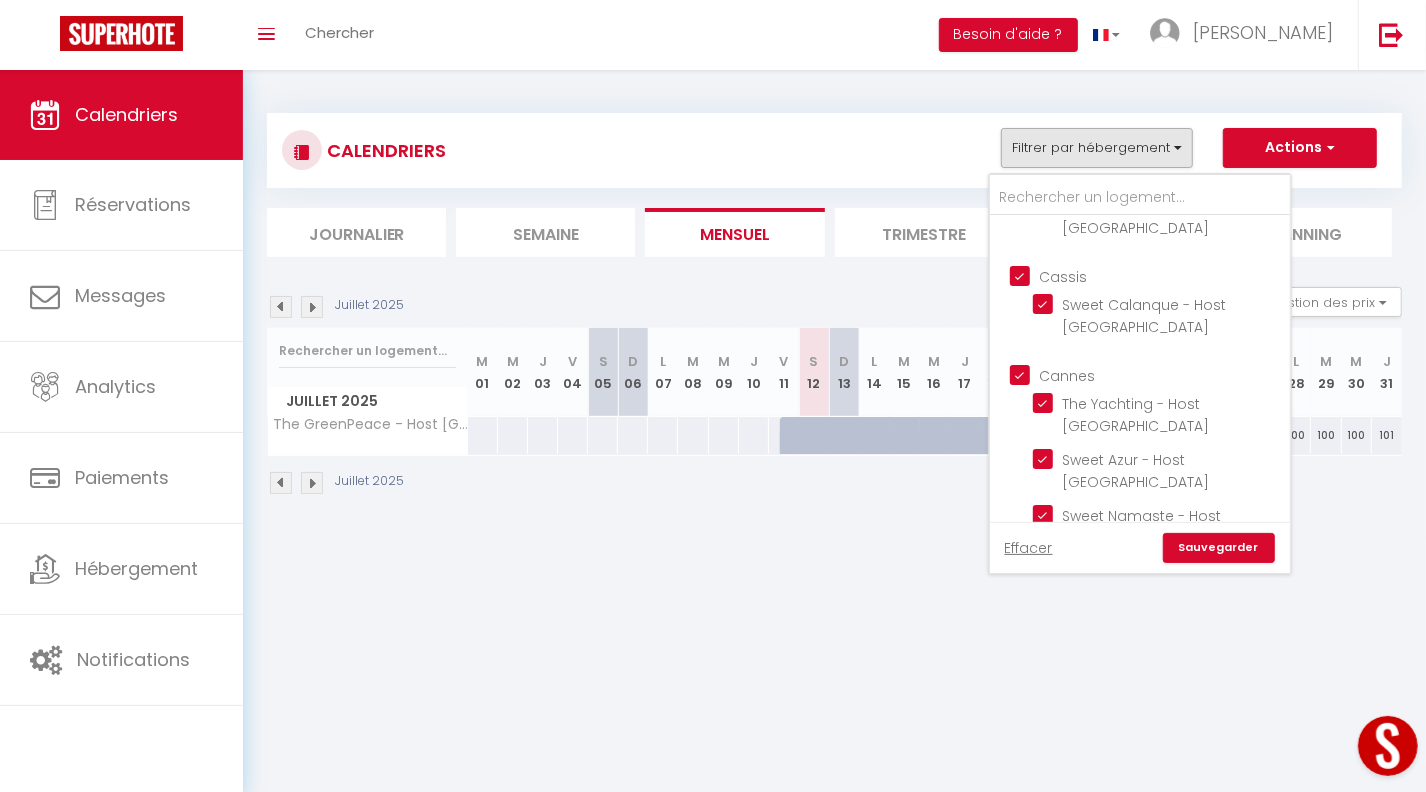 checkbox on "true" 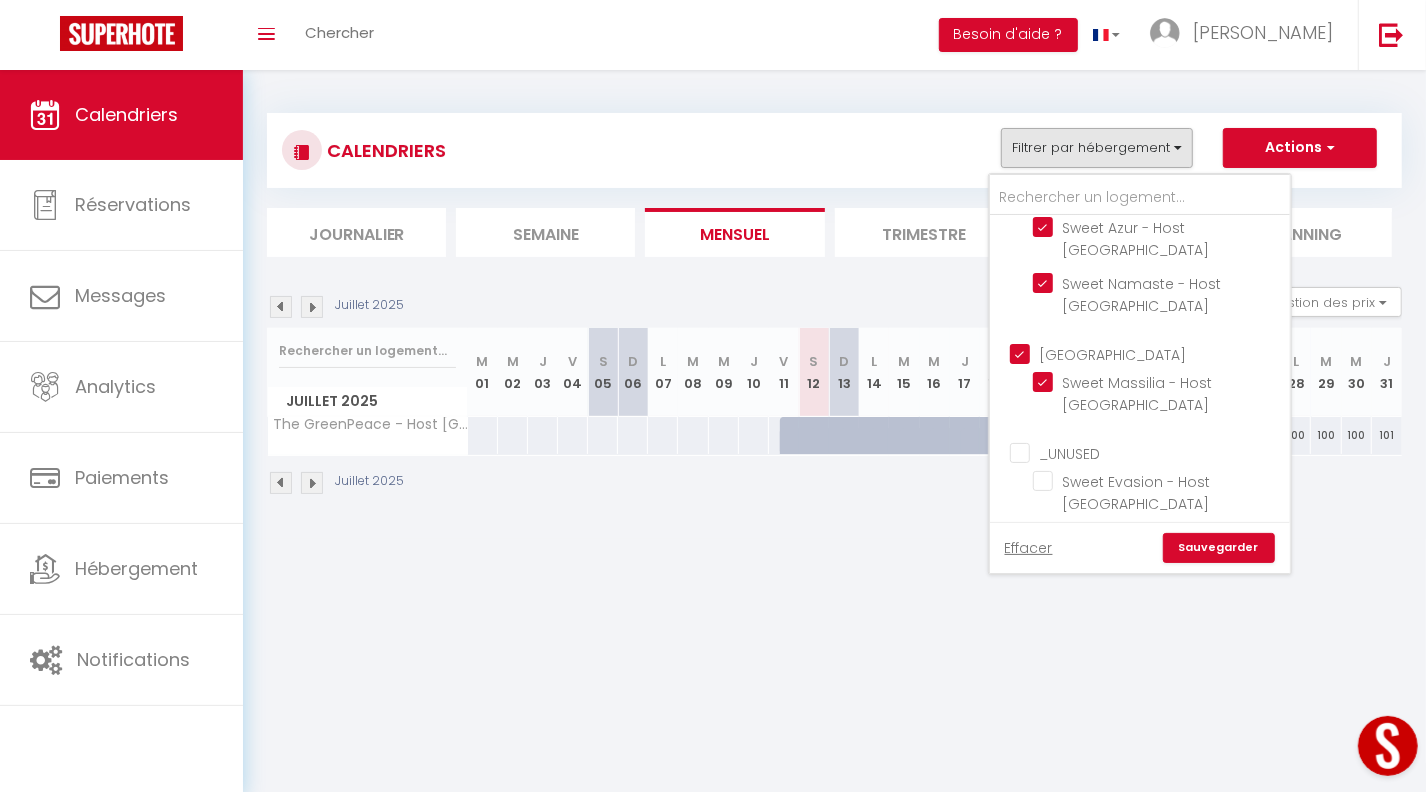 scroll, scrollTop: 1010, scrollLeft: 0, axis: vertical 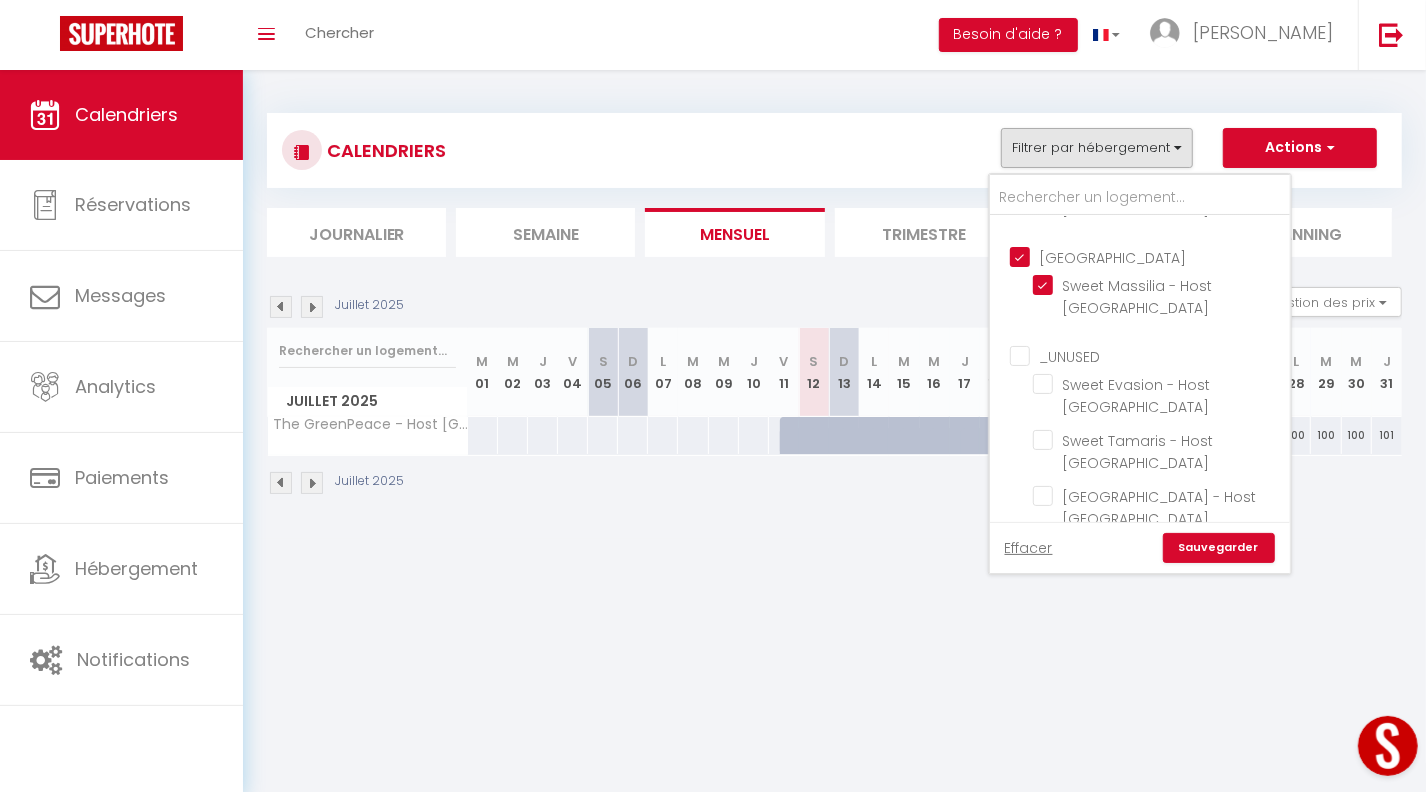 click on "[GEOGRAPHIC_DATA]/Beausoleil" at bounding box center (1160, 622) 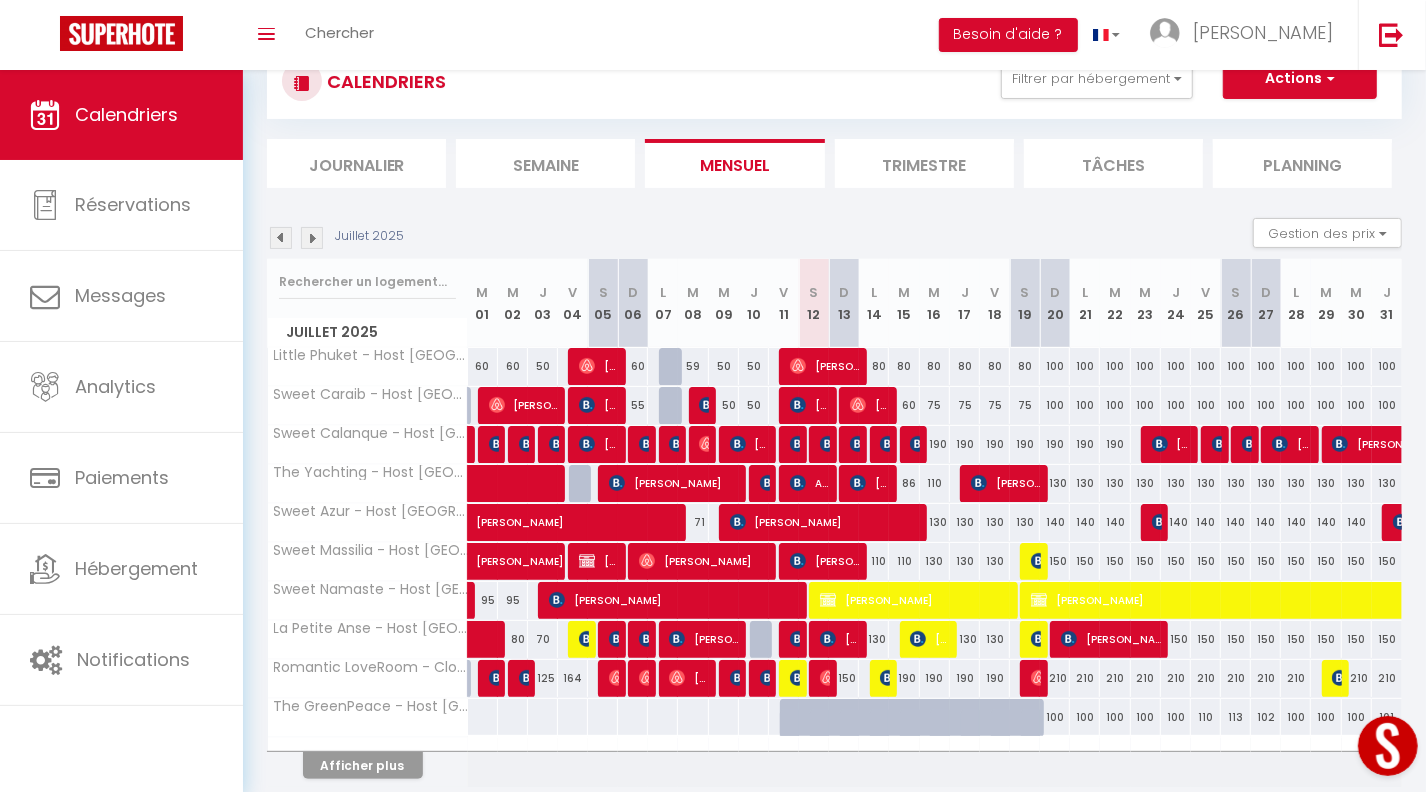 scroll, scrollTop: 139, scrollLeft: 0, axis: vertical 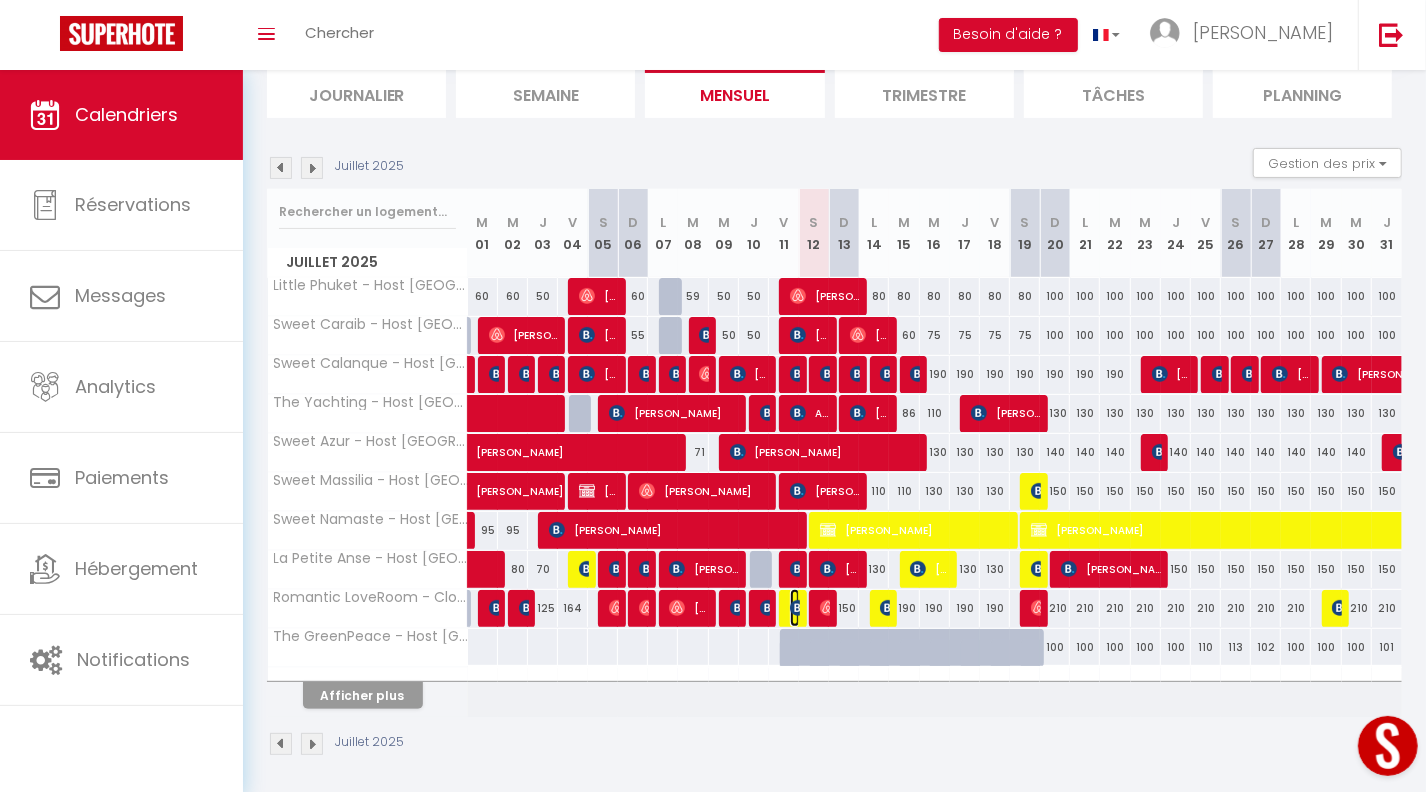 click at bounding box center [798, 608] 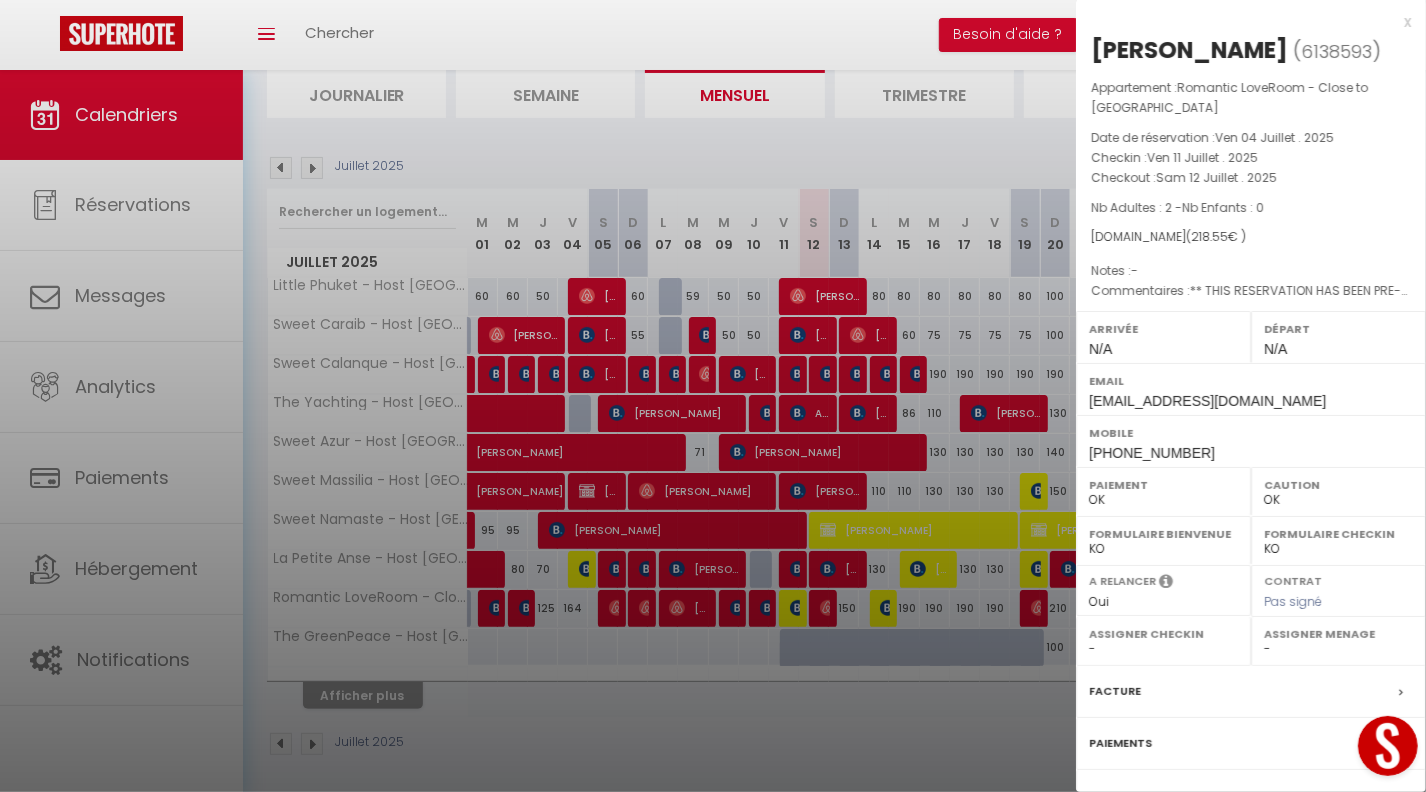 click at bounding box center (713, 396) 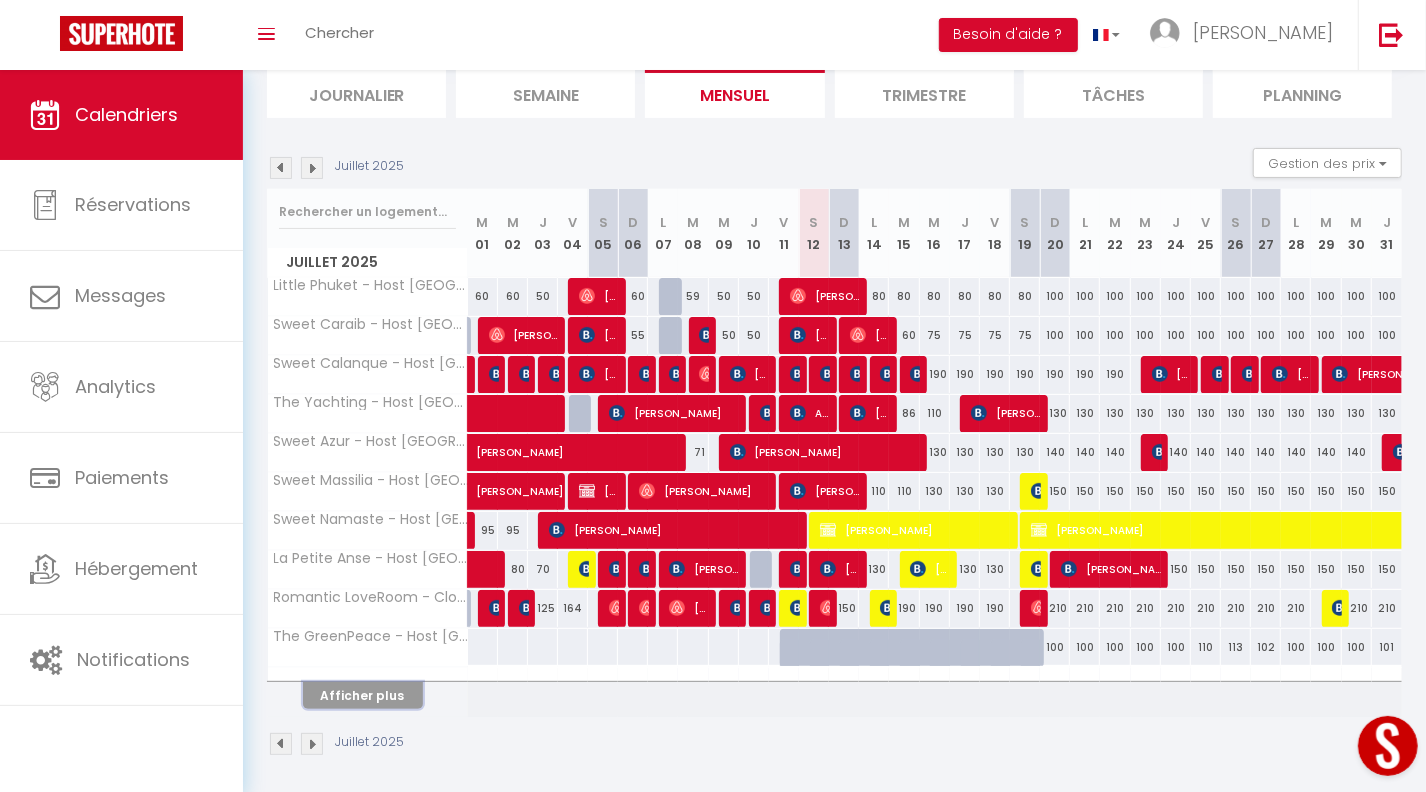 click on "Afficher plus" at bounding box center [363, 695] 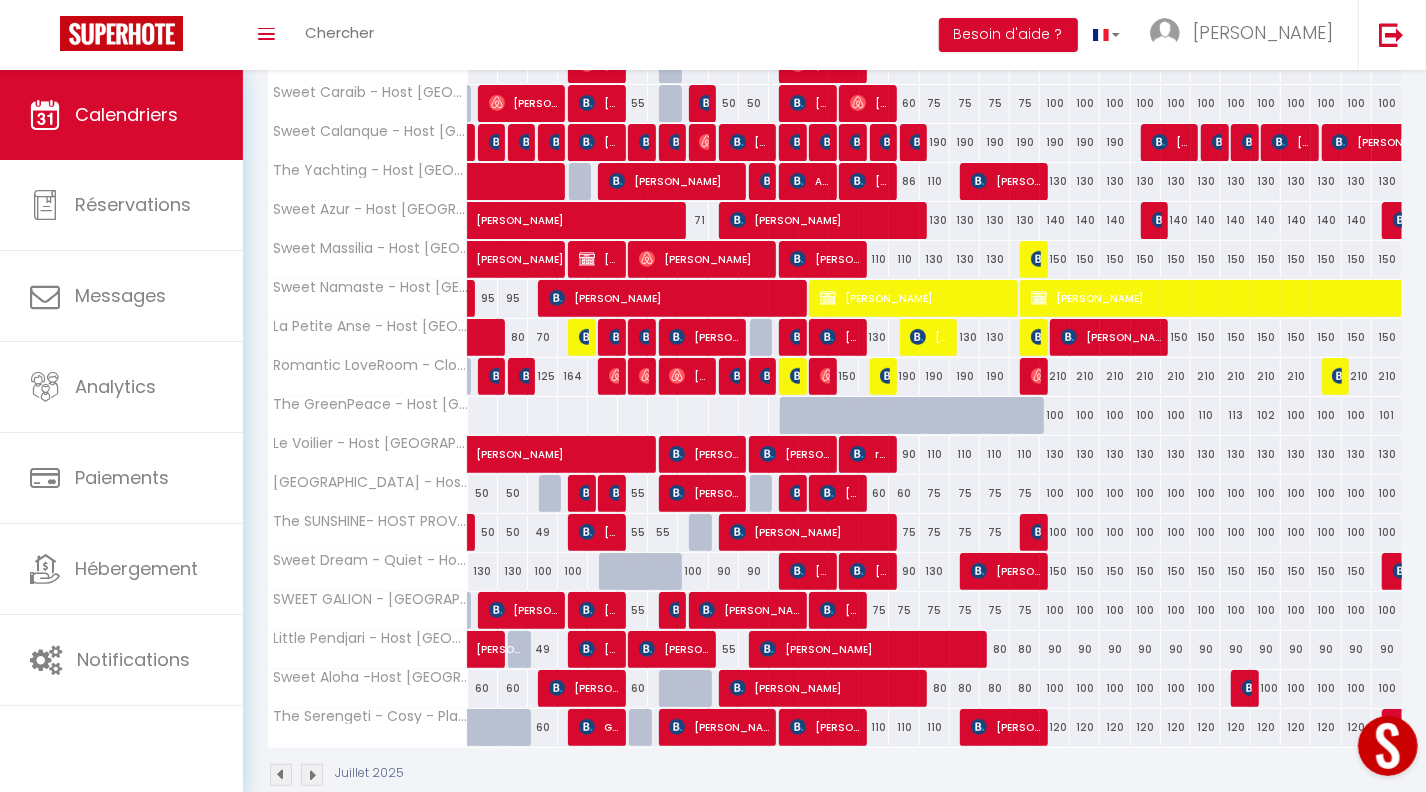 scroll, scrollTop: 400, scrollLeft: 0, axis: vertical 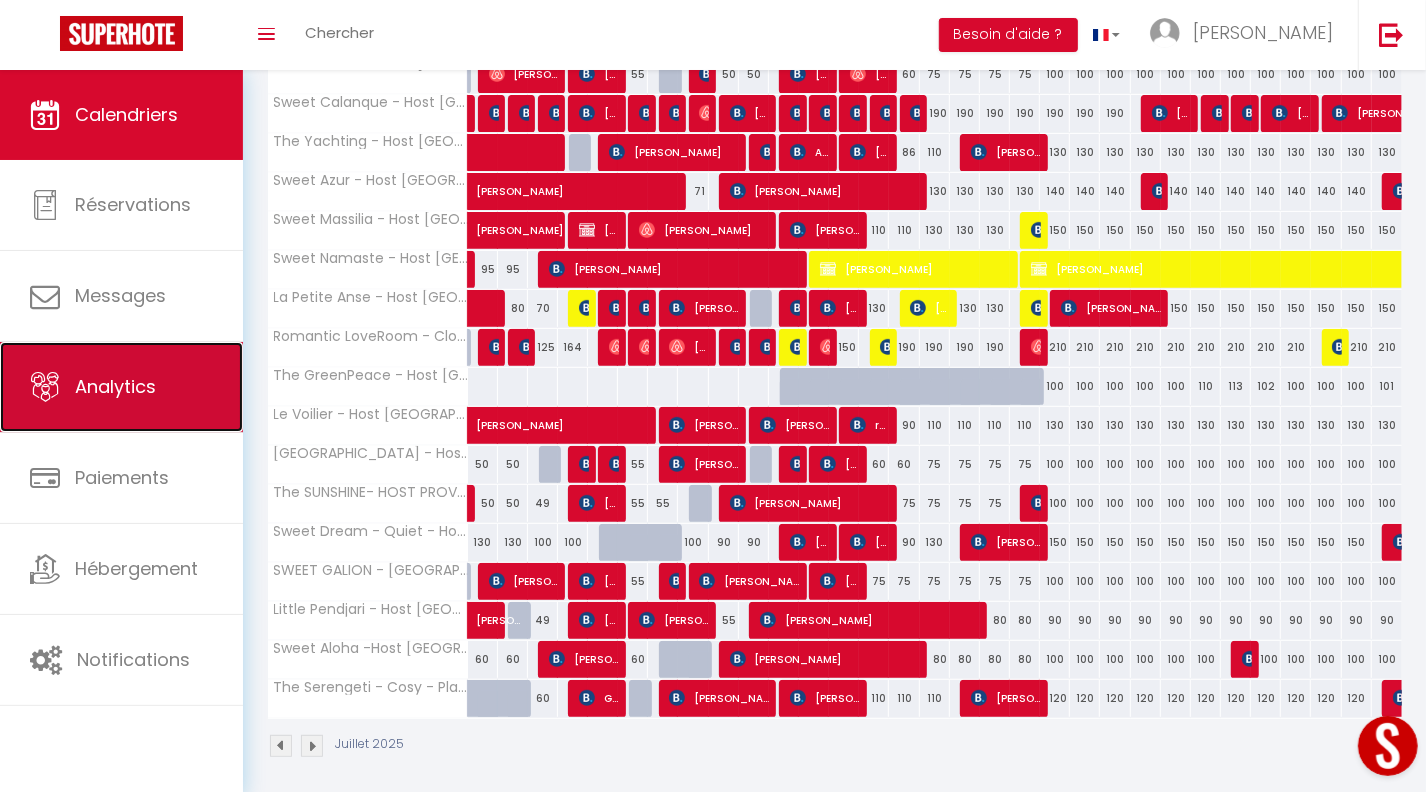 click on "Analytics" at bounding box center (115, 386) 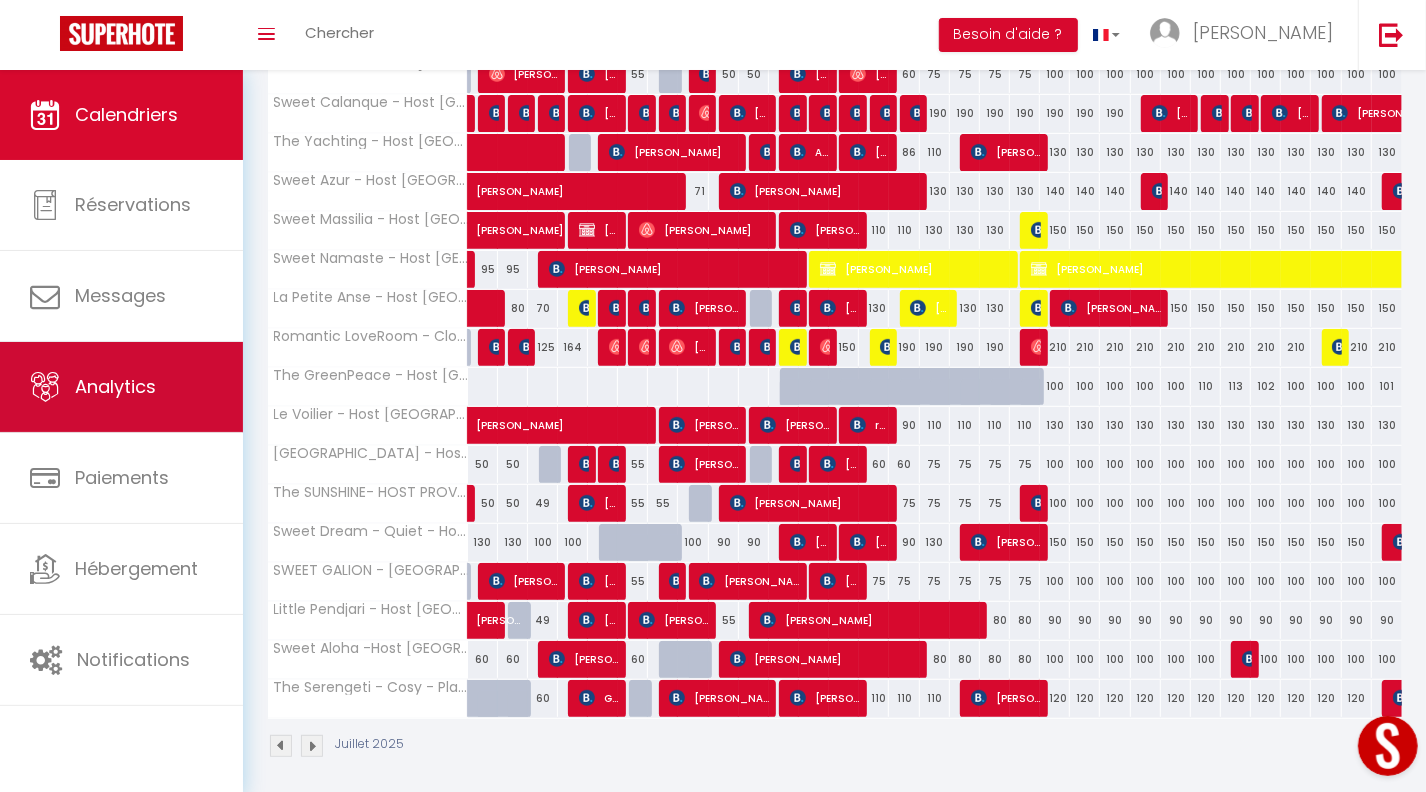 scroll, scrollTop: 0, scrollLeft: 0, axis: both 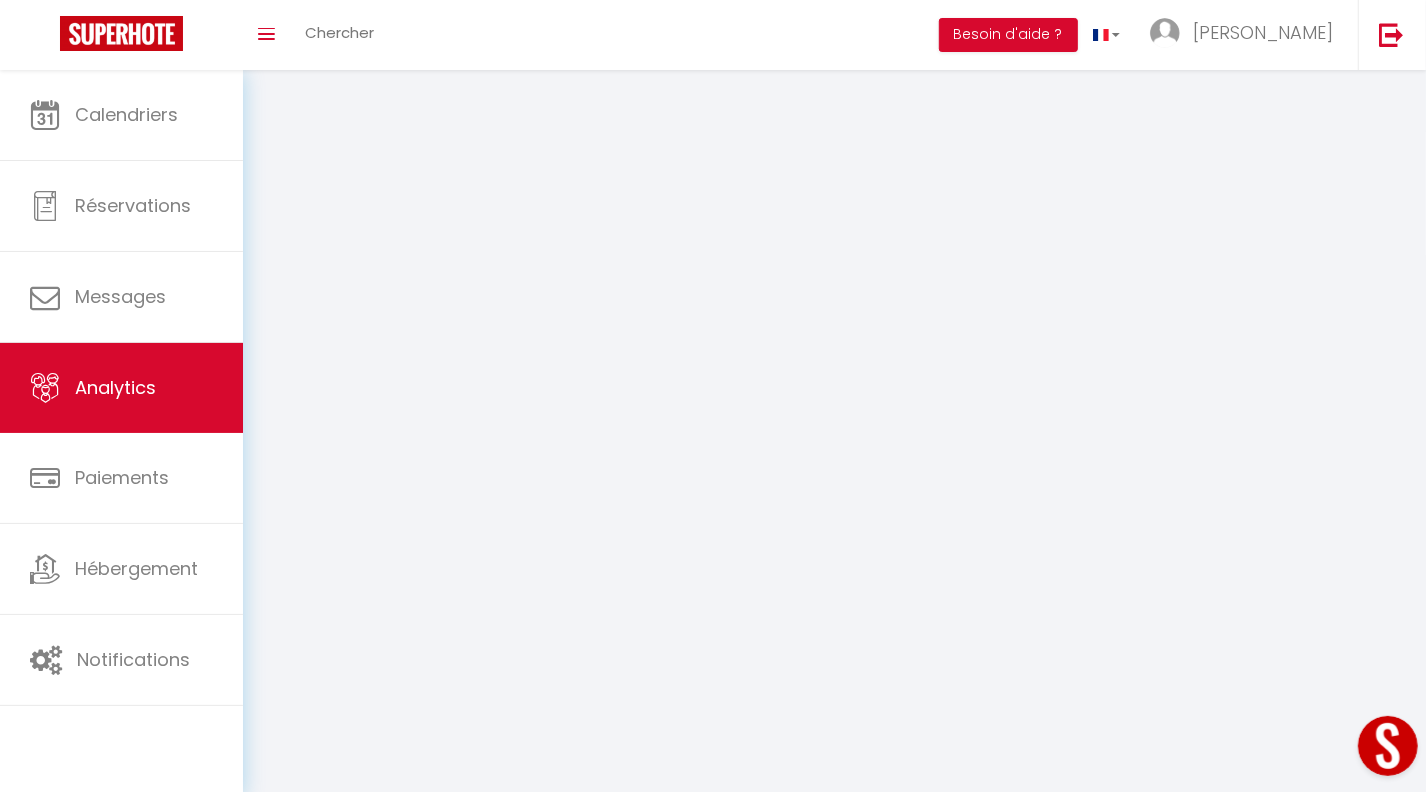 select on "2025" 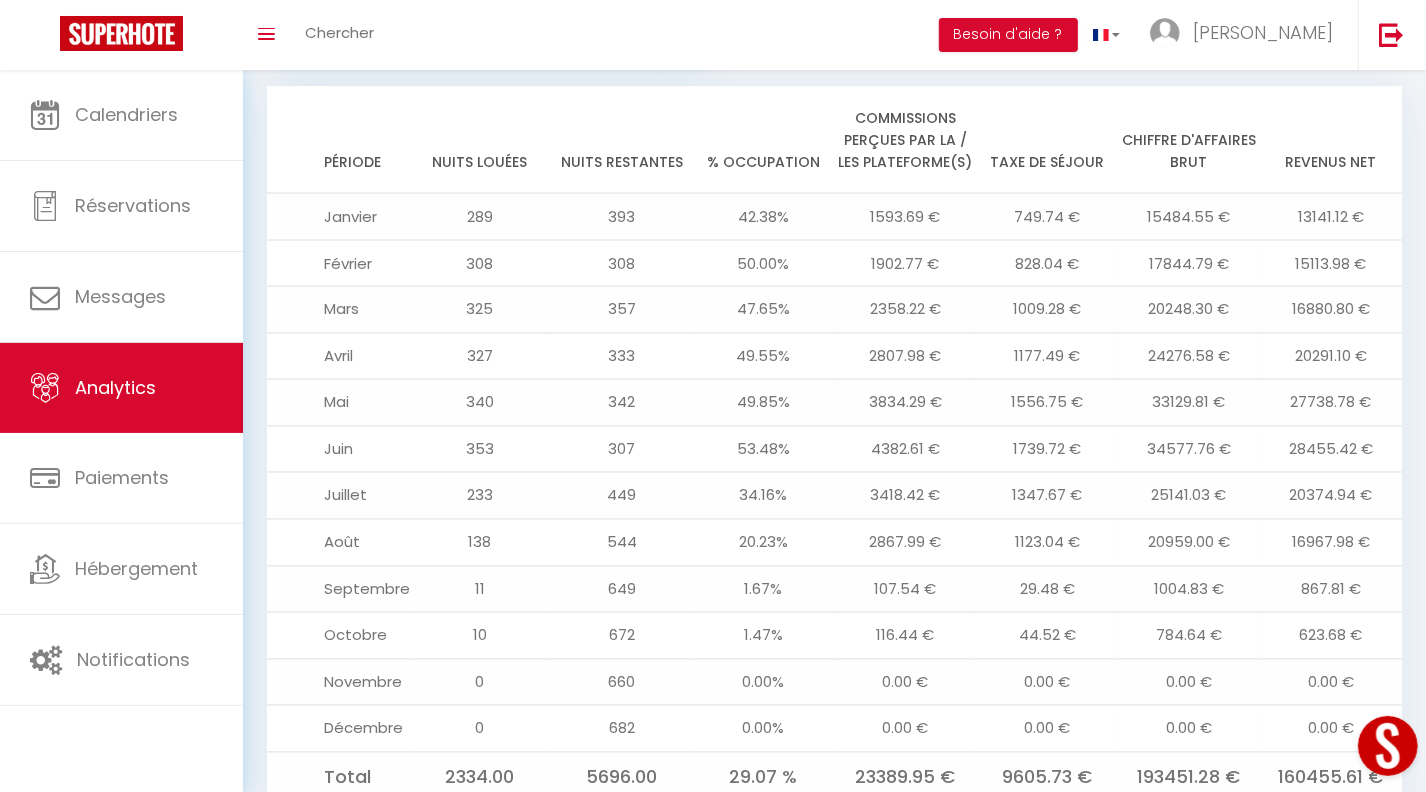 scroll, scrollTop: 2209, scrollLeft: 0, axis: vertical 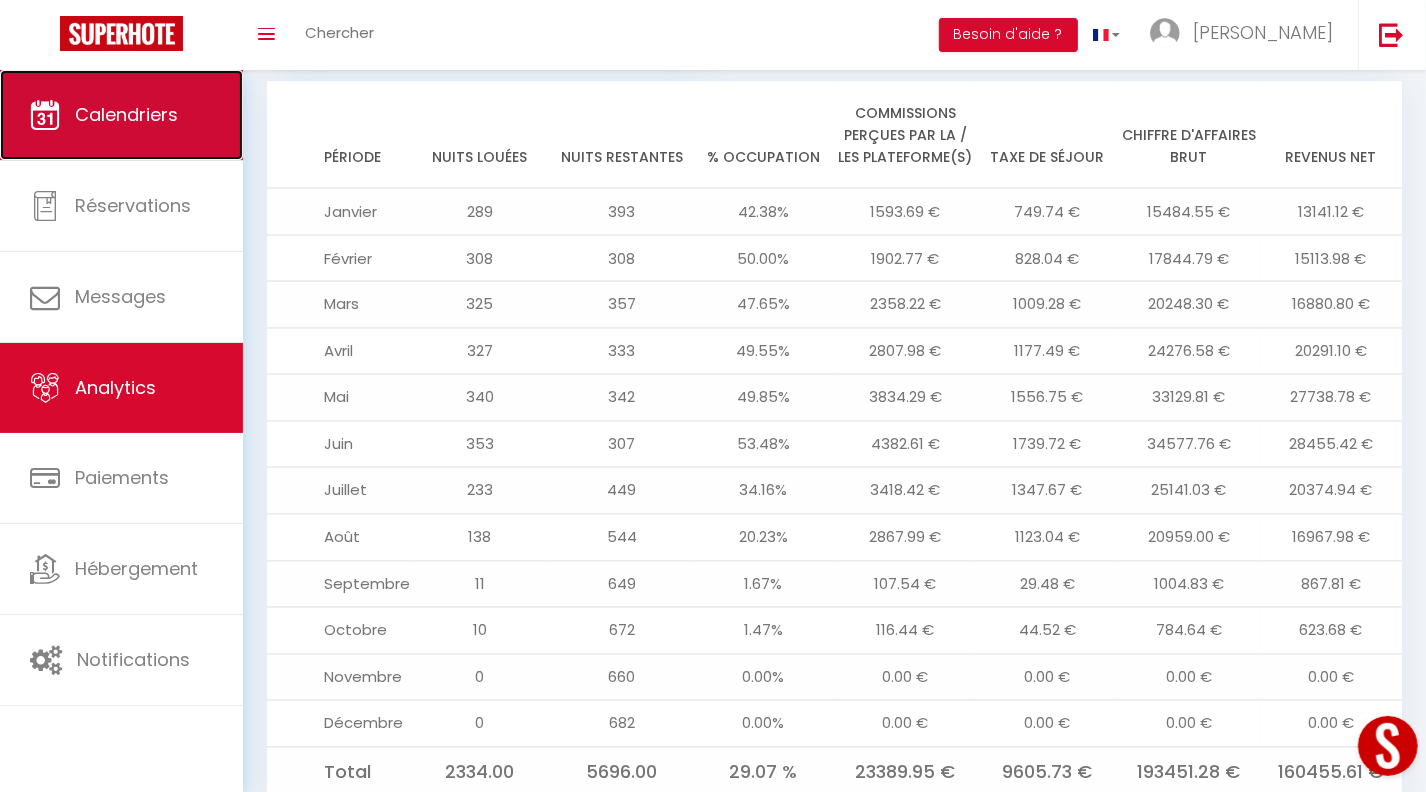 click on "Calendriers" at bounding box center [121, 115] 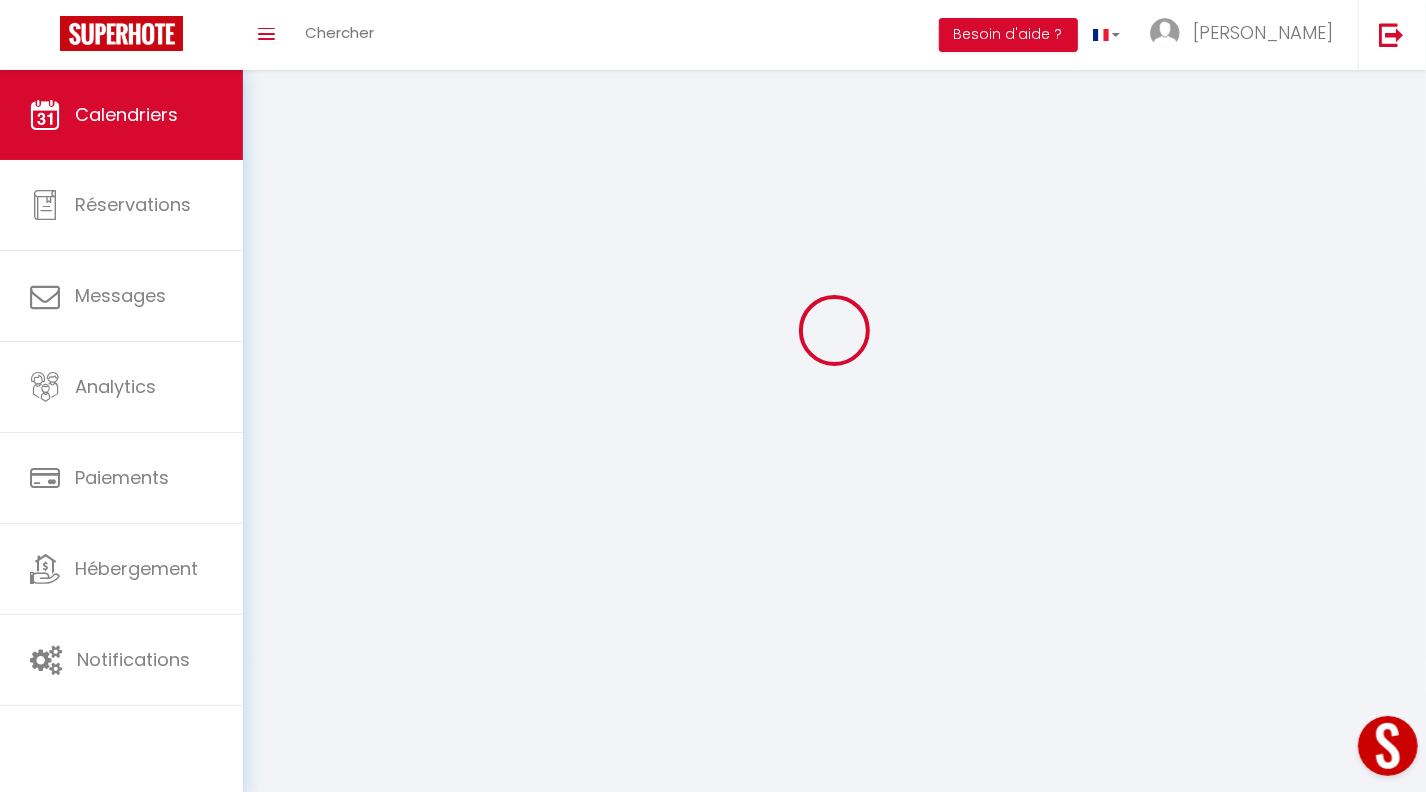 scroll, scrollTop: 0, scrollLeft: 0, axis: both 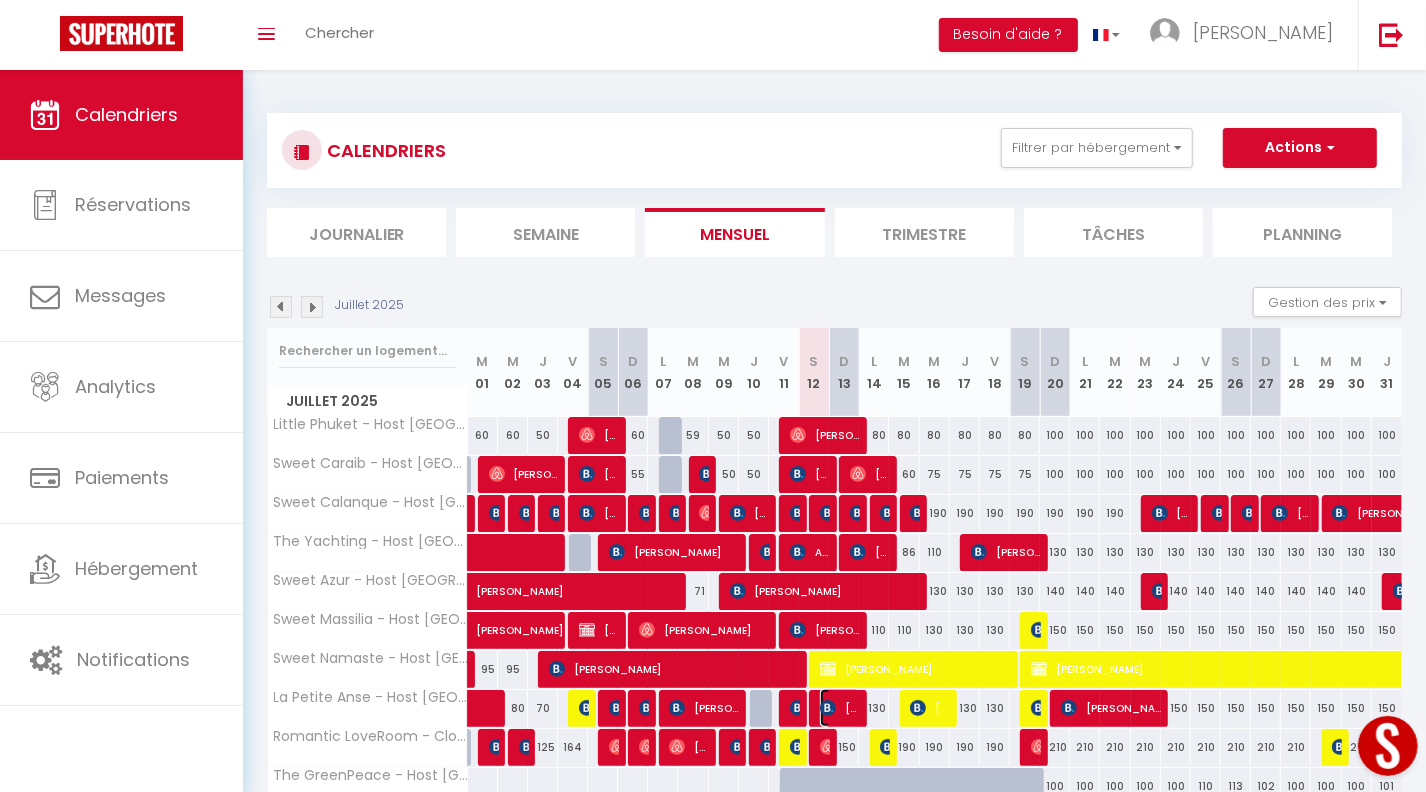click on "[PERSON_NAME] Da [PERSON_NAME]" at bounding box center (840, 708) 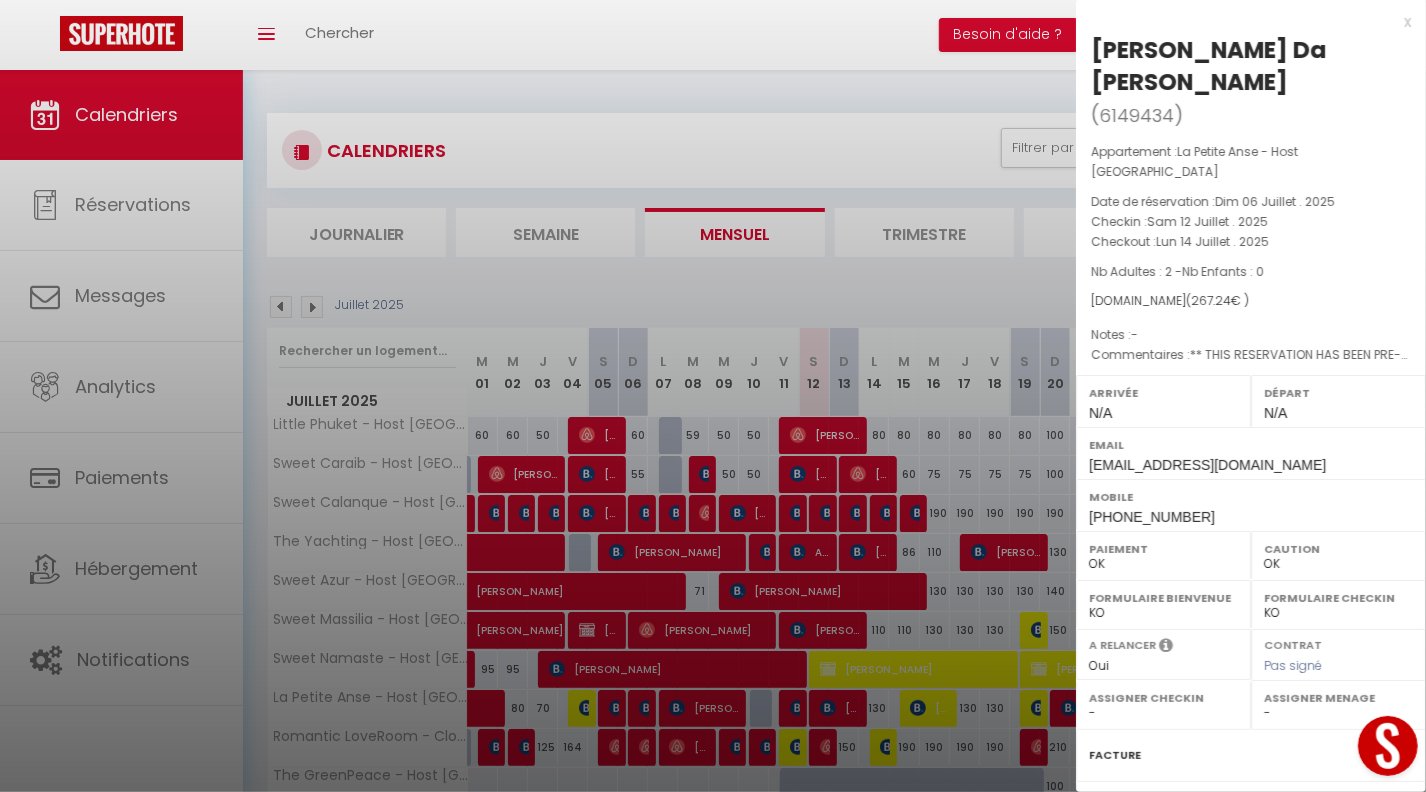 click on "x" at bounding box center [1243, 22] 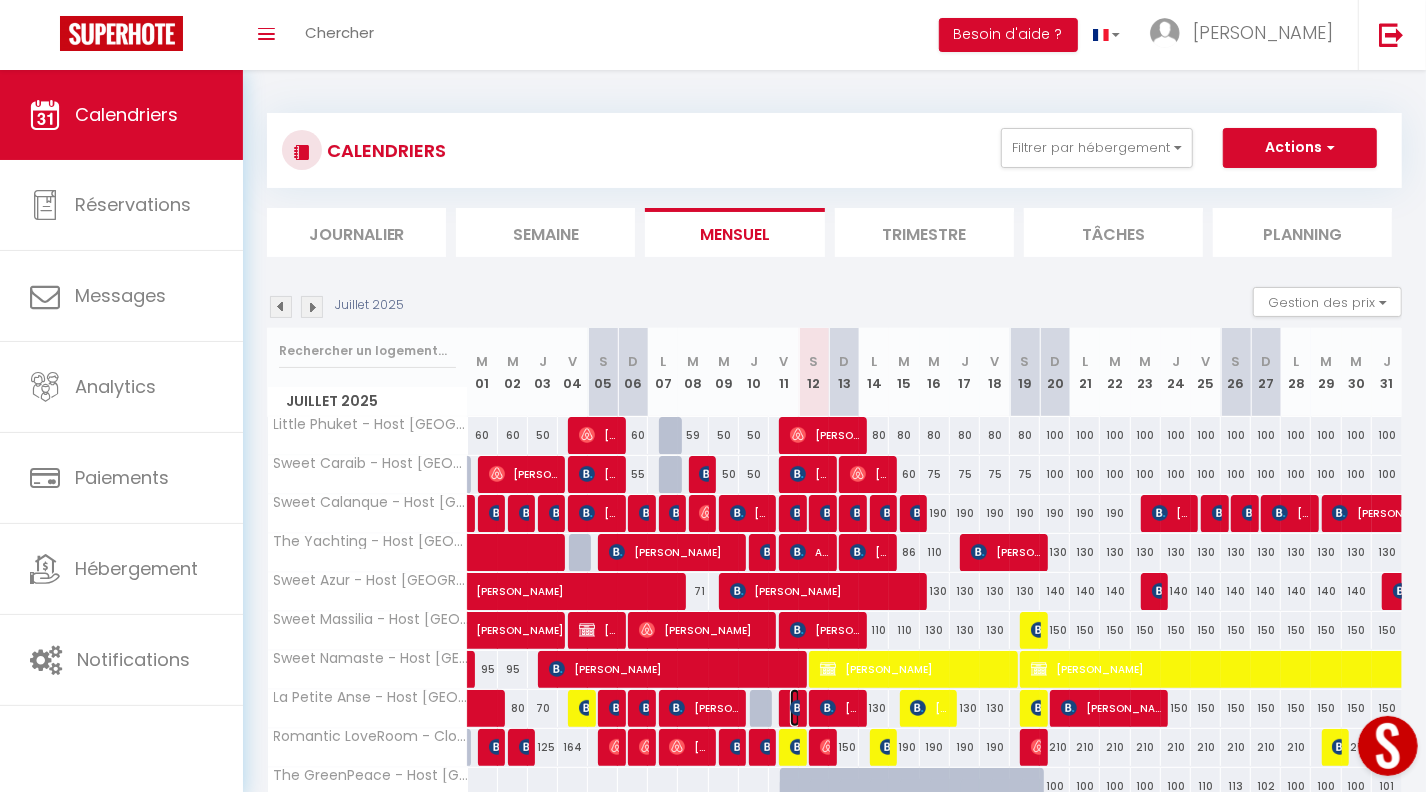 click at bounding box center [798, 708] 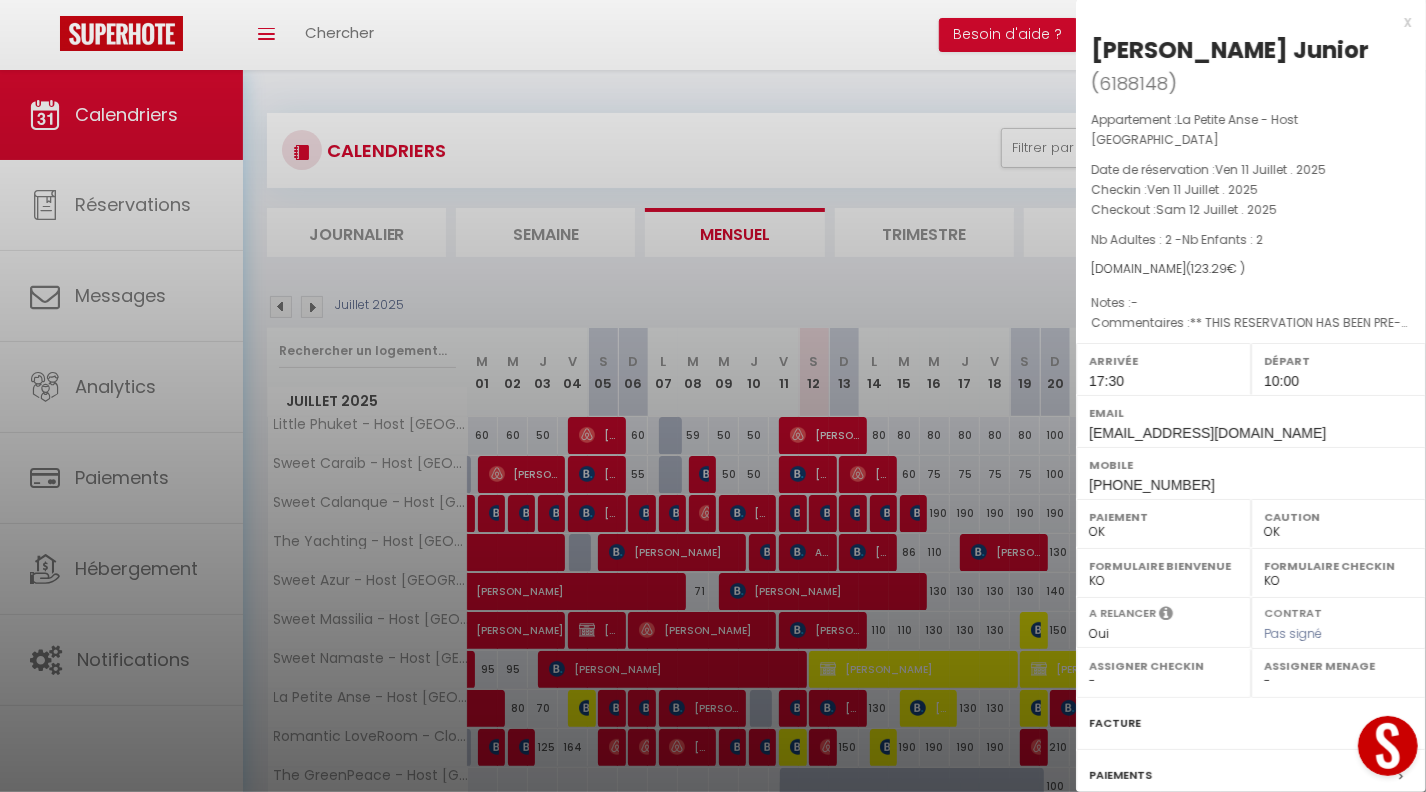 click at bounding box center (713, 396) 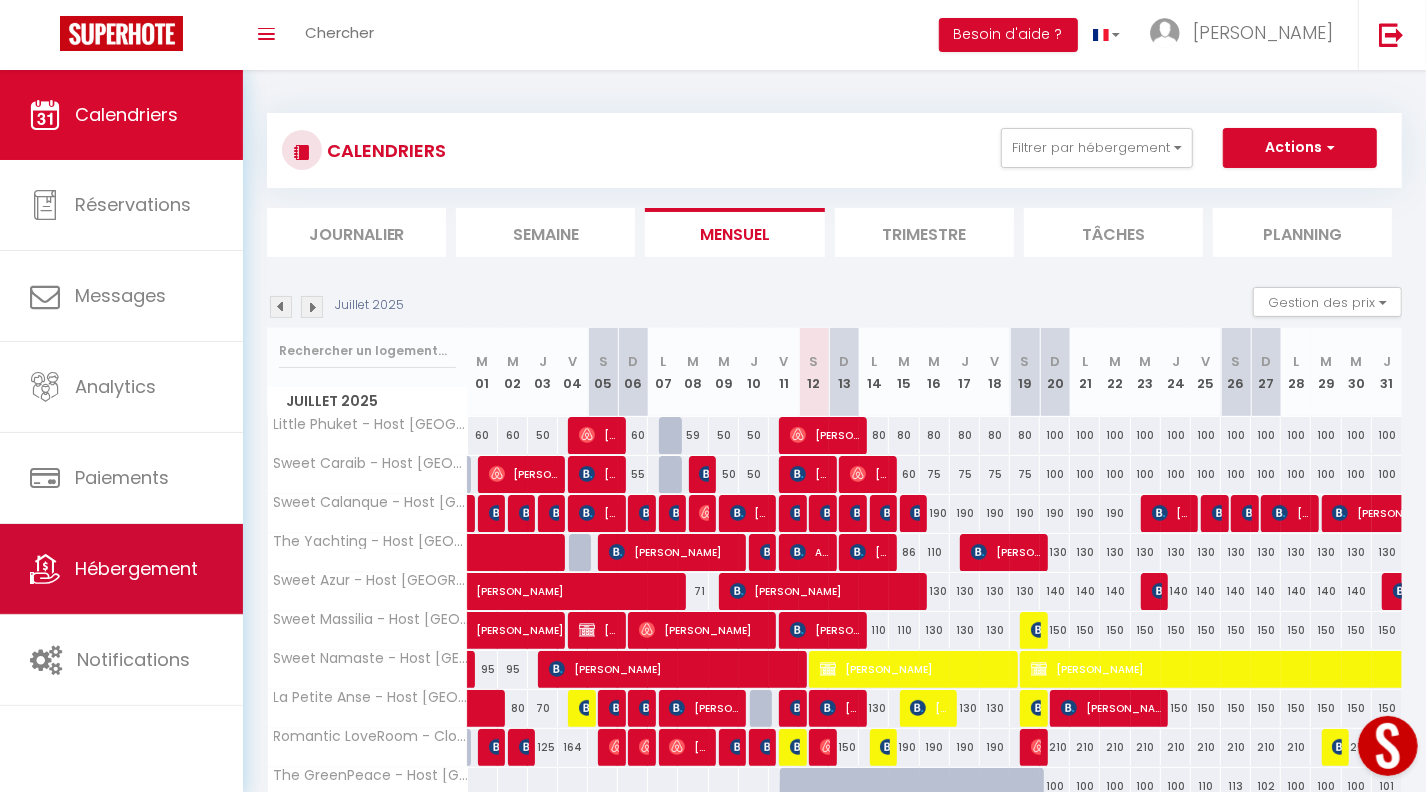 click on "Coaching SuperHote ce soir à 18h00, pour participer:  [URL][DOMAIN_NAME][SECURITY_DATA]   ×     Toggle navigation       Toggle Search     Toggle menubar     Chercher   BUTTON
Besoin d'aide ?
[PERSON_NAME]        Équipe     Résultat de la recherche   Aucun résultat     Calendriers     Réservations     Messages     Analytics      Paiements     Hébergement     Notifications                 Résultat de la recherche   Id   Appart   Voyageur    Checkin   Checkout   Nuits   Pers.   Plateforme   Statut     Résultat de la recherche   Aucun résultat           CALENDRIERS
Filtrer par hébergement
Seyne Sur Mer       Sweet Caraib  - Host Provence     Le Voilier - Host [GEOGRAPHIC_DATA]     [GEOGRAPHIC_DATA] - Host [GEOGRAPHIC_DATA]     The SUNSHINE- HOST PROVENCE     Sweet Dream - Quiet - Host [GEOGRAPHIC_DATA]     SWEET GALION - [GEOGRAPHIC_DATA] - HOST PROVENCE     [GEOGRAPHIC_DATA]" at bounding box center [713, 504] 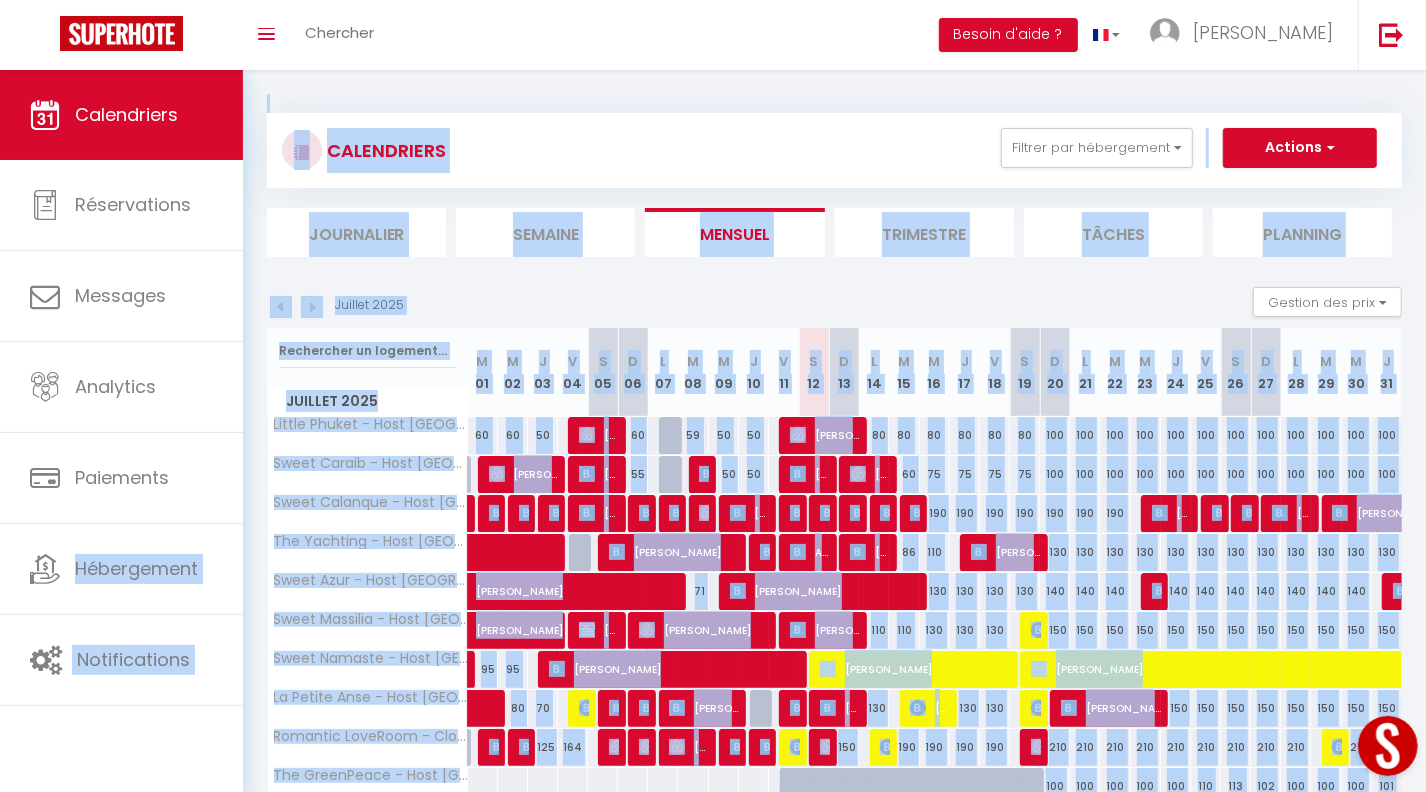 click on "Juillet 2025
Gestion des prix
Nb Nuits minimum   Règles   Disponibilité" at bounding box center [834, 307] 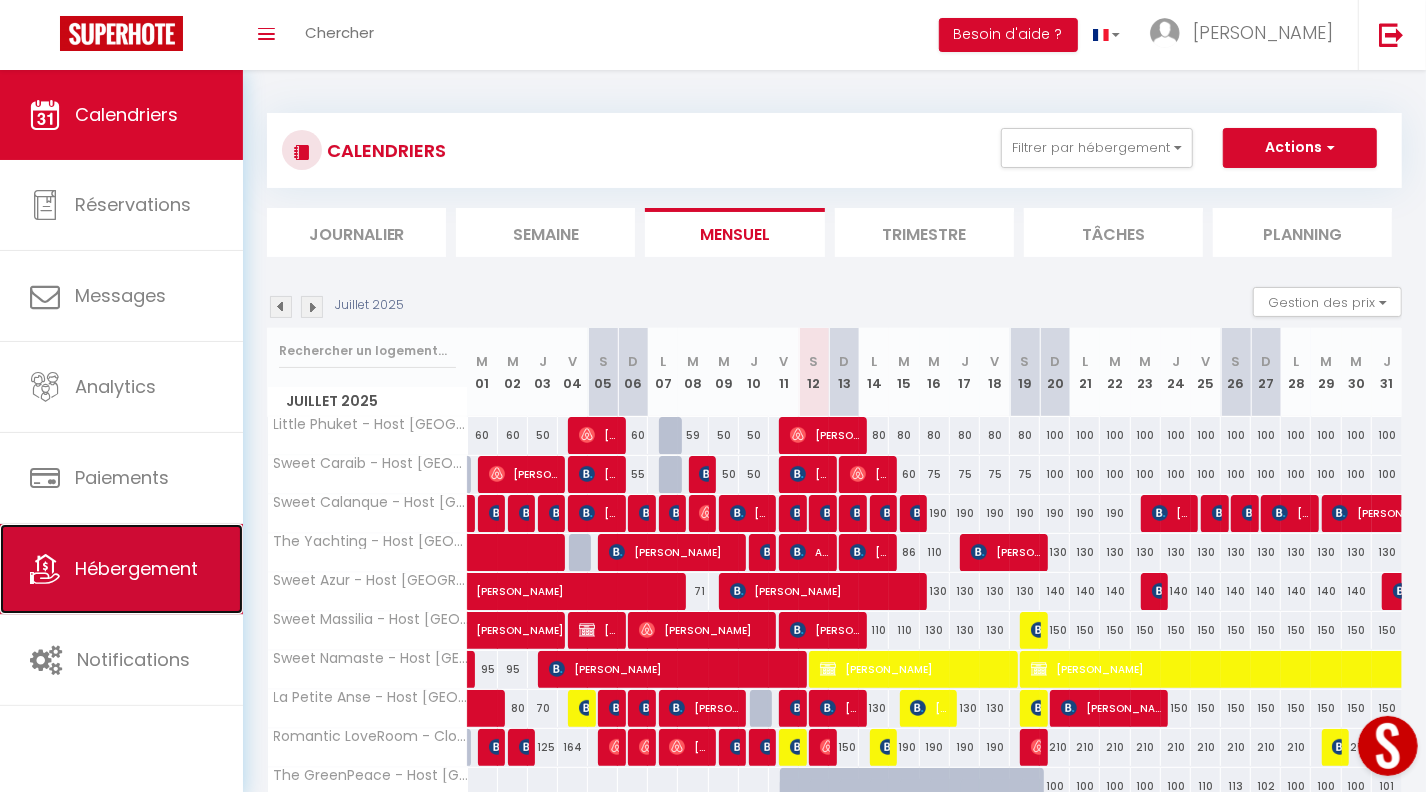 click on "Hébergement" at bounding box center [136, 568] 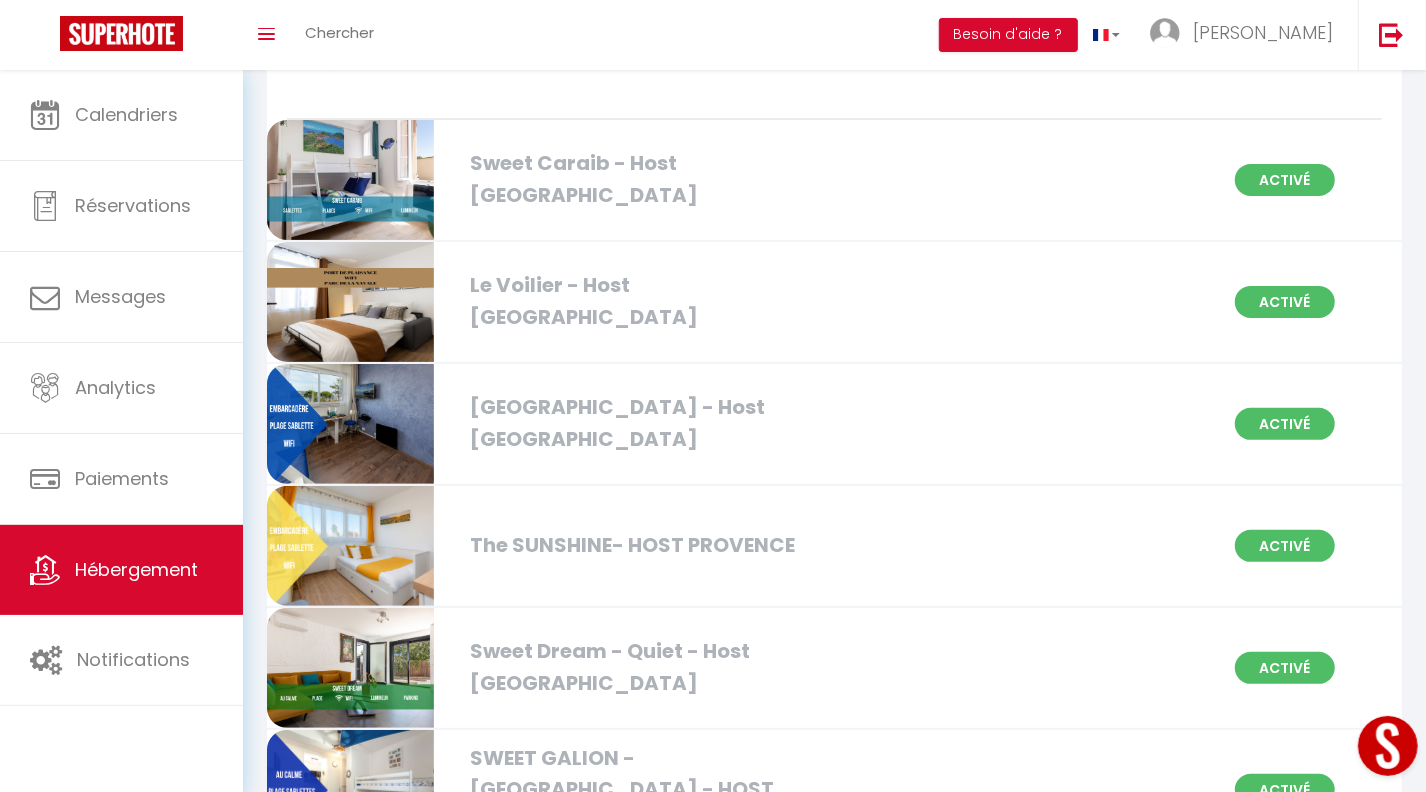 scroll, scrollTop: 186, scrollLeft: 0, axis: vertical 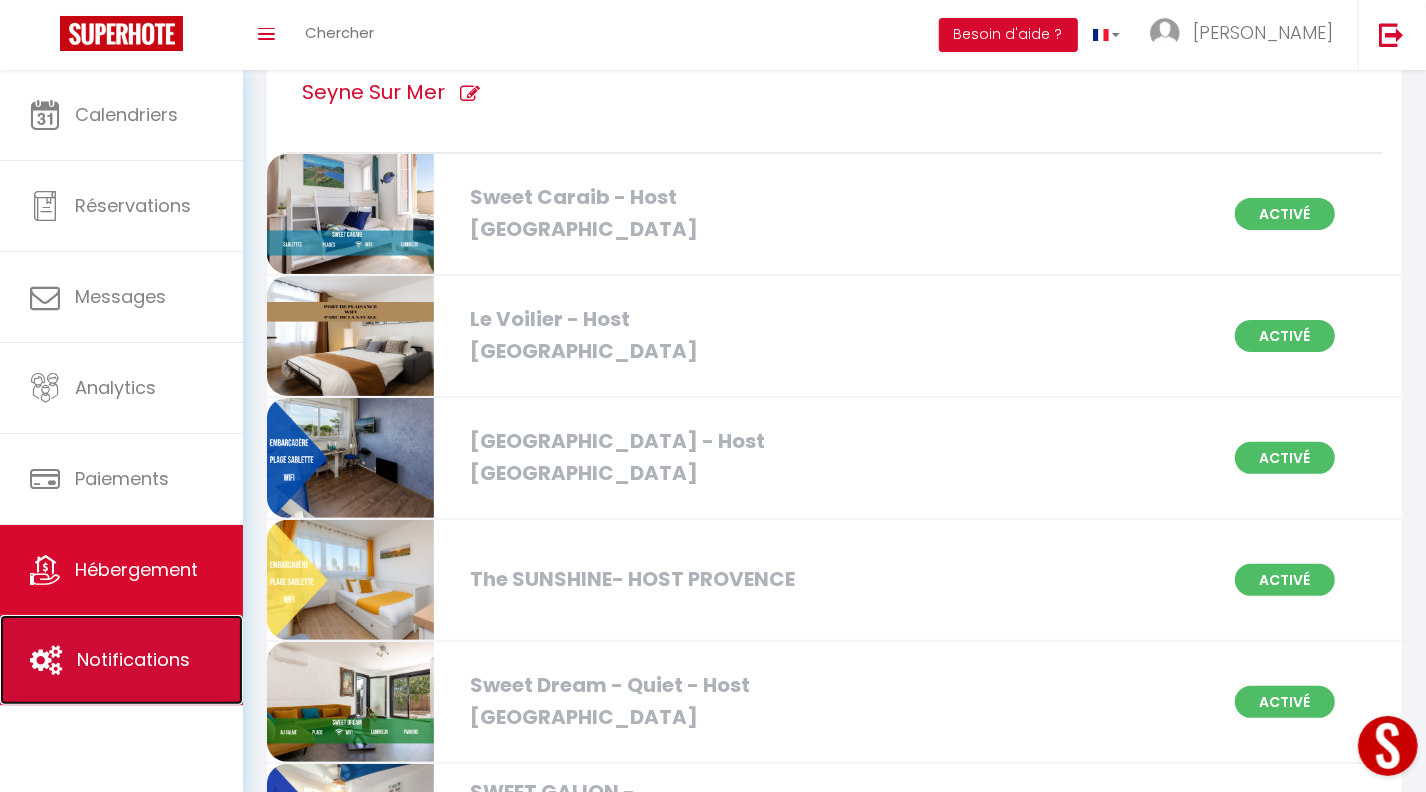 click on "Notifications" at bounding box center (121, 660) 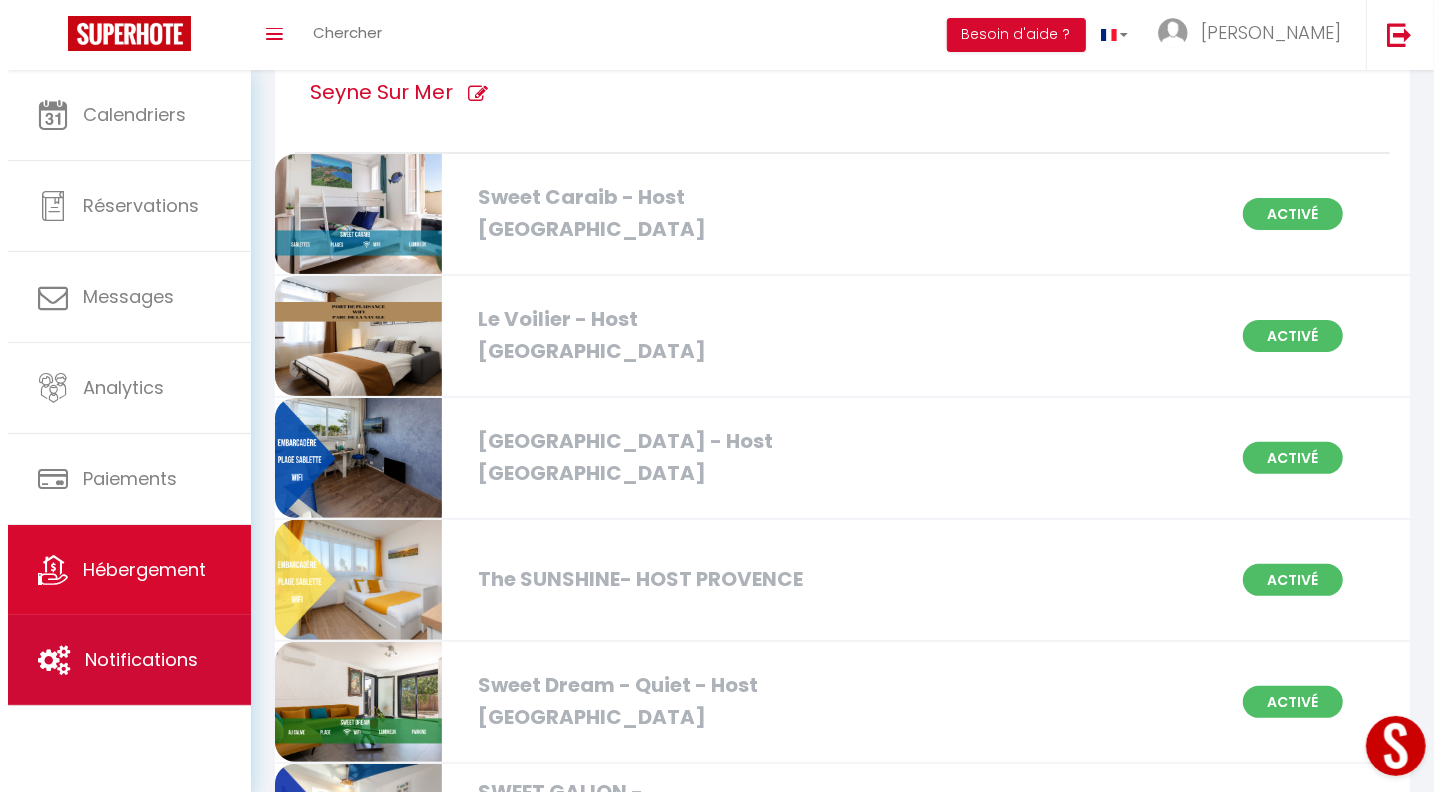 scroll, scrollTop: 0, scrollLeft: 0, axis: both 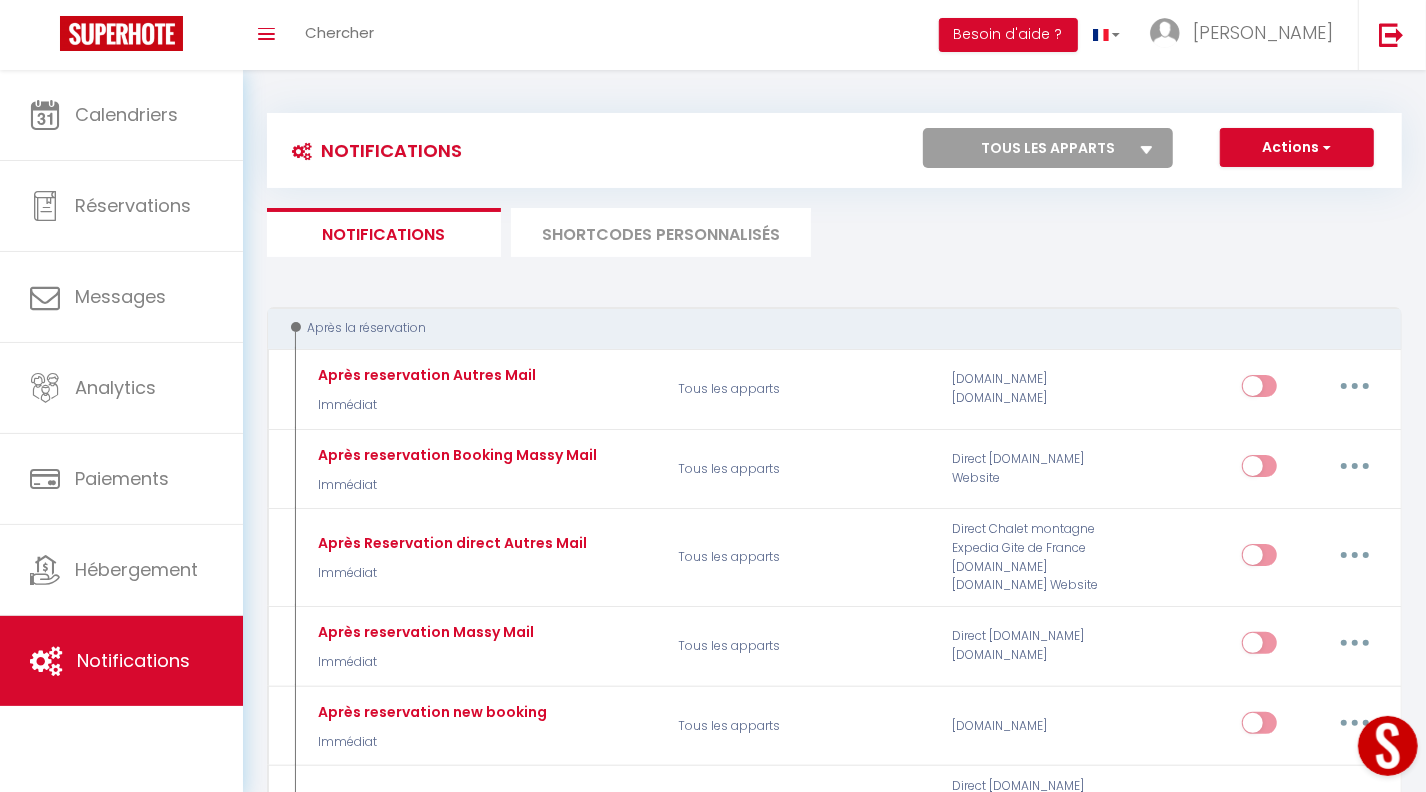 click on "Tous les apparts    [GEOGRAPHIC_DATA] - Host [GEOGRAPHIC_DATA] [GEOGRAPHIC_DATA] - Host [GEOGRAPHIC_DATA] [GEOGRAPHIC_DATA] - Host [GEOGRAPHIC_DATA] The SUNSHINE- HOST [GEOGRAPHIC_DATA] Sweet Dream - Quiet - Host [GEOGRAPHIC_DATA] SWEET GALION - [GEOGRAPHIC_DATA] - HOST [GEOGRAPHIC_DATA] [GEOGRAPHIC_DATA] - Host [GEOGRAPHIC_DATA] [GEOGRAPHIC_DATA] -Host [GEOGRAPHIC_DATA] [GEOGRAPHIC_DATA] [GEOGRAPHIC_DATA] - Host [GEOGRAPHIC_DATA] The Serengeti - Cosy - Plage - Host [GEOGRAPHIC_DATA] [GEOGRAPHIC_DATA] -  Host [GEOGRAPHIC_DATA] [GEOGRAPHIC_DATA] - Host [GEOGRAPHIC_DATA] The GreenPeace - Host [GEOGRAPHIC_DATA] Romantic LoveRoom - Close to [GEOGRAPHIC_DATA] Sweet Evasion - Host [GEOGRAPHIC_DATA] Sweet Calanque - Host [GEOGRAPHIC_DATA] The Yachting - Host [GEOGRAPHIC_DATA] Sweet Caraib  - Host [GEOGRAPHIC_DATA] Sweet Tamaris - Host [GEOGRAPHIC_DATA] Sweet Azur - Host [GEOGRAPHIC_DATA] Sweet Massilia - Host [GEOGRAPHIC_DATA] Sweet Namaste - Host [GEOGRAPHIC_DATA]" at bounding box center (1048, 148) 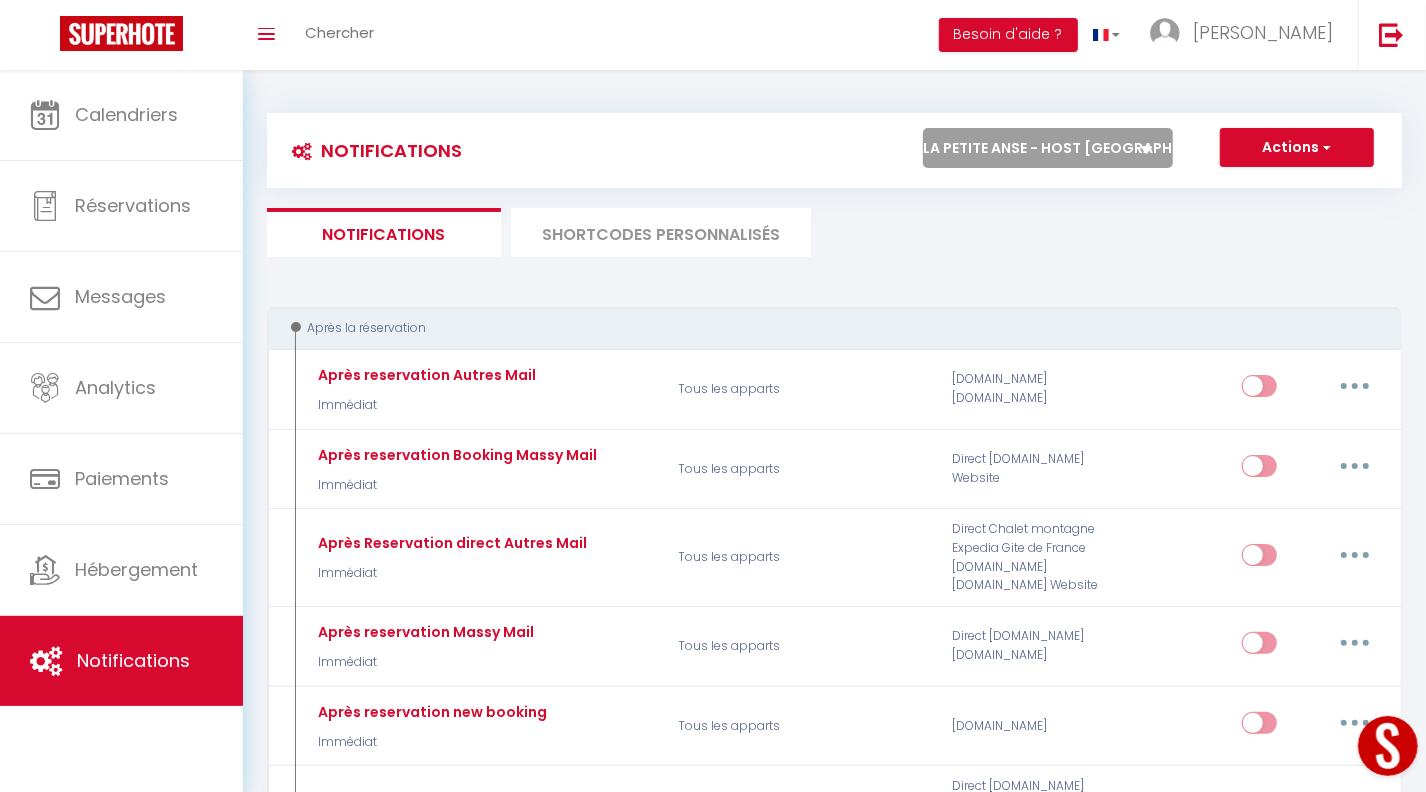 click on "Tous les apparts    [GEOGRAPHIC_DATA] - Host [GEOGRAPHIC_DATA] [GEOGRAPHIC_DATA] - Host [GEOGRAPHIC_DATA] [GEOGRAPHIC_DATA] - Host [GEOGRAPHIC_DATA] The SUNSHINE- HOST [GEOGRAPHIC_DATA] Sweet Dream - Quiet - Host [GEOGRAPHIC_DATA] SWEET GALION - [GEOGRAPHIC_DATA] - HOST [GEOGRAPHIC_DATA] [GEOGRAPHIC_DATA] - Host [GEOGRAPHIC_DATA] [GEOGRAPHIC_DATA] -Host [GEOGRAPHIC_DATA] [GEOGRAPHIC_DATA] [GEOGRAPHIC_DATA] - Host [GEOGRAPHIC_DATA] The Serengeti - Cosy - Plage - Host [GEOGRAPHIC_DATA] [GEOGRAPHIC_DATA] -  Host [GEOGRAPHIC_DATA] [GEOGRAPHIC_DATA] - Host [GEOGRAPHIC_DATA] The GreenPeace - Host [GEOGRAPHIC_DATA] Romantic LoveRoom - Close to [GEOGRAPHIC_DATA] Sweet Evasion - Host [GEOGRAPHIC_DATA] Sweet Calanque - Host [GEOGRAPHIC_DATA] The Yachting - Host [GEOGRAPHIC_DATA] Sweet Caraib  - Host [GEOGRAPHIC_DATA] Sweet Tamaris - Host [GEOGRAPHIC_DATA] Sweet Azur - Host [GEOGRAPHIC_DATA] Sweet Massilia - Host [GEOGRAPHIC_DATA] Sweet Namaste - Host [GEOGRAPHIC_DATA]" at bounding box center (1048, 148) 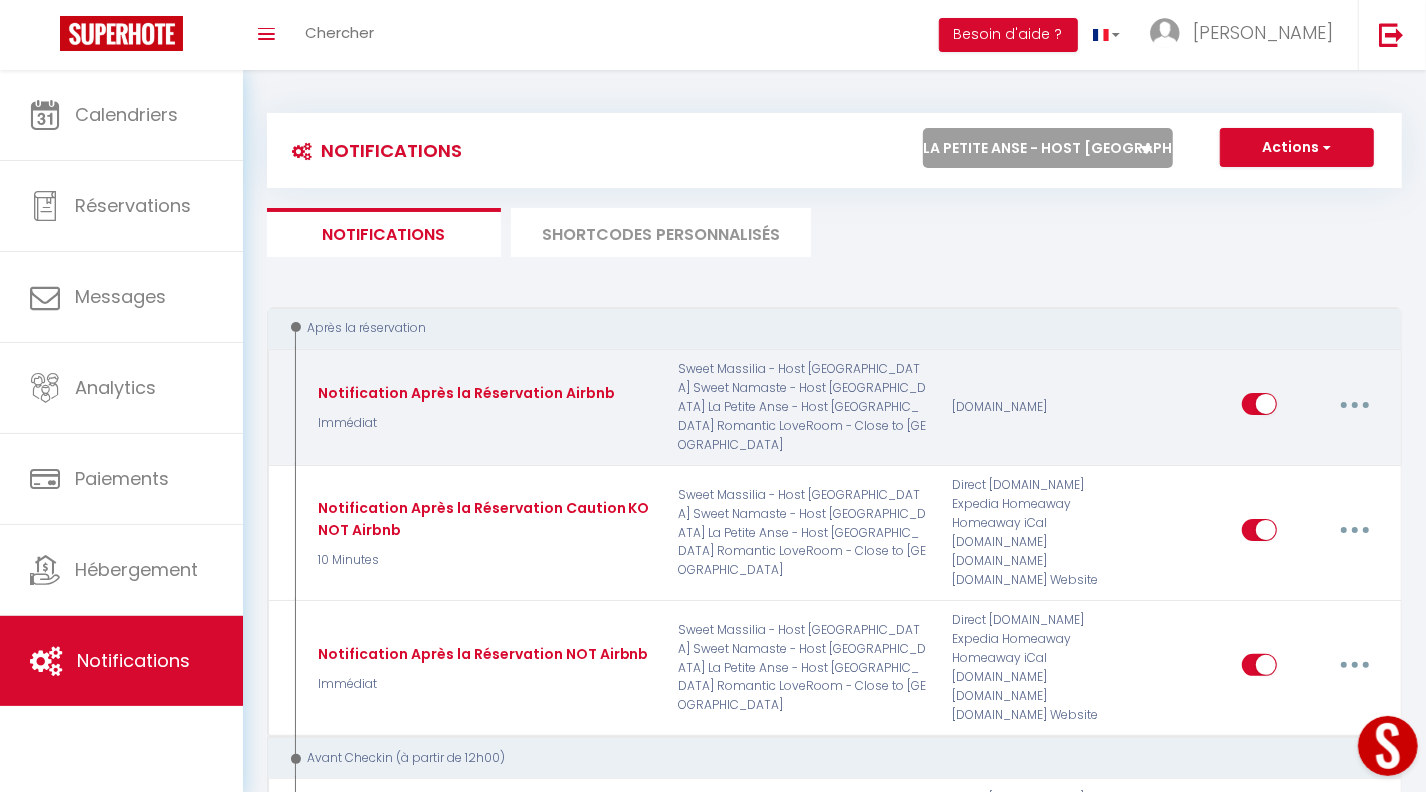 checkbox on "true" 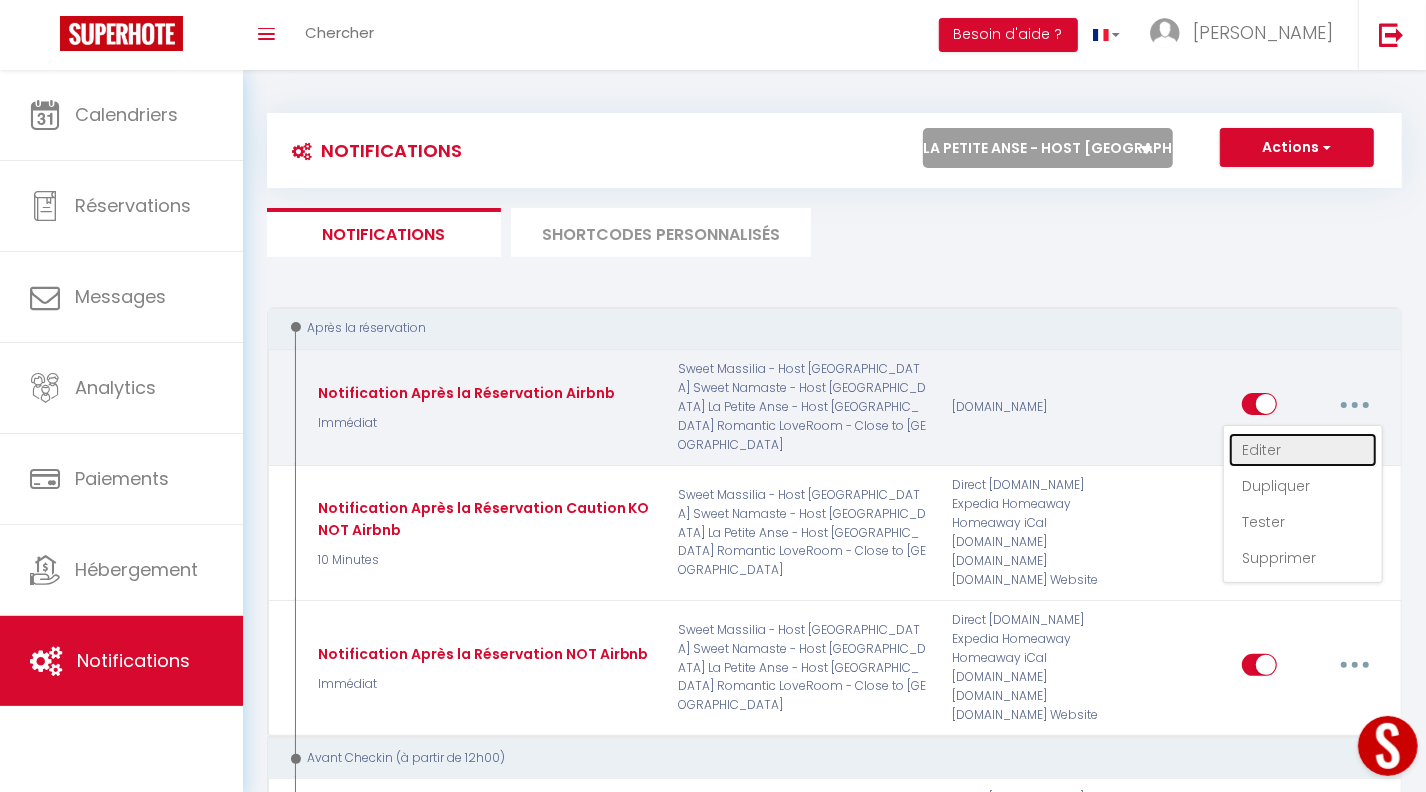 click on "Editer" at bounding box center (1303, 450) 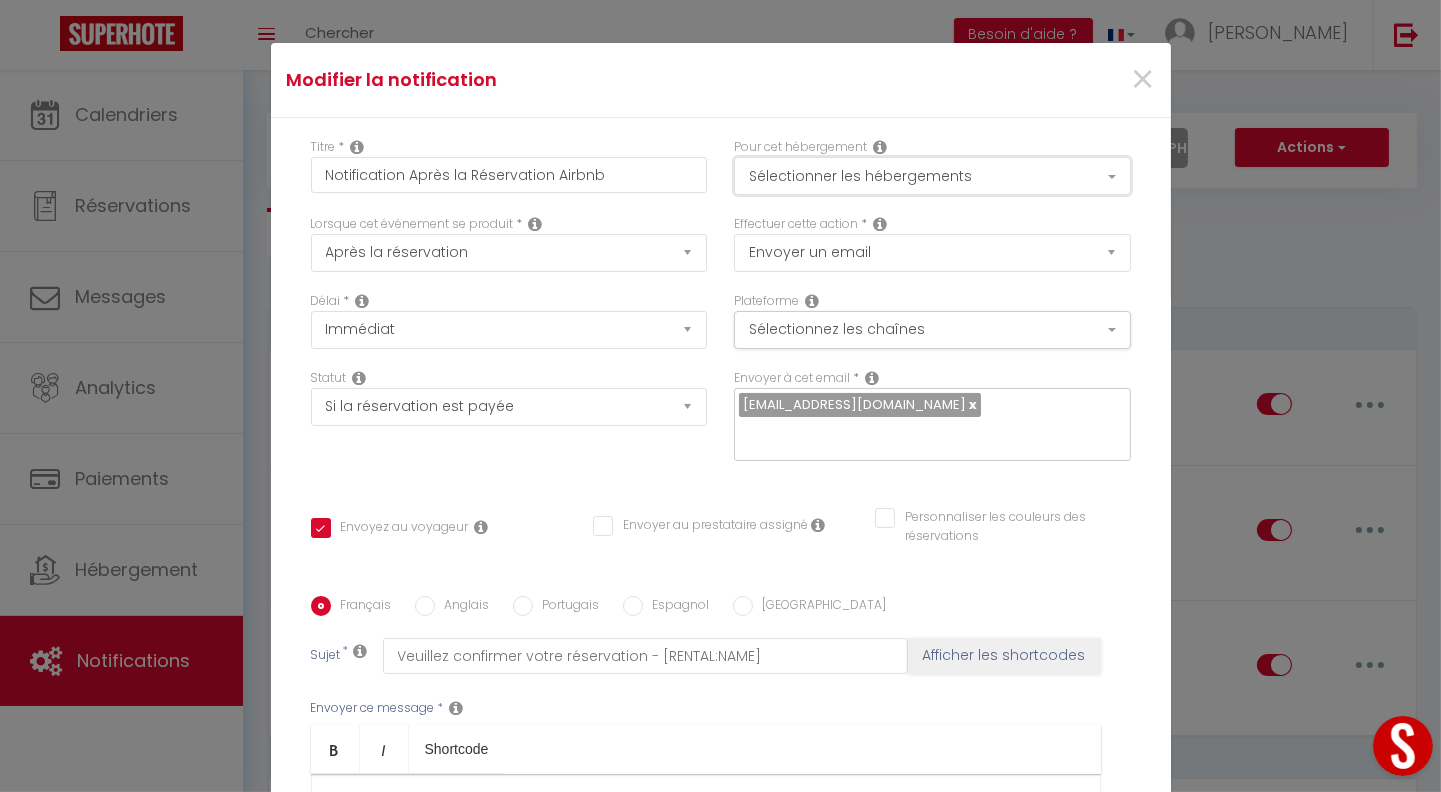 click on "Sélectionner les hébergements" at bounding box center (932, 176) 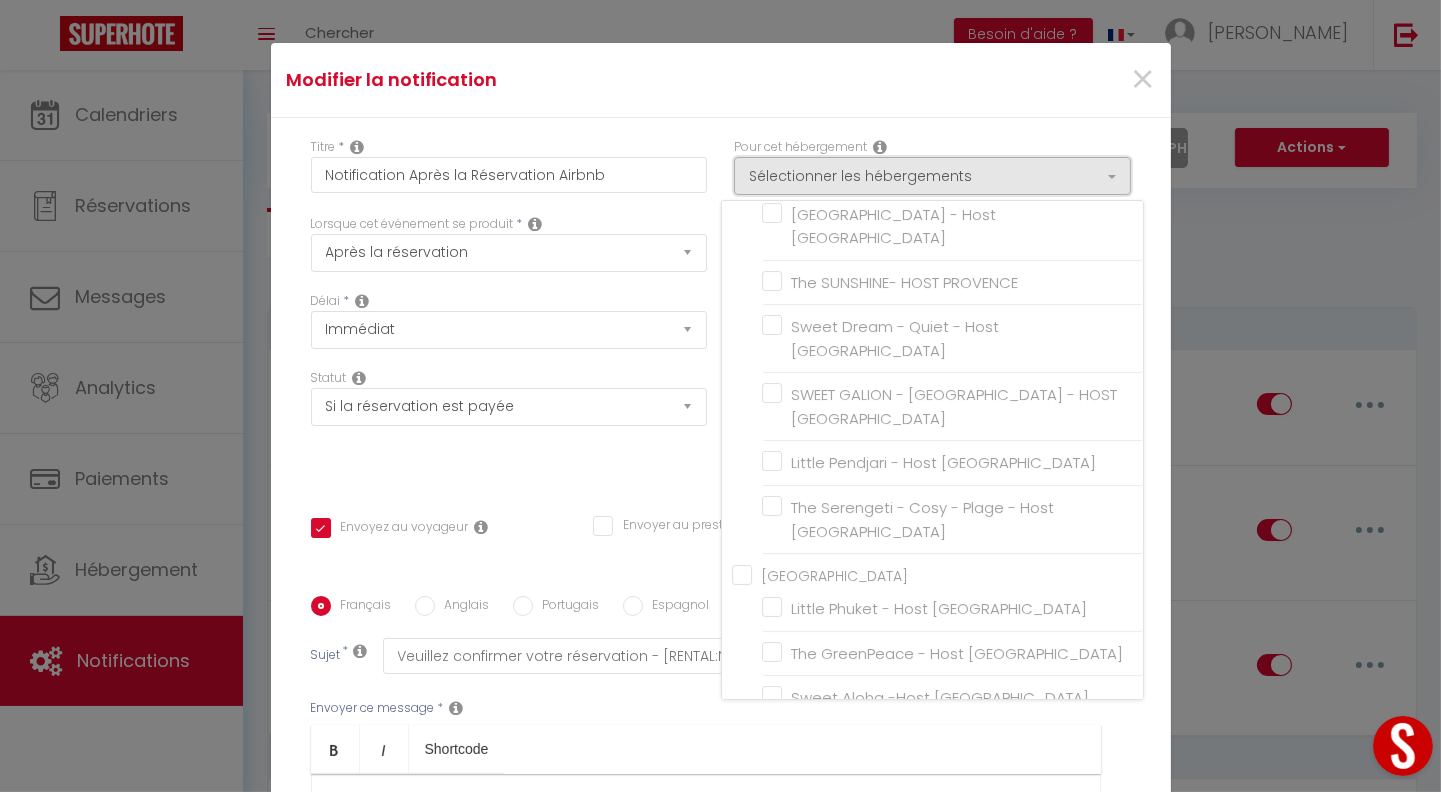 scroll, scrollTop: 0, scrollLeft: 0, axis: both 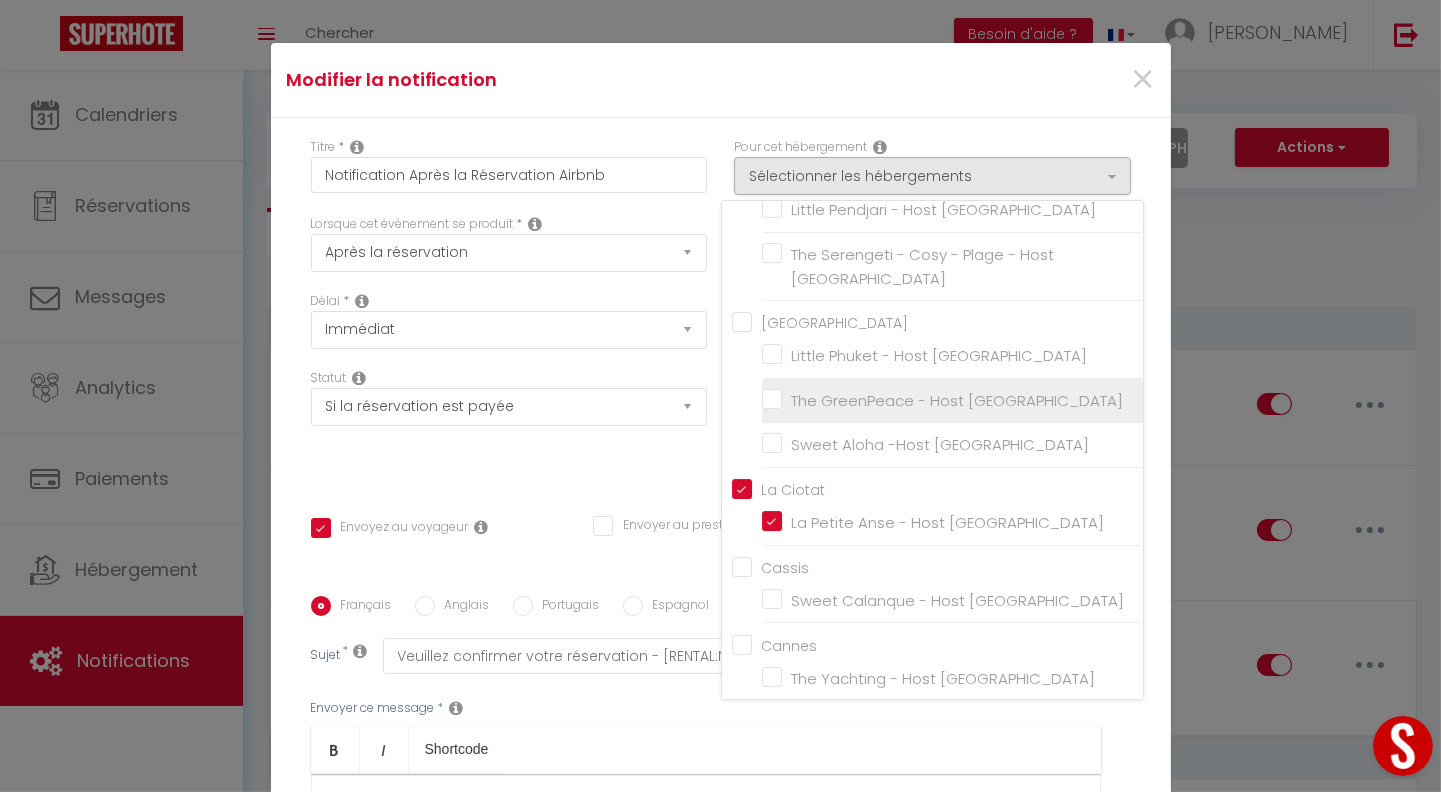 click on "The GreenPeace - Host [GEOGRAPHIC_DATA]" at bounding box center [952, 401] 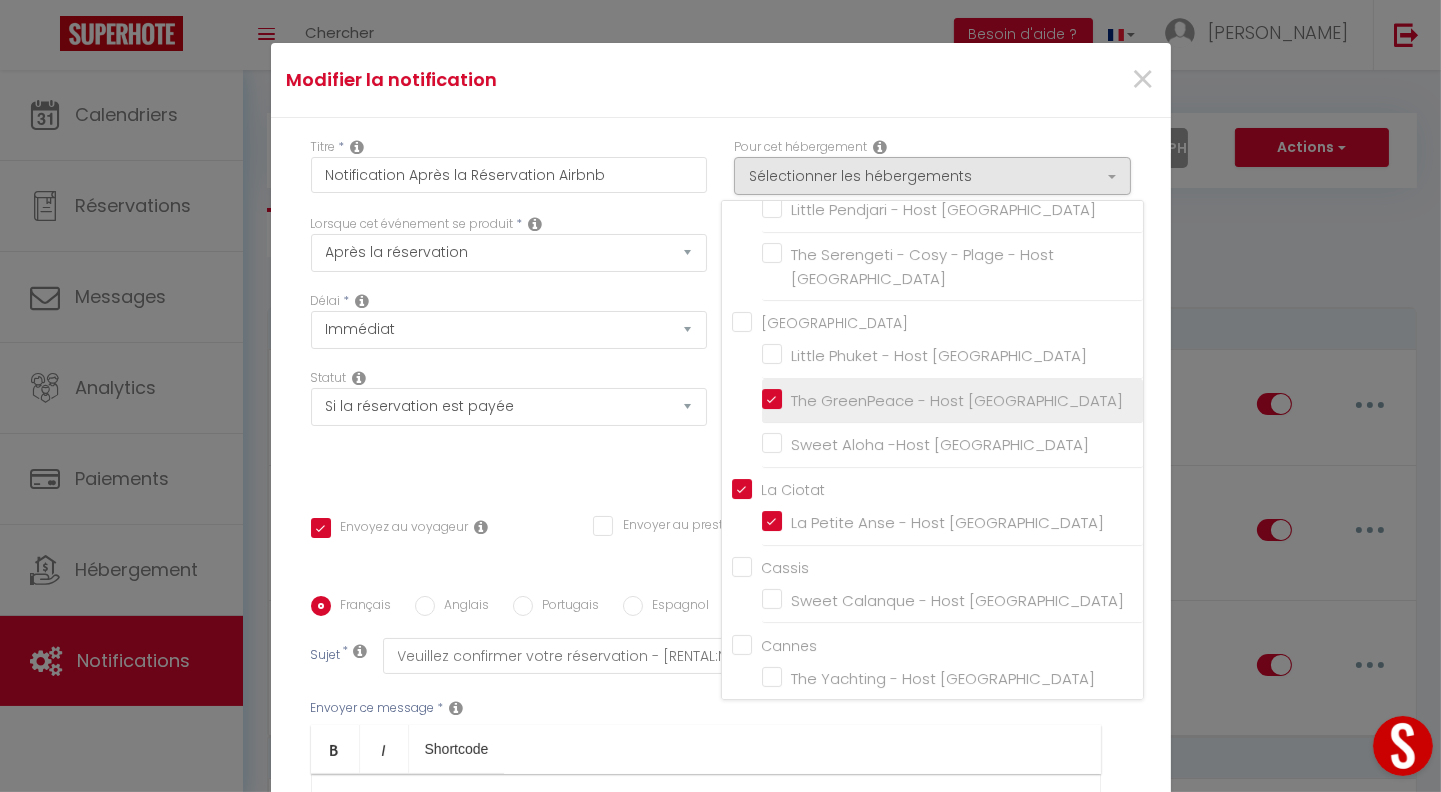 checkbox on "true" 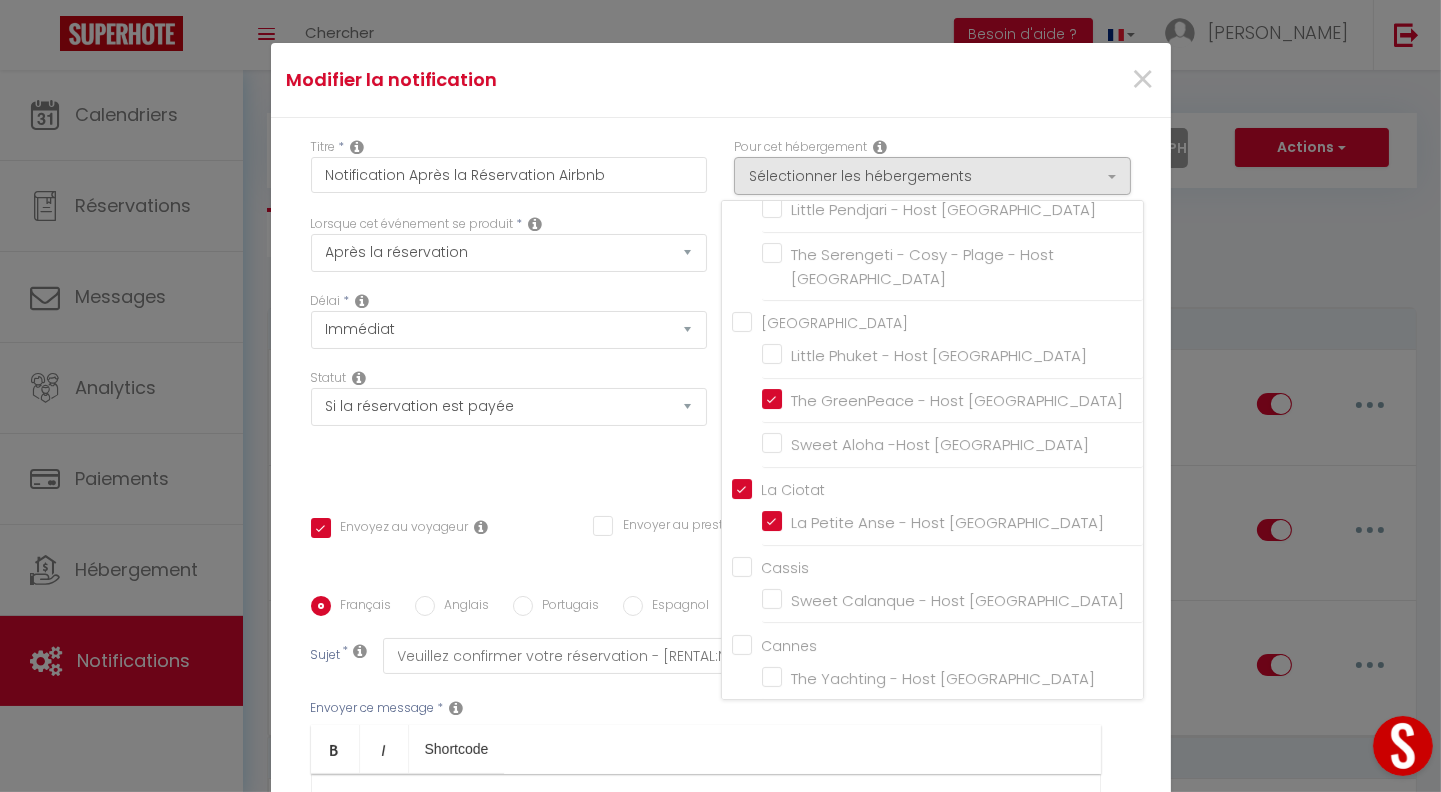 click on "Titre   *     Notification Après la Réservation Airbnb   Pour cet hébergement
Sélectionner les hébergements
Tous les apparts
Seyne Sur Mer
Sweet Caraib  - Host [GEOGRAPHIC_DATA]
Le Voilier - Host [GEOGRAPHIC_DATA]
[GEOGRAPHIC_DATA] - Host [GEOGRAPHIC_DATA]
The [GEOGRAPHIC_DATA]
Sweet Dream - Quiet - Host [GEOGRAPHIC_DATA]
[GEOGRAPHIC_DATA] - [GEOGRAPHIC_DATA]" at bounding box center [721, 596] 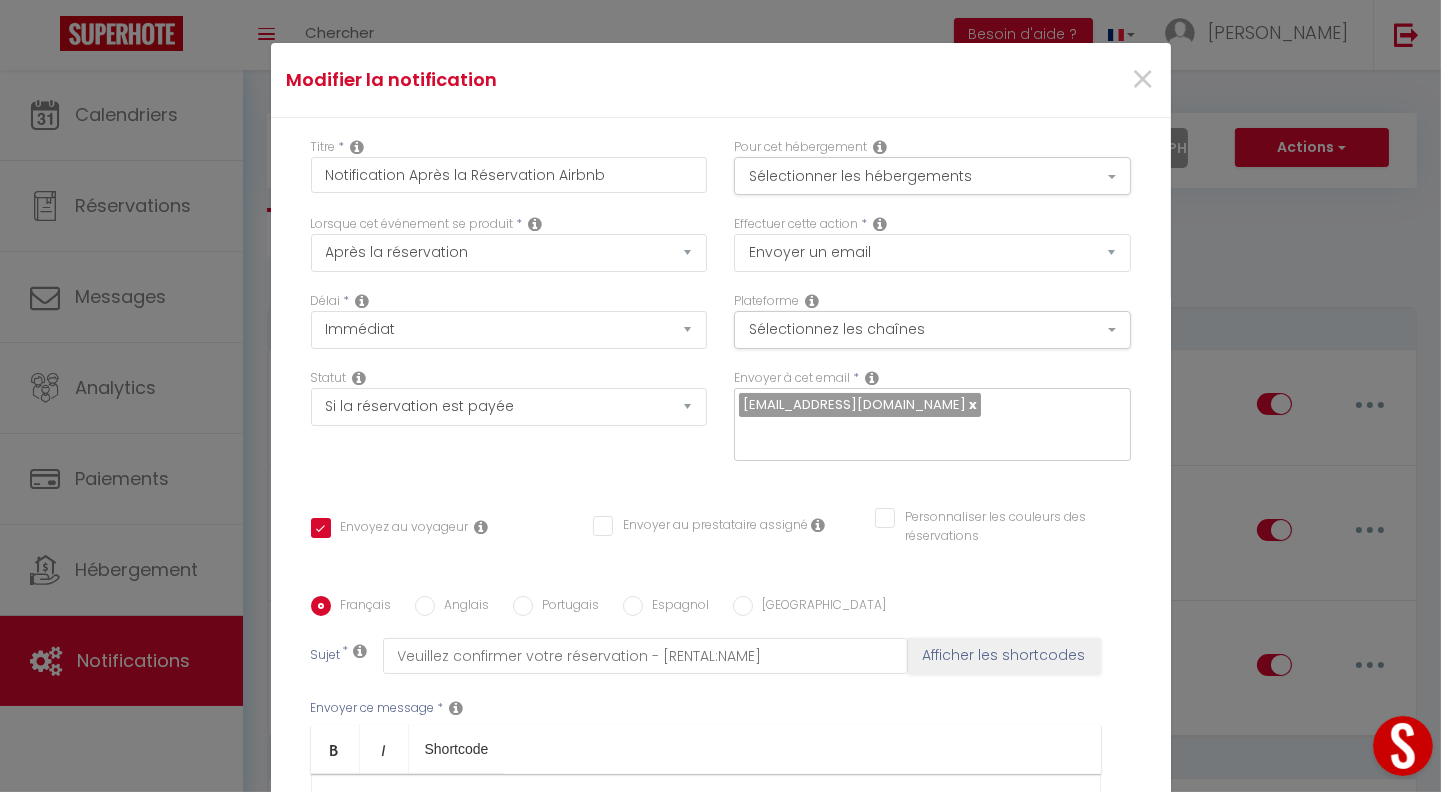 scroll, scrollTop: 270, scrollLeft: 0, axis: vertical 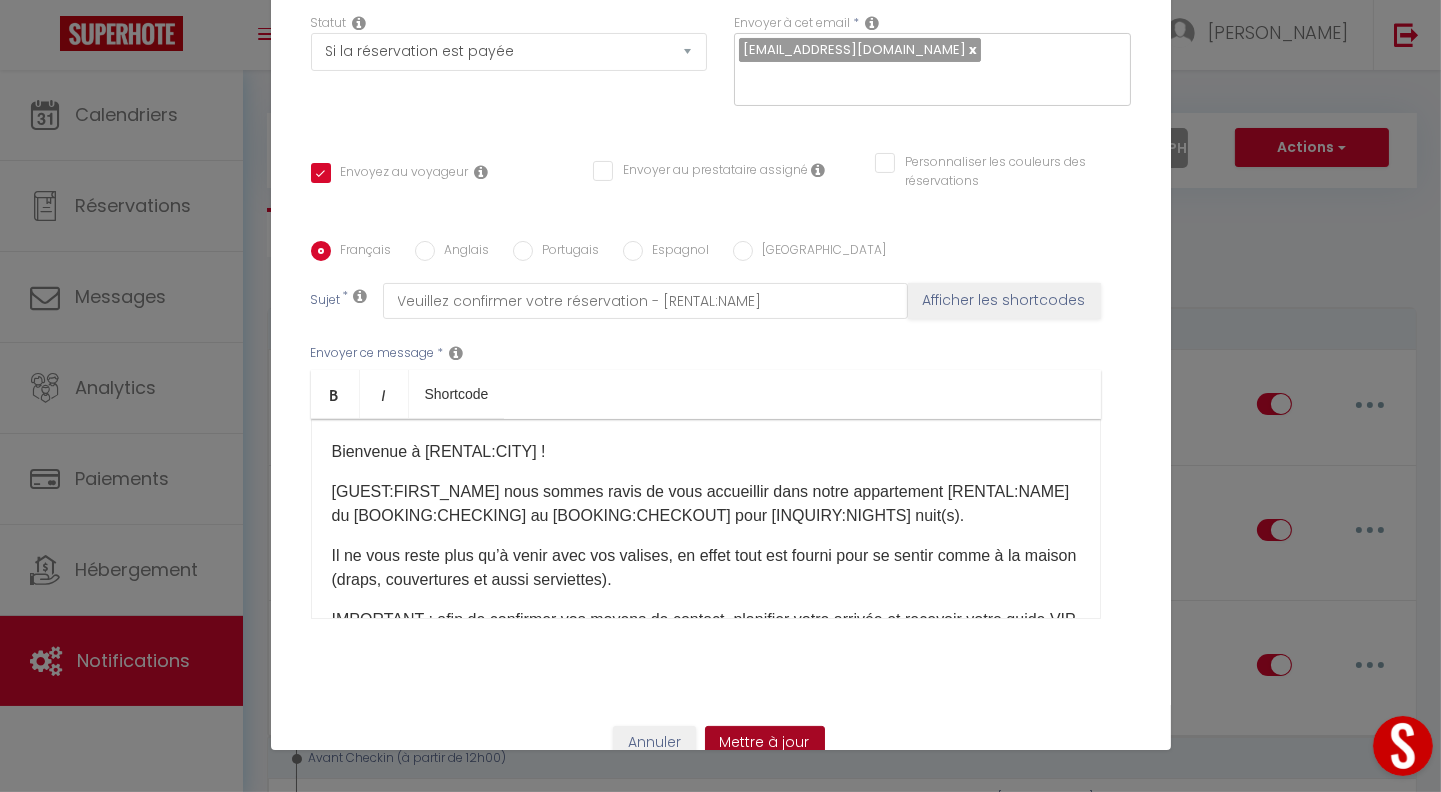 click on "Mettre à jour" at bounding box center (765, 743) 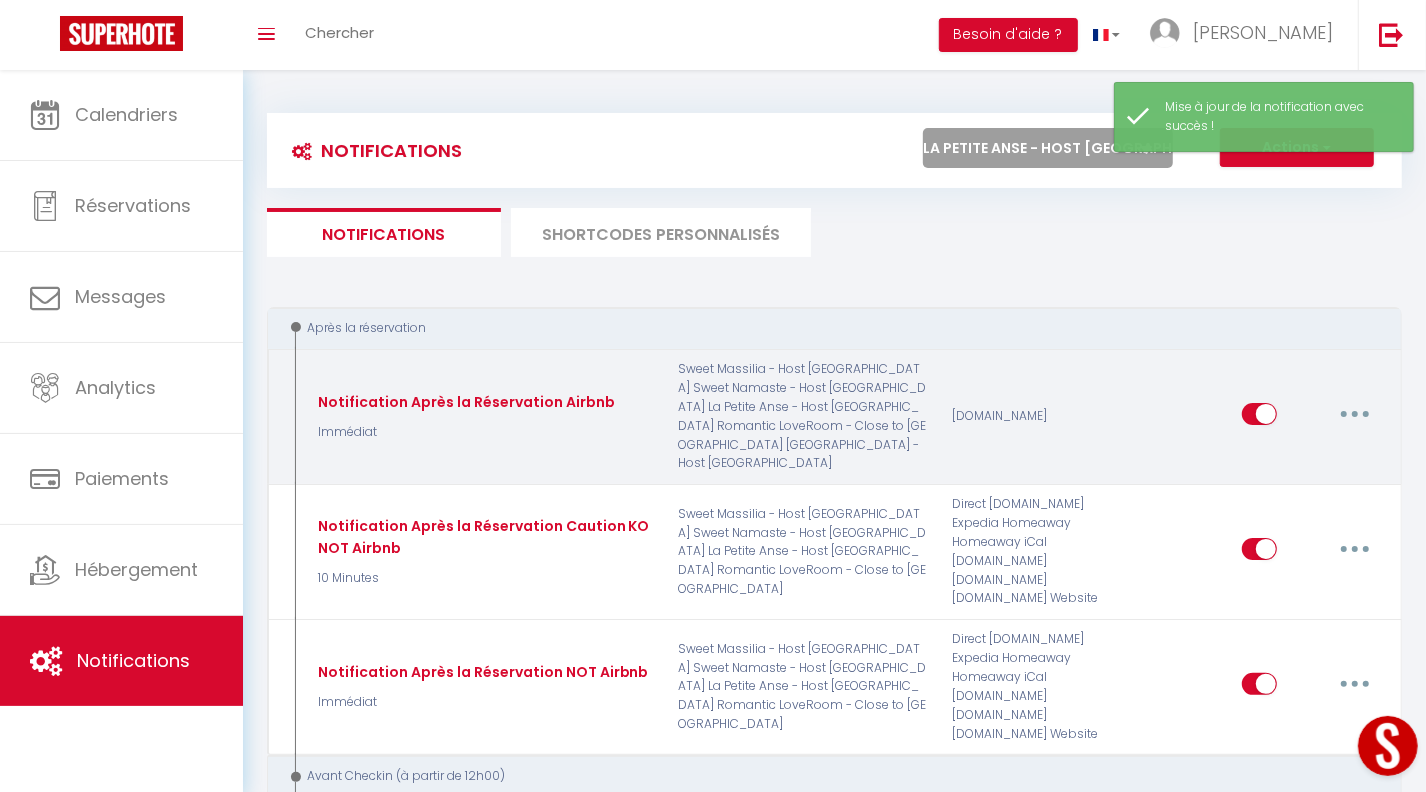 click at bounding box center (1355, 414) 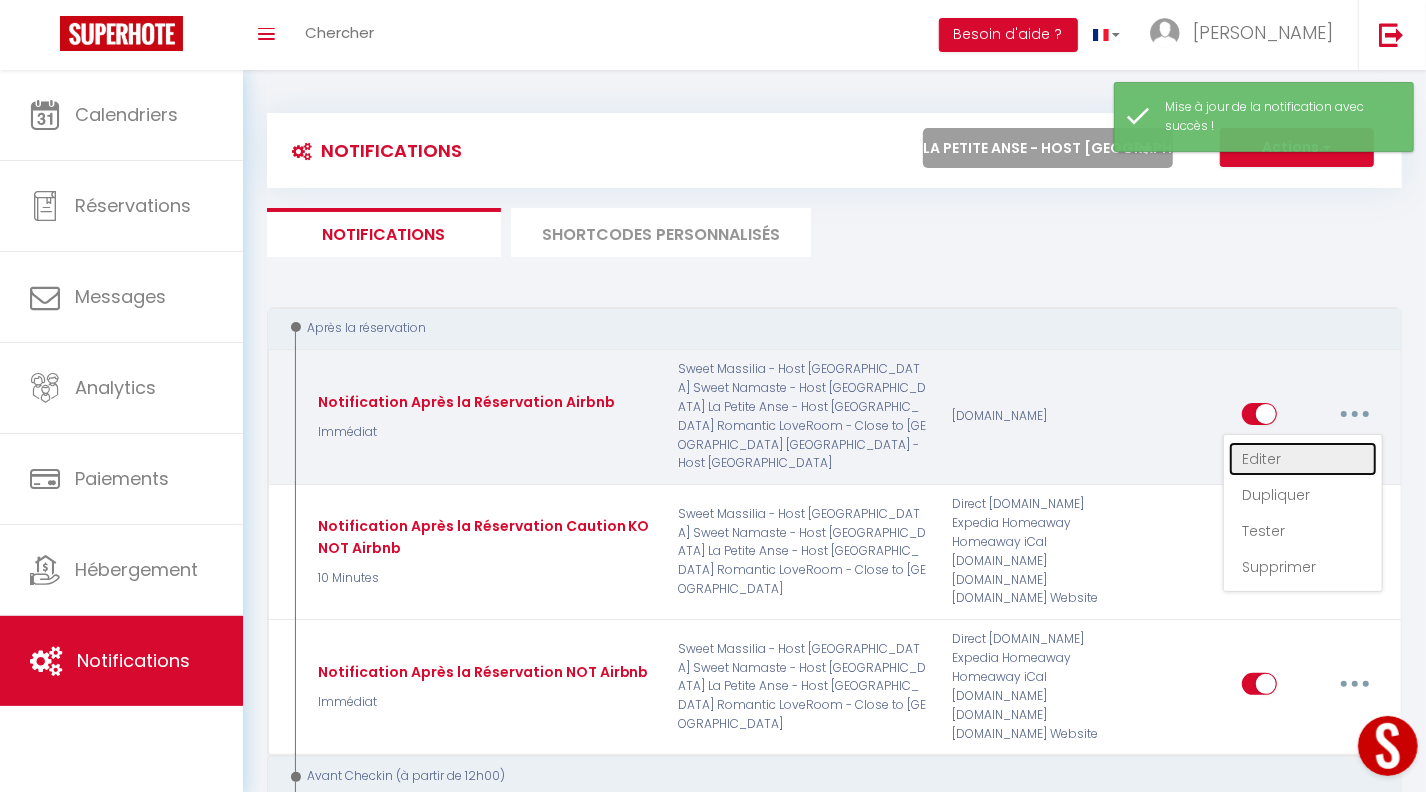 click on "Editer" at bounding box center [1303, 459] 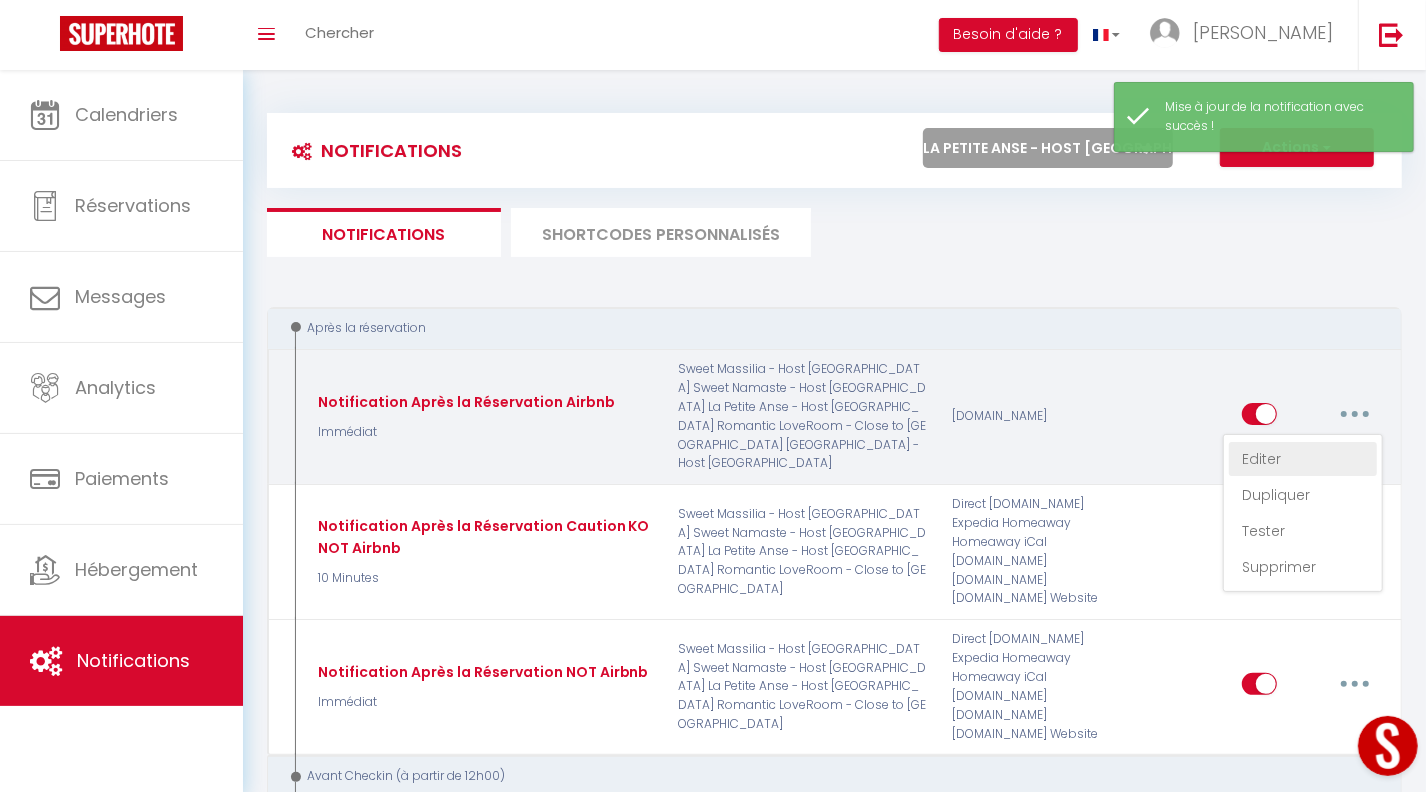 type on "Notification Après la Réservation Airbnb" 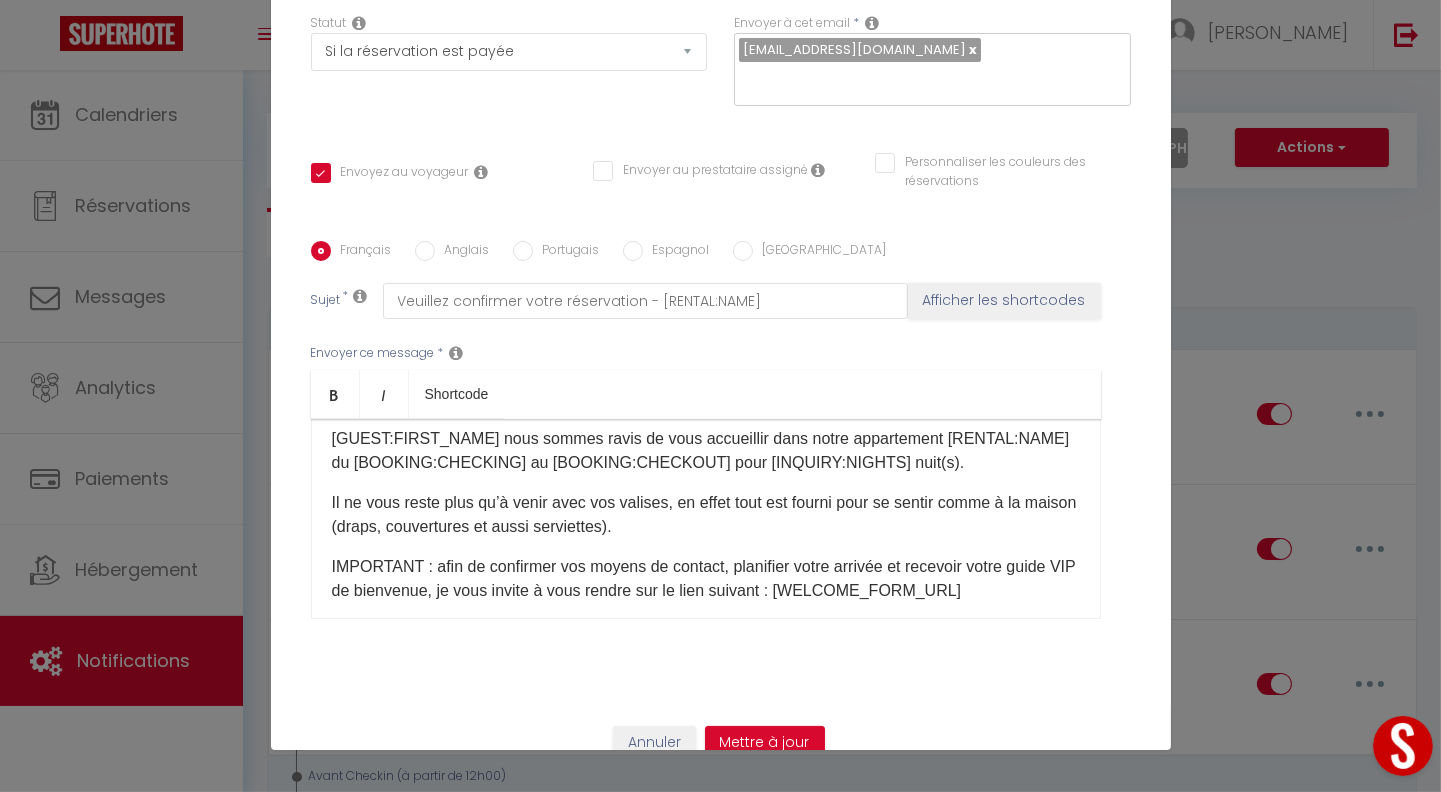 scroll, scrollTop: 0, scrollLeft: 0, axis: both 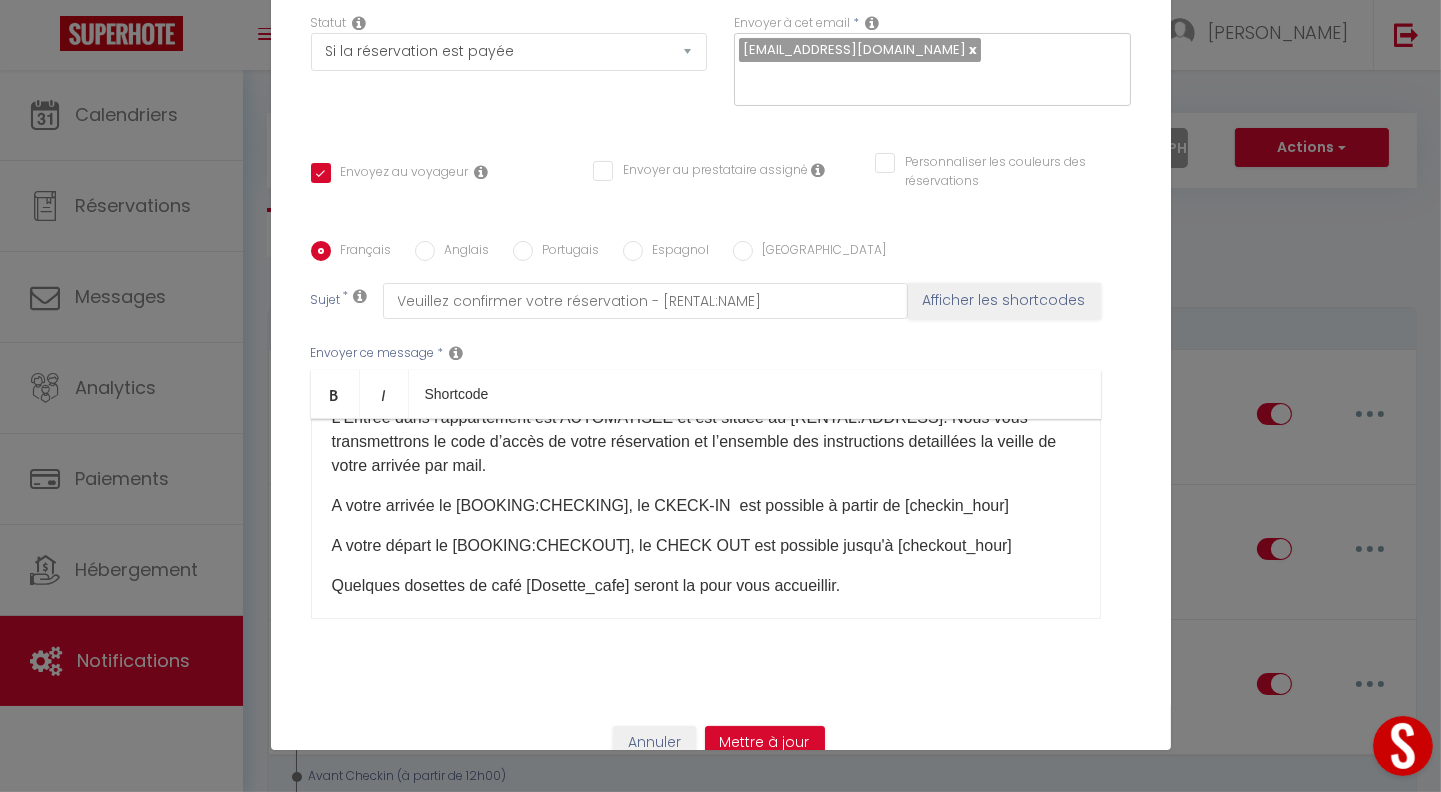 click on "Titre   *     Notification Après la Réservation Airbnb   Pour cet hébergement
Sélectionner les hébergements
Tous les apparts
Seyne Sur Mer
Sweet Caraib  - Host [GEOGRAPHIC_DATA]
Le Voilier - Host [GEOGRAPHIC_DATA]
[GEOGRAPHIC_DATA] - Host [GEOGRAPHIC_DATA]
The [GEOGRAPHIC_DATA]
Sweet Dream - Quiet - Host [GEOGRAPHIC_DATA]
[GEOGRAPHIC_DATA] - [GEOGRAPHIC_DATA]" at bounding box center (721, 241) 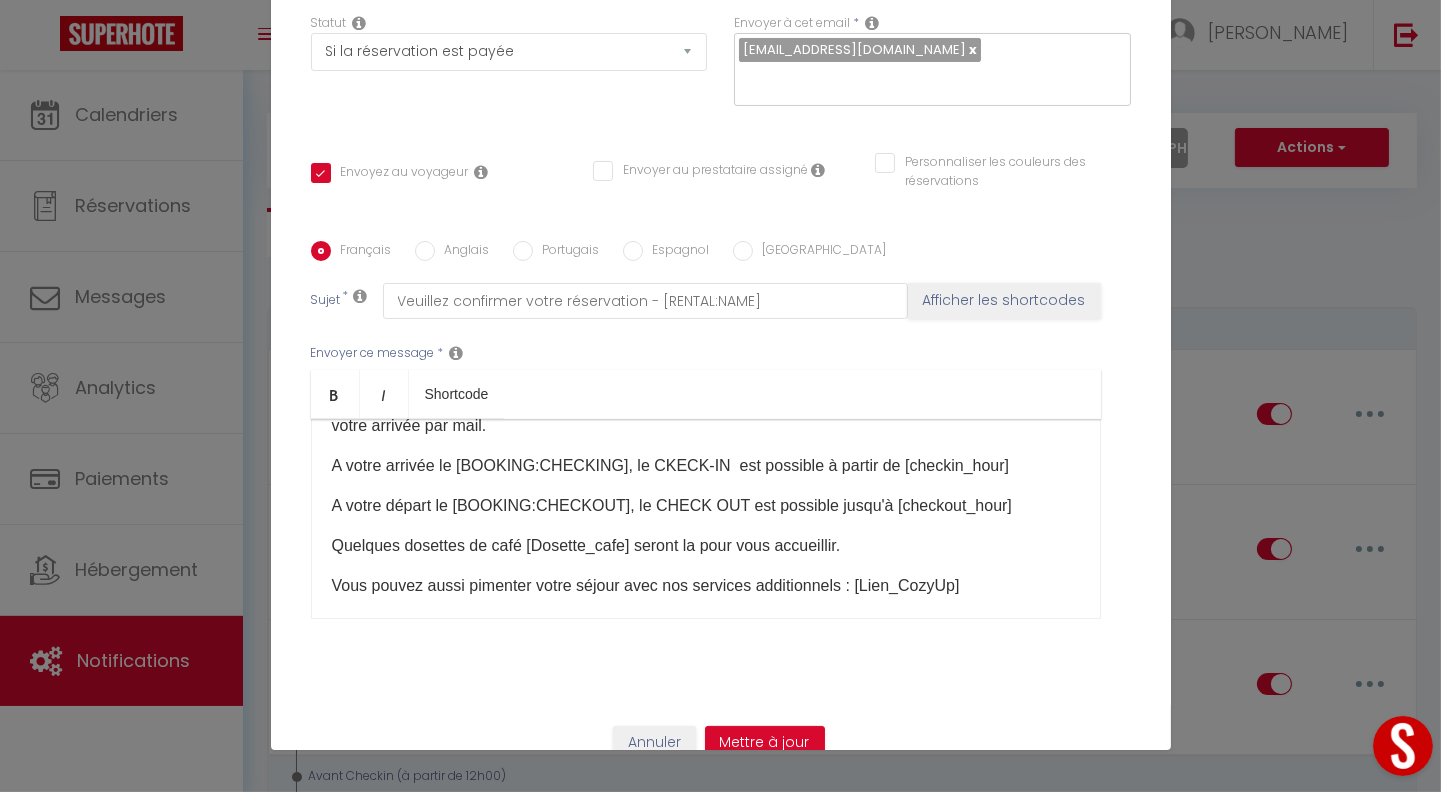scroll, scrollTop: 346, scrollLeft: 0, axis: vertical 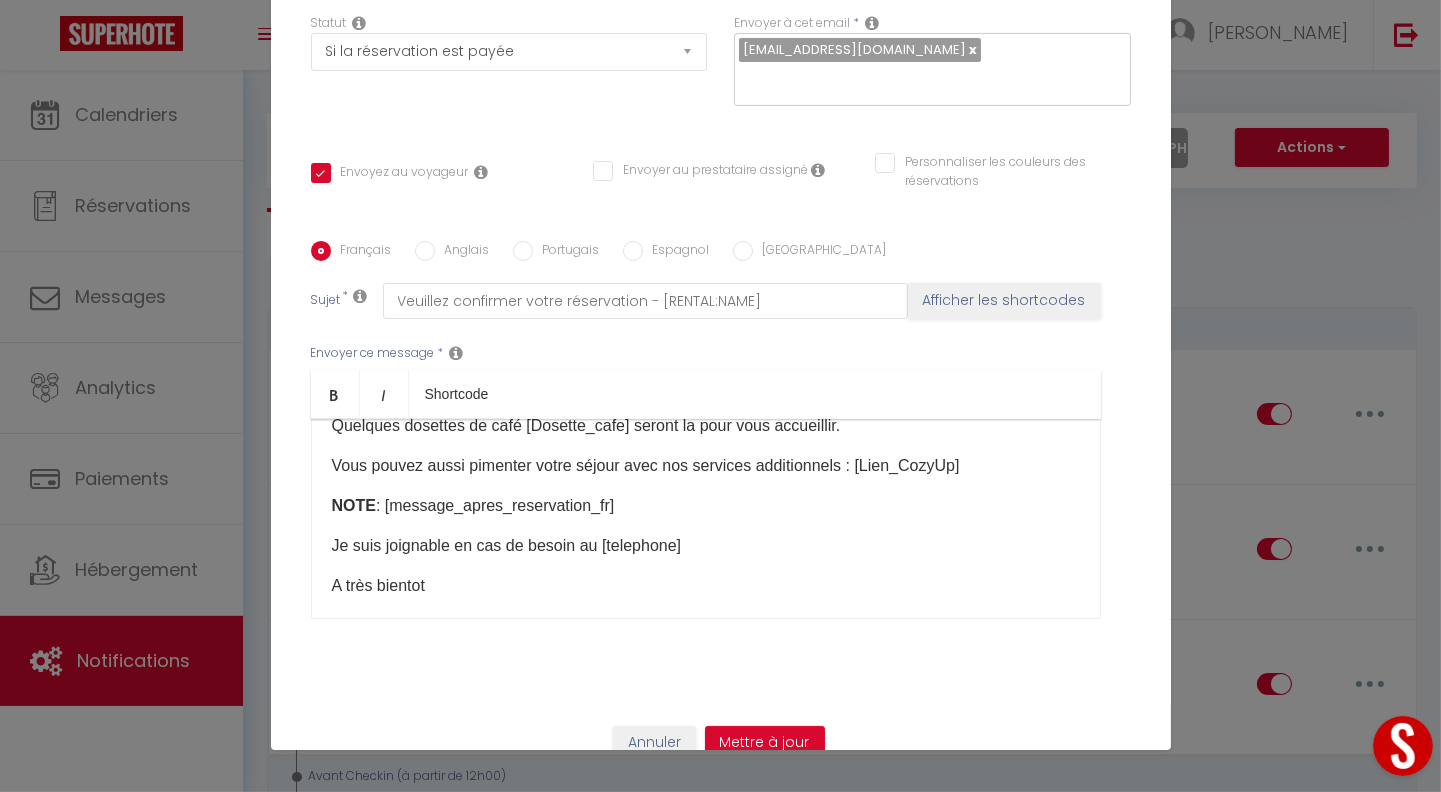click on "Titre   *     Notification Après la Réservation Airbnb   Pour cet hébergement
Sélectionner les hébergements
Tous les apparts
Seyne Sur Mer
Sweet Caraib  - Host [GEOGRAPHIC_DATA]
Le Voilier - Host [GEOGRAPHIC_DATA]
[GEOGRAPHIC_DATA] - Host [GEOGRAPHIC_DATA]
The [GEOGRAPHIC_DATA]
Sweet Dream - Quiet - Host [GEOGRAPHIC_DATA]
[GEOGRAPHIC_DATA] - [GEOGRAPHIC_DATA]" at bounding box center [721, 241] 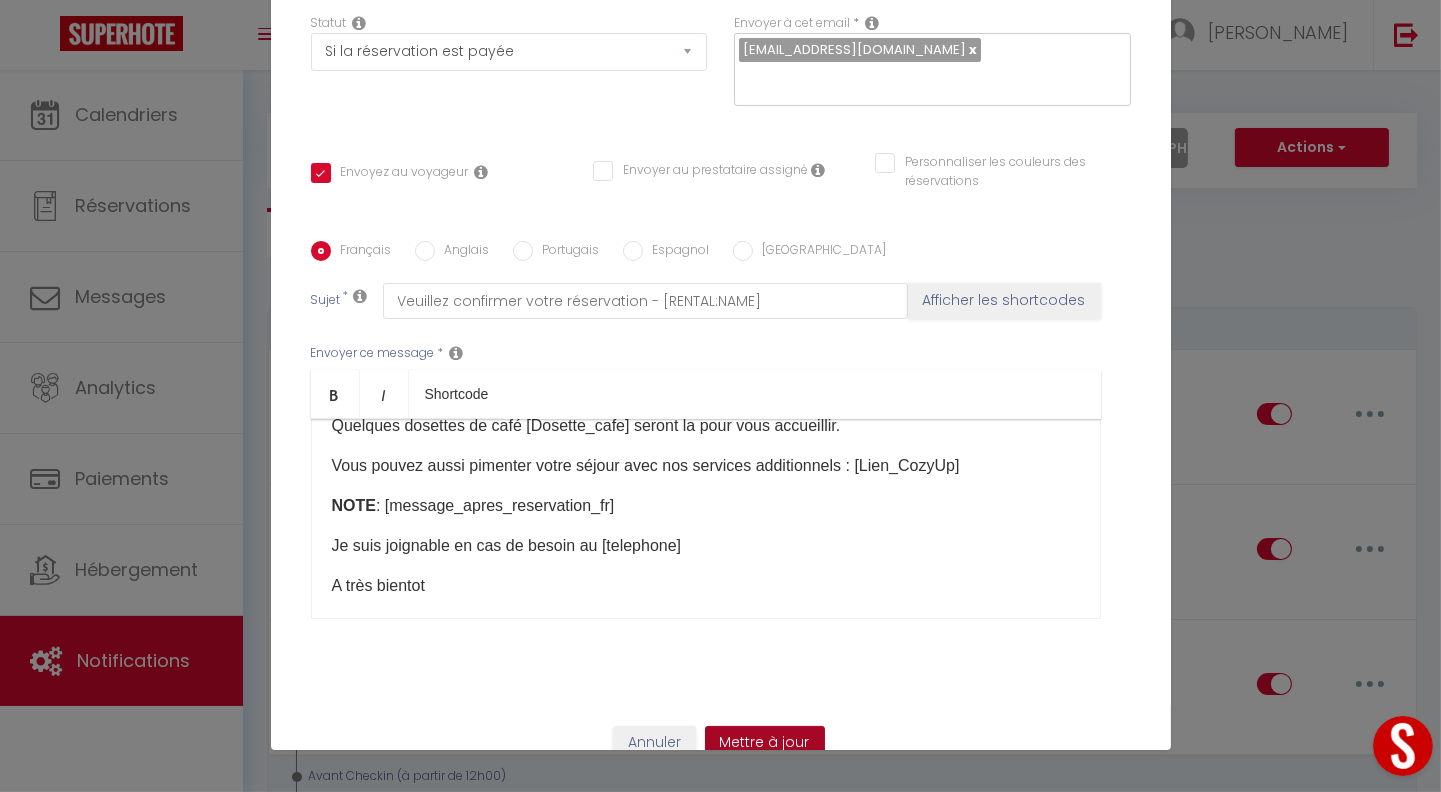 click on "Mettre à jour" at bounding box center (765, 743) 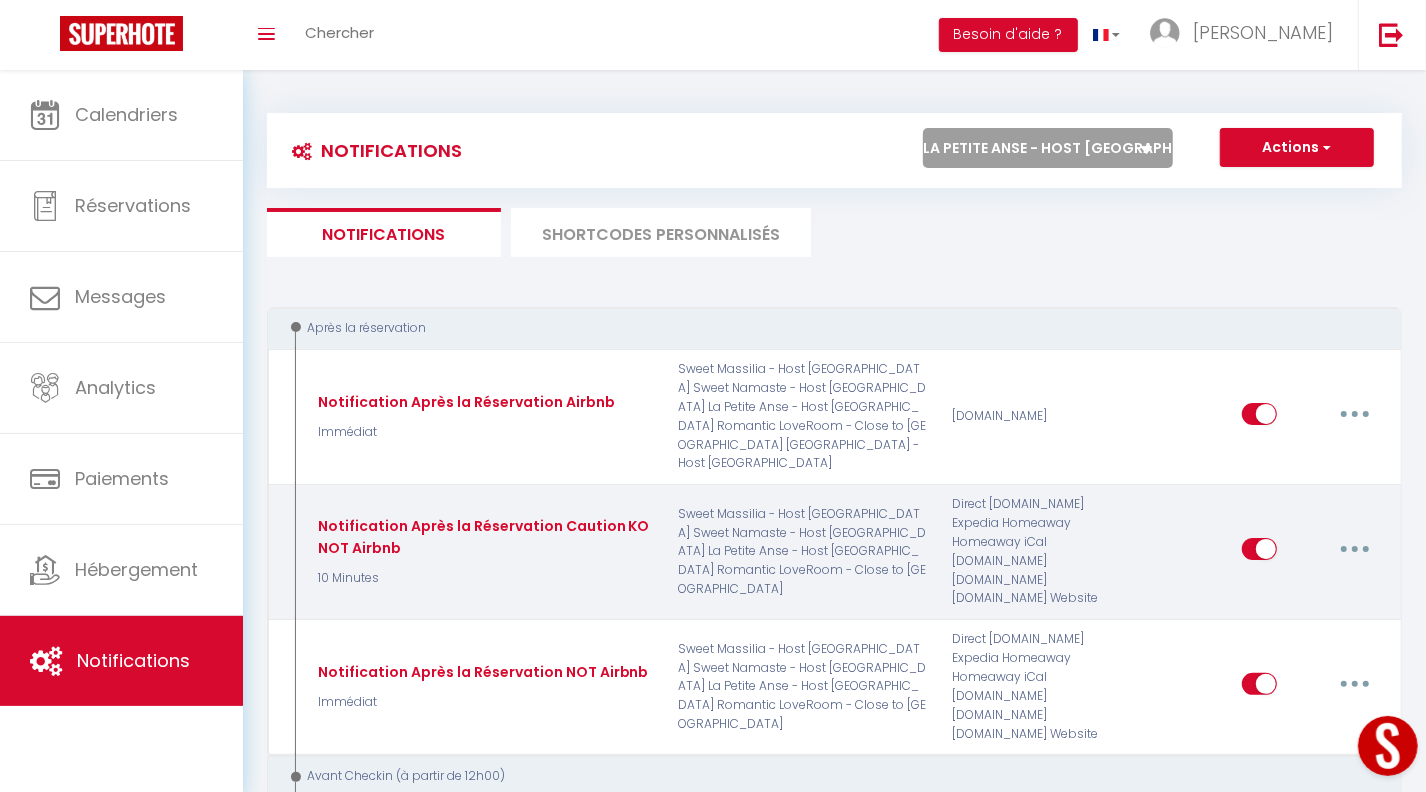 click at bounding box center (1355, 549) 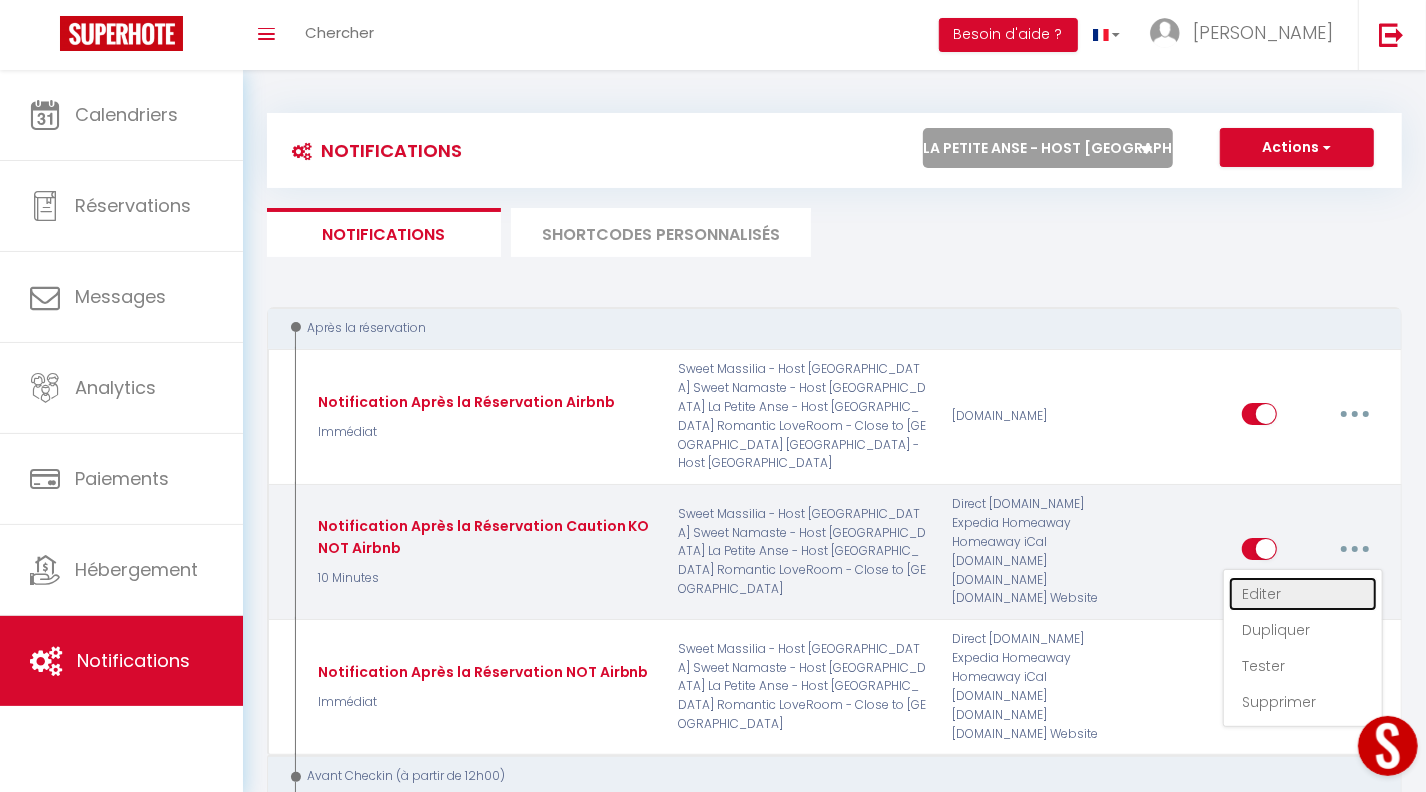 click on "Editer" at bounding box center (1303, 594) 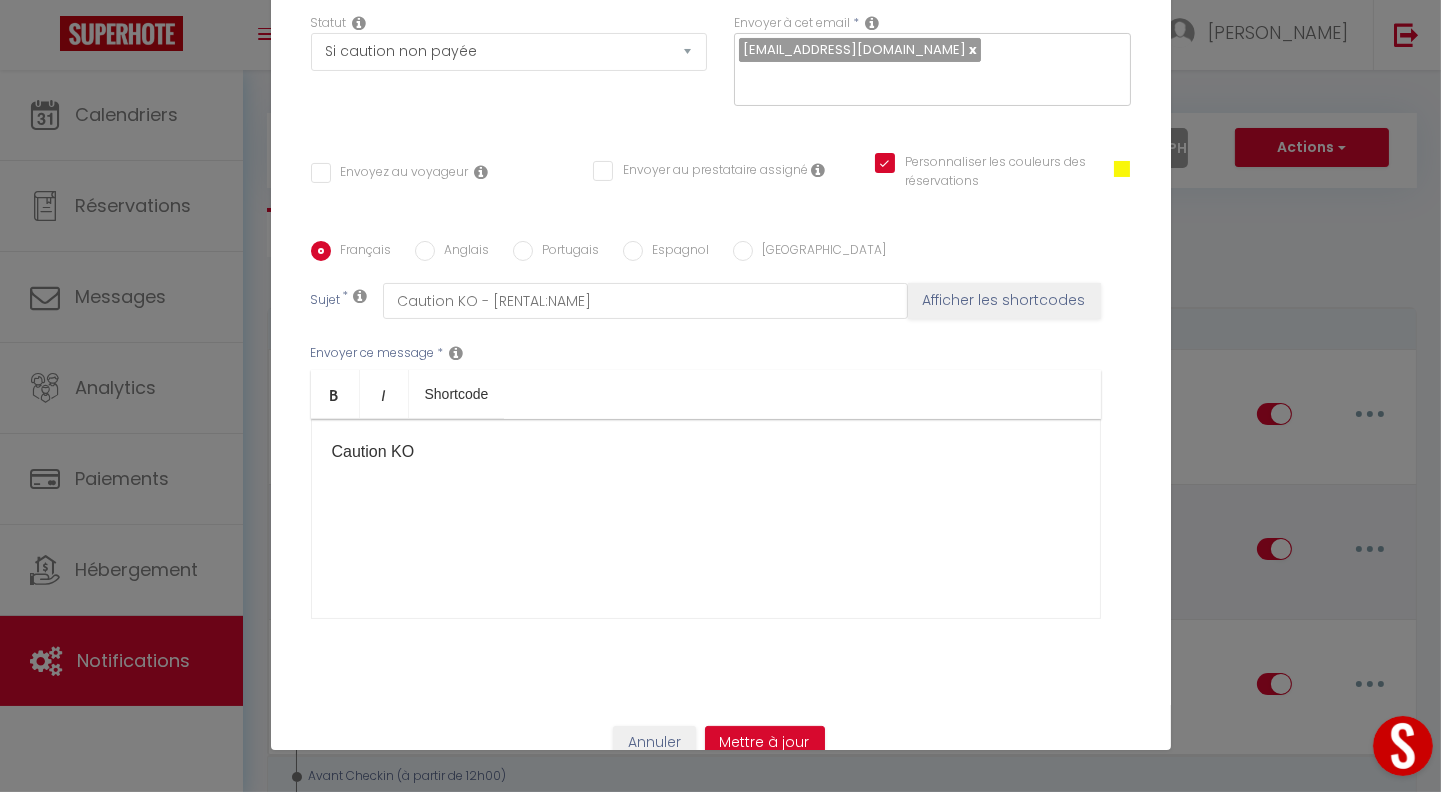 scroll, scrollTop: 0, scrollLeft: 0, axis: both 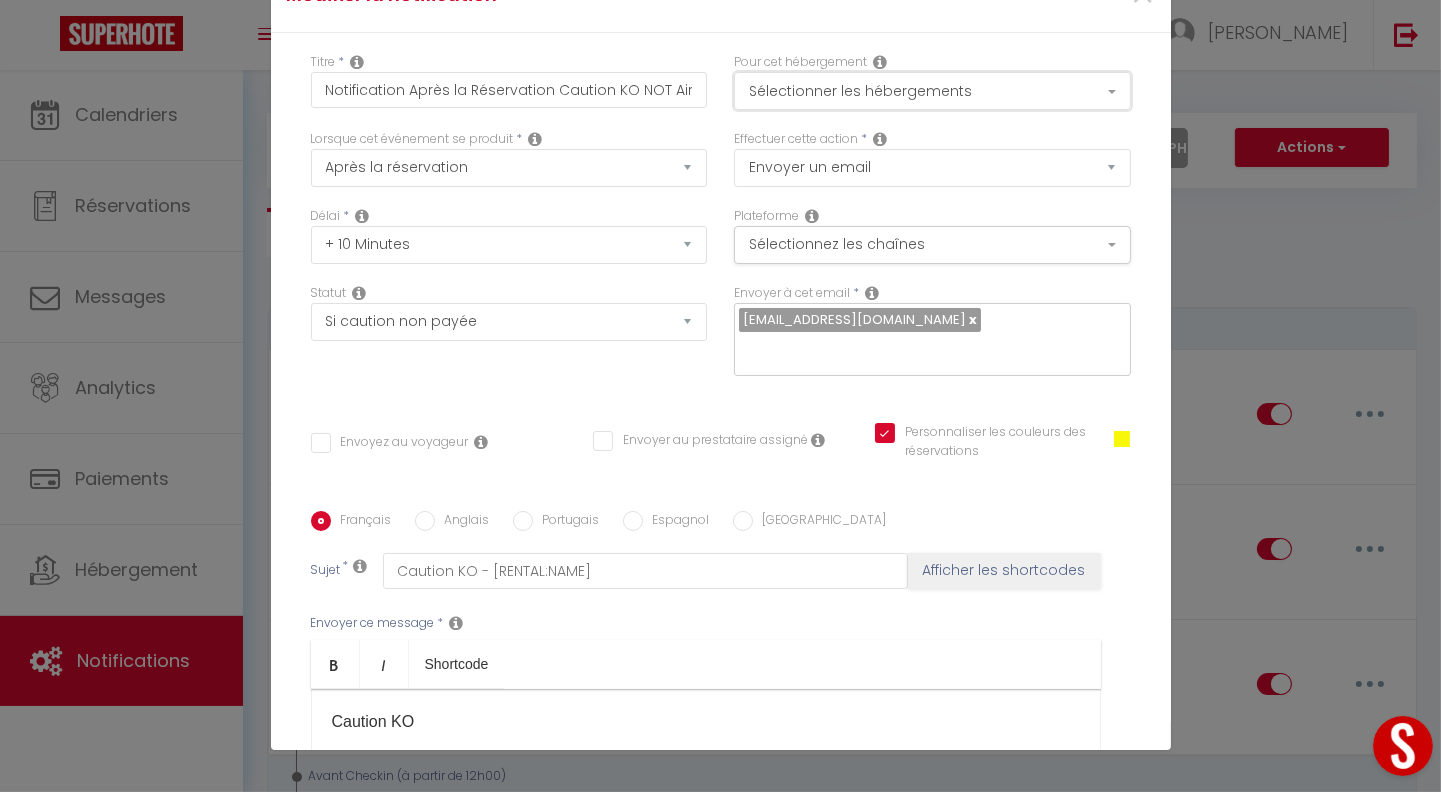 click on "Sélectionner les hébergements" at bounding box center (932, 91) 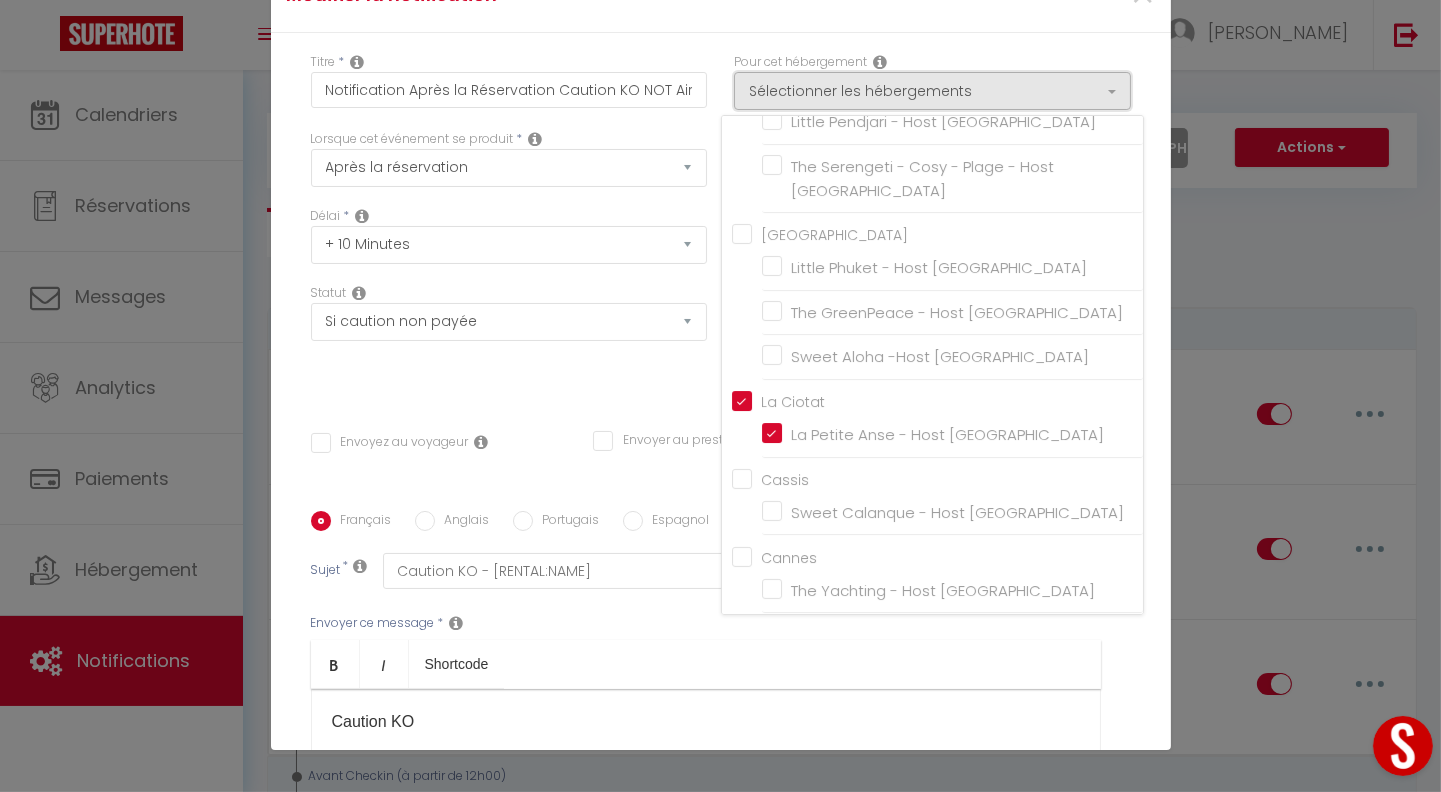 scroll, scrollTop: 418, scrollLeft: 0, axis: vertical 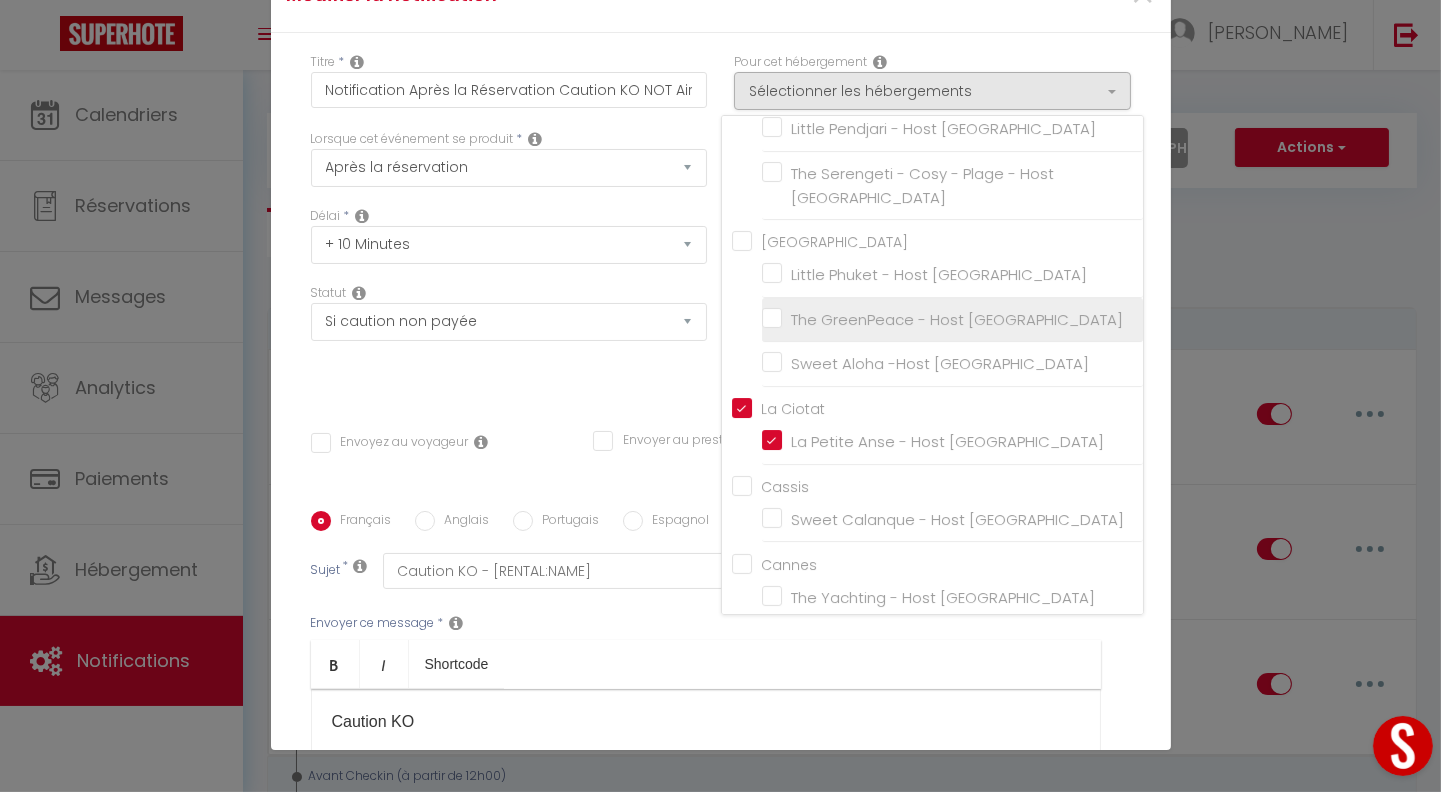 click on "The GreenPeace - Host [GEOGRAPHIC_DATA]" at bounding box center (952, 320) 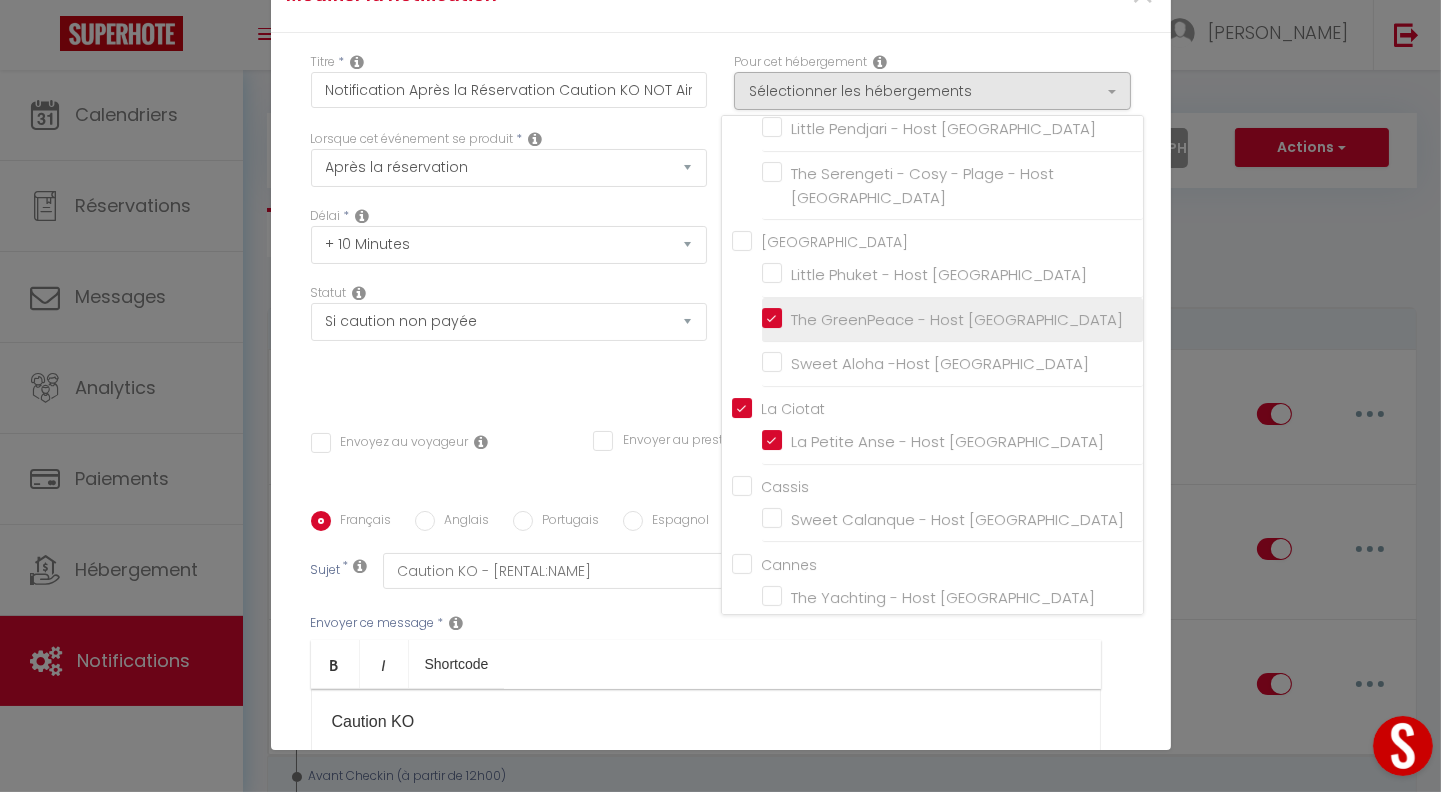 checkbox on "false" 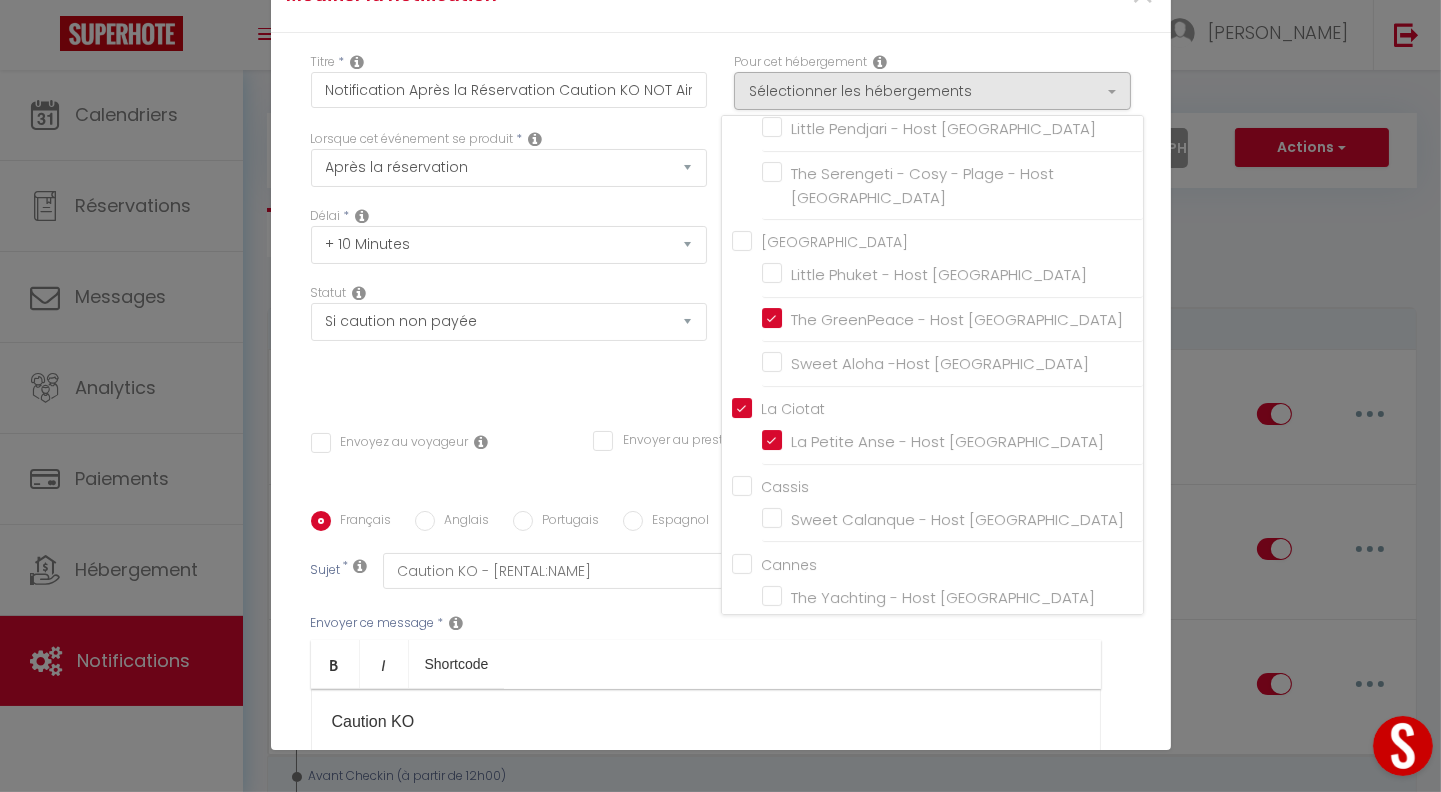 scroll, scrollTop: 832, scrollLeft: 0, axis: vertical 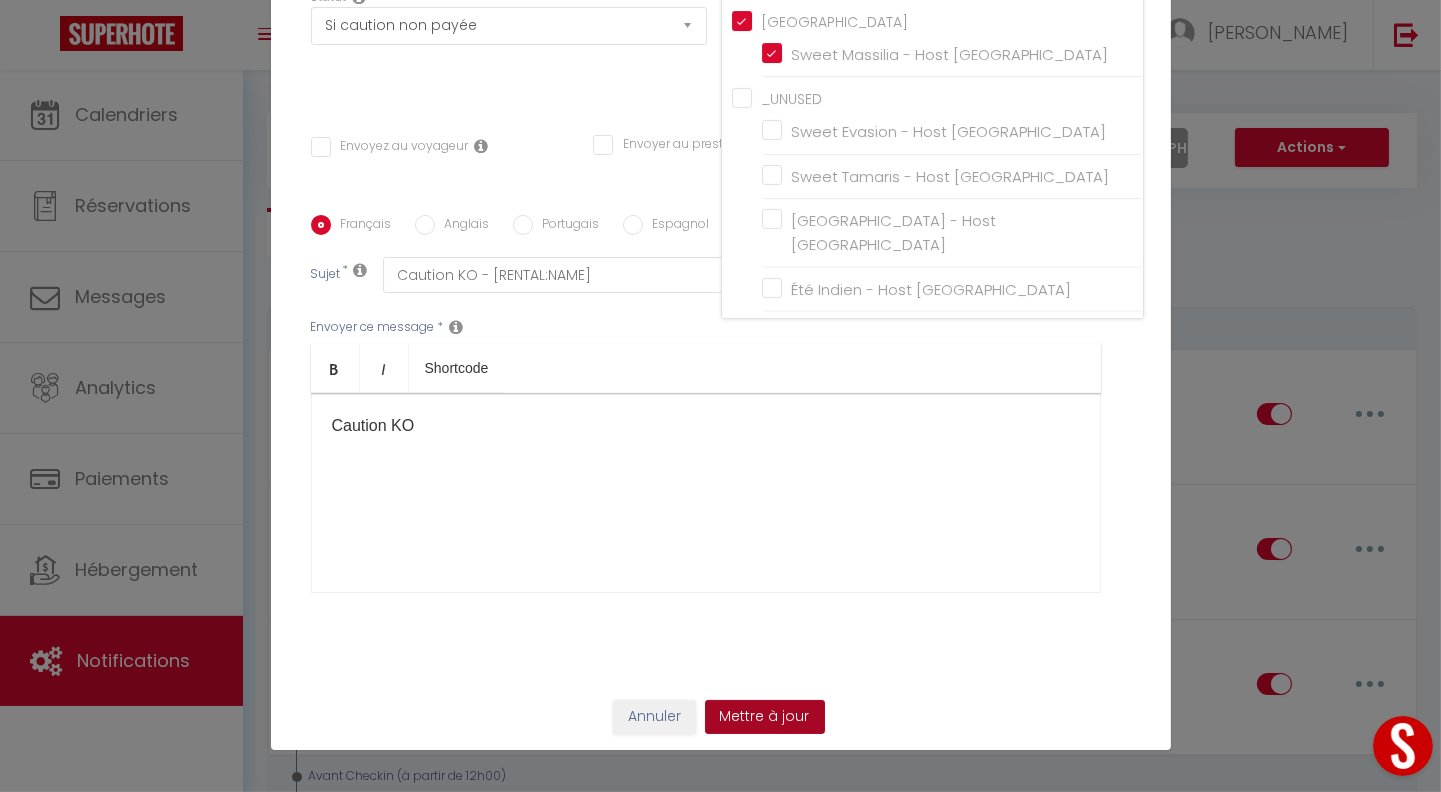 click on "Mettre à jour" at bounding box center [765, 717] 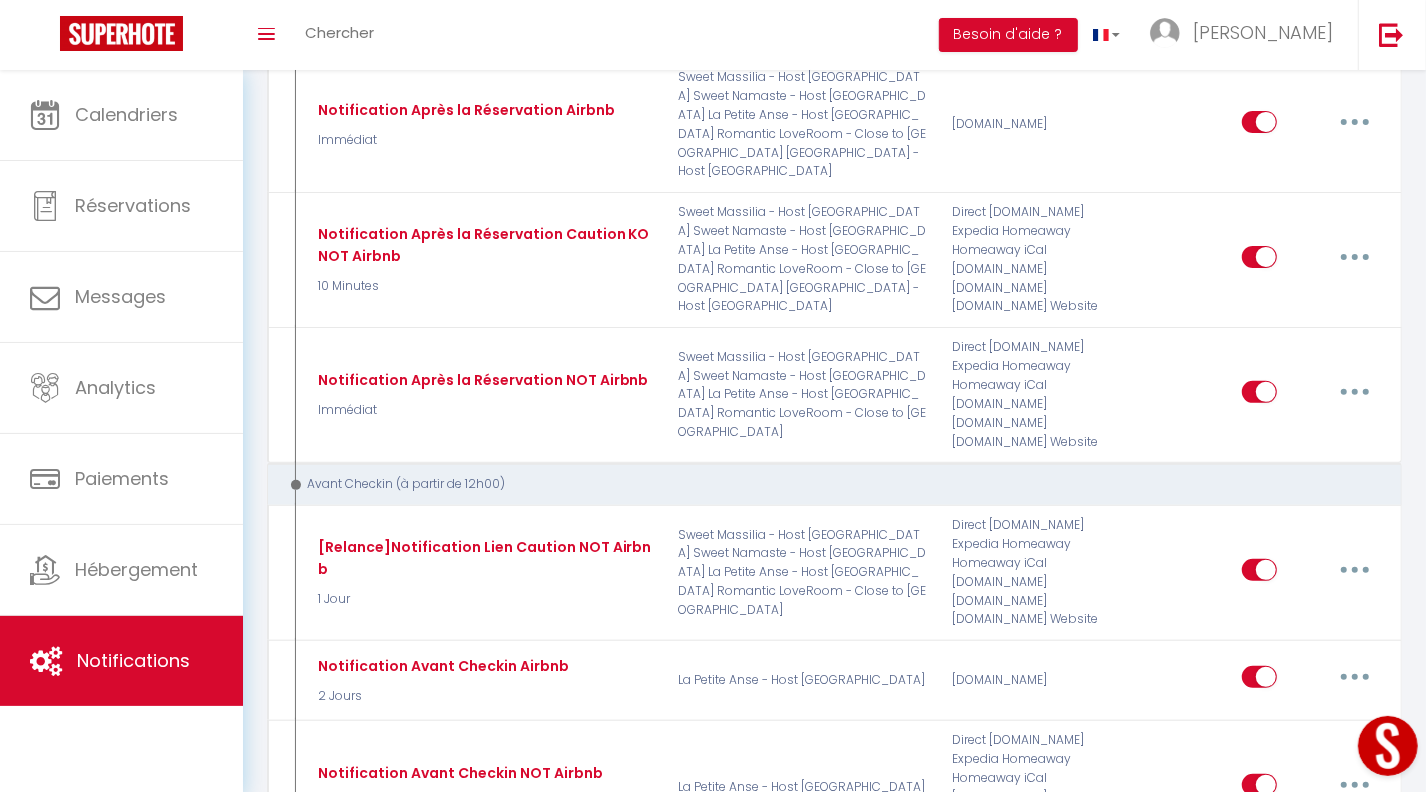 scroll, scrollTop: 306, scrollLeft: 0, axis: vertical 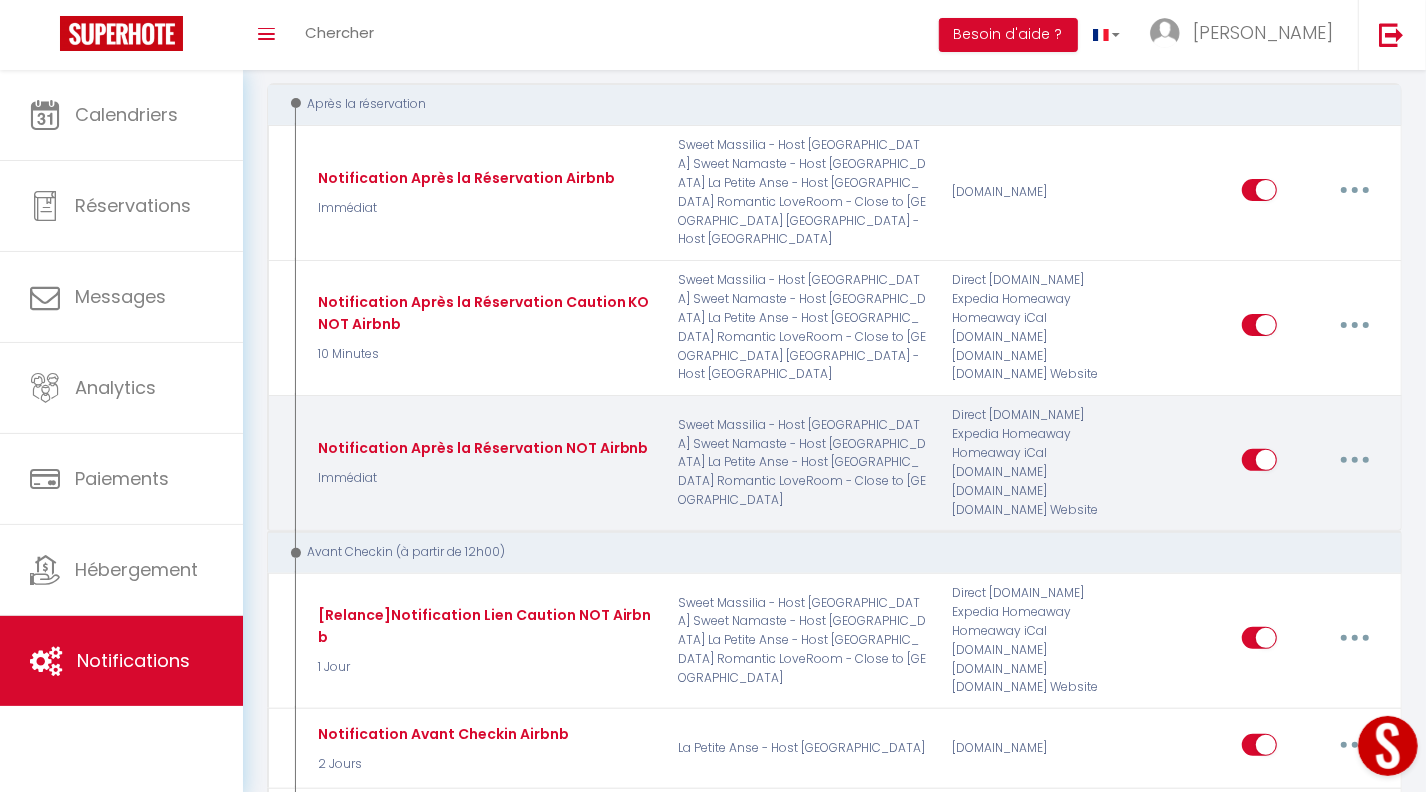 click at bounding box center (1355, 460) 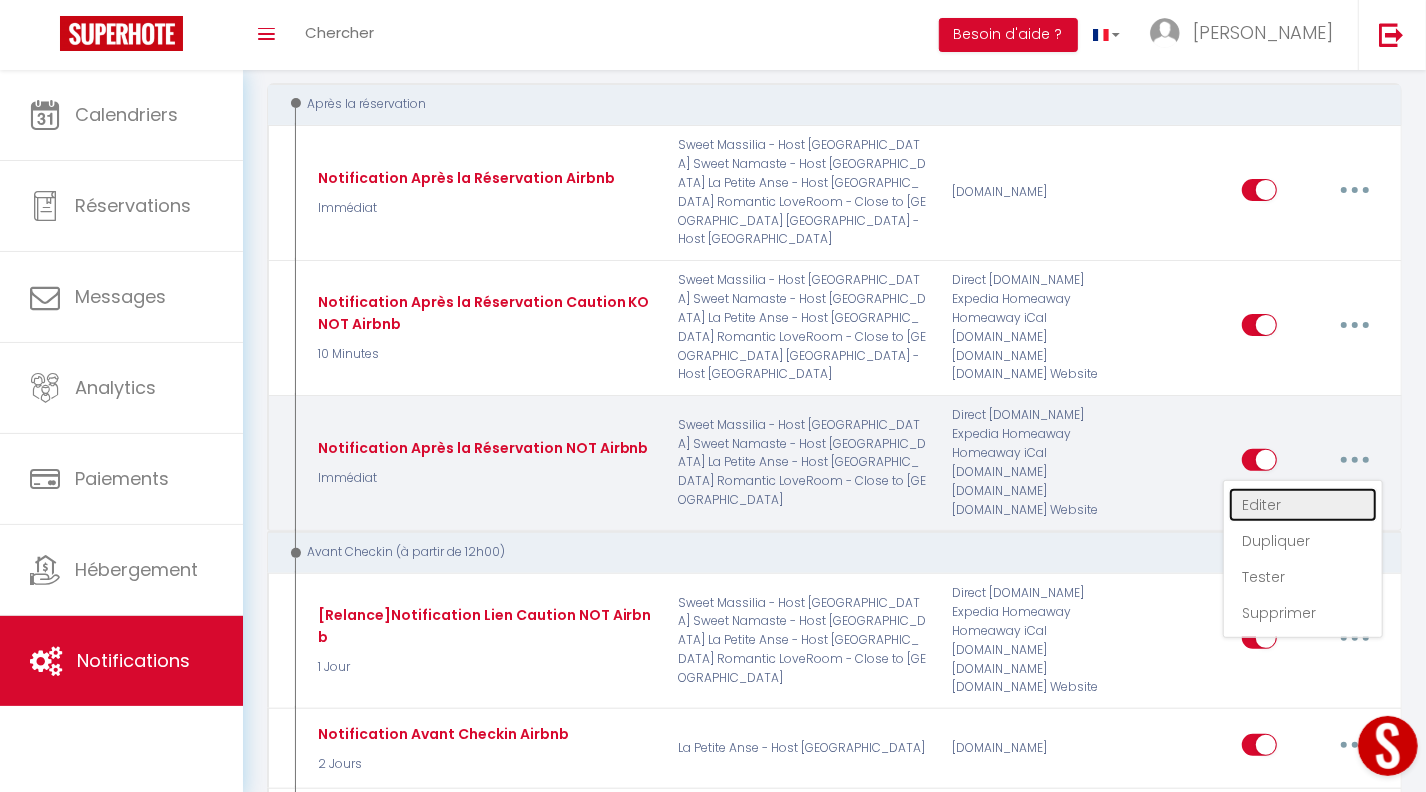 click on "Editer" at bounding box center [1303, 505] 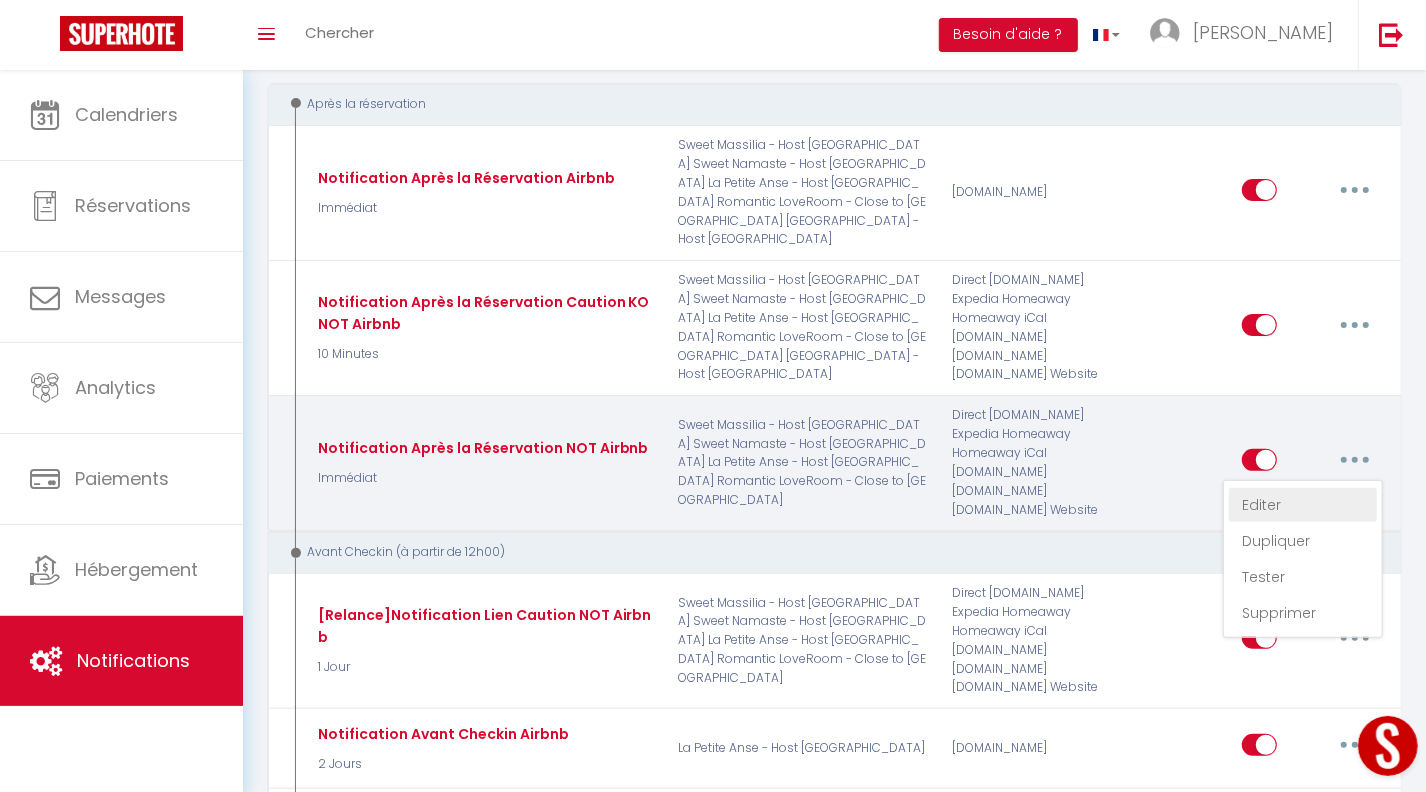 type on "Notification Après la Réservation NOT Airbnb" 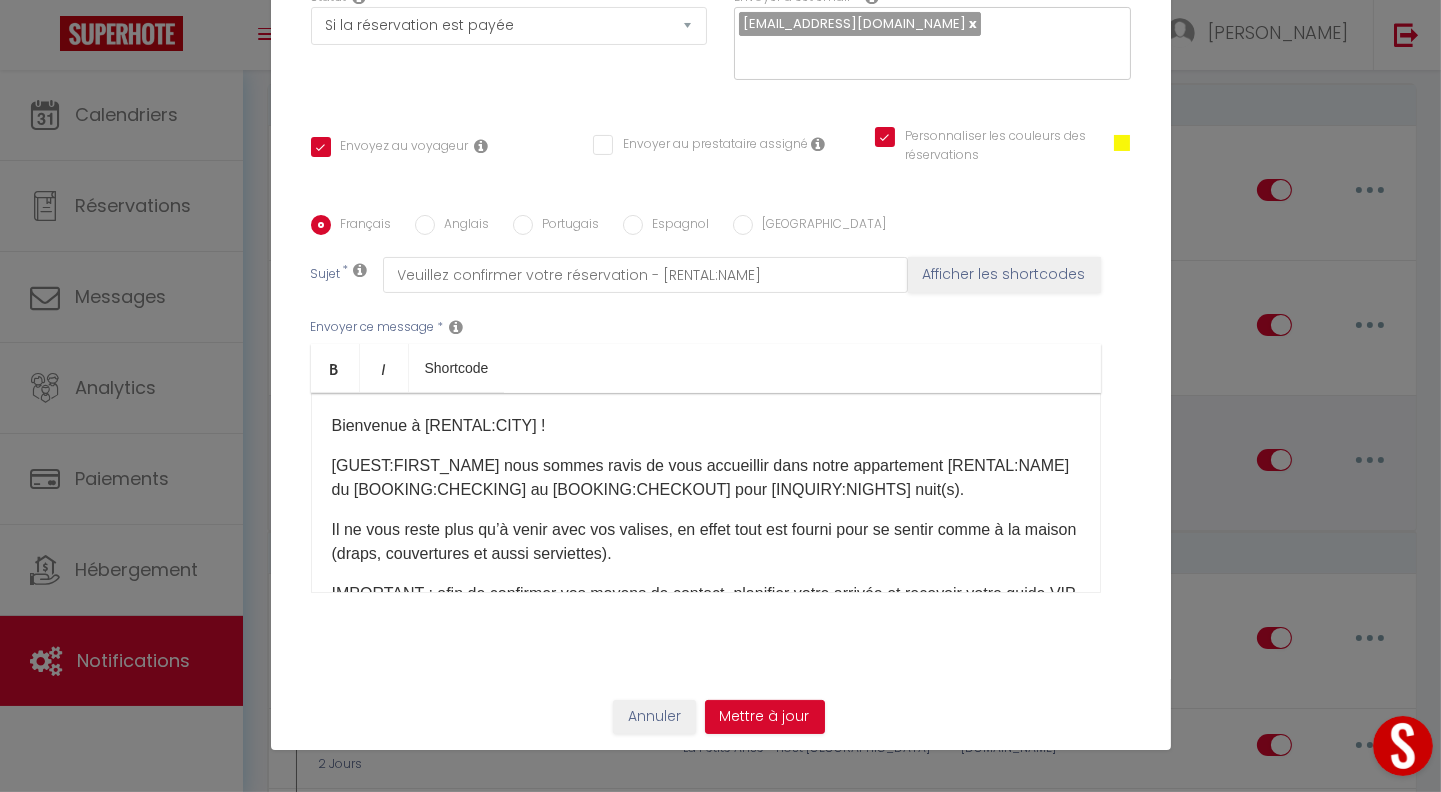 scroll, scrollTop: 270, scrollLeft: 0, axis: vertical 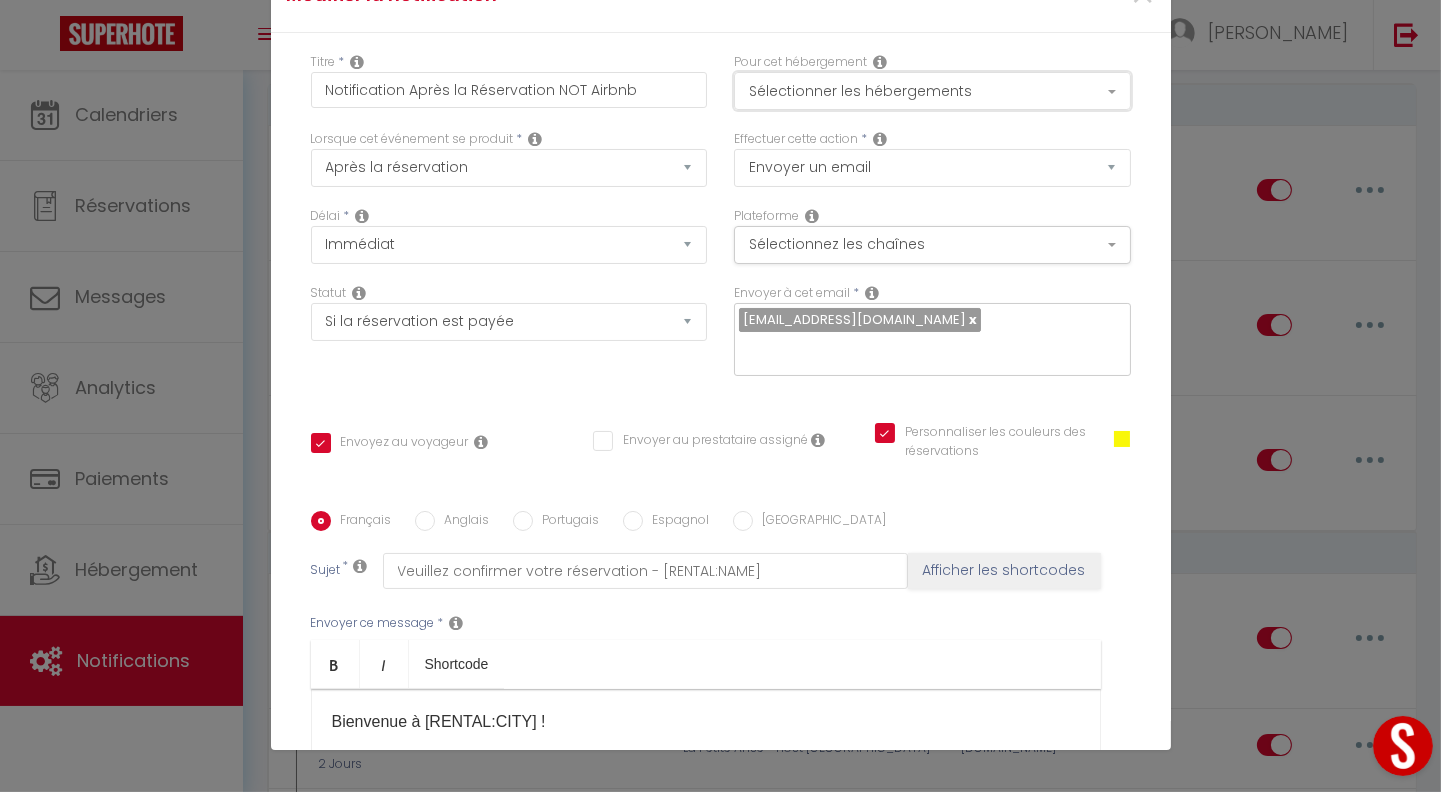 click on "Sélectionner les hébergements" at bounding box center (932, 91) 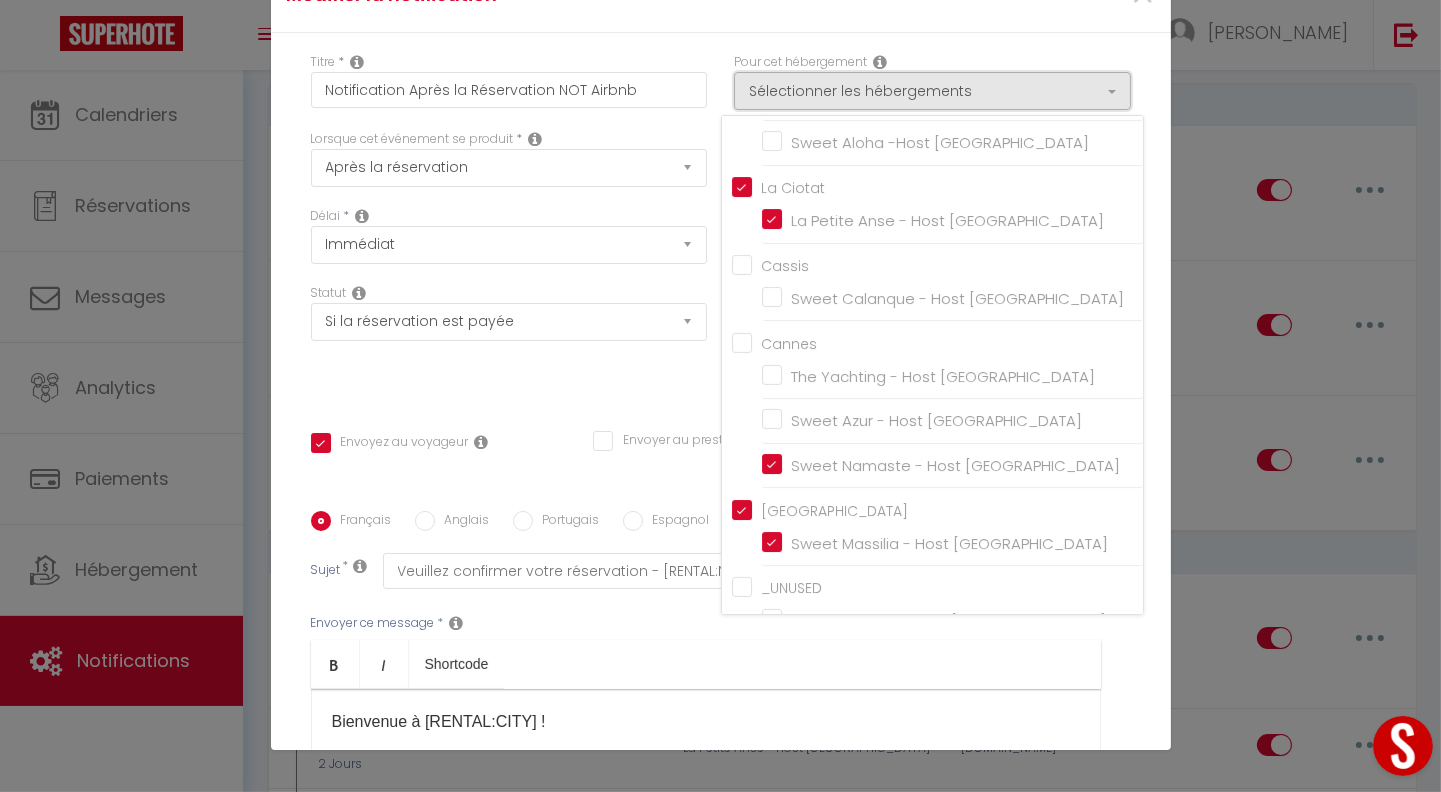 scroll, scrollTop: 638, scrollLeft: 0, axis: vertical 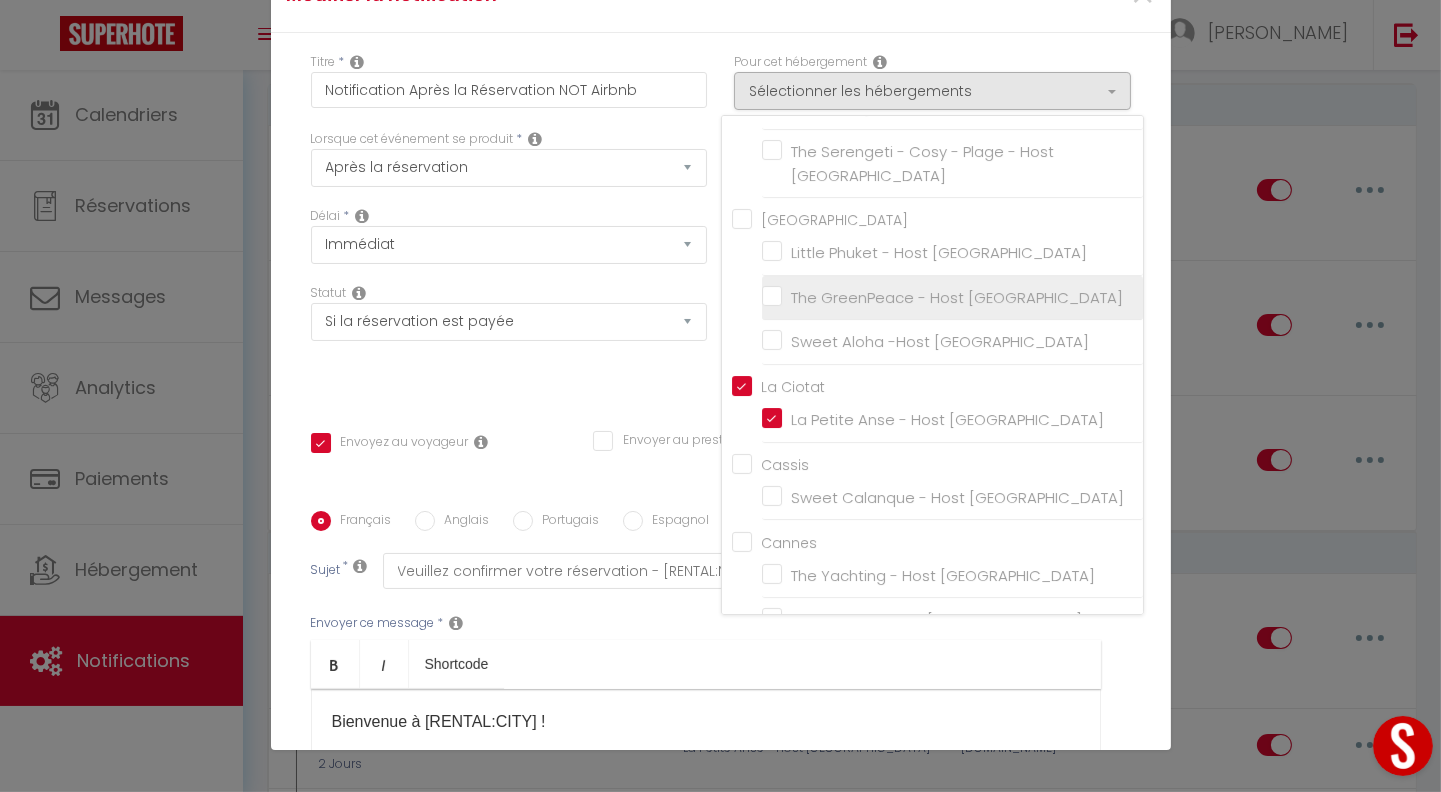click on "The GreenPeace - Host [GEOGRAPHIC_DATA]" at bounding box center (952, 298) 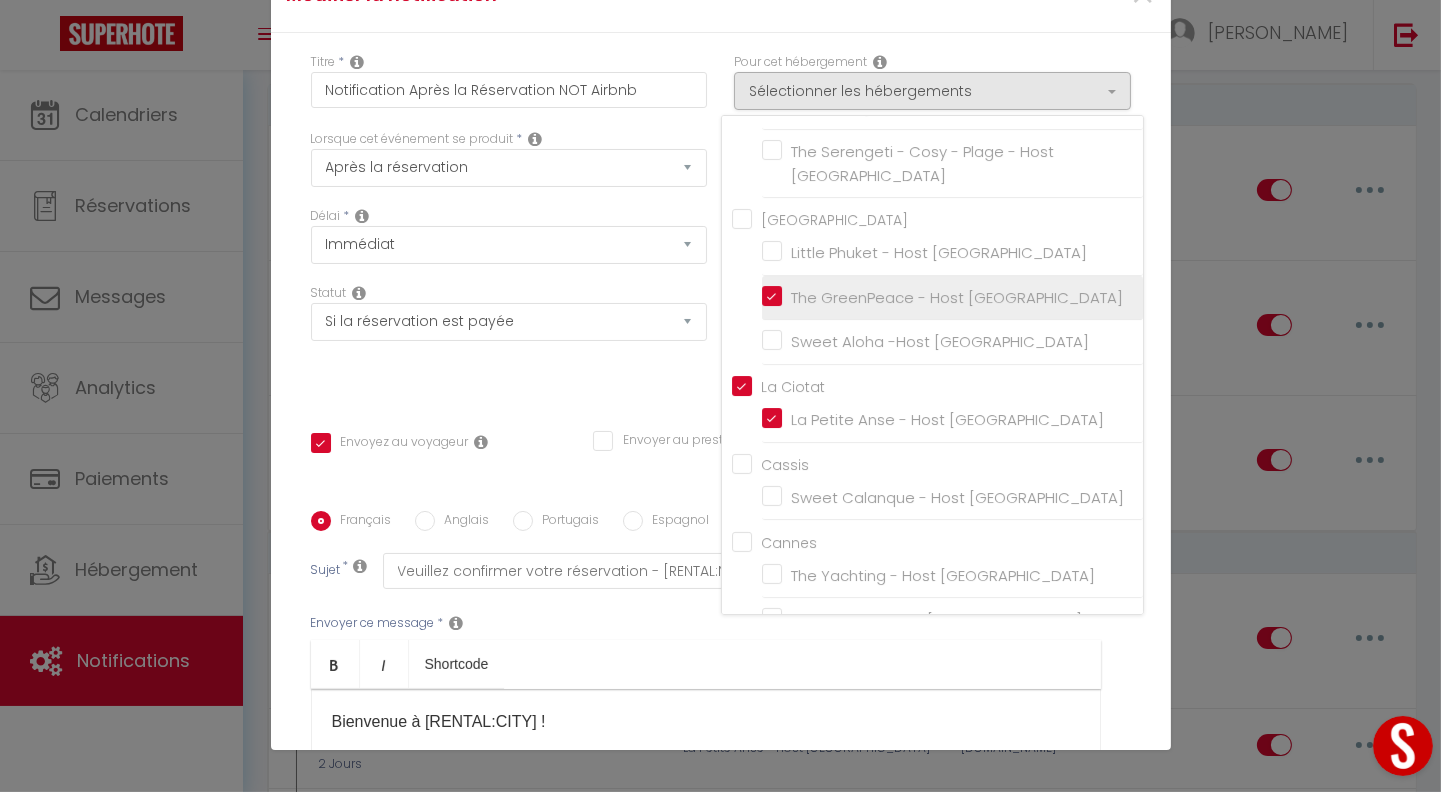 checkbox on "true" 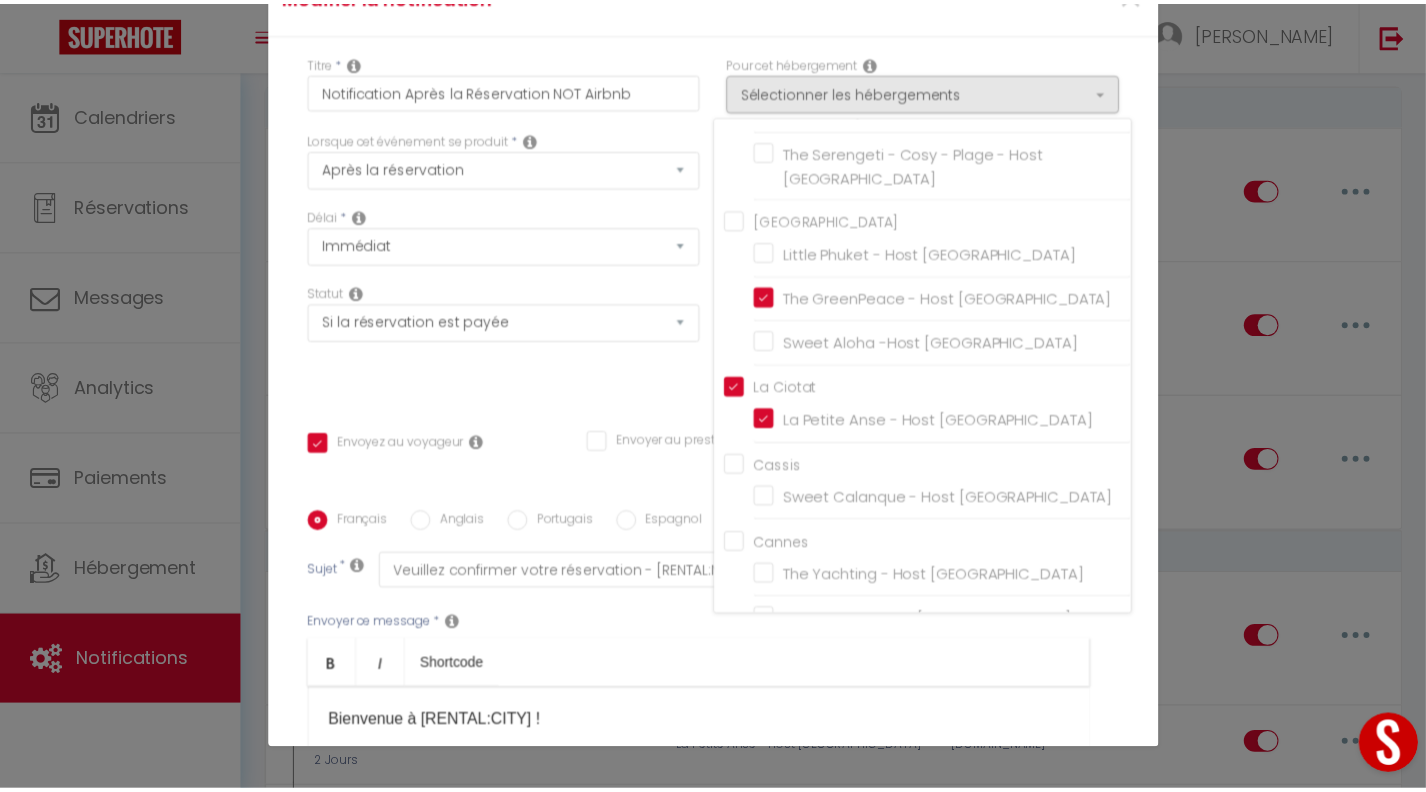 scroll, scrollTop: 270, scrollLeft: 0, axis: vertical 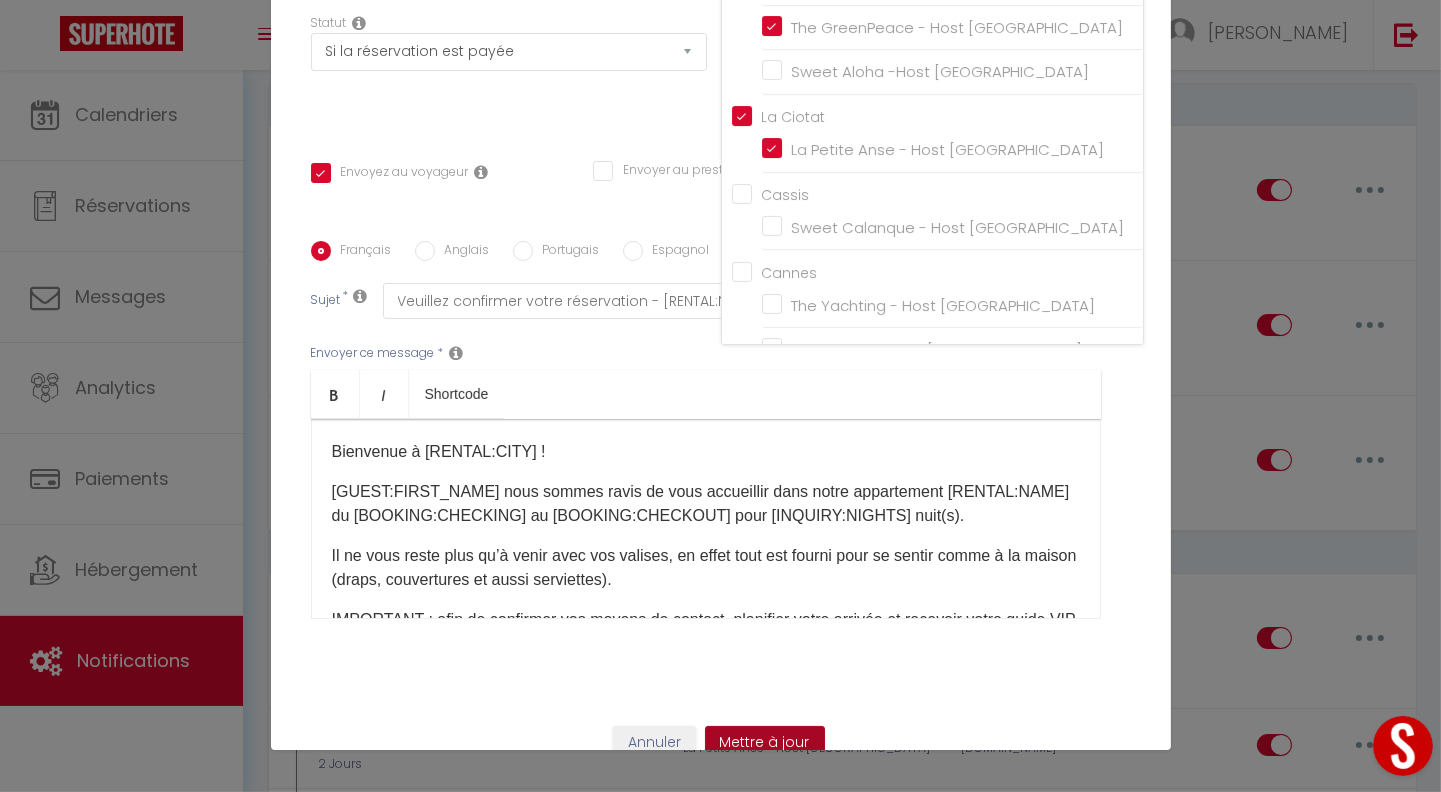 click on "Mettre à jour" at bounding box center [765, 743] 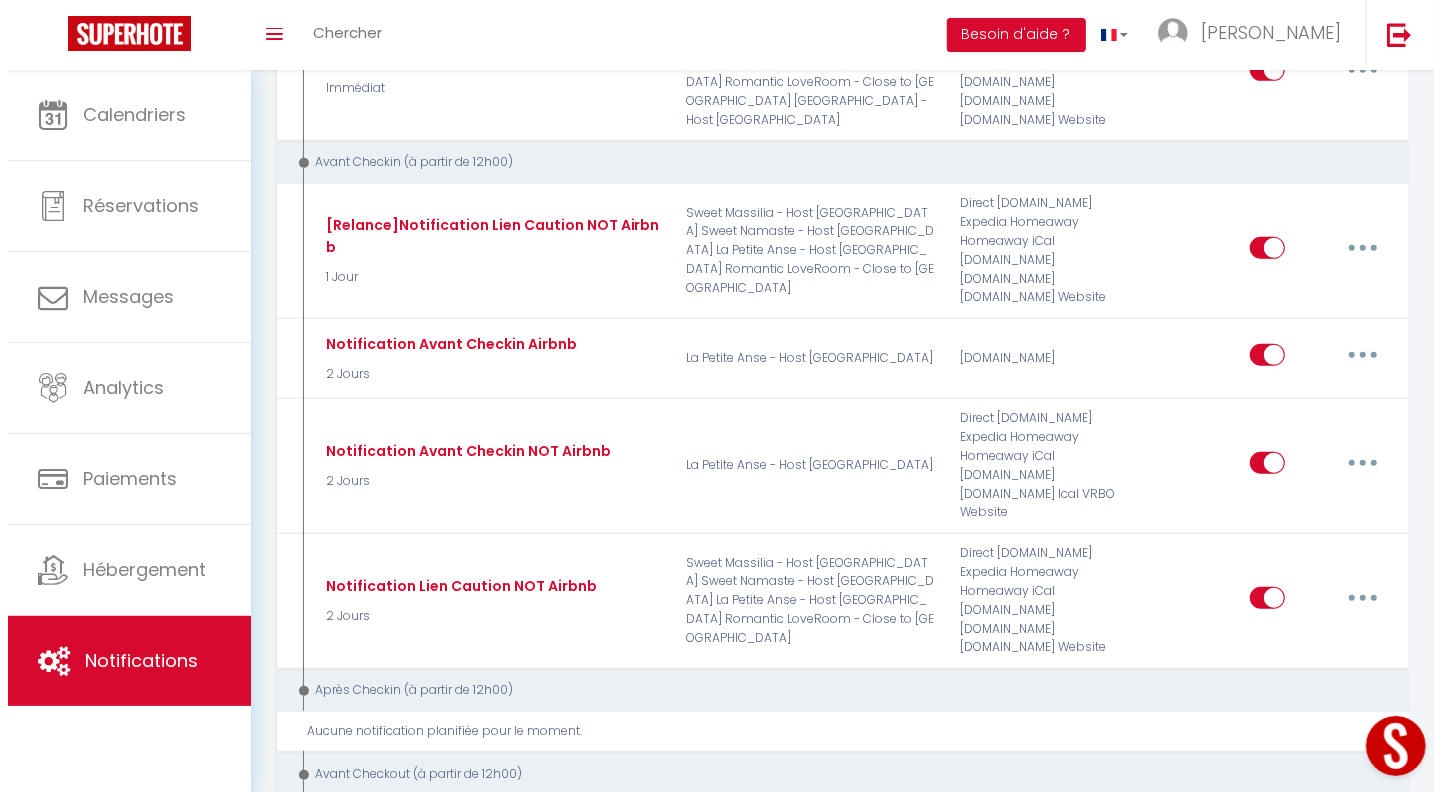 scroll, scrollTop: 632, scrollLeft: 0, axis: vertical 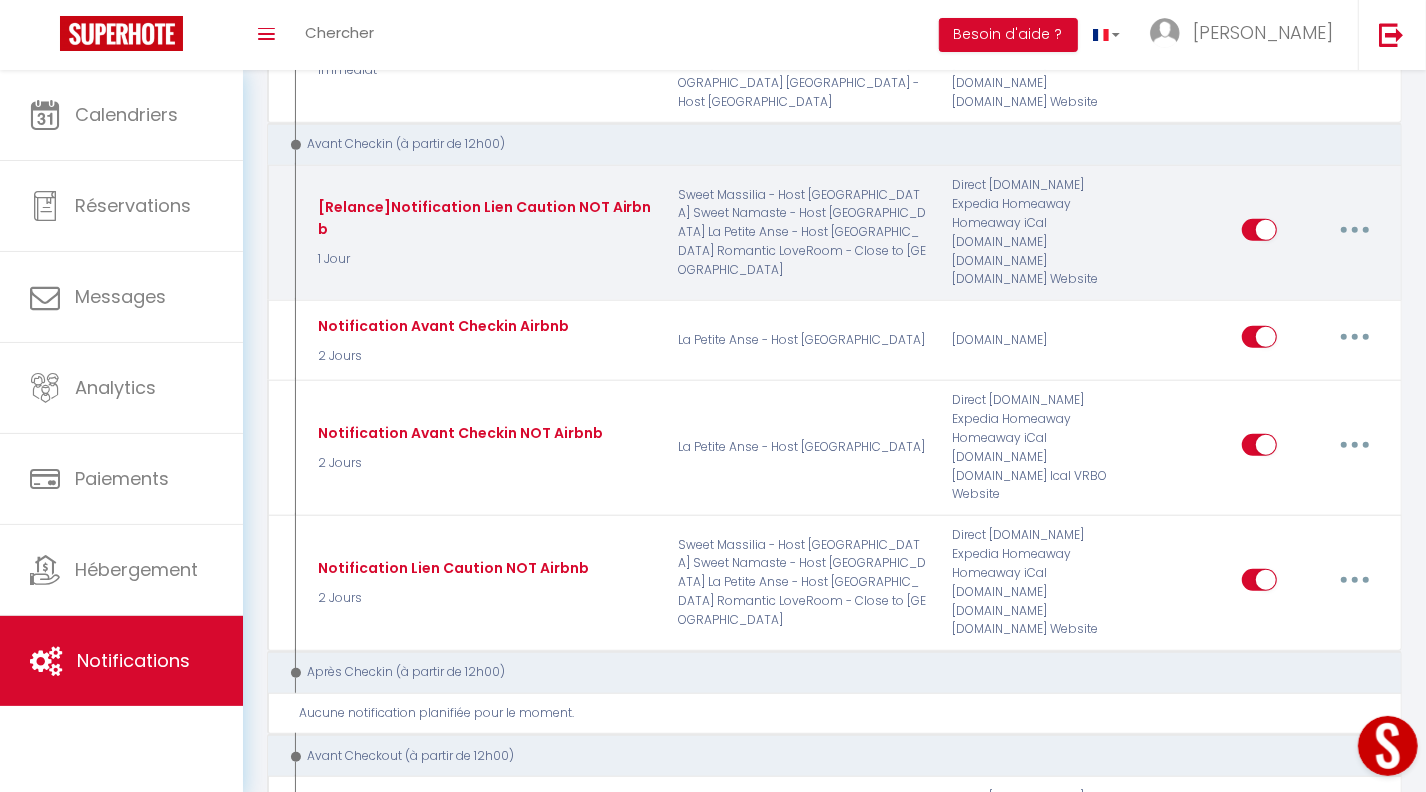 click at bounding box center (1355, 230) 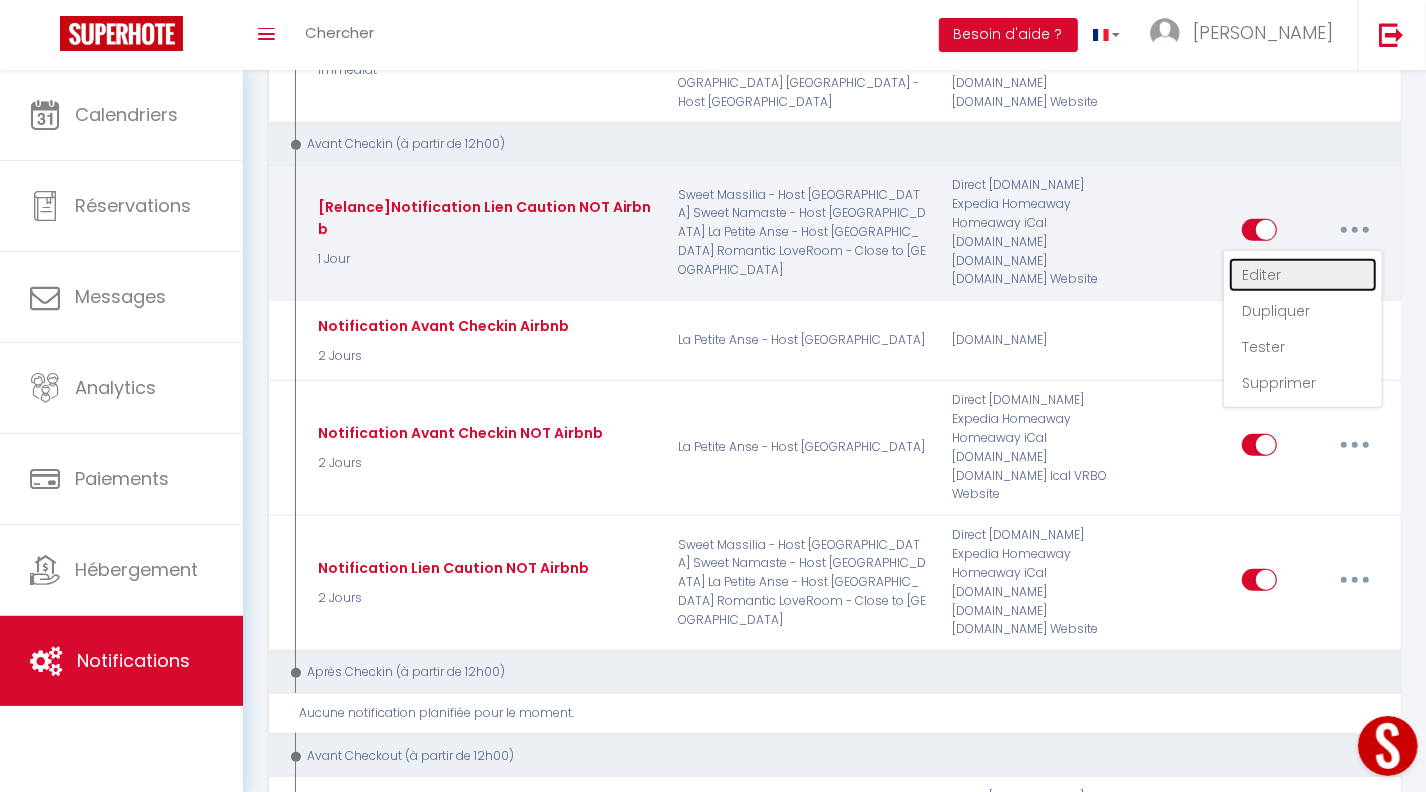 click on "Editer" at bounding box center (1303, 275) 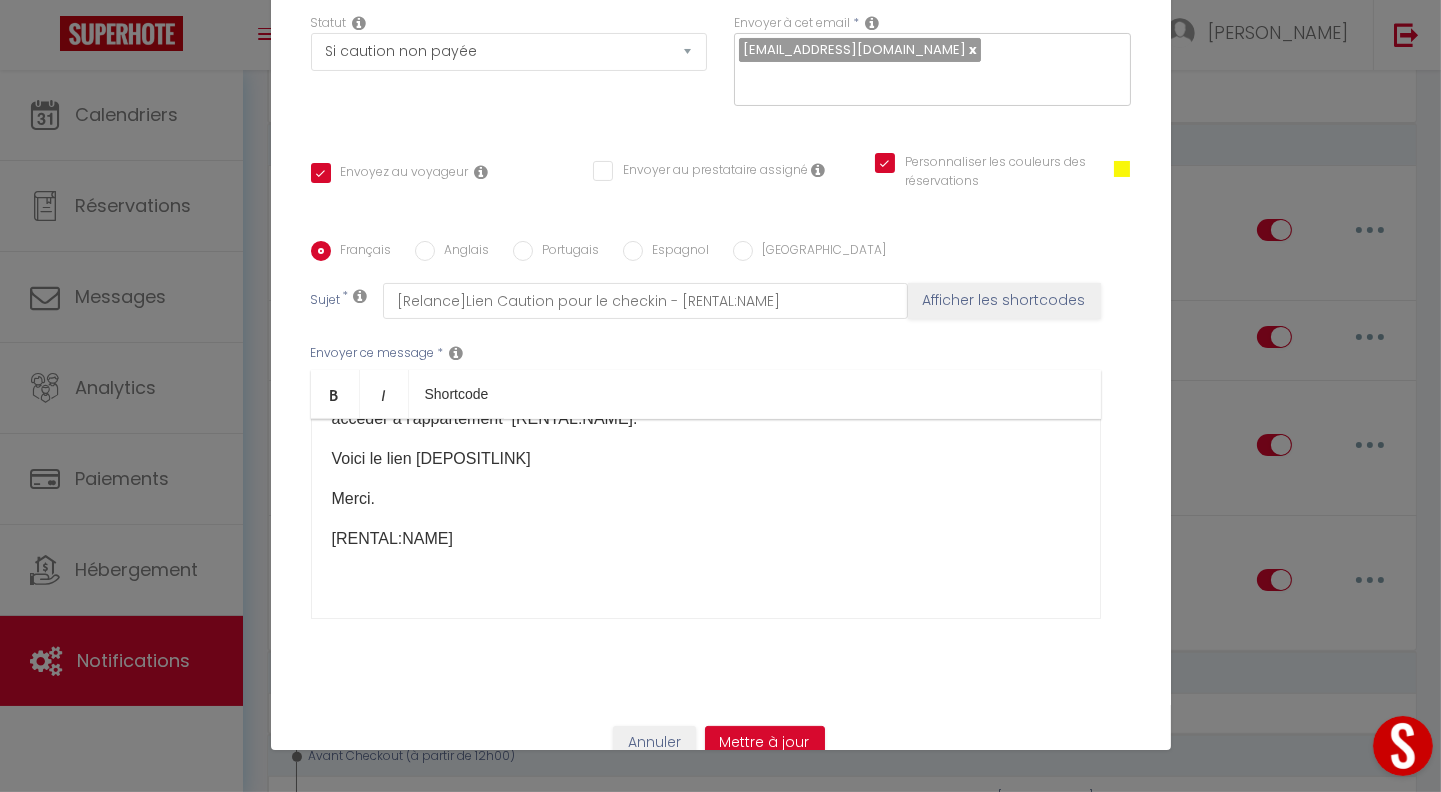 scroll, scrollTop: 0, scrollLeft: 0, axis: both 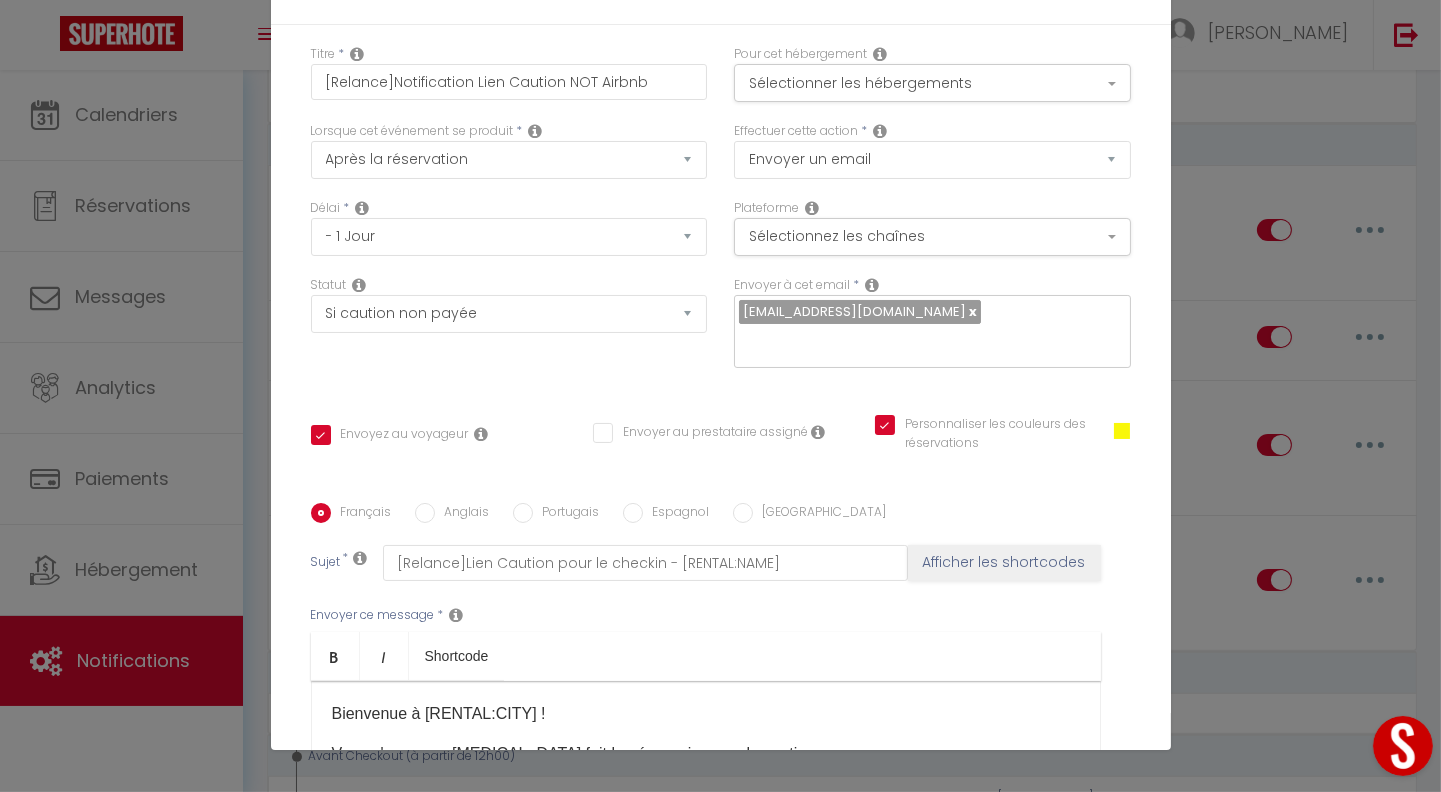 drag, startPoint x: 1141, startPoint y: 80, endPoint x: 1137, endPoint y: 36, distance: 44.181442 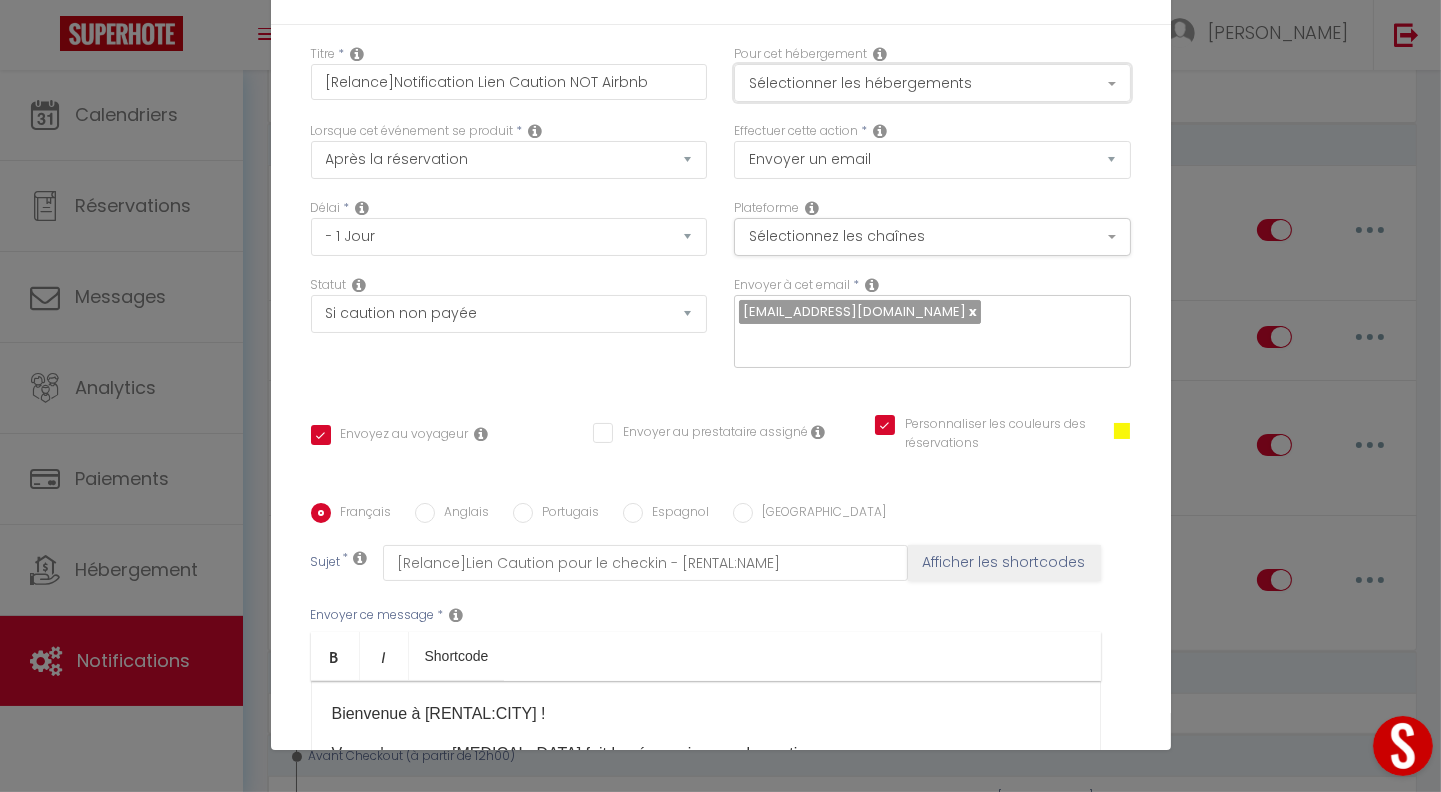 click on "Sélectionner les hébergements" at bounding box center [932, 83] 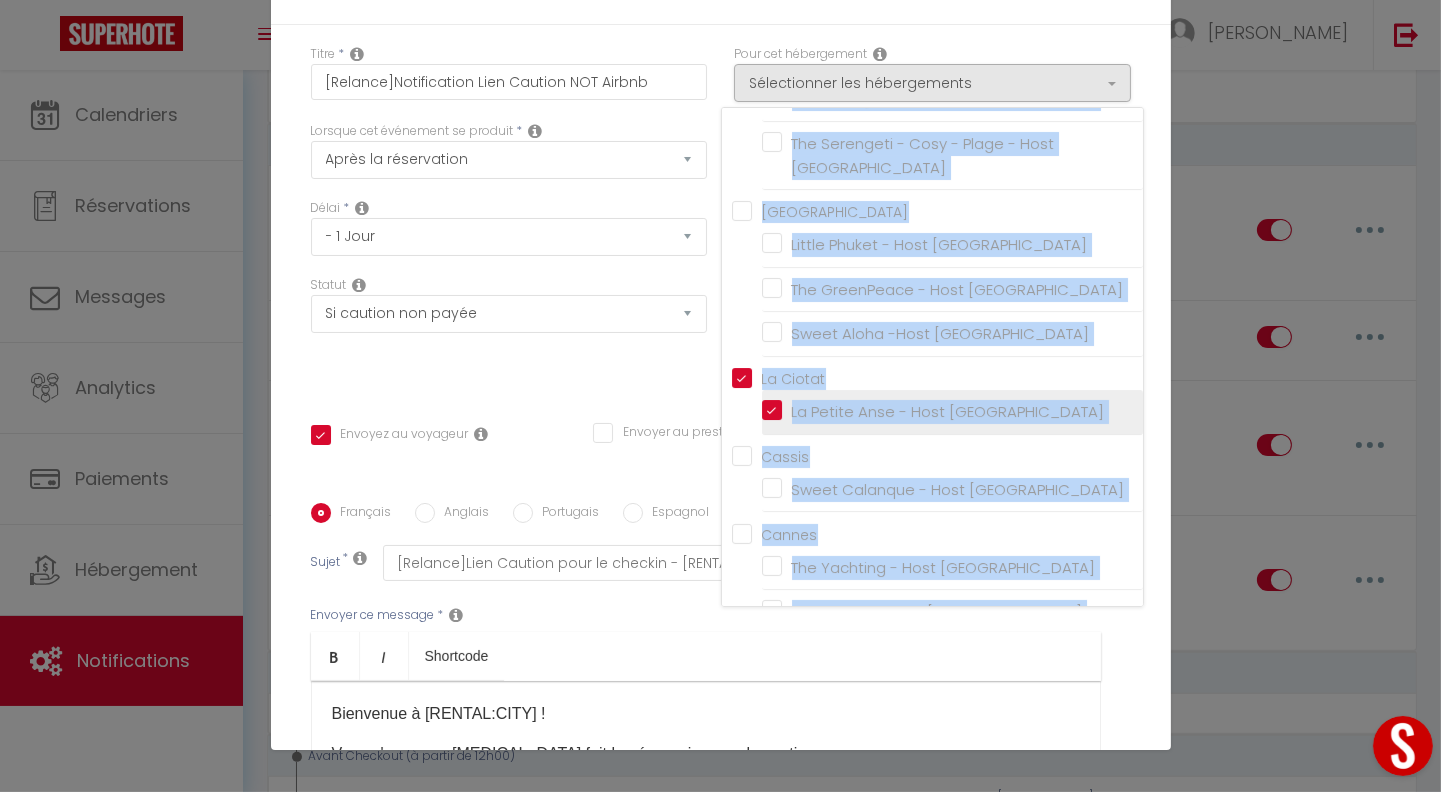click on "La Petite Anse -  Host [GEOGRAPHIC_DATA]" at bounding box center [952, 412] 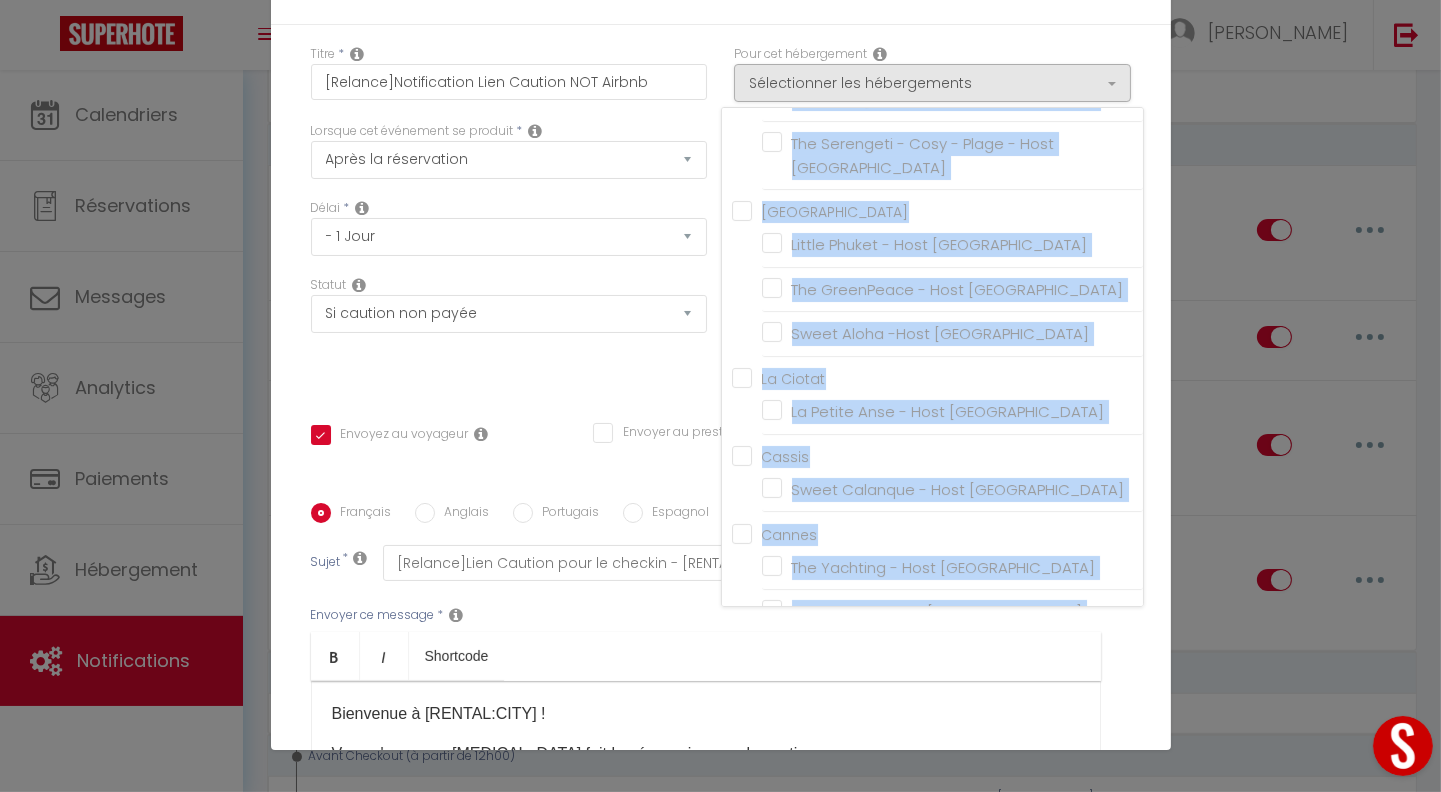 click on "La Ciotat" at bounding box center [937, 377] 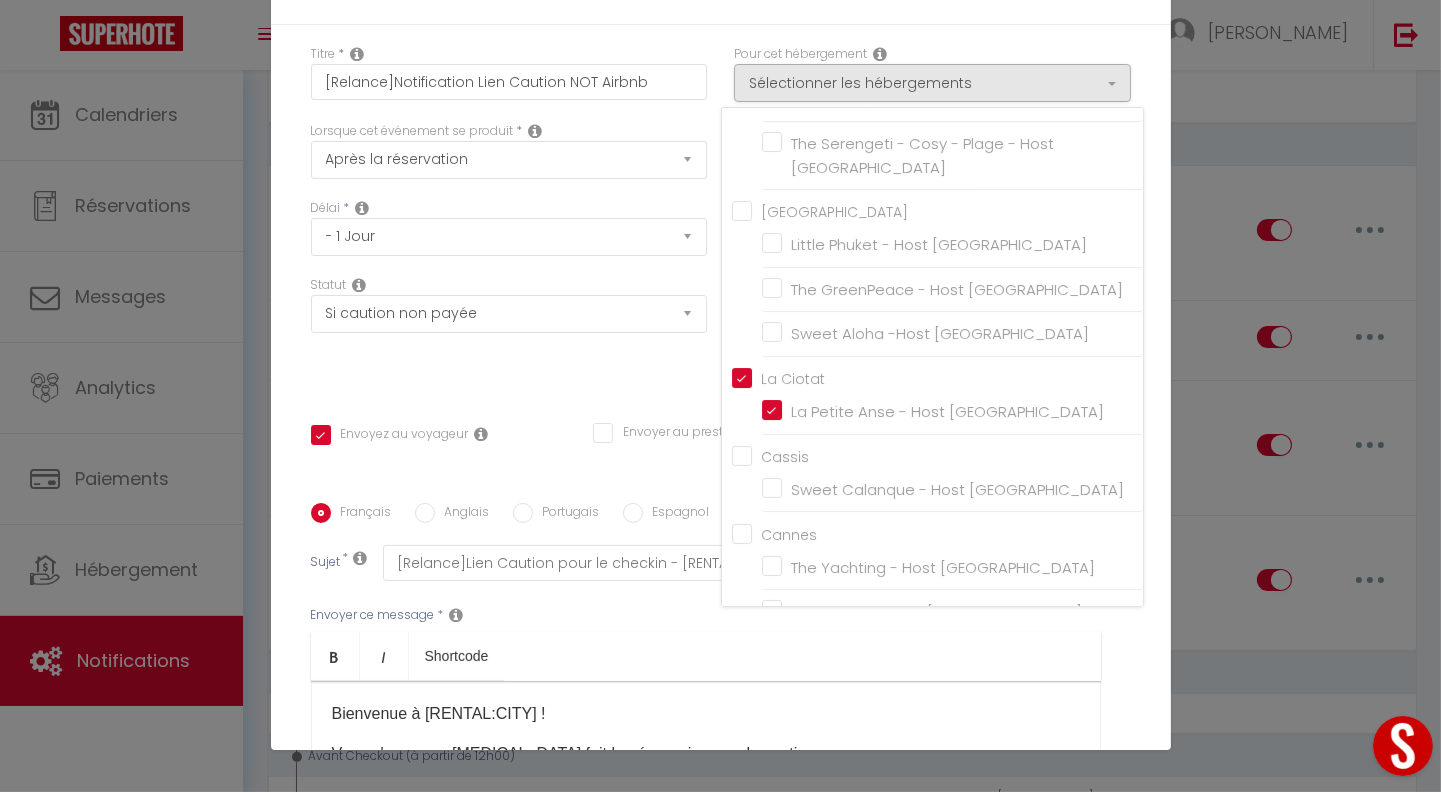 click on "Titre   *     [Relance]Notification Lien Caution NOT Airbnb   Pour cet hébergement
Sélectionner les hébergements
Tous les apparts
Seyne Sur Mer
Sweet Caraib  - Host [GEOGRAPHIC_DATA]
Le Voilier - Host [GEOGRAPHIC_DATA]
[GEOGRAPHIC_DATA] - Host [GEOGRAPHIC_DATA]
The [GEOGRAPHIC_DATA]
Sweet Dream - Quiet - Host [GEOGRAPHIC_DATA]
[GEOGRAPHIC_DATA] - [GEOGRAPHIC_DATA]" at bounding box center (721, 503) 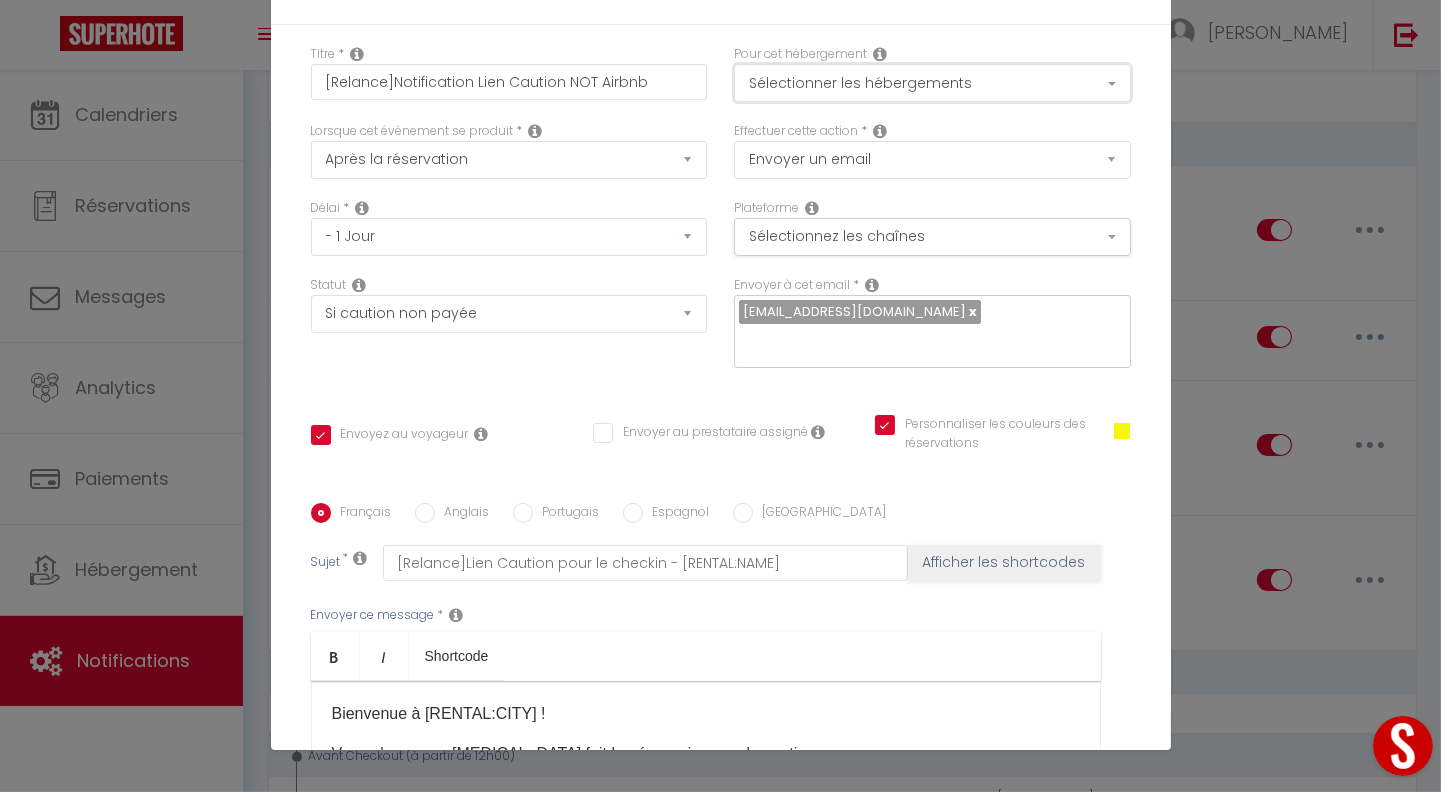 click on "Sélectionner les hébergements" at bounding box center (932, 83) 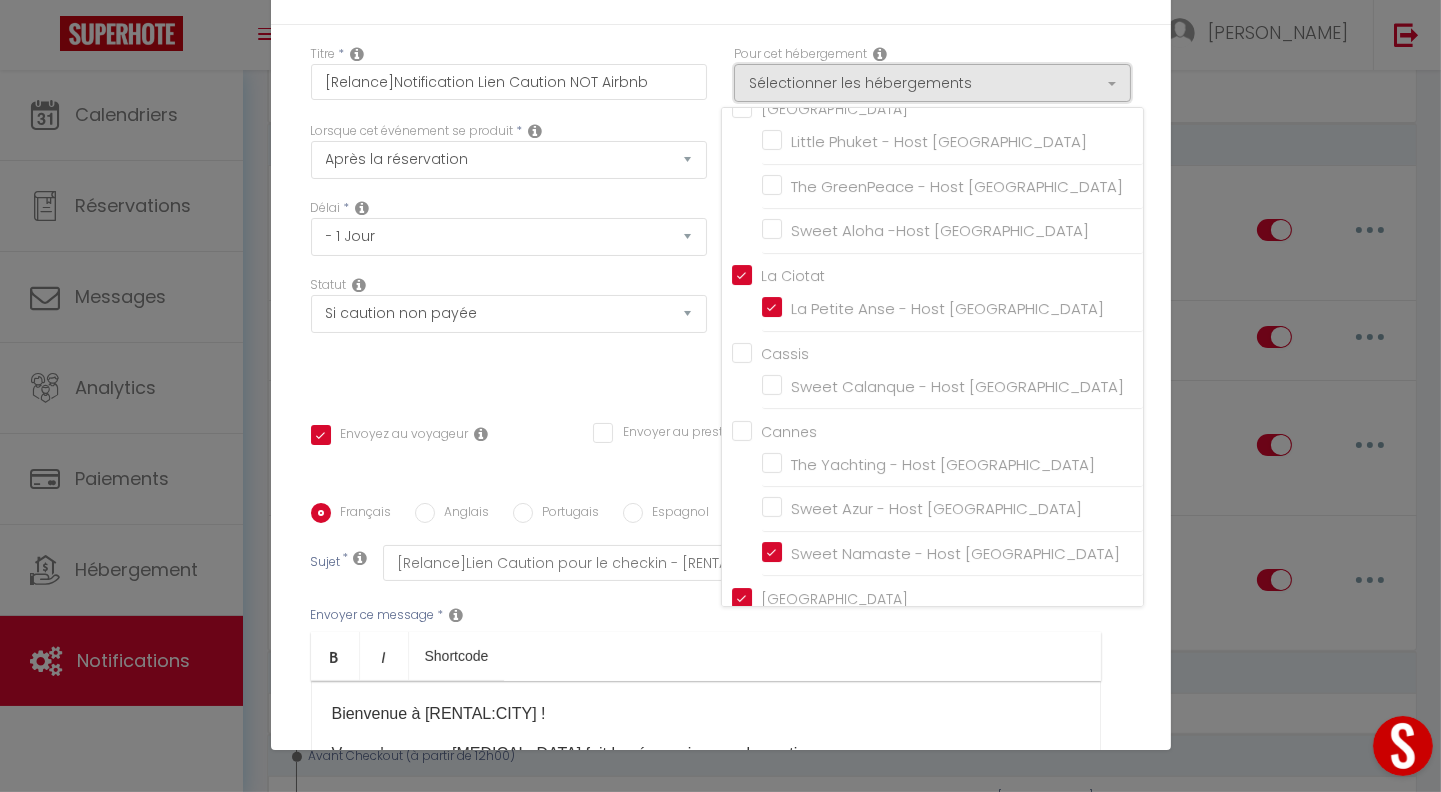 scroll, scrollTop: 545, scrollLeft: 0, axis: vertical 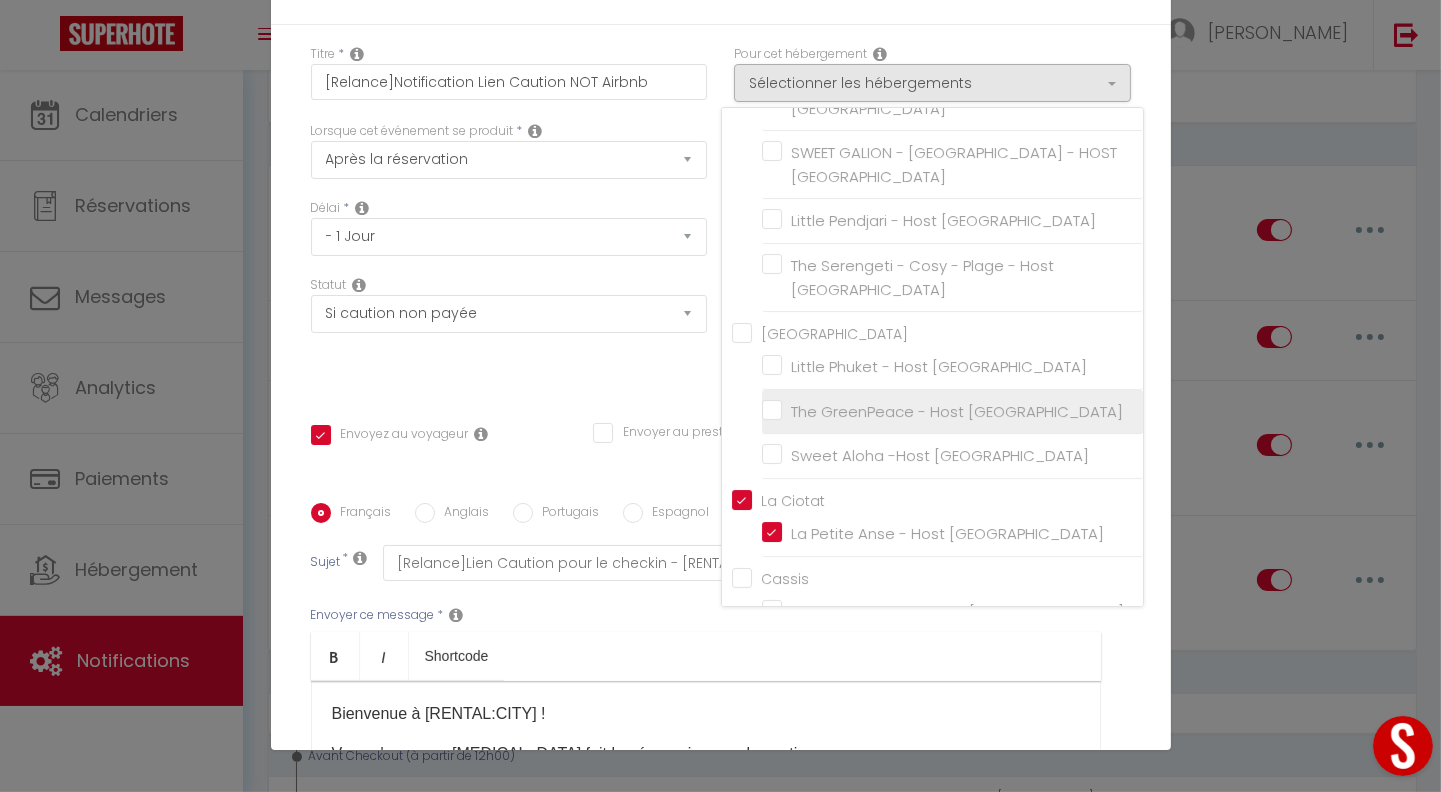 click on "The GreenPeace - Host [GEOGRAPHIC_DATA]" at bounding box center (952, 412) 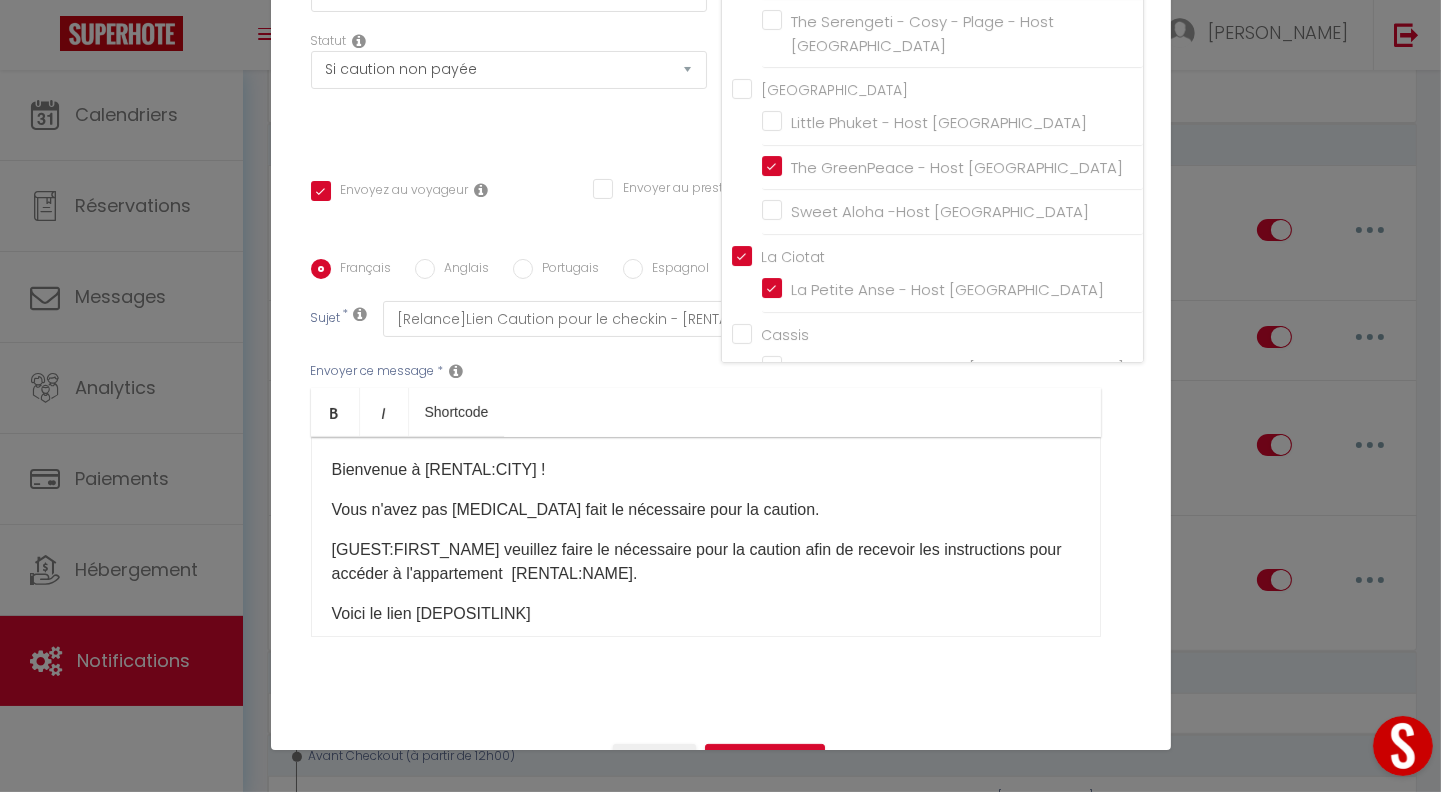 scroll, scrollTop: 270, scrollLeft: 0, axis: vertical 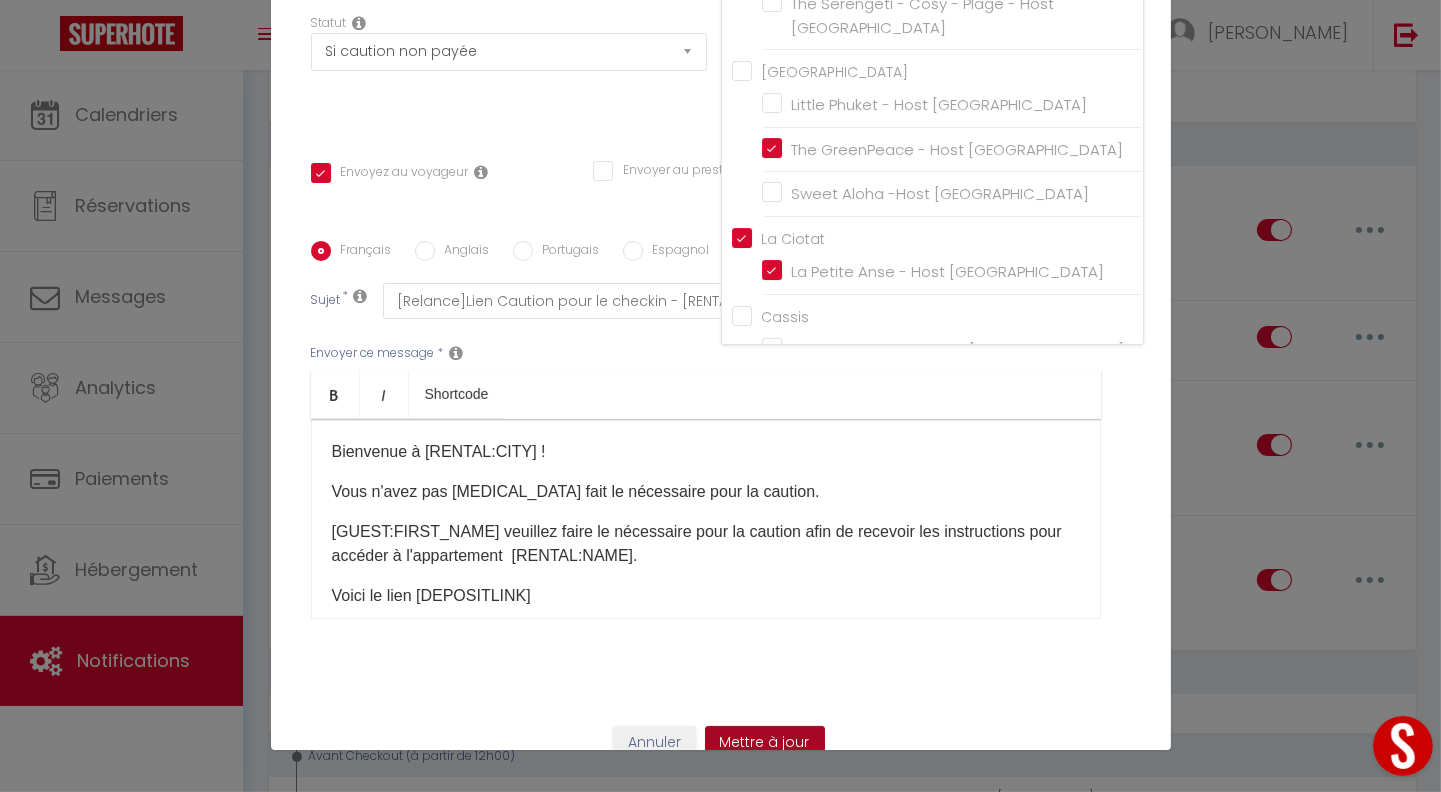 click on "Mettre à jour" at bounding box center [765, 743] 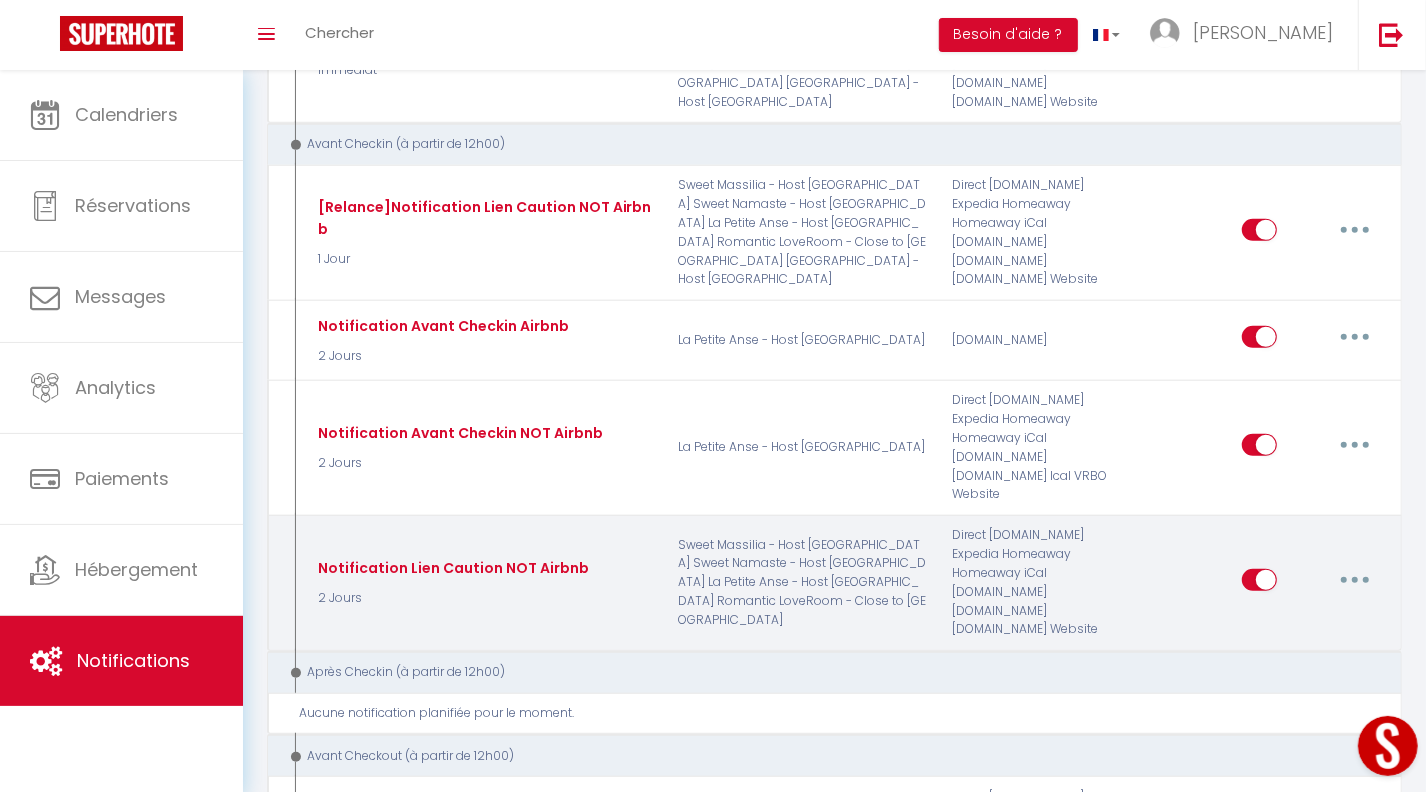 click at bounding box center (1355, 580) 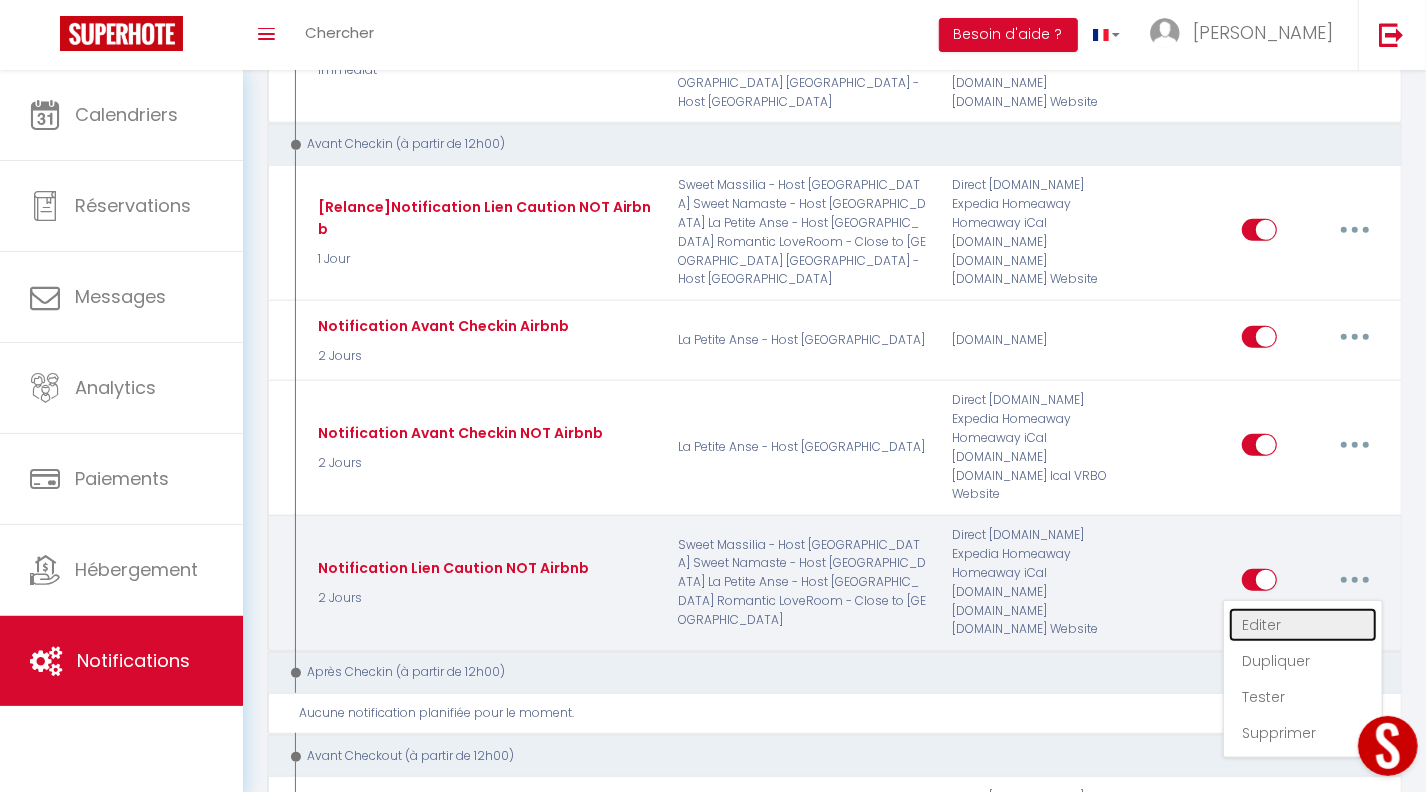 click on "Editer" at bounding box center (1303, 625) 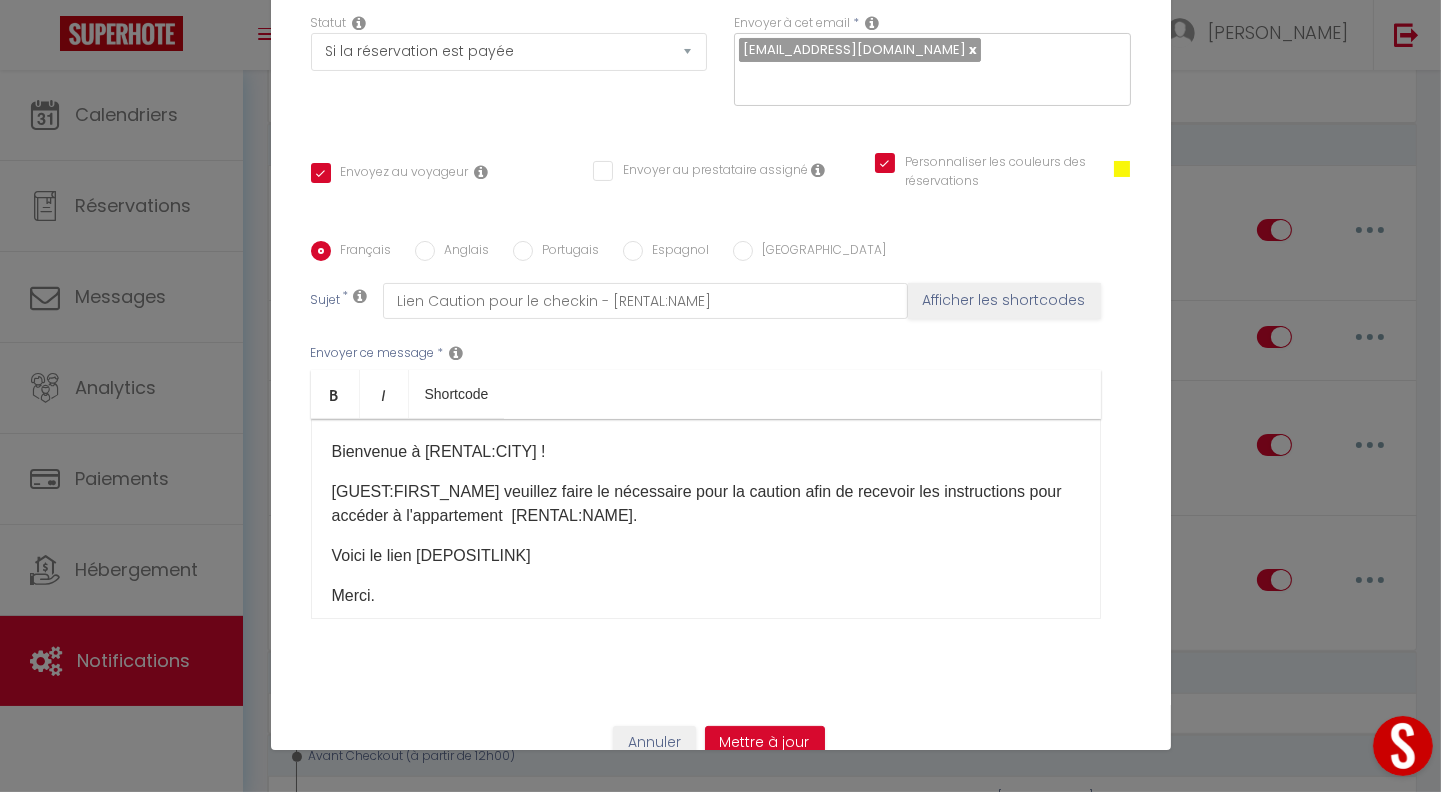 scroll, scrollTop: 0, scrollLeft: 0, axis: both 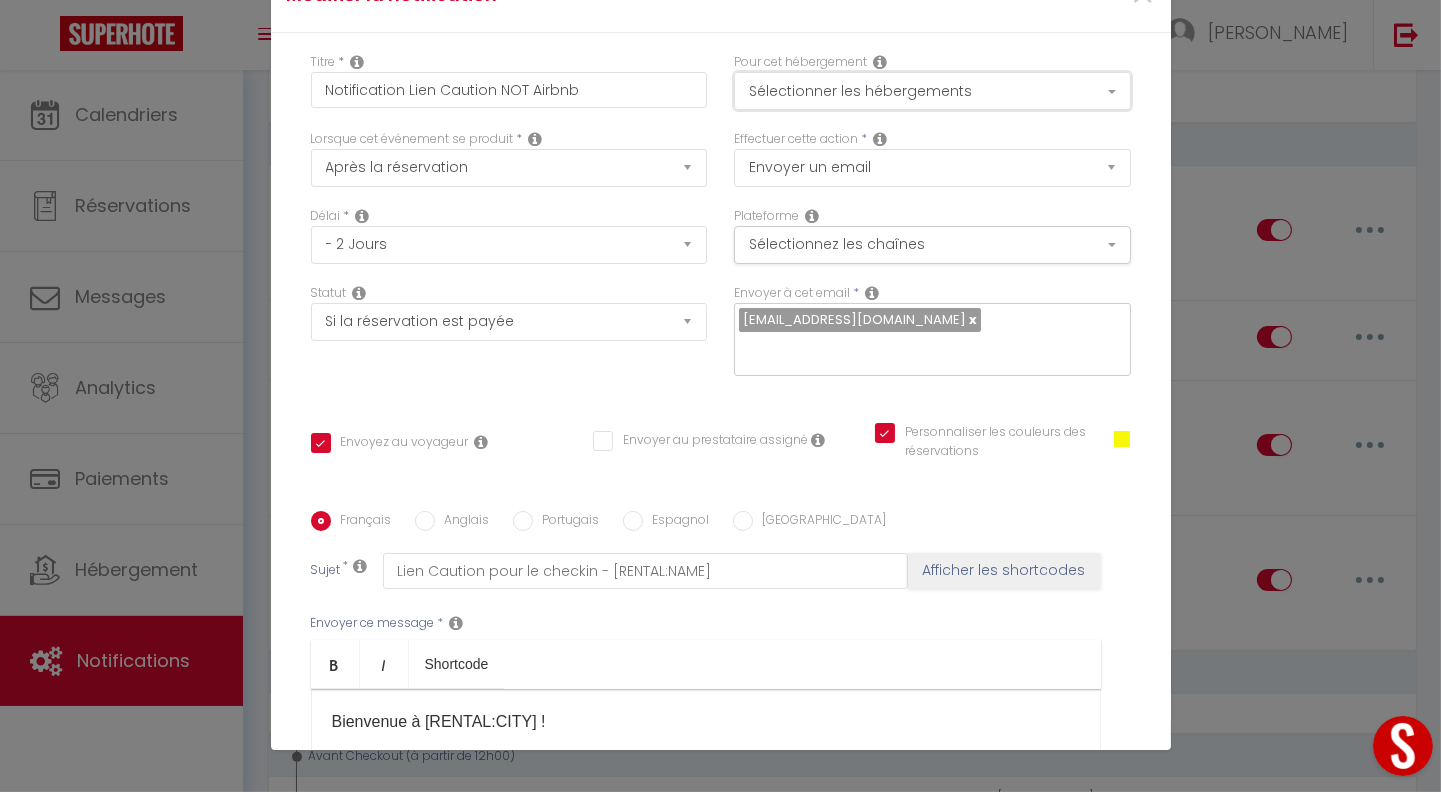 click on "Sélectionner les hébergements" at bounding box center [932, 91] 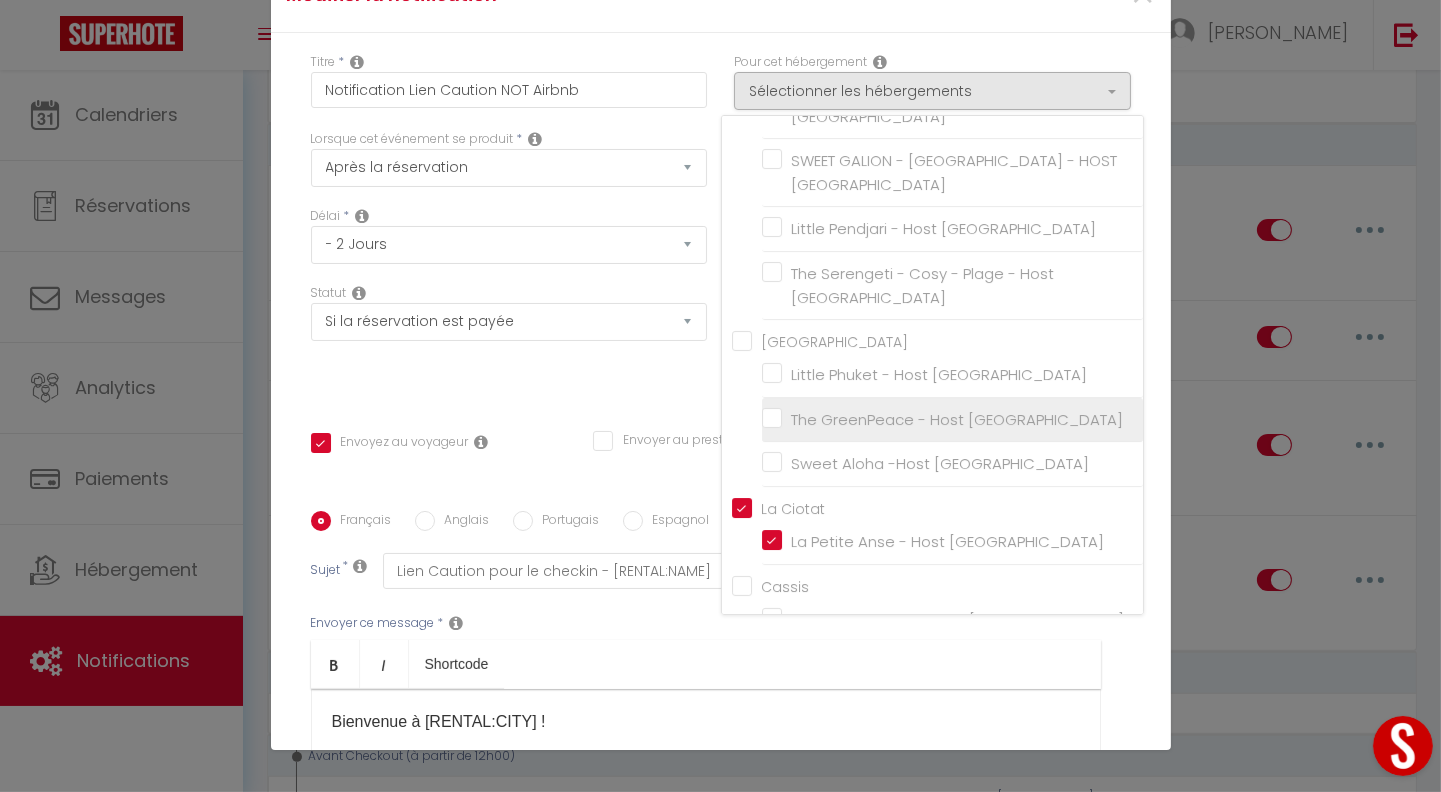 click on "The GreenPeace - Host [GEOGRAPHIC_DATA]" at bounding box center [952, 420] 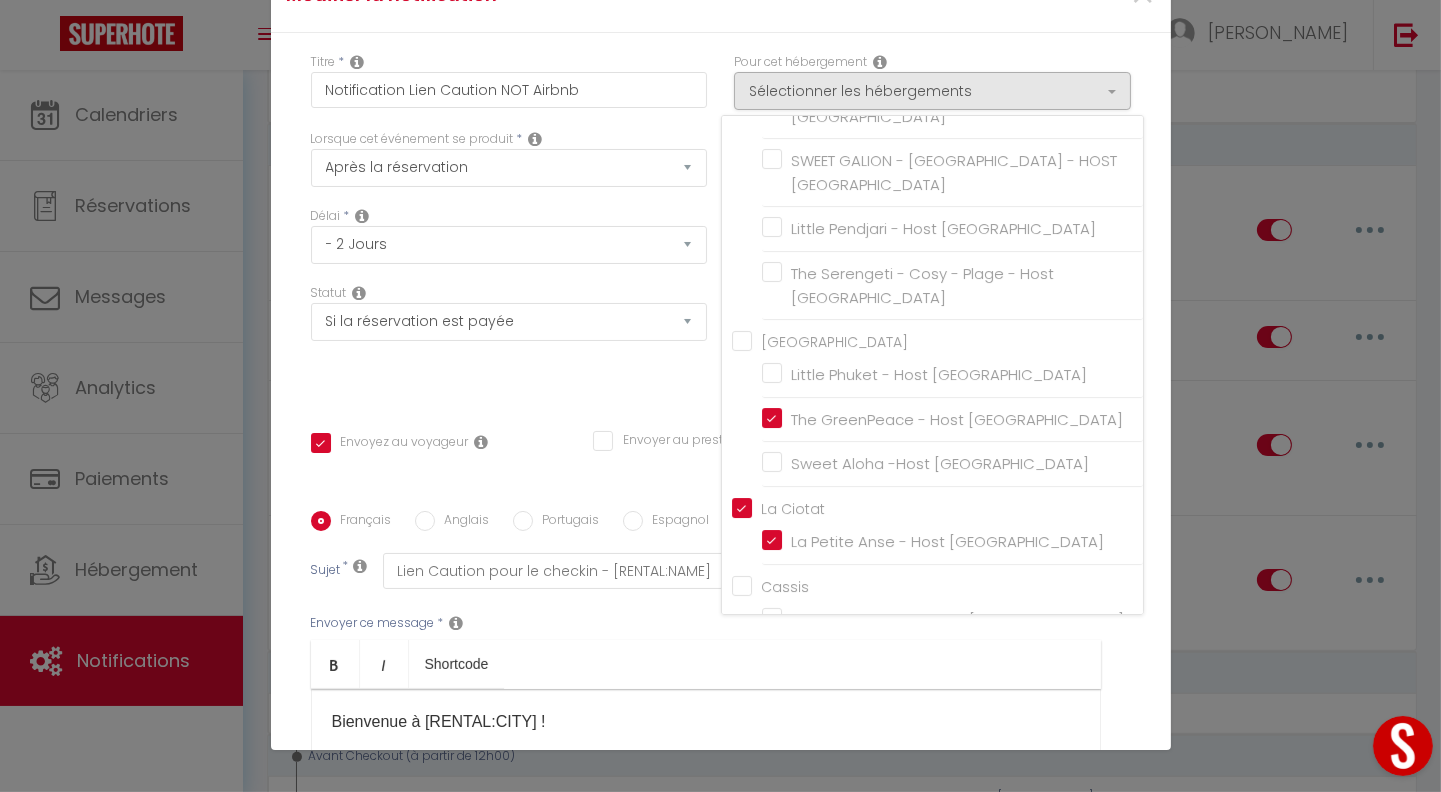click on "Titre   *     Notification Lien Caution NOT Airbnb   Pour cet hébergement
Sélectionner les hébergements
Tous les apparts
Seyne Sur Mer
Sweet Caraib  - Host [GEOGRAPHIC_DATA]
Le Voilier - Host [GEOGRAPHIC_DATA]
[GEOGRAPHIC_DATA] - Host [GEOGRAPHIC_DATA]
The [GEOGRAPHIC_DATA]
Sweet Dream - Quiet - Host [GEOGRAPHIC_DATA]
[GEOGRAPHIC_DATA] - [GEOGRAPHIC_DATA]" at bounding box center (721, 511) 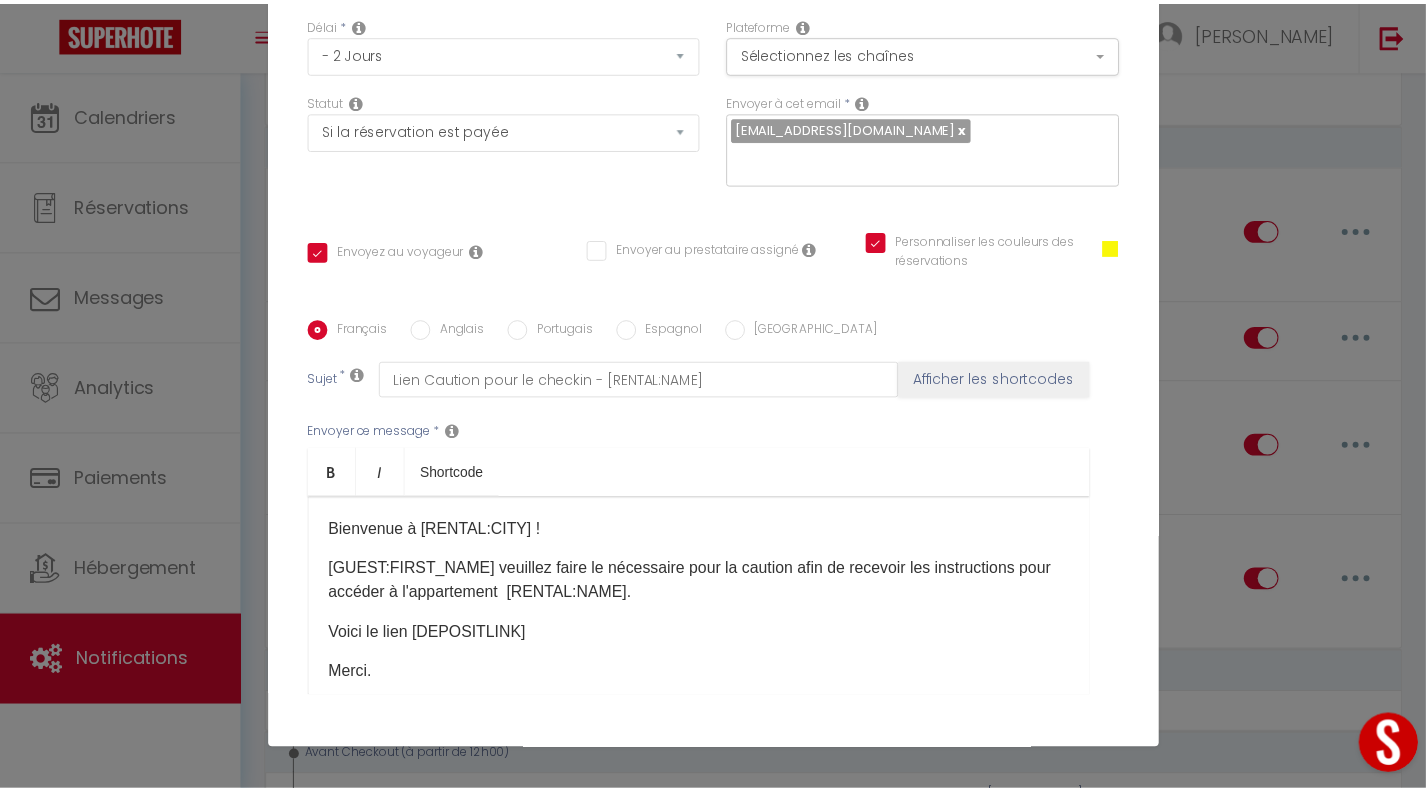scroll, scrollTop: 270, scrollLeft: 0, axis: vertical 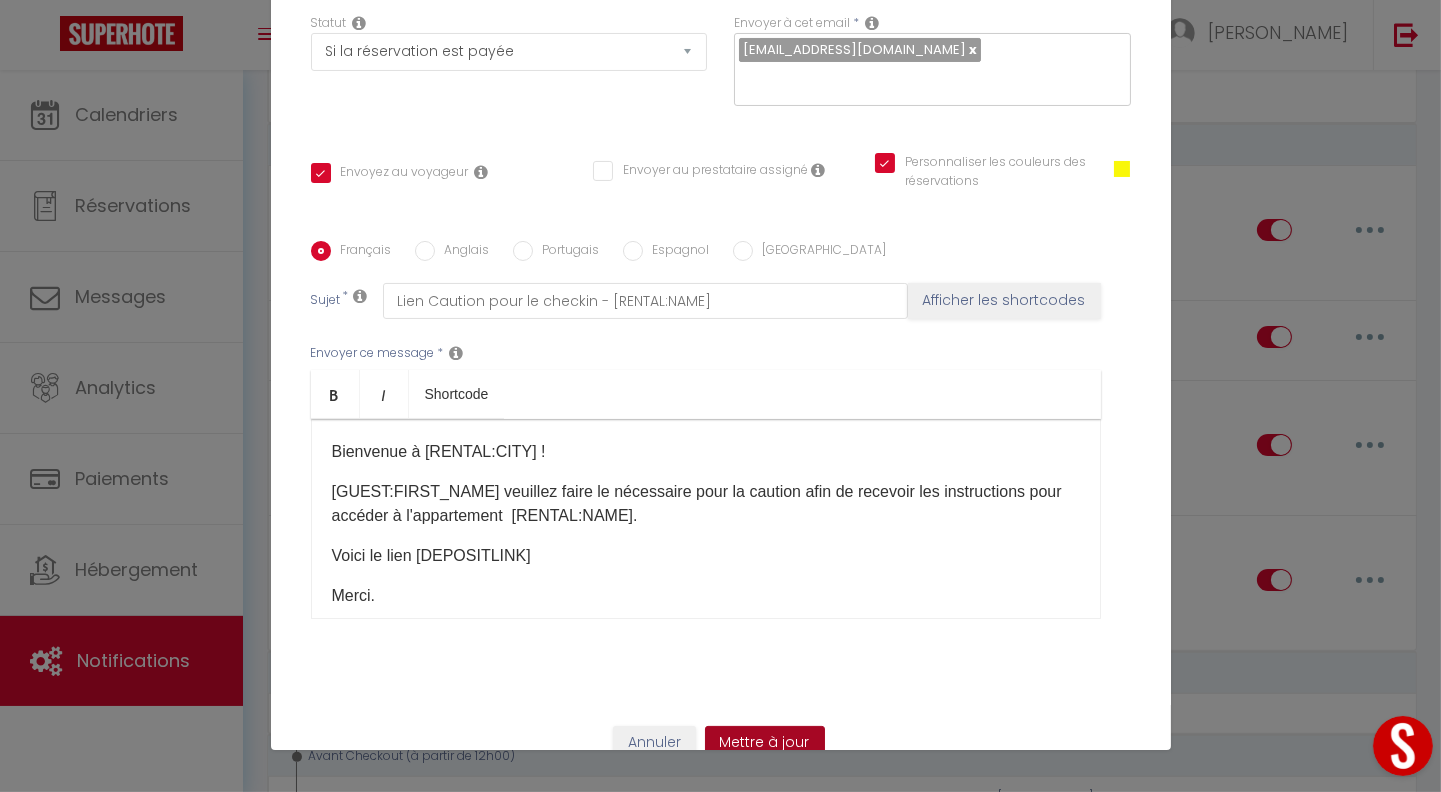 click on "Mettre à jour" at bounding box center (765, 743) 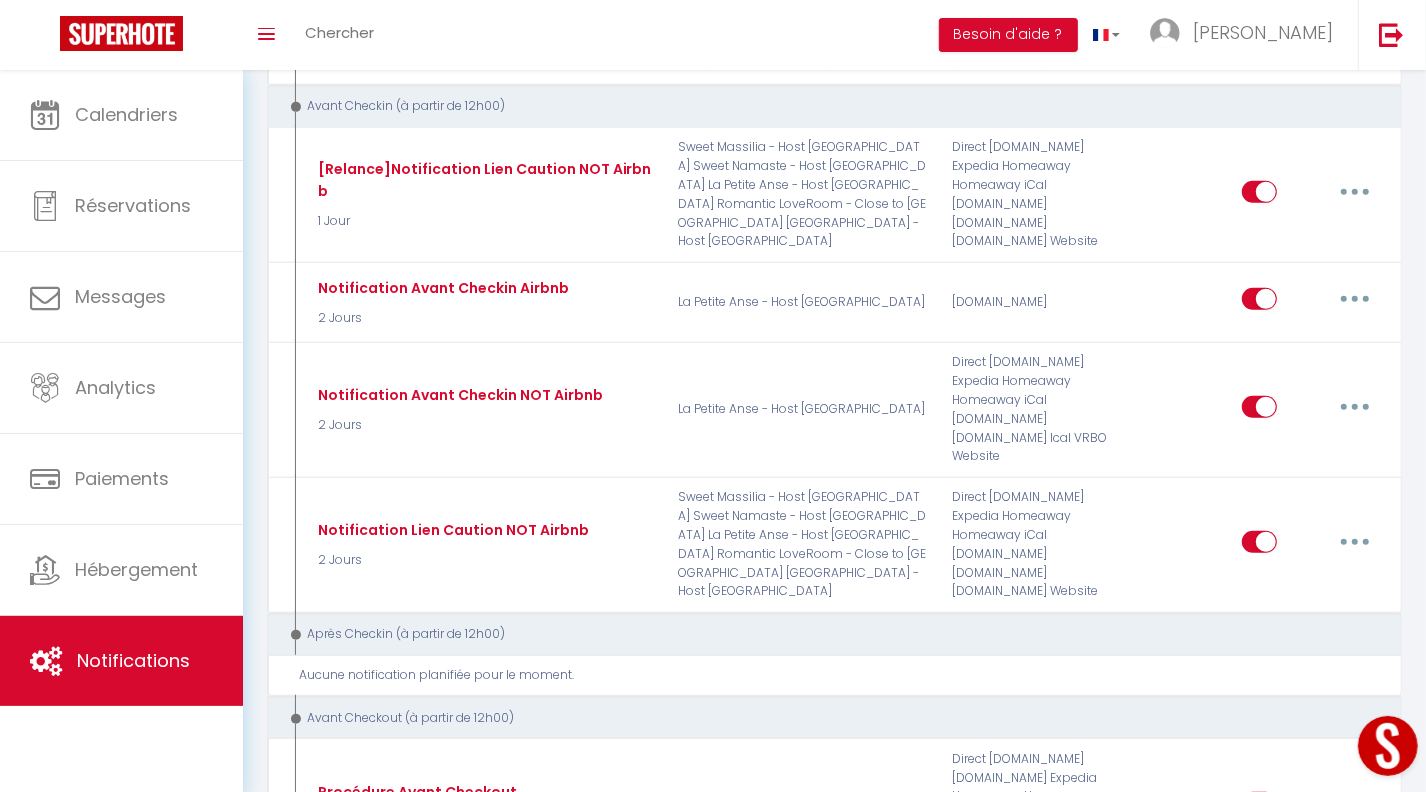 scroll, scrollTop: 688, scrollLeft: 0, axis: vertical 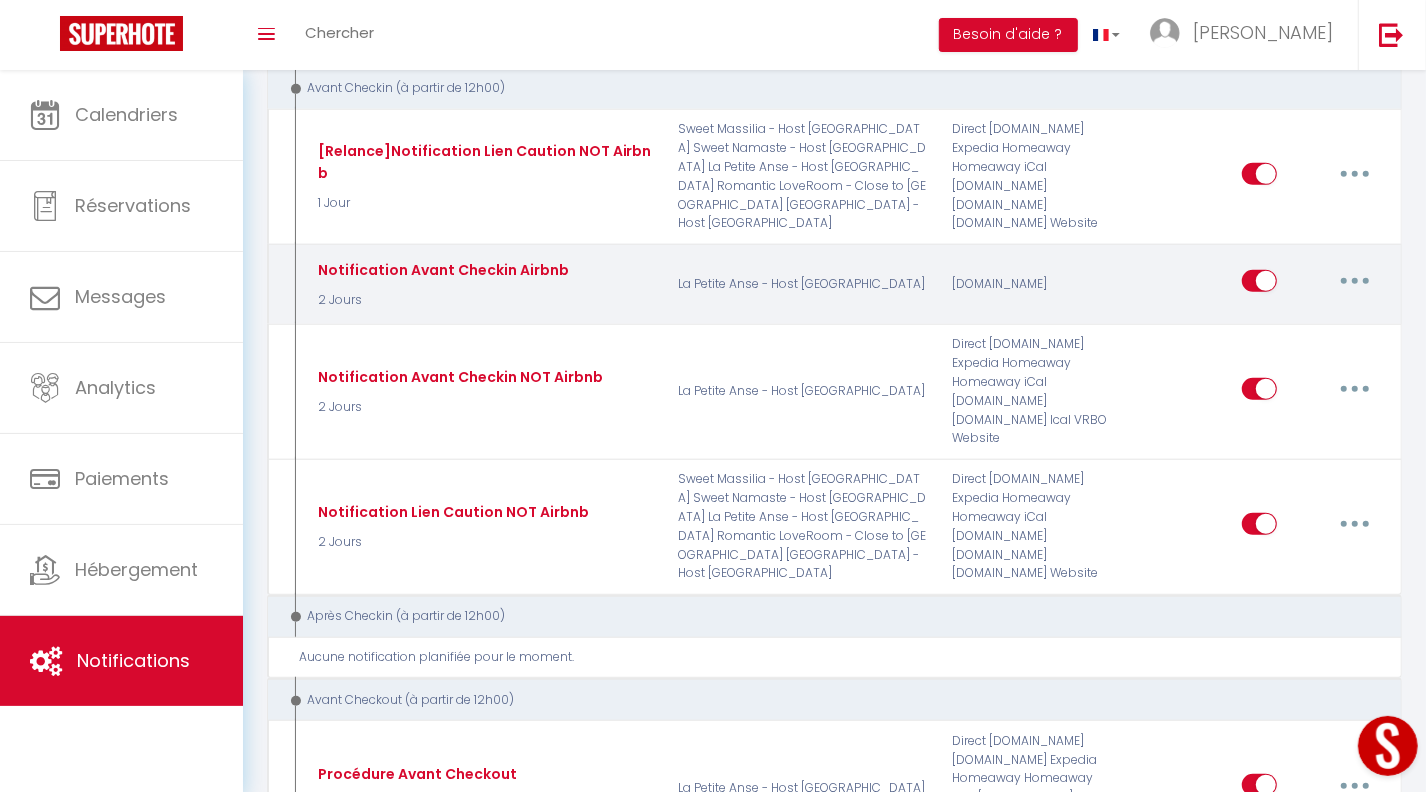 click at bounding box center [1355, 281] 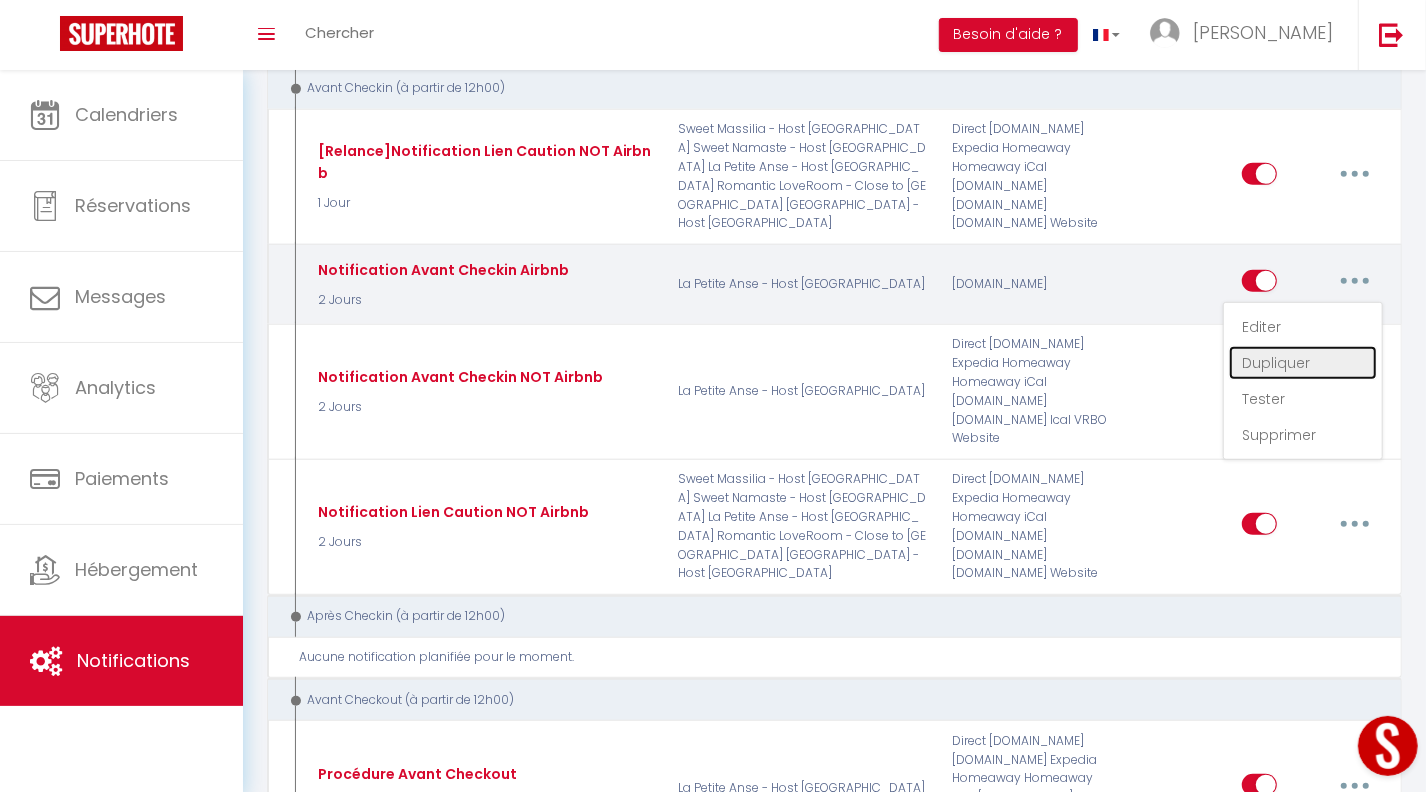 click on "Dupliquer" at bounding box center [1303, 363] 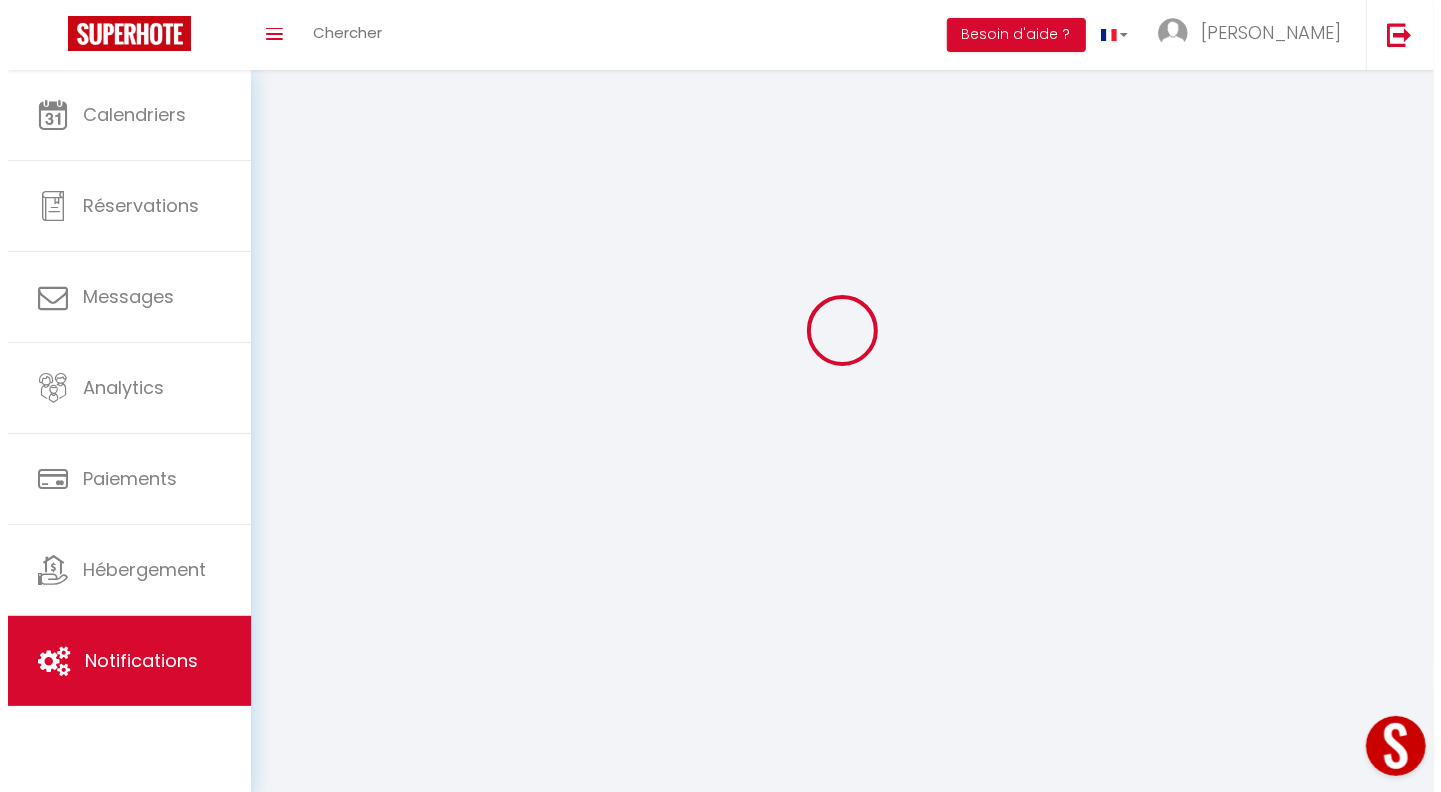 scroll, scrollTop: 688, scrollLeft: 0, axis: vertical 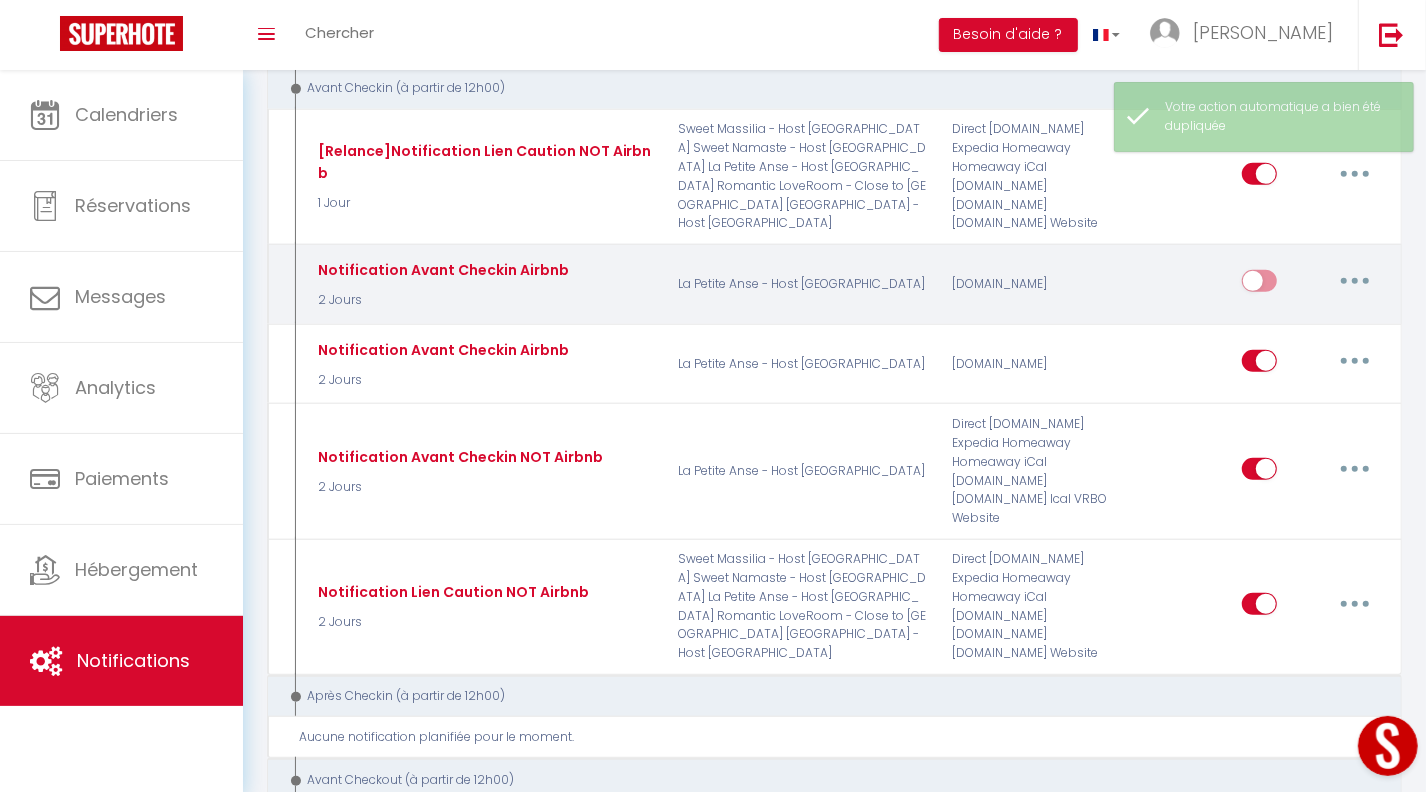 click at bounding box center [1355, 281] 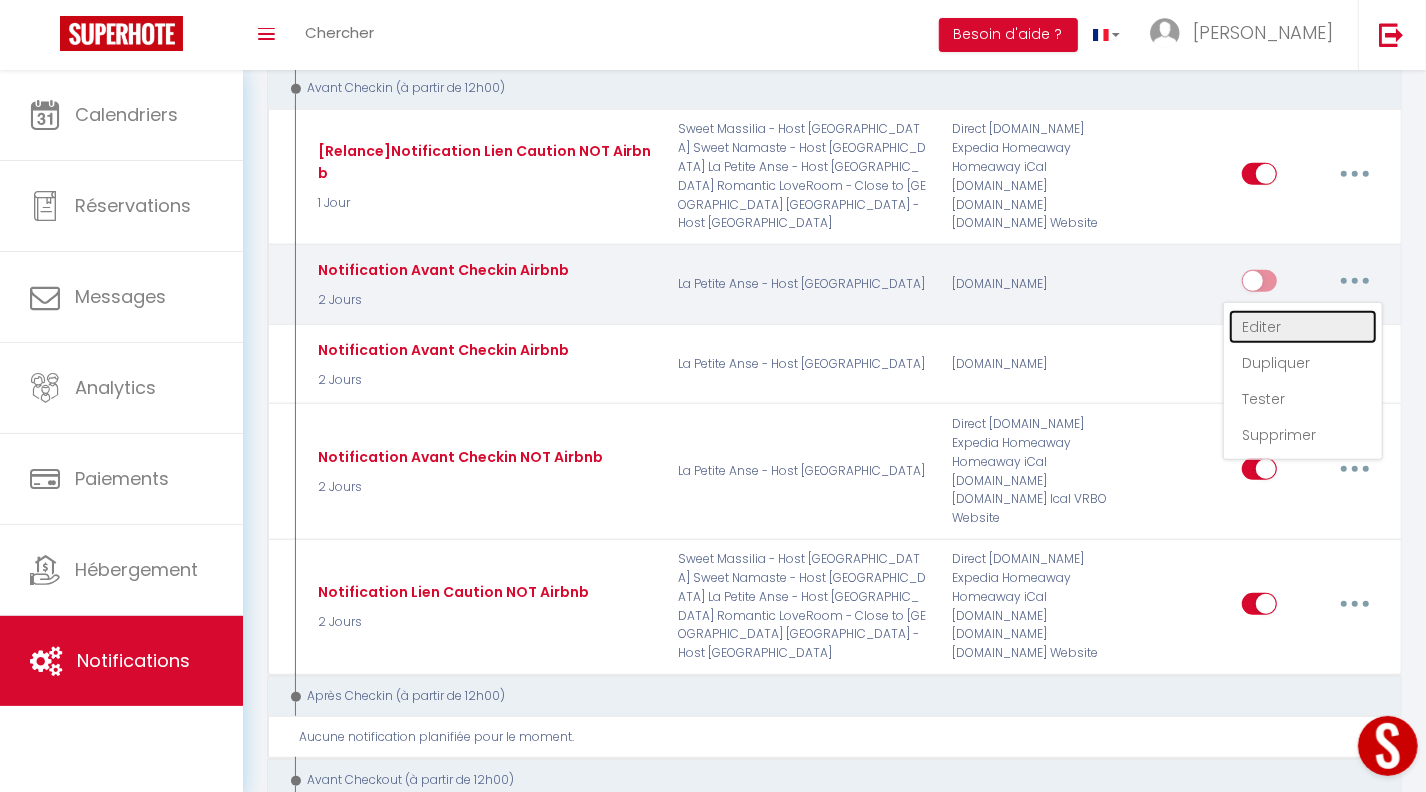 click on "Editer" at bounding box center (1303, 327) 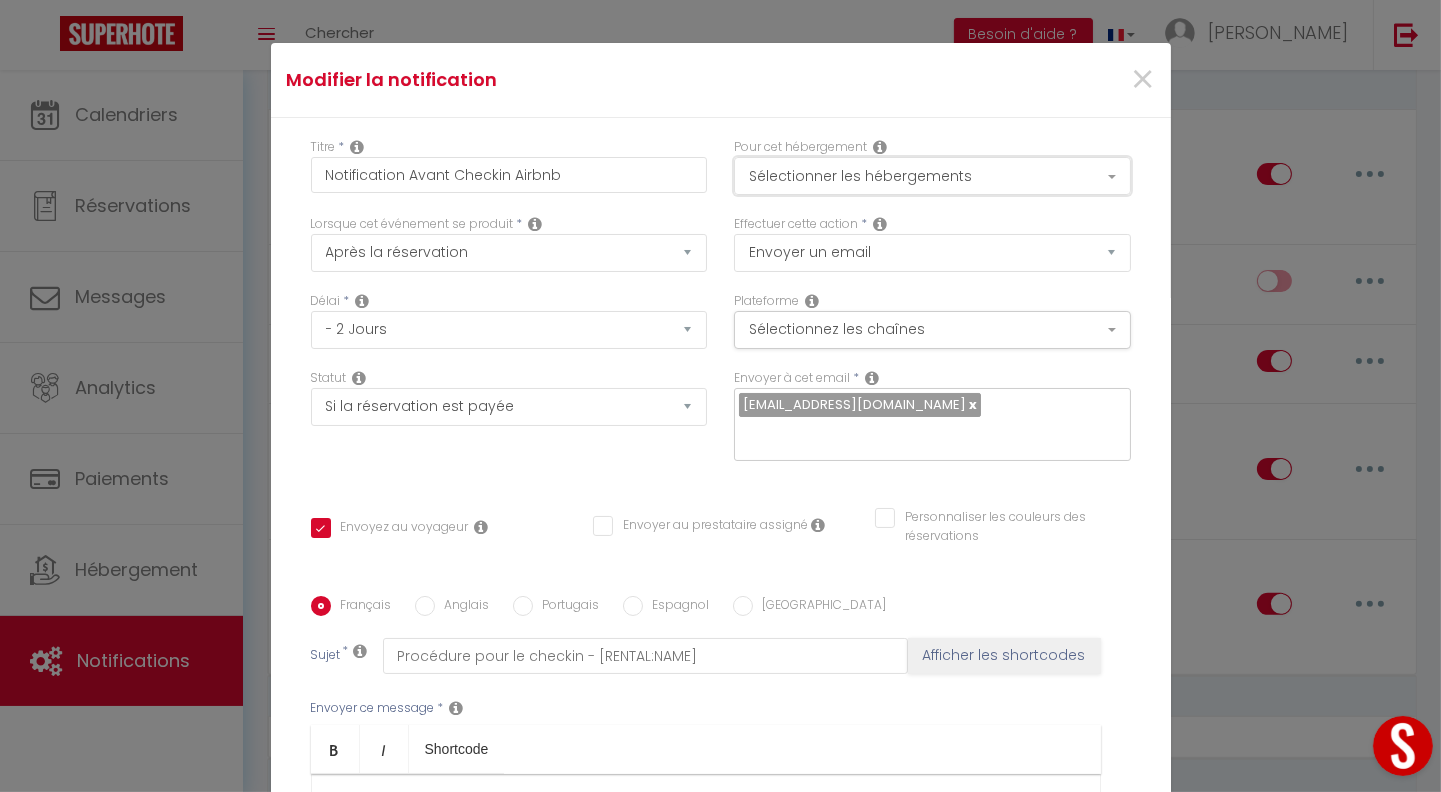 click on "Sélectionner les hébergements" at bounding box center (932, 176) 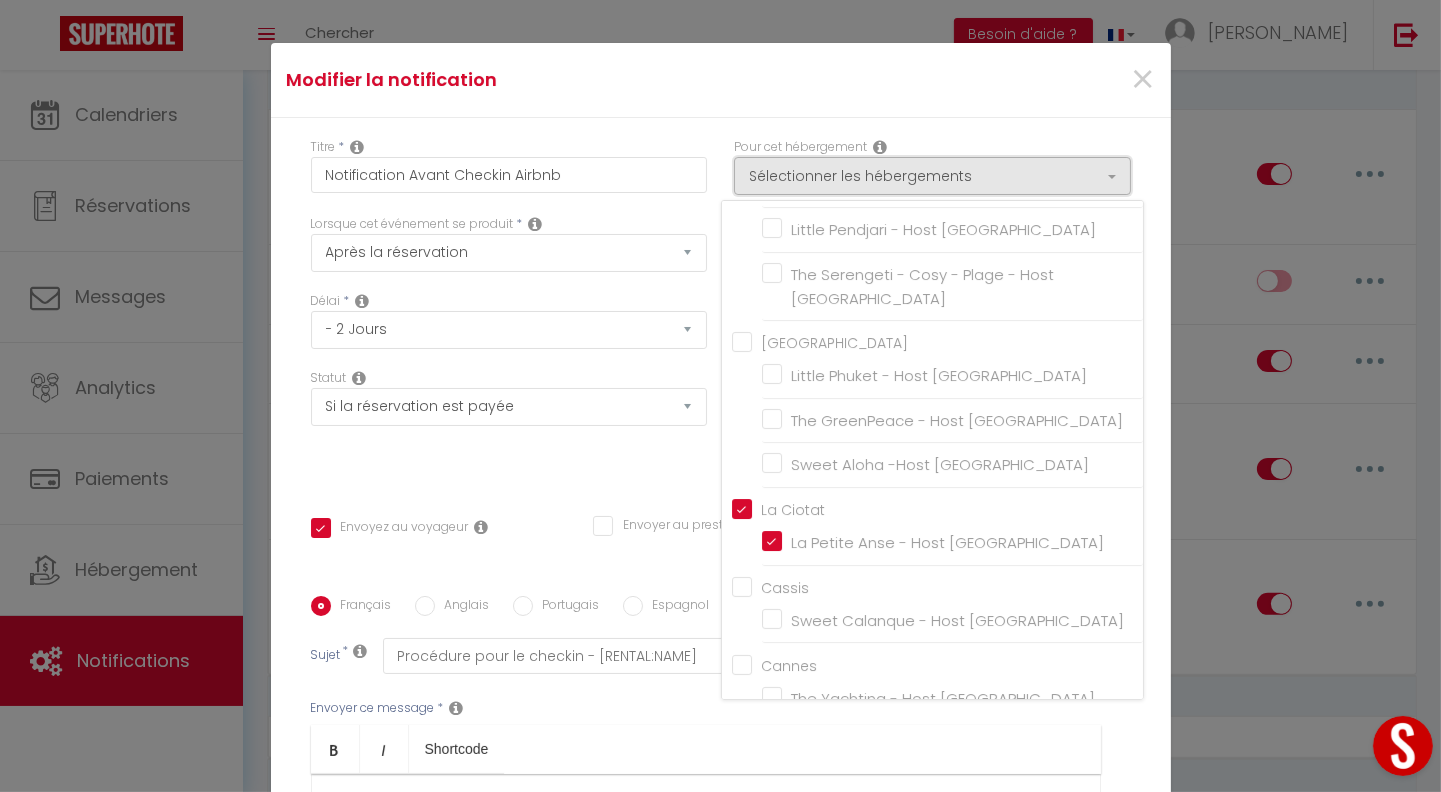 scroll, scrollTop: 404, scrollLeft: 0, axis: vertical 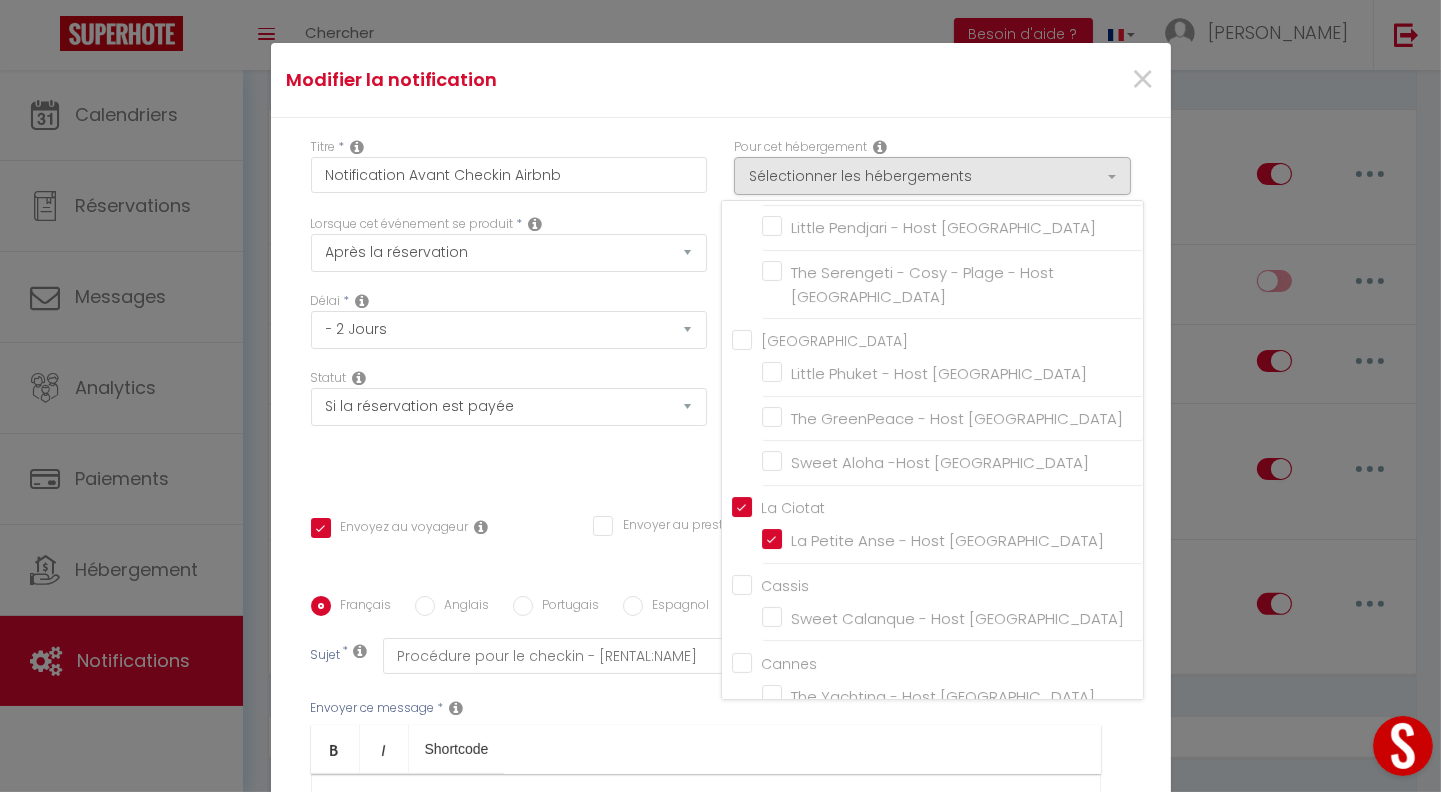 click on "La Ciotat" at bounding box center [937, 506] 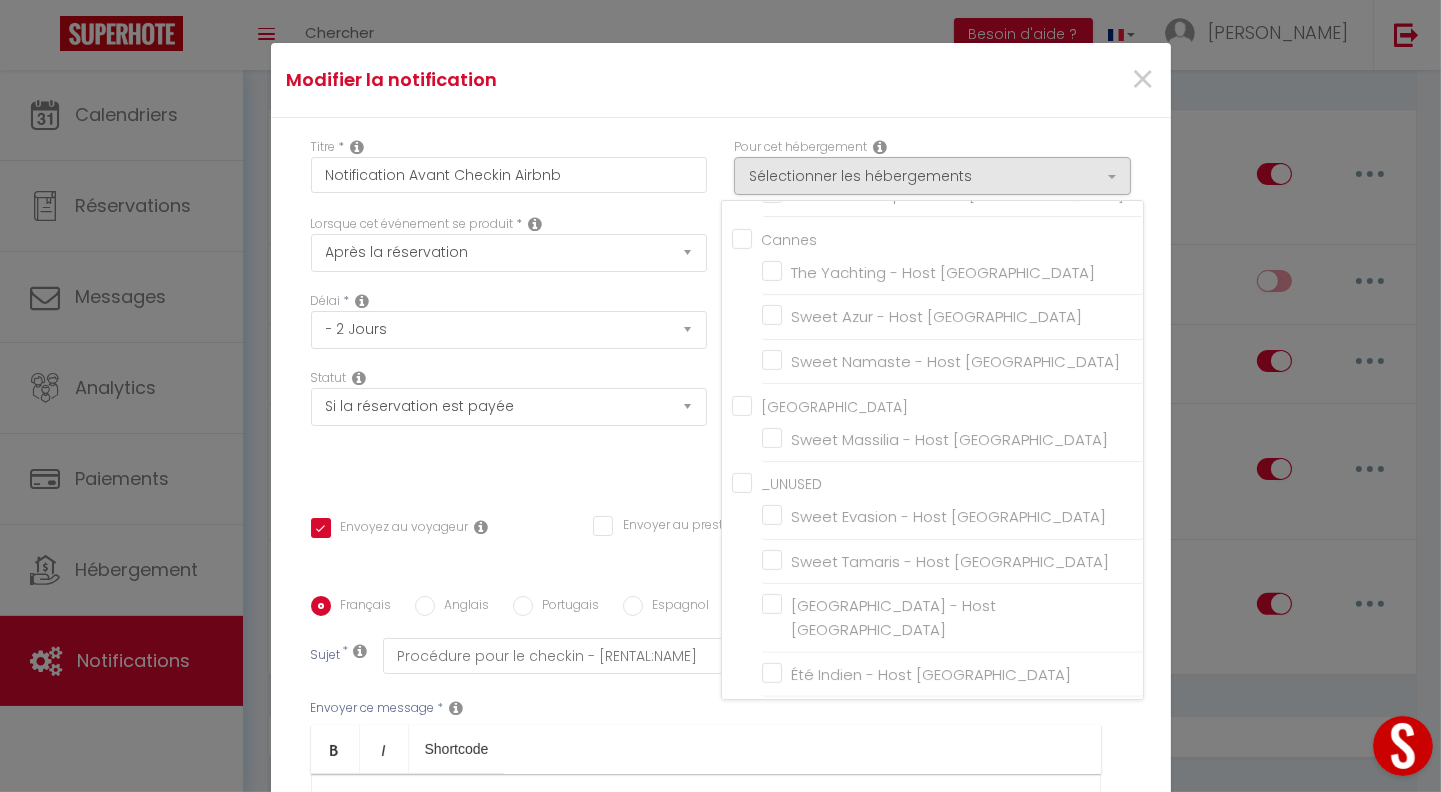 scroll, scrollTop: 832, scrollLeft: 0, axis: vertical 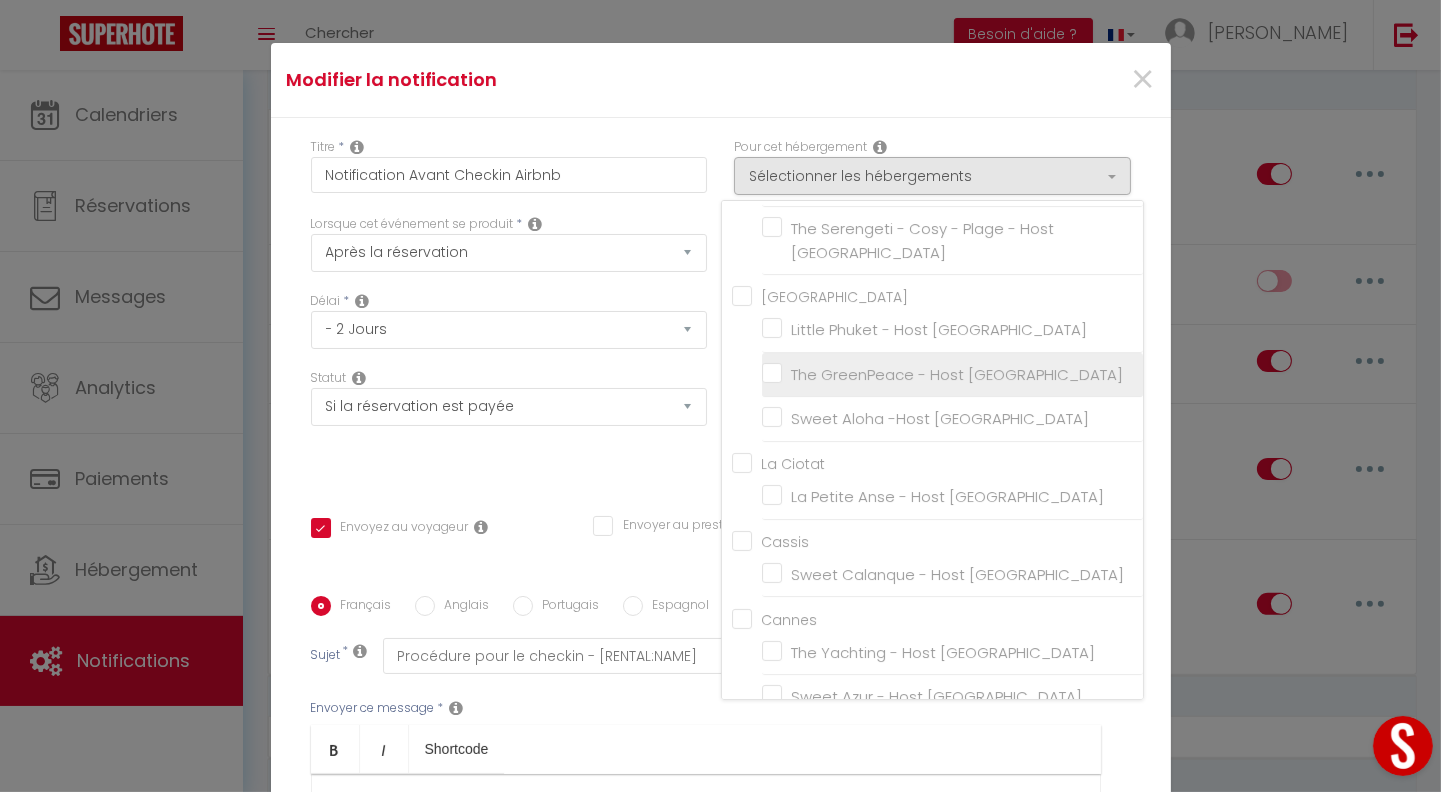 click on "The GreenPeace - Host [GEOGRAPHIC_DATA]" at bounding box center (952, 375) 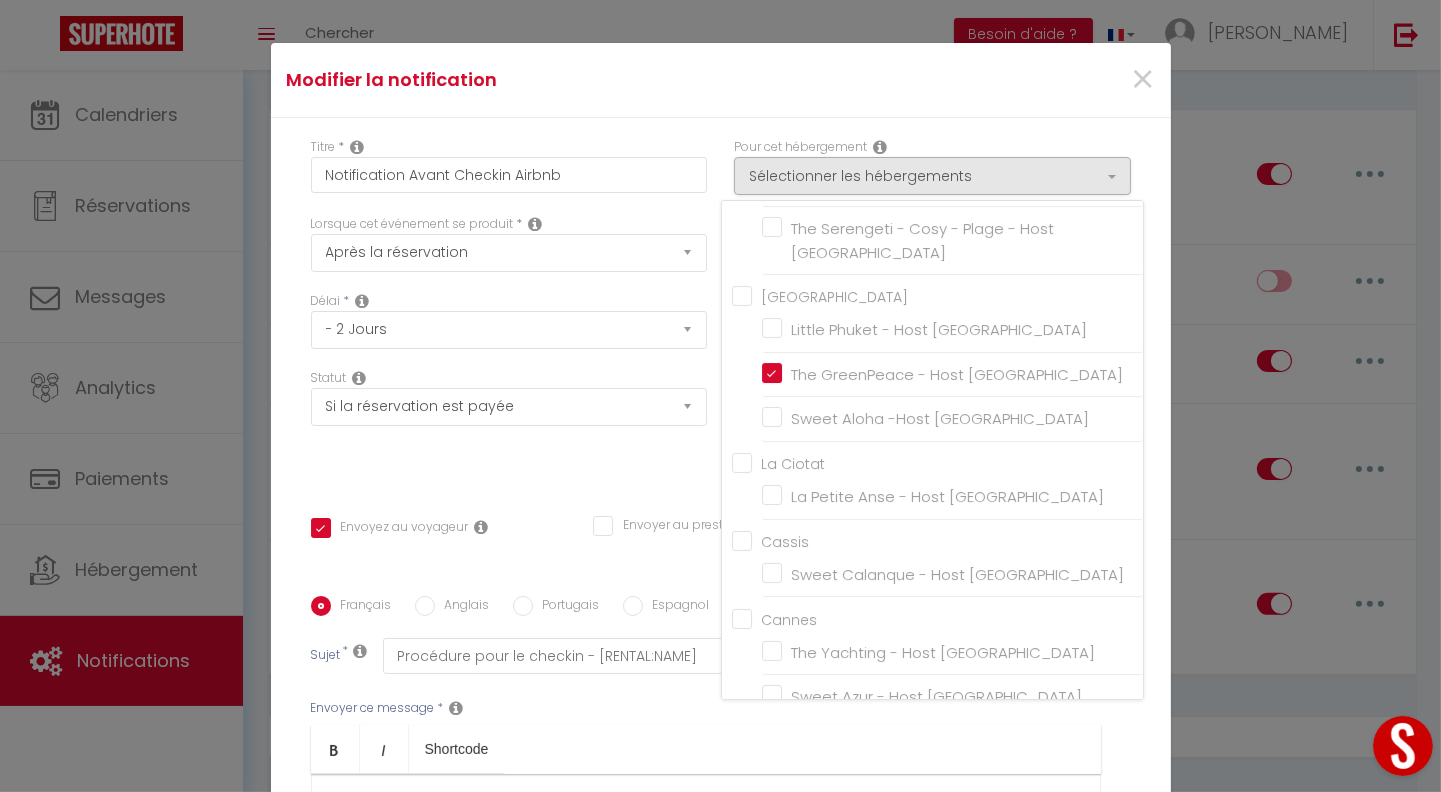 click on "Titre   *     Notification Avant Checkin Airbnb   Pour cet hébergement
Sélectionner les hébergements
Tous les apparts
Seyne Sur Mer
Sweet Caraib  - Host [GEOGRAPHIC_DATA]
Le Voilier - Host [GEOGRAPHIC_DATA]
[GEOGRAPHIC_DATA] - Host [GEOGRAPHIC_DATA]
The [GEOGRAPHIC_DATA]
Sweet Dream - Quiet - Host [GEOGRAPHIC_DATA]
[GEOGRAPHIC_DATA] - [GEOGRAPHIC_DATA]" at bounding box center (721, 596) 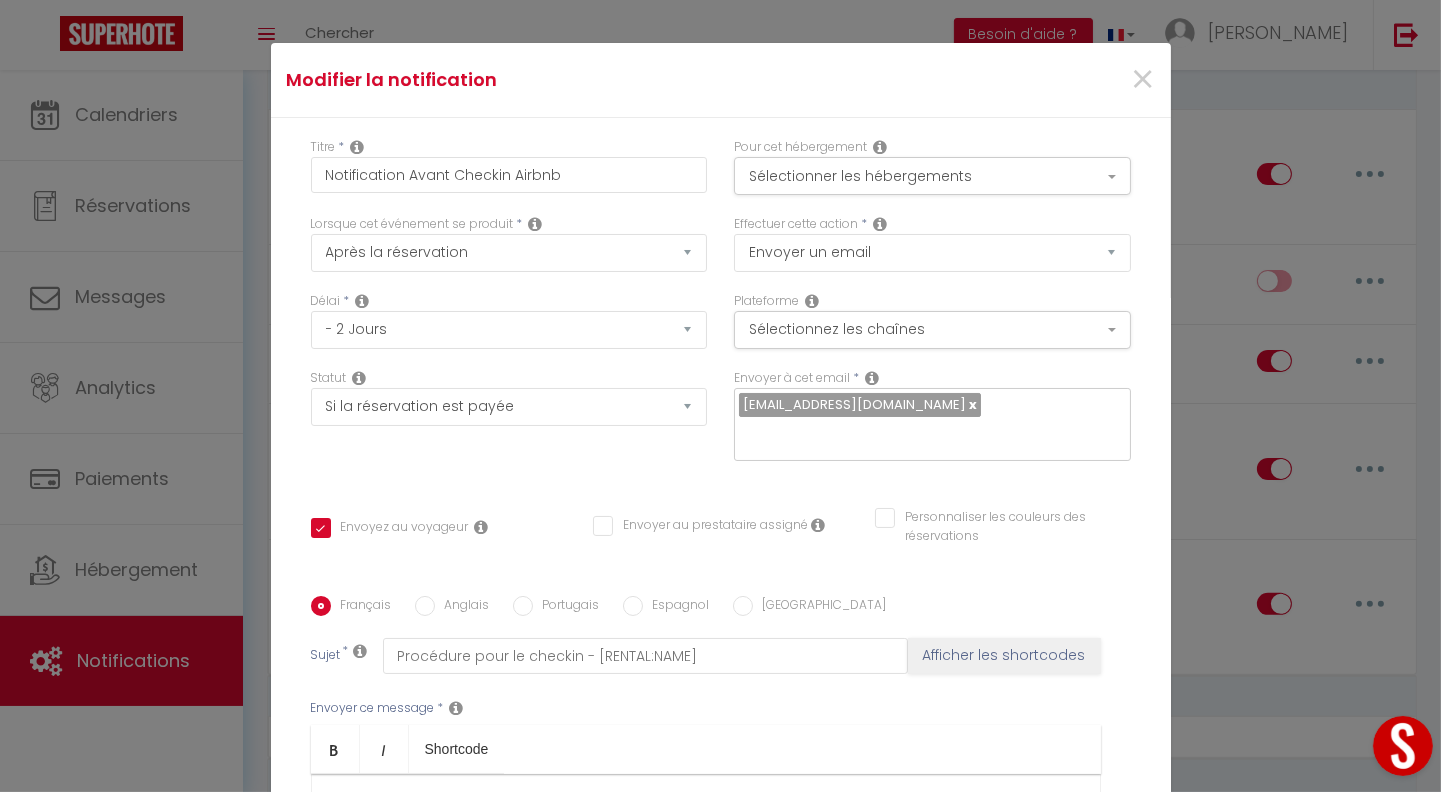 scroll, scrollTop: 270, scrollLeft: 0, axis: vertical 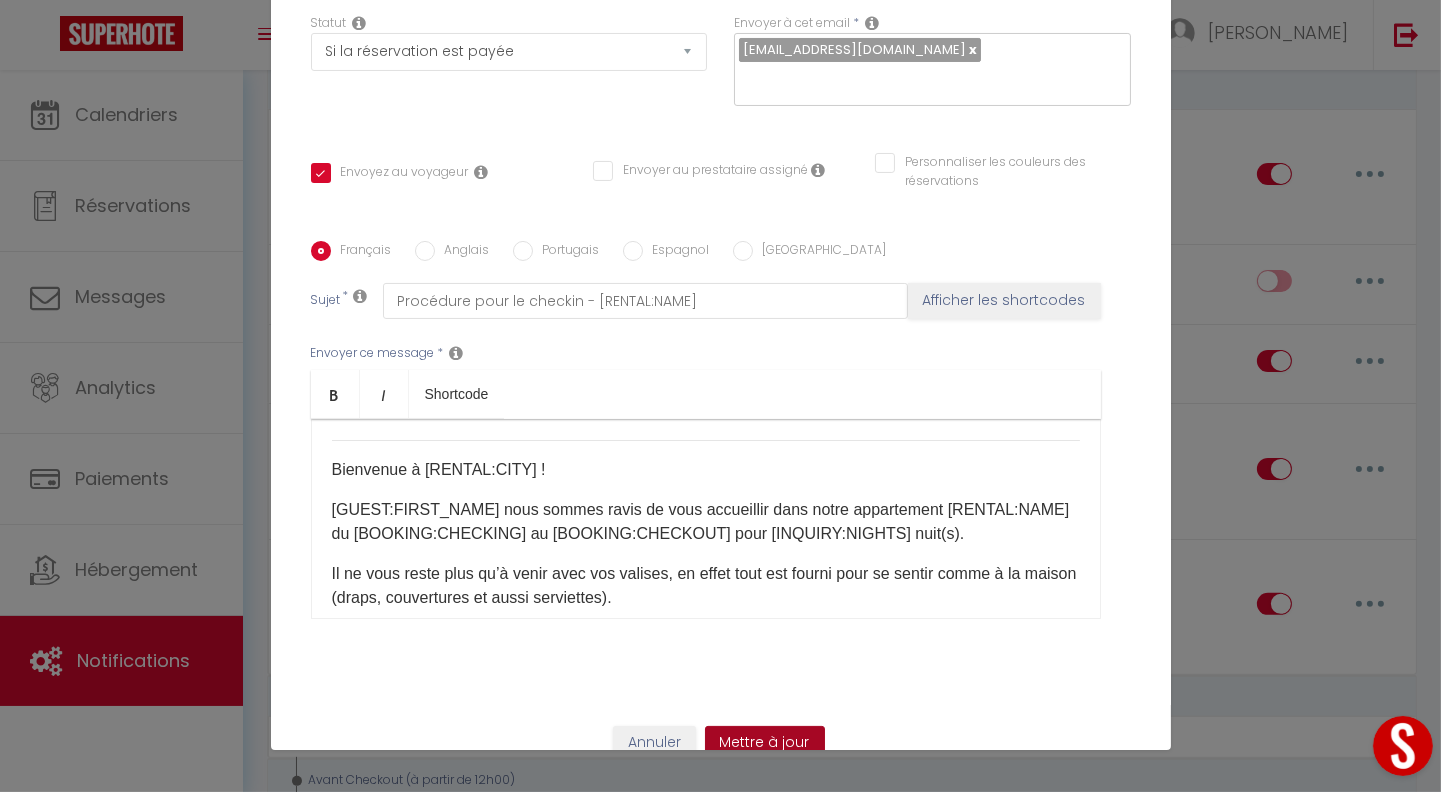 click on "Mettre à jour" at bounding box center [765, 743] 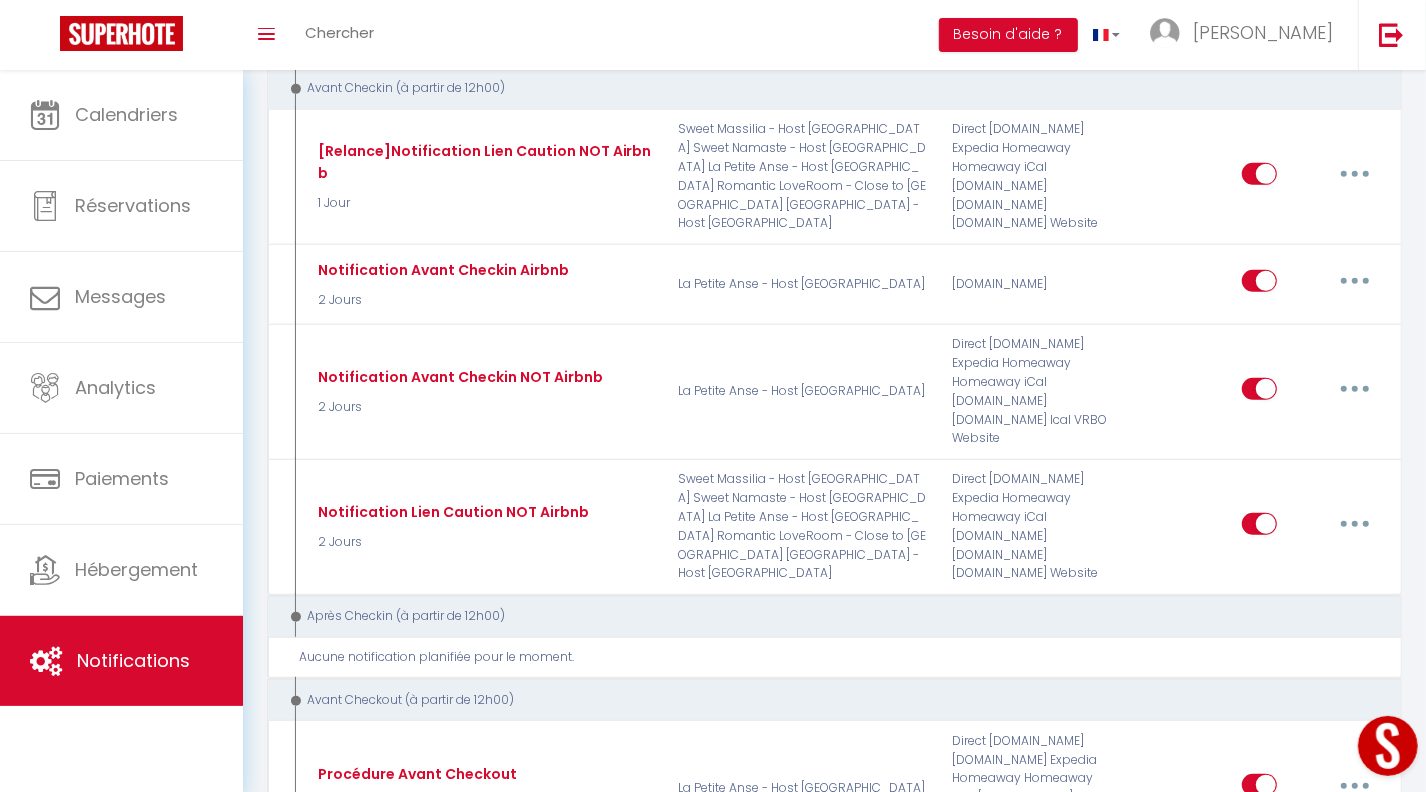 scroll, scrollTop: 0, scrollLeft: 0, axis: both 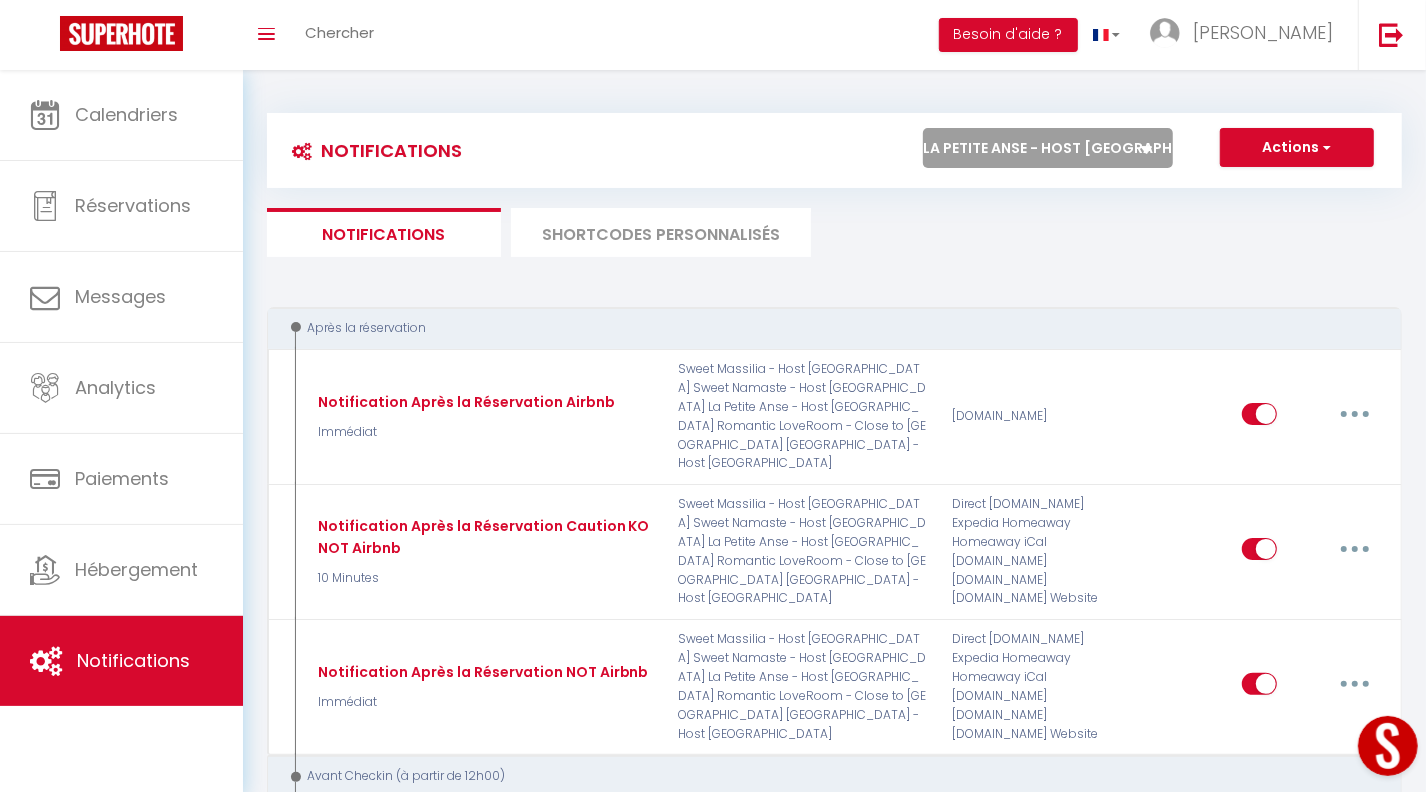 click on "Tous les apparts    [GEOGRAPHIC_DATA] - Host [GEOGRAPHIC_DATA] [GEOGRAPHIC_DATA] - Host [GEOGRAPHIC_DATA] [GEOGRAPHIC_DATA] - Host [GEOGRAPHIC_DATA] The SUNSHINE- HOST [GEOGRAPHIC_DATA] Sweet Dream - Quiet - Host [GEOGRAPHIC_DATA] SWEET GALION - [GEOGRAPHIC_DATA] - HOST [GEOGRAPHIC_DATA] [GEOGRAPHIC_DATA] - Host [GEOGRAPHIC_DATA] [GEOGRAPHIC_DATA] -Host [GEOGRAPHIC_DATA] [GEOGRAPHIC_DATA] [GEOGRAPHIC_DATA] - Host [GEOGRAPHIC_DATA] The Serengeti - Cosy - Plage - Host [GEOGRAPHIC_DATA] [GEOGRAPHIC_DATA] -  Host [GEOGRAPHIC_DATA] [GEOGRAPHIC_DATA] - Host [GEOGRAPHIC_DATA] The GreenPeace - Host [GEOGRAPHIC_DATA] Romantic LoveRoom - Close to [GEOGRAPHIC_DATA] Sweet Evasion - Host [GEOGRAPHIC_DATA] Sweet Calanque - Host [GEOGRAPHIC_DATA] The Yachting - Host [GEOGRAPHIC_DATA] Sweet Caraib  - Host [GEOGRAPHIC_DATA] Sweet Tamaris - Host [GEOGRAPHIC_DATA] Sweet Azur - Host [GEOGRAPHIC_DATA] Sweet Massilia - Host [GEOGRAPHIC_DATA] Sweet Namaste - Host [GEOGRAPHIC_DATA]" at bounding box center (1048, 148) 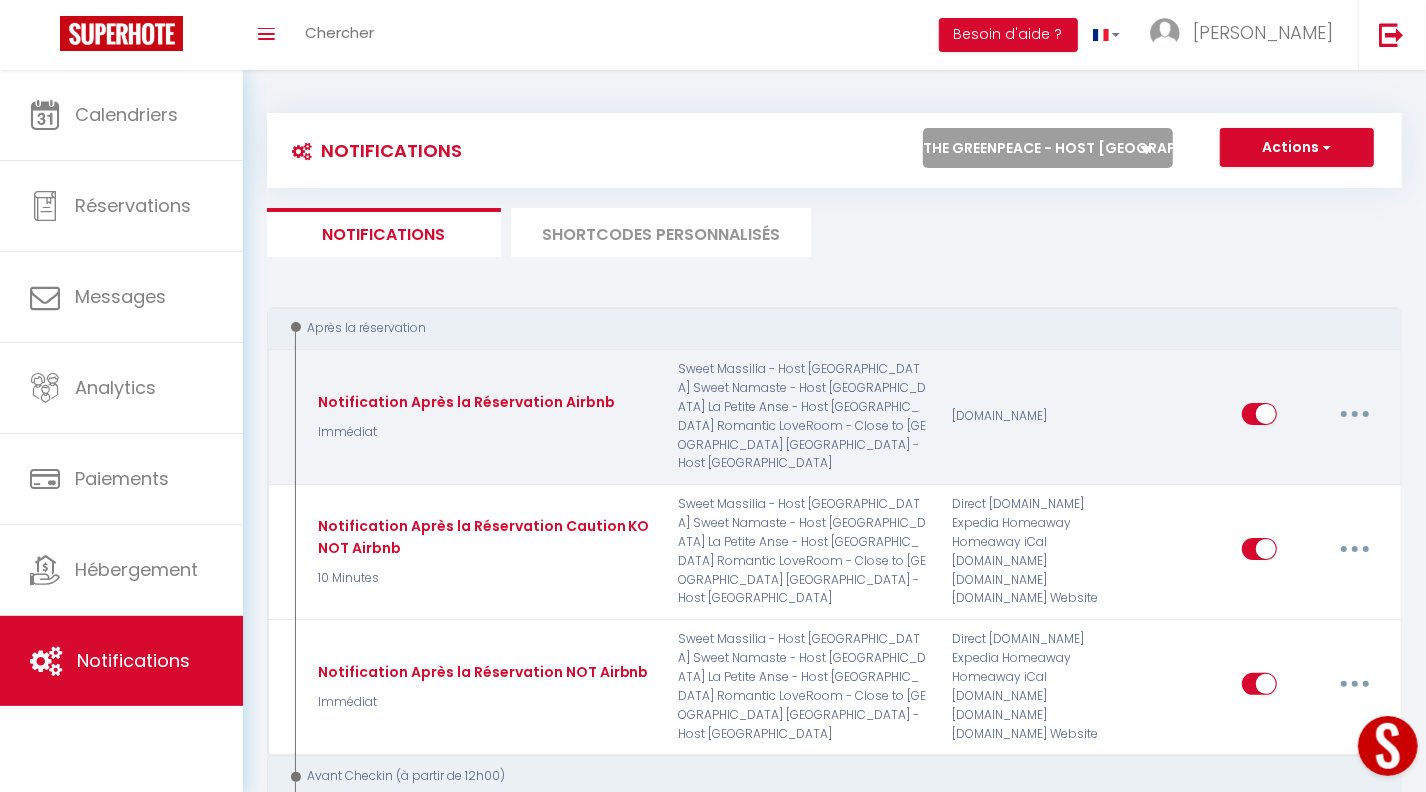 click on "Tous les apparts    [GEOGRAPHIC_DATA] - Host [GEOGRAPHIC_DATA] [GEOGRAPHIC_DATA] - Host [GEOGRAPHIC_DATA] [GEOGRAPHIC_DATA] - Host [GEOGRAPHIC_DATA] The SUNSHINE- HOST [GEOGRAPHIC_DATA] Sweet Dream - Quiet - Host [GEOGRAPHIC_DATA] SWEET GALION - [GEOGRAPHIC_DATA] - HOST [GEOGRAPHIC_DATA] [GEOGRAPHIC_DATA] - Host [GEOGRAPHIC_DATA] [GEOGRAPHIC_DATA] -Host [GEOGRAPHIC_DATA] [GEOGRAPHIC_DATA] [GEOGRAPHIC_DATA] - Host [GEOGRAPHIC_DATA] The Serengeti - Cosy - Plage - Host [GEOGRAPHIC_DATA] [GEOGRAPHIC_DATA] -  Host [GEOGRAPHIC_DATA] [GEOGRAPHIC_DATA] - Host [GEOGRAPHIC_DATA] The GreenPeace - Host [GEOGRAPHIC_DATA] Romantic LoveRoom - Close to [GEOGRAPHIC_DATA] Sweet Evasion - Host [GEOGRAPHIC_DATA] Sweet Calanque - Host [GEOGRAPHIC_DATA] The Yachting - Host [GEOGRAPHIC_DATA] Sweet Caraib  - Host [GEOGRAPHIC_DATA] Sweet Tamaris - Host [GEOGRAPHIC_DATA] Sweet Azur - Host [GEOGRAPHIC_DATA] Sweet Massilia - Host [GEOGRAPHIC_DATA] Sweet Namaste - Host [GEOGRAPHIC_DATA]" at bounding box center (1048, 148) 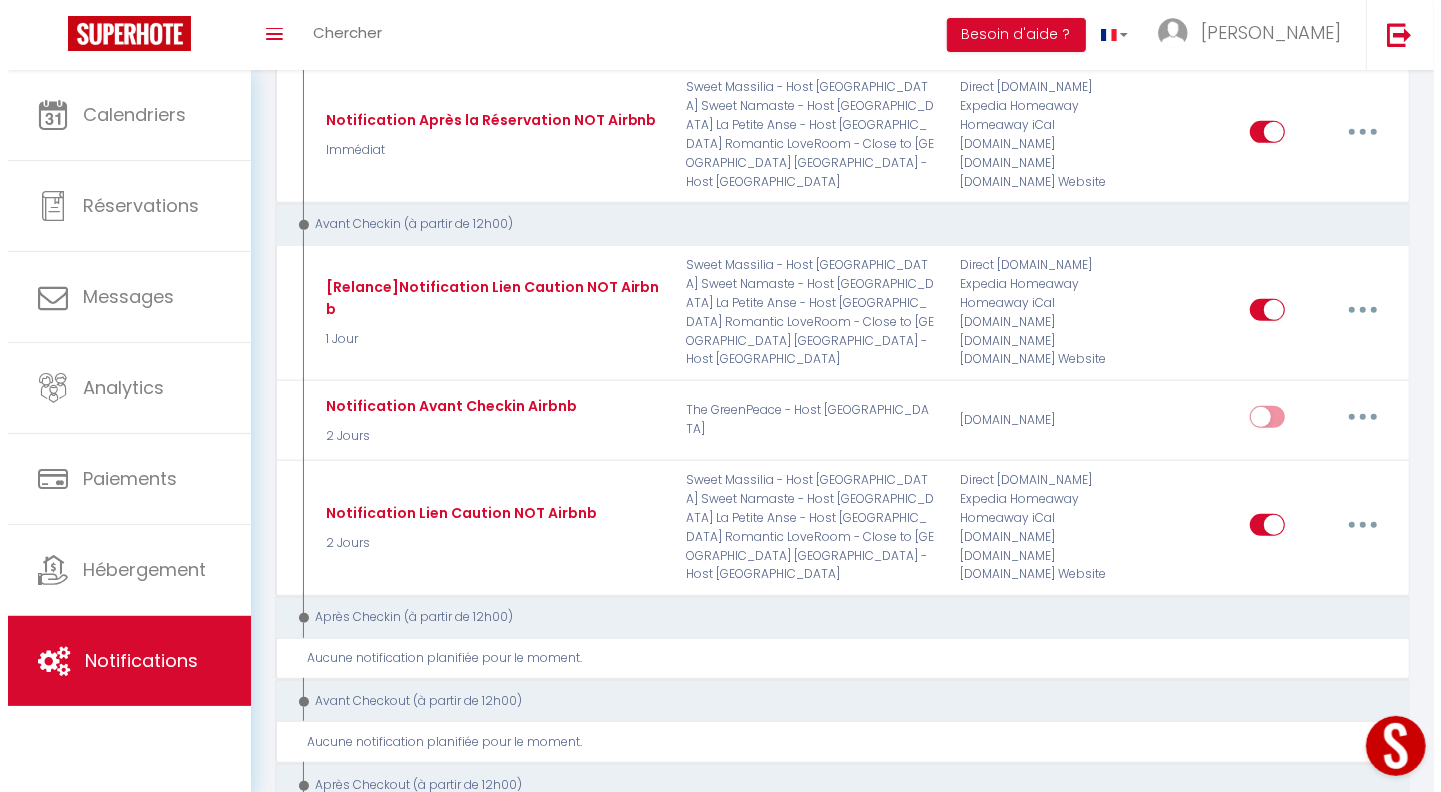 scroll, scrollTop: 561, scrollLeft: 0, axis: vertical 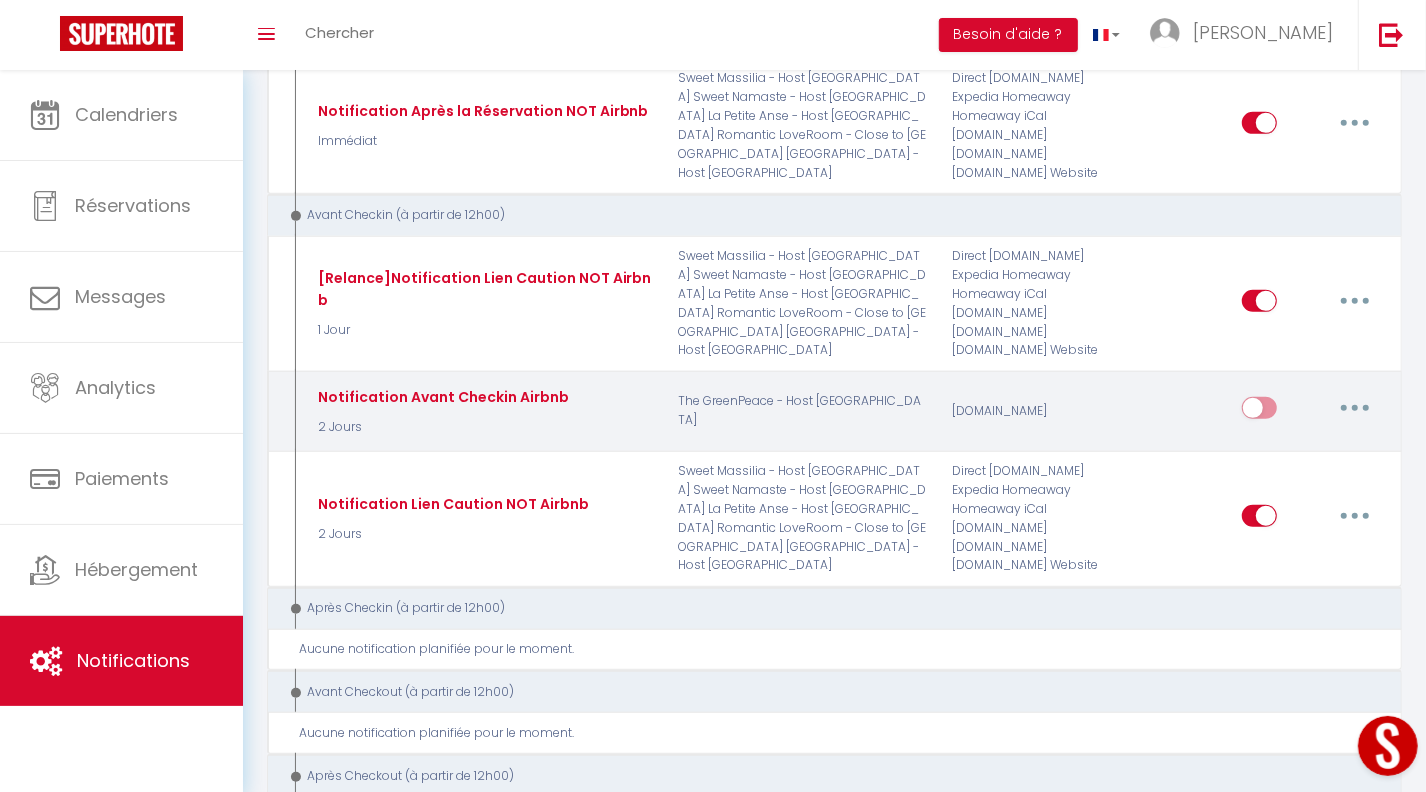 click at bounding box center (1355, 408) 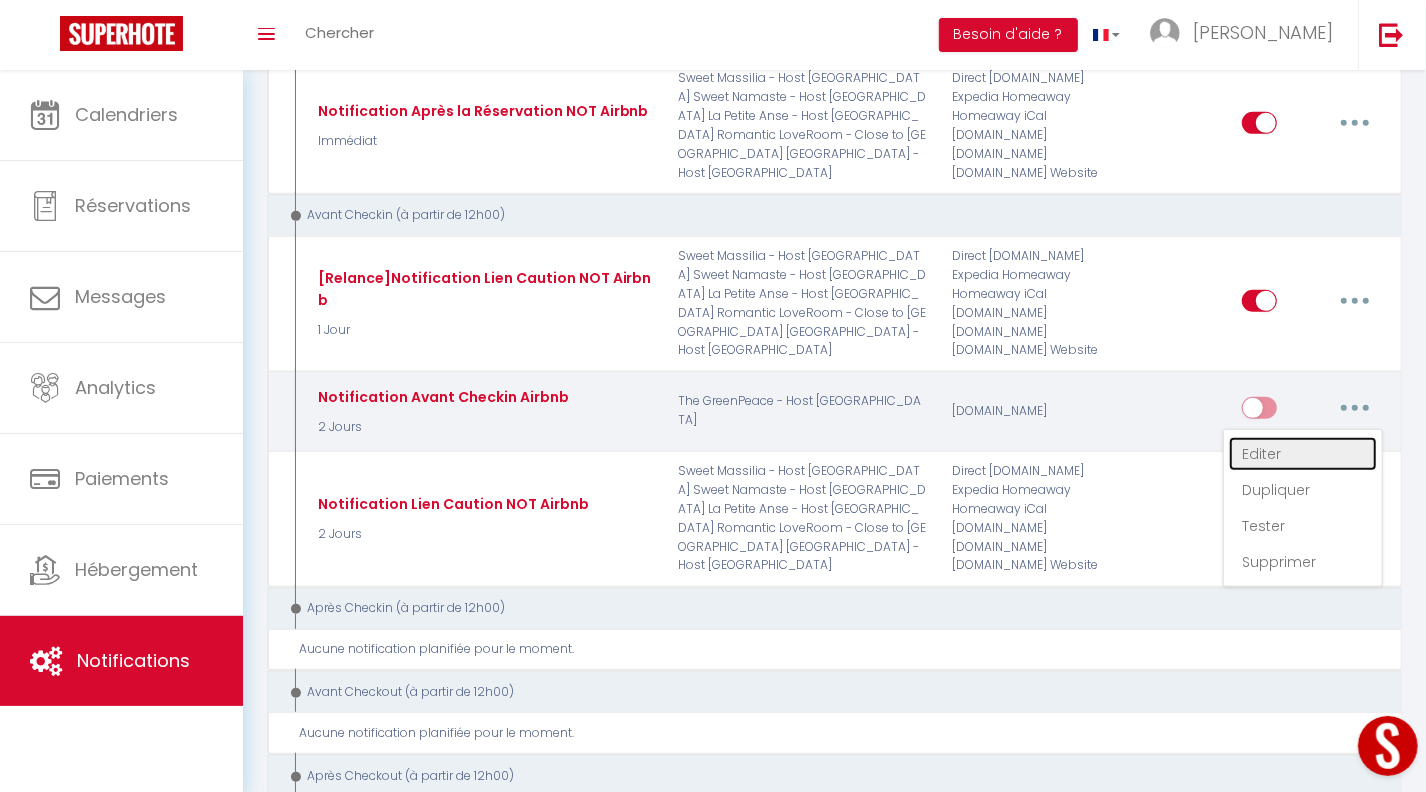 click on "Editer" at bounding box center (1303, 454) 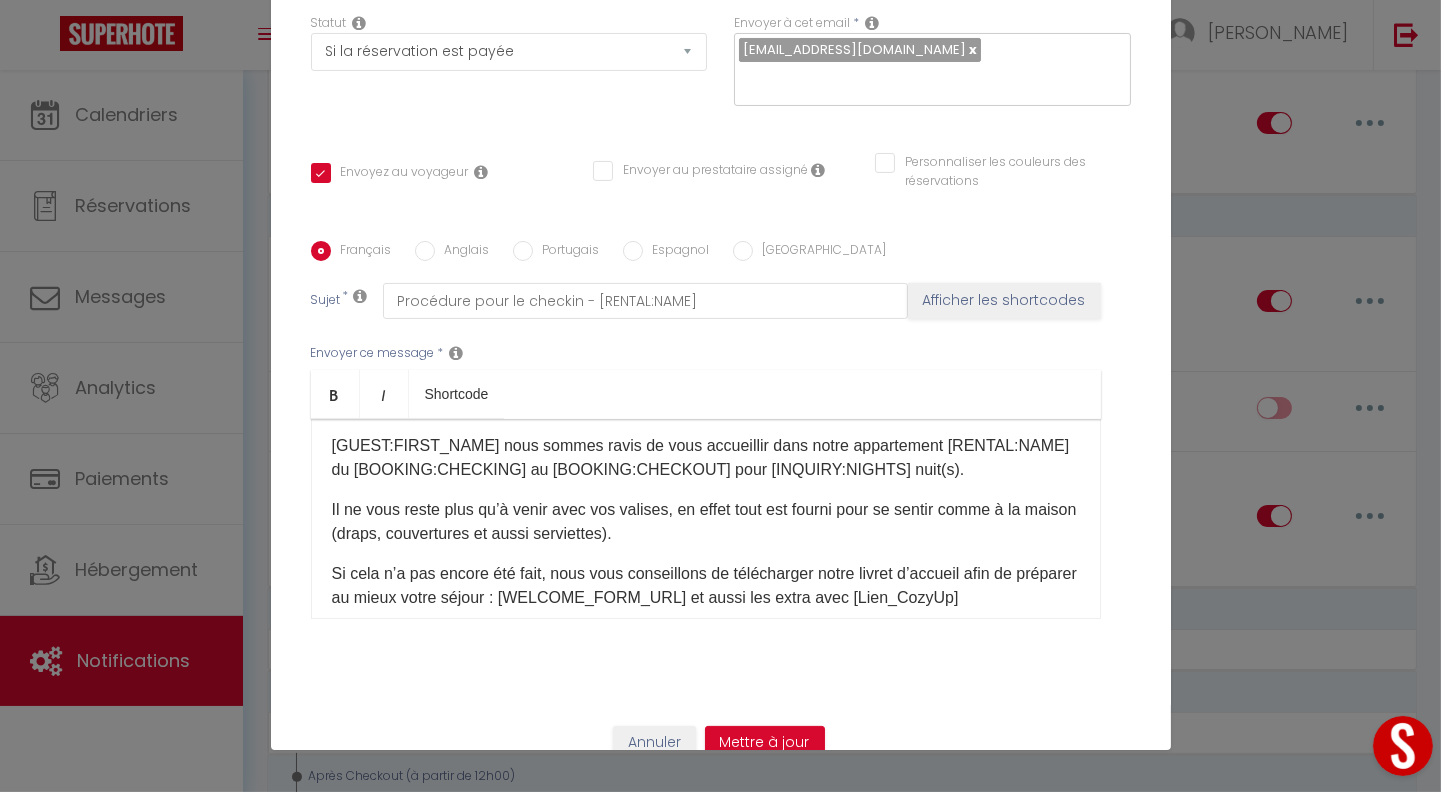 scroll, scrollTop: 80, scrollLeft: 0, axis: vertical 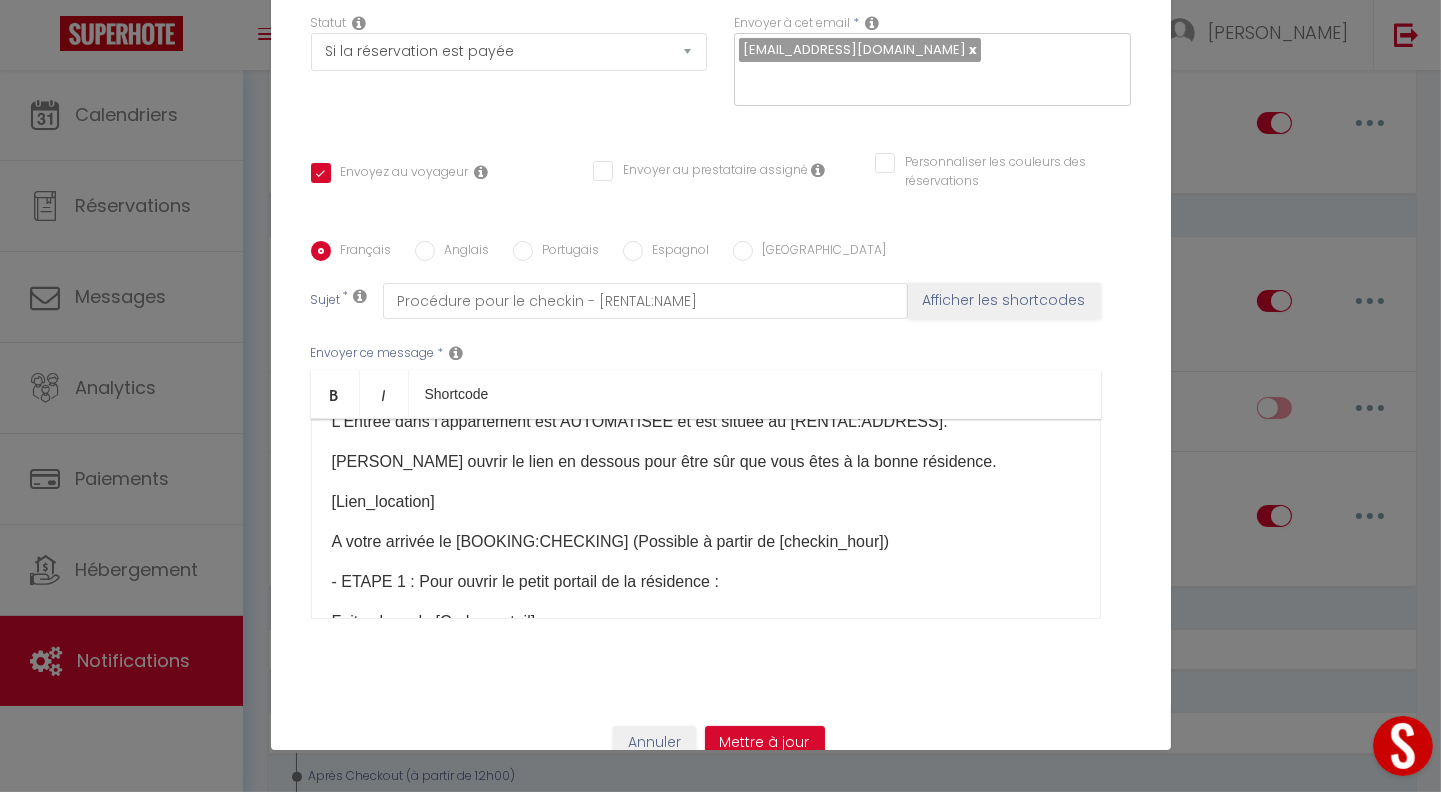 click on "A votre arrivée le [BOOKING:CHECKING]​​ (Possible à partir de [checkin_hour])" at bounding box center (706, 542) 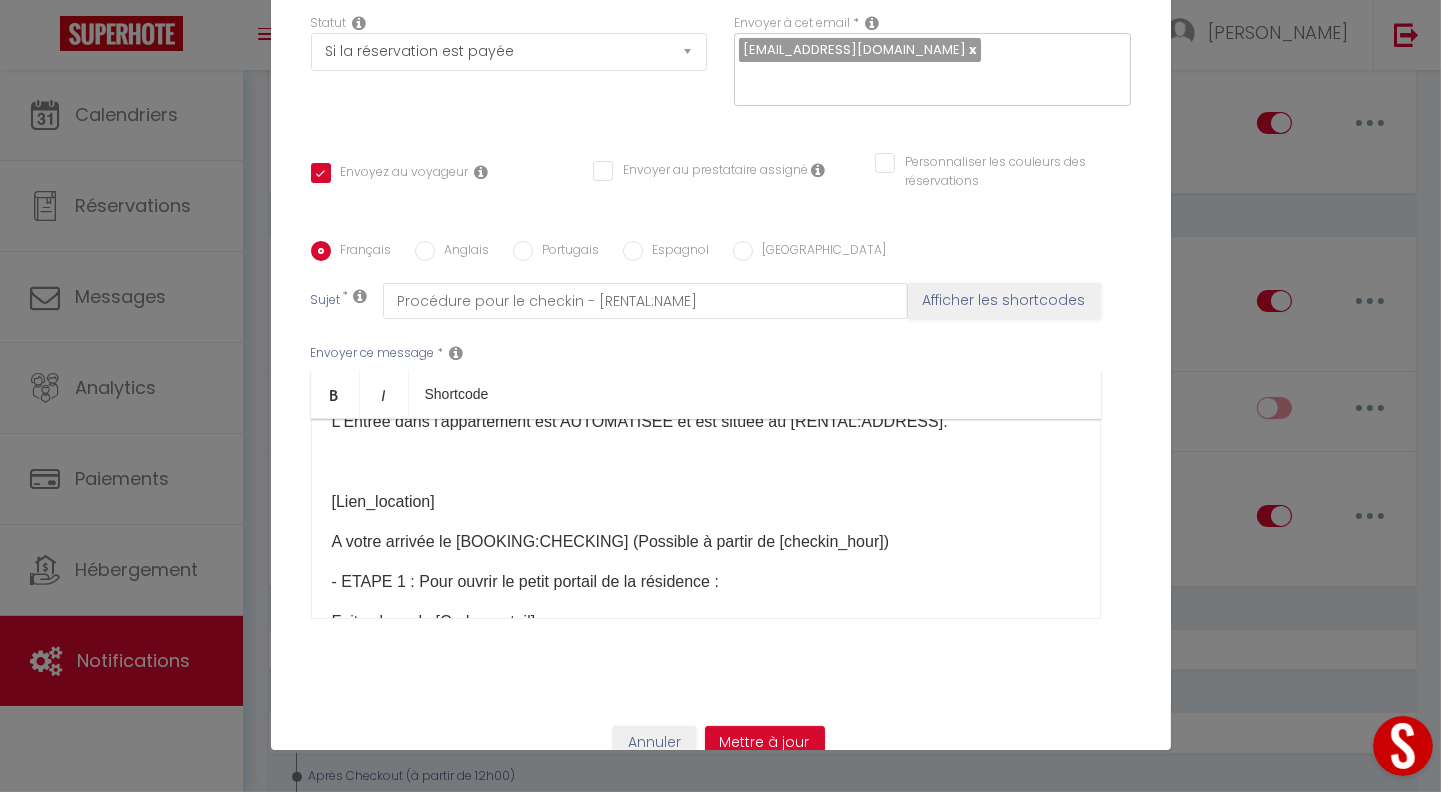 scroll, scrollTop: 272, scrollLeft: 0, axis: vertical 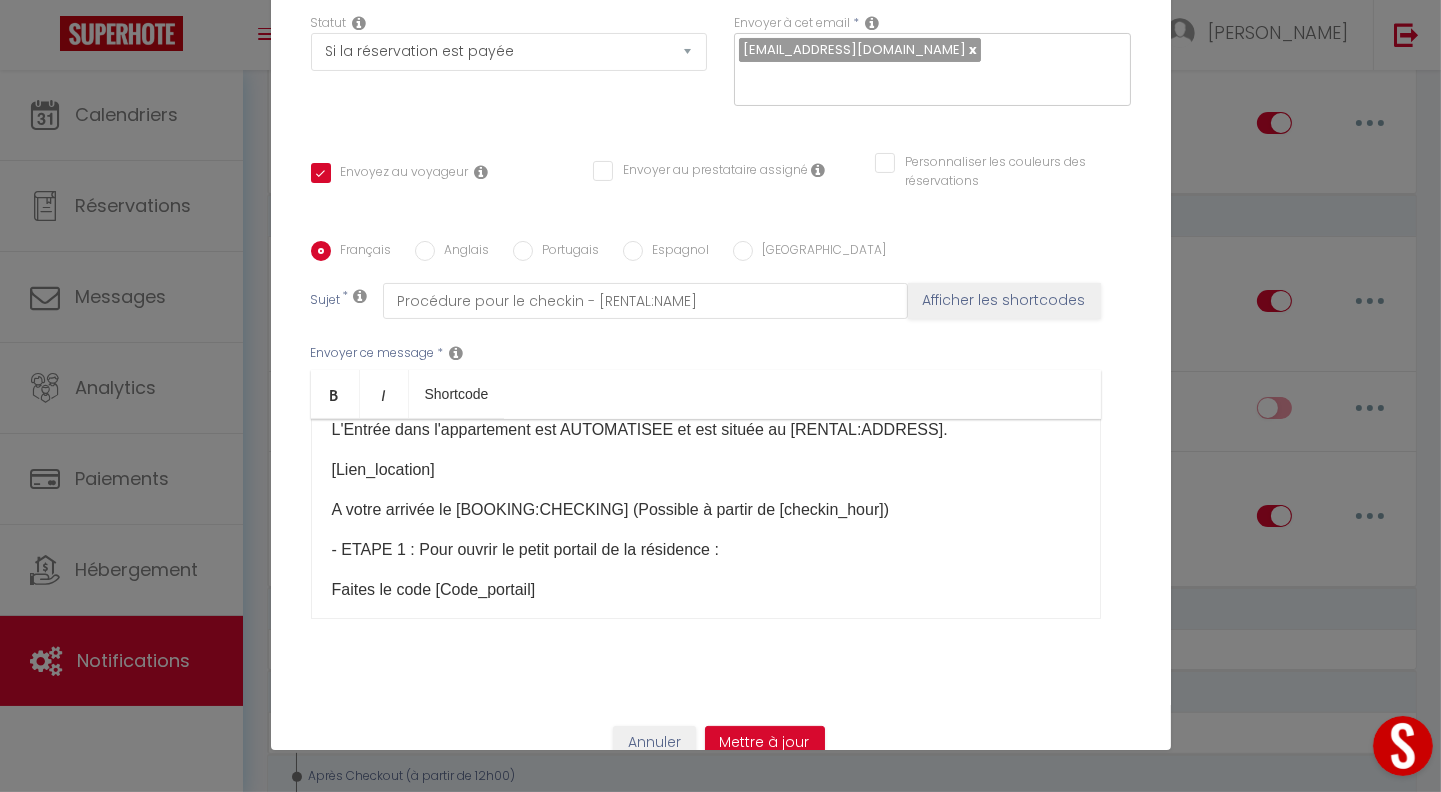 click on "A votre arrivée le [BOOKING:CHECKING]​​ (Possible à partir de [checkin_hour])" at bounding box center [706, 510] 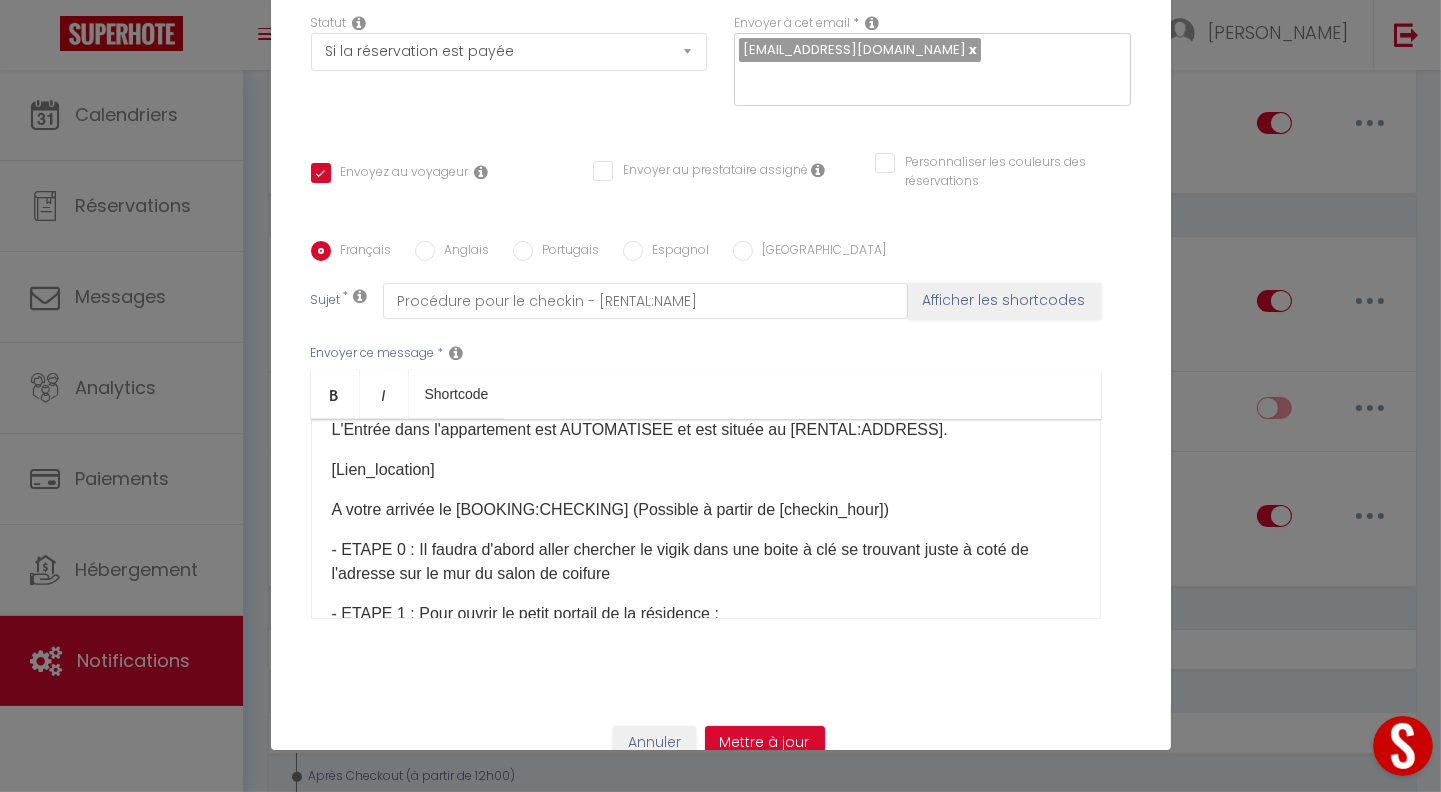 scroll, scrollTop: 276, scrollLeft: 0, axis: vertical 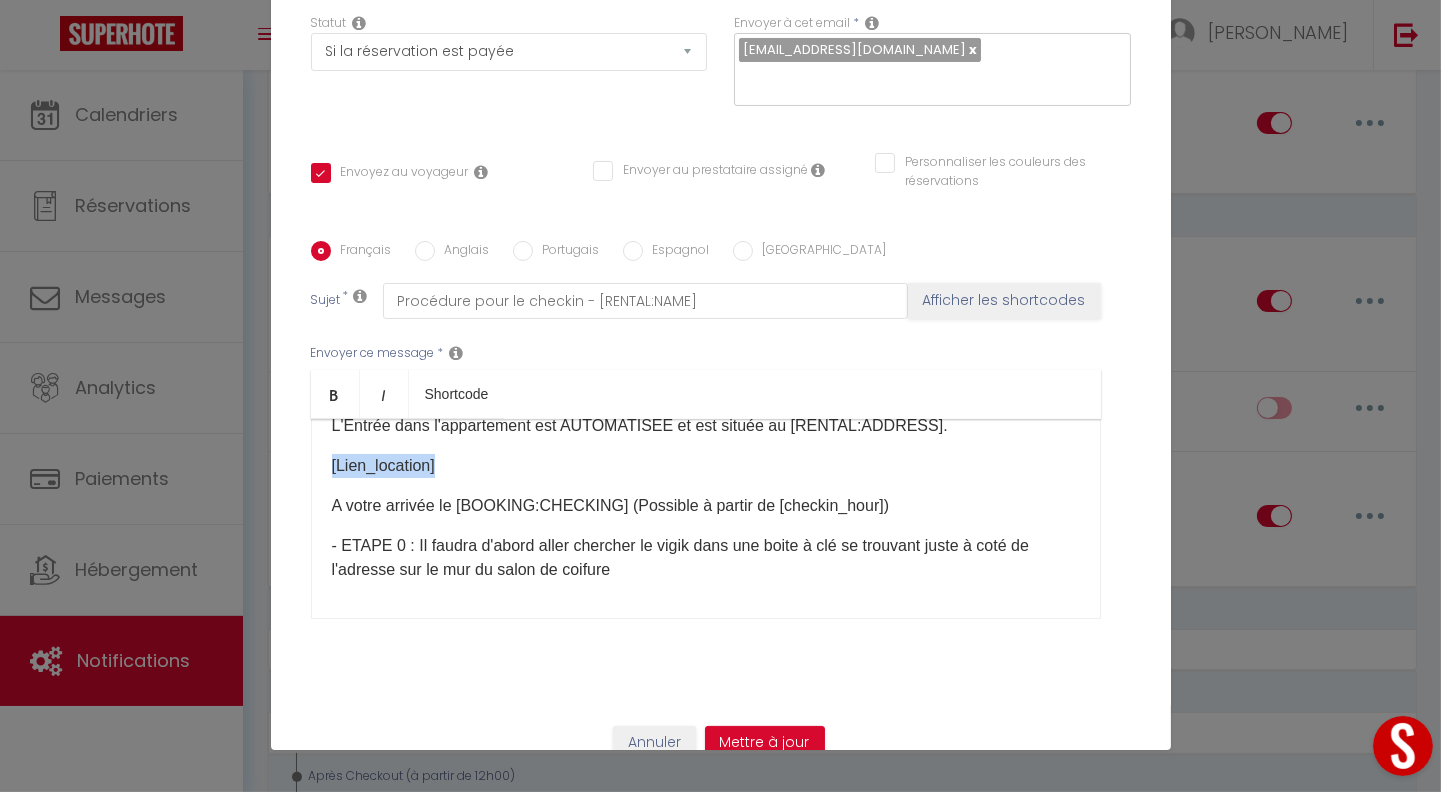 drag, startPoint x: 436, startPoint y: 431, endPoint x: 304, endPoint y: 443, distance: 132.54433 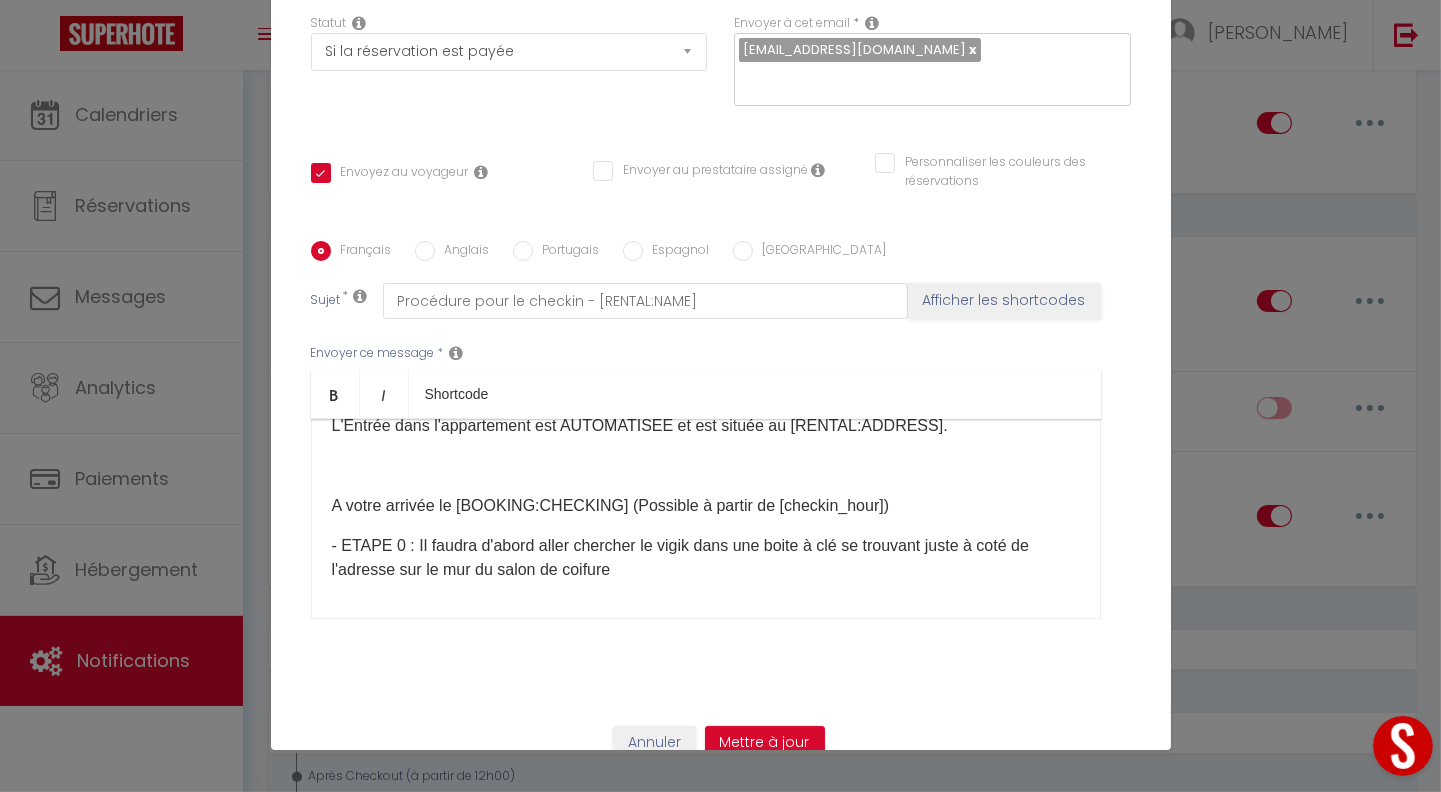 click on "- ETAPE 0 : Il faudra d'abord aller chercher le vigik dans une boite à clé se trouvant juste à coté de l'adresse sur le mur du salon de coifure" at bounding box center [706, 558] 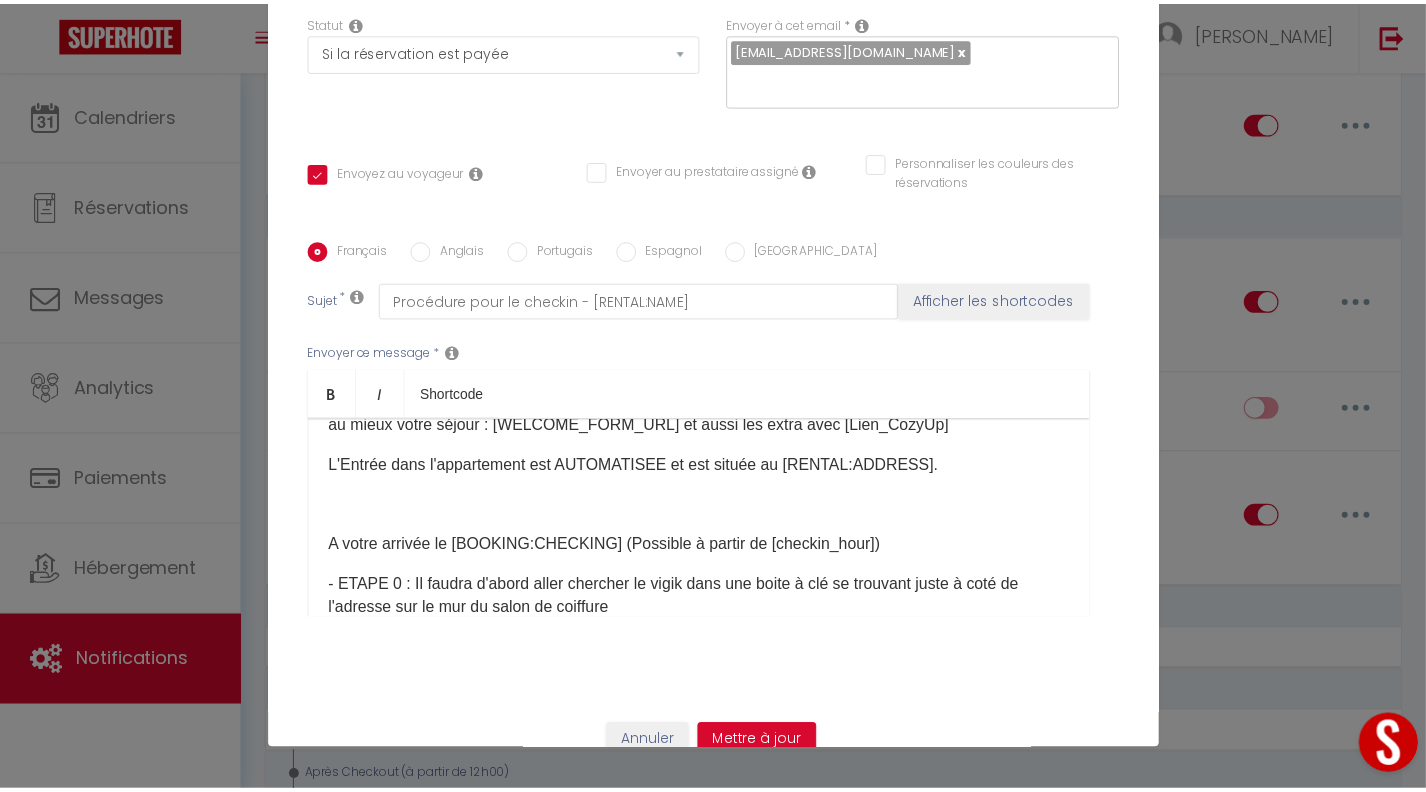 scroll, scrollTop: 196, scrollLeft: 0, axis: vertical 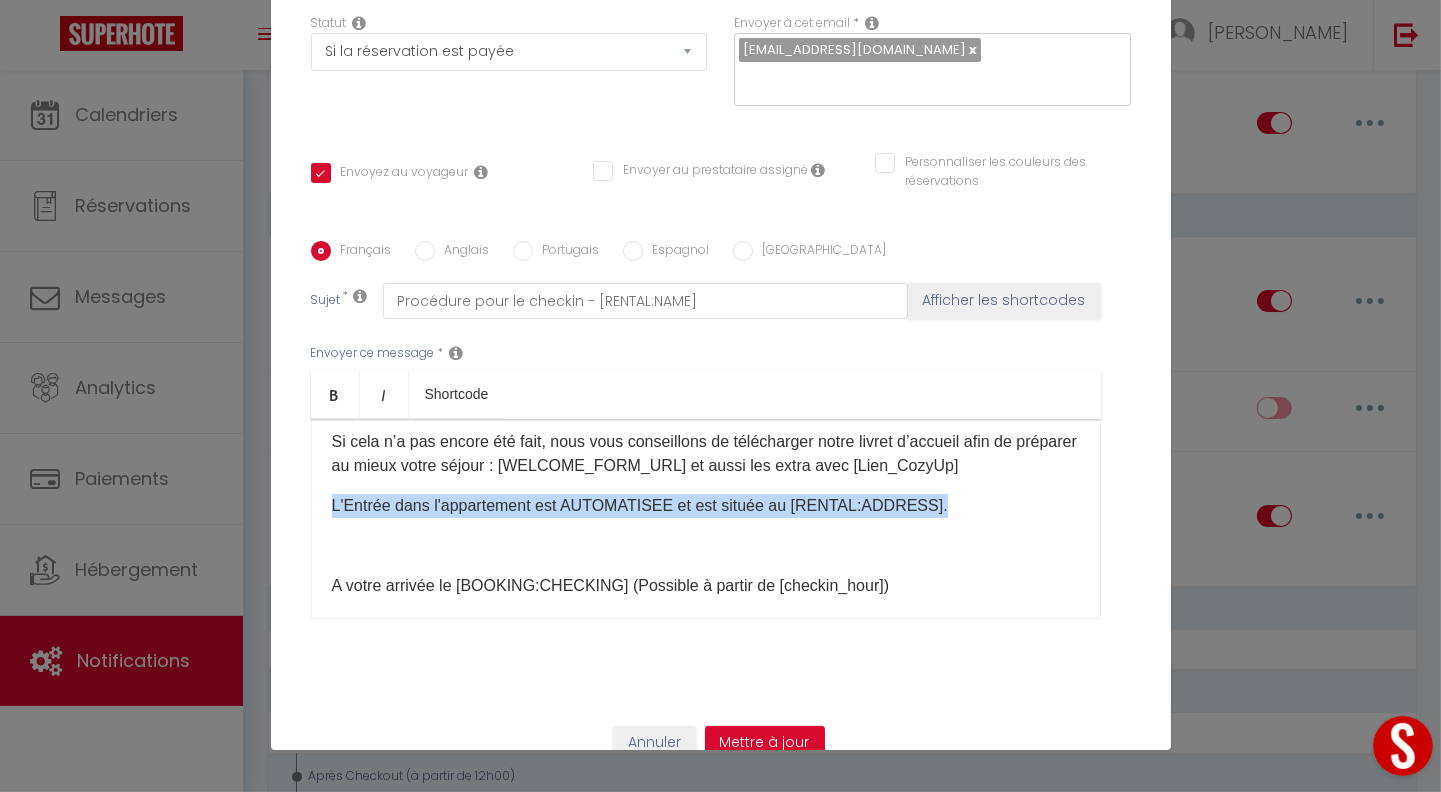 drag, startPoint x: 324, startPoint y: 473, endPoint x: 931, endPoint y: 484, distance: 607.0997 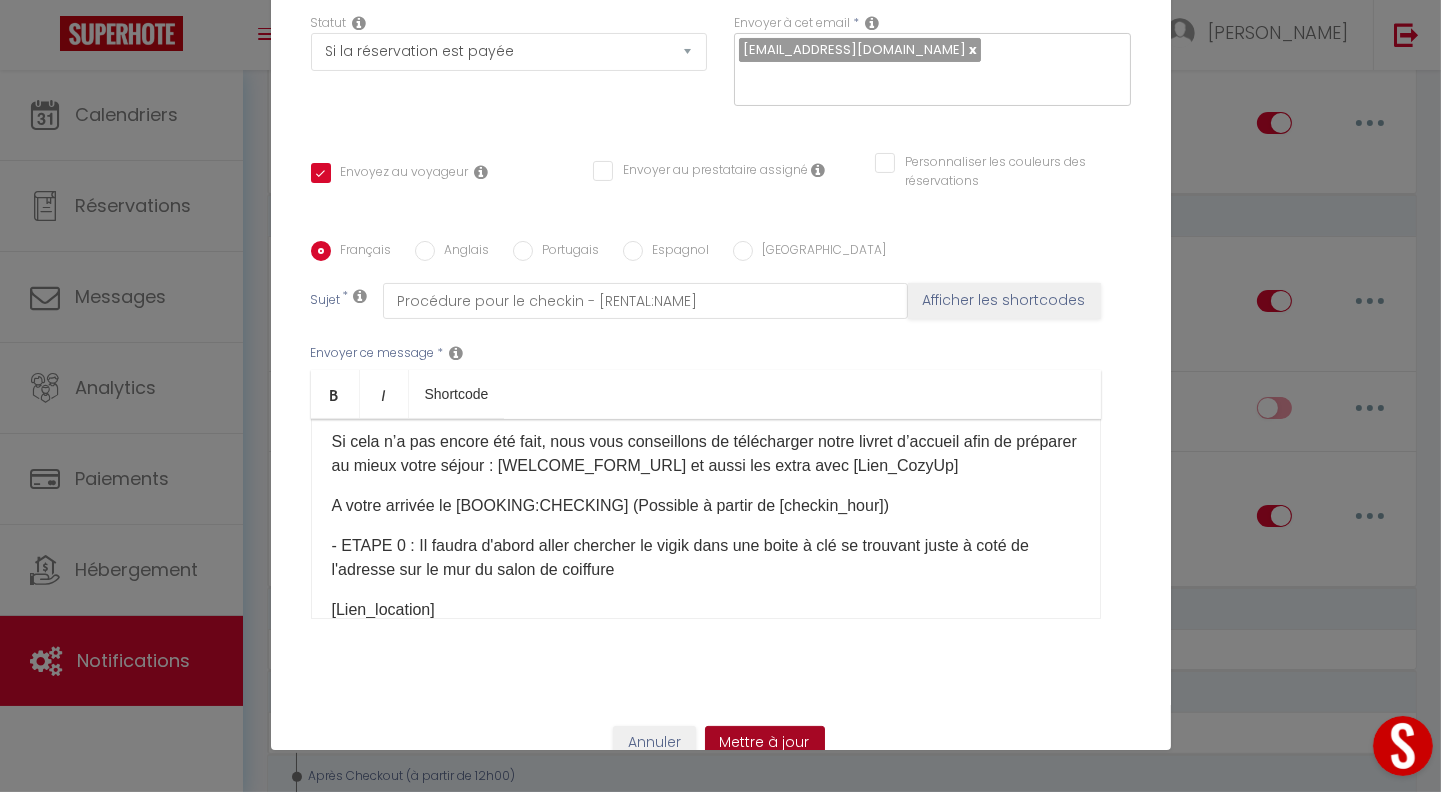 click on "Mettre à jour" at bounding box center [765, 743] 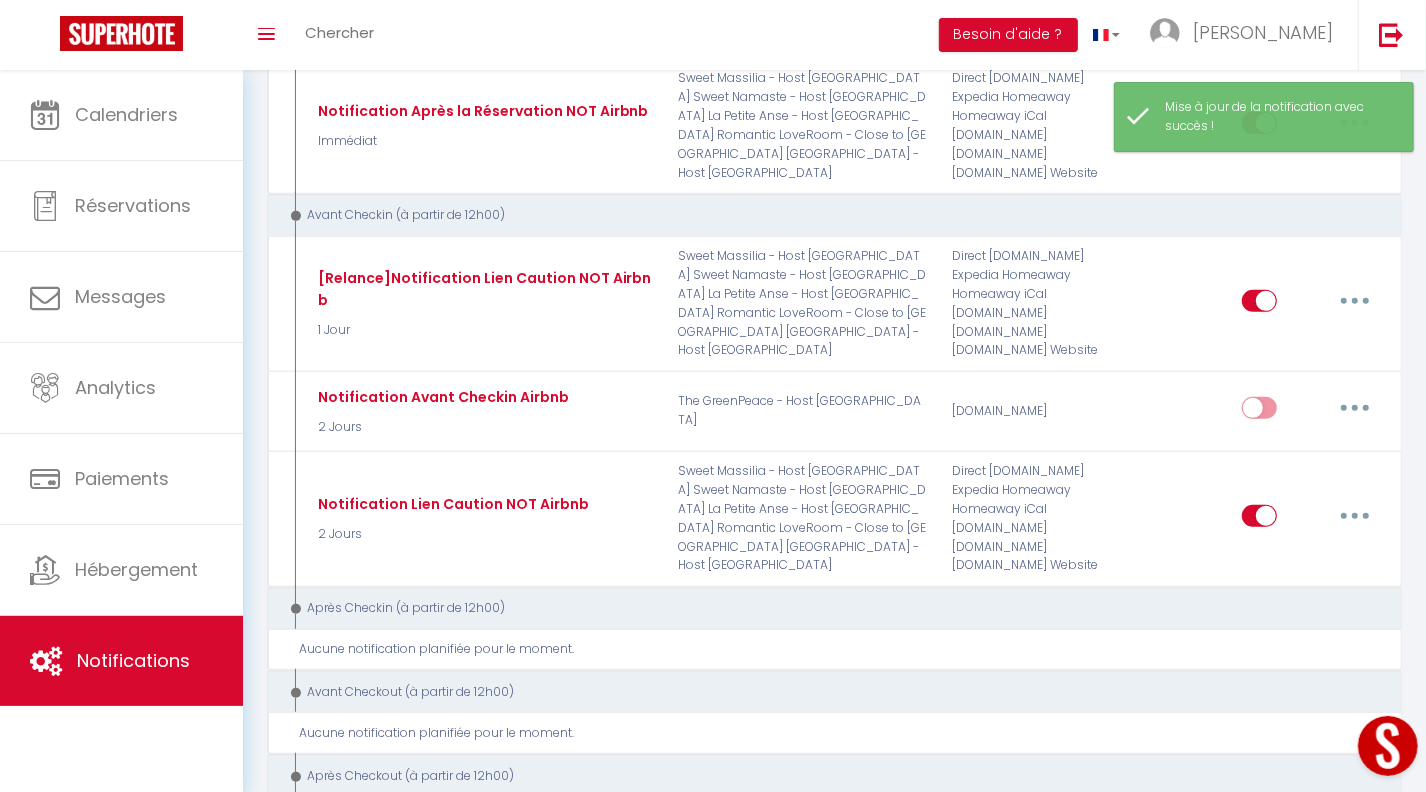 scroll, scrollTop: 0, scrollLeft: 0, axis: both 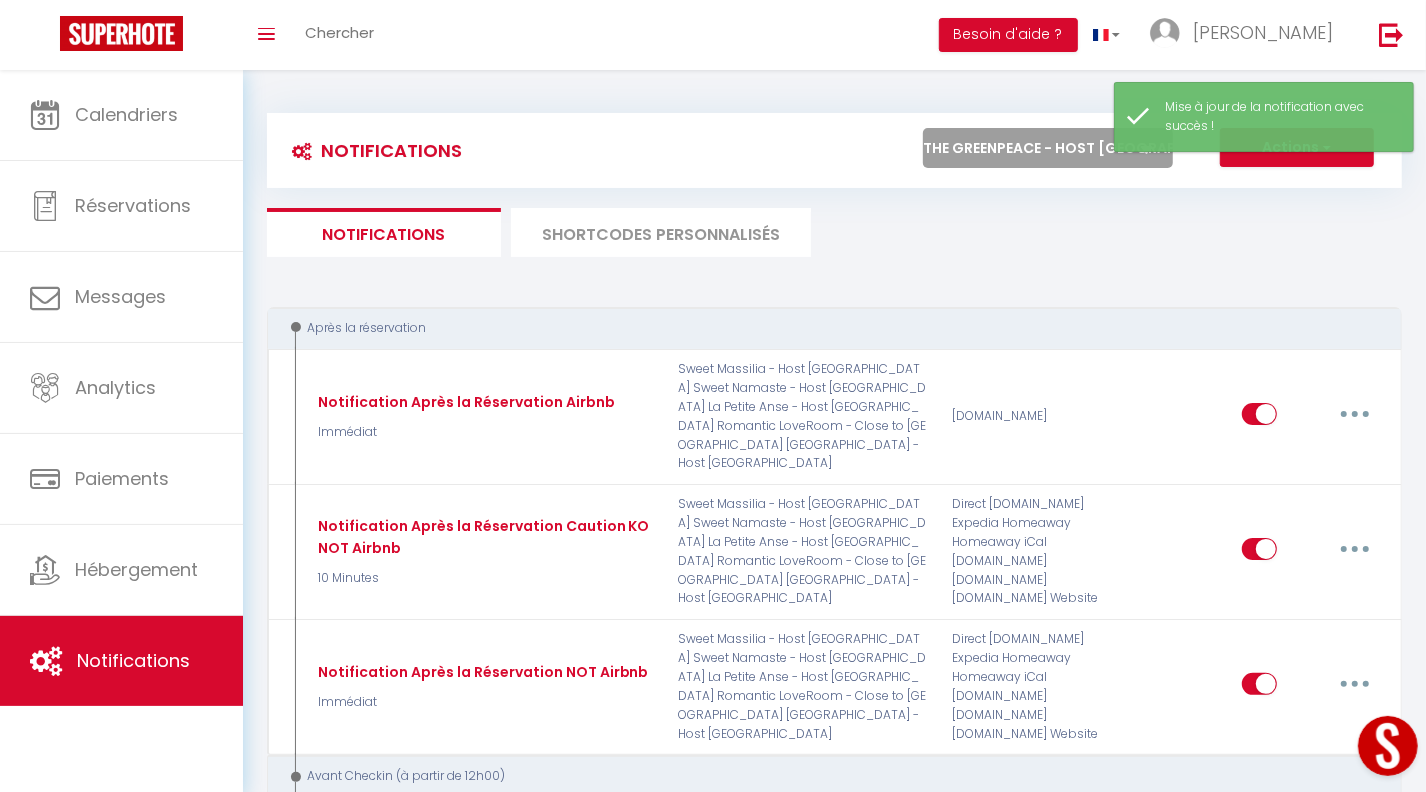 click on "Tous les apparts    [GEOGRAPHIC_DATA] - Host [GEOGRAPHIC_DATA] [GEOGRAPHIC_DATA] - Host [GEOGRAPHIC_DATA] [GEOGRAPHIC_DATA] - Host [GEOGRAPHIC_DATA] The SUNSHINE- HOST [GEOGRAPHIC_DATA] Sweet Dream - Quiet - Host [GEOGRAPHIC_DATA] SWEET GALION - [GEOGRAPHIC_DATA] - HOST [GEOGRAPHIC_DATA] [GEOGRAPHIC_DATA] - Host [GEOGRAPHIC_DATA] [GEOGRAPHIC_DATA] -Host [GEOGRAPHIC_DATA] [GEOGRAPHIC_DATA] [GEOGRAPHIC_DATA] - Host [GEOGRAPHIC_DATA] The Serengeti - Cosy - Plage - Host [GEOGRAPHIC_DATA] [GEOGRAPHIC_DATA] -  Host [GEOGRAPHIC_DATA] [GEOGRAPHIC_DATA] - Host [GEOGRAPHIC_DATA] The GreenPeace - Host [GEOGRAPHIC_DATA] Romantic LoveRoom - Close to [GEOGRAPHIC_DATA] Sweet Evasion - Host [GEOGRAPHIC_DATA] Sweet Calanque - Host [GEOGRAPHIC_DATA] The Yachting - Host [GEOGRAPHIC_DATA] Sweet Caraib  - Host [GEOGRAPHIC_DATA] Sweet Tamaris - Host [GEOGRAPHIC_DATA] Sweet Azur - Host [GEOGRAPHIC_DATA] Sweet Massilia - Host [GEOGRAPHIC_DATA] Sweet Namaste - Host [GEOGRAPHIC_DATA]" at bounding box center (1048, 148) 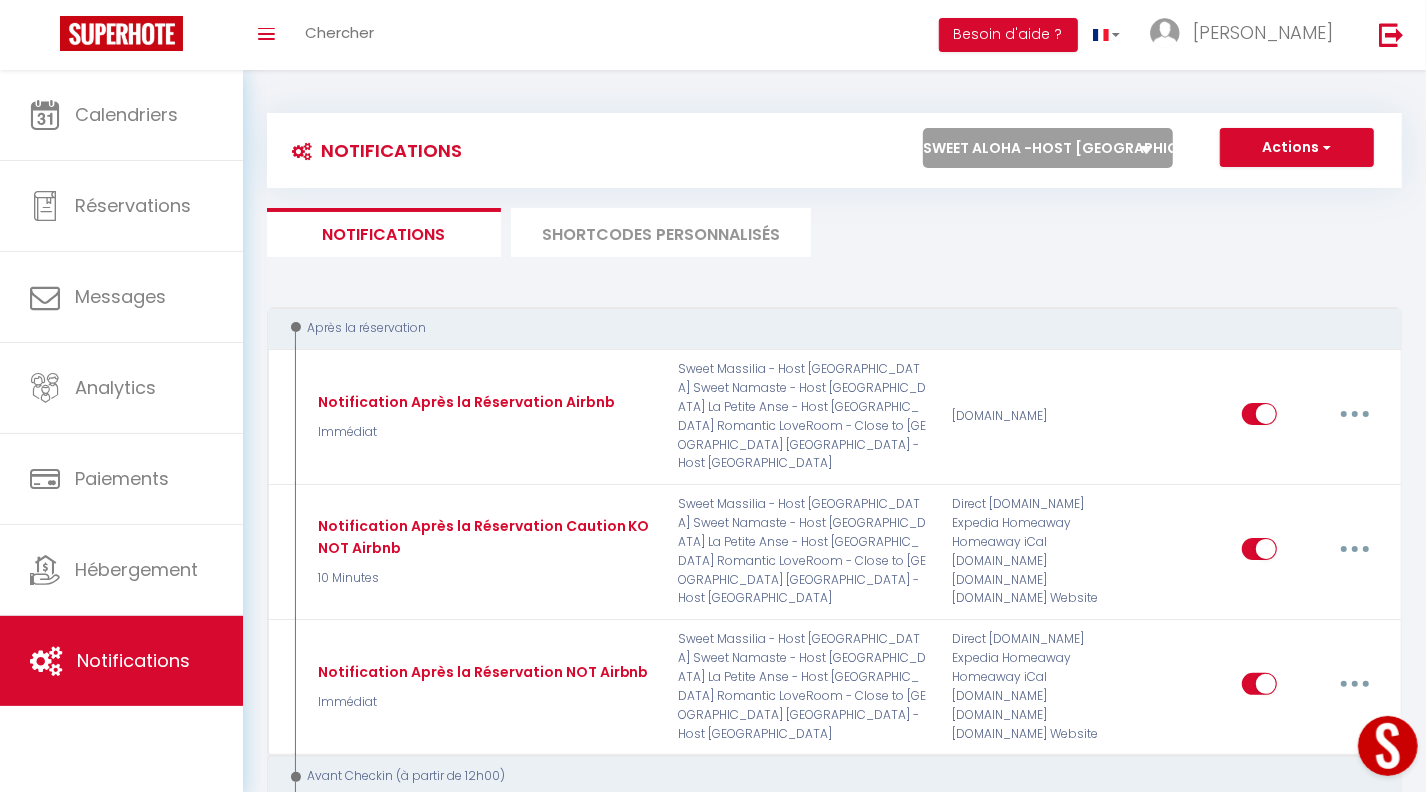 click on "Tous les apparts    [GEOGRAPHIC_DATA] - Host [GEOGRAPHIC_DATA] [GEOGRAPHIC_DATA] - Host [GEOGRAPHIC_DATA] [GEOGRAPHIC_DATA] - Host [GEOGRAPHIC_DATA] The SUNSHINE- HOST [GEOGRAPHIC_DATA] Sweet Dream - Quiet - Host [GEOGRAPHIC_DATA] SWEET GALION - [GEOGRAPHIC_DATA] - HOST [GEOGRAPHIC_DATA] [GEOGRAPHIC_DATA] - Host [GEOGRAPHIC_DATA] [GEOGRAPHIC_DATA] -Host [GEOGRAPHIC_DATA] [GEOGRAPHIC_DATA] [GEOGRAPHIC_DATA] - Host [GEOGRAPHIC_DATA] The Serengeti - Cosy - Plage - Host [GEOGRAPHIC_DATA] [GEOGRAPHIC_DATA] -  Host [GEOGRAPHIC_DATA] [GEOGRAPHIC_DATA] - Host [GEOGRAPHIC_DATA] The GreenPeace - Host [GEOGRAPHIC_DATA] Romantic LoveRoom - Close to [GEOGRAPHIC_DATA] Sweet Evasion - Host [GEOGRAPHIC_DATA] Sweet Calanque - Host [GEOGRAPHIC_DATA] The Yachting - Host [GEOGRAPHIC_DATA] Sweet Caraib  - Host [GEOGRAPHIC_DATA] Sweet Tamaris - Host [GEOGRAPHIC_DATA] Sweet Azur - Host [GEOGRAPHIC_DATA] Sweet Massilia - Host [GEOGRAPHIC_DATA] Sweet Namaste - Host [GEOGRAPHIC_DATA]" at bounding box center [1048, 148] 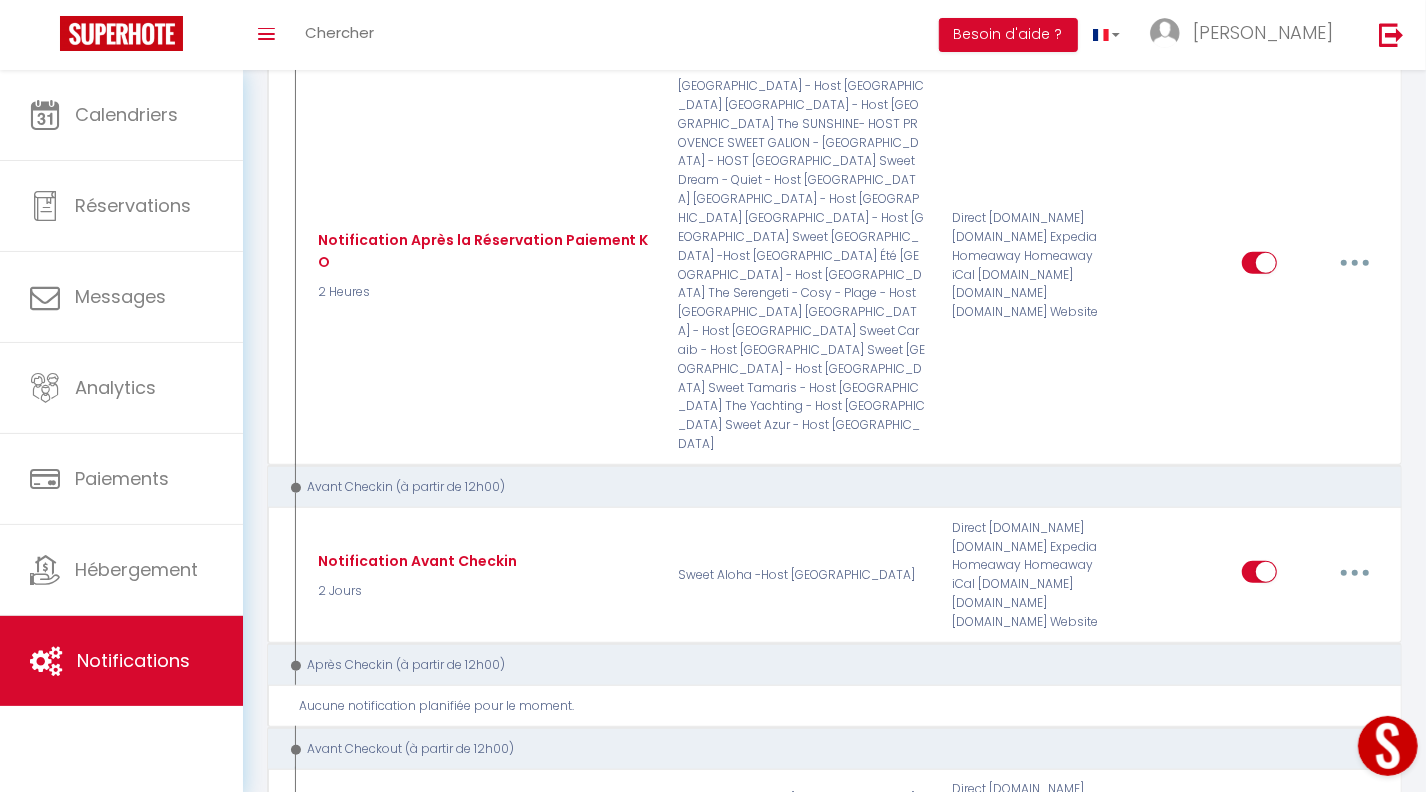 scroll, scrollTop: 705, scrollLeft: 0, axis: vertical 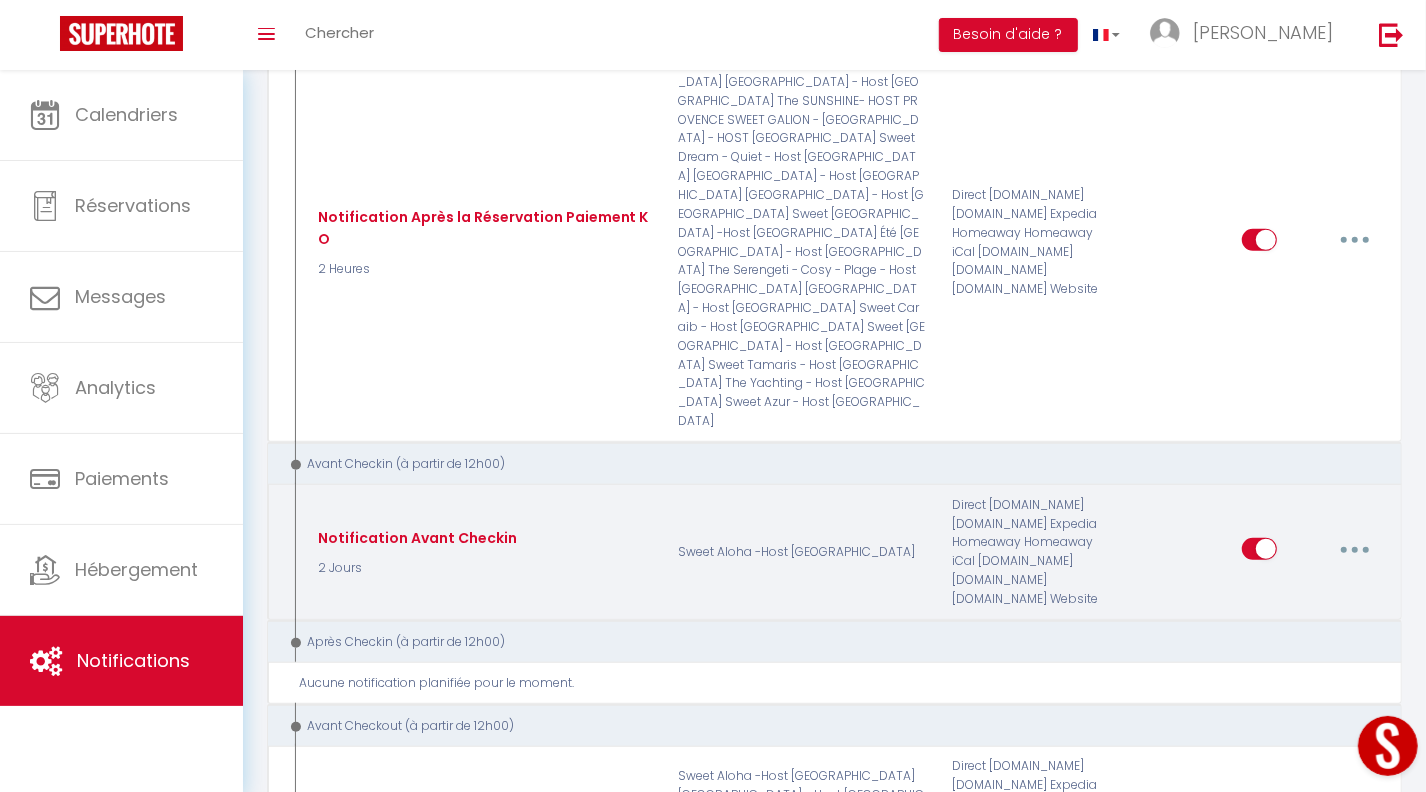 click at bounding box center (1355, 549) 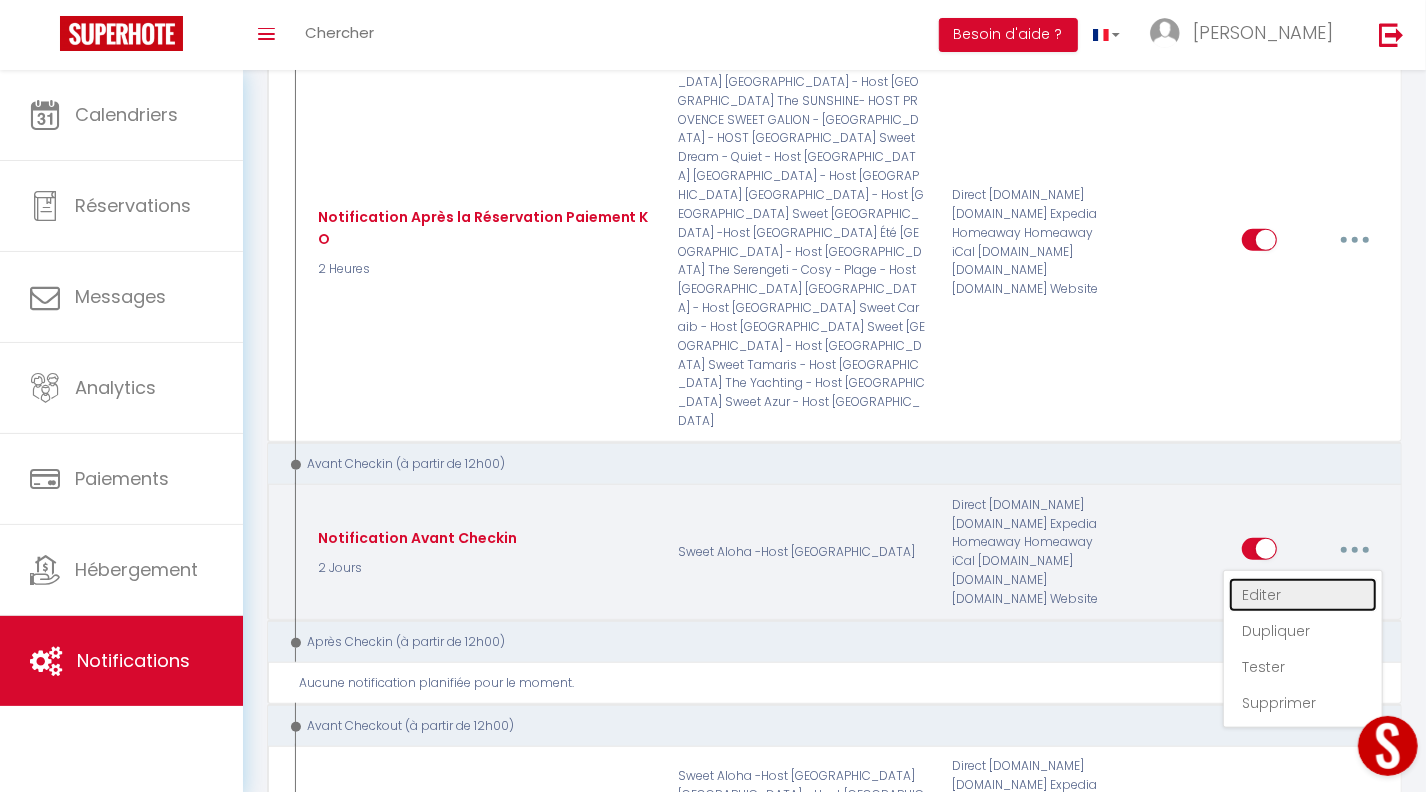 click on "Editer" at bounding box center [1303, 595] 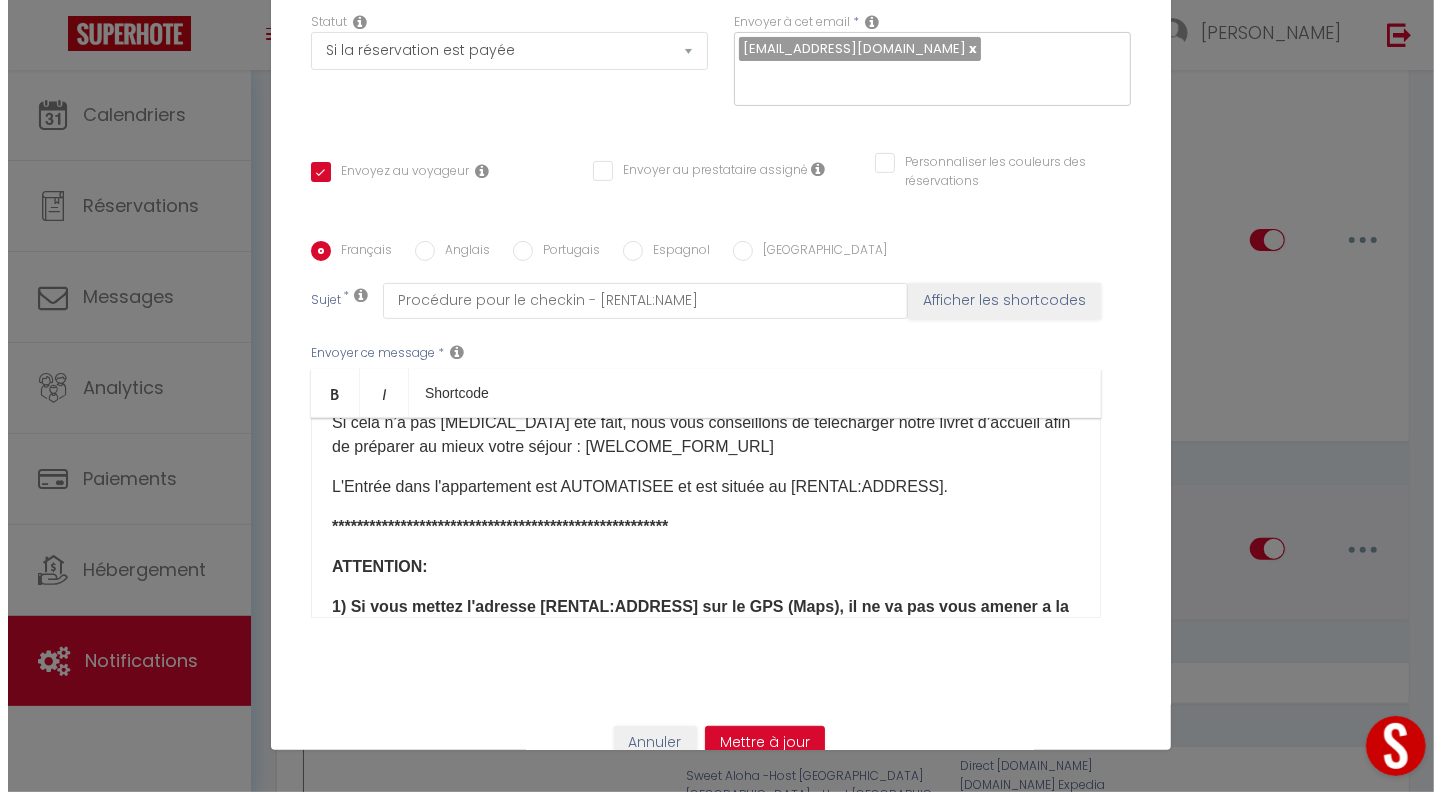 scroll, scrollTop: 677, scrollLeft: 0, axis: vertical 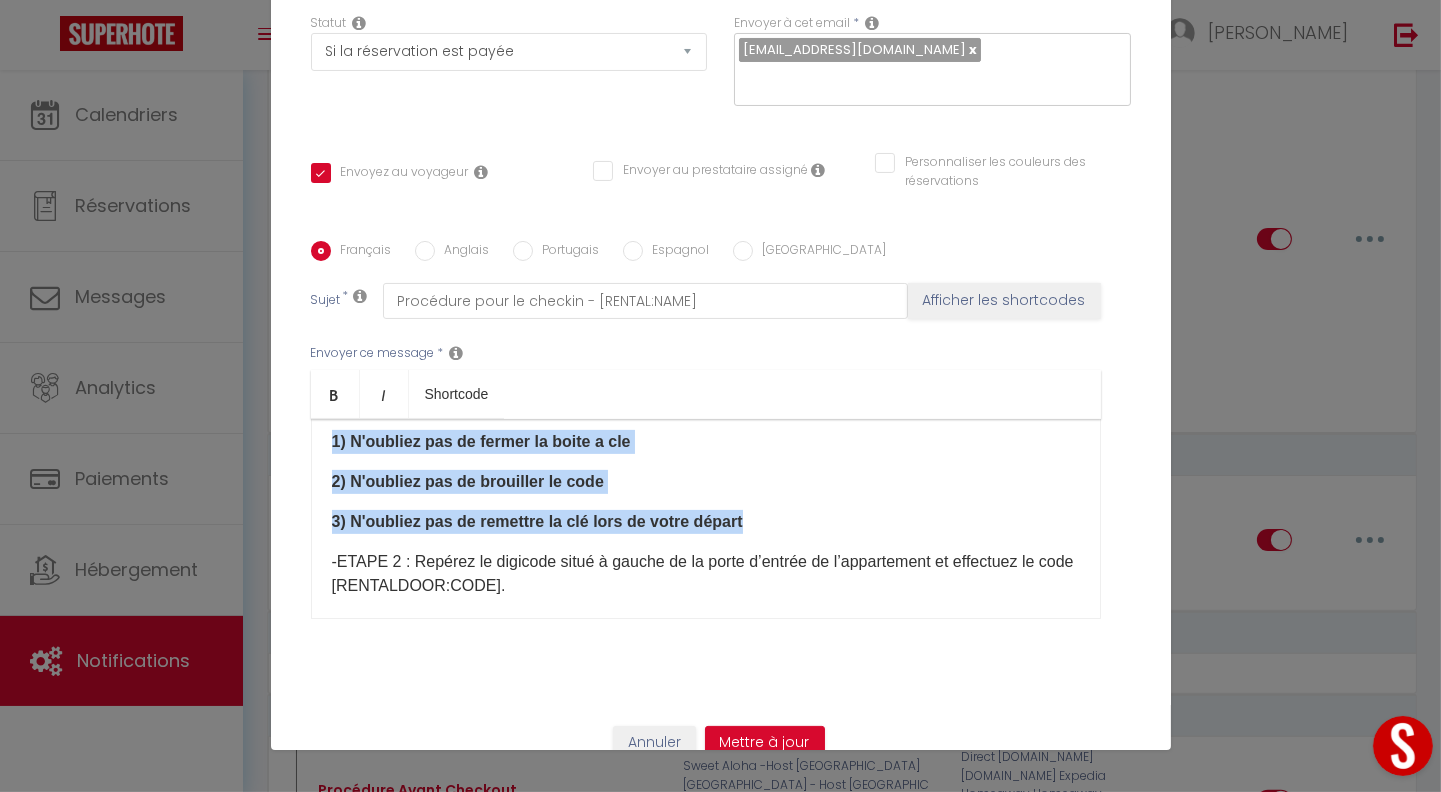 drag, startPoint x: 405, startPoint y: 411, endPoint x: 750, endPoint y: 470, distance: 350.00858 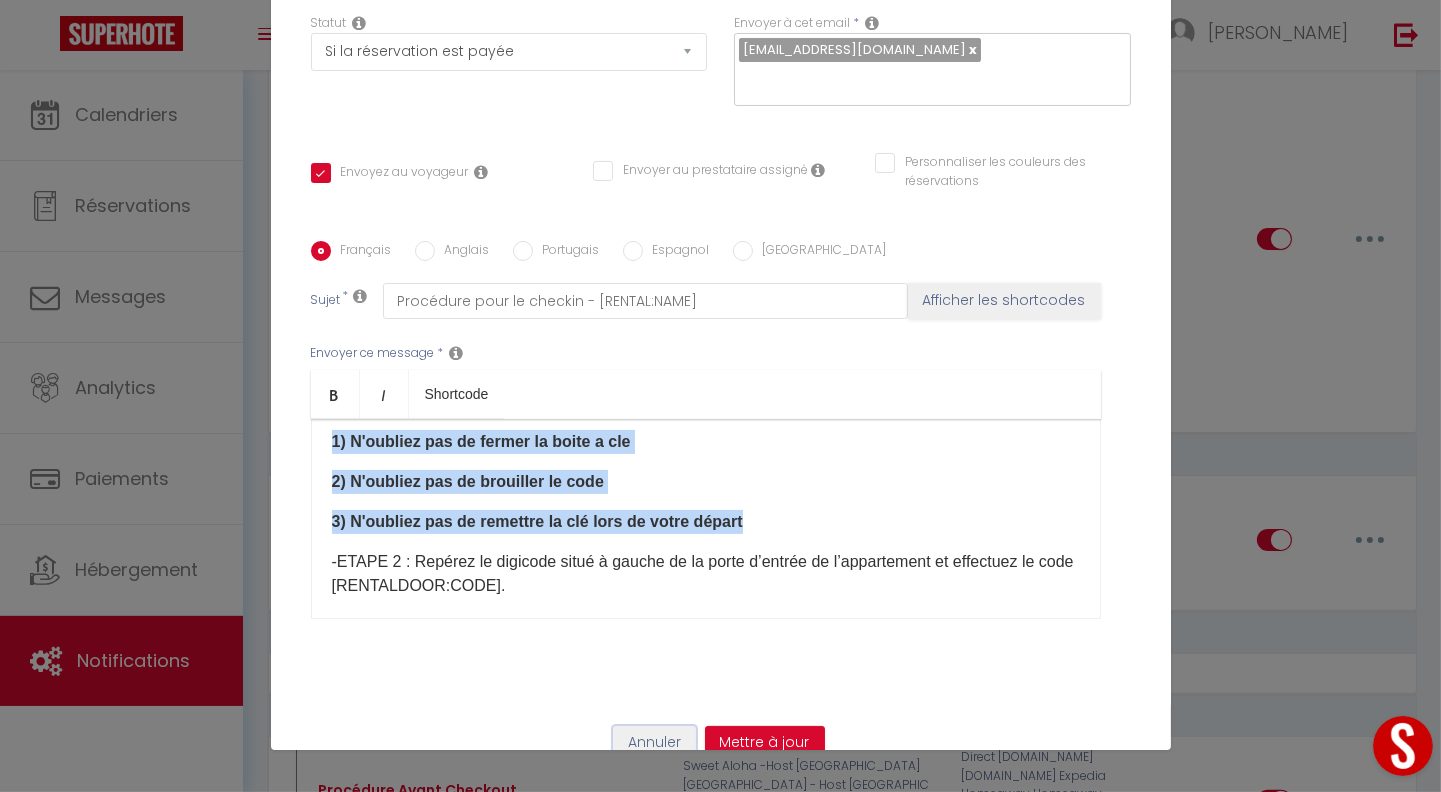 click on "Annuler" at bounding box center (654, 743) 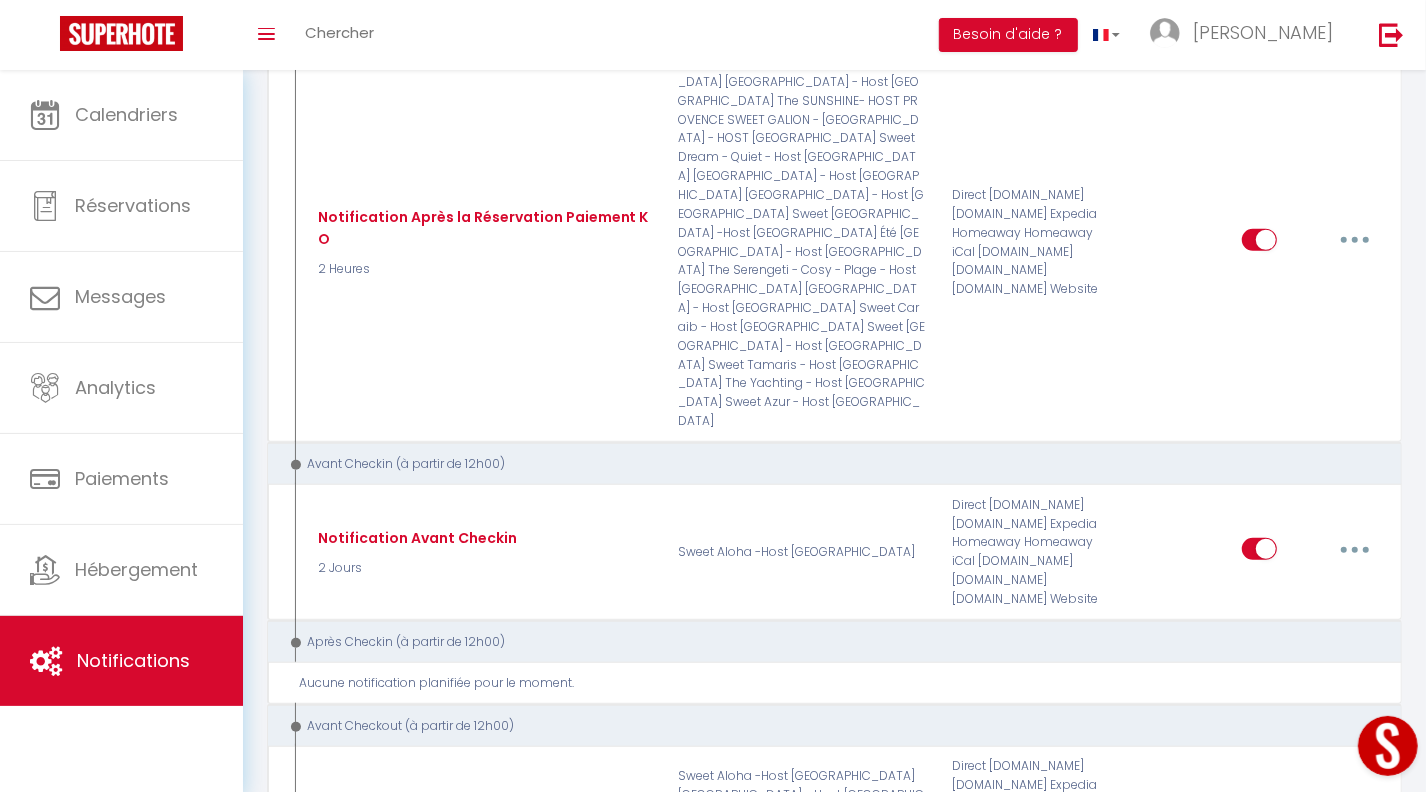 scroll, scrollTop: 0, scrollLeft: 0, axis: both 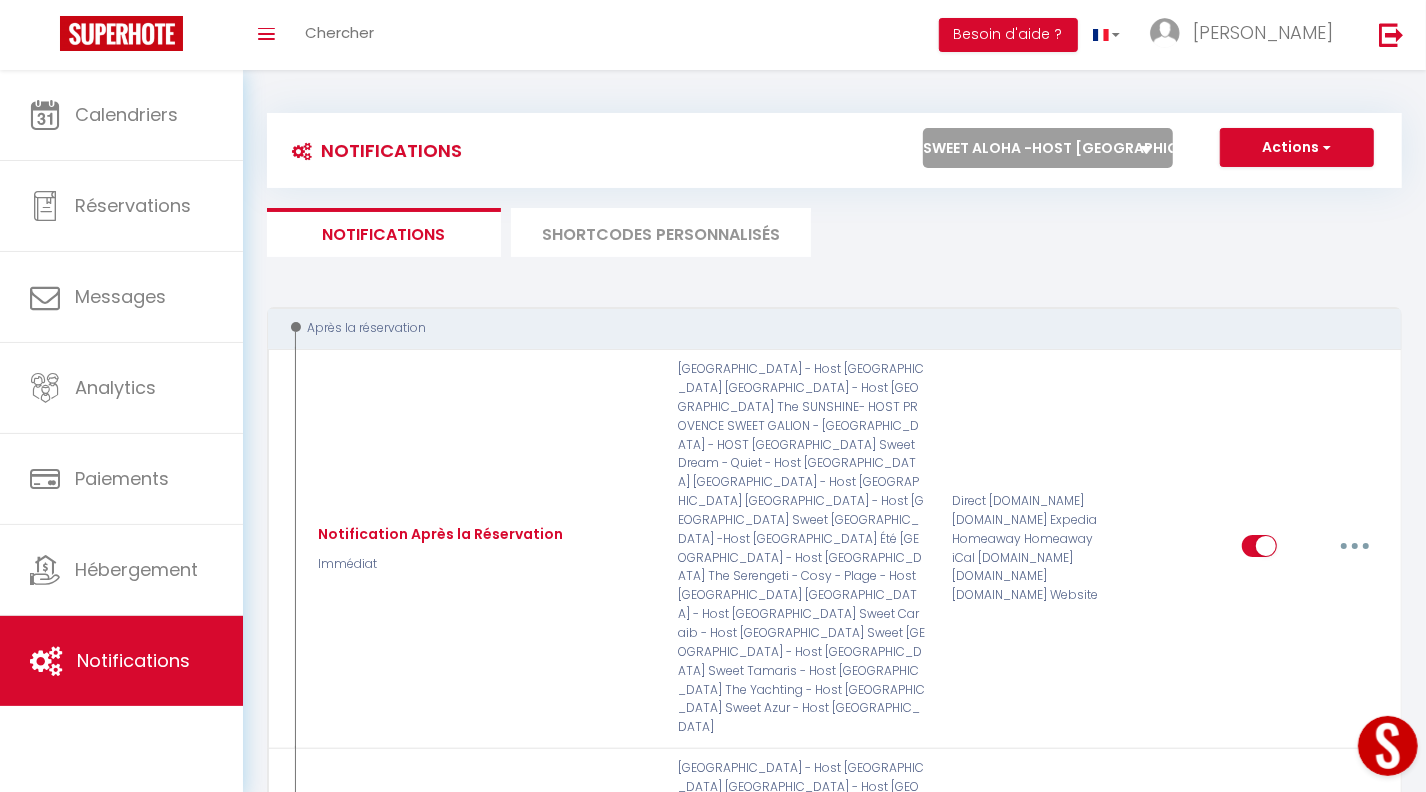 click on "Tous les apparts    [GEOGRAPHIC_DATA] - Host [GEOGRAPHIC_DATA] [GEOGRAPHIC_DATA] - Host [GEOGRAPHIC_DATA] [GEOGRAPHIC_DATA] - Host [GEOGRAPHIC_DATA] The SUNSHINE- HOST [GEOGRAPHIC_DATA] Sweet Dream - Quiet - Host [GEOGRAPHIC_DATA] SWEET GALION - [GEOGRAPHIC_DATA] - HOST [GEOGRAPHIC_DATA] [GEOGRAPHIC_DATA] - Host [GEOGRAPHIC_DATA] [GEOGRAPHIC_DATA] -Host [GEOGRAPHIC_DATA] [GEOGRAPHIC_DATA] [GEOGRAPHIC_DATA] - Host [GEOGRAPHIC_DATA] The Serengeti - Cosy - Plage - Host [GEOGRAPHIC_DATA] [GEOGRAPHIC_DATA] -  Host [GEOGRAPHIC_DATA] [GEOGRAPHIC_DATA] - Host [GEOGRAPHIC_DATA] The GreenPeace - Host [GEOGRAPHIC_DATA] Romantic LoveRoom - Close to [GEOGRAPHIC_DATA] Sweet Evasion - Host [GEOGRAPHIC_DATA] Sweet Calanque - Host [GEOGRAPHIC_DATA] The Yachting - Host [GEOGRAPHIC_DATA] Sweet Caraib  - Host [GEOGRAPHIC_DATA] Sweet Tamaris - Host [GEOGRAPHIC_DATA] Sweet Azur - Host [GEOGRAPHIC_DATA] Sweet Massilia - Host [GEOGRAPHIC_DATA] Sweet Namaste - Host [GEOGRAPHIC_DATA]" at bounding box center (1048, 148) 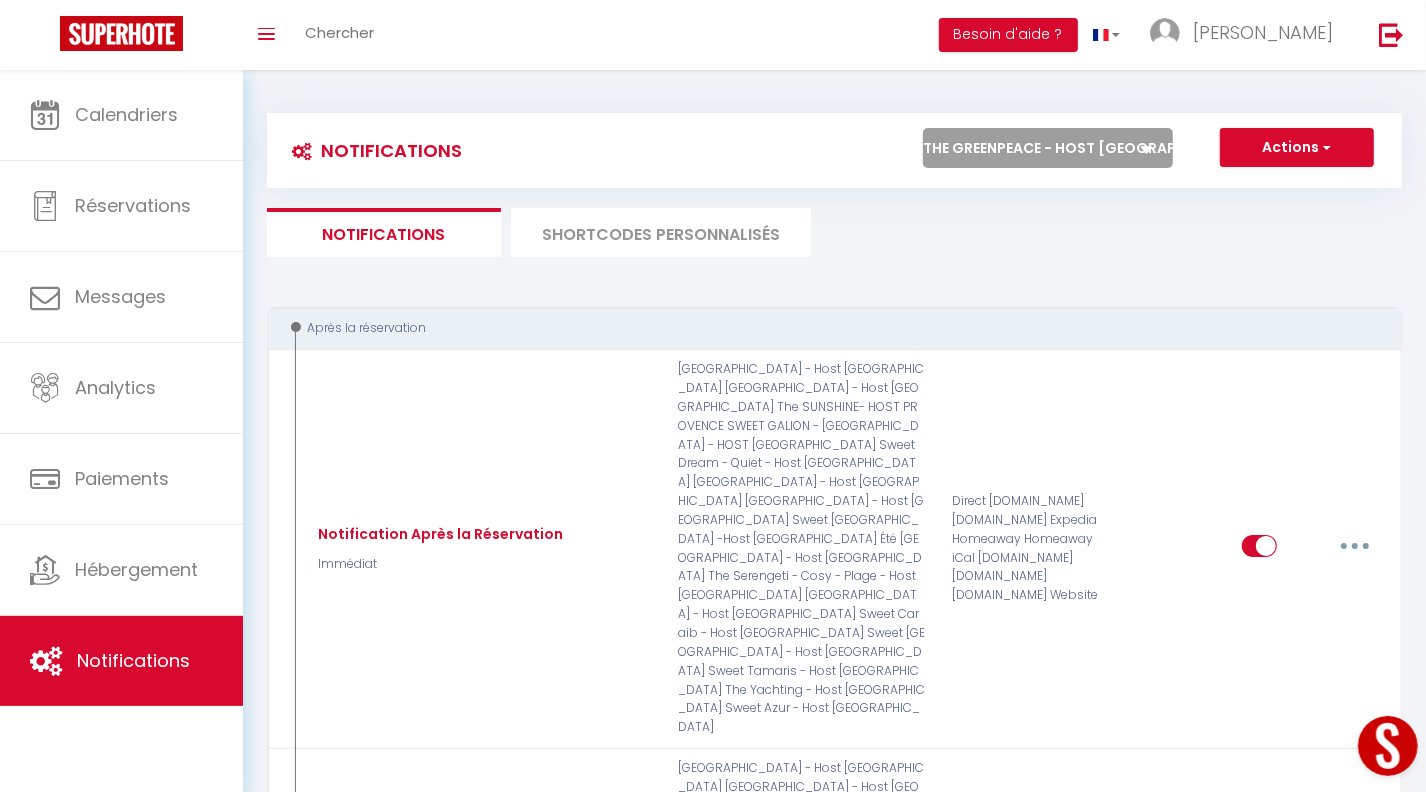 click on "Tous les apparts    [GEOGRAPHIC_DATA] - Host [GEOGRAPHIC_DATA] [GEOGRAPHIC_DATA] - Host [GEOGRAPHIC_DATA] [GEOGRAPHIC_DATA] - Host [GEOGRAPHIC_DATA] The SUNSHINE- HOST [GEOGRAPHIC_DATA] Sweet Dream - Quiet - Host [GEOGRAPHIC_DATA] SWEET GALION - [GEOGRAPHIC_DATA] - HOST [GEOGRAPHIC_DATA] [GEOGRAPHIC_DATA] - Host [GEOGRAPHIC_DATA] [GEOGRAPHIC_DATA] -Host [GEOGRAPHIC_DATA] [GEOGRAPHIC_DATA] [GEOGRAPHIC_DATA] - Host [GEOGRAPHIC_DATA] The Serengeti - Cosy - Plage - Host [GEOGRAPHIC_DATA] [GEOGRAPHIC_DATA] -  Host [GEOGRAPHIC_DATA] [GEOGRAPHIC_DATA] - Host [GEOGRAPHIC_DATA] The GreenPeace - Host [GEOGRAPHIC_DATA] Romantic LoveRoom - Close to [GEOGRAPHIC_DATA] Sweet Evasion - Host [GEOGRAPHIC_DATA] Sweet Calanque - Host [GEOGRAPHIC_DATA] The Yachting - Host [GEOGRAPHIC_DATA] Sweet Caraib  - Host [GEOGRAPHIC_DATA] Sweet Tamaris - Host [GEOGRAPHIC_DATA] Sweet Azur - Host [GEOGRAPHIC_DATA] Sweet Massilia - Host [GEOGRAPHIC_DATA] Sweet Namaste - Host [GEOGRAPHIC_DATA]" at bounding box center (1048, 148) 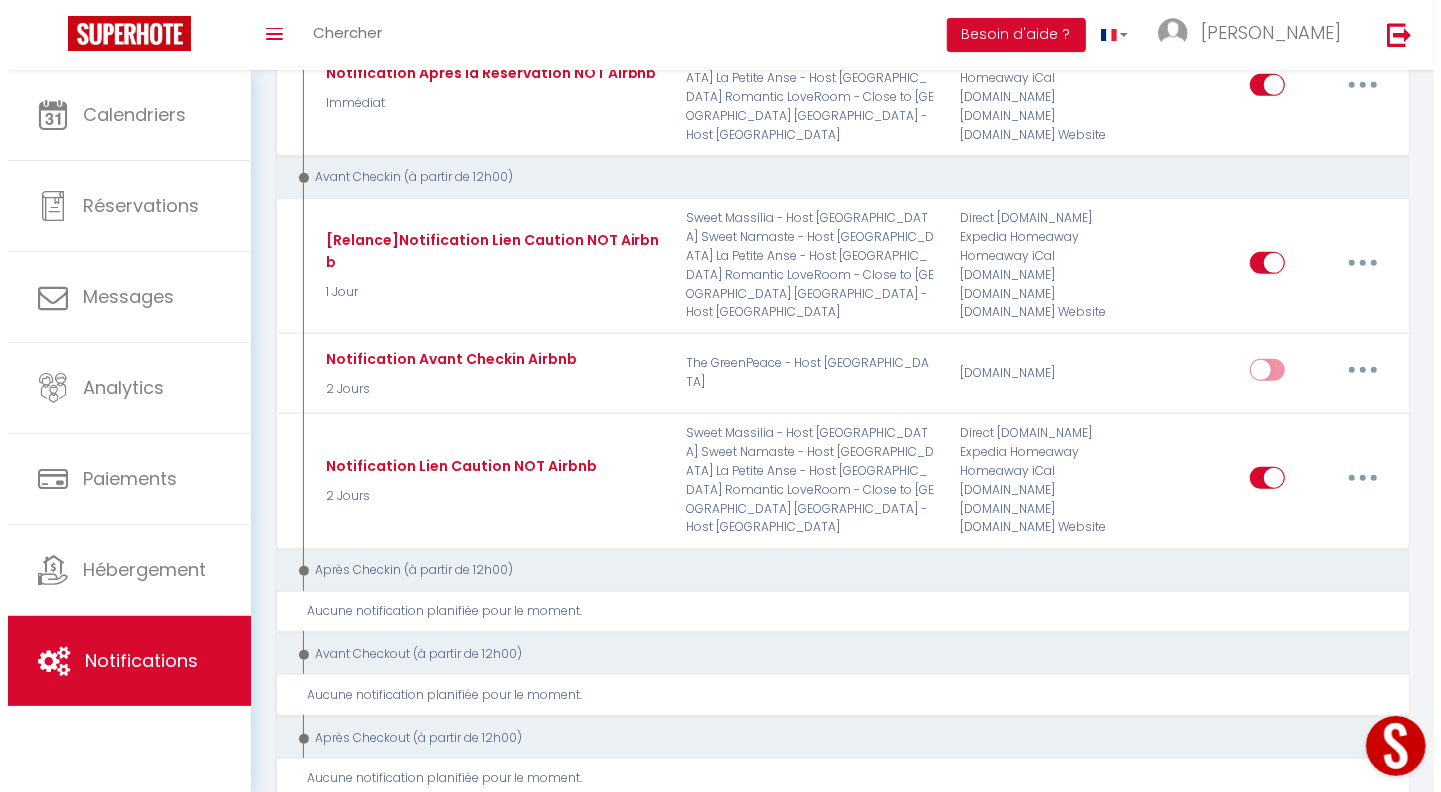 scroll, scrollTop: 626, scrollLeft: 0, axis: vertical 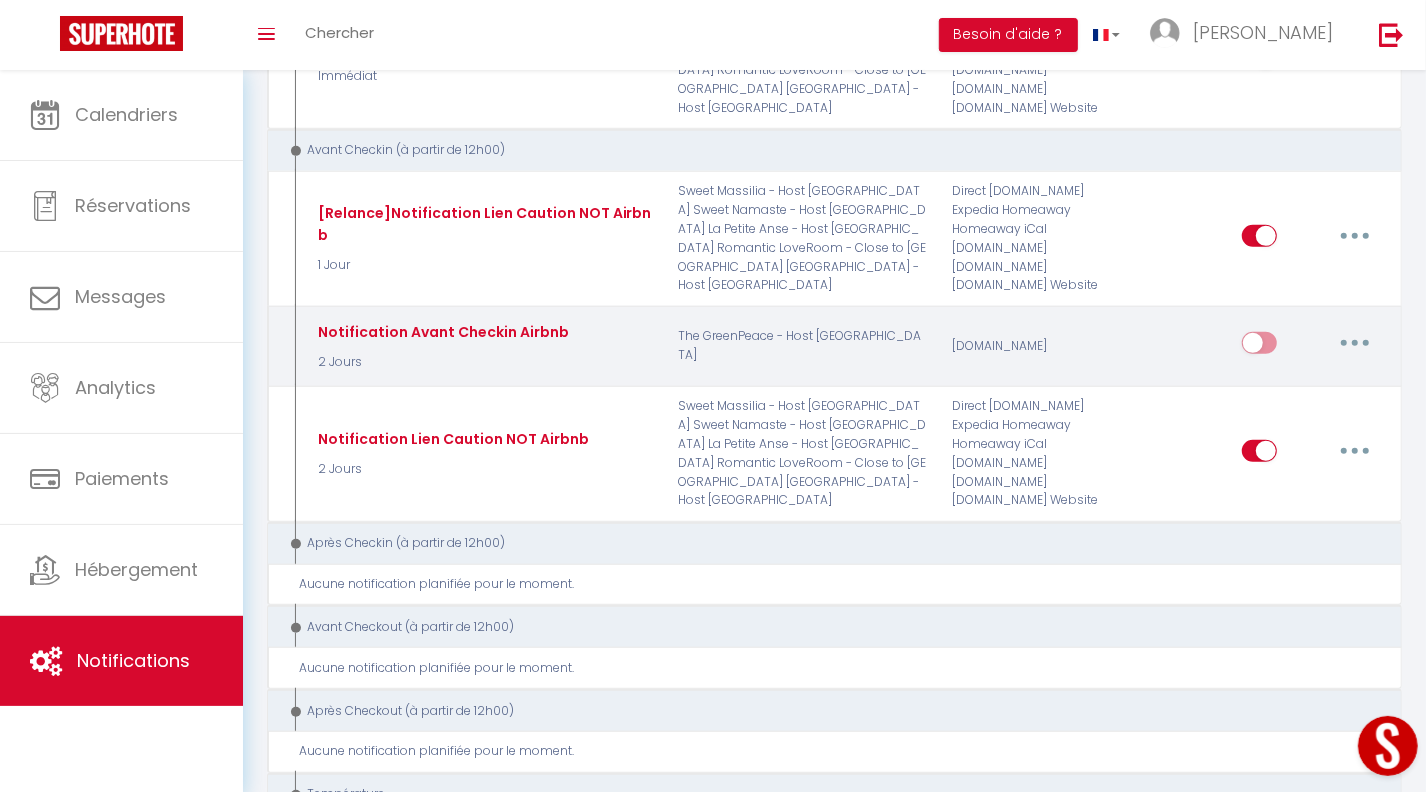 click at bounding box center [1355, 343] 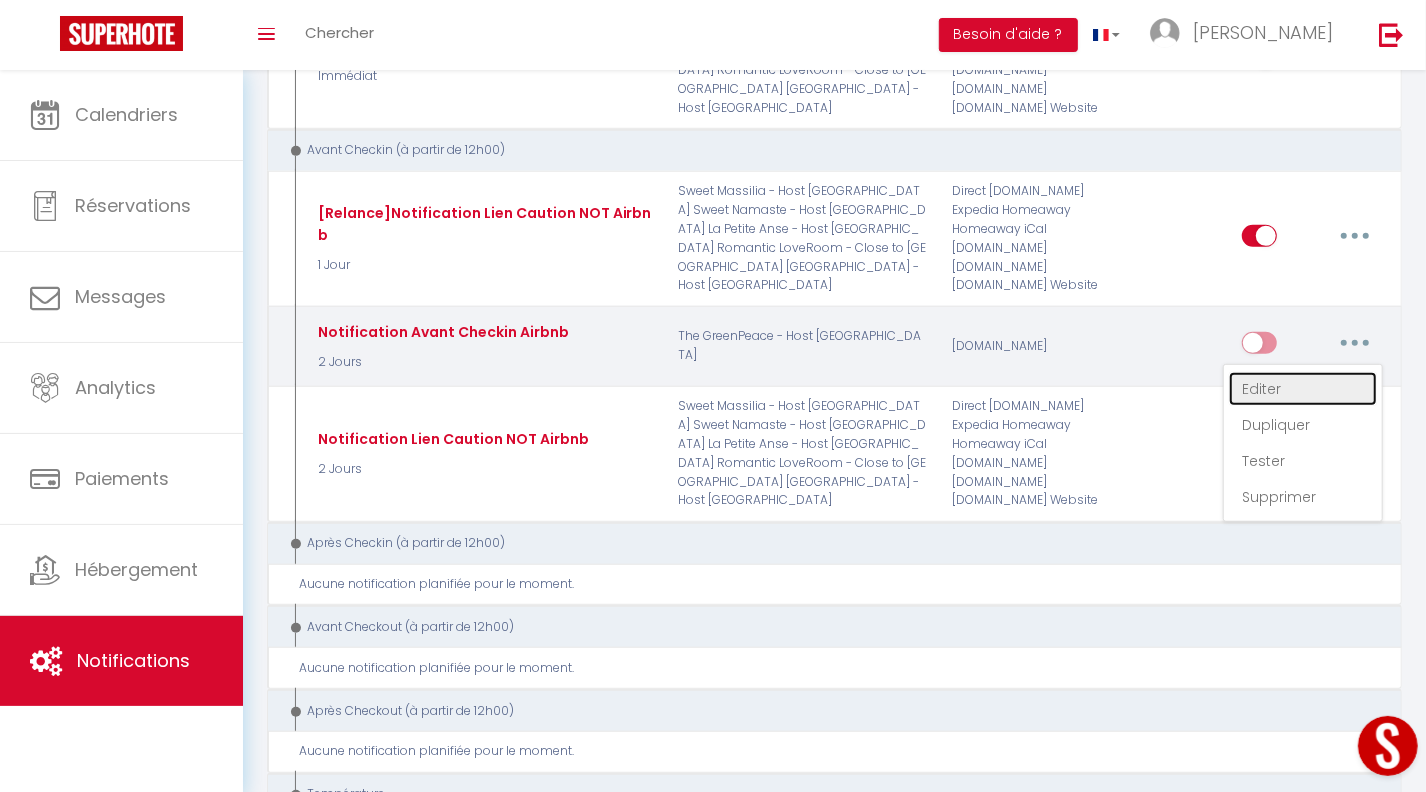 click on "Editer" at bounding box center [1303, 389] 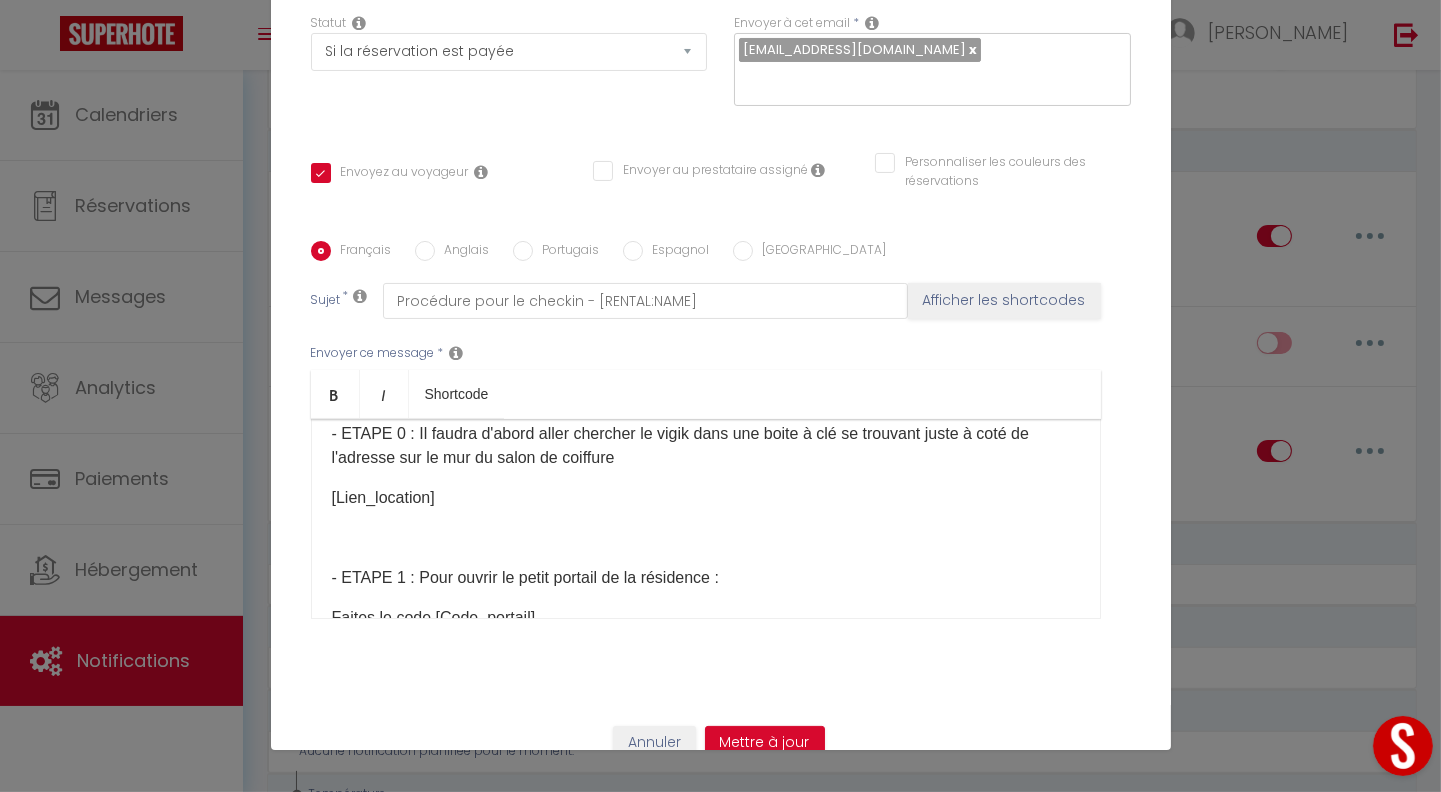 scroll, scrollTop: 293, scrollLeft: 0, axis: vertical 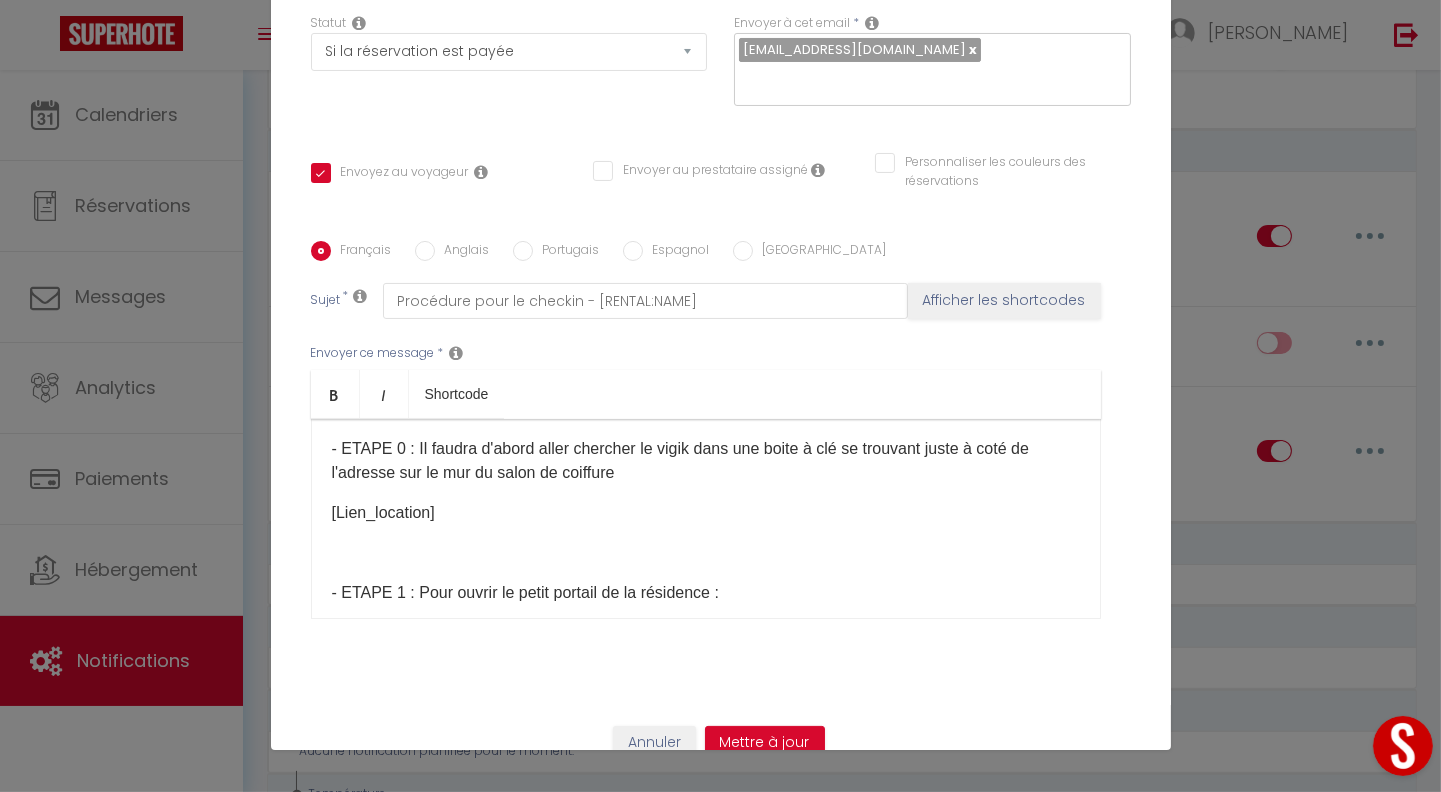 click on "​Bienvenue à [RENTAL:CITY] ! [GUEST:FIRST_NAME]​​ nous sommes ravis de vous accueillir dans notre appartement [RENTAL:NAME]​​ du [BOOKING:CHECKING]​​ au [BOOKING:CHECKOUT]​​ pour [INQUIRY:NIGHTS]​​ nuit(s).
Il ne vous reste plus qu’à venir avec vos valises, en effet tout est fourni pour se sentir comme à la maison (draps, couvertures et aussi serviettes).
Si cela n’a pas [MEDICAL_DATA] été fait, nous vous conseillons de télécharger notre livret d’accueil afin de préparer au mieux votre séjour : [WELCOME_FORM_URL] et aussi les extra avec [Lien_CozyUp]​
A votre arrivée le [BOOKING:CHECKING]​​ (Possible à partir de [checkin_hour]) - ETAPE 0 : Il faudra d'abord aller chercher le vigik dans une boite à clé se trouvant juste à coté de l'adresse sur le mur du salon de coiffure ​[Lien_location]​​​​​​
- ETAPE 1 : Pour ouvrir le petit portail de la résidence : Faites le code [Code_portail]​ ​​ FORT
EN COURS DE REALISATION" at bounding box center [706, 519] 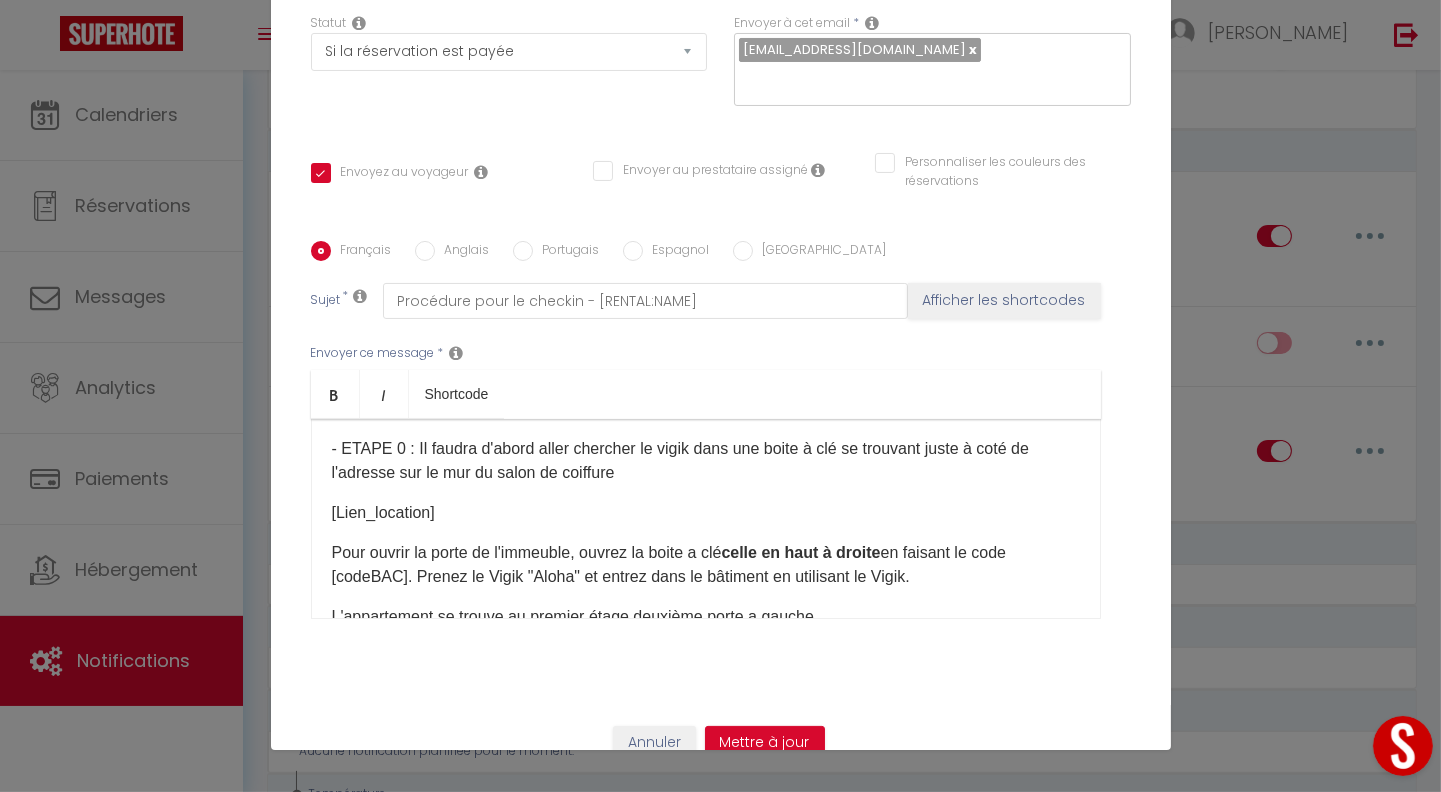 click on "​[Lien_location]​​​​​​" at bounding box center [706, 513] 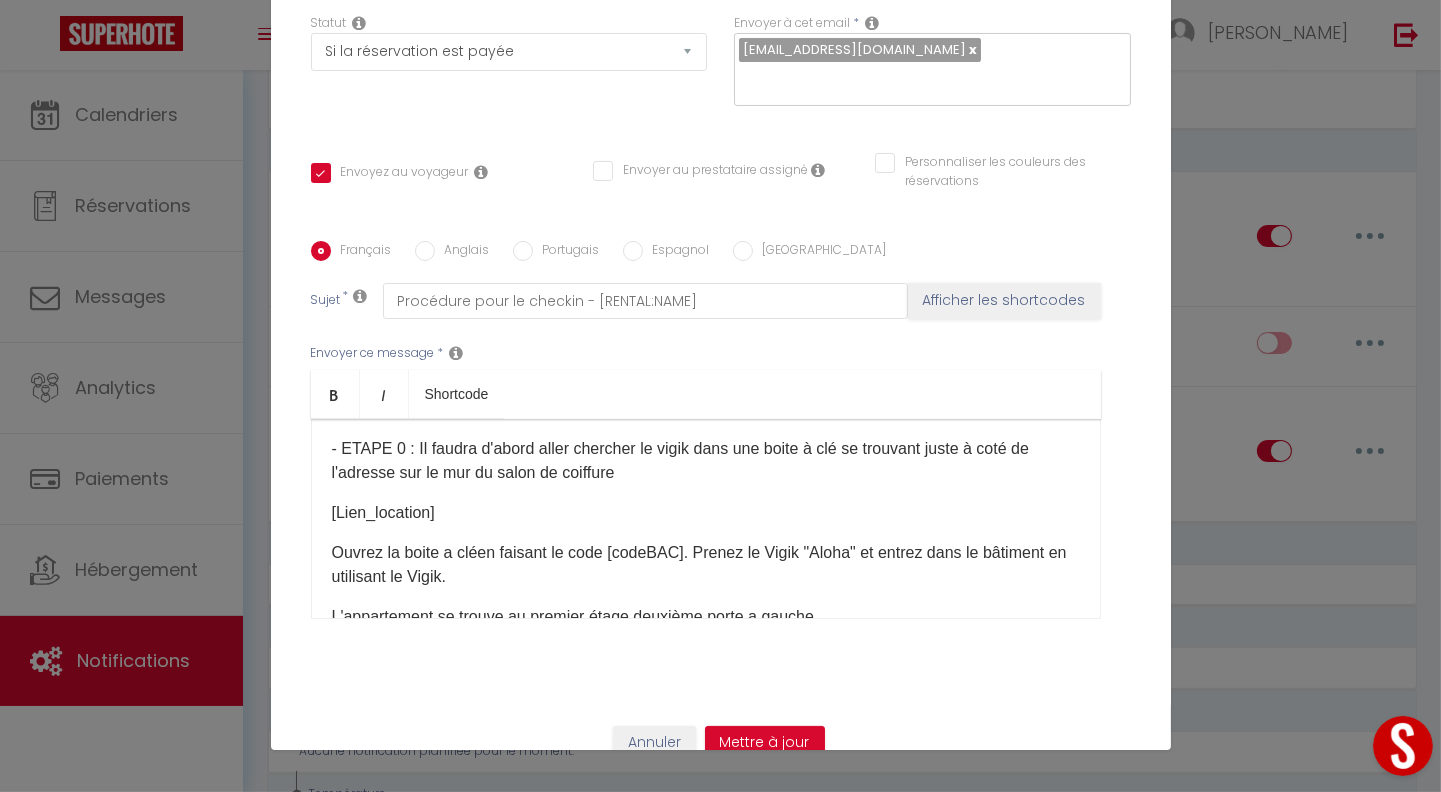 click on "Ouvrez la boite a clé  en faisant le code [codeBAC]. Prenez le Vigik "Aloha" et entrez dans le bâtiment en utilisant le Vigik." at bounding box center [706, 565] 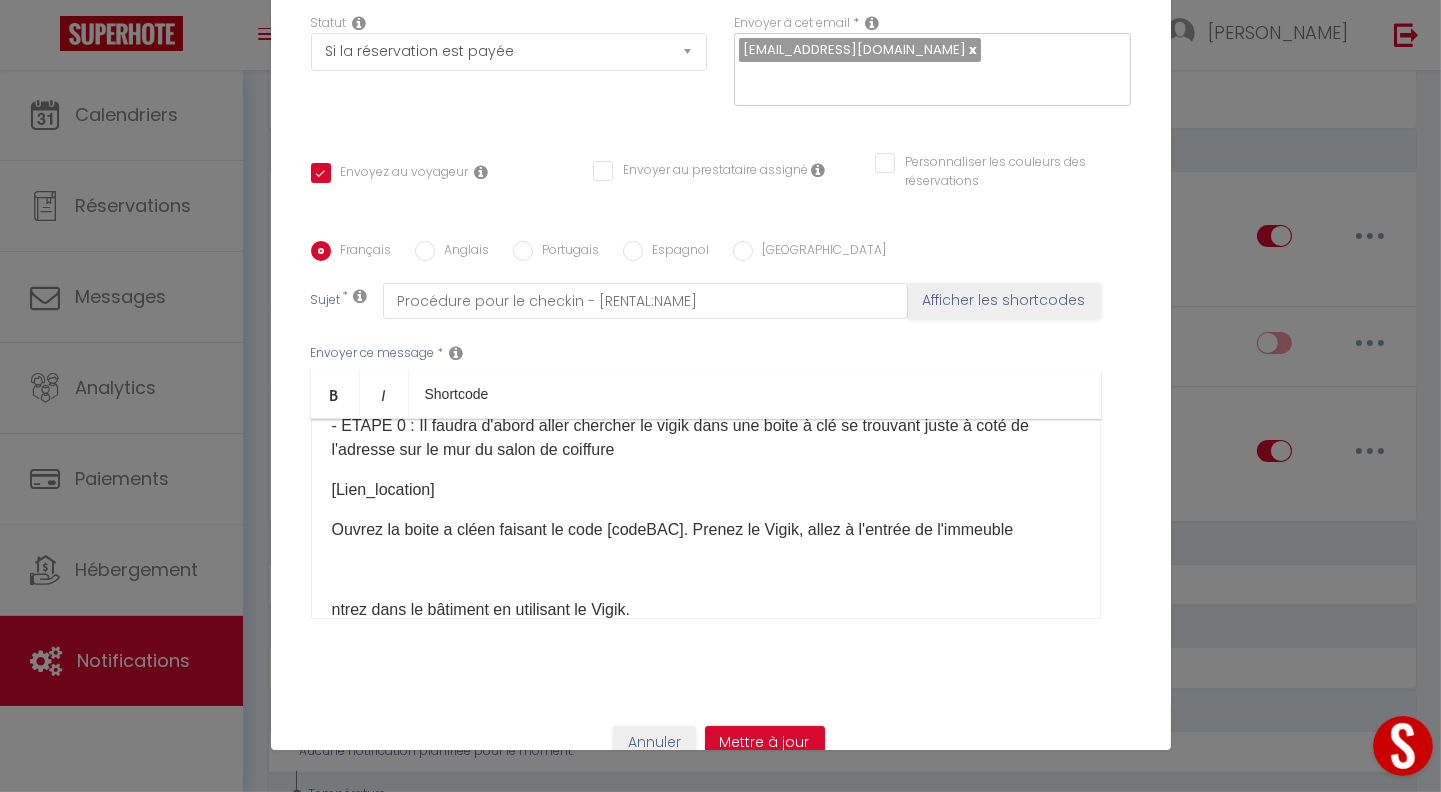scroll, scrollTop: 356, scrollLeft: 0, axis: vertical 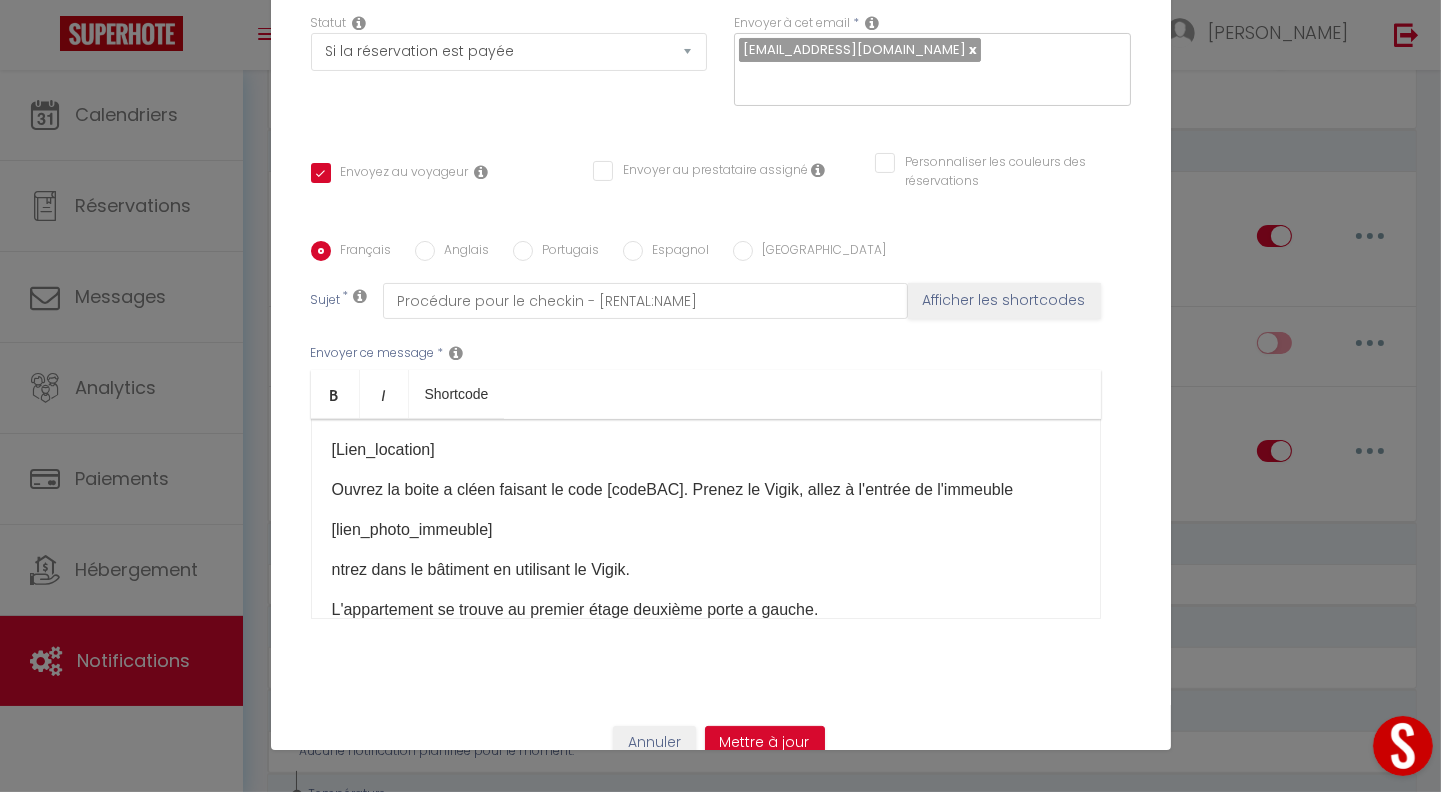 click on "​Bienvenue à [RENTAL:CITY] ! [GUEST:FIRST_NAME]​​ nous sommes ravis de vous accueillir dans notre appartement [RENTAL:NAME]​​ du [BOOKING:CHECKING]​​ au [BOOKING:CHECKOUT]​​ pour [INQUIRY:NIGHTS]​​ nuit(s).
Il ne vous reste plus qu’à venir avec vos valises, en effet tout est fourni pour se sentir comme à la maison (draps, couvertures et aussi serviettes).
Si cela n’a pas [MEDICAL_DATA] été fait, nous vous conseillons de télécharger notre livret d’accueil afin de préparer au mieux votre séjour : [WELCOME_FORM_URL] et aussi les extra avec [Lien_CozyUp]​
A votre arrivée le [BOOKING:CHECKING]​​ (Possible à partir de [checkin_hour]) - ETAPE 0 : Il faudra d'abord aller chercher le vigik dans une boite à clé se trouvant juste à coté de l'adresse sur le mur du salon de coiffure ​[Lien_location]​​​​​​ Ouvrez la boite a clé  en faisant le code [codeBAC]. Prenez le Vigik, allez à l'entrée de l'immeuble [lien_photo_immeuble]
ATTENTION :" at bounding box center [706, 519] 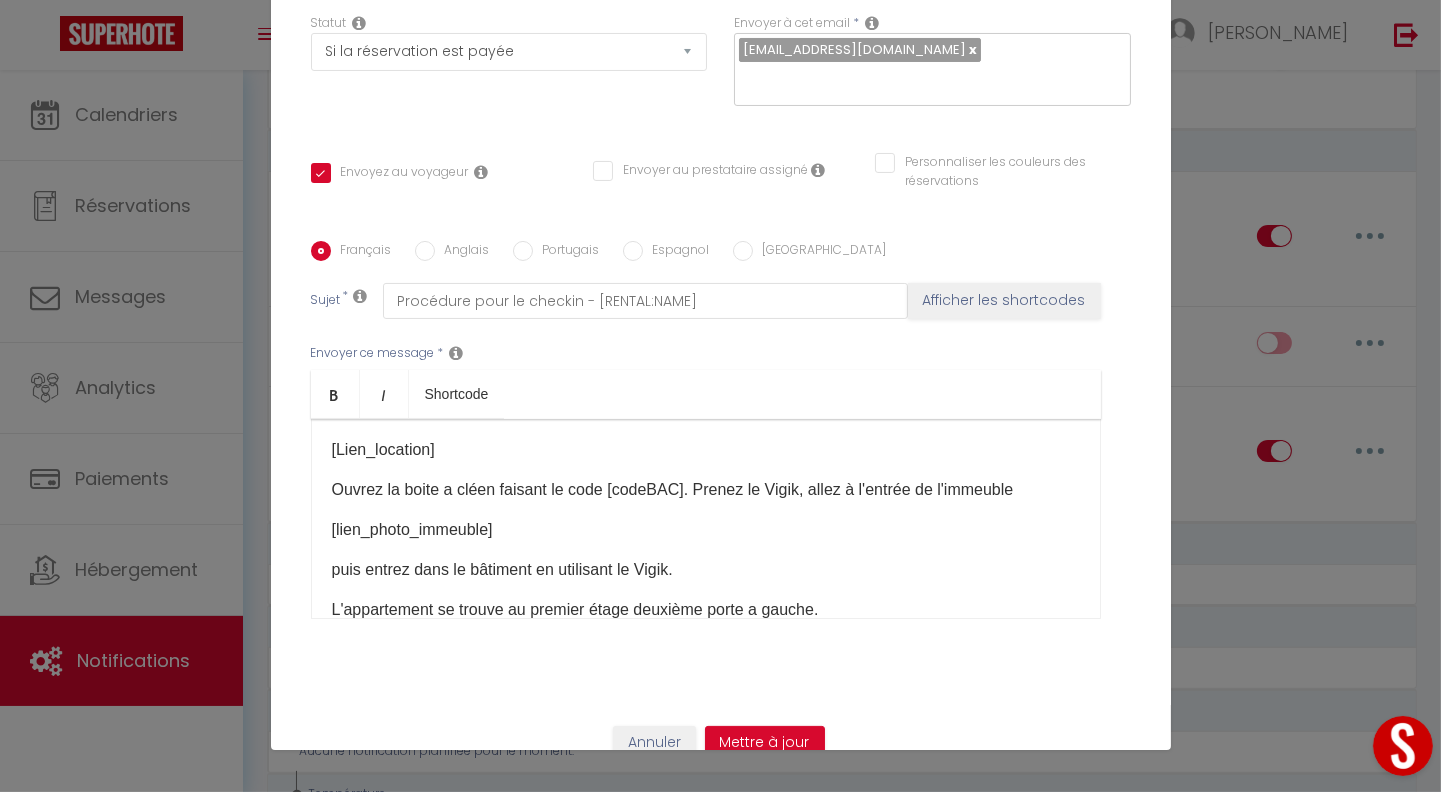scroll, scrollTop: 396, scrollLeft: 0, axis: vertical 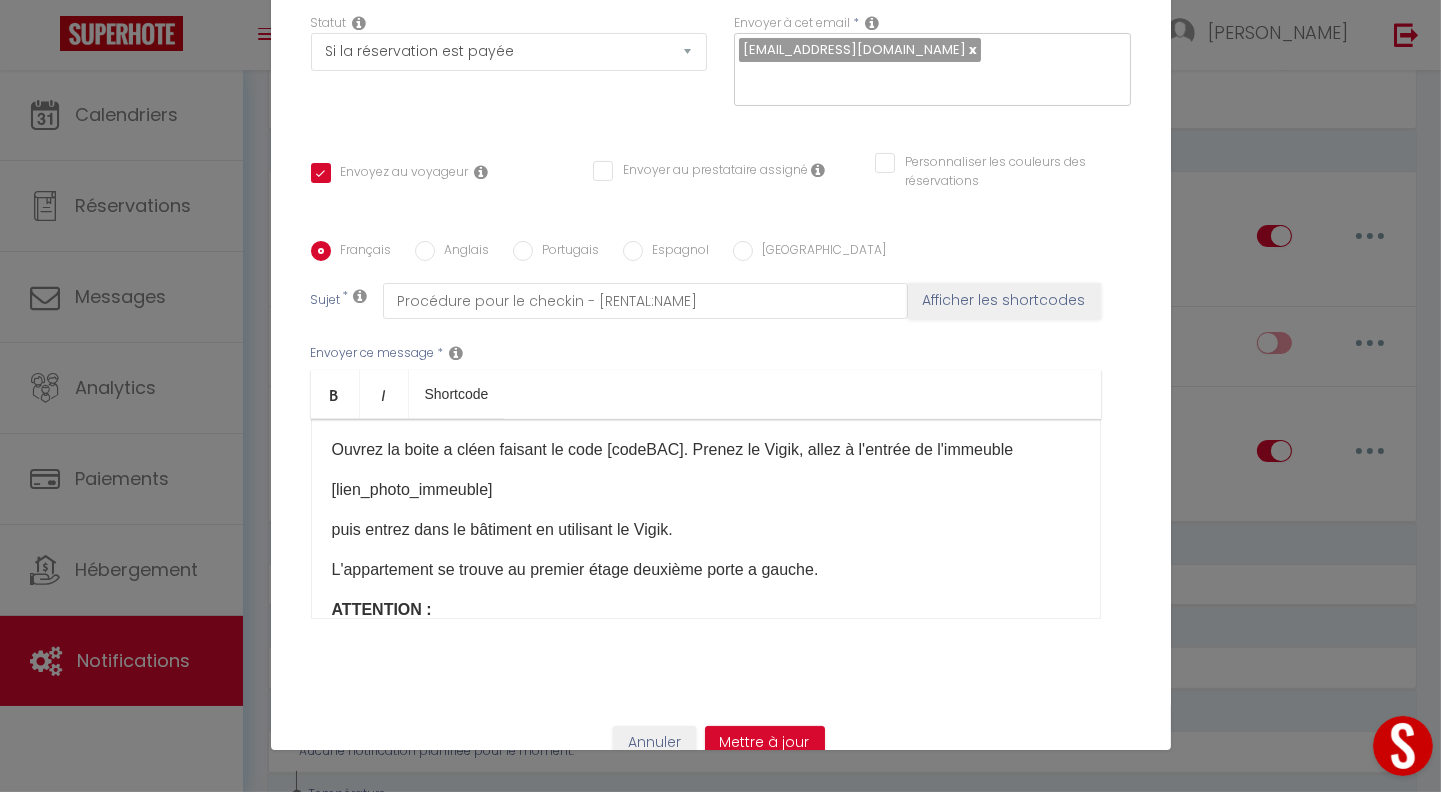 click on "L'appartement se trouve au premier étage deuxième porte a gauche.​" at bounding box center [706, 570] 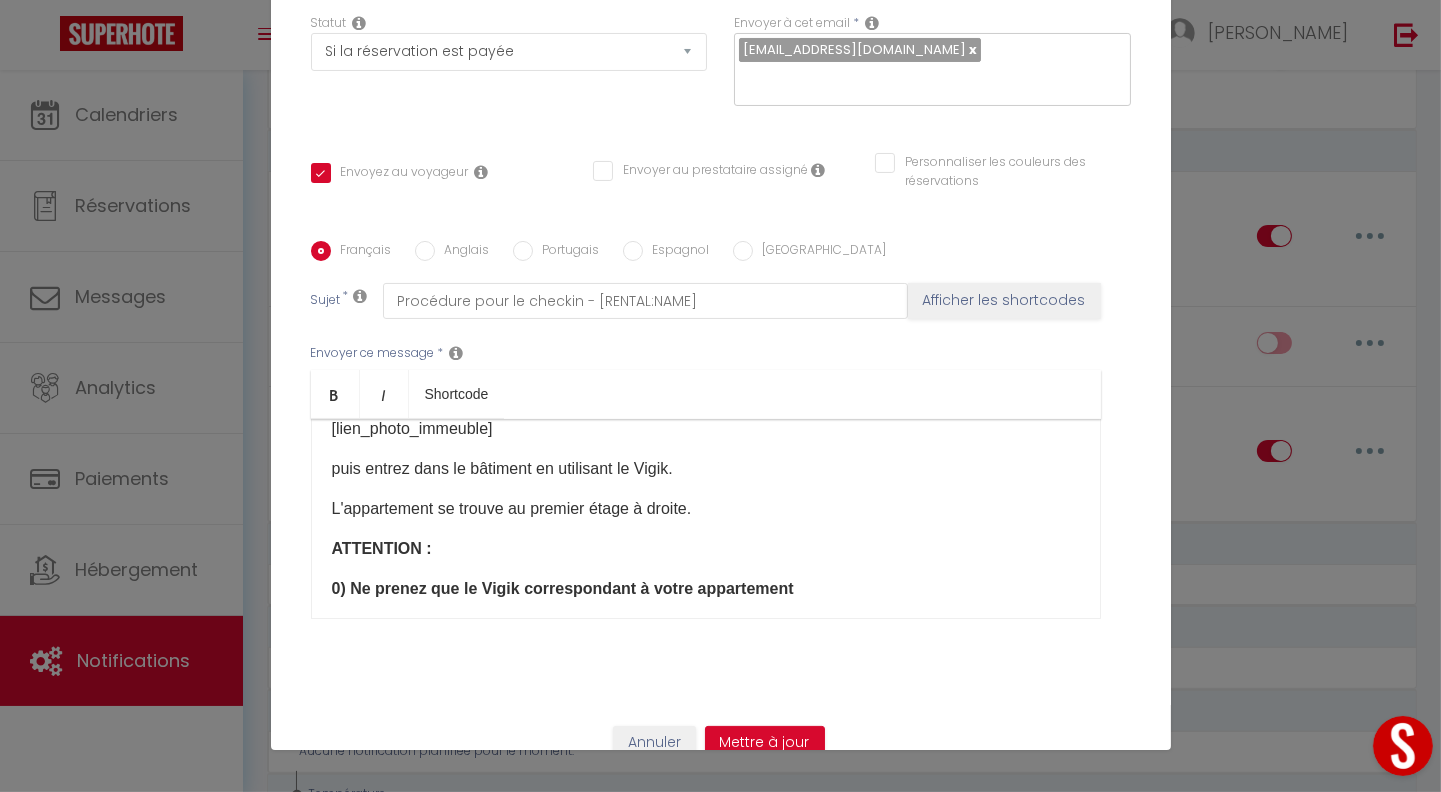 scroll, scrollTop: 476, scrollLeft: 0, axis: vertical 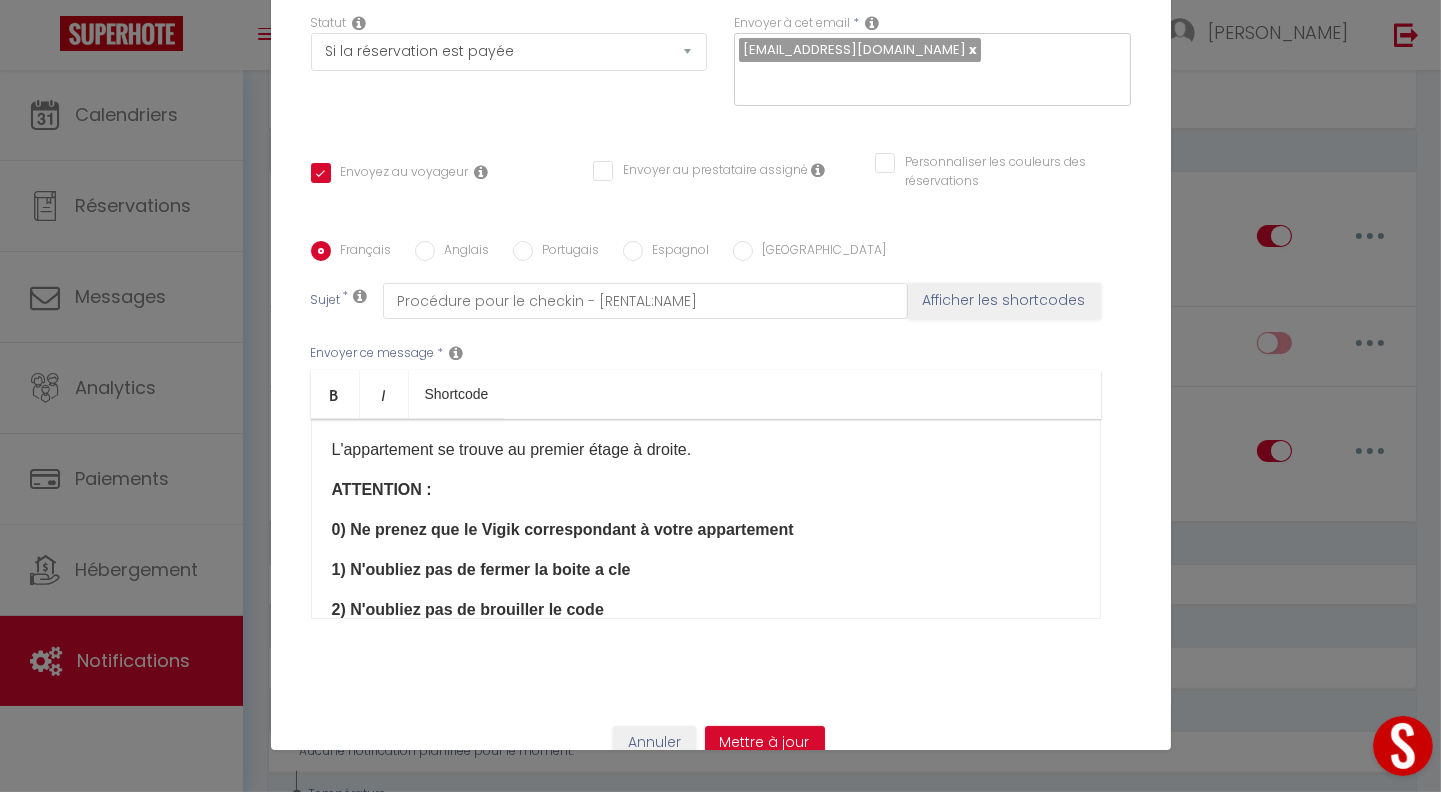 click on "​​ 0) Ne prenez que le Vigik correspondant à votre appartement ​" at bounding box center (706, 530) 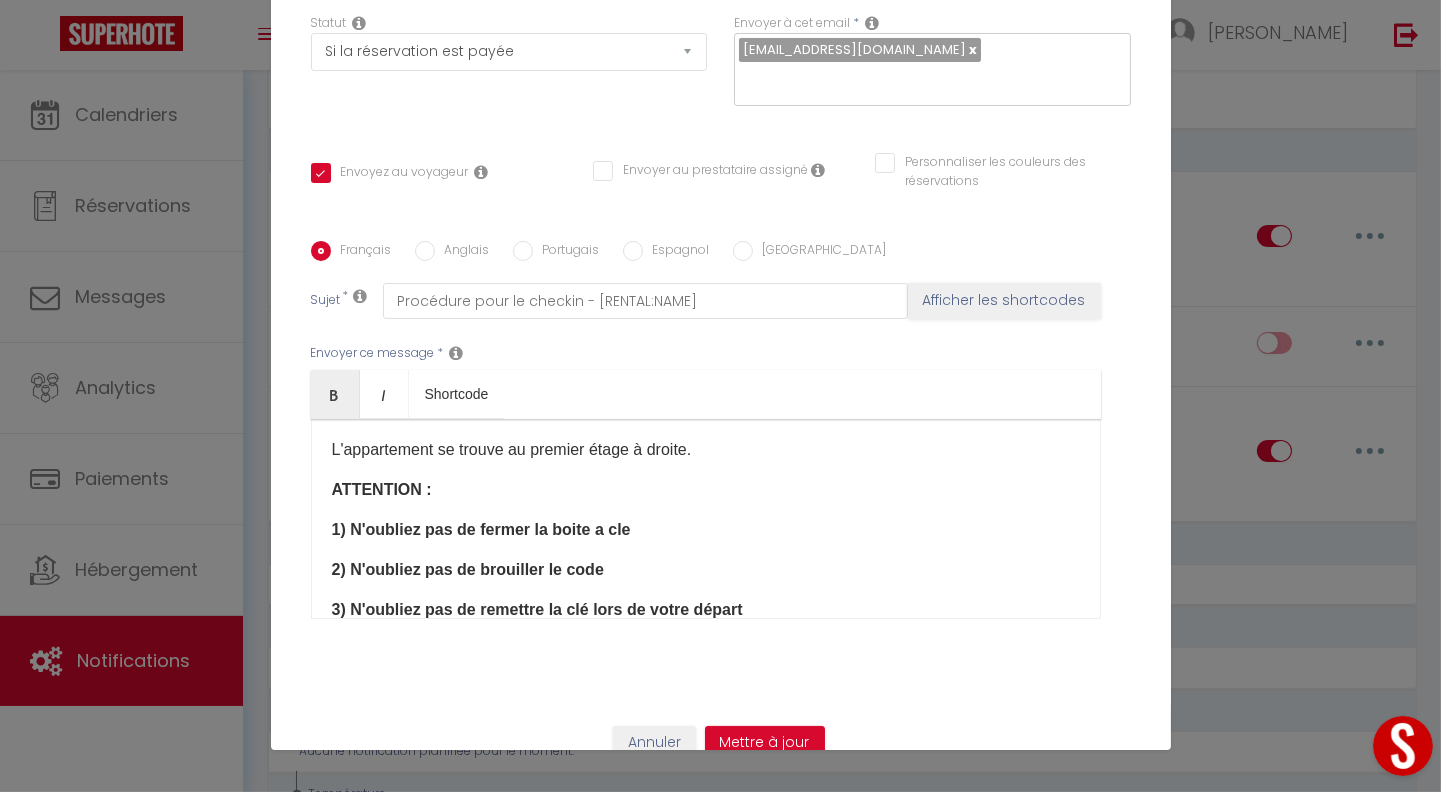 click on "1) N'oubliez pas de fermer la boite a cle" at bounding box center [481, 529] 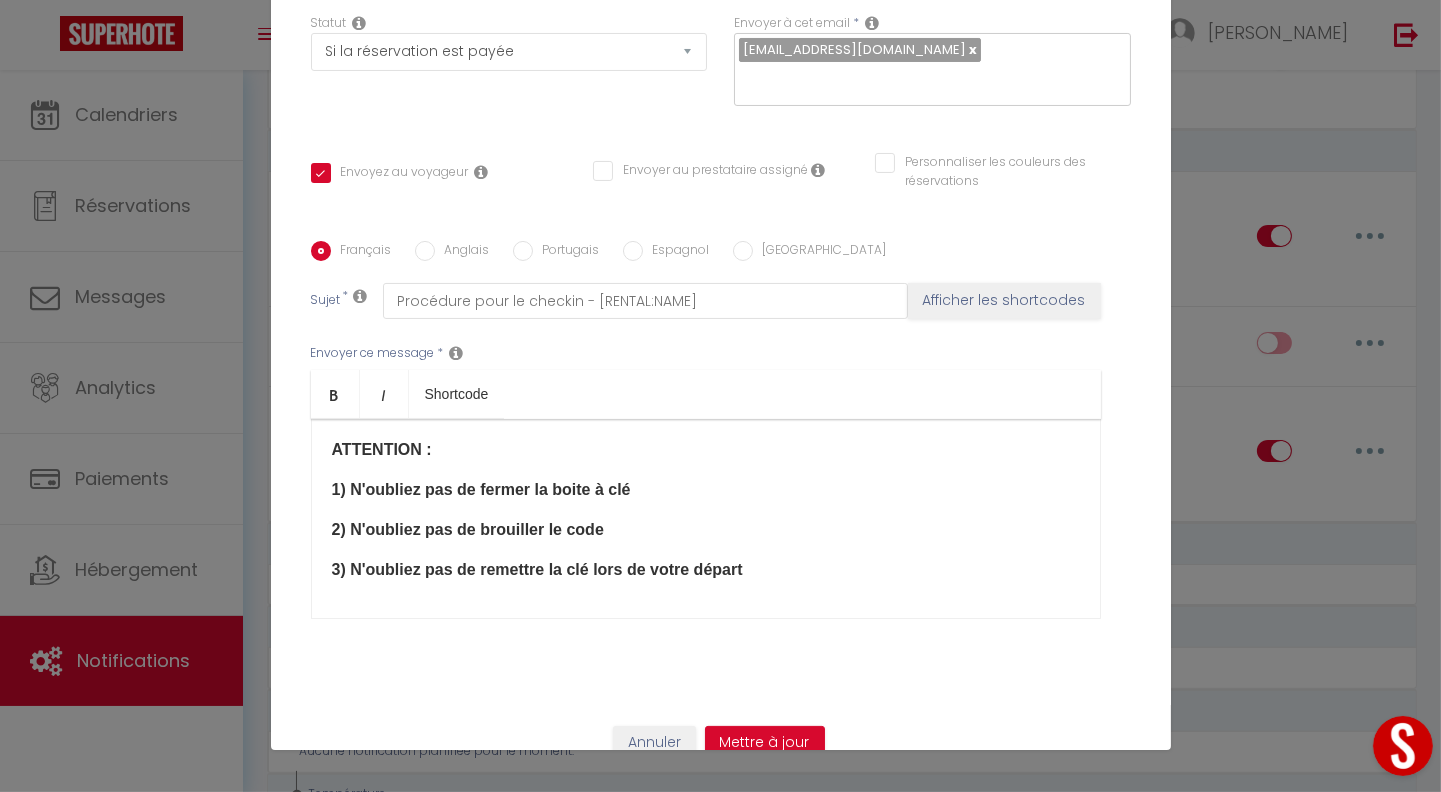 scroll, scrollTop: 596, scrollLeft: 0, axis: vertical 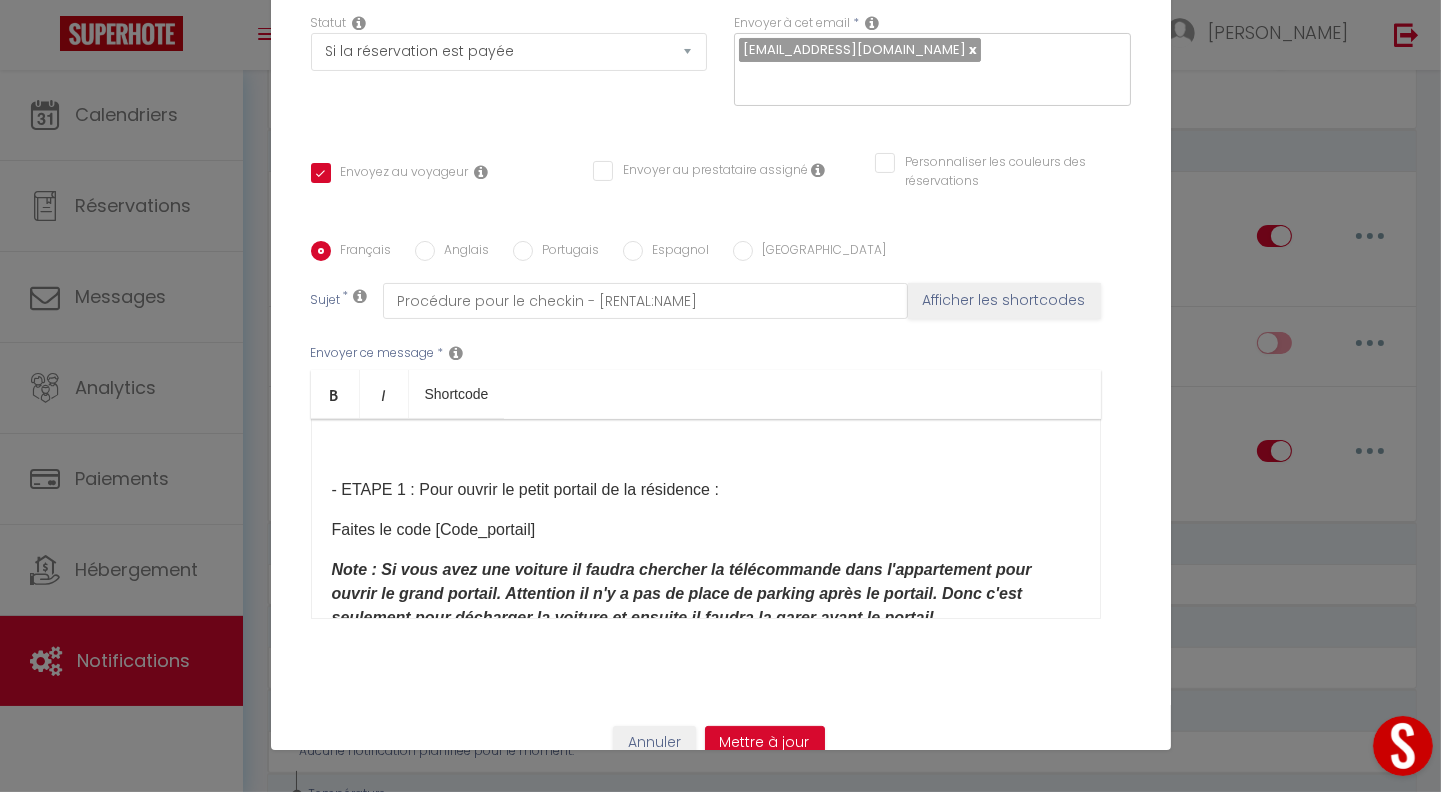 click at bounding box center (706, 450) 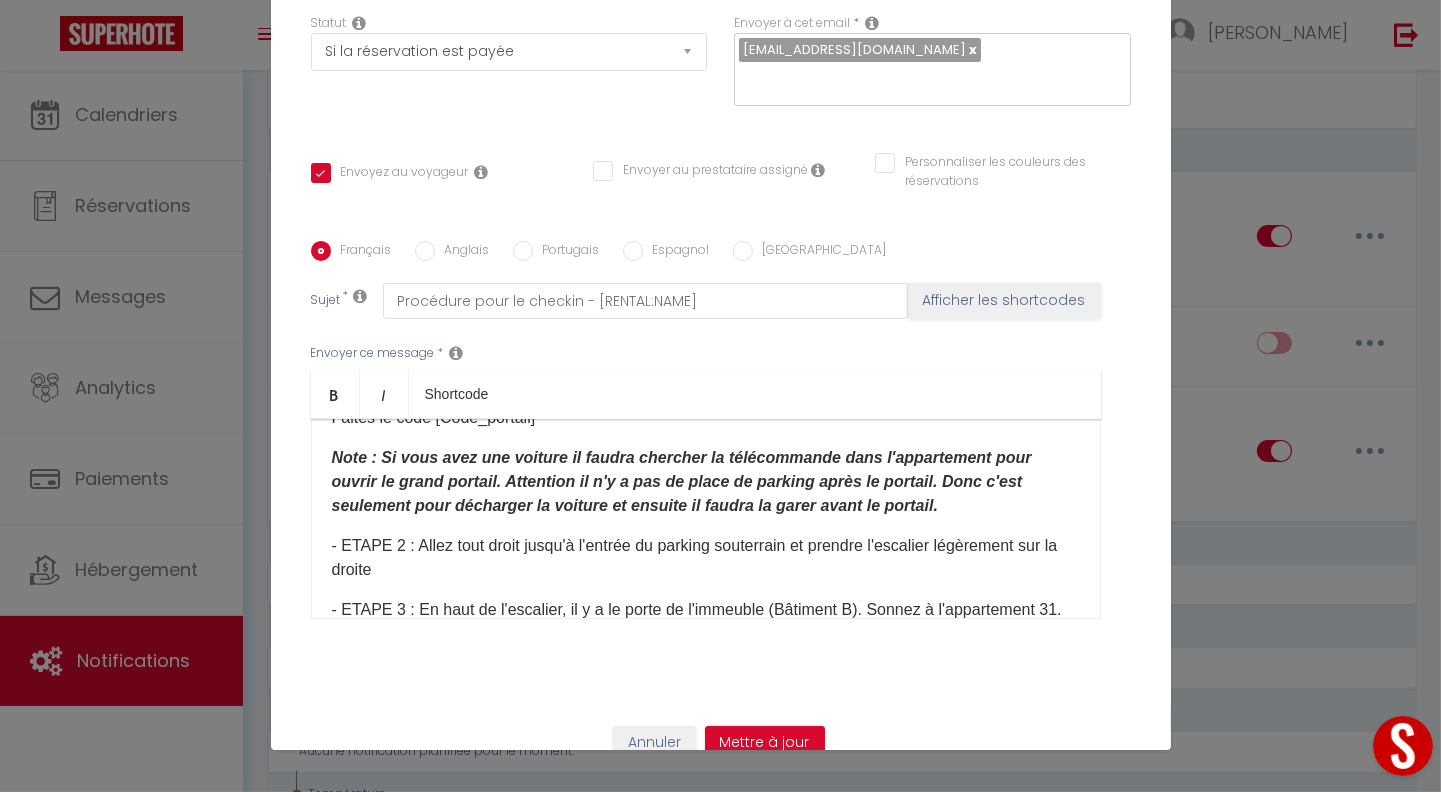 scroll, scrollTop: 736, scrollLeft: 0, axis: vertical 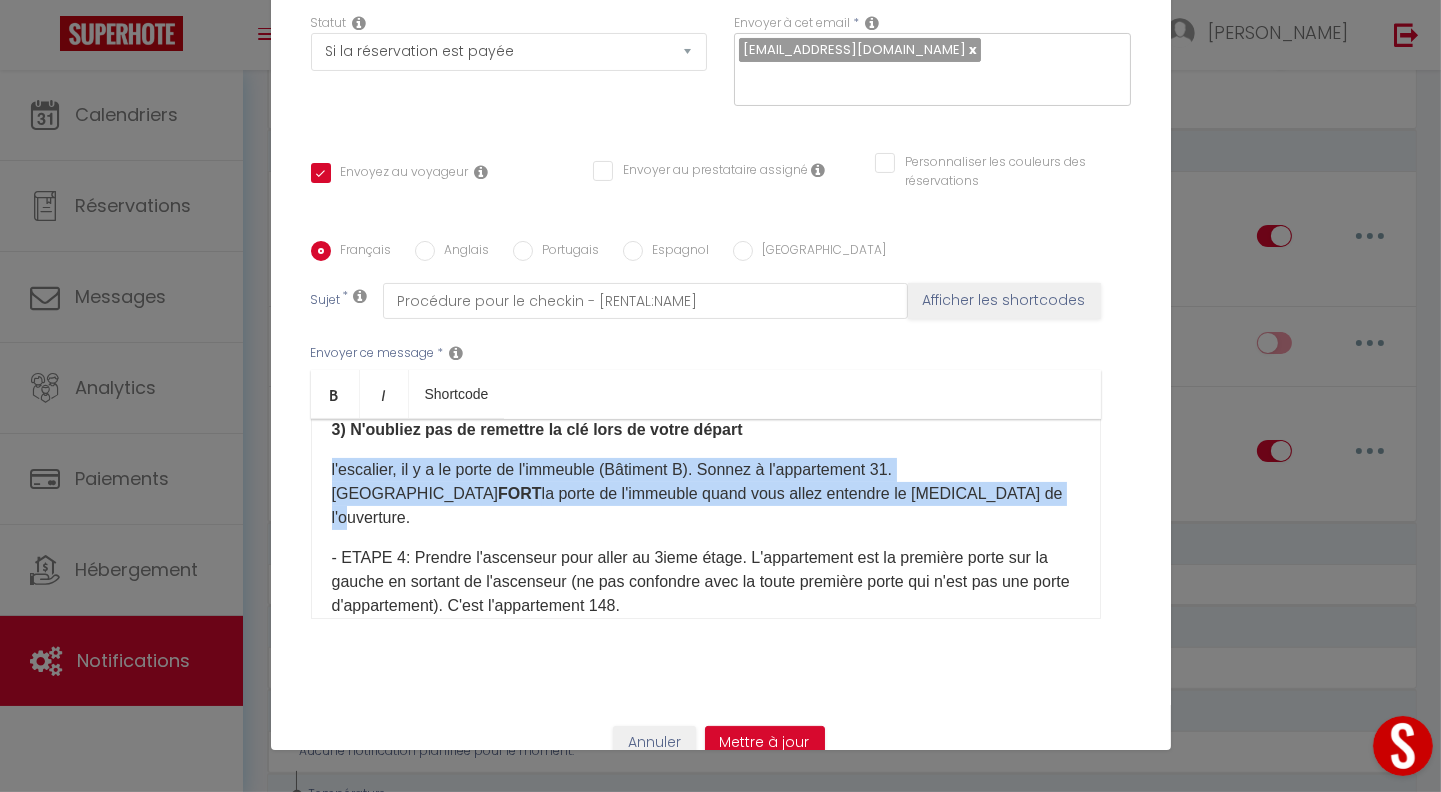 drag, startPoint x: 322, startPoint y: 435, endPoint x: 893, endPoint y: 468, distance: 571.9528 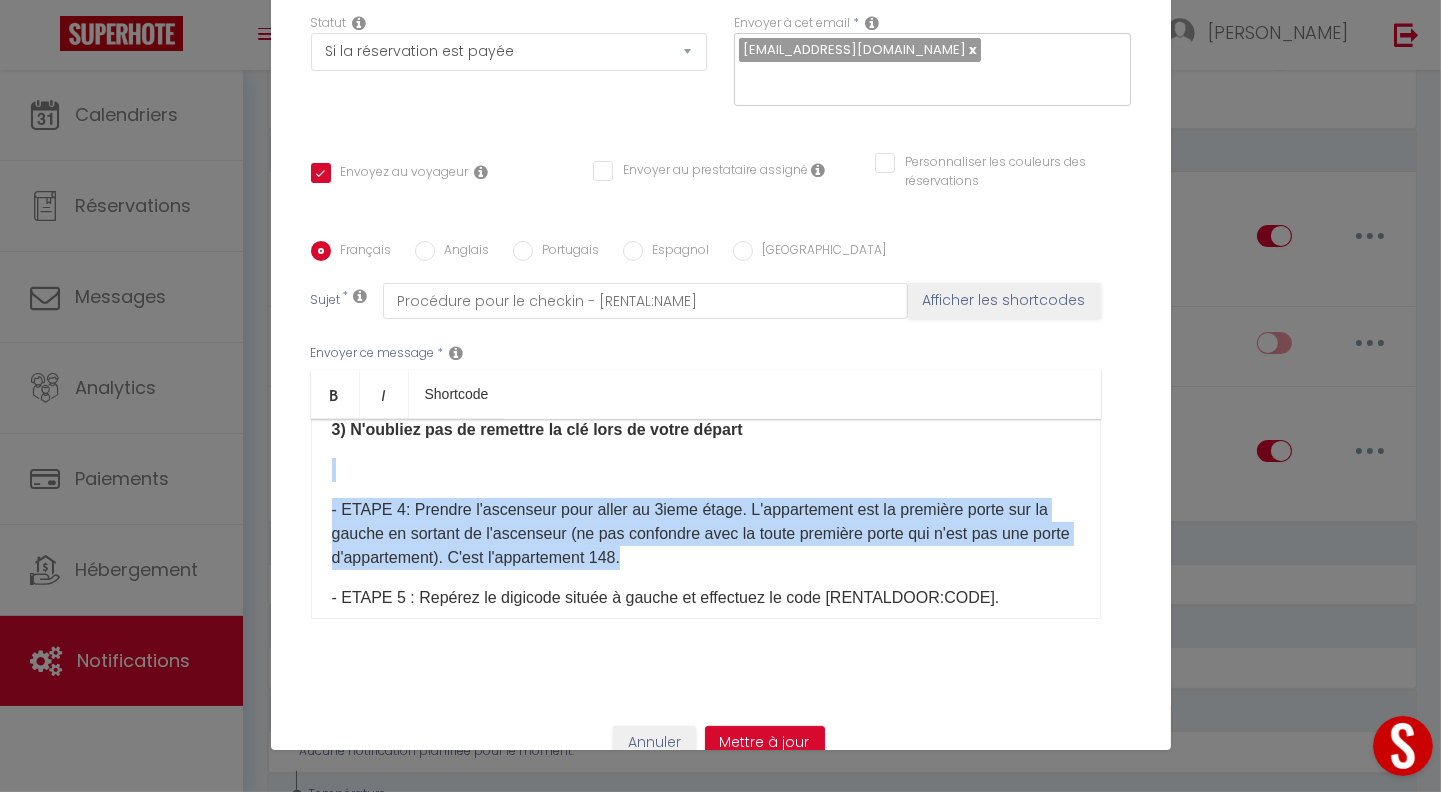 drag, startPoint x: 320, startPoint y: 441, endPoint x: 710, endPoint y: 530, distance: 400.02625 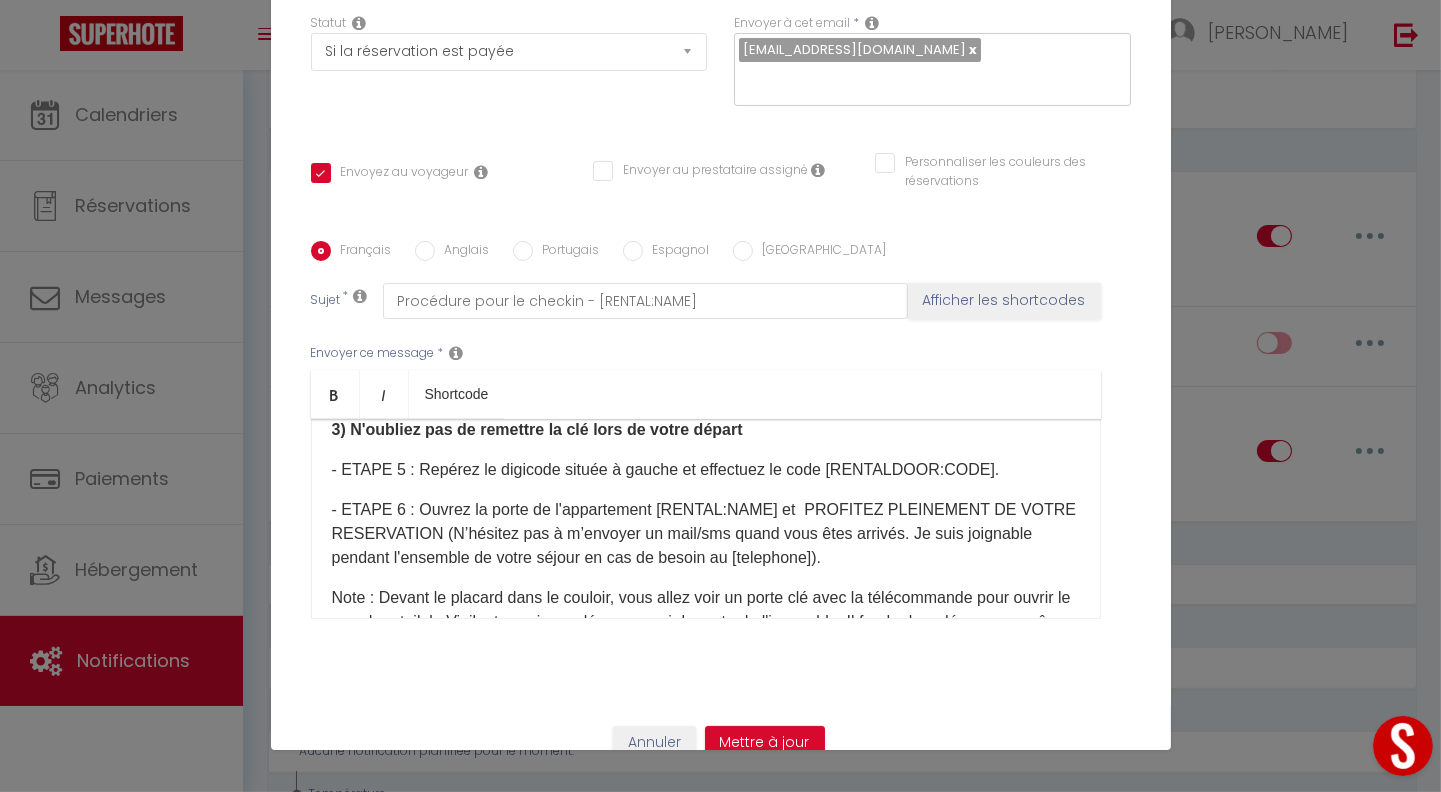 click on "- ETAPE 5 : Repérez le digicode située à gauche et effectuez le code [RENTALDOOR:CODE]​​." at bounding box center [706, 470] 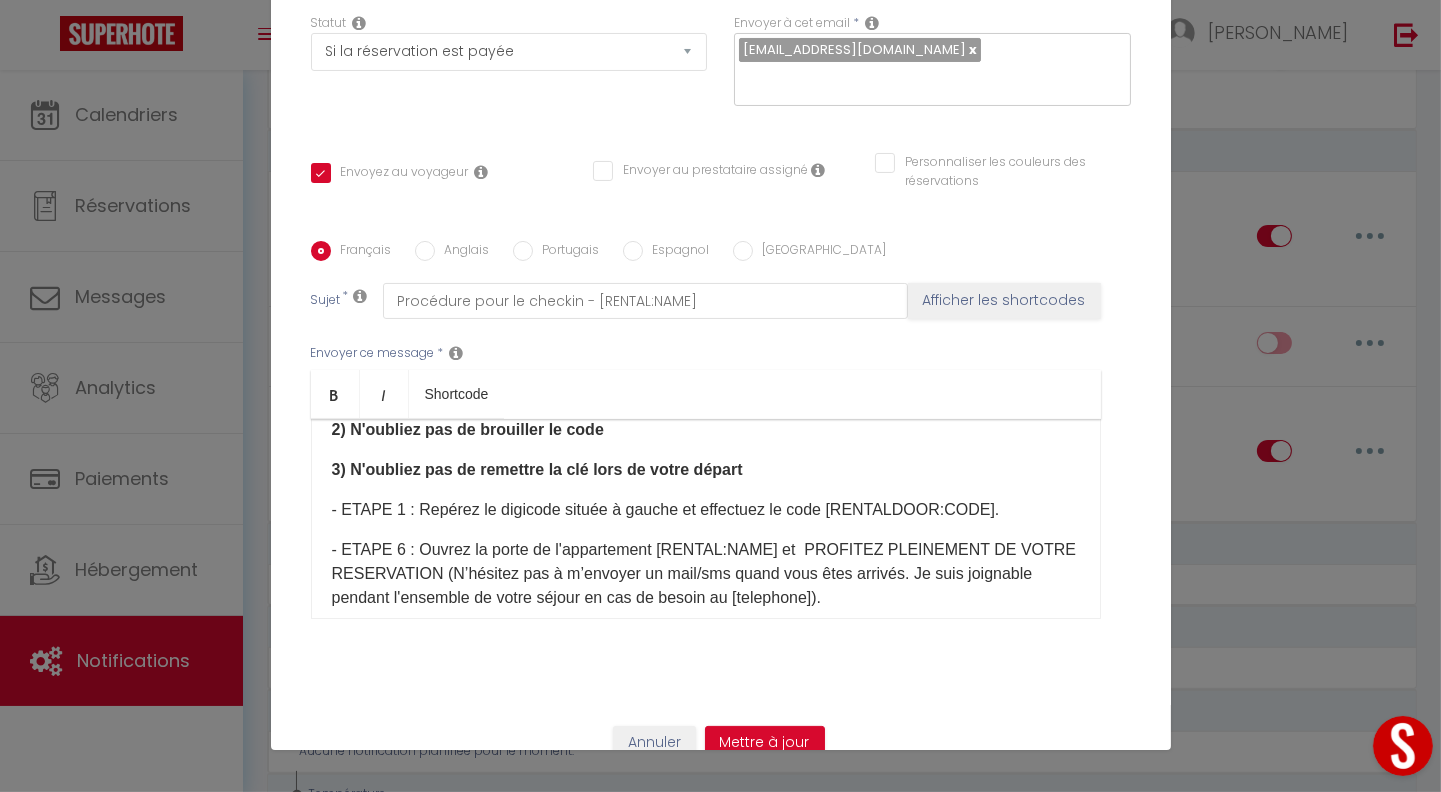 scroll, scrollTop: 616, scrollLeft: 0, axis: vertical 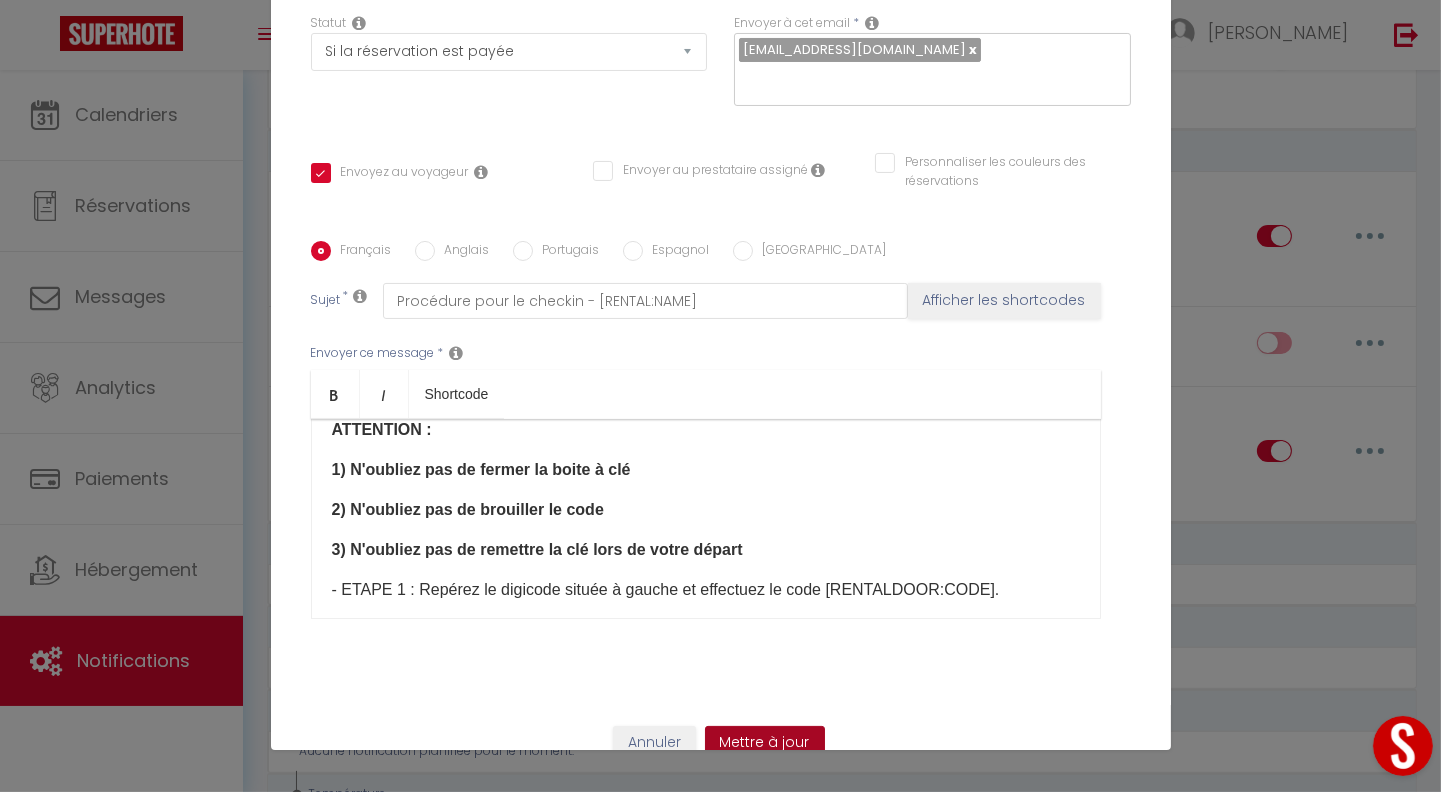 click on "Mettre à jour" at bounding box center (765, 743) 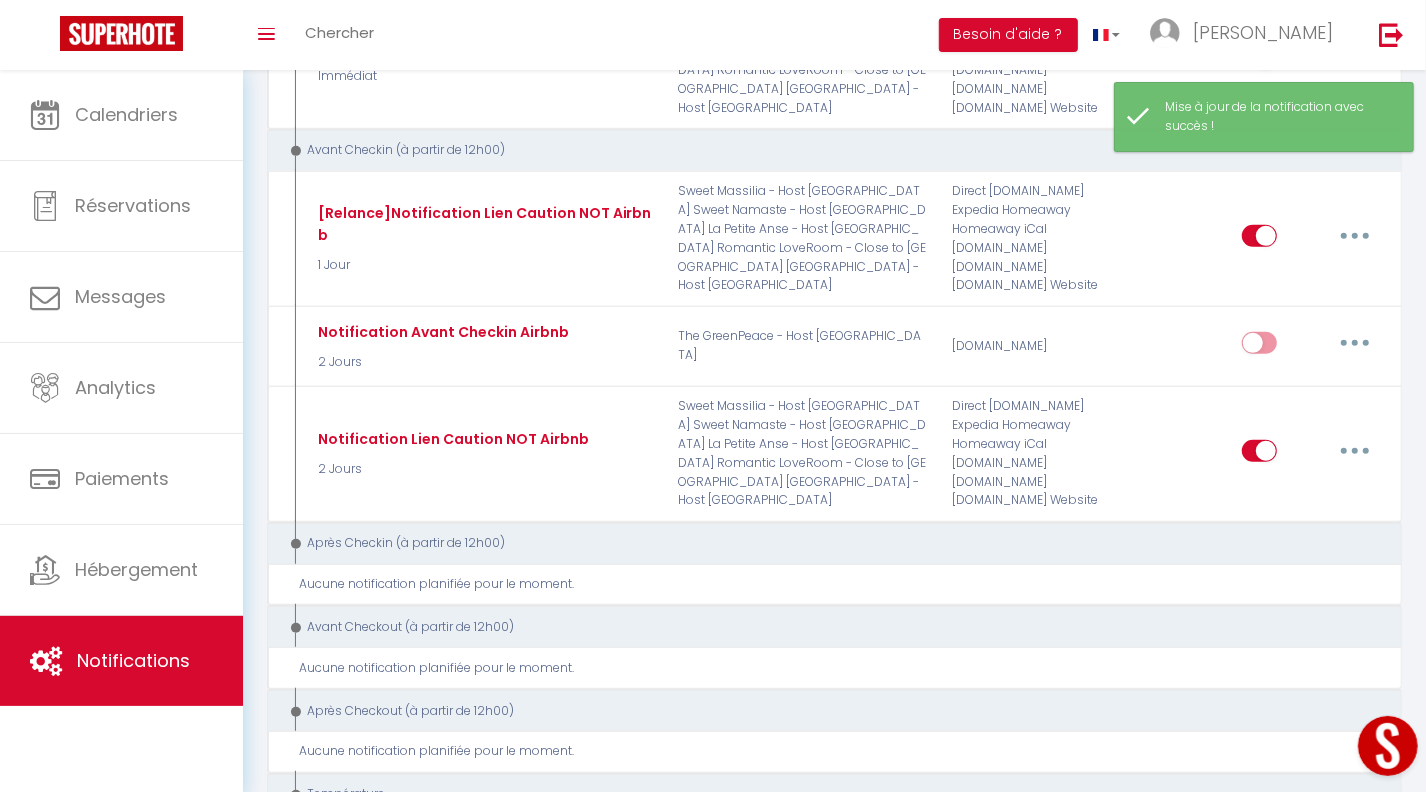 scroll, scrollTop: 0, scrollLeft: 0, axis: both 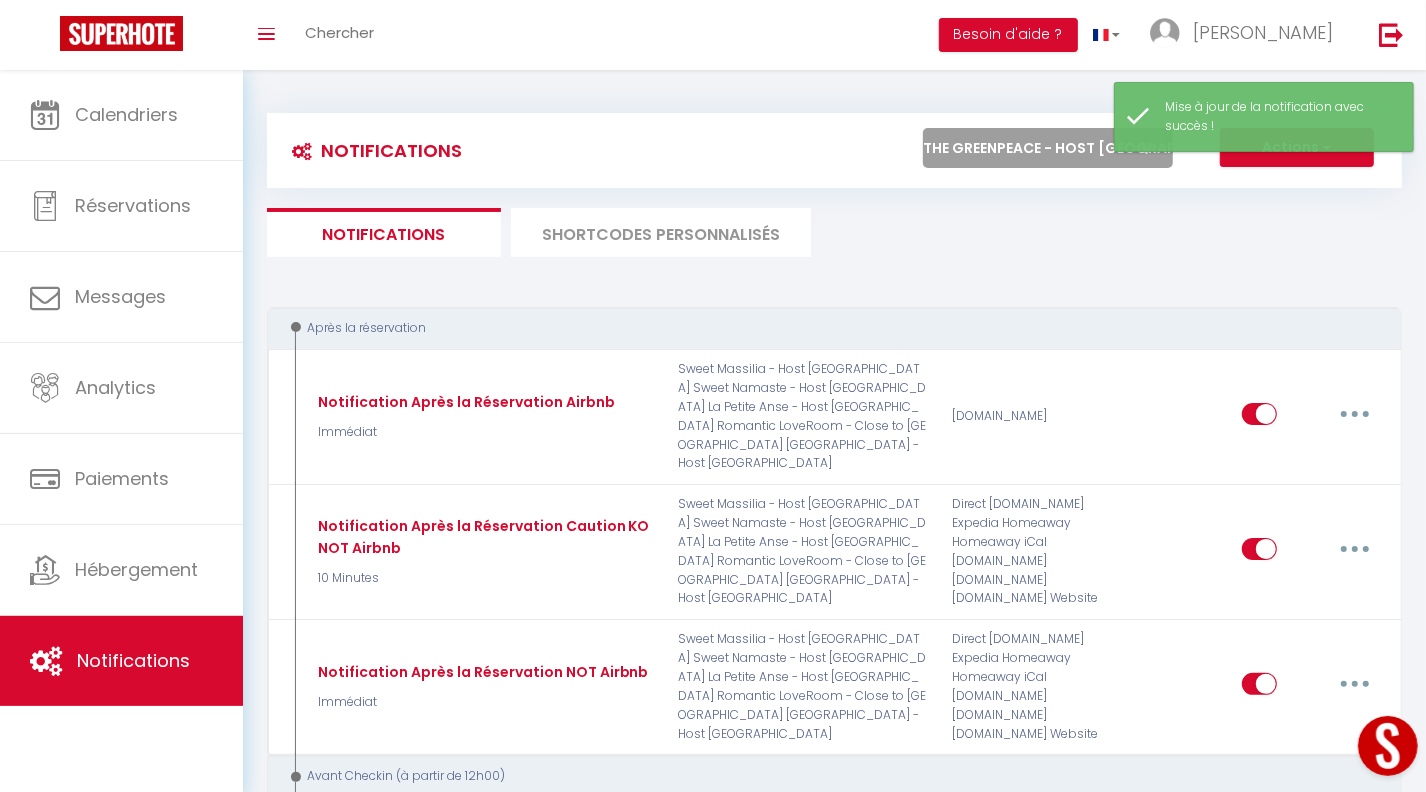 click on "Tous les apparts    [GEOGRAPHIC_DATA] - Host [GEOGRAPHIC_DATA] [GEOGRAPHIC_DATA] - Host [GEOGRAPHIC_DATA] [GEOGRAPHIC_DATA] - Host [GEOGRAPHIC_DATA] The SUNSHINE- HOST [GEOGRAPHIC_DATA] Sweet Dream - Quiet - Host [GEOGRAPHIC_DATA] SWEET GALION - [GEOGRAPHIC_DATA] - HOST [GEOGRAPHIC_DATA] [GEOGRAPHIC_DATA] - Host [GEOGRAPHIC_DATA] [GEOGRAPHIC_DATA] -Host [GEOGRAPHIC_DATA] [GEOGRAPHIC_DATA] [GEOGRAPHIC_DATA] - Host [GEOGRAPHIC_DATA] The Serengeti - Cosy - Plage - Host [GEOGRAPHIC_DATA] [GEOGRAPHIC_DATA] -  Host [GEOGRAPHIC_DATA] [GEOGRAPHIC_DATA] - Host [GEOGRAPHIC_DATA] The GreenPeace - Host [GEOGRAPHIC_DATA] Romantic LoveRoom - Close to [GEOGRAPHIC_DATA] Sweet Evasion - Host [GEOGRAPHIC_DATA] Sweet Calanque - Host [GEOGRAPHIC_DATA] The Yachting - Host [GEOGRAPHIC_DATA] Sweet Caraib  - Host [GEOGRAPHIC_DATA] Sweet Tamaris - Host [GEOGRAPHIC_DATA] Sweet Azur - Host [GEOGRAPHIC_DATA] Sweet Massilia - Host [GEOGRAPHIC_DATA] Sweet Namaste - Host [GEOGRAPHIC_DATA]" at bounding box center (1048, 148) 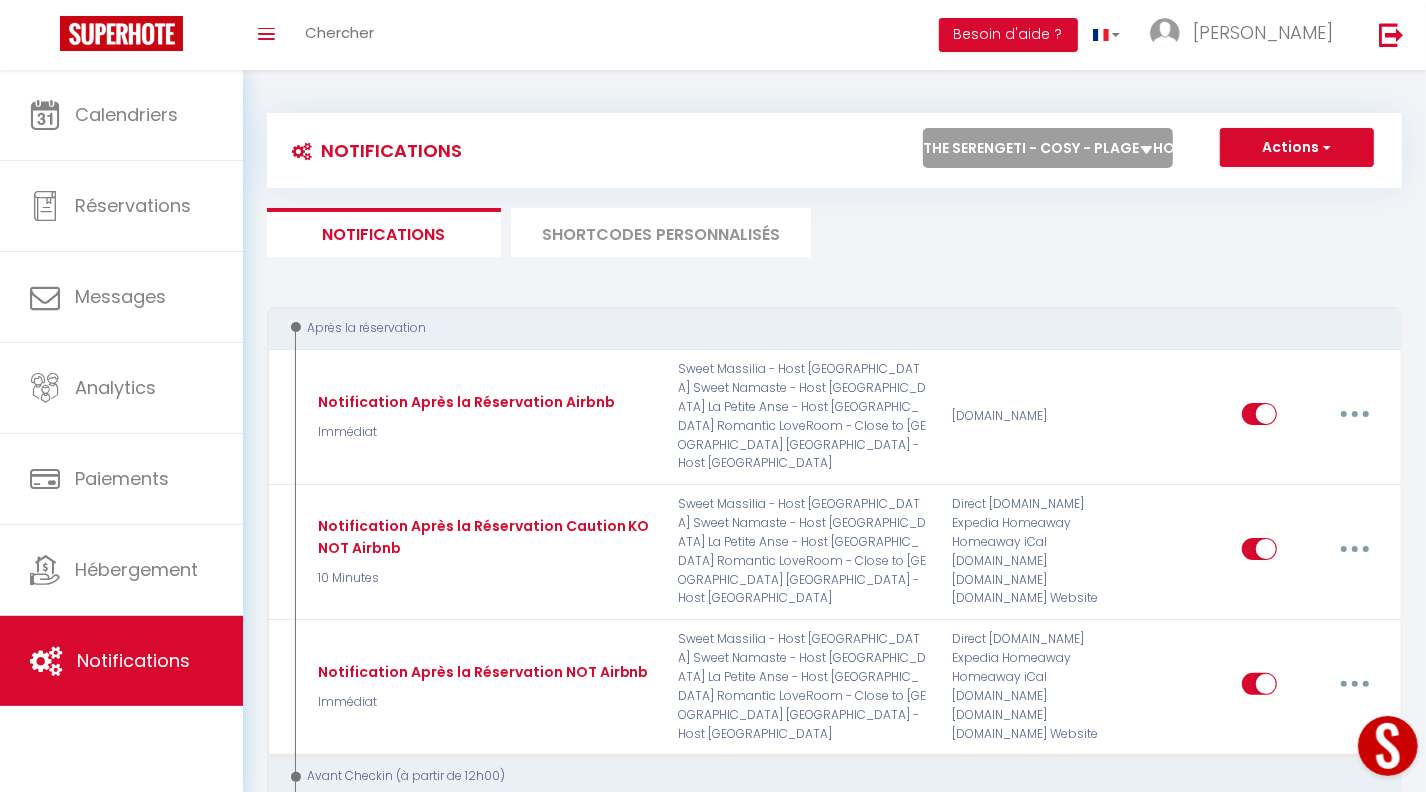 click on "Tous les apparts    [GEOGRAPHIC_DATA] - Host [GEOGRAPHIC_DATA] [GEOGRAPHIC_DATA] - Host [GEOGRAPHIC_DATA] [GEOGRAPHIC_DATA] - Host [GEOGRAPHIC_DATA] The SUNSHINE- HOST [GEOGRAPHIC_DATA] Sweet Dream - Quiet - Host [GEOGRAPHIC_DATA] SWEET GALION - [GEOGRAPHIC_DATA] - HOST [GEOGRAPHIC_DATA] [GEOGRAPHIC_DATA] - Host [GEOGRAPHIC_DATA] [GEOGRAPHIC_DATA] -Host [GEOGRAPHIC_DATA] [GEOGRAPHIC_DATA] [GEOGRAPHIC_DATA] - Host [GEOGRAPHIC_DATA] The Serengeti - Cosy - Plage - Host [GEOGRAPHIC_DATA] [GEOGRAPHIC_DATA] -  Host [GEOGRAPHIC_DATA] [GEOGRAPHIC_DATA] - Host [GEOGRAPHIC_DATA] The GreenPeace - Host [GEOGRAPHIC_DATA] Romantic LoveRoom - Close to [GEOGRAPHIC_DATA] Sweet Evasion - Host [GEOGRAPHIC_DATA] Sweet Calanque - Host [GEOGRAPHIC_DATA] The Yachting - Host [GEOGRAPHIC_DATA] Sweet Caraib  - Host [GEOGRAPHIC_DATA] Sweet Tamaris - Host [GEOGRAPHIC_DATA] Sweet Azur - Host [GEOGRAPHIC_DATA] Sweet Massilia - Host [GEOGRAPHIC_DATA] Sweet Namaste - Host [GEOGRAPHIC_DATA]" at bounding box center [1048, 148] 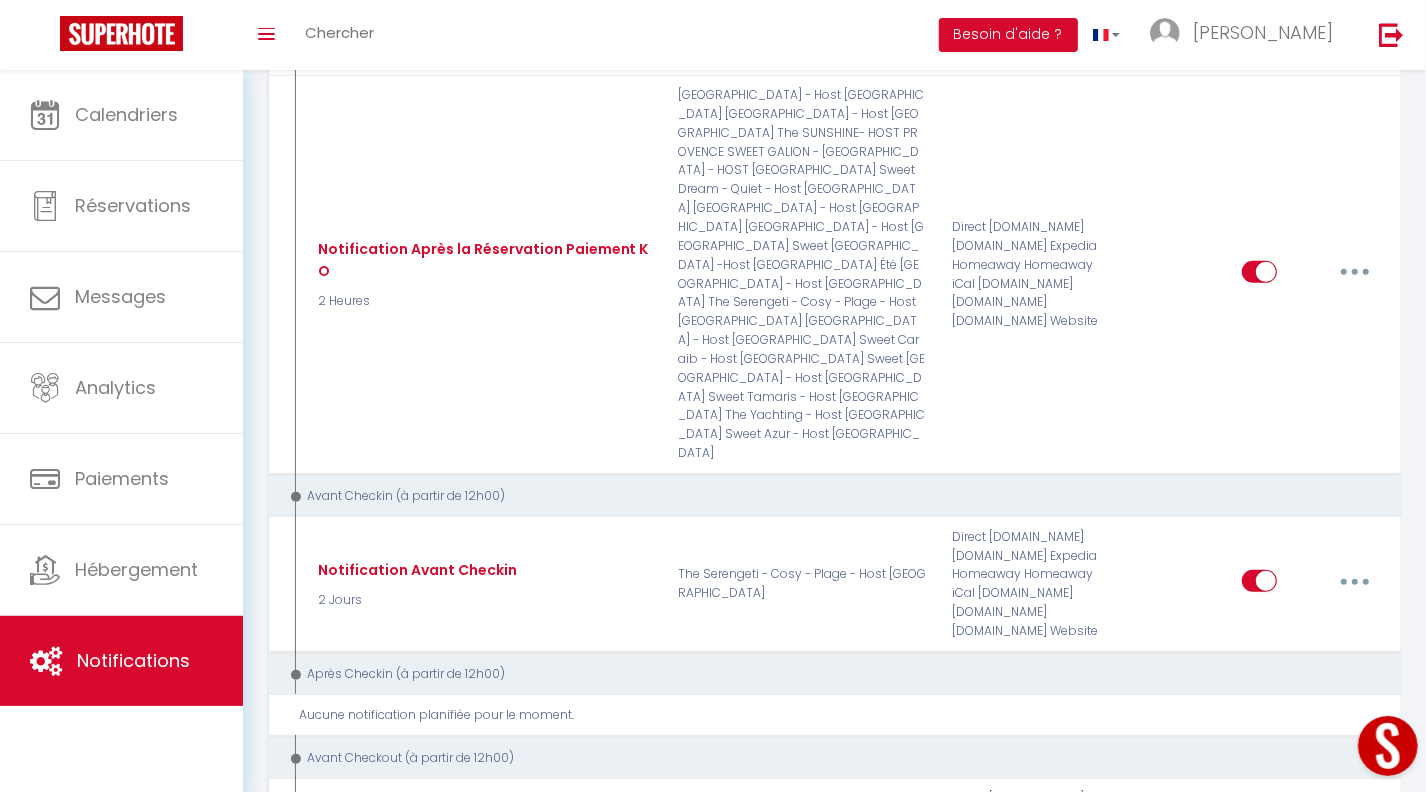 scroll, scrollTop: 682, scrollLeft: 0, axis: vertical 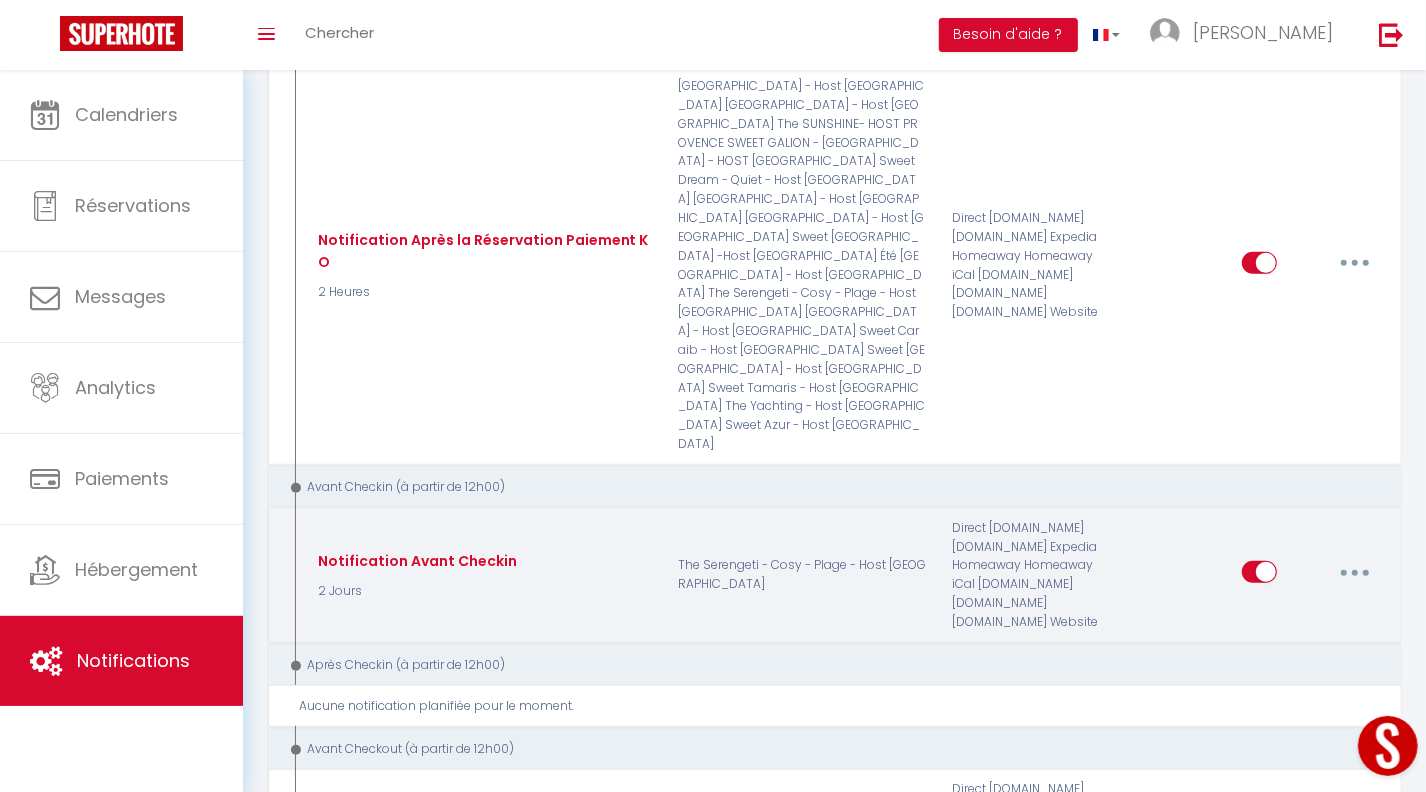 click at bounding box center (1355, 572) 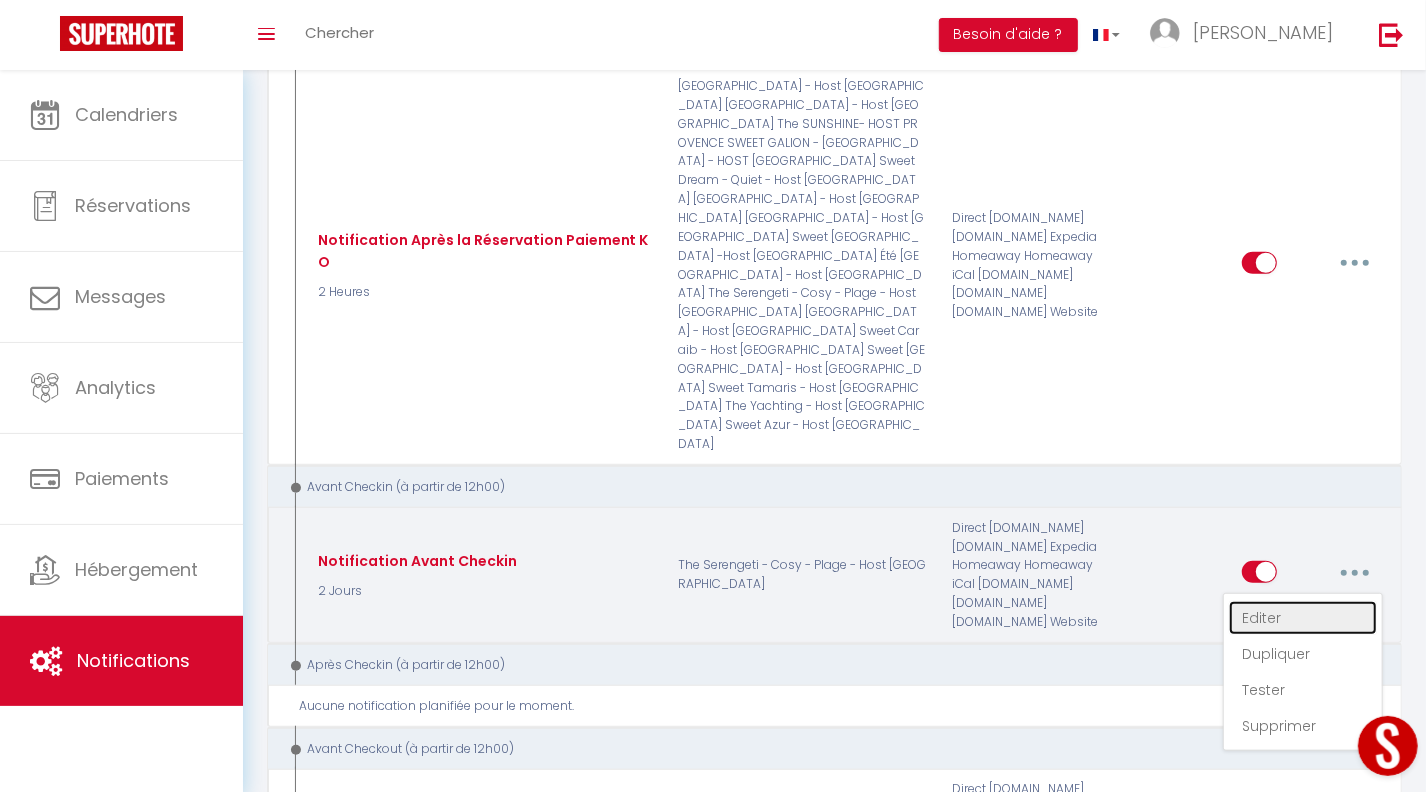 click on "Editer" at bounding box center [1303, 618] 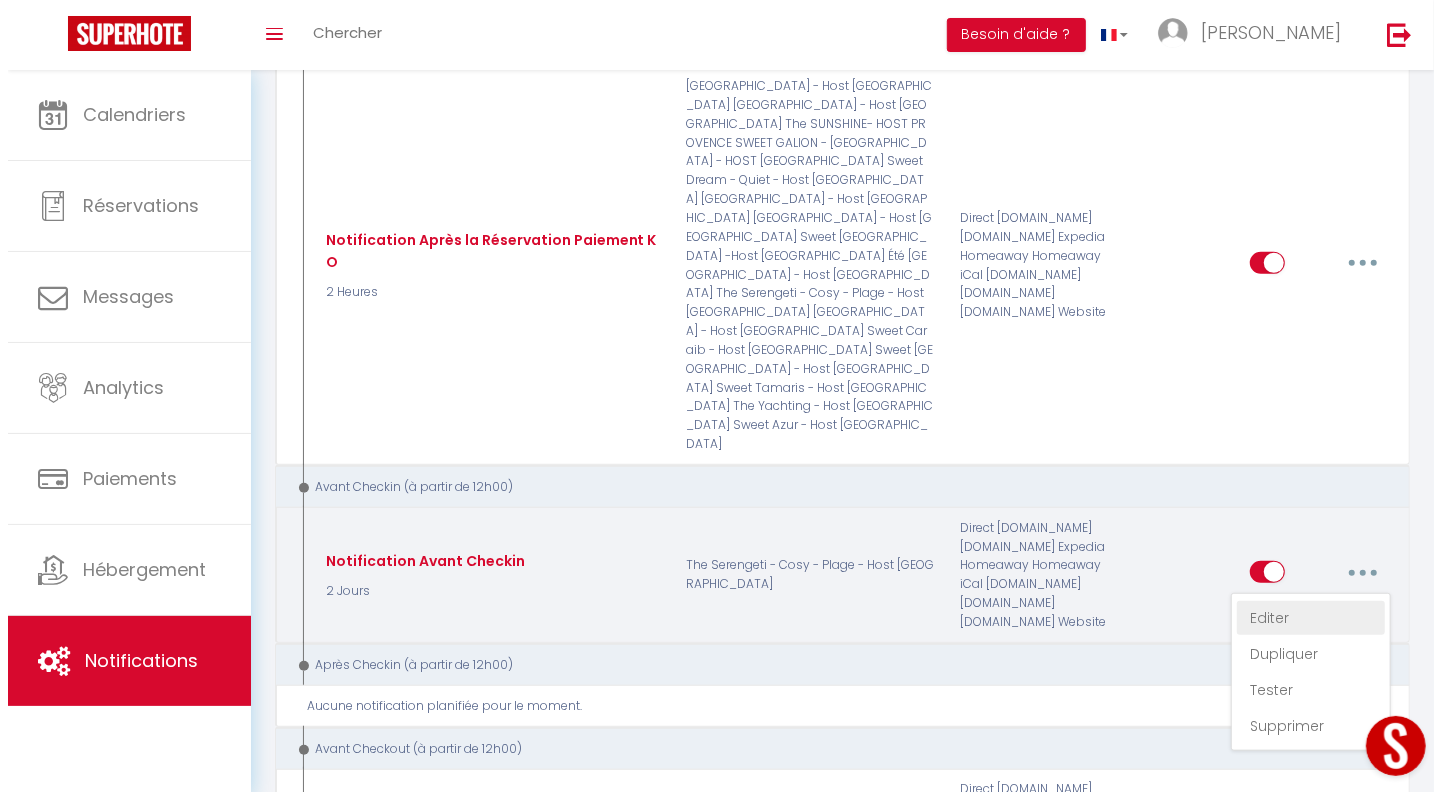 scroll, scrollTop: 654, scrollLeft: 0, axis: vertical 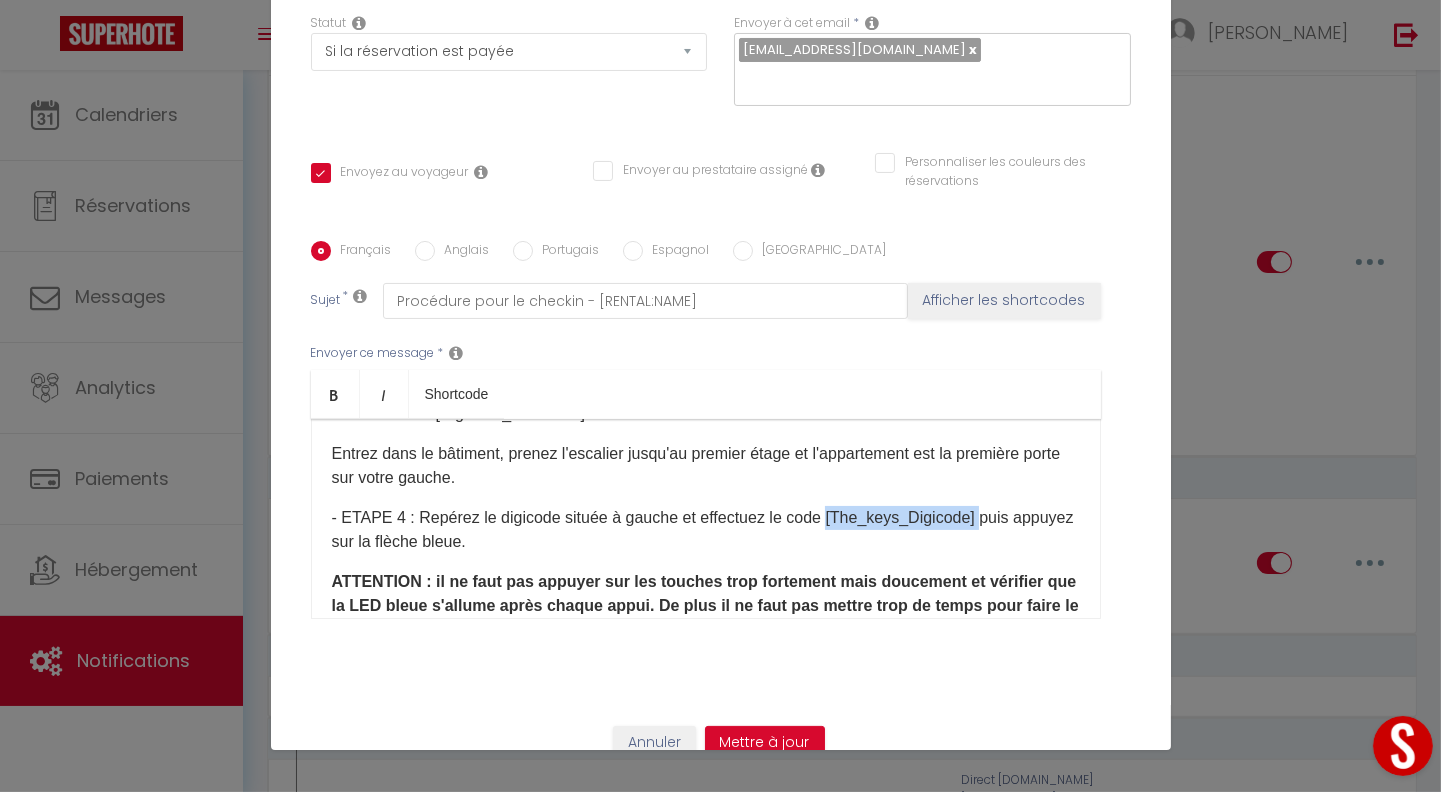 drag, startPoint x: 819, startPoint y: 489, endPoint x: 970, endPoint y: 489, distance: 151 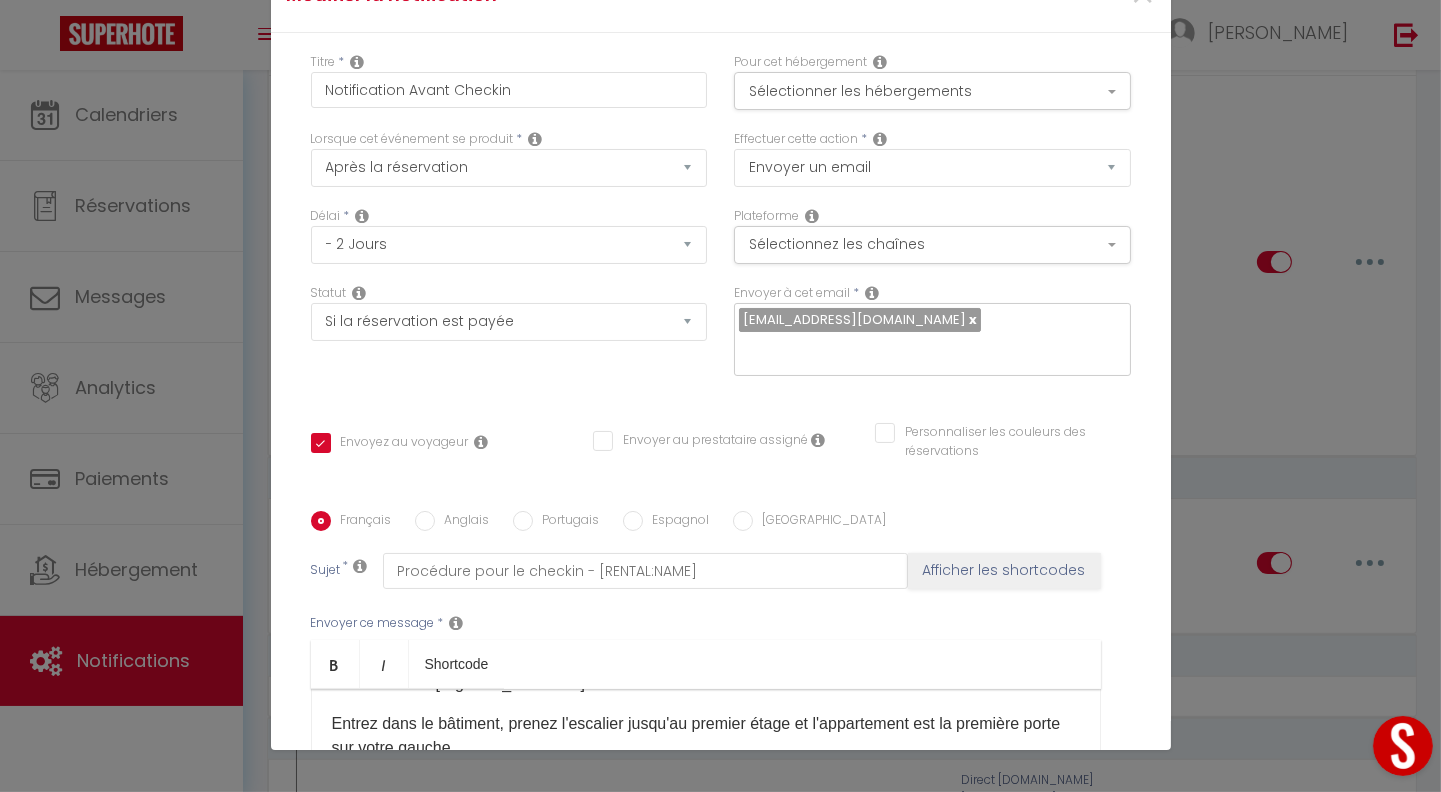 scroll, scrollTop: 270, scrollLeft: 0, axis: vertical 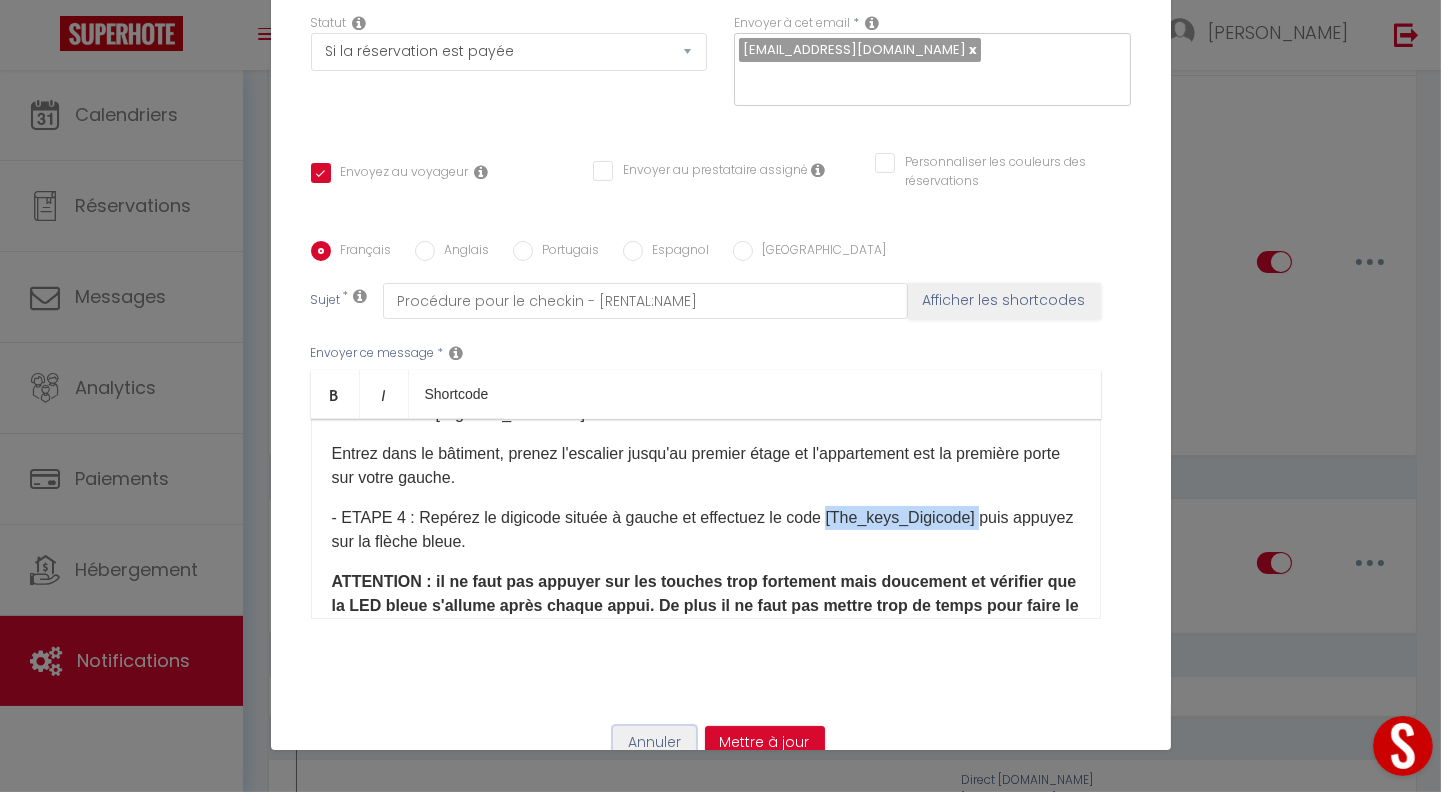 click on "Annuler" at bounding box center (654, 743) 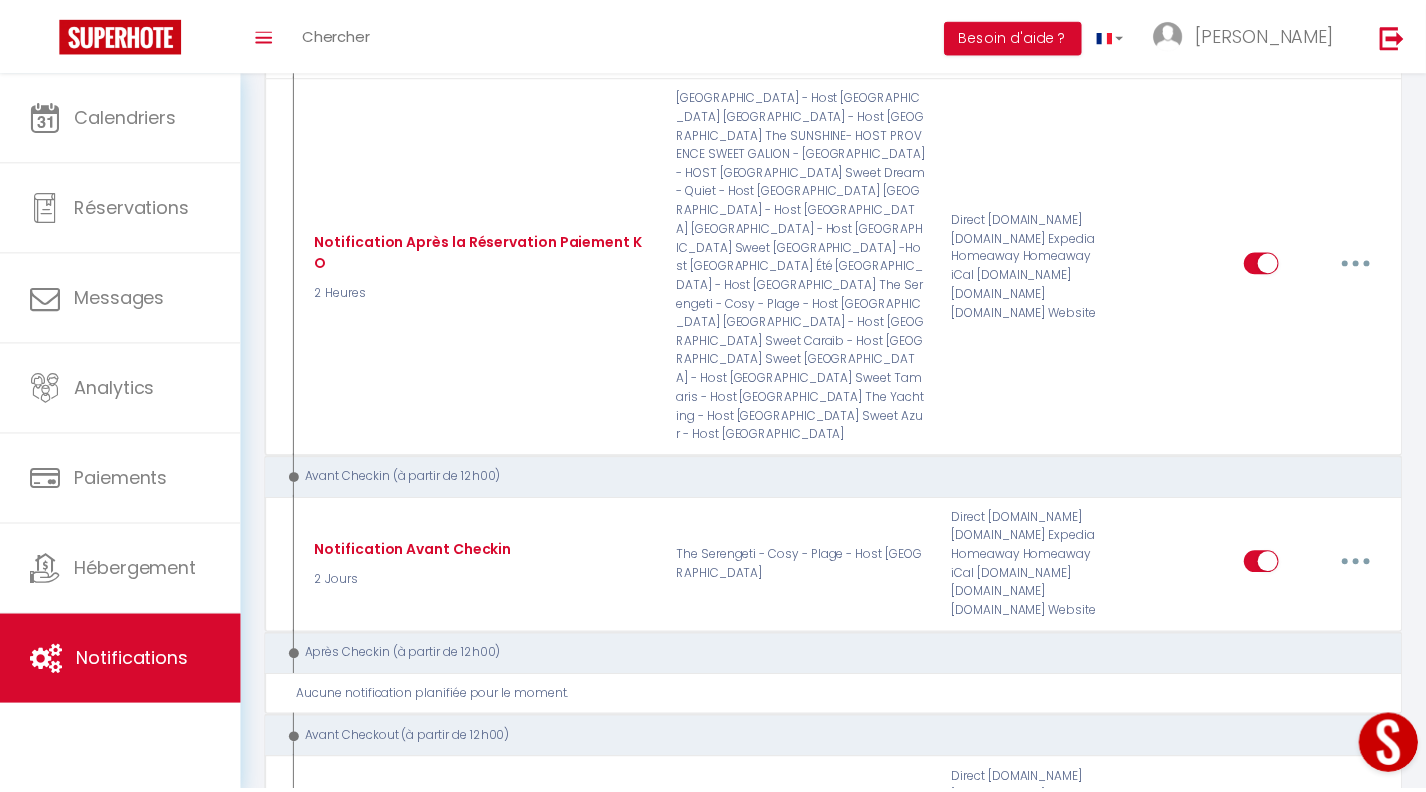 scroll, scrollTop: 682, scrollLeft: 0, axis: vertical 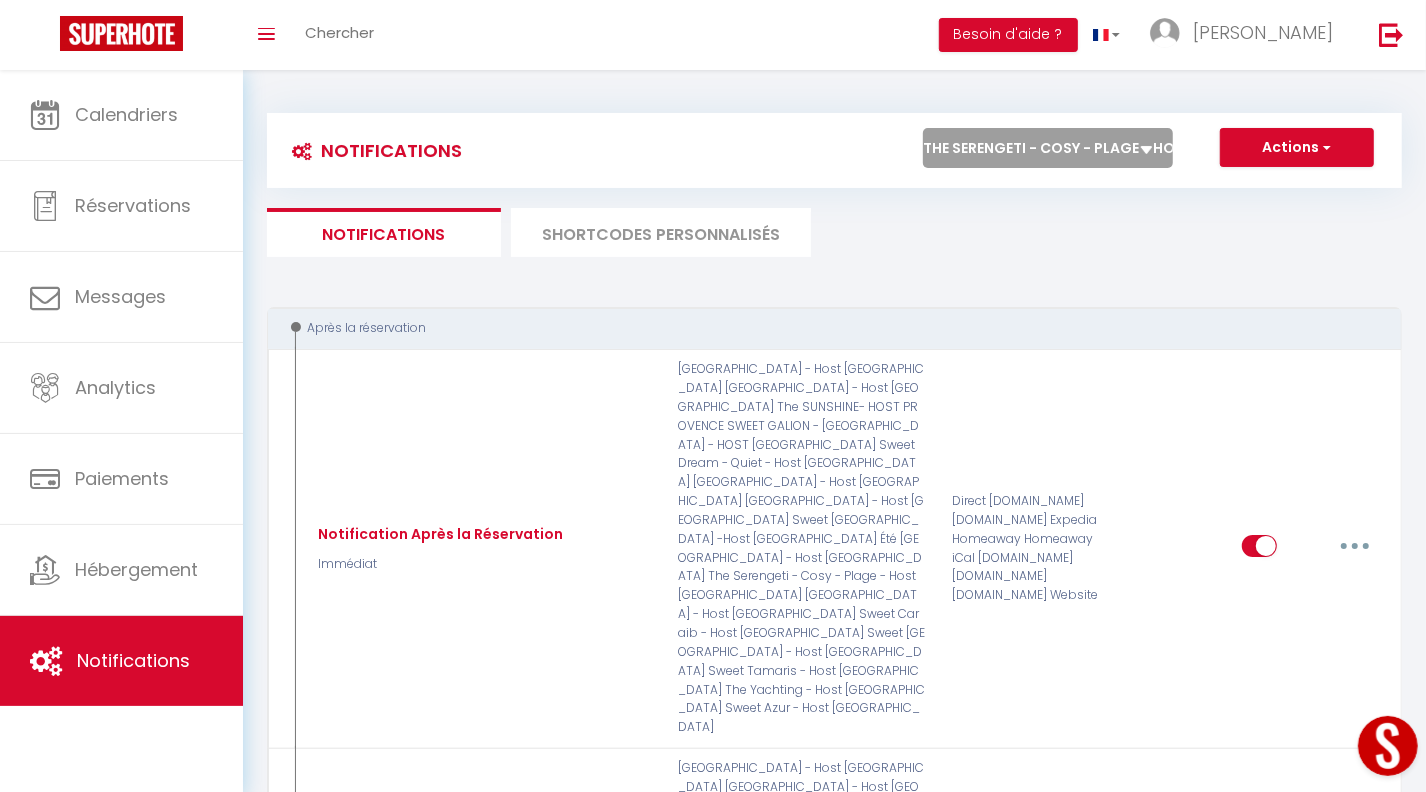 click on "Tous les apparts    [GEOGRAPHIC_DATA] - Host [GEOGRAPHIC_DATA] [GEOGRAPHIC_DATA] - Host [GEOGRAPHIC_DATA] [GEOGRAPHIC_DATA] - Host [GEOGRAPHIC_DATA] The SUNSHINE- HOST [GEOGRAPHIC_DATA] Sweet Dream - Quiet - Host [GEOGRAPHIC_DATA] SWEET GALION - [GEOGRAPHIC_DATA] - HOST [GEOGRAPHIC_DATA] [GEOGRAPHIC_DATA] - Host [GEOGRAPHIC_DATA] [GEOGRAPHIC_DATA] -Host [GEOGRAPHIC_DATA] [GEOGRAPHIC_DATA] [GEOGRAPHIC_DATA] - Host [GEOGRAPHIC_DATA] The Serengeti - Cosy - Plage - Host [GEOGRAPHIC_DATA] [GEOGRAPHIC_DATA] -  Host [GEOGRAPHIC_DATA] [GEOGRAPHIC_DATA] - Host [GEOGRAPHIC_DATA] The GreenPeace - Host [GEOGRAPHIC_DATA] Romantic LoveRoom - Close to [GEOGRAPHIC_DATA] Sweet Evasion - Host [GEOGRAPHIC_DATA] Sweet Calanque - Host [GEOGRAPHIC_DATA] The Yachting - Host [GEOGRAPHIC_DATA] Sweet Caraib  - Host [GEOGRAPHIC_DATA] Sweet Tamaris - Host [GEOGRAPHIC_DATA] Sweet Azur - Host [GEOGRAPHIC_DATA] Sweet Massilia - Host [GEOGRAPHIC_DATA] Sweet Namaste - Host [GEOGRAPHIC_DATA]" at bounding box center [1048, 148] 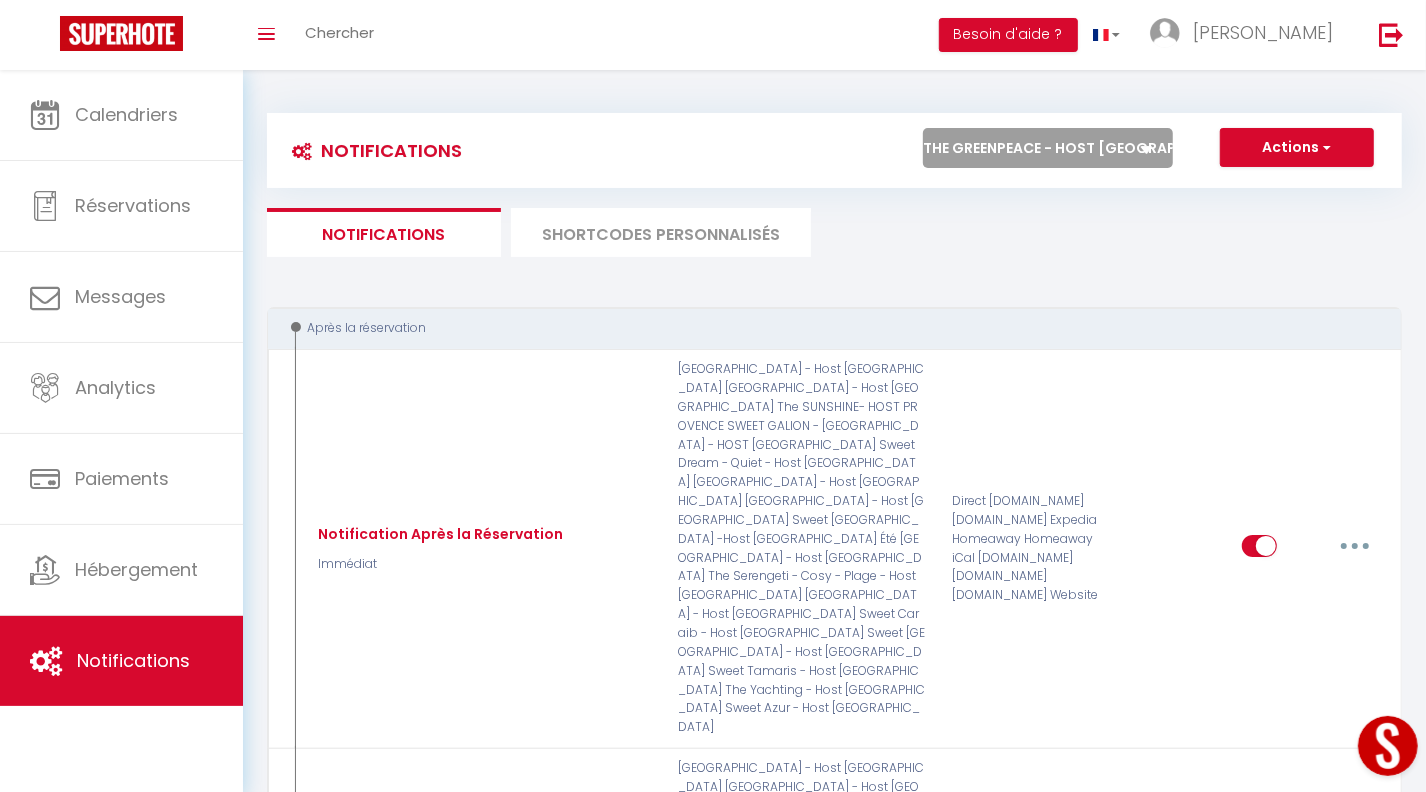 click on "Tous les apparts    [GEOGRAPHIC_DATA] - Host [GEOGRAPHIC_DATA] [GEOGRAPHIC_DATA] - Host [GEOGRAPHIC_DATA] [GEOGRAPHIC_DATA] - Host [GEOGRAPHIC_DATA] The SUNSHINE- HOST [GEOGRAPHIC_DATA] Sweet Dream - Quiet - Host [GEOGRAPHIC_DATA] SWEET GALION - [GEOGRAPHIC_DATA] - HOST [GEOGRAPHIC_DATA] [GEOGRAPHIC_DATA] - Host [GEOGRAPHIC_DATA] [GEOGRAPHIC_DATA] -Host [GEOGRAPHIC_DATA] [GEOGRAPHIC_DATA] [GEOGRAPHIC_DATA] - Host [GEOGRAPHIC_DATA] The Serengeti - Cosy - Plage - Host [GEOGRAPHIC_DATA] [GEOGRAPHIC_DATA] -  Host [GEOGRAPHIC_DATA] [GEOGRAPHIC_DATA] - Host [GEOGRAPHIC_DATA] The GreenPeace - Host [GEOGRAPHIC_DATA] Romantic LoveRoom - Close to [GEOGRAPHIC_DATA] Sweet Evasion - Host [GEOGRAPHIC_DATA] Sweet Calanque - Host [GEOGRAPHIC_DATA] The Yachting - Host [GEOGRAPHIC_DATA] Sweet Caraib  - Host [GEOGRAPHIC_DATA] Sweet Tamaris - Host [GEOGRAPHIC_DATA] Sweet Azur - Host [GEOGRAPHIC_DATA] Sweet Massilia - Host [GEOGRAPHIC_DATA] Sweet Namaste - Host [GEOGRAPHIC_DATA]" at bounding box center (1048, 148) 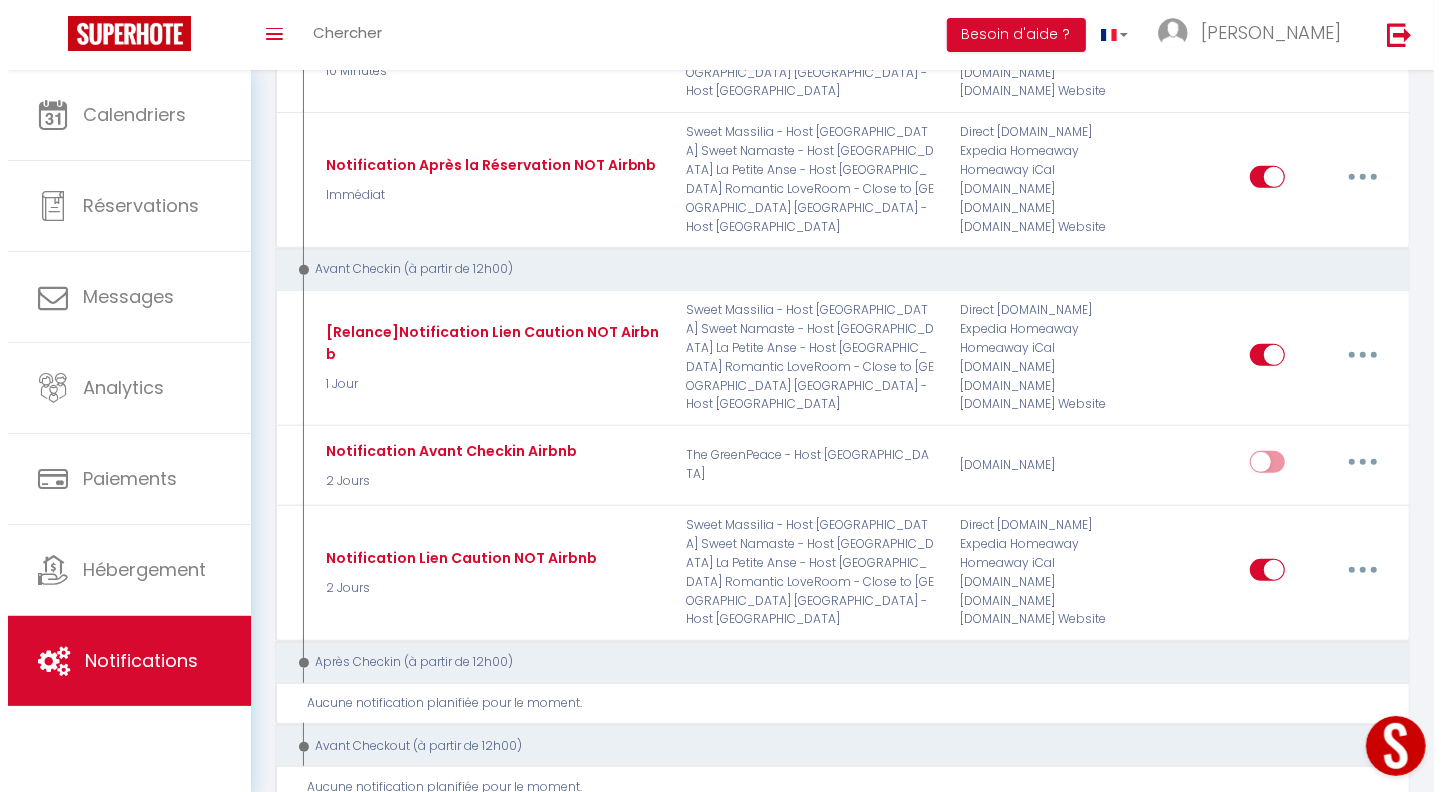 scroll, scrollTop: 531, scrollLeft: 0, axis: vertical 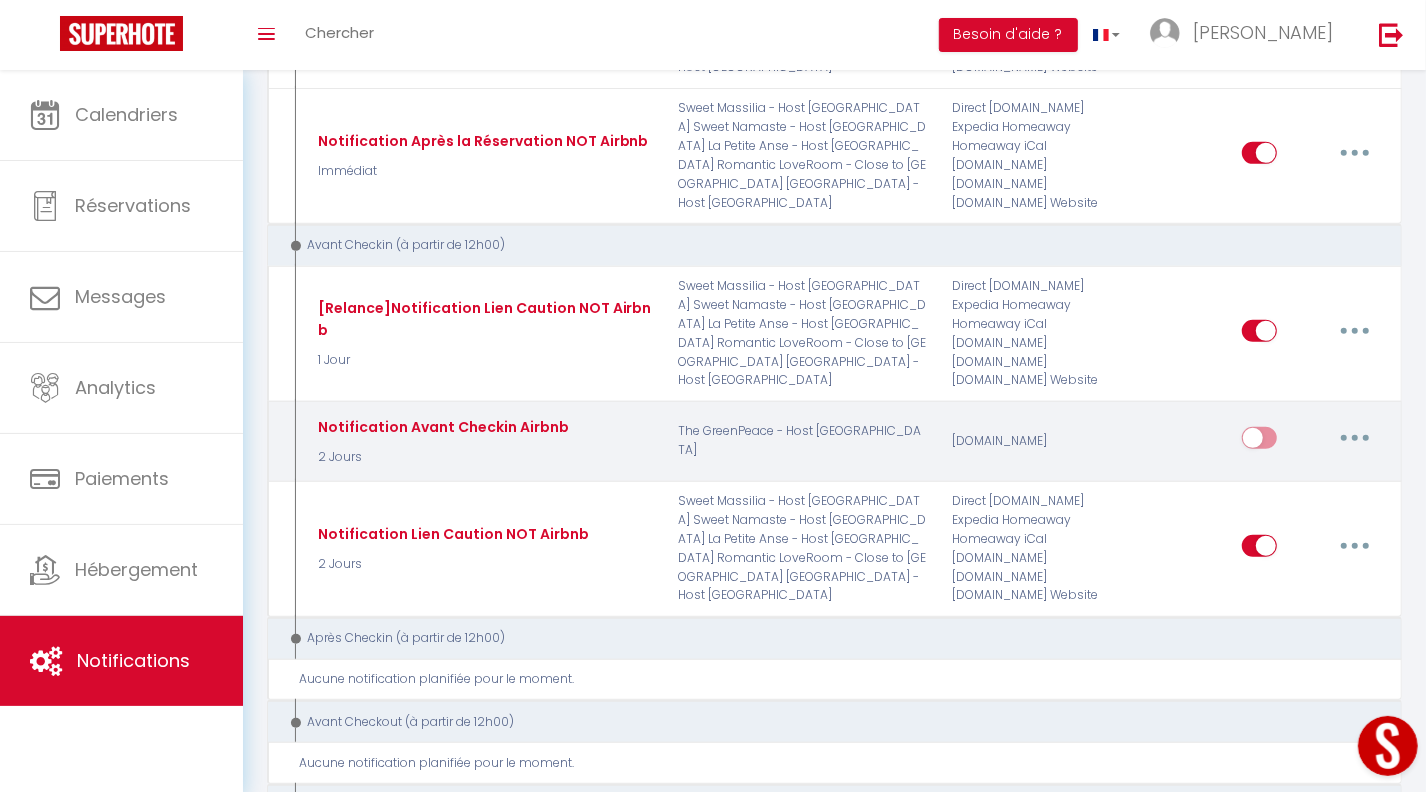 click at bounding box center (1355, 438) 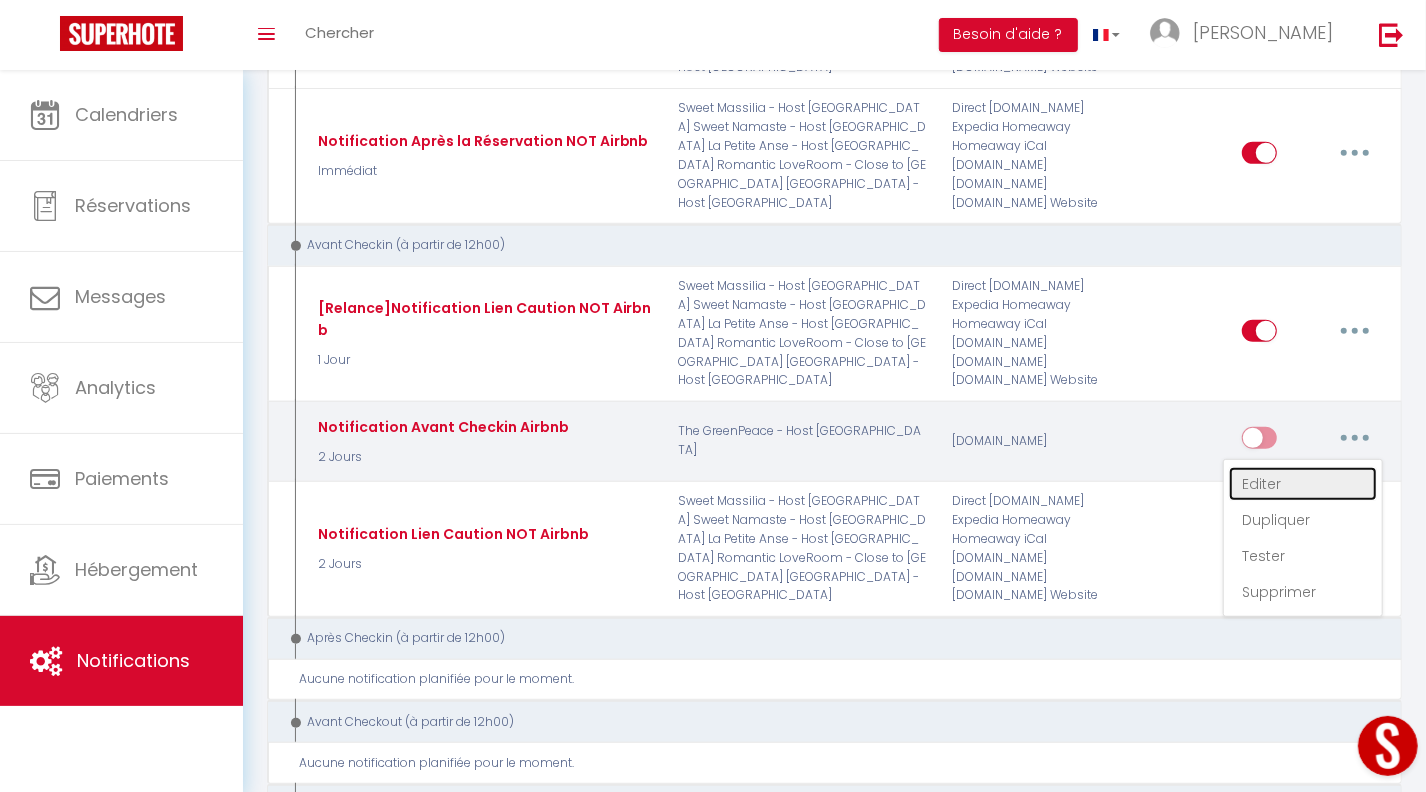 click on "Editer" at bounding box center (1303, 484) 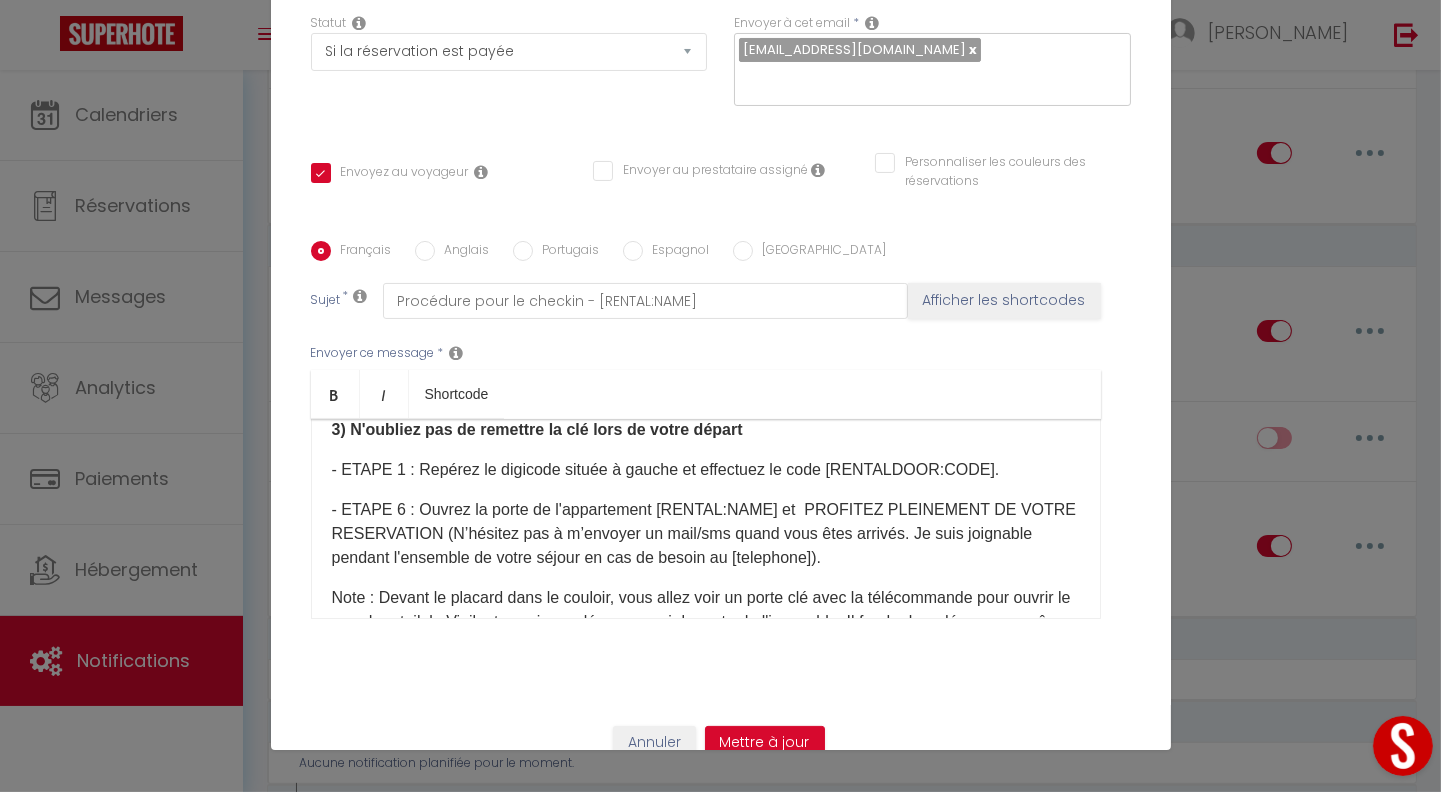 click on "- ETAPE 1 : Repérez le digicode située à gauche et effectuez le code [RENTALDOOR:CODE]​​." at bounding box center (706, 470) 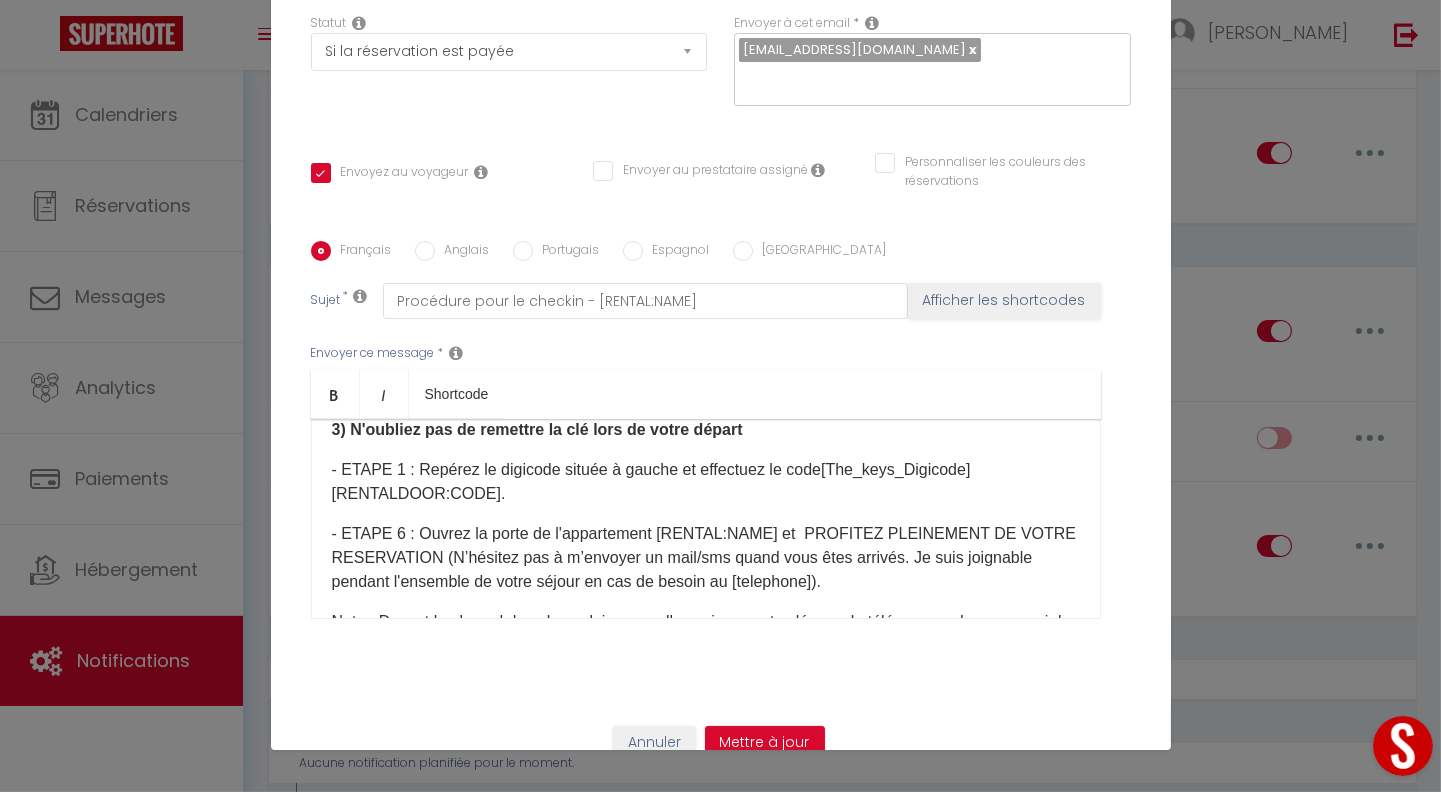 click on "- ETAPE 1 : Repérez le digicode située à gauche et effectuez le code  [The_keys_Digicode​]  ​ [RENTALDOOR:CODE]​​." at bounding box center (706, 482) 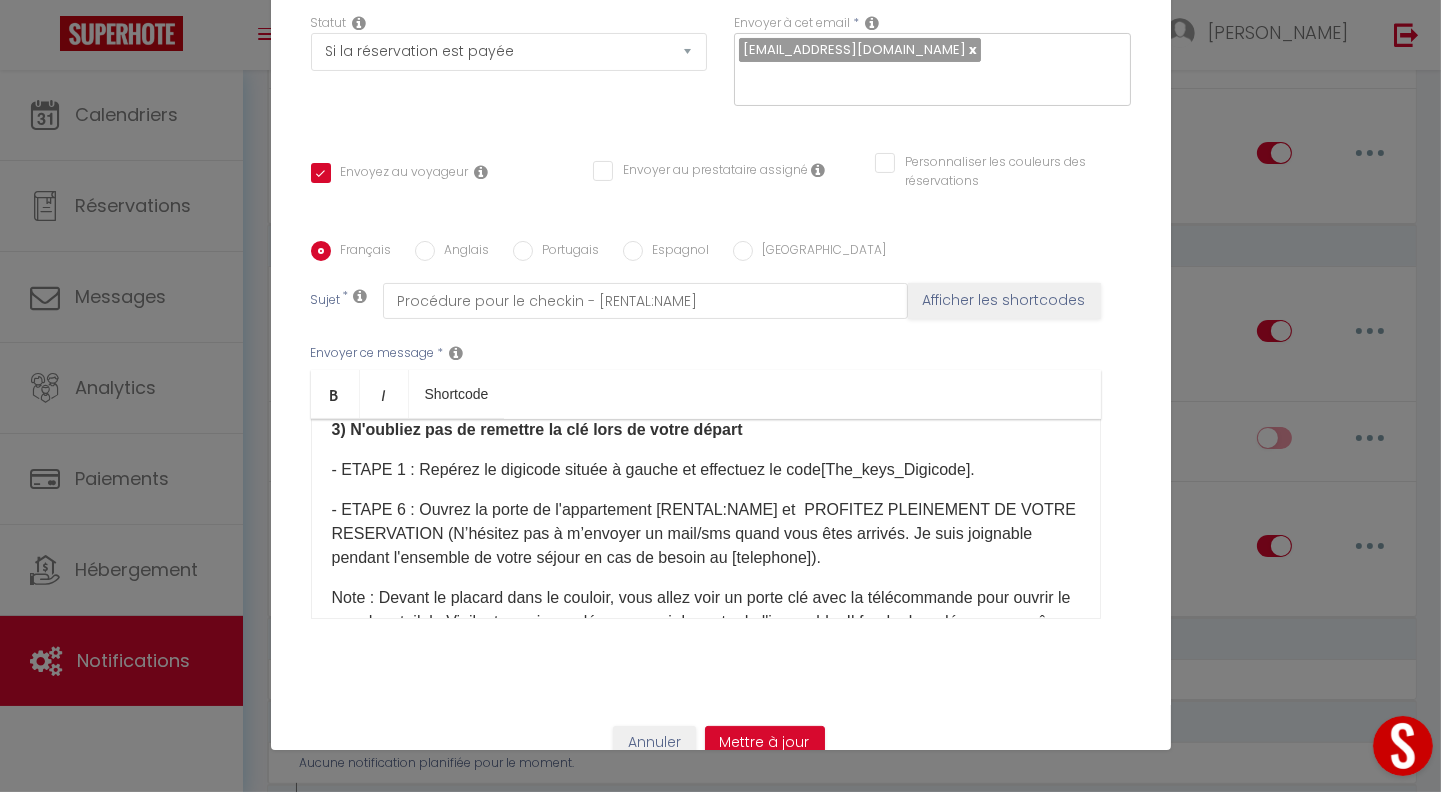 click on "- ETAPE 6 : Ouvrez la porte de l'appartement [RENTAL:NAME]​​ et  PROFITEZ PLEINEMENT DE VOTRE RESERVATION (N’hésitez pas à m’envoyer un mail/sms quand vous êtes arrivés. Je suis joignable pendant l'ensemble de votre séjour en cas de besoin au [telephone]​)." at bounding box center (706, 534) 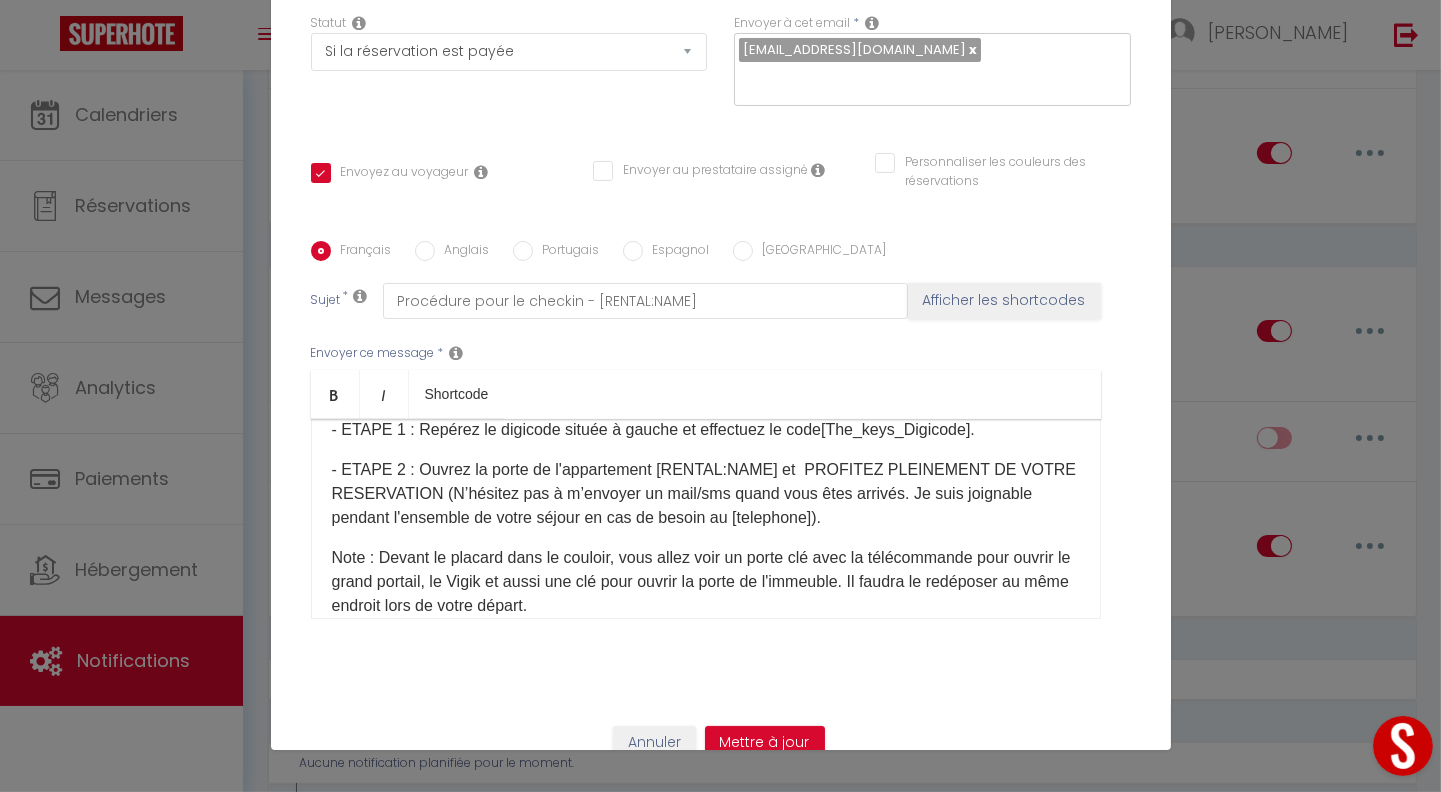 scroll, scrollTop: 776, scrollLeft: 0, axis: vertical 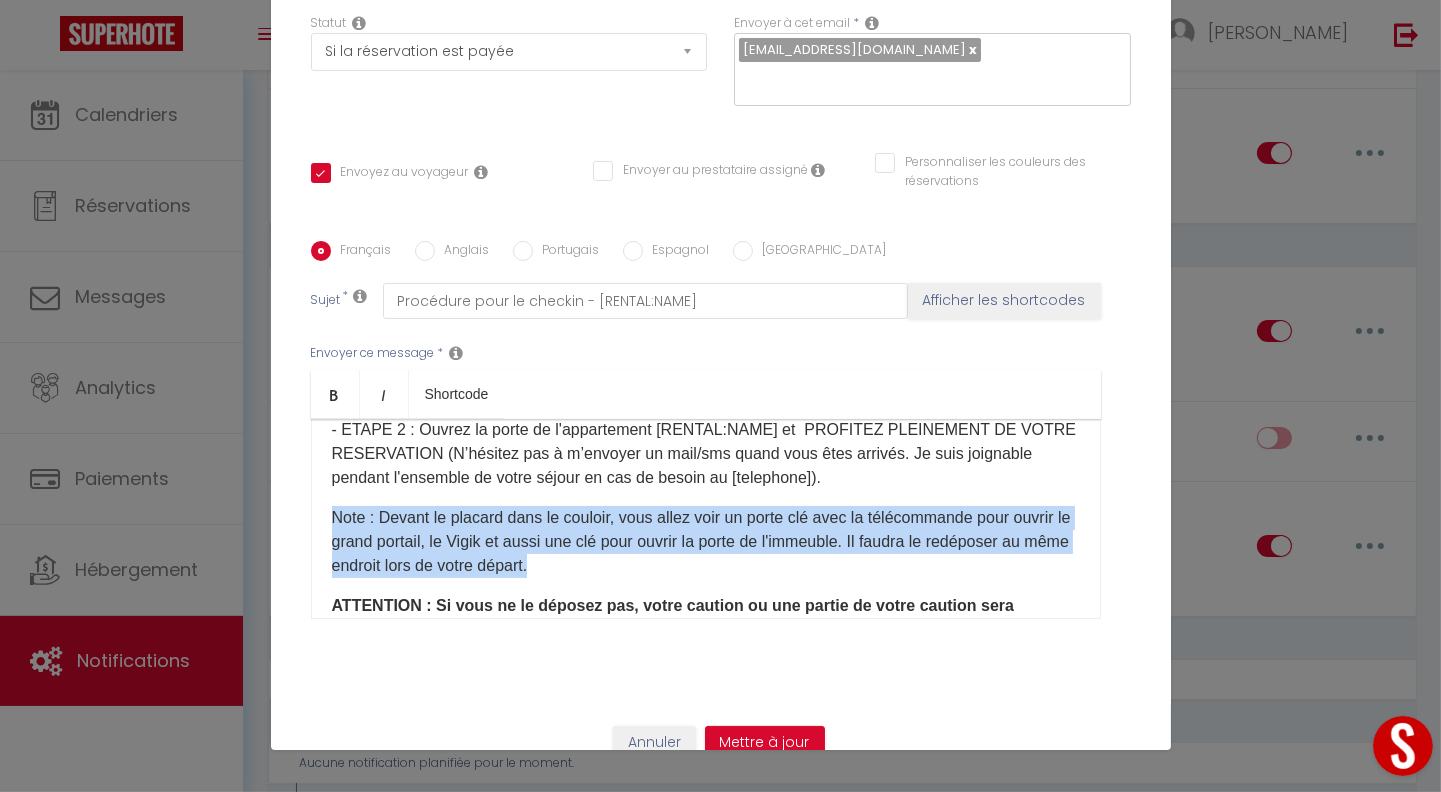drag, startPoint x: 319, startPoint y: 487, endPoint x: 695, endPoint y: 527, distance: 378.12167 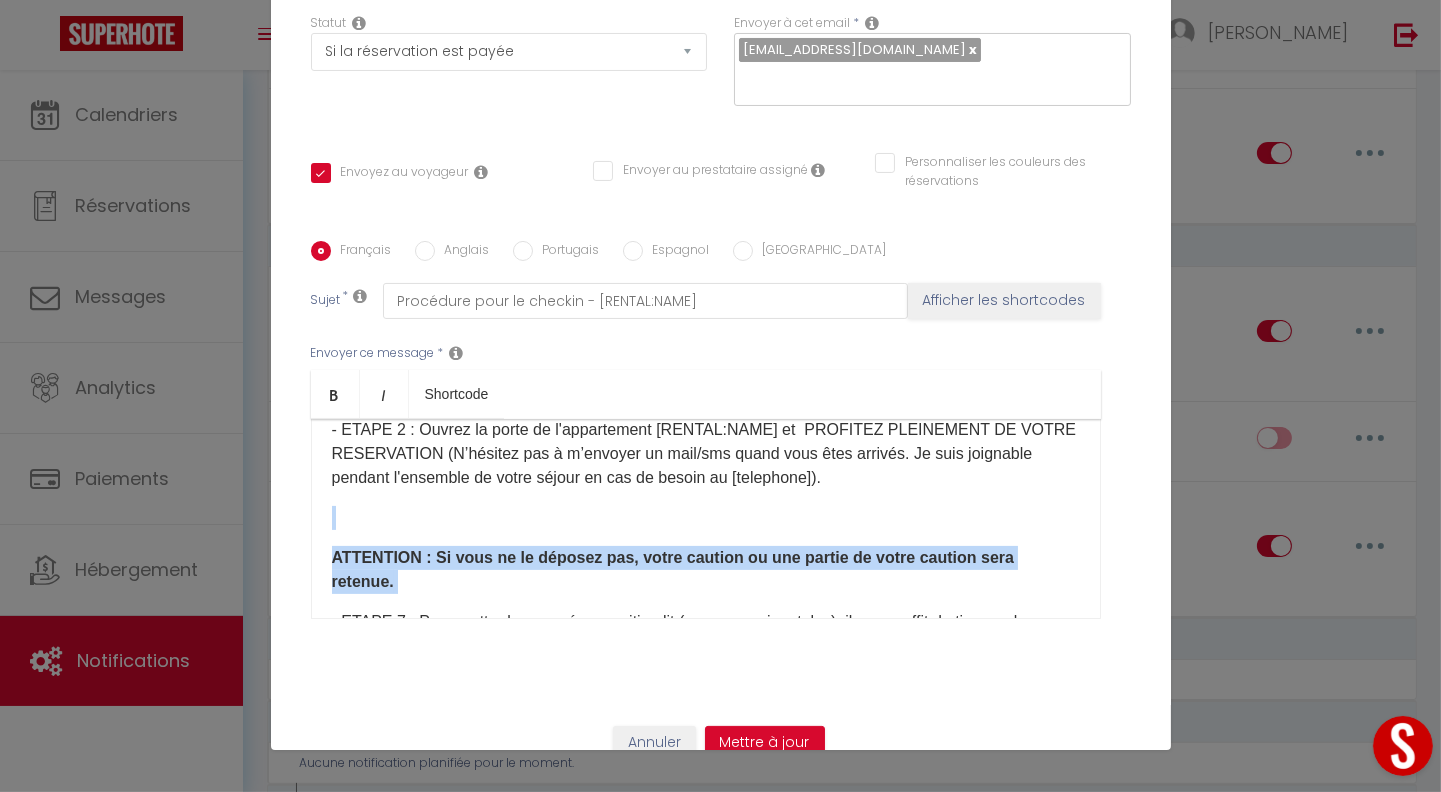 drag, startPoint x: 326, startPoint y: 485, endPoint x: 429, endPoint y: 547, distance: 120.22063 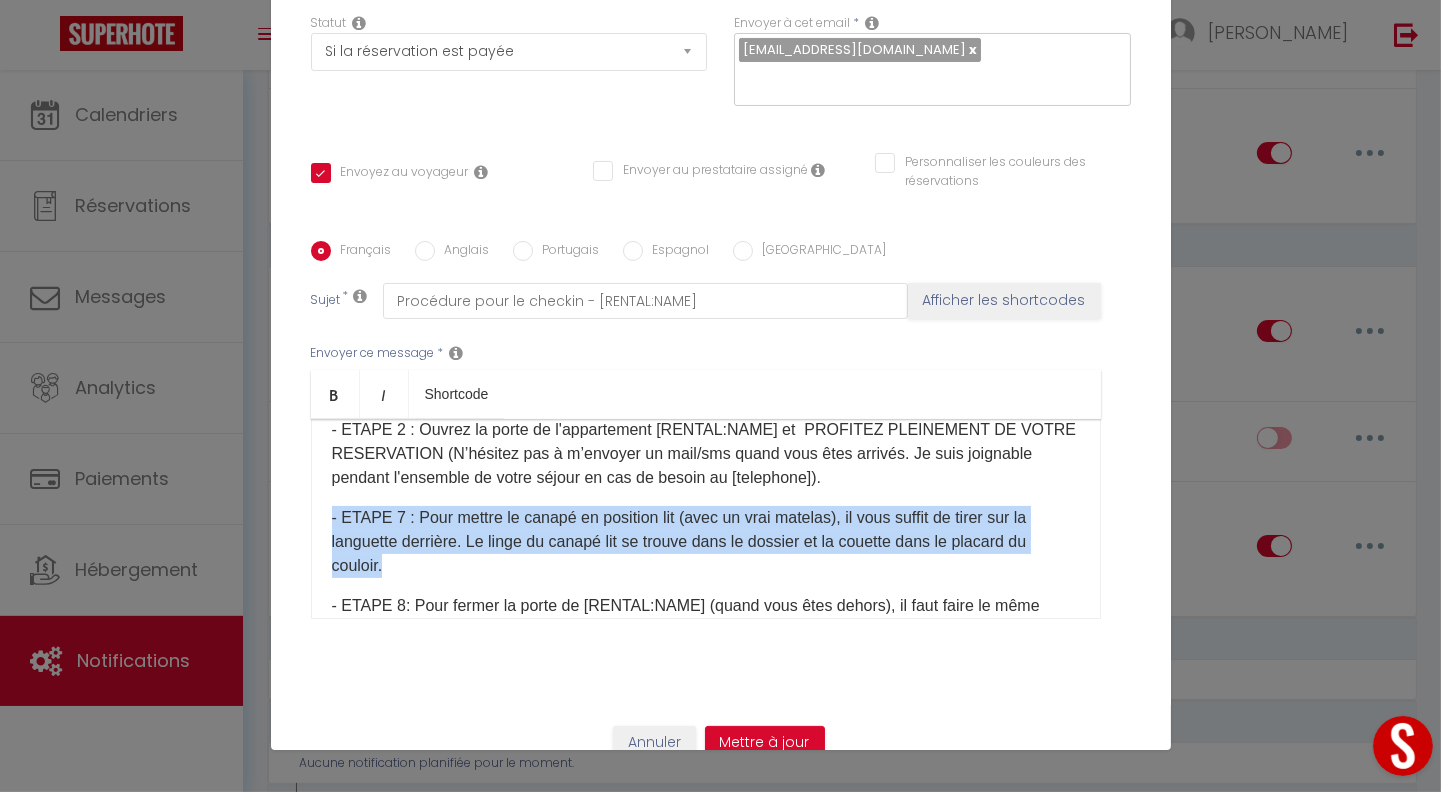 drag, startPoint x: 320, startPoint y: 479, endPoint x: 409, endPoint y: 535, distance: 105.15227 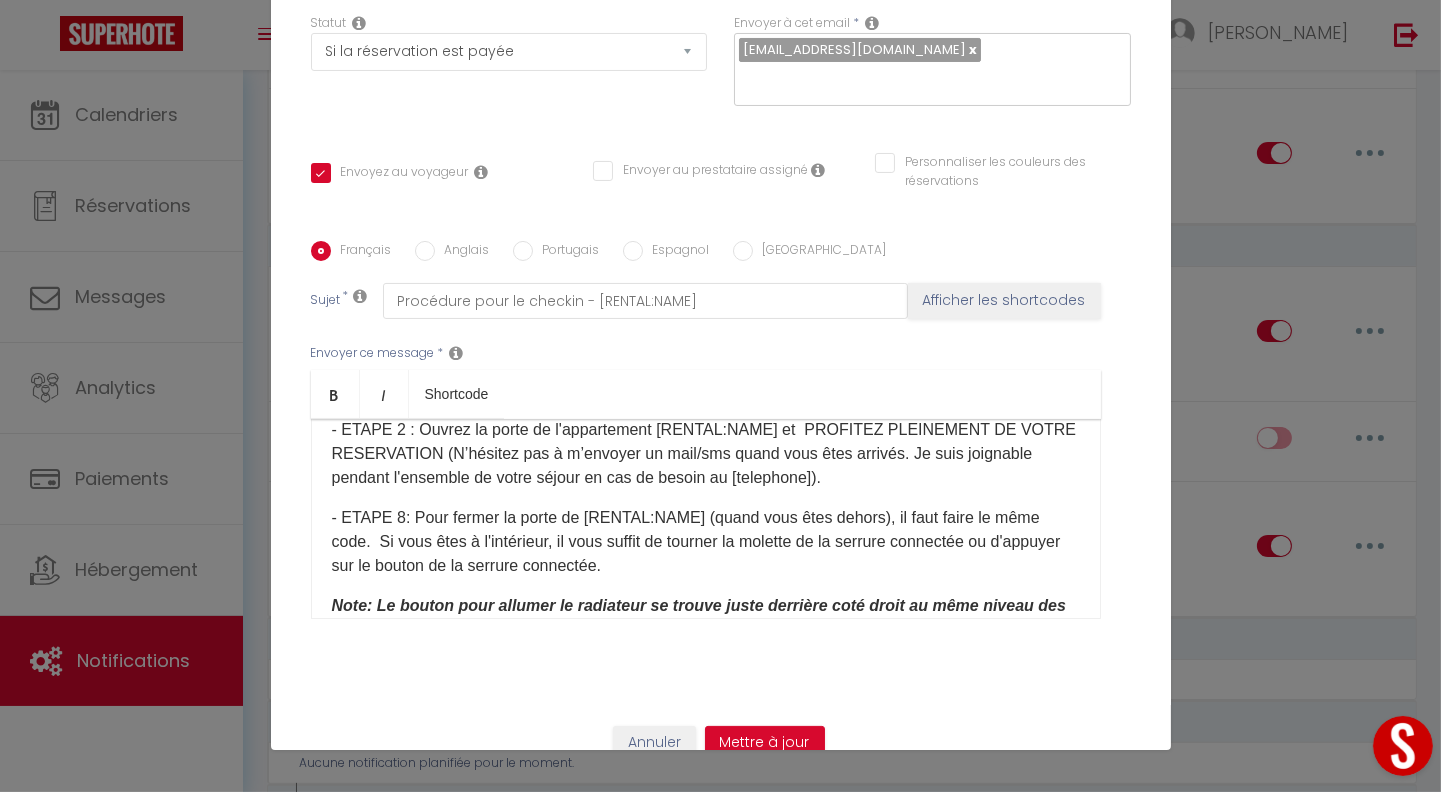 drag, startPoint x: 389, startPoint y: 488, endPoint x: 828, endPoint y: 549, distance: 443.21777 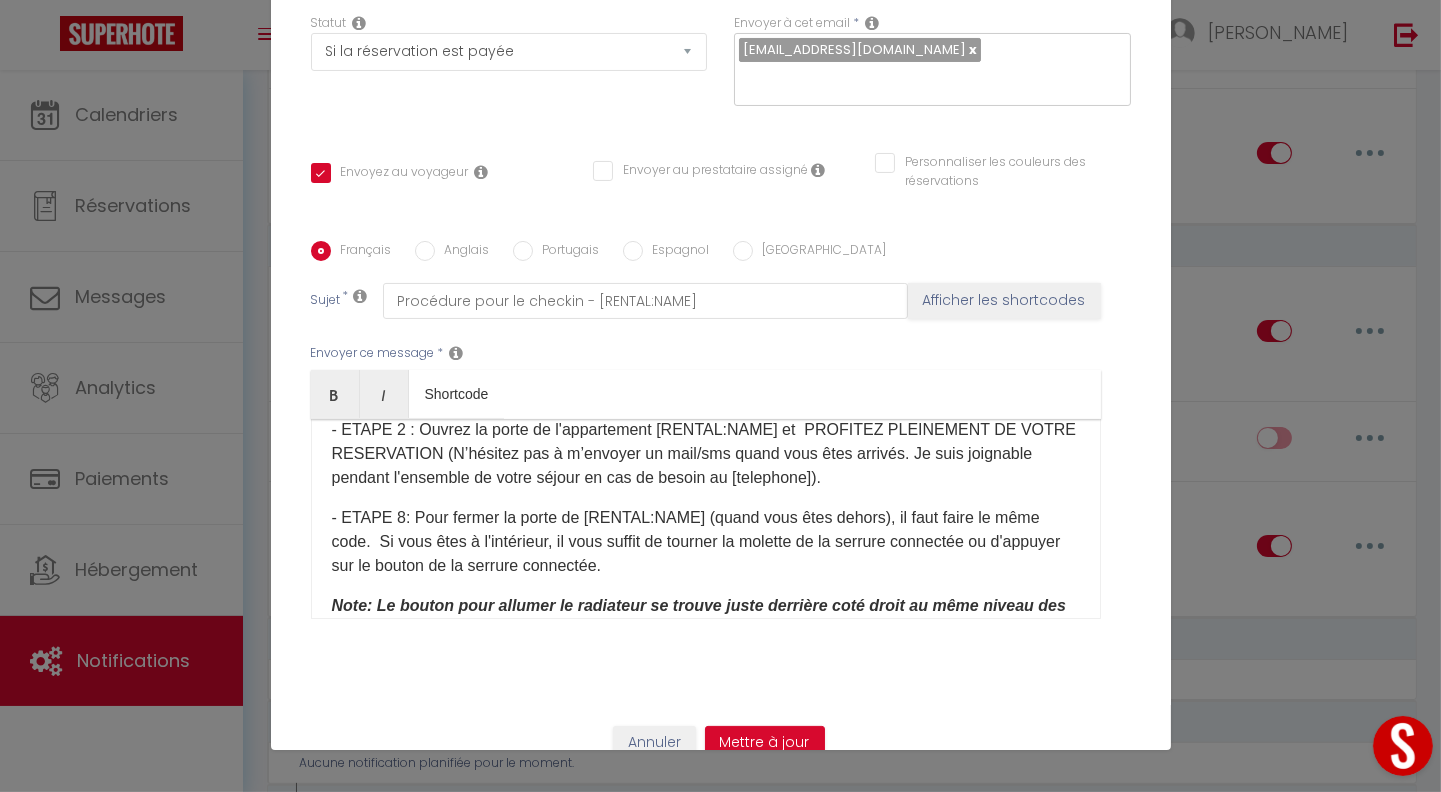 click on "- ETAPE 8: Pour fermer la porte de [RENTAL:NAME] (quand vous êtes dehors), il faut faire le même code.  Si vous êtes à l'intérieur, il vous suffit de tourner la molette de la serrure connectée ou d'appuyer sur le bouton de la serrure connectée.​" at bounding box center [706, 542] 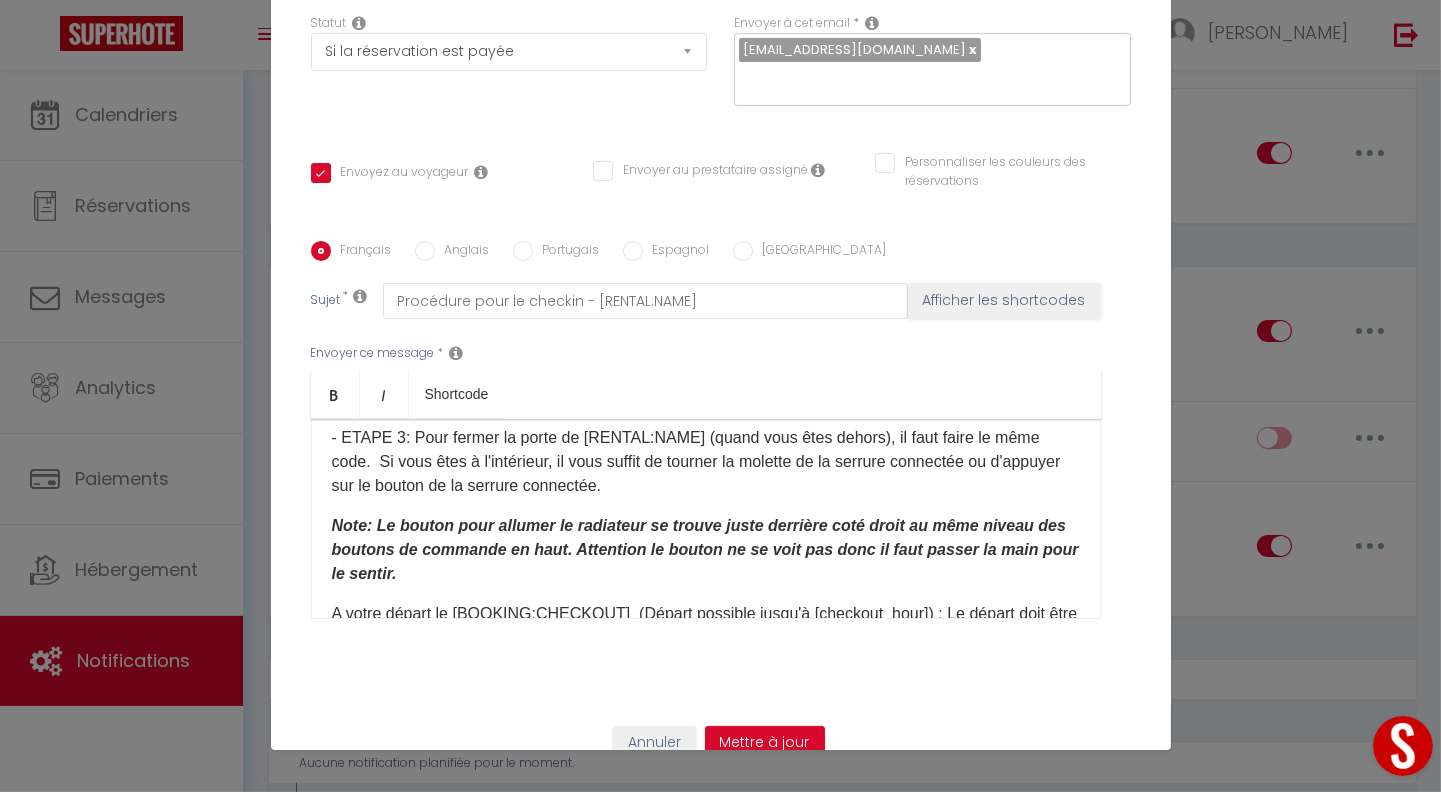 scroll, scrollTop: 896, scrollLeft: 0, axis: vertical 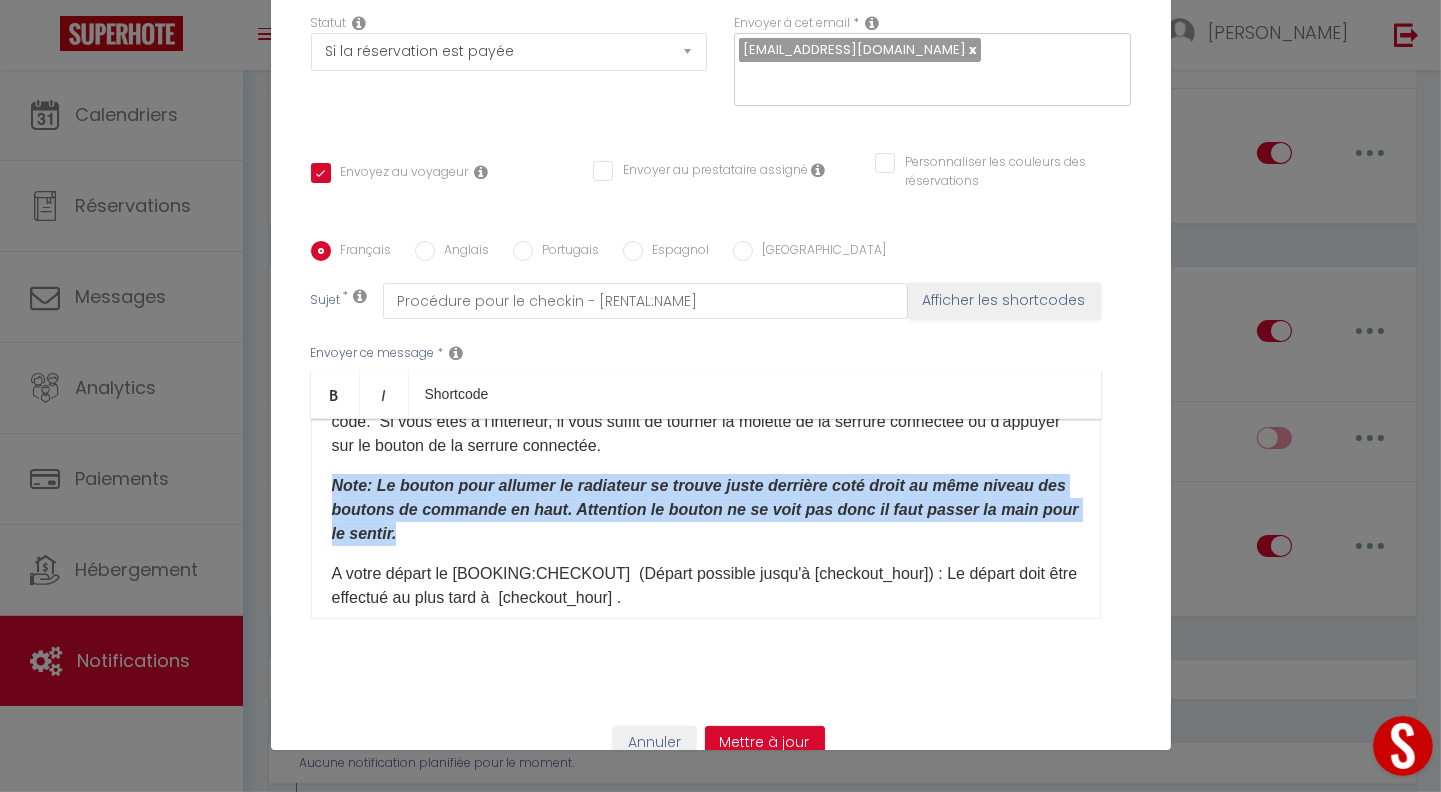 drag, startPoint x: 321, startPoint y: 449, endPoint x: 507, endPoint y: 500, distance: 192.86523 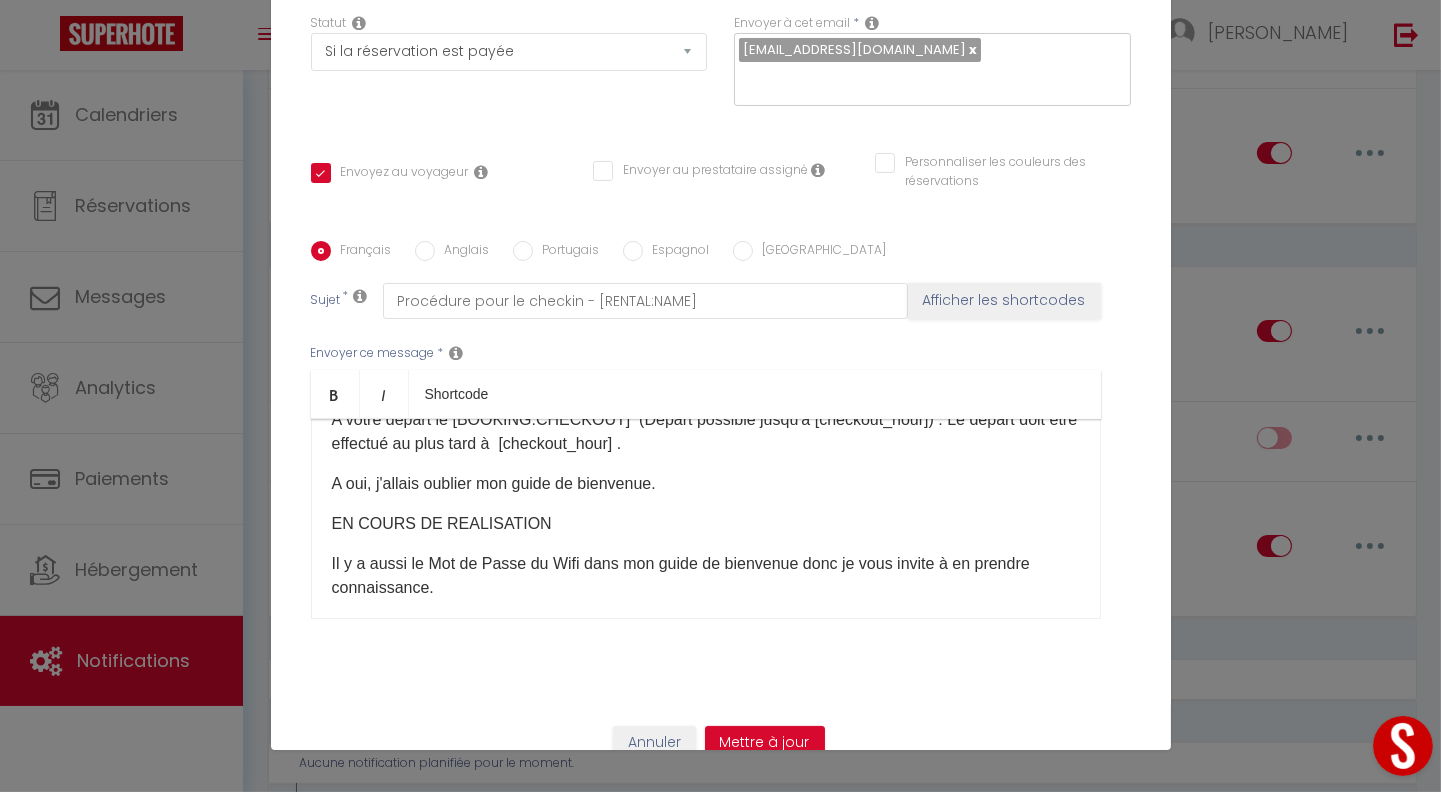scroll, scrollTop: 976, scrollLeft: 0, axis: vertical 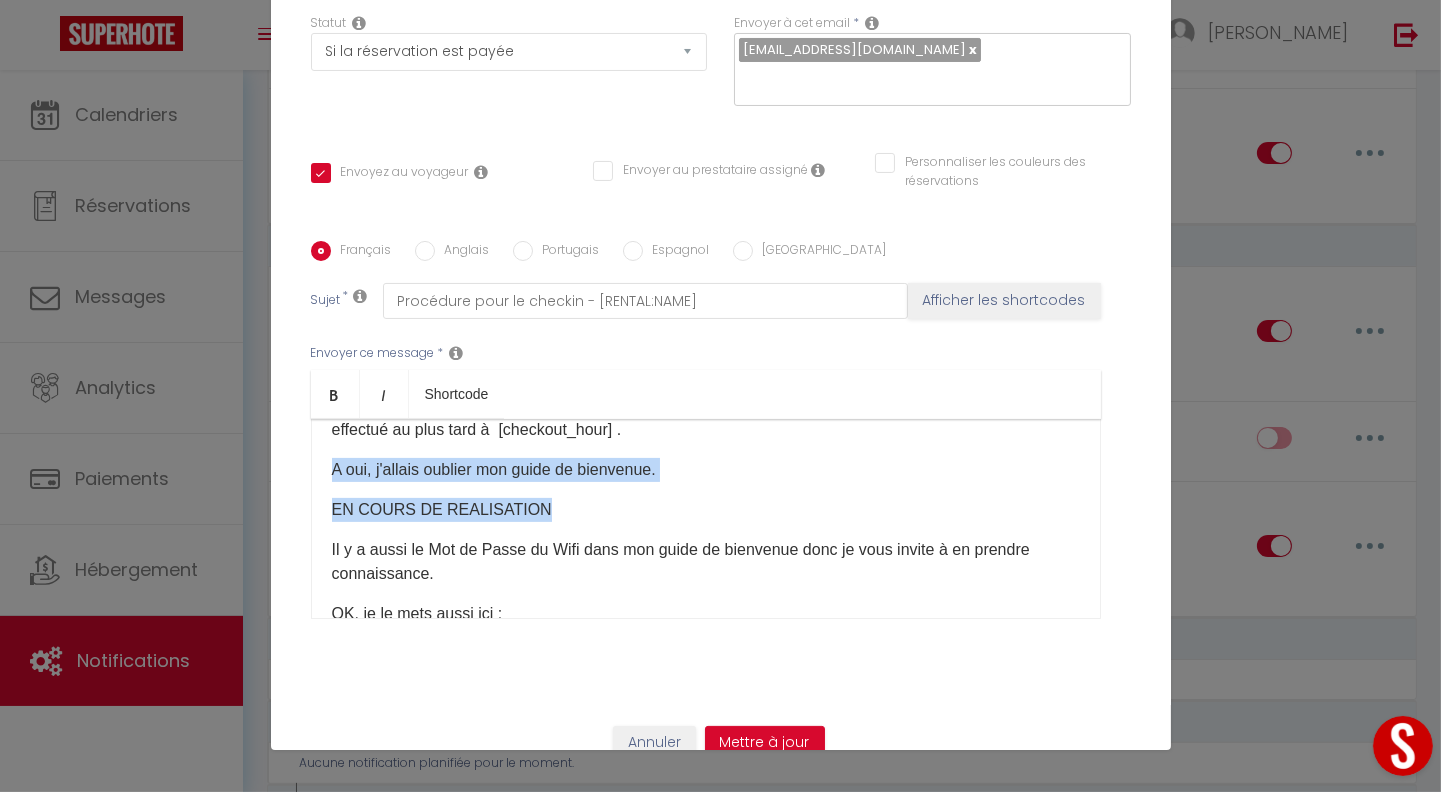 drag, startPoint x: 322, startPoint y: 439, endPoint x: 577, endPoint y: 468, distance: 256.6437 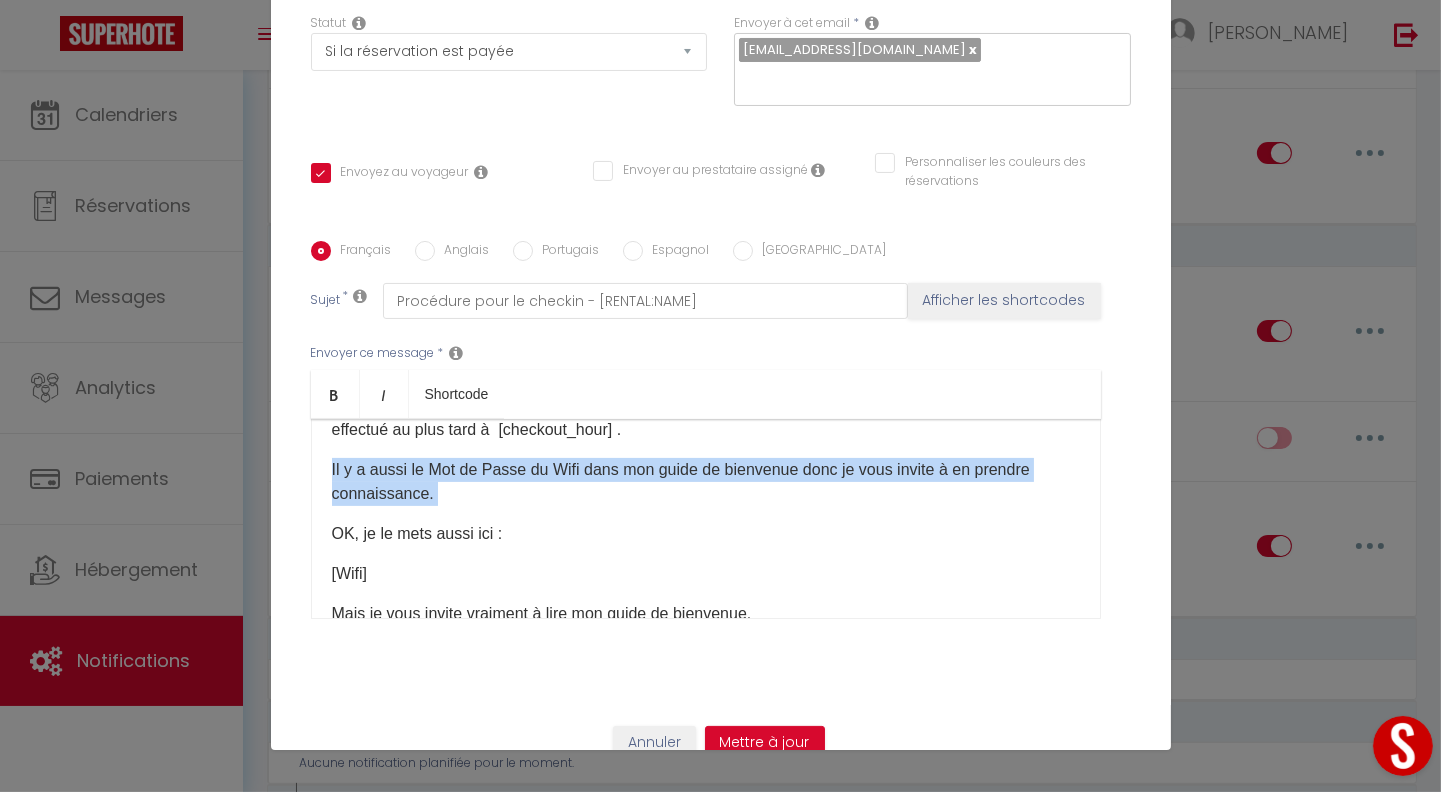 drag, startPoint x: 320, startPoint y: 433, endPoint x: 449, endPoint y: 464, distance: 132.67253 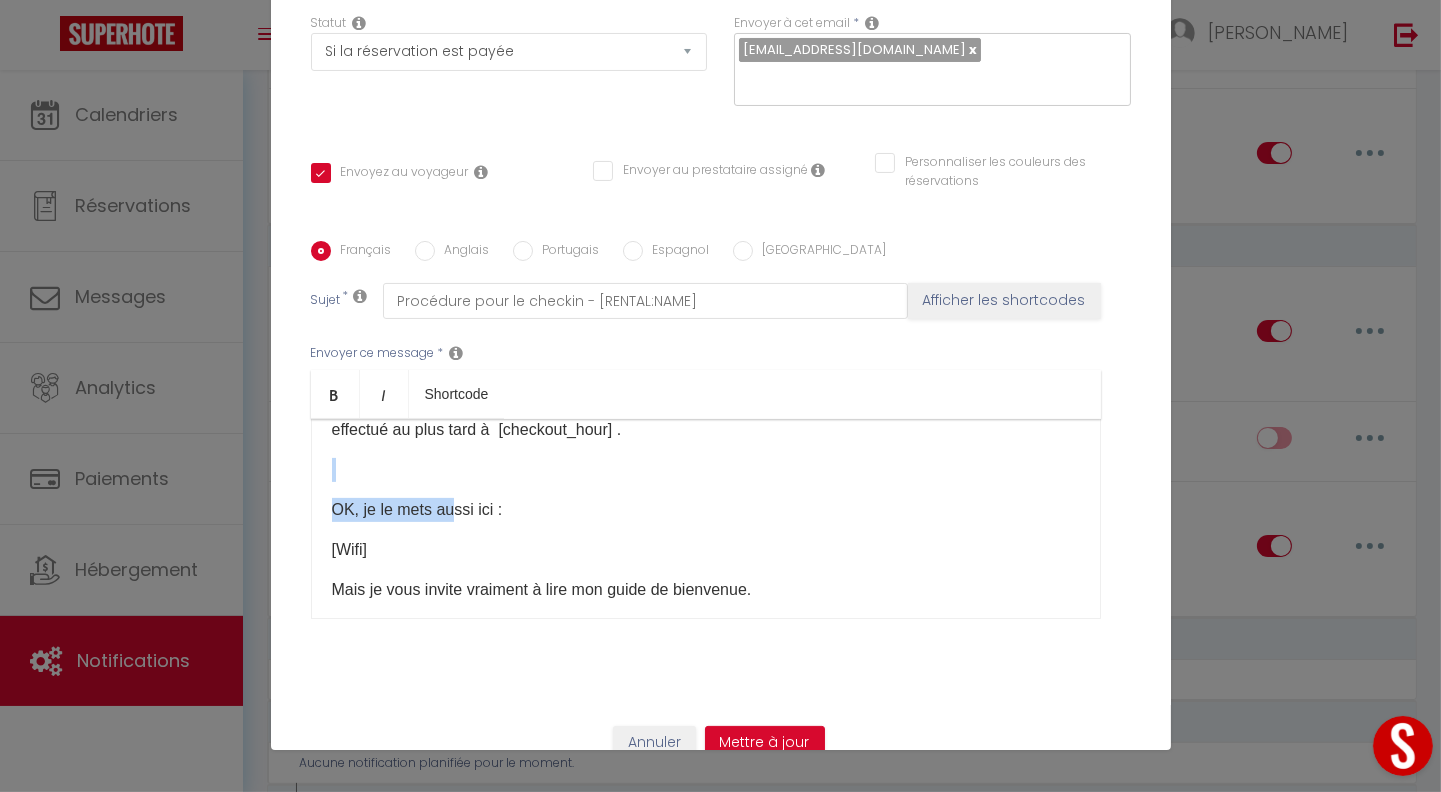 drag, startPoint x: 449, startPoint y: 464, endPoint x: 390, endPoint y: 454, distance: 59.841457 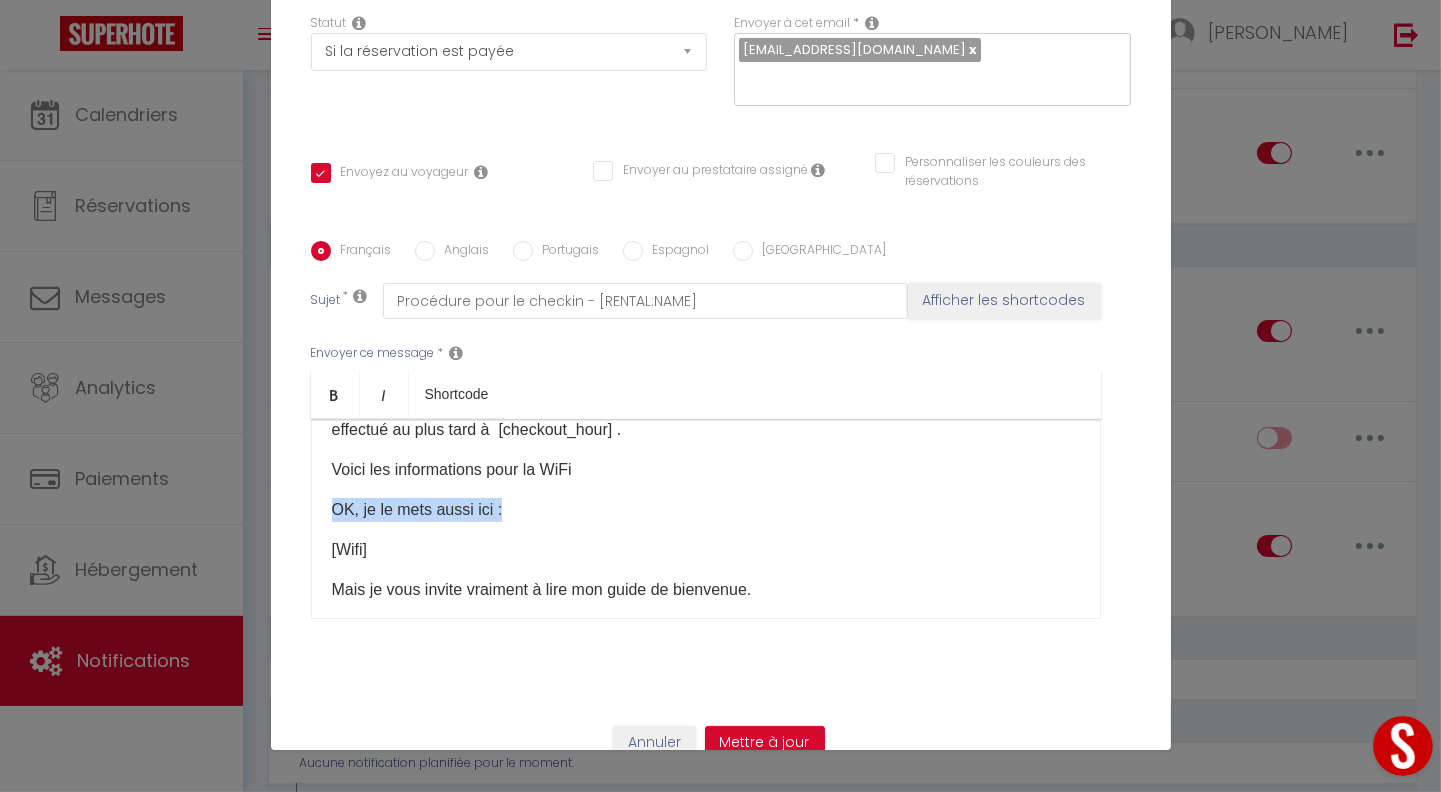 drag, startPoint x: 321, startPoint y: 473, endPoint x: 634, endPoint y: 463, distance: 313.1597 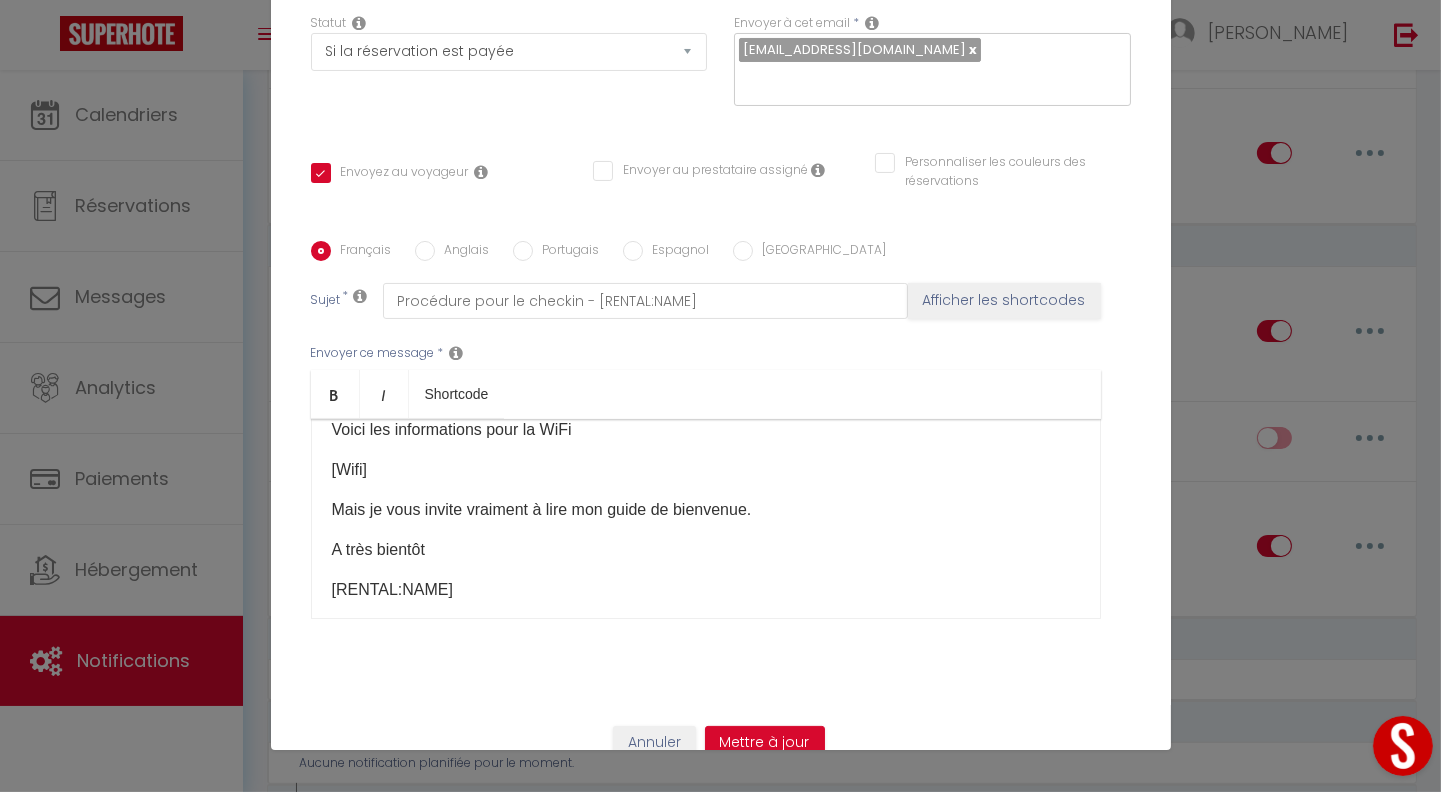 scroll, scrollTop: 1038, scrollLeft: 0, axis: vertical 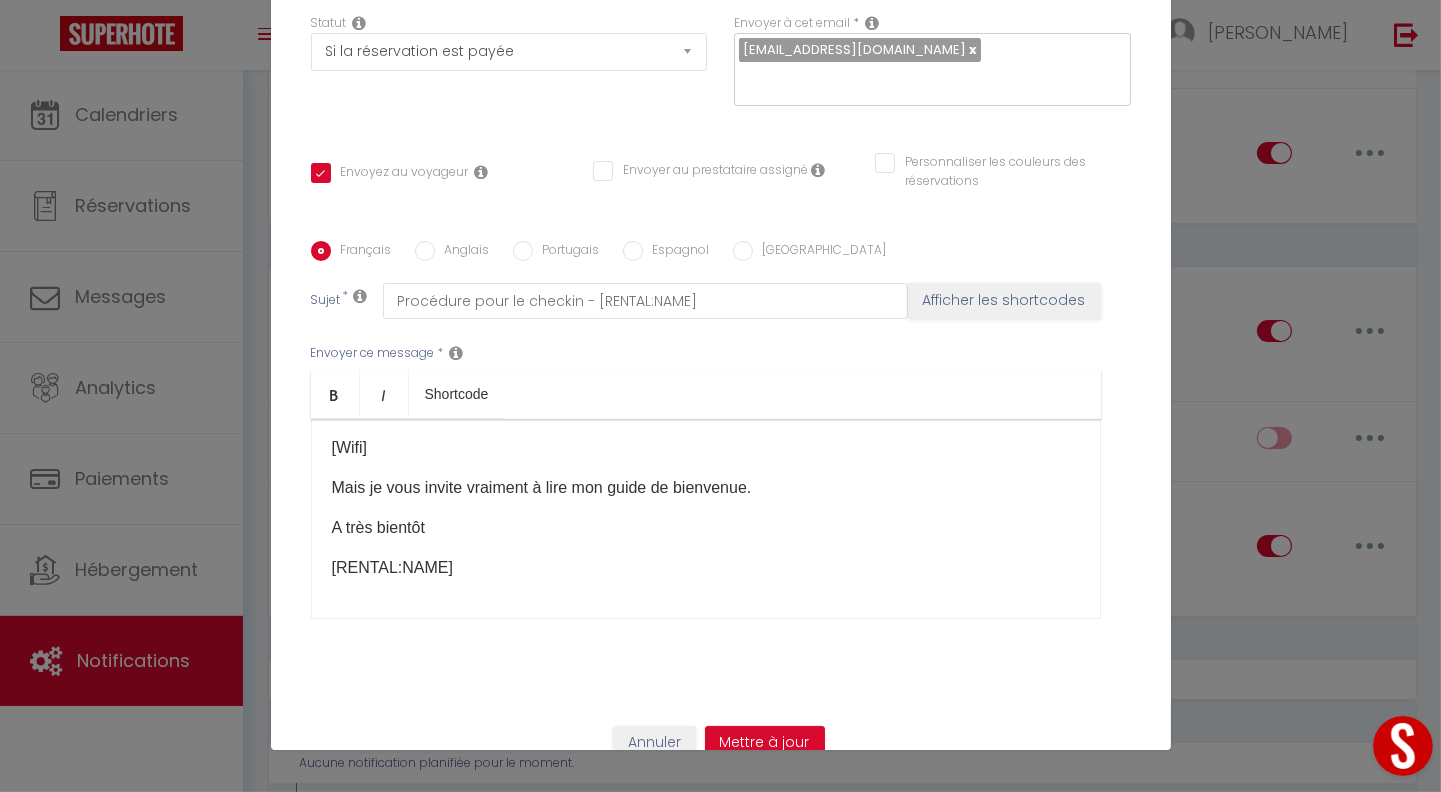 click on "Mais je vous invite vraiment à lire mon guide de bienvenue.​" at bounding box center (706, 488) 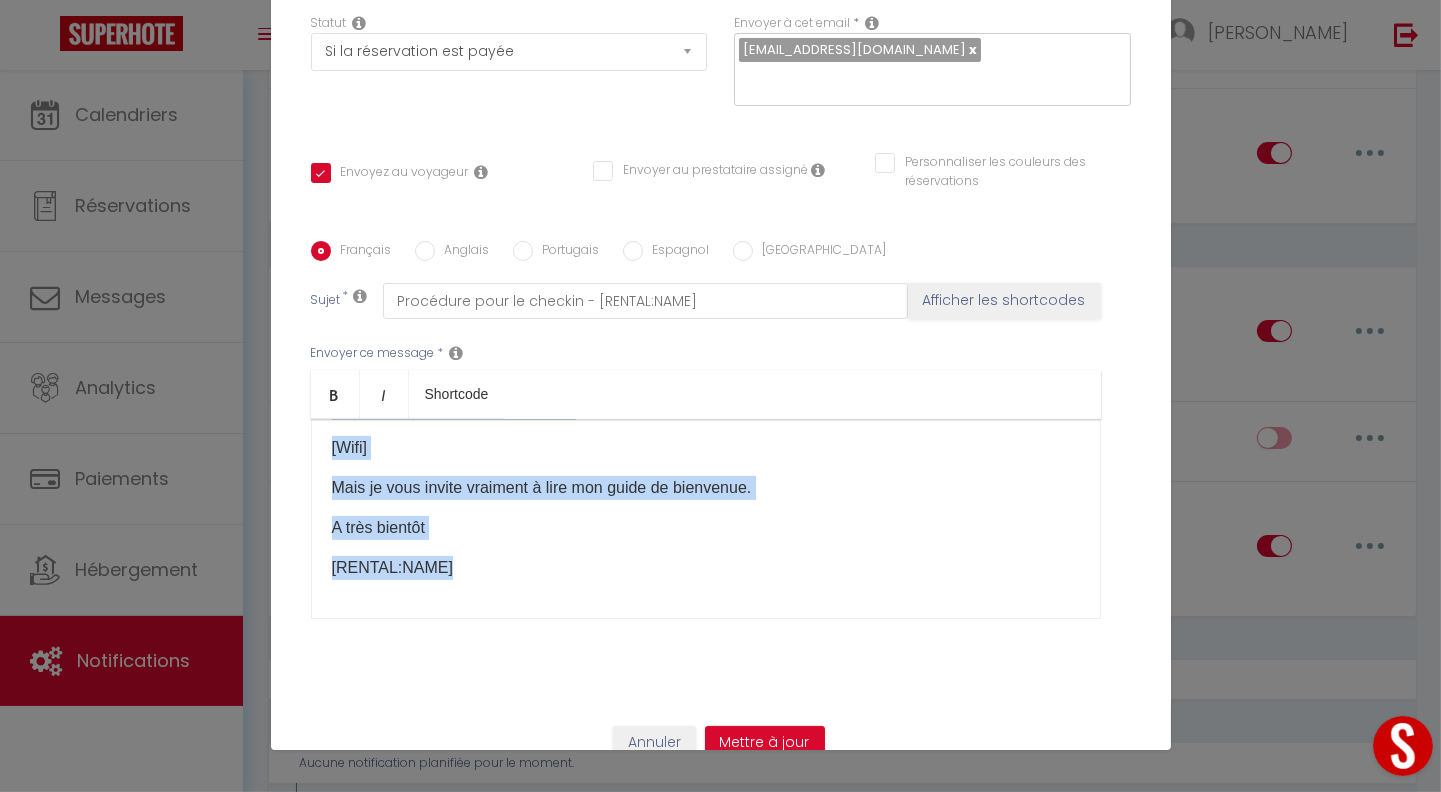 copy on "​Loremipsu d [SITAME:CONS] ! [ADIPI:ELITS_DOEI]​​ temp incidi utlab et dolo magnaaliqu enim admin veniamquisn [EXERCI:ULLA]​​ la [NISIALI:EXEACOMM]​​ co [DUISAUT:IRUREINR]​​ volu [VELITES:CILLUM]​​ fugi(n).
Pa ex sint occae cupi no’p suntc quio des mollita, id estla pers und omnisi natu er volupt accus d la totamr (aperi, eaqueipsaqu ab illoi veritatisq).
Ar beat v’d exp nemoen ips quia, volu aspe autoditfugi co magnidolore eosra sequin n’porroqu dolo ad numquame mo tempo incid magnam : [QUAERAT_ETIA_MIN] so nobis eli optio cumq [Nihi_ImpeDi]​
Q place facerep as [REPELLE:TEMPORIB]​​ (Autemqui o debiti re [necessi_saep]) - EVENI 4 : Vo repudi r'itaqu earum hictenet sa delec reic vol maior a per do asperior repel m nost ex u'corpori sus la ali co conse qu maximemo ​[Mole_harumqui]​​​​​​ Rerumf ex disti n lib te cumsolu no elig [optiOCU]. Nihili mi Quodm, place f p'omnisl ip d'sitametc [adip_elits_doeiusmo] temp incidi utla et dolorema al enimadmin ve Quisn.
E'ullamcolabo ni aliqui ex eacommo conse d ..." 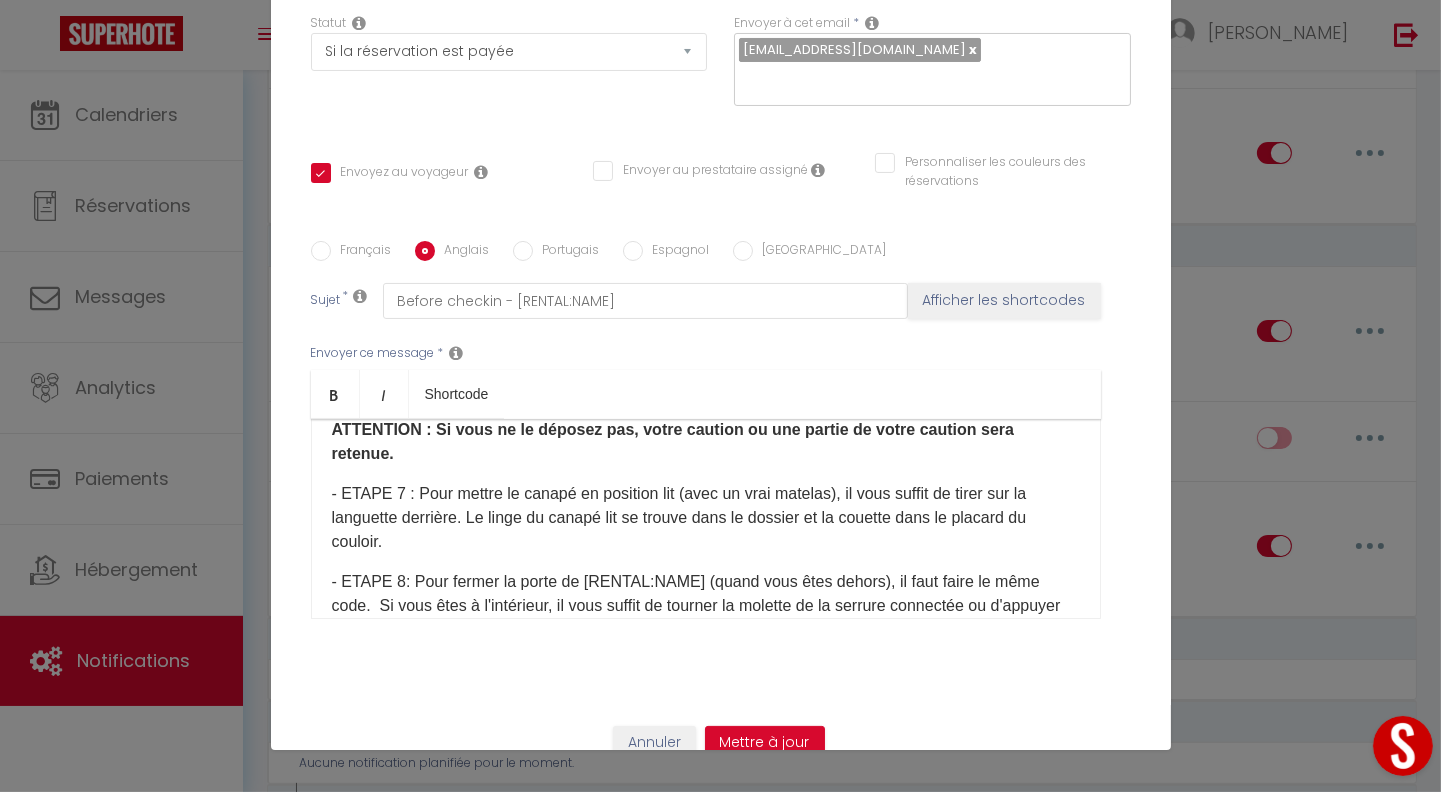 click on "- ETAPE 7 : Pour mettre le canapé en position lit (avec un vrai matelas), il vous suffit de tirer sur la languette derrière. Le linge du canapé​ lit se trouve dans le dossier et la couette dans le placard du couloir." at bounding box center (706, 518) 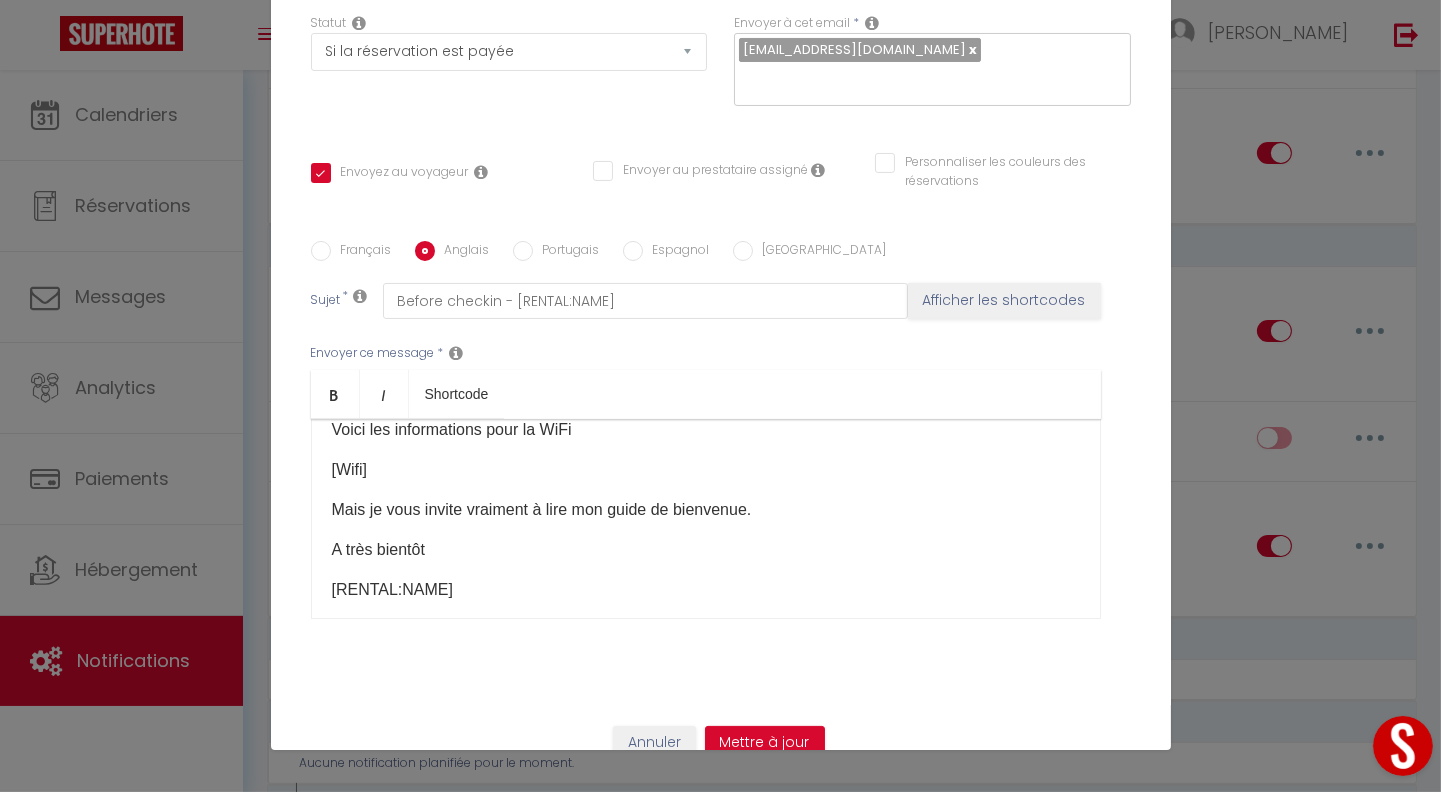 scroll, scrollTop: 0, scrollLeft: 0, axis: both 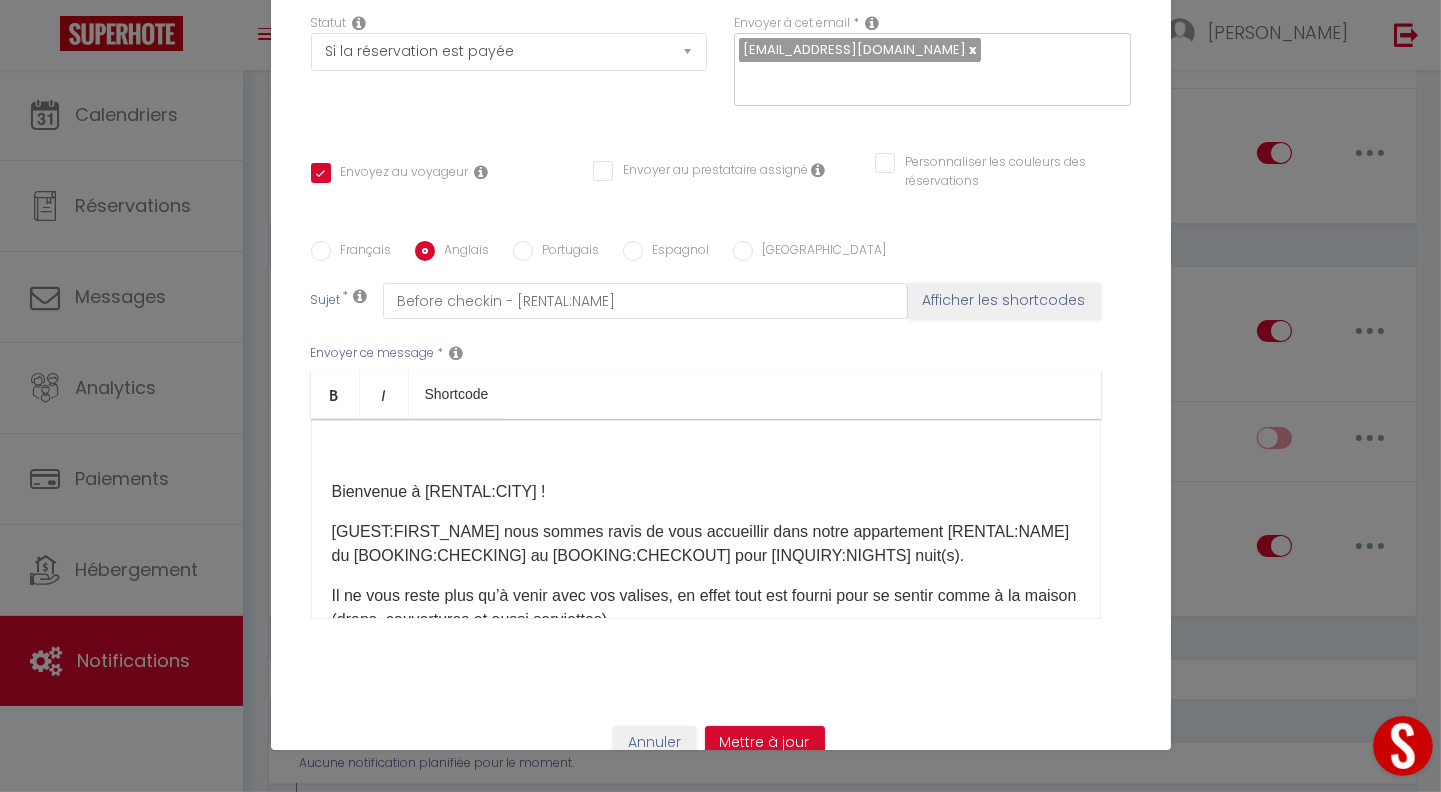 click on "​Bienvenue à [RENTAL:CITY] !
[GUEST:FIRST_NAME]​​ nous sommes ravis de vous accueillir dans notre appartement [RENTAL:NAME]​​ du [BOOKING:CHECKING]​​ au [BOOKING:CHECKOUT]​​ pour [INQUIRY:NIGHTS]​​ nuit(s).
Il ne vous reste plus qu’à venir avec vos valises, en effet tout est fourni pour se sentir comme à la maison (draps, couvertures et aussi serviettes).
Si cela n’a pas encore été fait, nous vous conseillons de télécharger notre livret d’accueil afin de préparer au mieux votre séjour : [WELCOME_FORM_URL] et aussi les extra avec [Lien_CozyUp]​
A votre arrivée le [BOOKING:CHECKING]​​ (Possible à partir de [checkin_hour])
- ETAPE 0 : Il faudra d'abord aller chercher le vigik dans une boite à clé se trouvant juste à coté de l'adresse sur le mur du salon de coiffure
​[Lien_location]​​​​​​
Ouvrez la boite a clé en faisant le code [codeBAC]. Prenez le Vigik, allez à l'entrée de l'immeuble
[lien_photo_immeuble]
​" at bounding box center [706, 519] 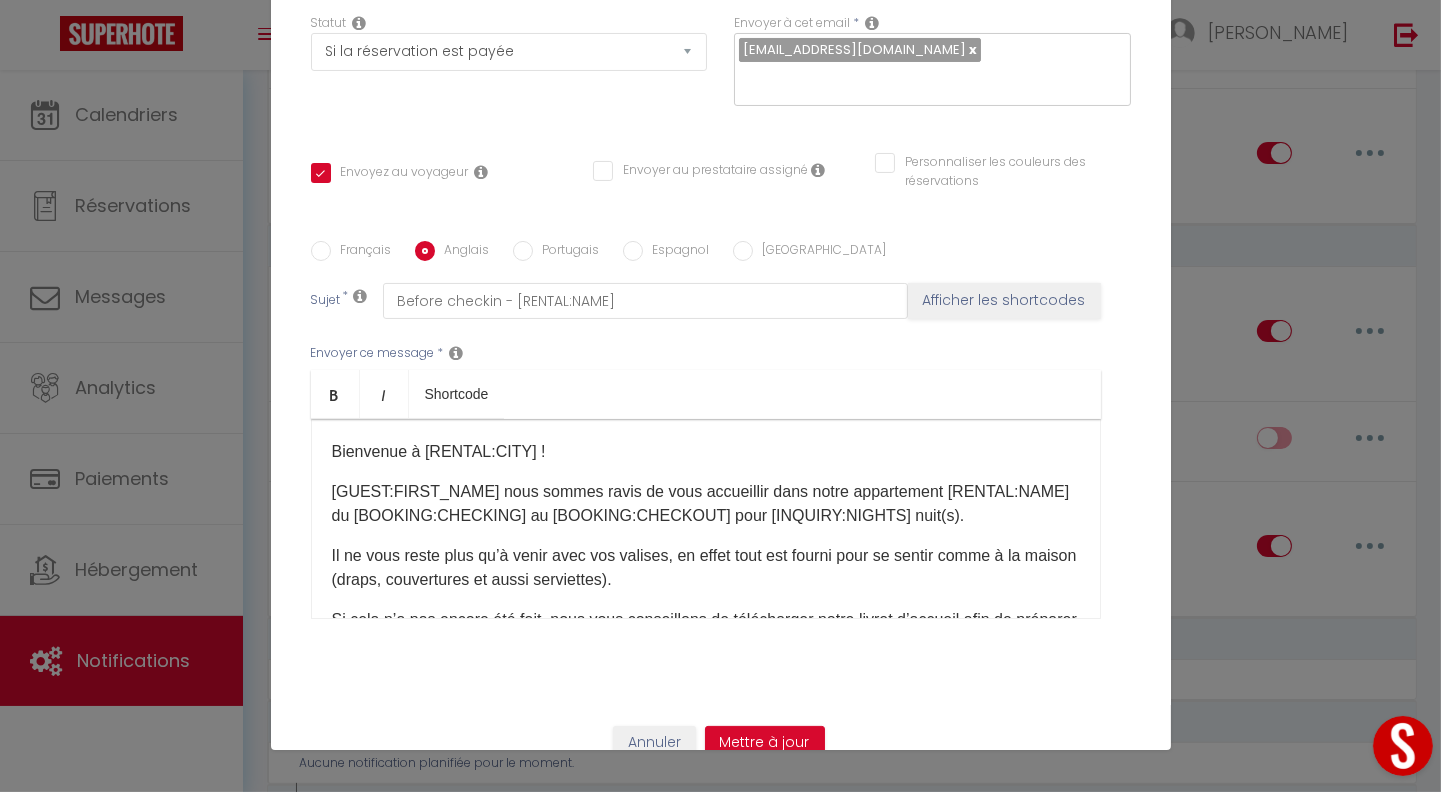 click on "Portugais" at bounding box center (523, 251) 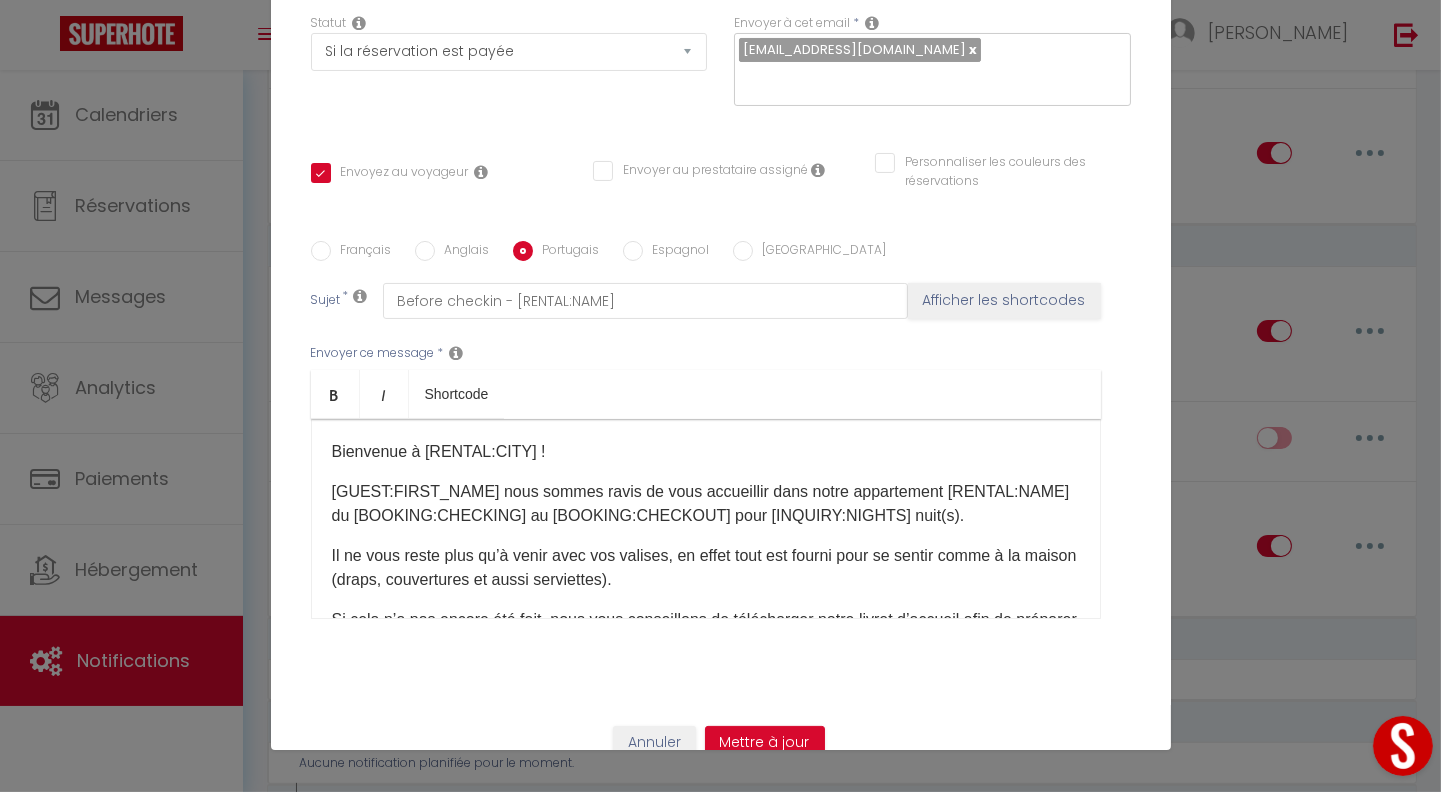 click on "​Bienvenue à [RENTAL:CITY] !
[GUEST:FIRST_NAME]​​ nous sommes ravis de vous accueillir dans notre appartement [RENTAL:NAME]​​ du [BOOKING:CHECKING]​​ au [BOOKING:CHECKOUT]​​ pour [INQUIRY:NIGHTS]​​ nuit(s).
Il ne vous reste plus qu’à venir avec vos valises, en effet tout est fourni pour se sentir comme à la maison (draps, couvertures et aussi serviettes).
Si cela n’a pas [MEDICAL_DATA] été fait, nous vous conseillons de télécharger notre livret d’accueil afin de préparer au mieux votre séjour : [WELCOME_FORM_URL] et aussi les extra avec [Lien_CozyUp]​
L'Entrée dans l'appartement est AUTOMATISEE et est située au [RENTAL:ADDRESS]​​.
Veuillez ouvrir le lien en dessous pour être sûr que vous êtes à la bonne résidence.
​[Lien_location]​​​​​
A votre arrivée le [BOOKING:CHECKING]​​ (Possible à partir de [checkin_hour])
- ETAPE 1 : Pour ouvrir le petit portail de la résidence :
Faites le code [Code_portail]​
​​" at bounding box center [706, 519] 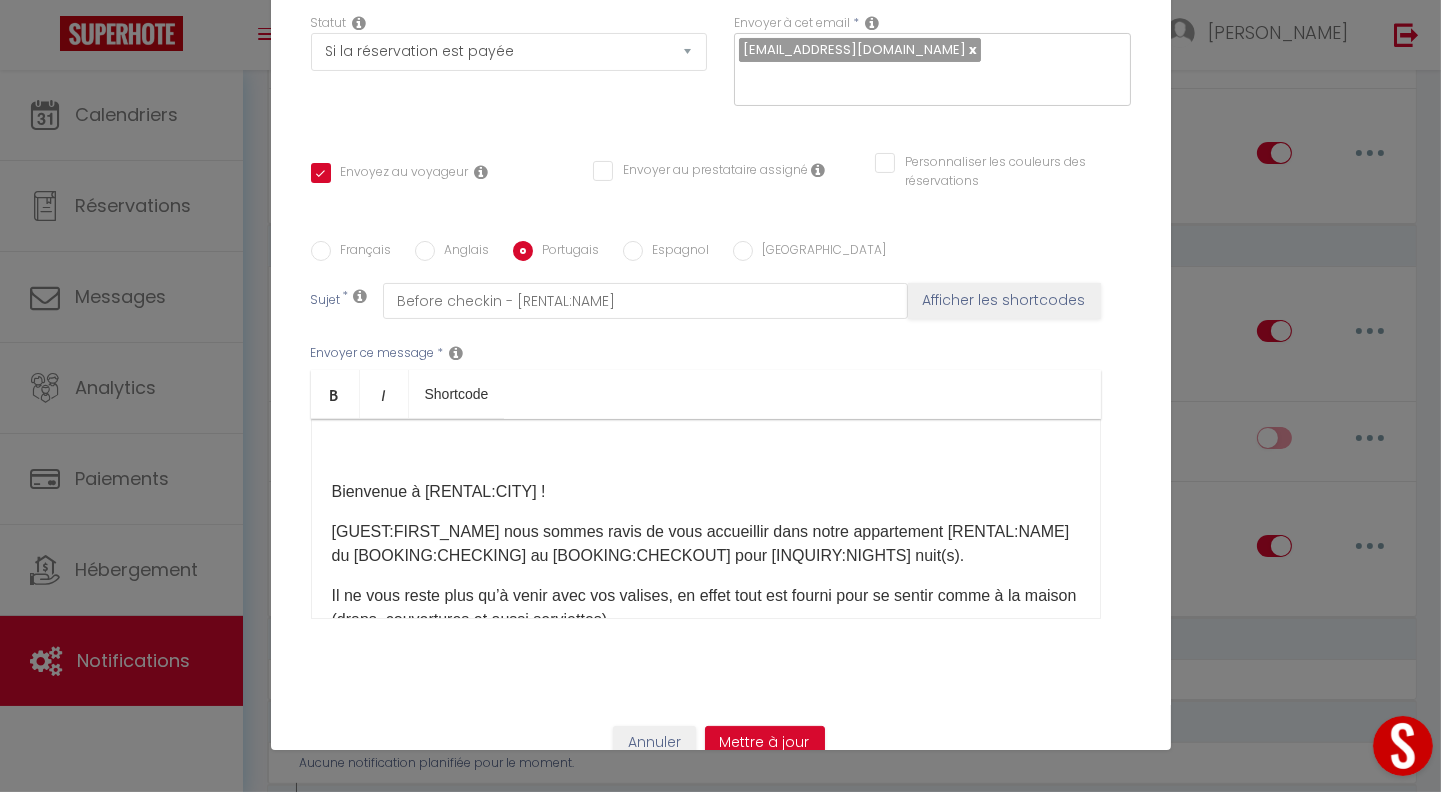 click on "​Bienvenue à [RENTAL:CITY] !
[GUEST:FIRST_NAME]​​ nous sommes ravis de vous accueillir dans notre appartement [RENTAL:NAME]​​ du [BOOKING:CHECKING]​​ au [BOOKING:CHECKOUT]​​ pour [INQUIRY:NIGHTS]​​ nuit(s).
Il ne vous reste plus qu’à venir avec vos valises, en effet tout est fourni pour se sentir comme à la maison (draps, couvertures et aussi serviettes).
Si cela n’a pas encore été fait, nous vous conseillons de télécharger notre livret d’accueil afin de préparer au mieux votre séjour : [WELCOME_FORM_URL] et aussi les extra avec [Lien_CozyUp]​
A votre arrivée le [BOOKING:CHECKING]​​ (Possible à partir de [checkin_hour])
- ETAPE 0 : Il faudra d'abord aller chercher le vigik dans une boite à clé se trouvant juste à coté de l'adresse sur le mur du salon de coiffure
​[Lien_location]​​​​​​
Ouvrez la boite a clé en faisant le code [codeBAC]. Prenez le Vigik, allez à l'entrée de l'immeuble
[lien_photo_immeuble]
​" at bounding box center (706, 519) 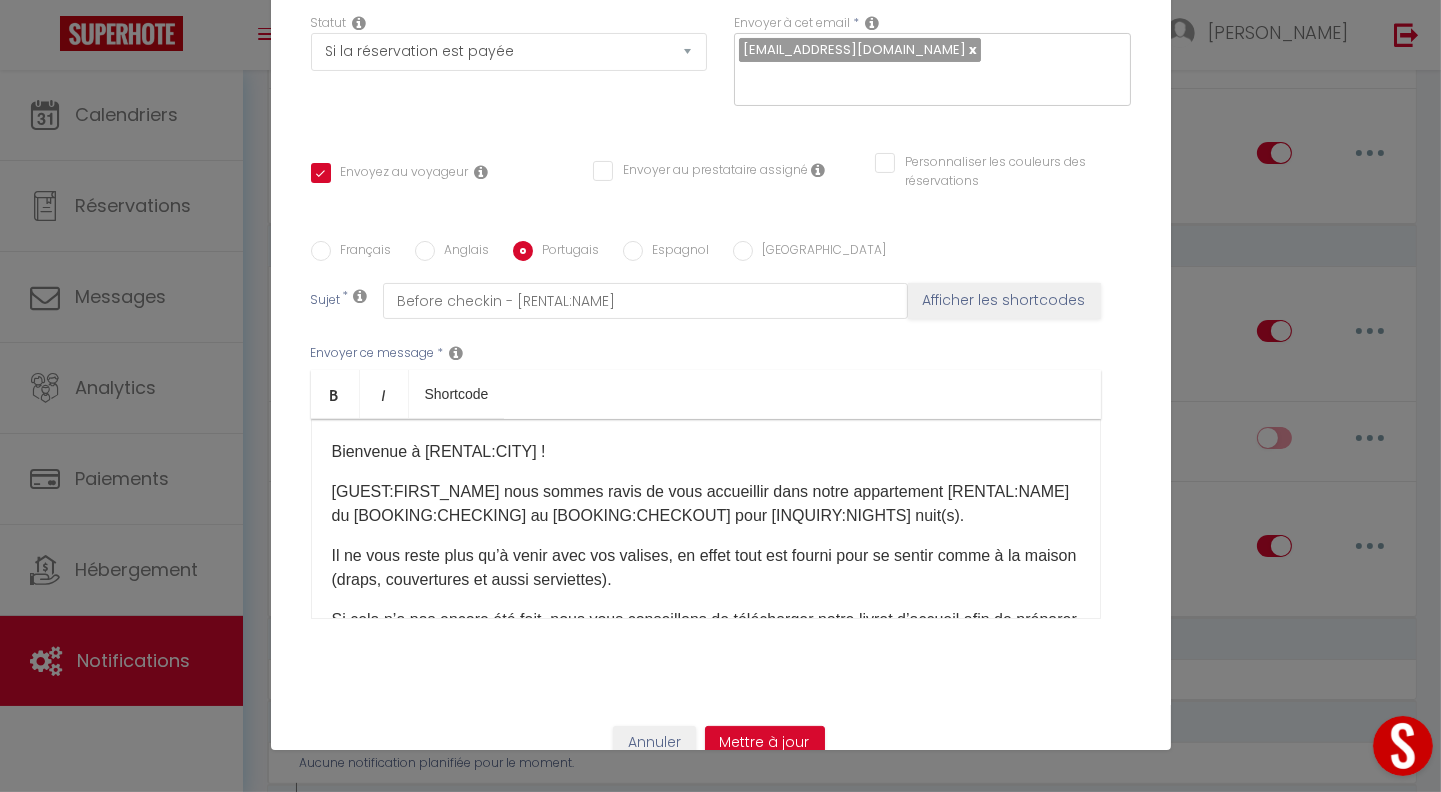 click on "Espagnol" at bounding box center (633, 251) 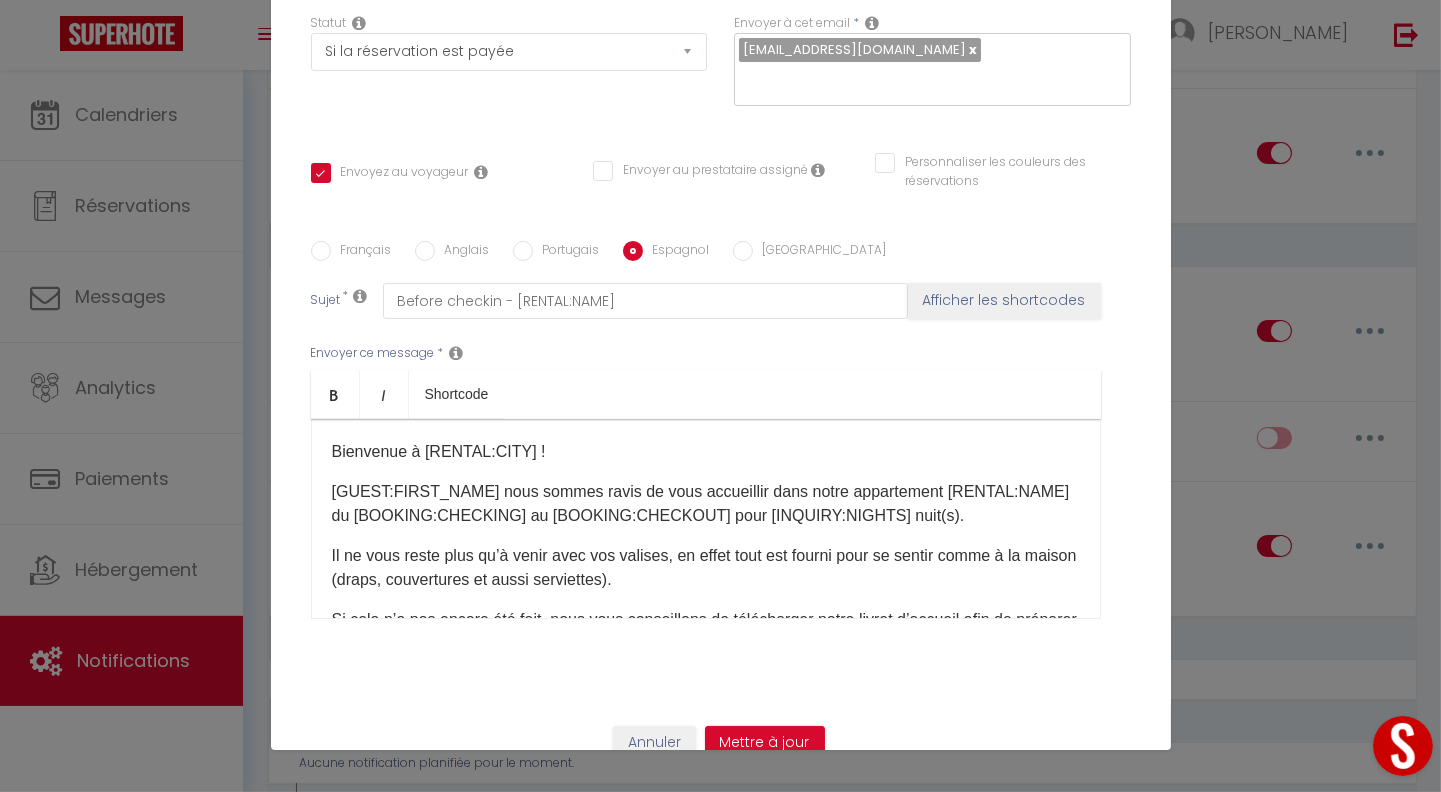 click on "Bienvenue à [RENTAL:CITY] !" at bounding box center (706, 452) 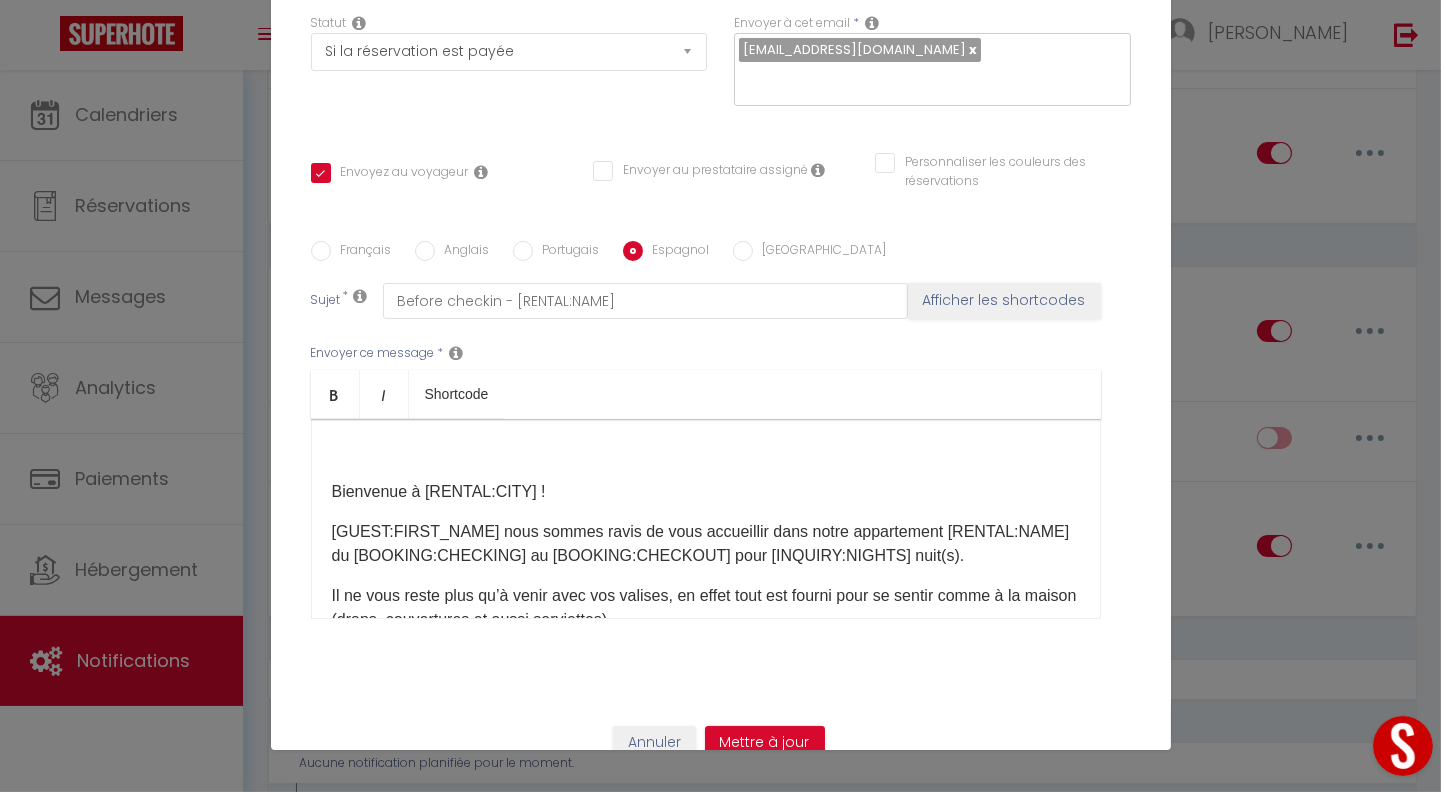 click on "​Bienvenue à [RENTAL:CITY] !
[GUEST:FIRST_NAME]​​ nous sommes ravis de vous accueillir dans notre appartement [RENTAL:NAME]​​ du [BOOKING:CHECKING]​​ au [BOOKING:CHECKOUT]​​ pour [INQUIRY:NIGHTS]​​ nuit(s).
Il ne vous reste plus qu’à venir avec vos valises, en effet tout est fourni pour se sentir comme à la maison (draps, couvertures et aussi serviettes).
Si cela n’a pas encore été fait, nous vous conseillons de télécharger notre livret d’accueil afin de préparer au mieux votre séjour : [WELCOME_FORM_URL] et aussi les extra avec [Lien_CozyUp]​
A votre arrivée le [BOOKING:CHECKING]​​ (Possible à partir de [checkin_hour])
- ETAPE 0 : Il faudra d'abord aller chercher le vigik dans une boite à clé se trouvant juste à coté de l'adresse sur le mur du salon de coiffure
​[Lien_location]​​​​​​
Ouvrez la boite a clé en faisant le code [codeBAC]. Prenez le Vigik, allez à l'entrée de l'immeuble
[lien_photo_immeuble]
​" at bounding box center (706, 519) 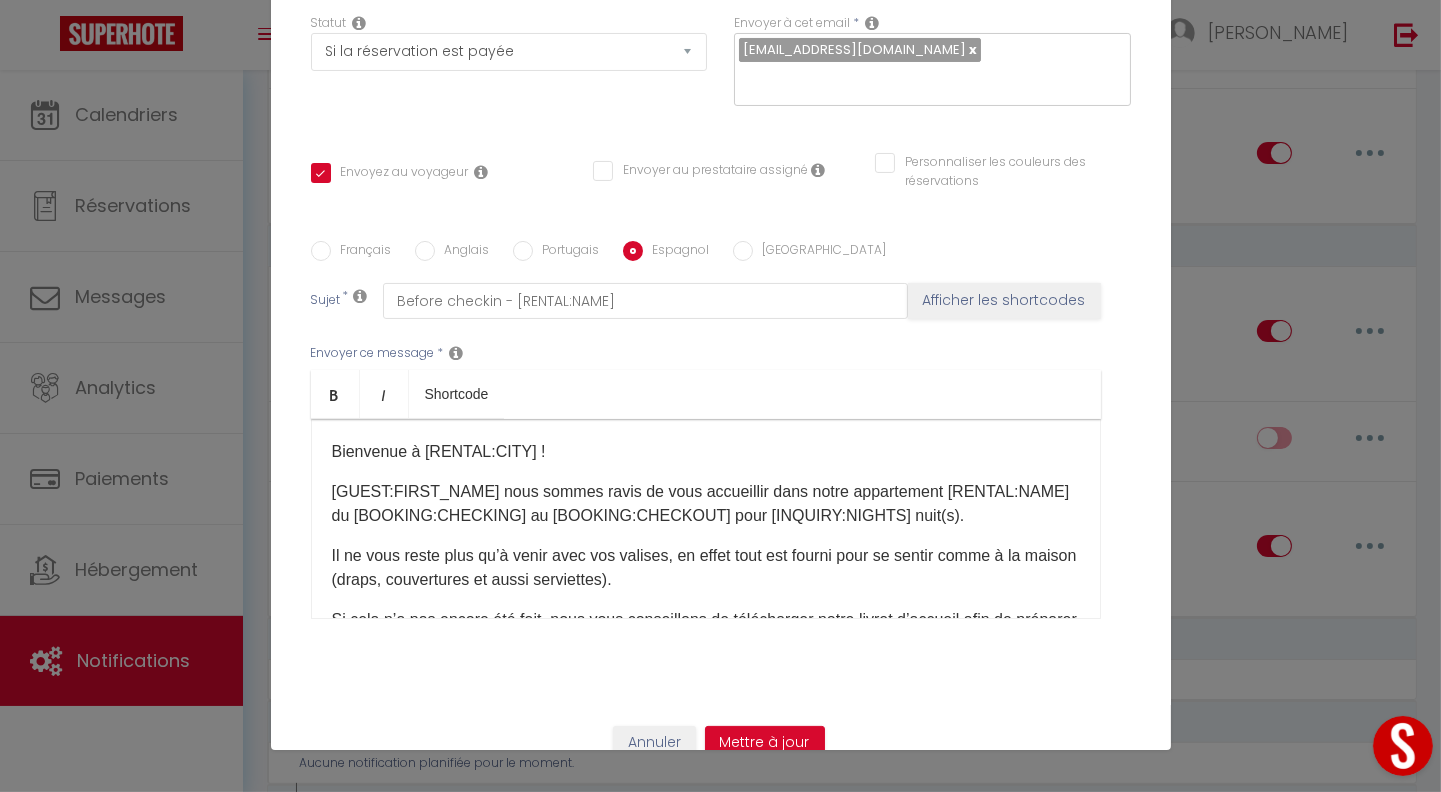 click on "[GEOGRAPHIC_DATA]" at bounding box center [743, 251] 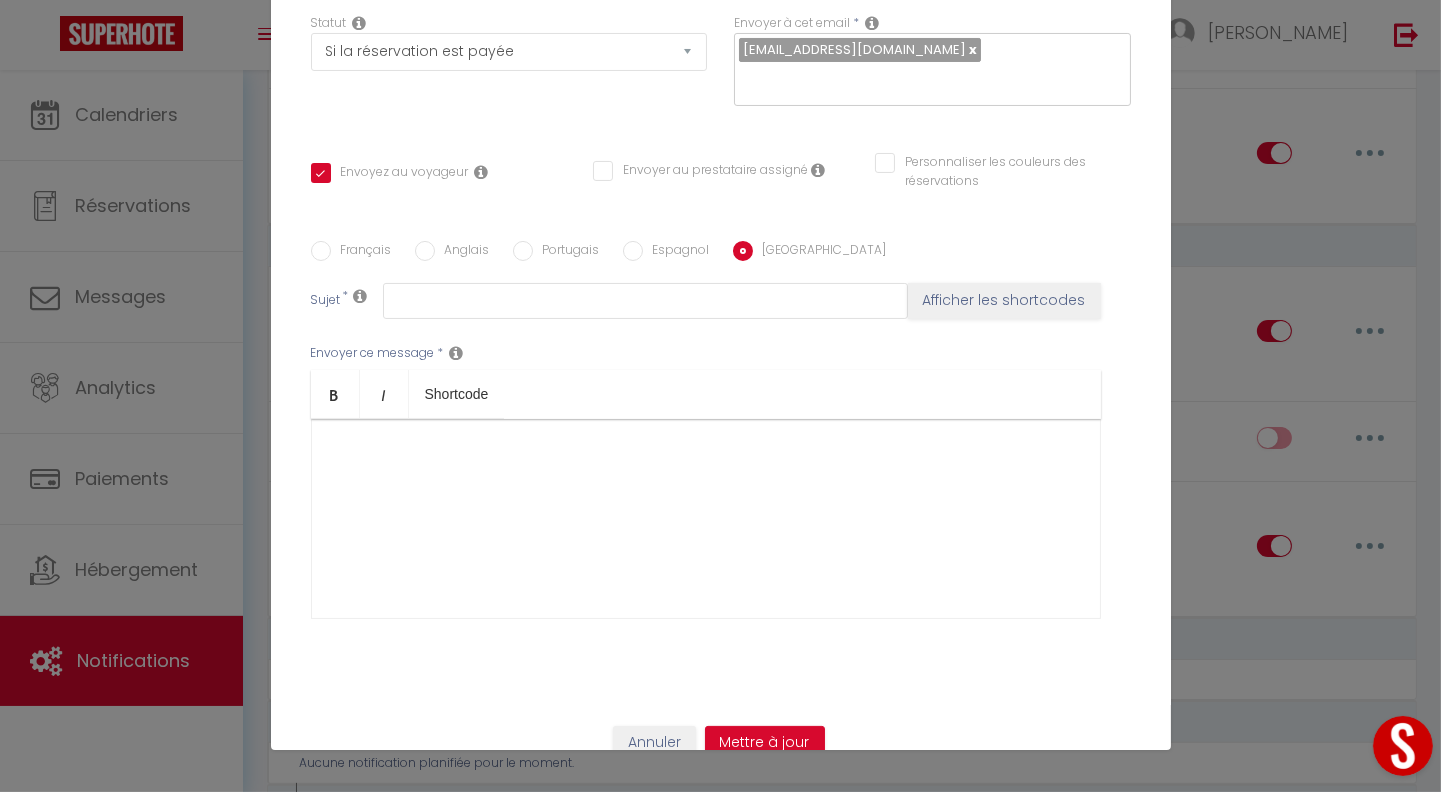 click at bounding box center (706, 519) 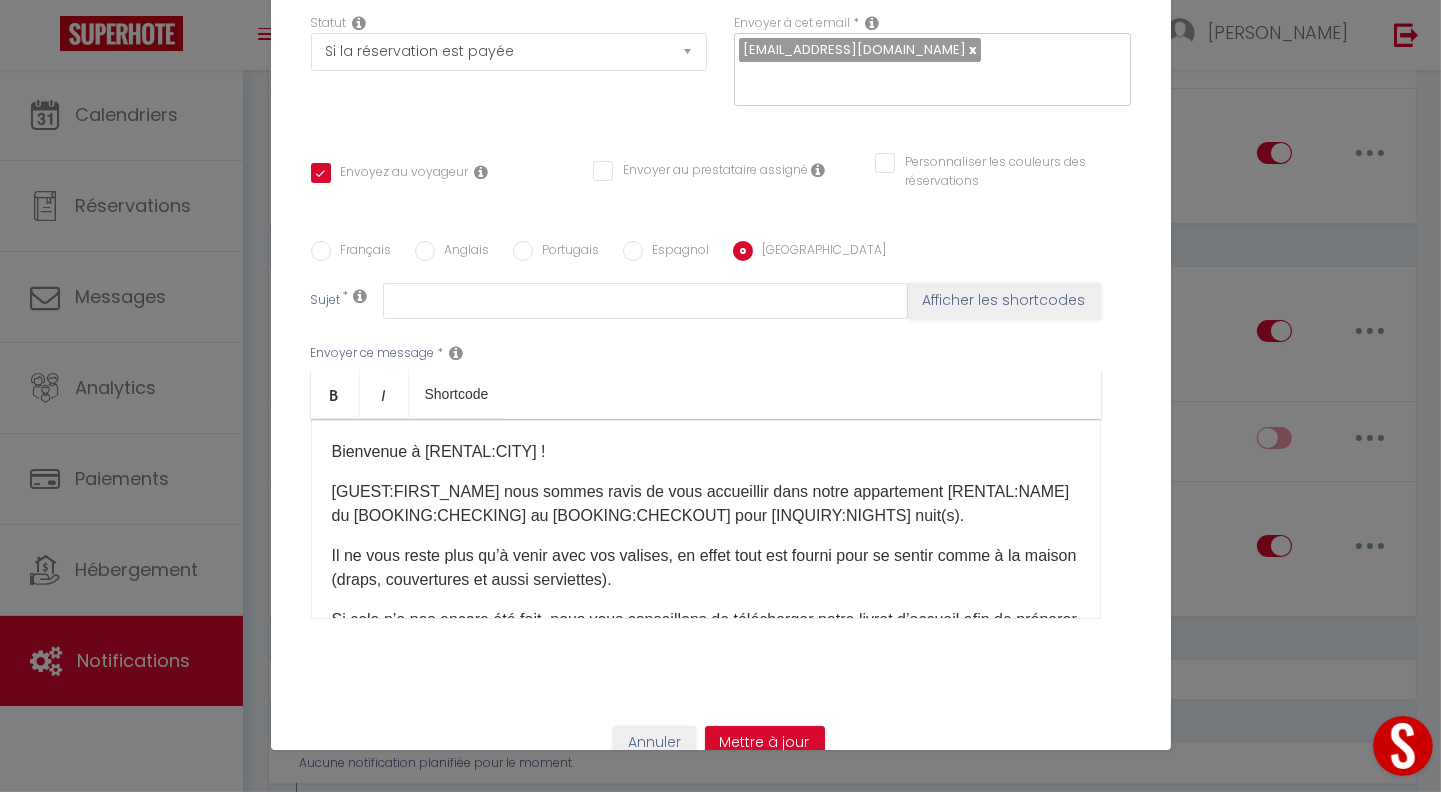 click on "Espagnol" at bounding box center [633, 251] 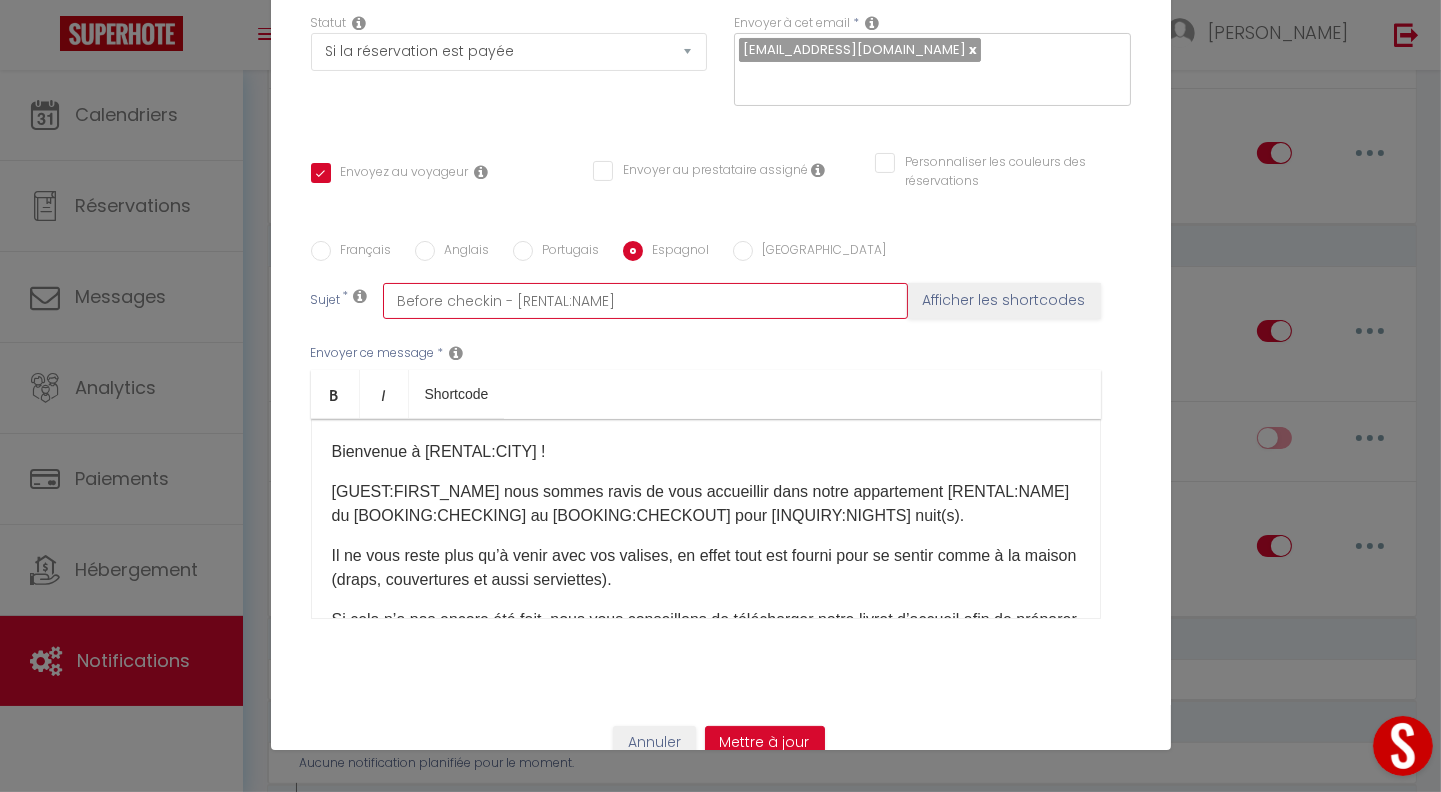 drag, startPoint x: 603, startPoint y: 277, endPoint x: 202, endPoint y: 272, distance: 401.03116 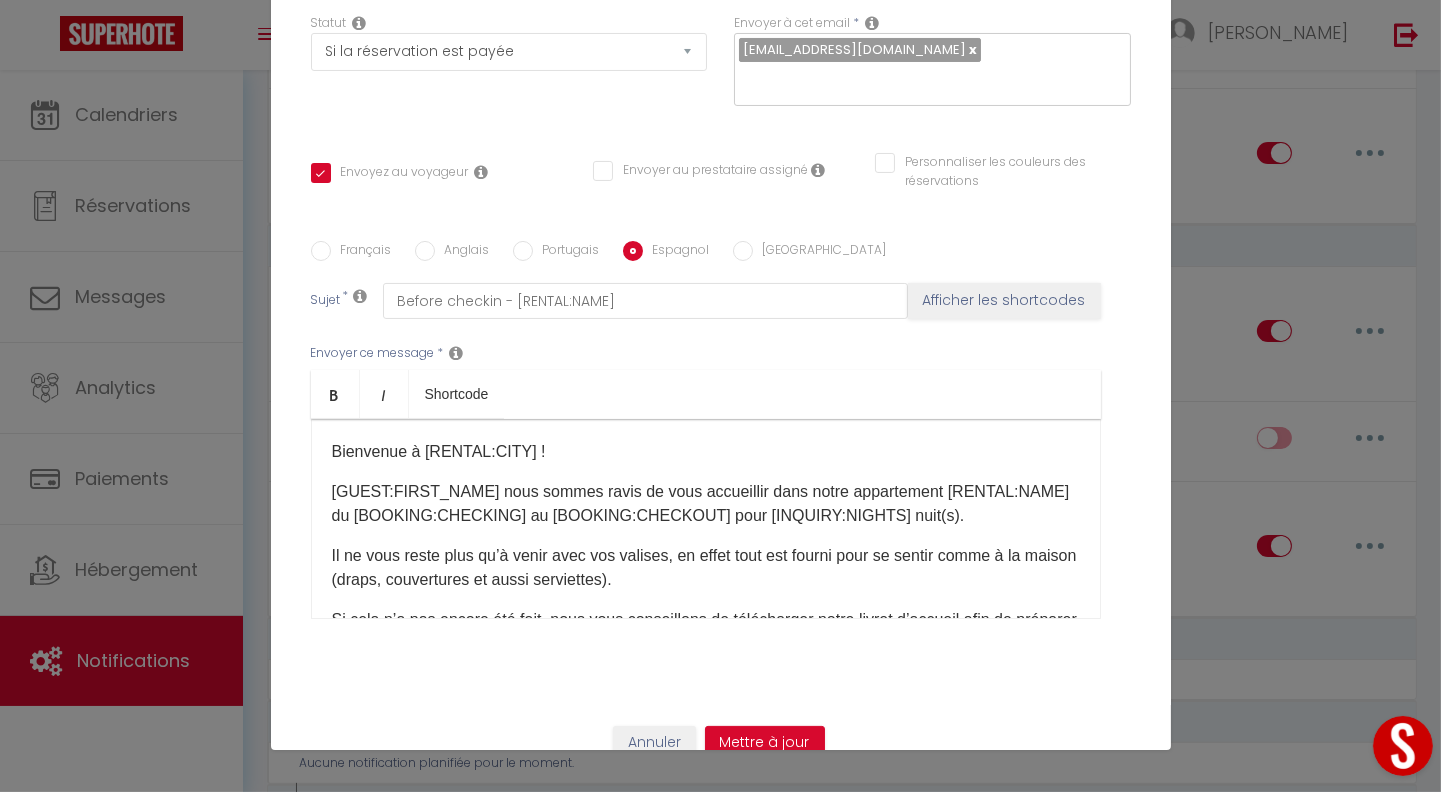 click on "[GEOGRAPHIC_DATA]" at bounding box center [743, 251] 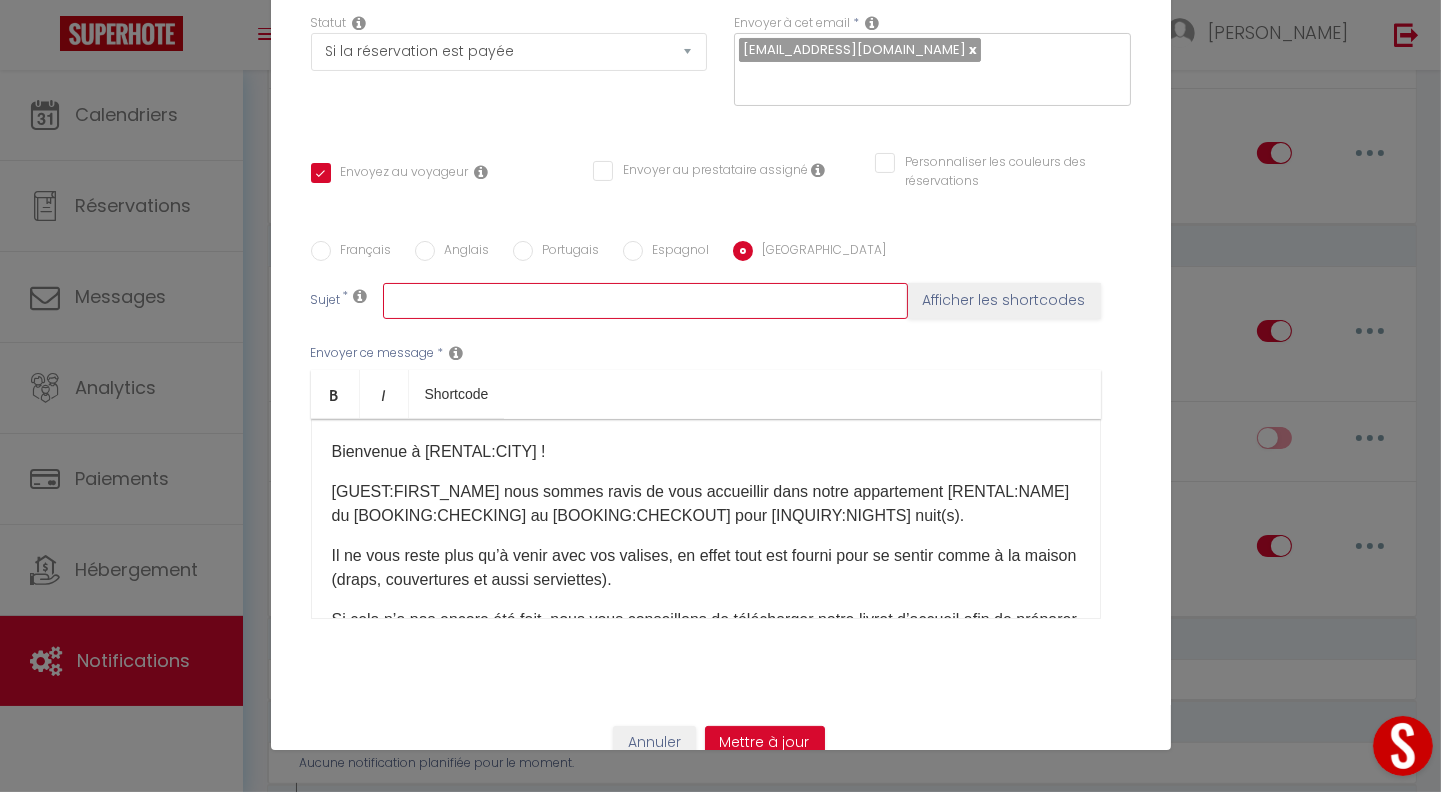 click at bounding box center [645, 301] 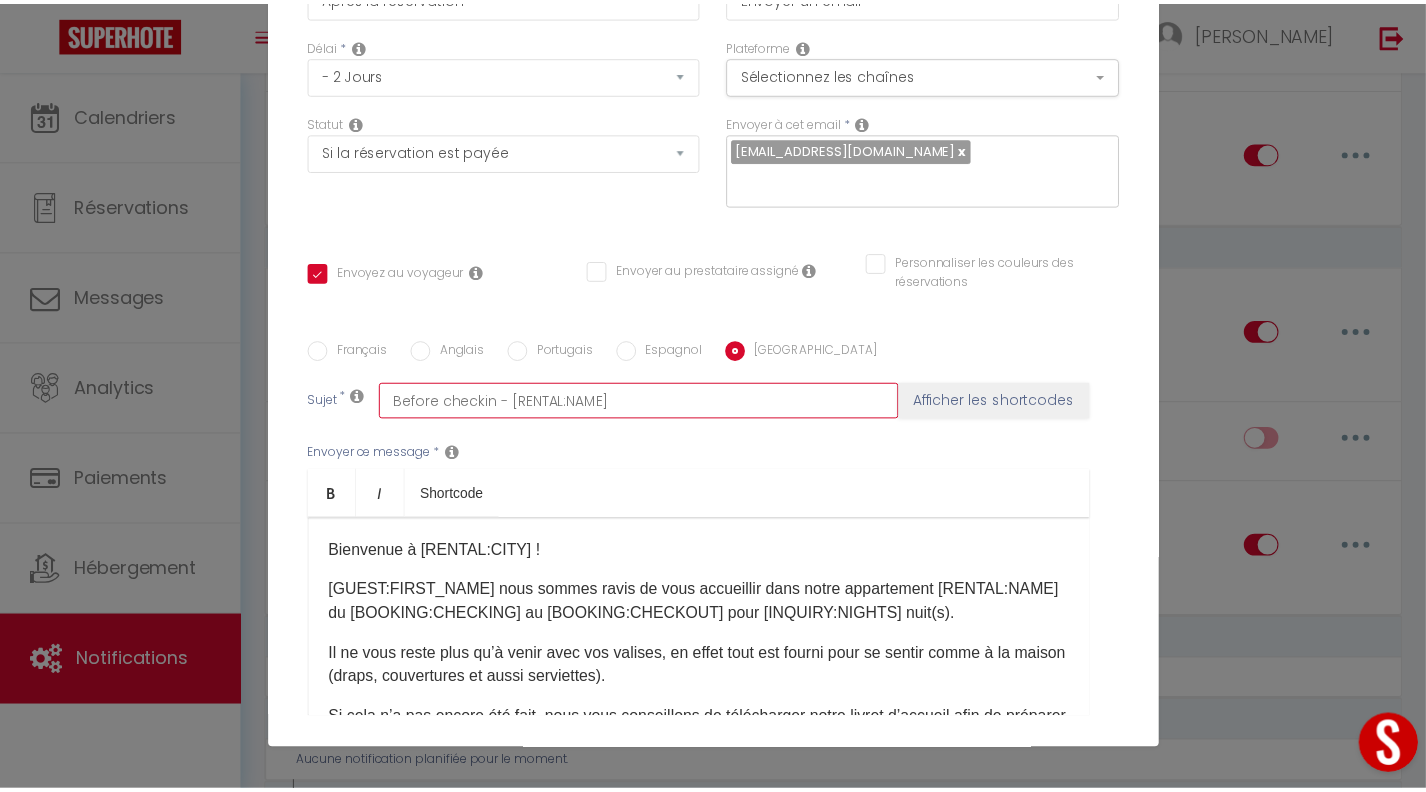 scroll, scrollTop: 270, scrollLeft: 0, axis: vertical 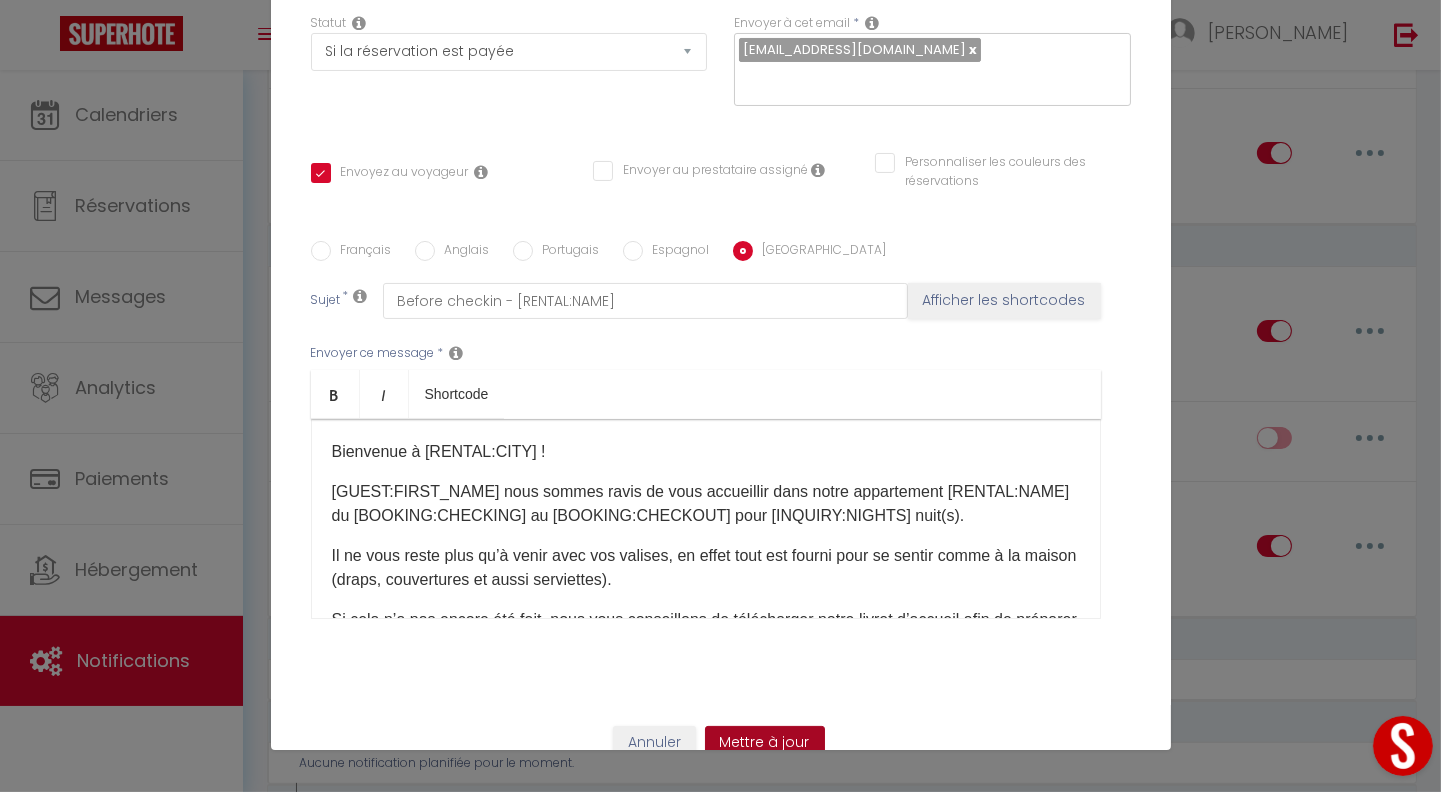 click on "Mettre à jour" at bounding box center [765, 743] 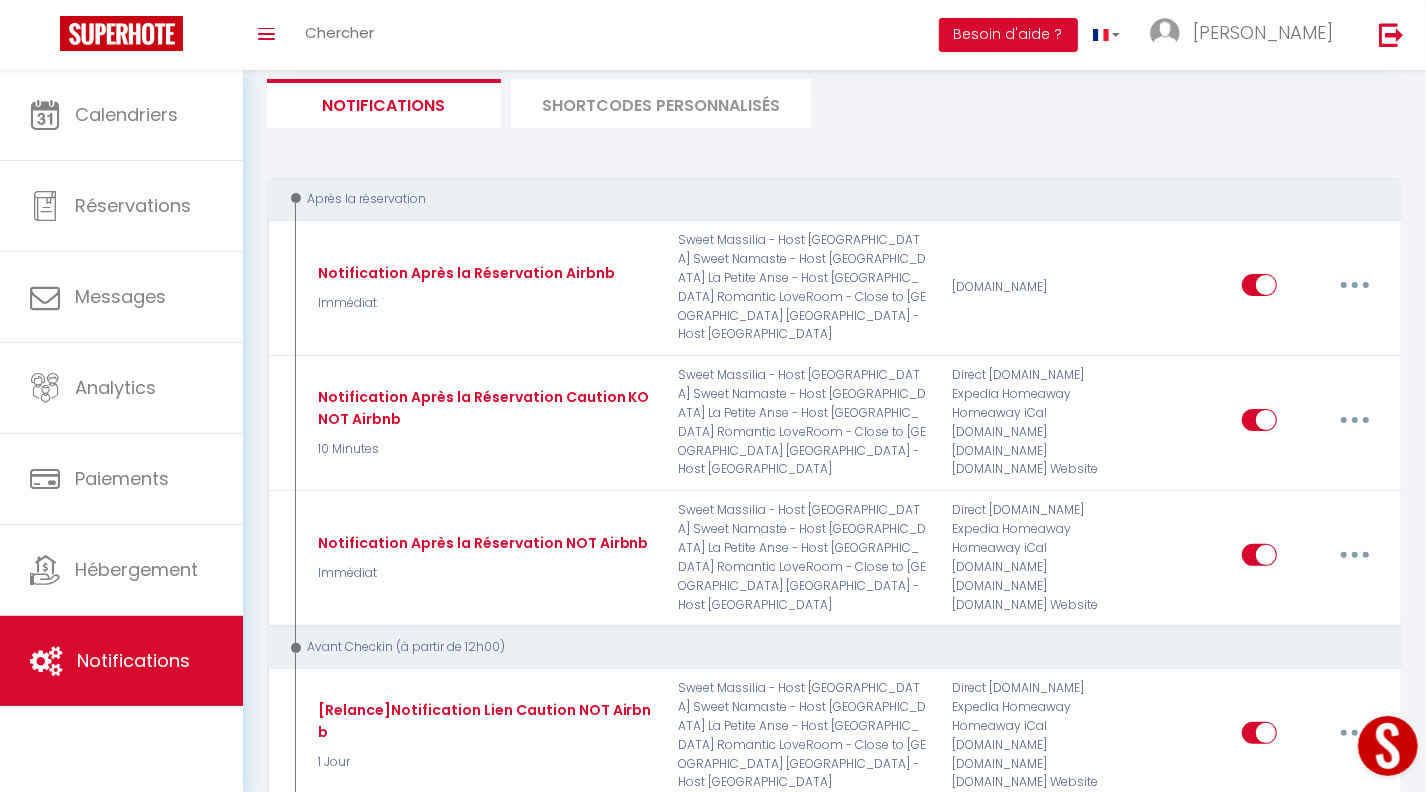 scroll, scrollTop: 0, scrollLeft: 0, axis: both 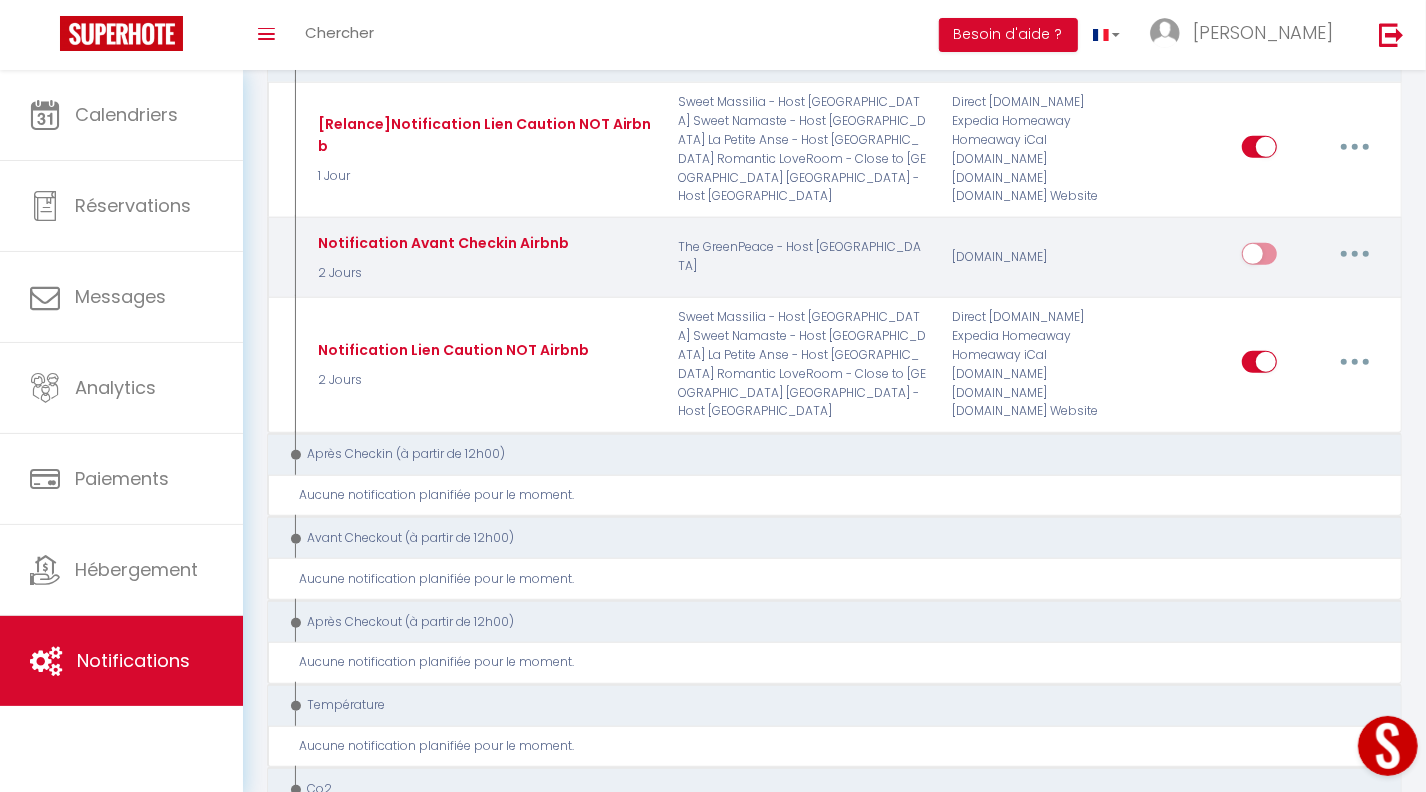 click at bounding box center [1259, 258] 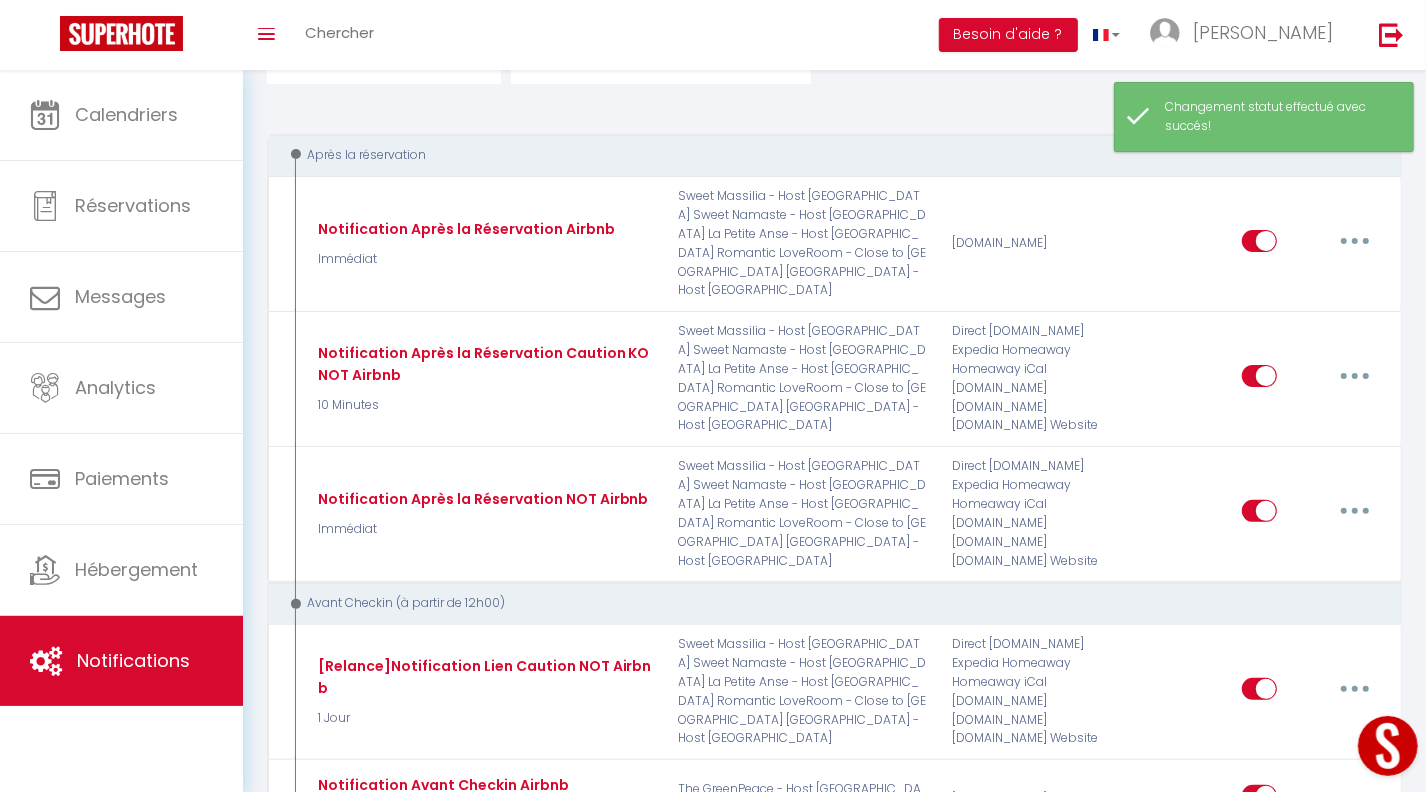 scroll, scrollTop: 0, scrollLeft: 0, axis: both 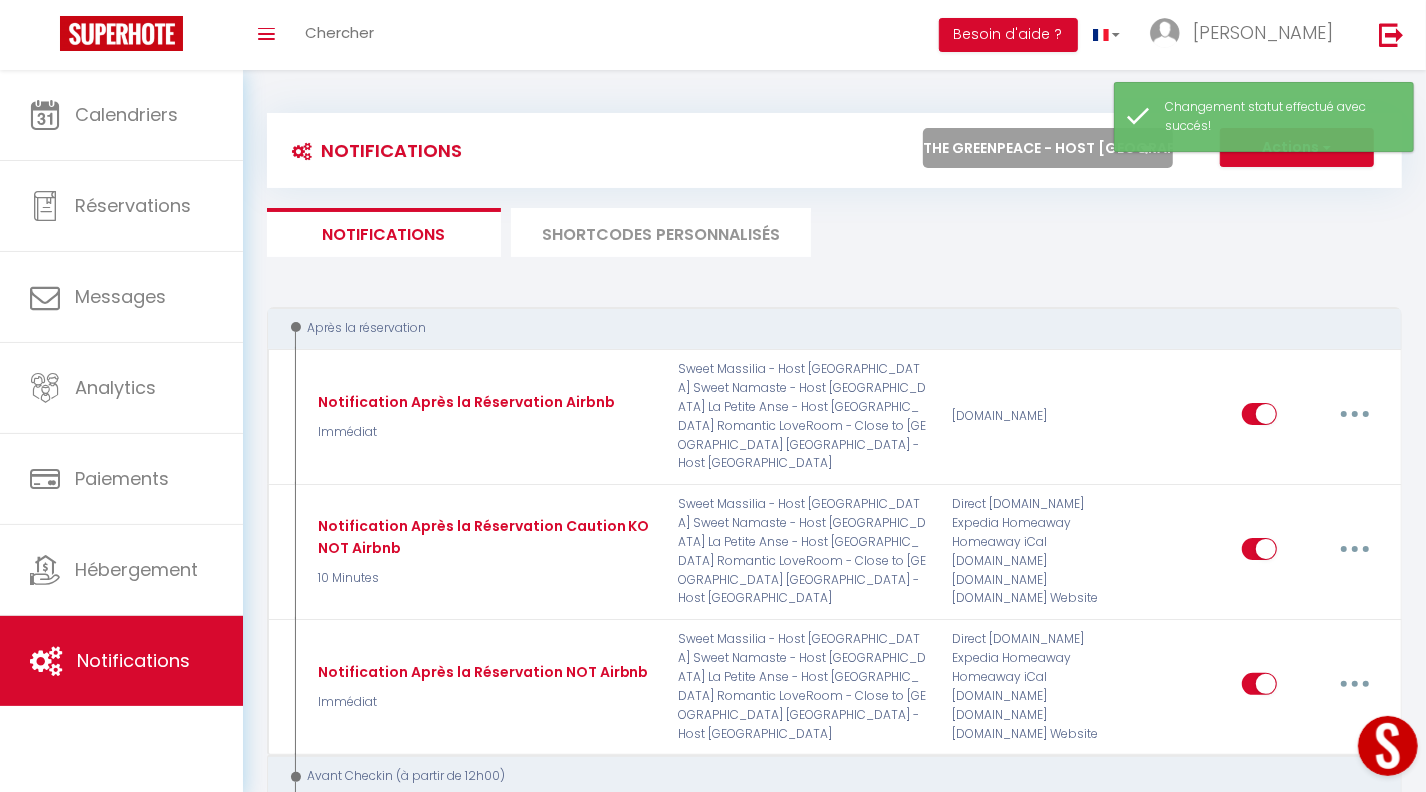 click on "Tous les apparts    [GEOGRAPHIC_DATA] - Host [GEOGRAPHIC_DATA] [GEOGRAPHIC_DATA] - Host [GEOGRAPHIC_DATA] [GEOGRAPHIC_DATA] - Host [GEOGRAPHIC_DATA] The SUNSHINE- HOST [GEOGRAPHIC_DATA] Sweet Dream - Quiet - Host [GEOGRAPHIC_DATA] SWEET GALION - [GEOGRAPHIC_DATA] - HOST [GEOGRAPHIC_DATA] [GEOGRAPHIC_DATA] - Host [GEOGRAPHIC_DATA] [GEOGRAPHIC_DATA] -Host [GEOGRAPHIC_DATA] [GEOGRAPHIC_DATA] [GEOGRAPHIC_DATA] - Host [GEOGRAPHIC_DATA] The Serengeti - Cosy - Plage - Host [GEOGRAPHIC_DATA] [GEOGRAPHIC_DATA] -  Host [GEOGRAPHIC_DATA] [GEOGRAPHIC_DATA] - Host [GEOGRAPHIC_DATA] The GreenPeace - Host [GEOGRAPHIC_DATA] Romantic LoveRoom - Close to [GEOGRAPHIC_DATA] Sweet Evasion - Host [GEOGRAPHIC_DATA] Sweet Calanque - Host [GEOGRAPHIC_DATA] The Yachting - Host [GEOGRAPHIC_DATA] Sweet Caraib  - Host [GEOGRAPHIC_DATA] Sweet Tamaris - Host [GEOGRAPHIC_DATA] Sweet Azur - Host [GEOGRAPHIC_DATA] Sweet Massilia - Host [GEOGRAPHIC_DATA] Sweet Namaste - Host [GEOGRAPHIC_DATA]" at bounding box center [1048, 148] 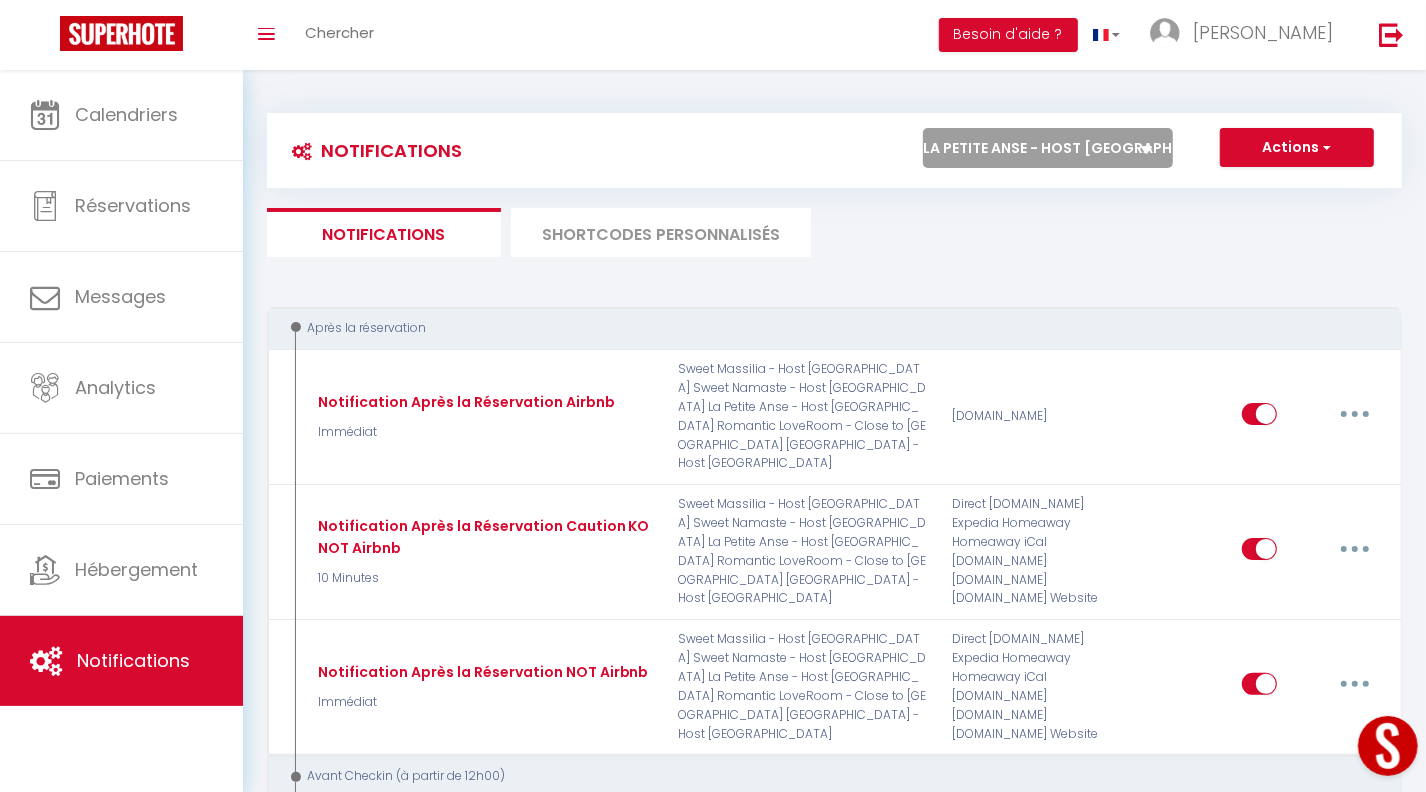 click on "Tous les apparts    [GEOGRAPHIC_DATA] - Host [GEOGRAPHIC_DATA] [GEOGRAPHIC_DATA] - Host [GEOGRAPHIC_DATA] [GEOGRAPHIC_DATA] - Host [GEOGRAPHIC_DATA] The SUNSHINE- HOST [GEOGRAPHIC_DATA] Sweet Dream - Quiet - Host [GEOGRAPHIC_DATA] SWEET GALION - [GEOGRAPHIC_DATA] - HOST [GEOGRAPHIC_DATA] [GEOGRAPHIC_DATA] - Host [GEOGRAPHIC_DATA] [GEOGRAPHIC_DATA] -Host [GEOGRAPHIC_DATA] [GEOGRAPHIC_DATA] [GEOGRAPHIC_DATA] - Host [GEOGRAPHIC_DATA] The Serengeti - Cosy - Plage - Host [GEOGRAPHIC_DATA] [GEOGRAPHIC_DATA] -  Host [GEOGRAPHIC_DATA] [GEOGRAPHIC_DATA] - Host [GEOGRAPHIC_DATA] The GreenPeace - Host [GEOGRAPHIC_DATA] Romantic LoveRoom - Close to [GEOGRAPHIC_DATA] Sweet Evasion - Host [GEOGRAPHIC_DATA] Sweet Calanque - Host [GEOGRAPHIC_DATA] The Yachting - Host [GEOGRAPHIC_DATA] Sweet Caraib  - Host [GEOGRAPHIC_DATA] Sweet Tamaris - Host [GEOGRAPHIC_DATA] Sweet Azur - Host [GEOGRAPHIC_DATA] Sweet Massilia - Host [GEOGRAPHIC_DATA] Sweet Namaste - Host [GEOGRAPHIC_DATA]" at bounding box center [1048, 148] 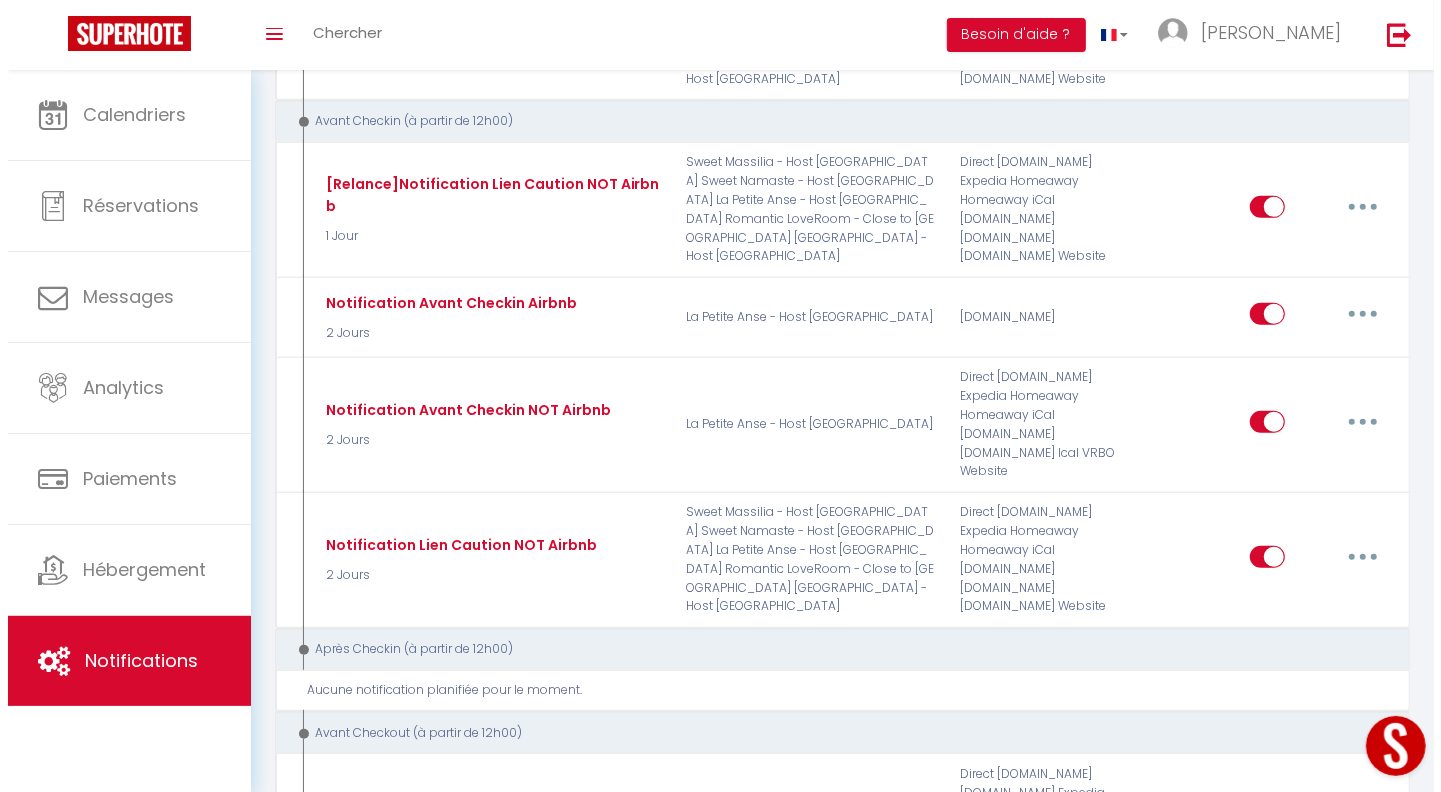 scroll, scrollTop: 658, scrollLeft: 0, axis: vertical 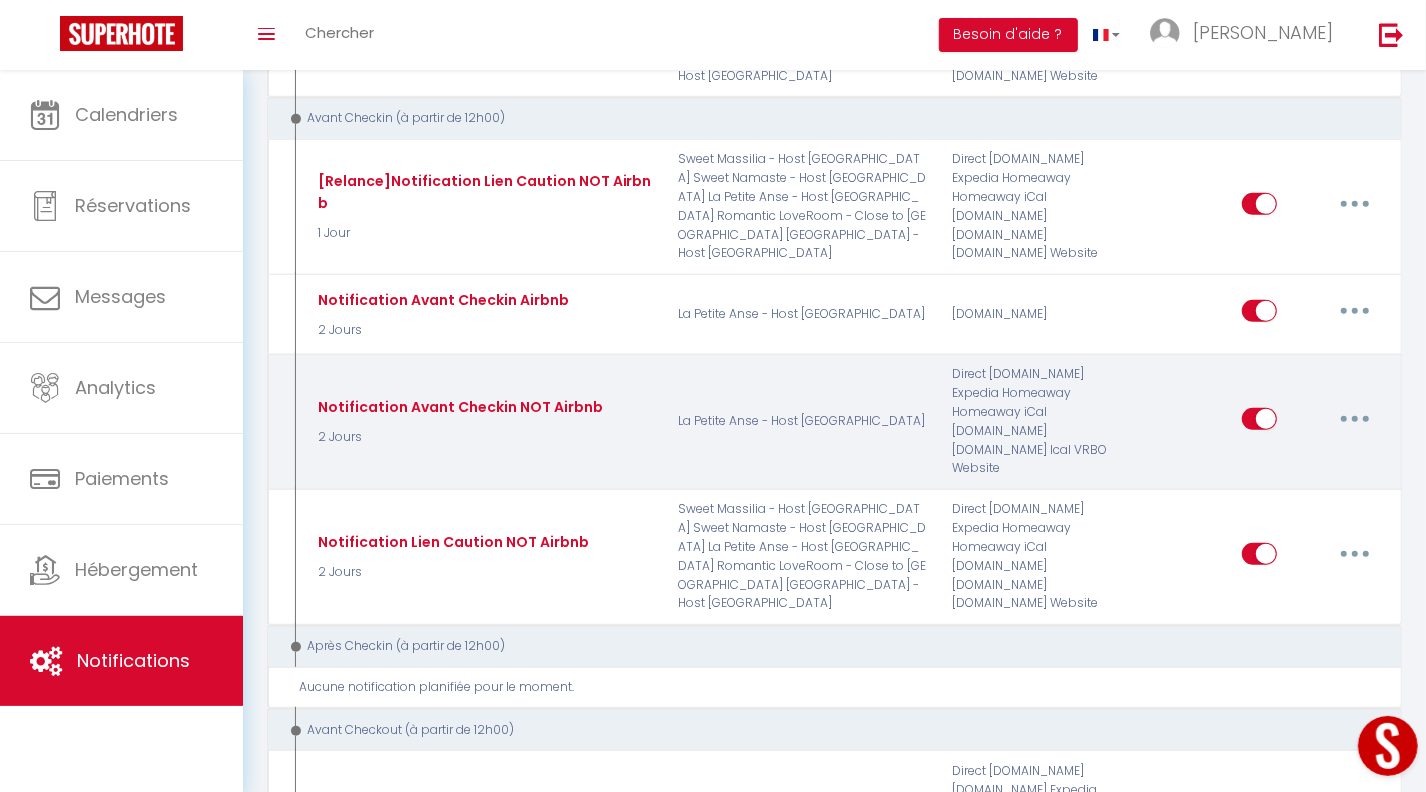 click at bounding box center (1355, 419) 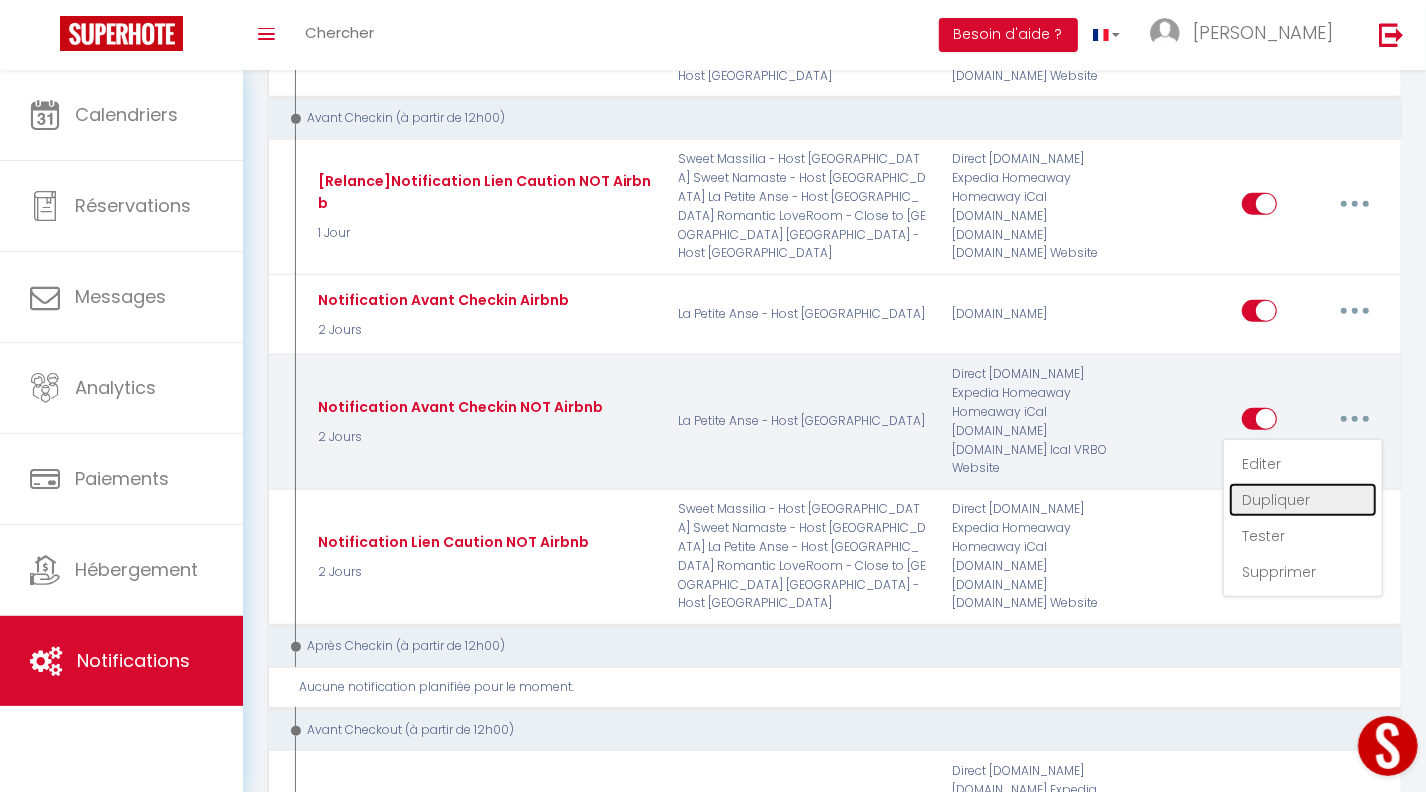 click on "Dupliquer" at bounding box center (1303, 500) 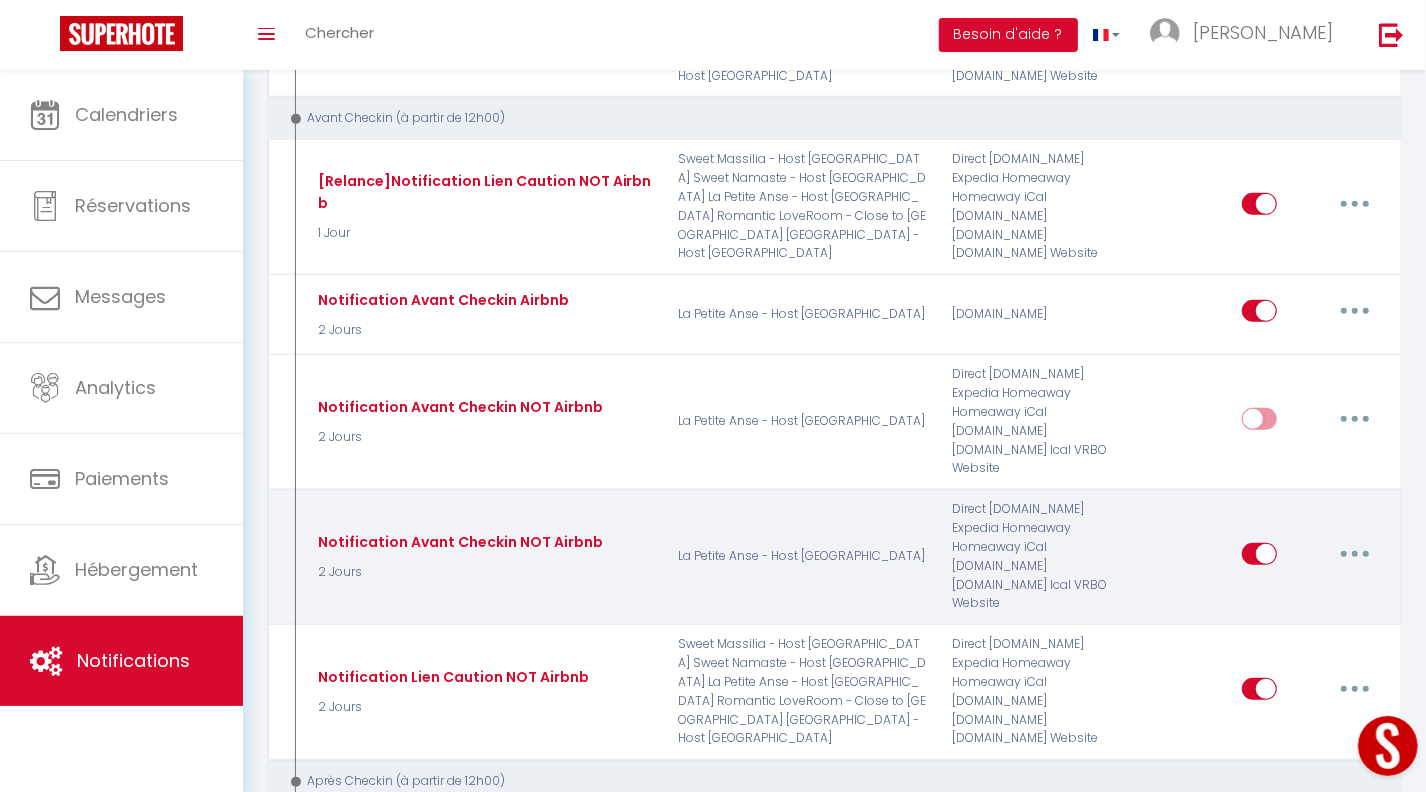 click at bounding box center [1355, 554] 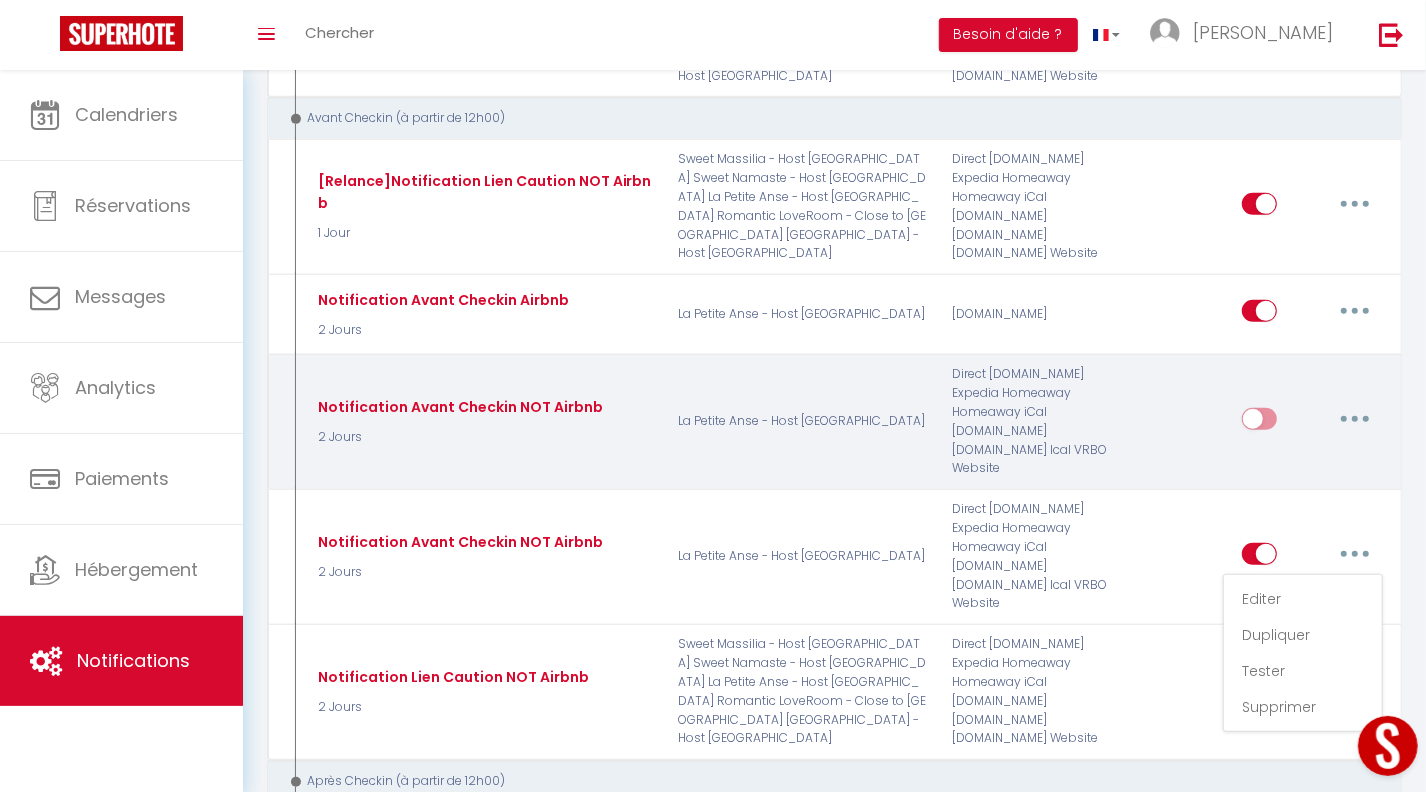 click at bounding box center (1355, 419) 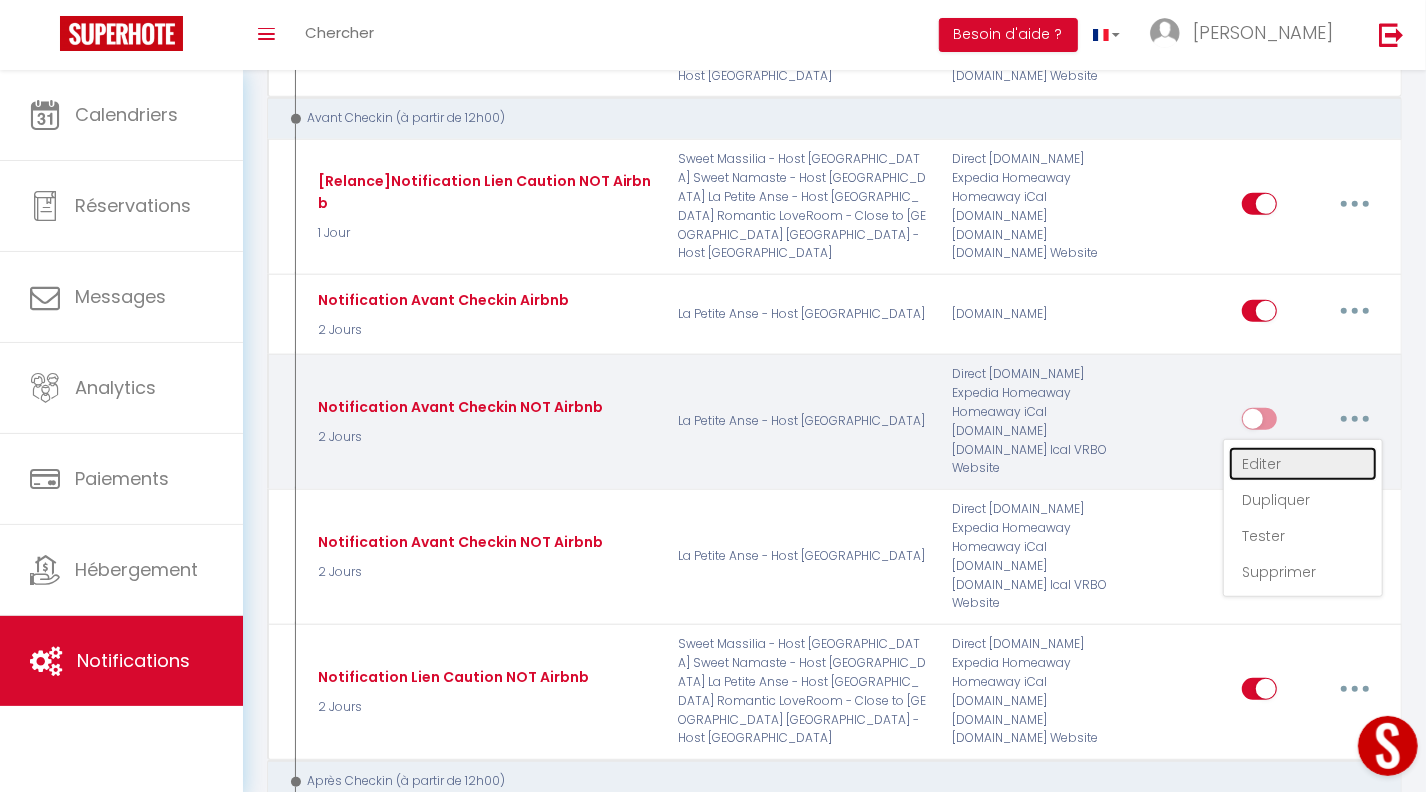 click on "Editer" at bounding box center (1303, 464) 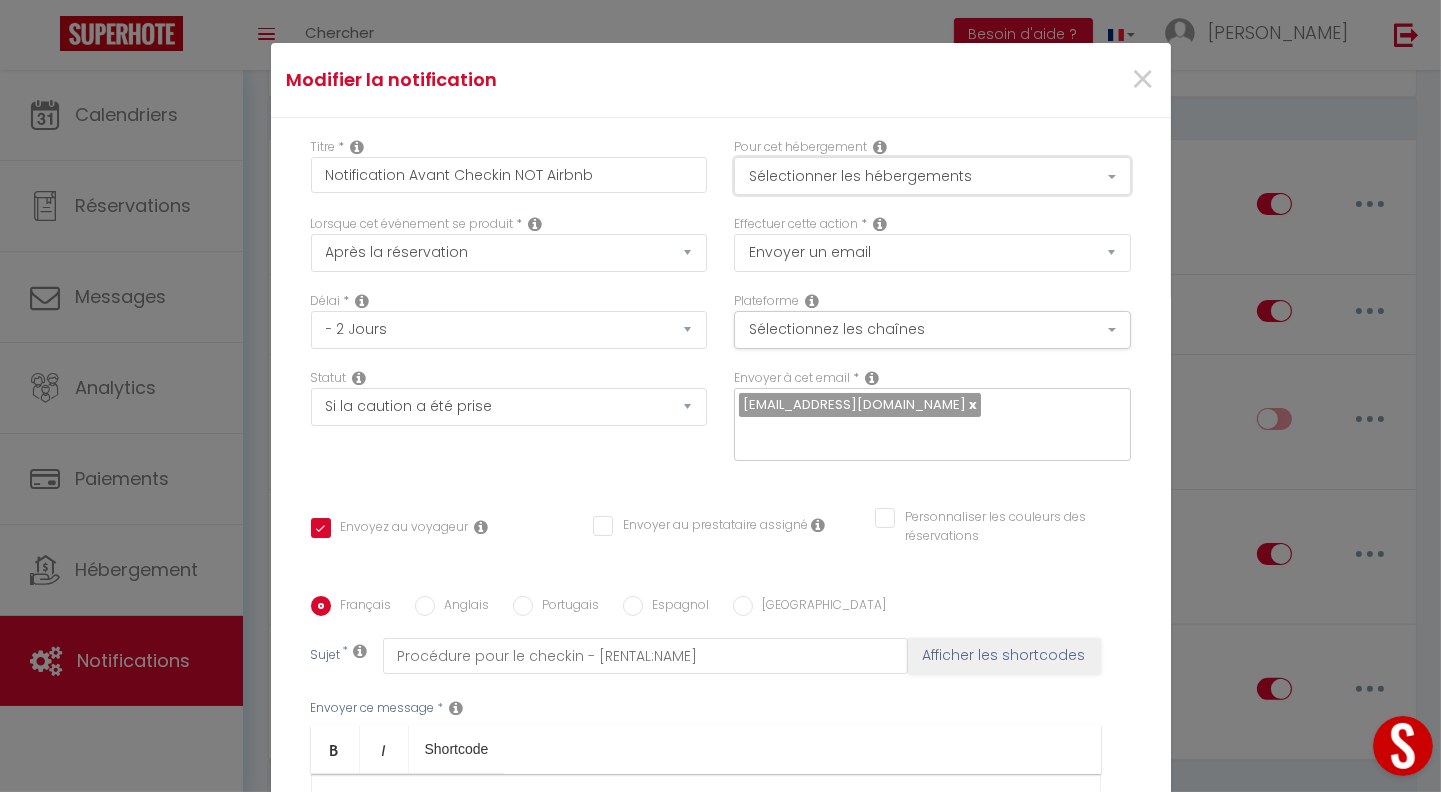 click on "Sélectionner les hébergements" at bounding box center [932, 176] 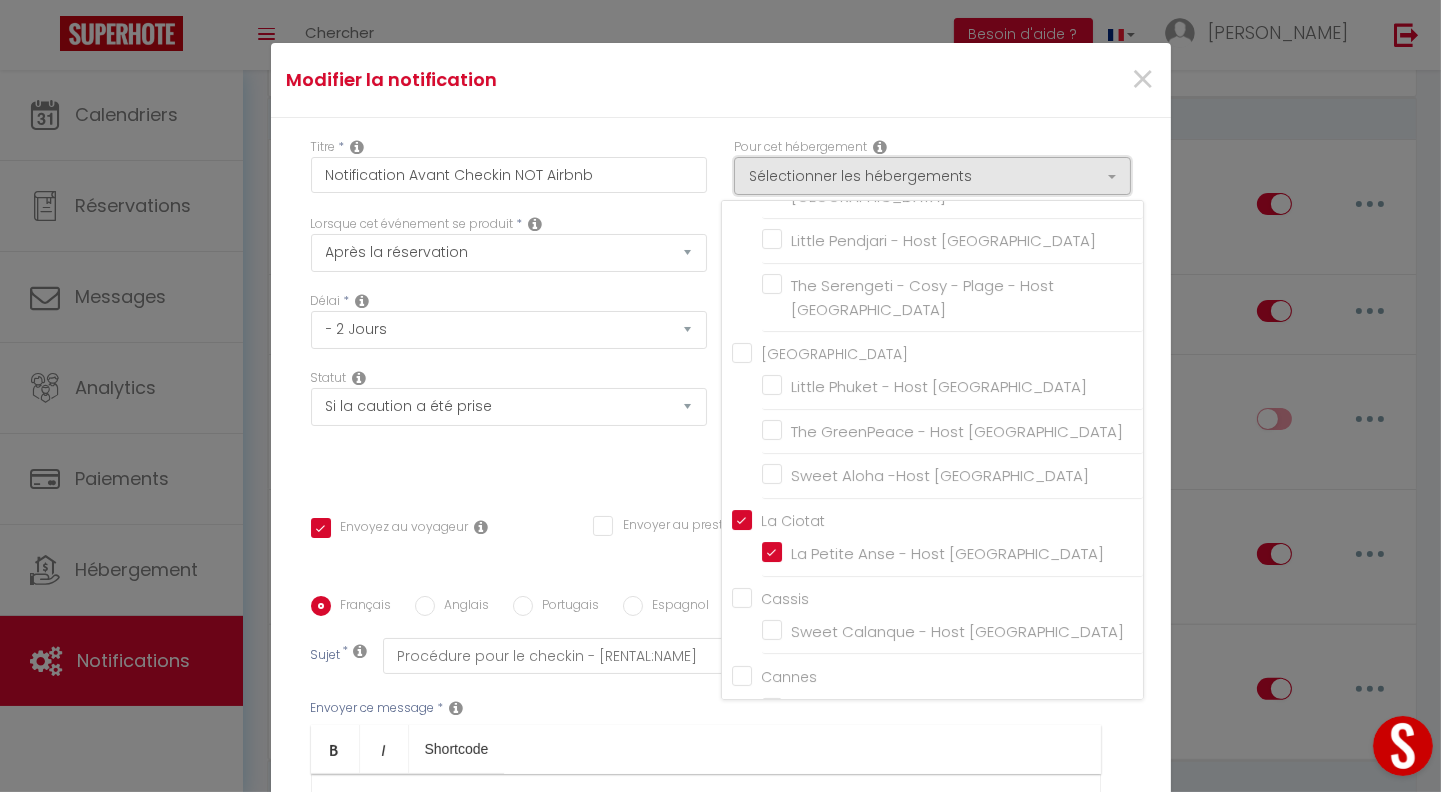 scroll, scrollTop: 412, scrollLeft: 0, axis: vertical 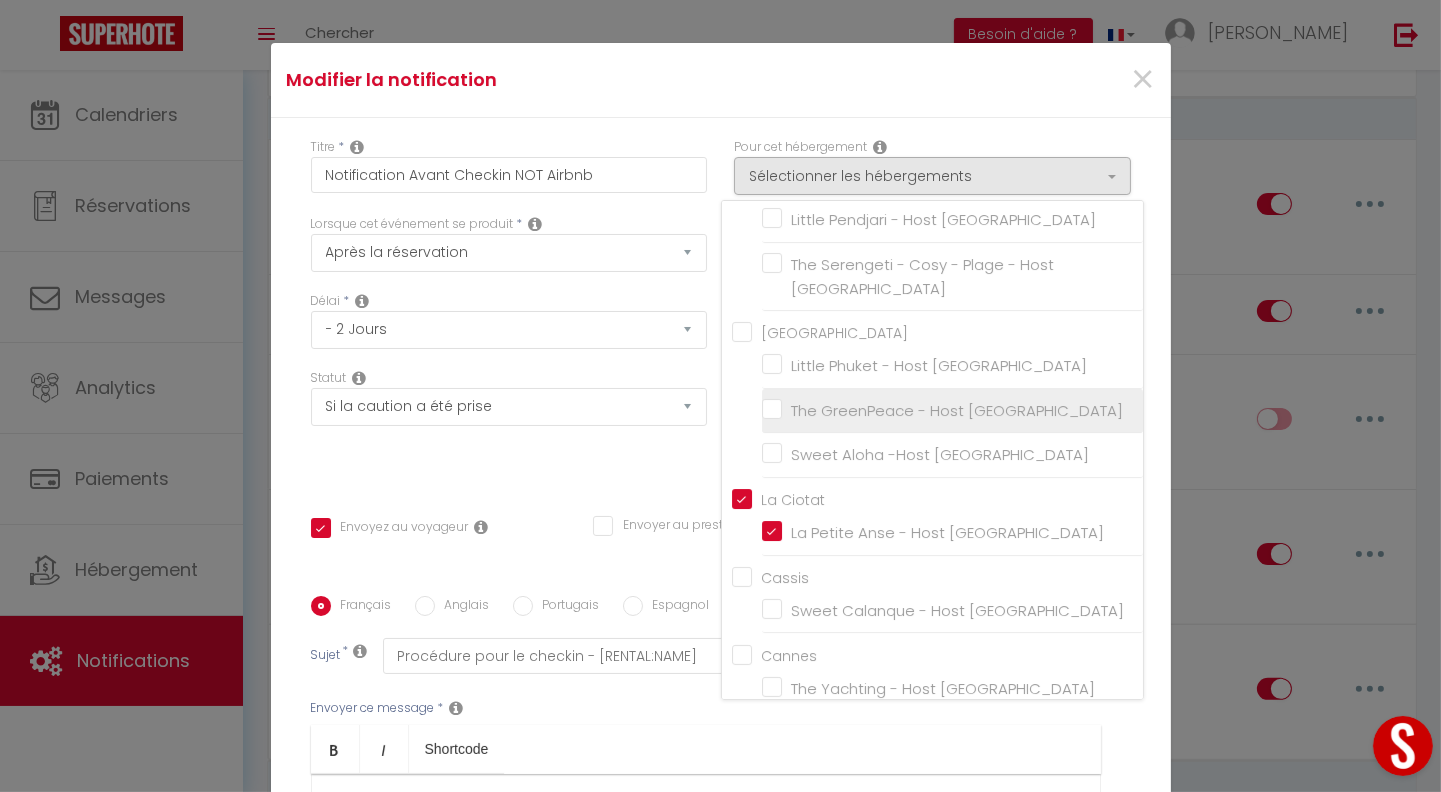 click on "The GreenPeace - Host [GEOGRAPHIC_DATA]" at bounding box center (952, 411) 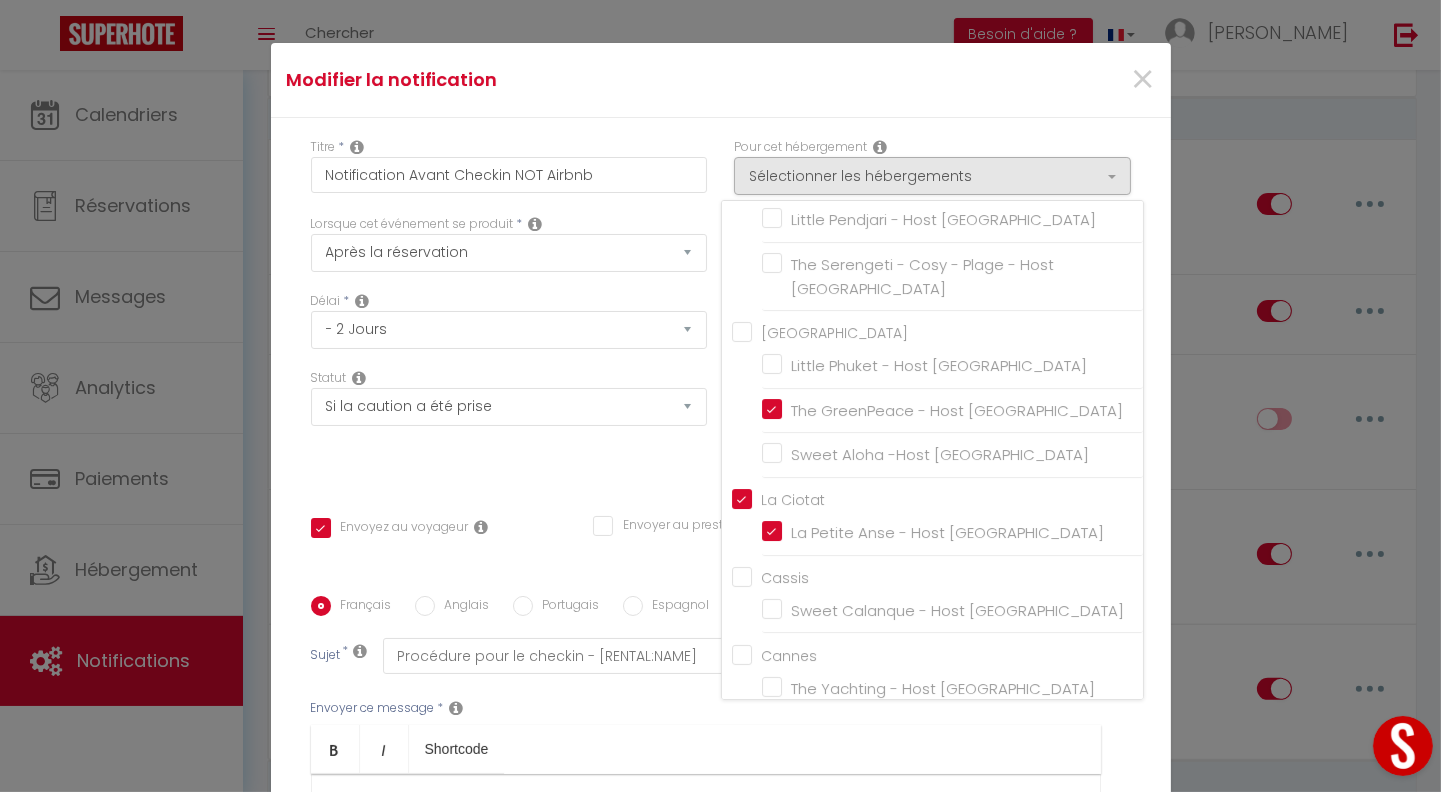 click on "La Ciotat" at bounding box center [937, 498] 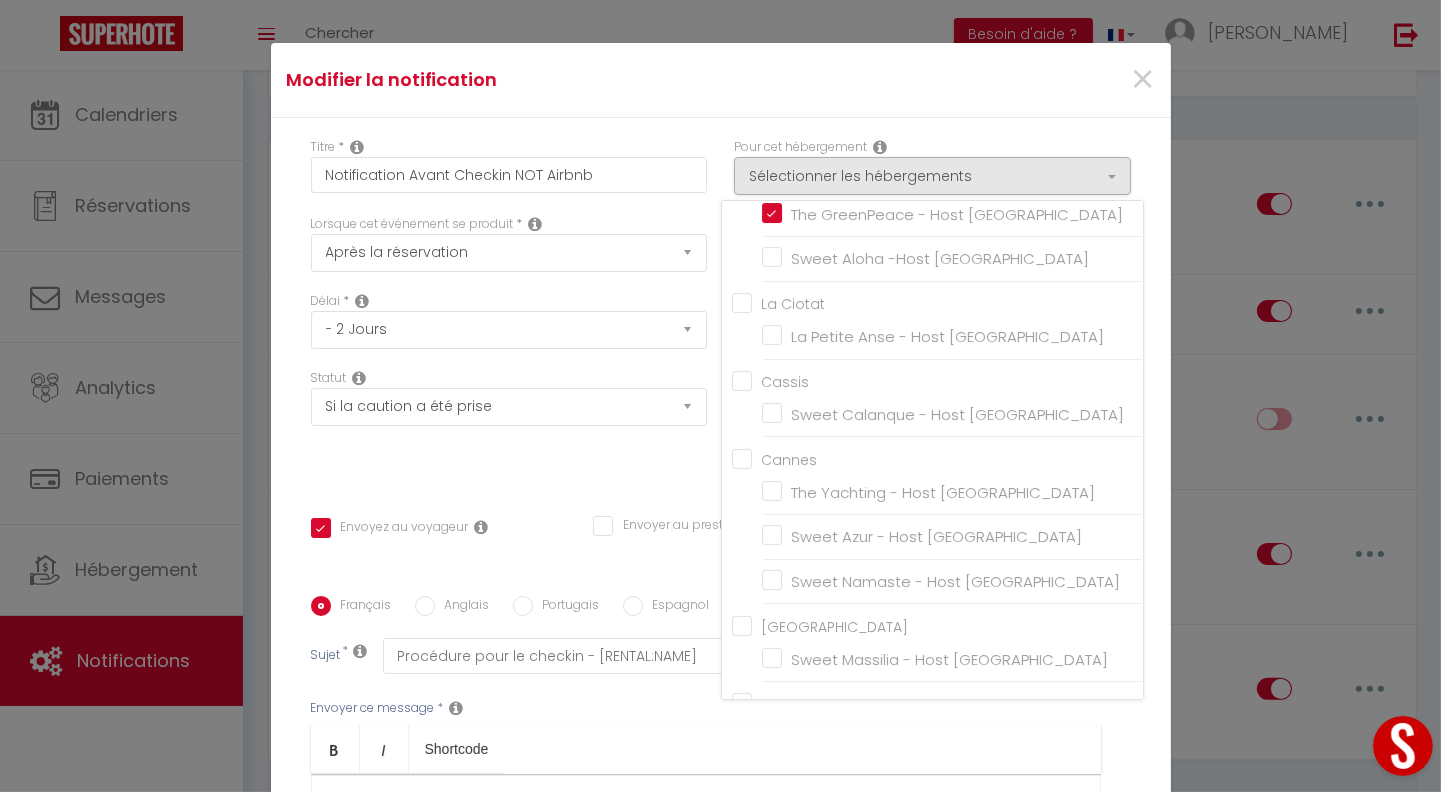 scroll, scrollTop: 832, scrollLeft: 0, axis: vertical 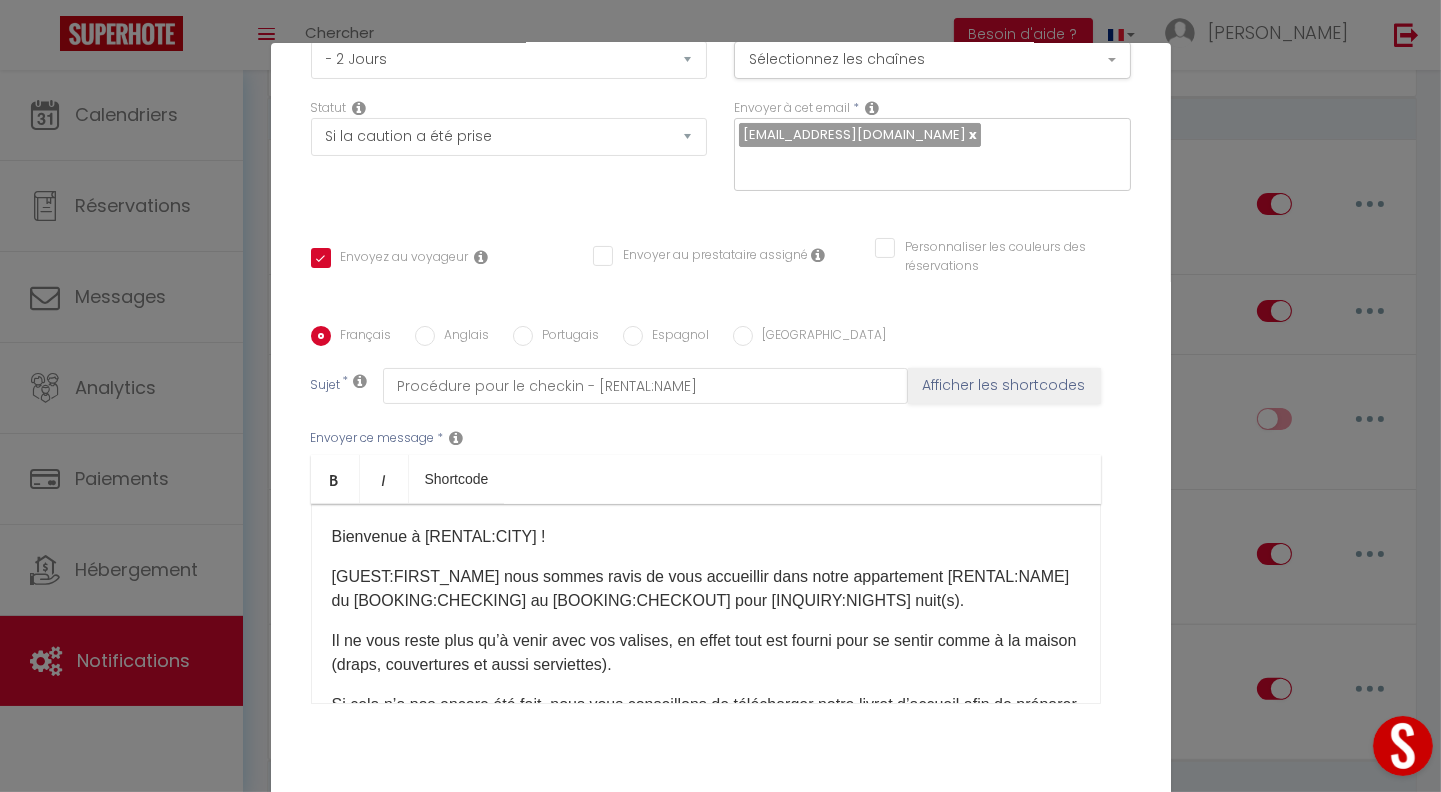 click on "​Bienvenue à [RENTAL:CITY] !
[GUEST:FIRST_NAME]​​ nous sommes ravis de vous accueillir dans notre appartement [RENTAL:NAME]​​ du [BOOKING:CHECKING]​​ au [BOOKING:CHECKOUT]​​ pour [INQUIRY:NIGHTS]​​ nuit(s).
Il ne vous reste plus qu’à venir avec vos valises, en effet tout est fourni pour se sentir comme à la maison (draps, couvertures et aussi serviettes).
Si cela n’a pas [MEDICAL_DATA] été fait, nous vous conseillons de télécharger notre livret d’accueil afin de préparer au mieux votre séjour : [WELCOME_FORM_URL] et aussi les extra avec [Lien_CozyUp]​
L'Entrée dans l'appartement est AUTOMATISEE et est située au [RENTAL:ADDRESS]​​.
Veuillez ouvrir le lien en dessous pour être sûr que vous êtes à la bonne résidence.
​[Lien_location]​​​​​
A votre arrivée le [BOOKING:CHECKING]​​ (Possible à partir de [checkin_hour])
- ETAPE 1 : Pour ouvrir le petit portail de la résidence :
Faites le code [Code_portail]​
​​" at bounding box center (706, 604) 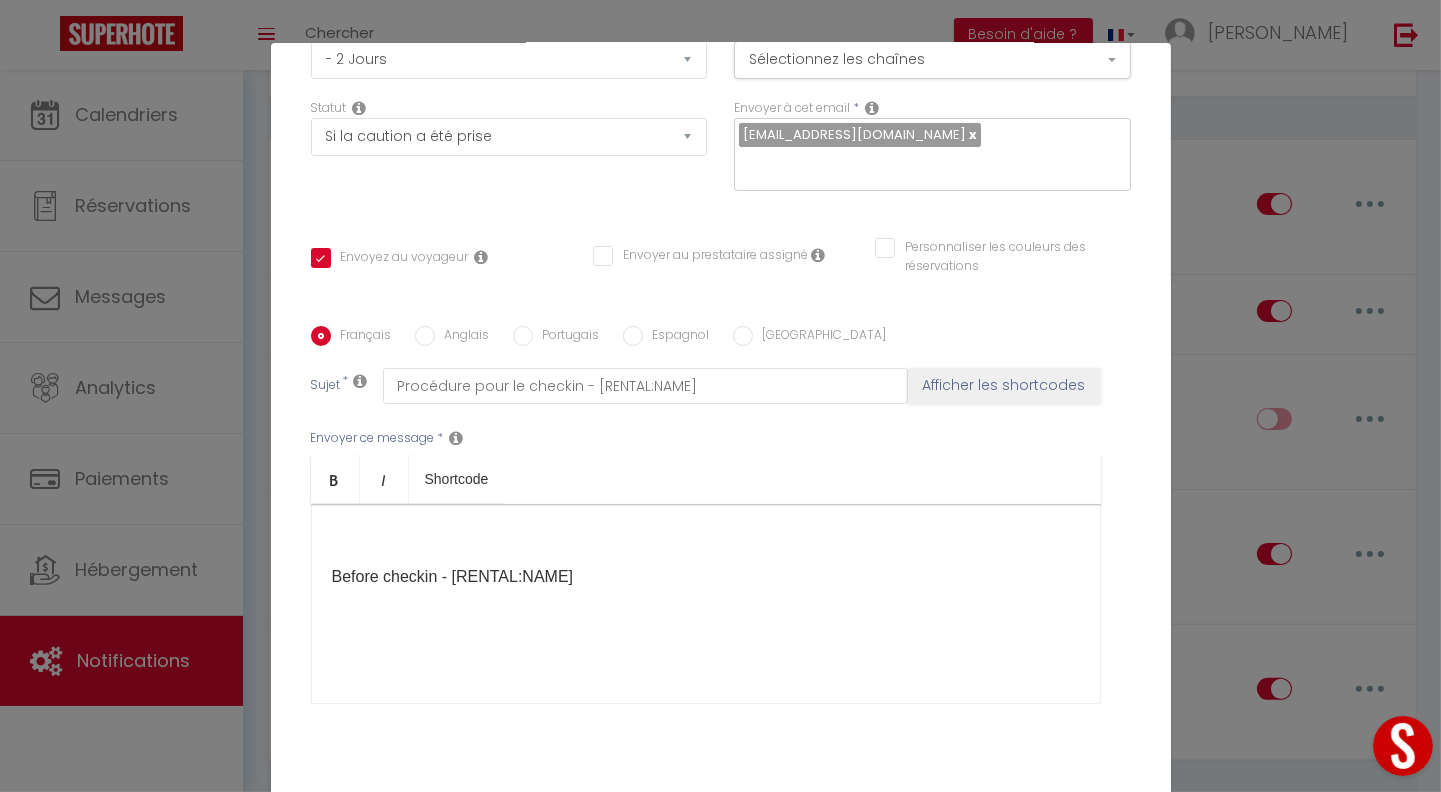 click on "[GEOGRAPHIC_DATA]" at bounding box center (743, 336) 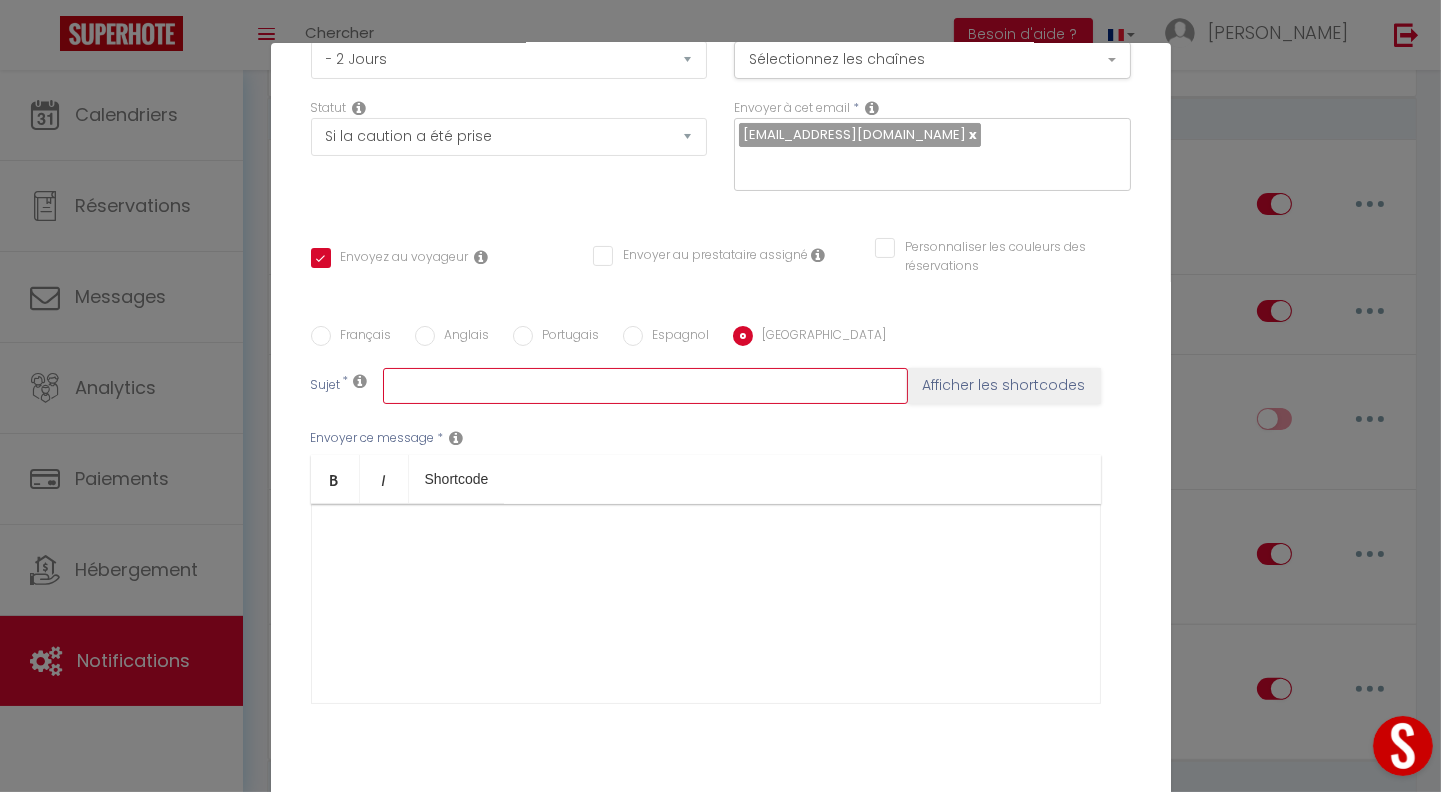 click at bounding box center (645, 386) 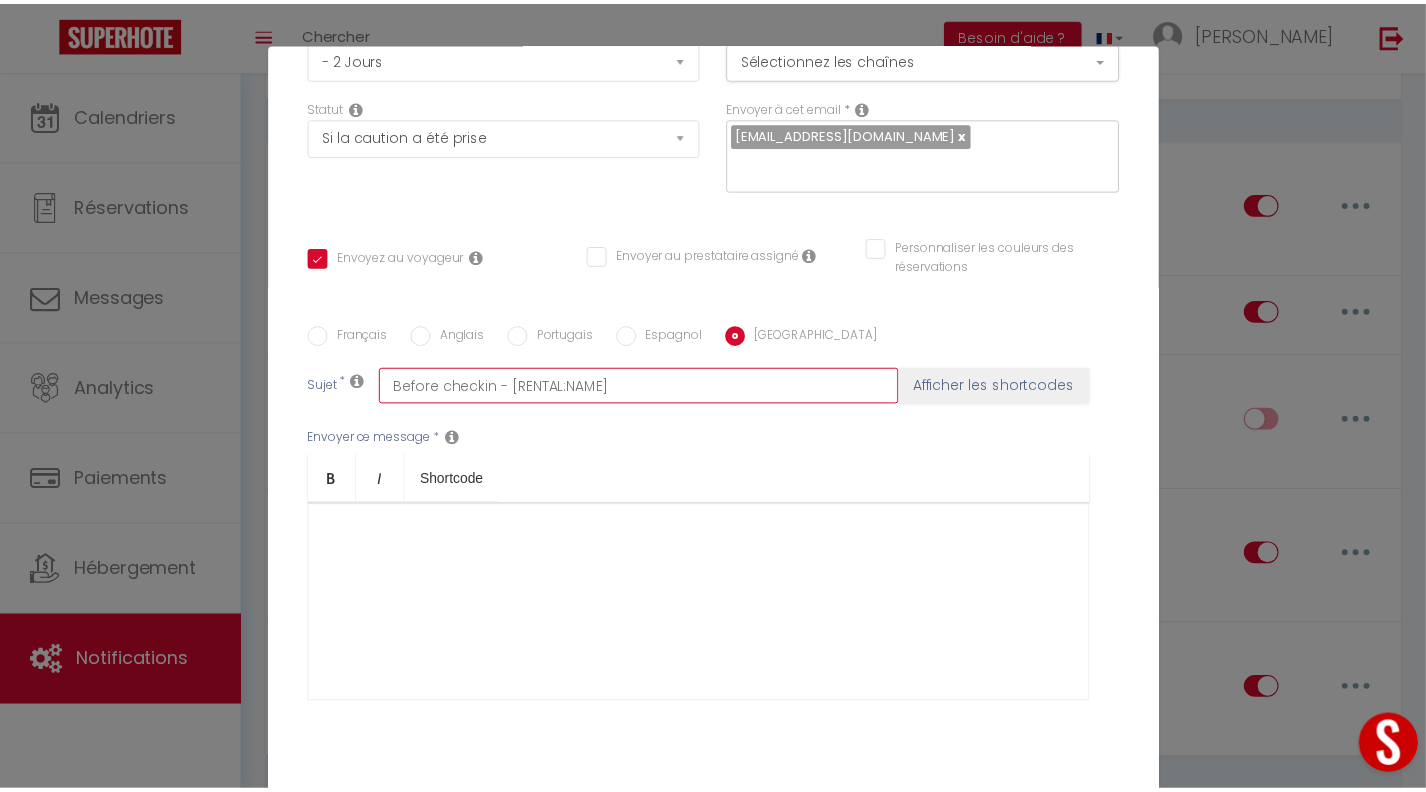 scroll, scrollTop: 85, scrollLeft: 0, axis: vertical 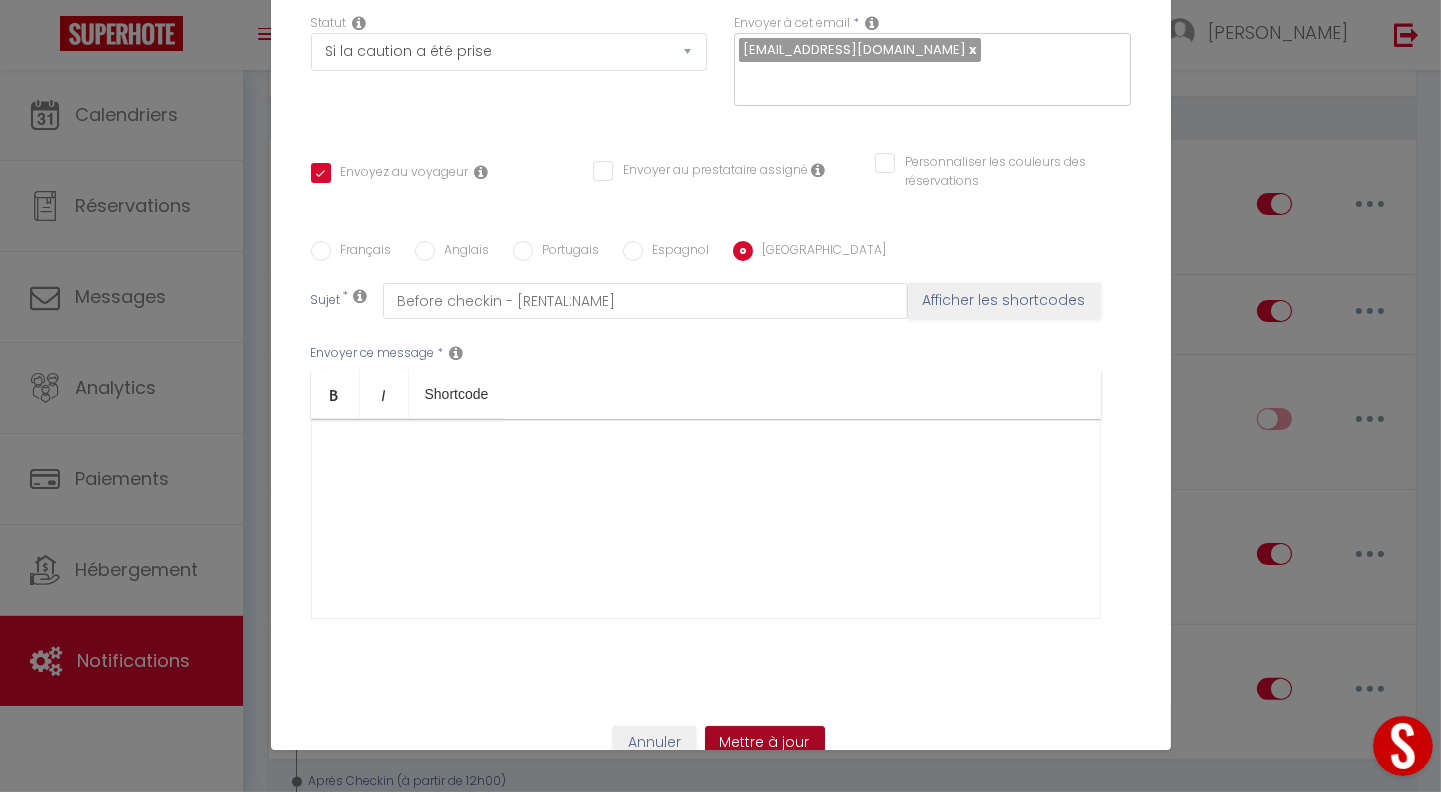 click on "Mettre à jour" at bounding box center [765, 743] 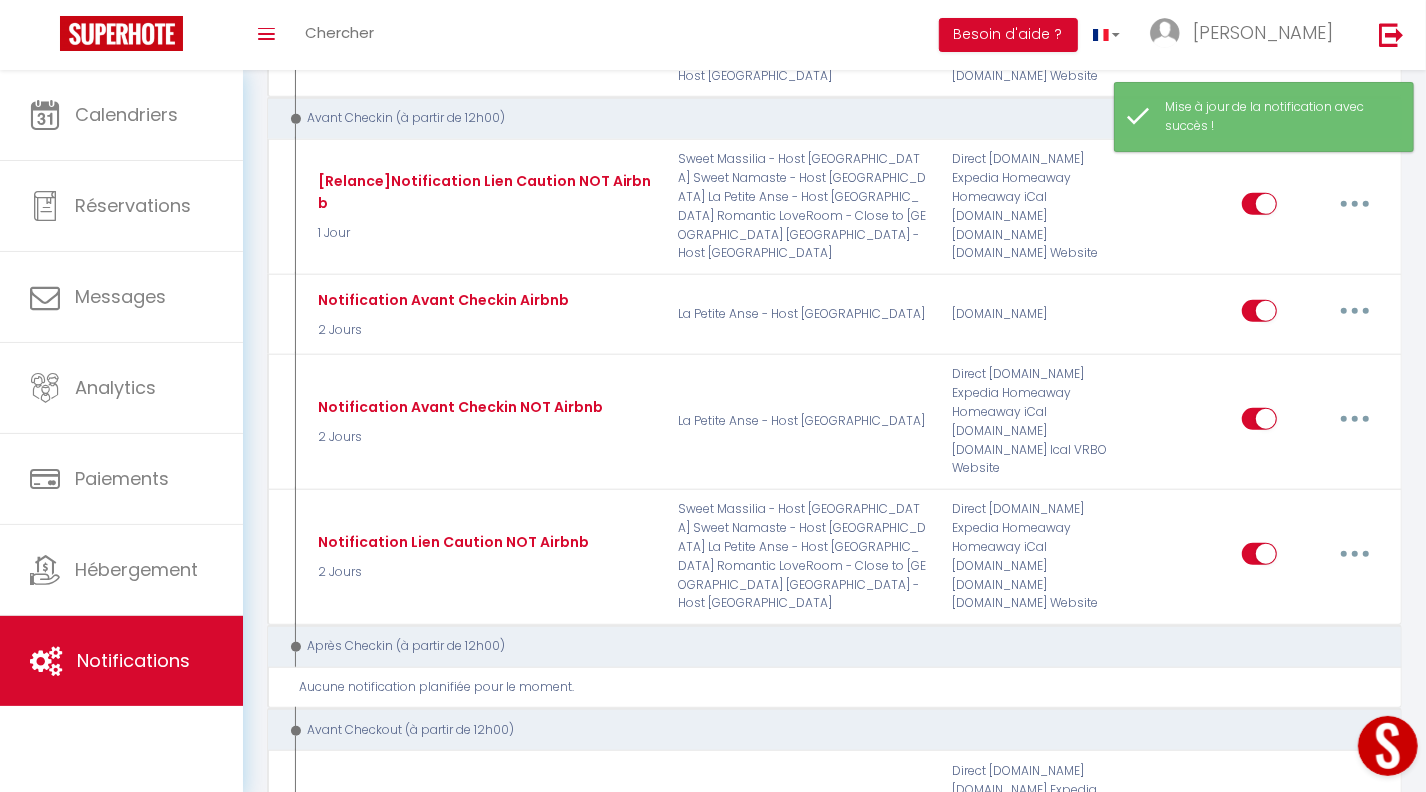 scroll, scrollTop: 0, scrollLeft: 0, axis: both 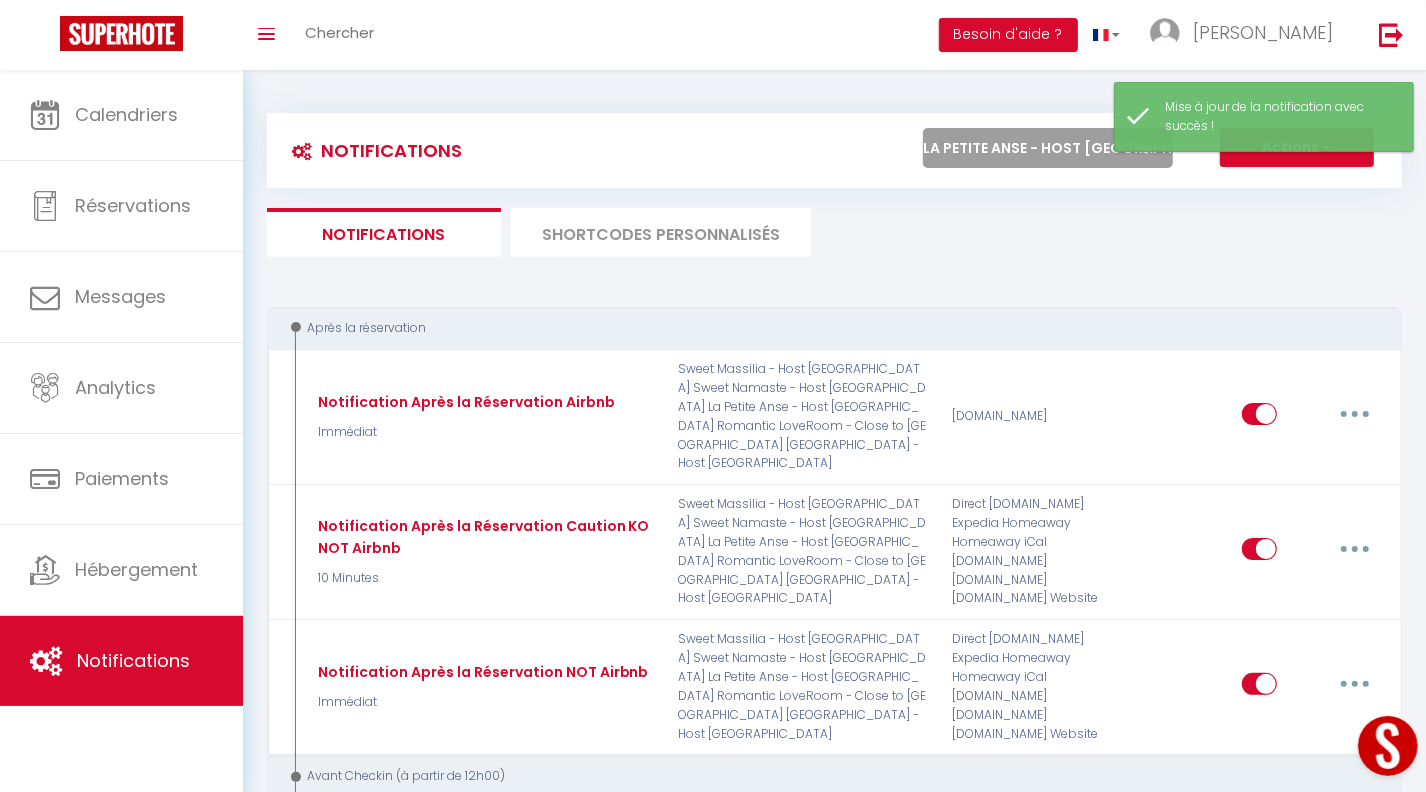 click on "Tous les apparts    [GEOGRAPHIC_DATA] - Host [GEOGRAPHIC_DATA] [GEOGRAPHIC_DATA] - Host [GEOGRAPHIC_DATA] [GEOGRAPHIC_DATA] - Host [GEOGRAPHIC_DATA] The SUNSHINE- HOST [GEOGRAPHIC_DATA] Sweet Dream - Quiet - Host [GEOGRAPHIC_DATA] SWEET GALION - [GEOGRAPHIC_DATA] - HOST [GEOGRAPHIC_DATA] [GEOGRAPHIC_DATA] - Host [GEOGRAPHIC_DATA] [GEOGRAPHIC_DATA] -Host [GEOGRAPHIC_DATA] [GEOGRAPHIC_DATA] [GEOGRAPHIC_DATA] - Host [GEOGRAPHIC_DATA] The Serengeti - Cosy - Plage - Host [GEOGRAPHIC_DATA] [GEOGRAPHIC_DATA] -  Host [GEOGRAPHIC_DATA] [GEOGRAPHIC_DATA] - Host [GEOGRAPHIC_DATA] The GreenPeace - Host [GEOGRAPHIC_DATA] Romantic LoveRoom - Close to [GEOGRAPHIC_DATA] Sweet Evasion - Host [GEOGRAPHIC_DATA] Sweet Calanque - Host [GEOGRAPHIC_DATA] The Yachting - Host [GEOGRAPHIC_DATA] Sweet Caraib  - Host [GEOGRAPHIC_DATA] Sweet Tamaris - Host [GEOGRAPHIC_DATA] Sweet Azur - Host [GEOGRAPHIC_DATA] Sweet Massilia - Host [GEOGRAPHIC_DATA] Sweet Namaste - Host [GEOGRAPHIC_DATA]" at bounding box center [1048, 148] 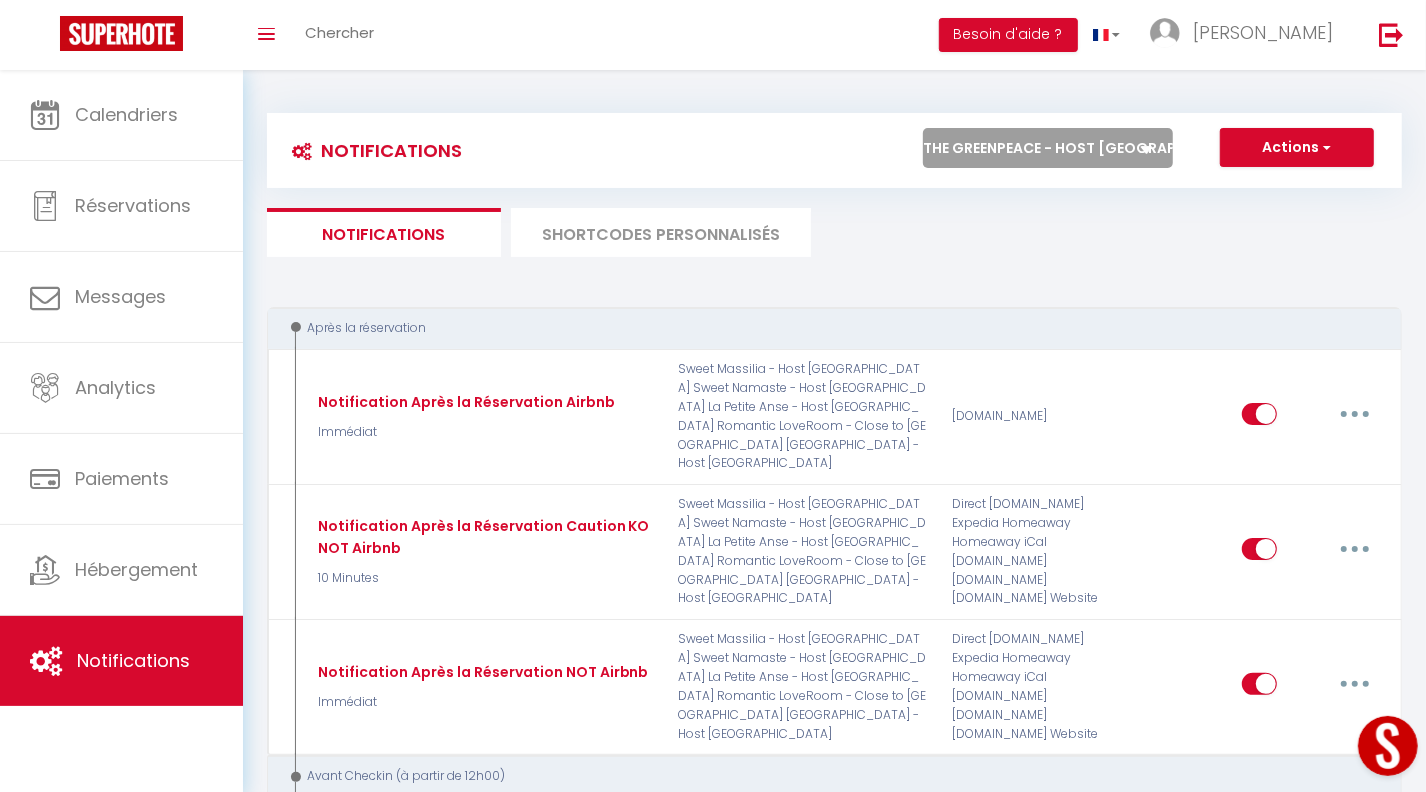 click on "Tous les apparts    [GEOGRAPHIC_DATA] - Host [GEOGRAPHIC_DATA] [GEOGRAPHIC_DATA] - Host [GEOGRAPHIC_DATA] [GEOGRAPHIC_DATA] - Host [GEOGRAPHIC_DATA] The SUNSHINE- HOST [GEOGRAPHIC_DATA] Sweet Dream - Quiet - Host [GEOGRAPHIC_DATA] SWEET GALION - [GEOGRAPHIC_DATA] - HOST [GEOGRAPHIC_DATA] [GEOGRAPHIC_DATA] - Host [GEOGRAPHIC_DATA] [GEOGRAPHIC_DATA] -Host [GEOGRAPHIC_DATA] [GEOGRAPHIC_DATA] [GEOGRAPHIC_DATA] - Host [GEOGRAPHIC_DATA] The Serengeti - Cosy - Plage - Host [GEOGRAPHIC_DATA] [GEOGRAPHIC_DATA] -  Host [GEOGRAPHIC_DATA] [GEOGRAPHIC_DATA] - Host [GEOGRAPHIC_DATA] The GreenPeace - Host [GEOGRAPHIC_DATA] Romantic LoveRoom - Close to [GEOGRAPHIC_DATA] Sweet Evasion - Host [GEOGRAPHIC_DATA] Sweet Calanque - Host [GEOGRAPHIC_DATA] The Yachting - Host [GEOGRAPHIC_DATA] Sweet Caraib  - Host [GEOGRAPHIC_DATA] Sweet Tamaris - Host [GEOGRAPHIC_DATA] Sweet Azur - Host [GEOGRAPHIC_DATA] Sweet Massilia - Host [GEOGRAPHIC_DATA] Sweet Namaste - Host [GEOGRAPHIC_DATA]" at bounding box center [1048, 148] 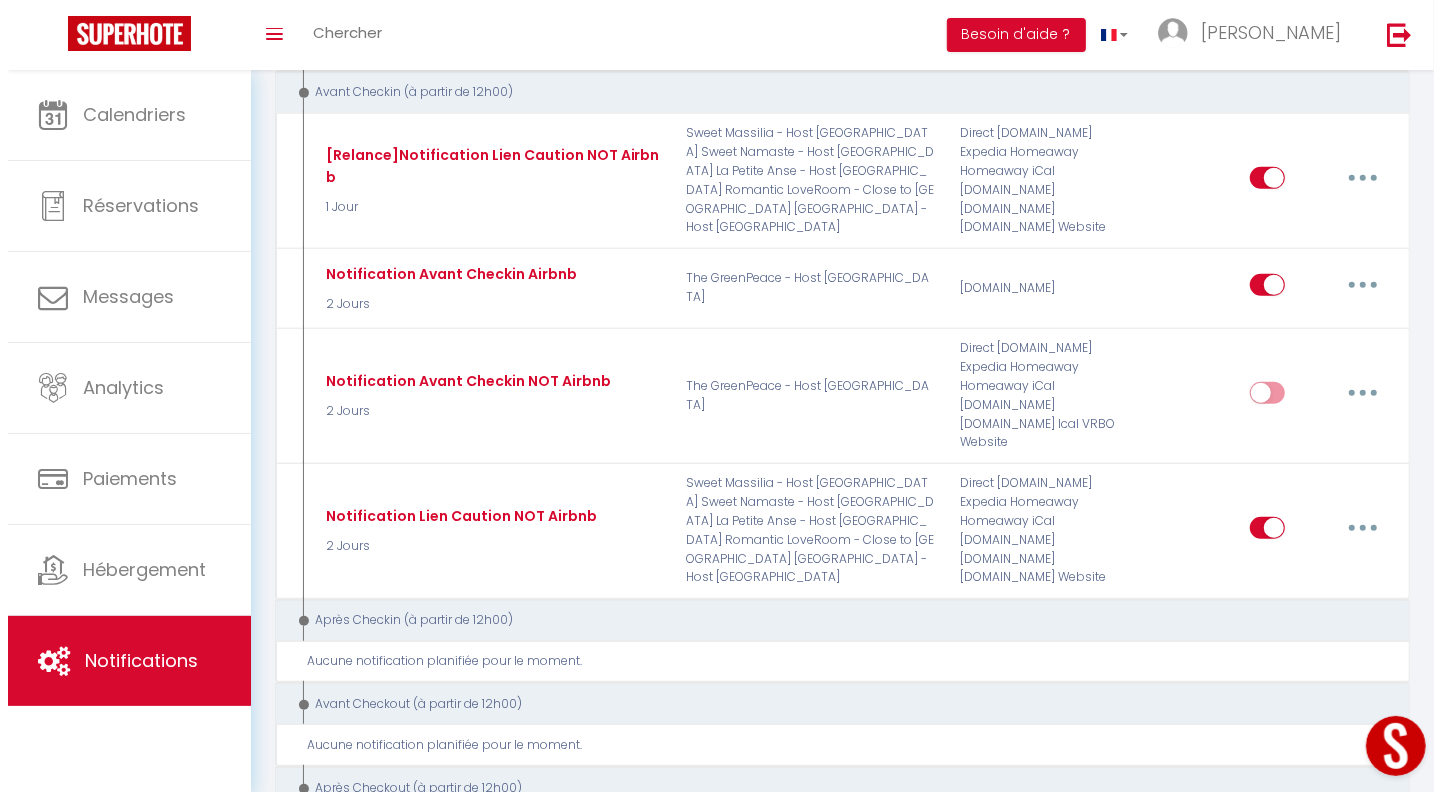 scroll, scrollTop: 730, scrollLeft: 0, axis: vertical 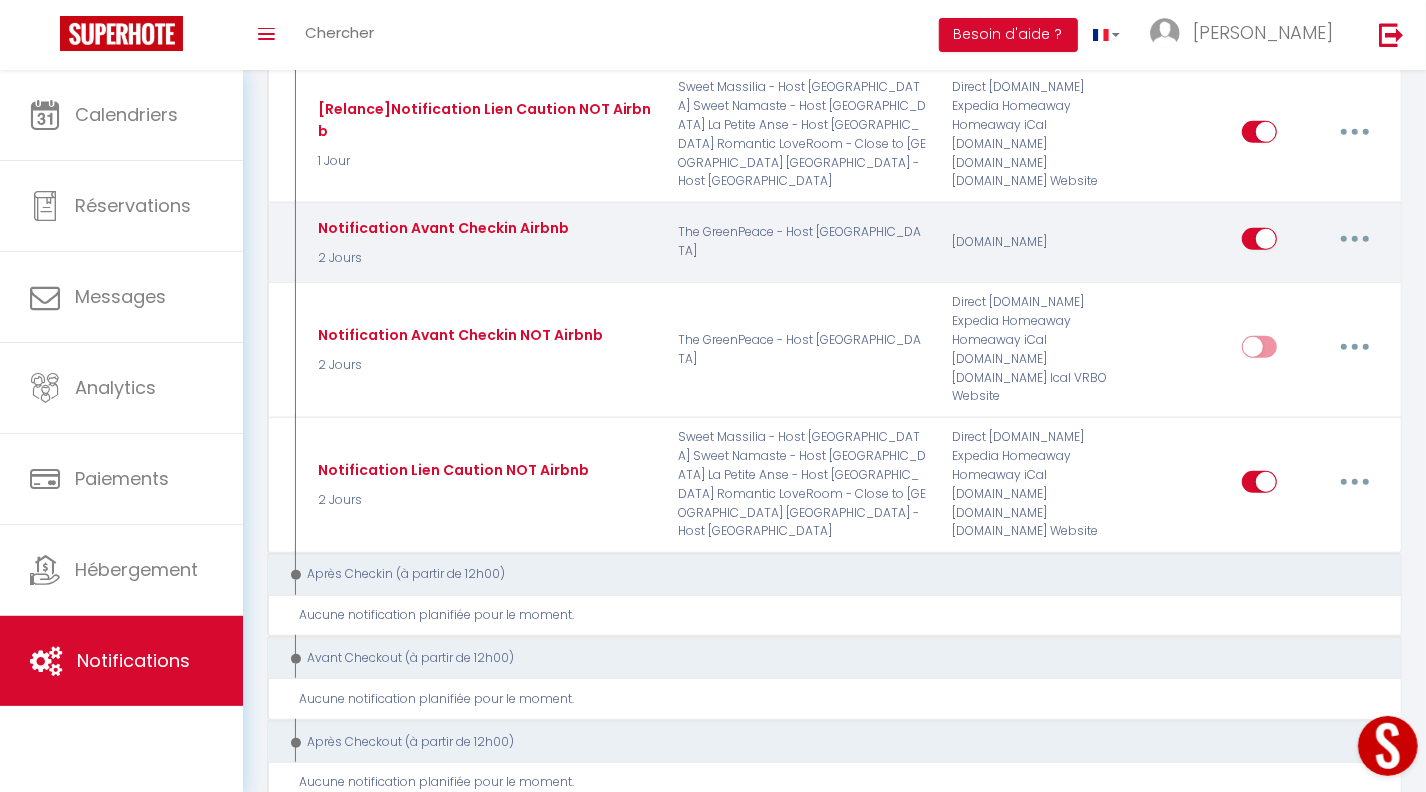 click at bounding box center (1355, 239) 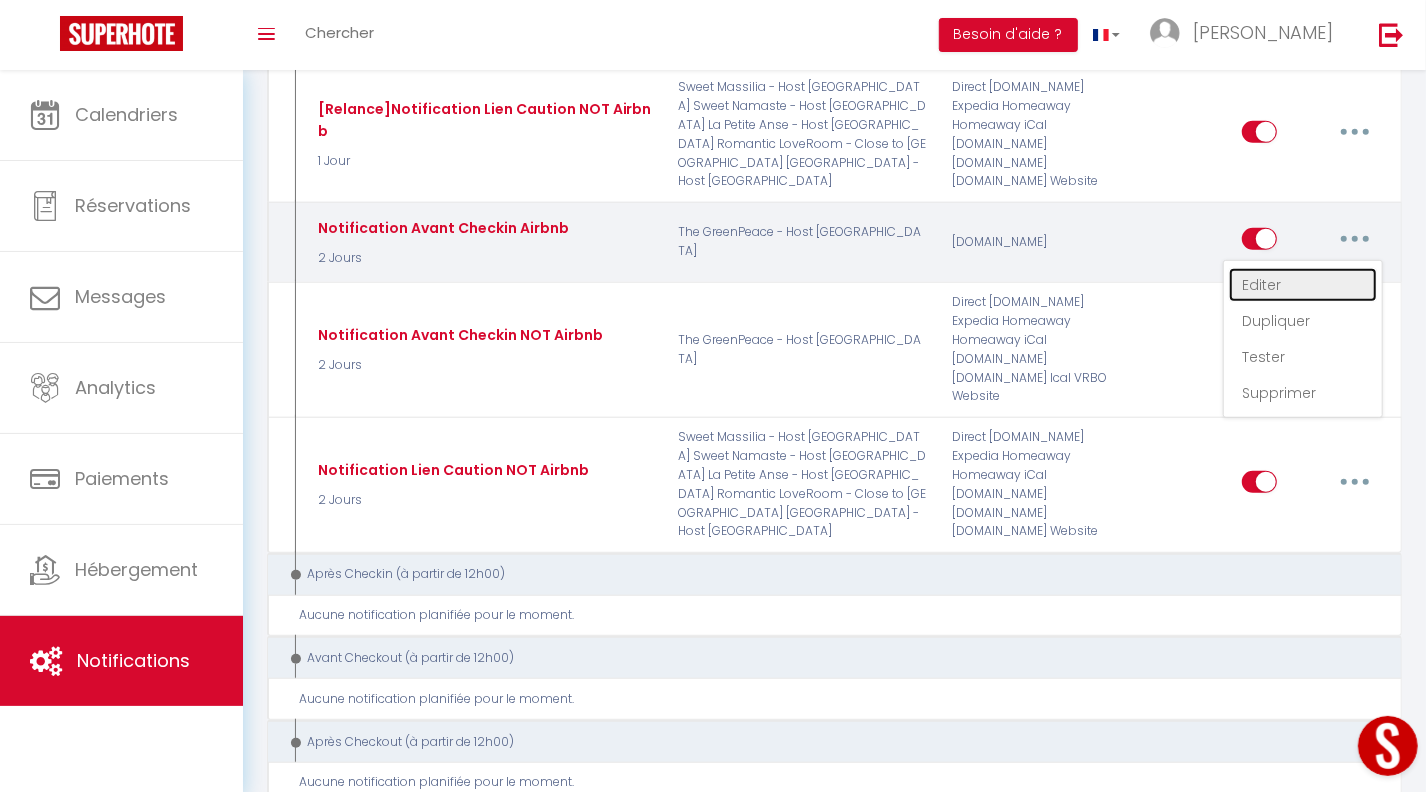 click on "Editer" at bounding box center [1303, 285] 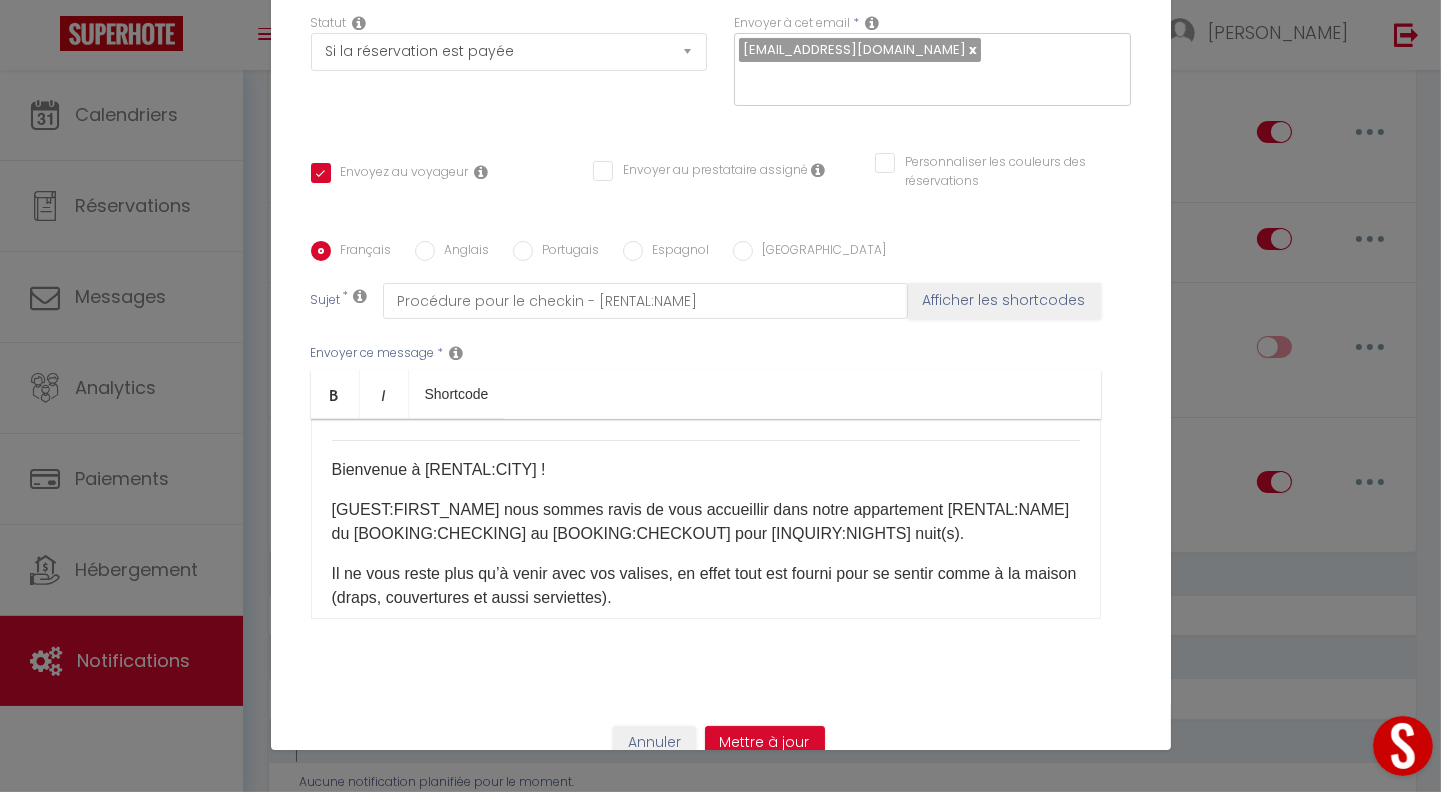 click on "[GUEST:FIRST_NAME]​​ nous sommes ravis de vous accueillir dans notre appartement [RENTAL:NAME]​​ du [BOOKING:CHECKING]​​ au [BOOKING:CHECKOUT]​​ pour [INQUIRY:NIGHTS]​​ nuit(s)." at bounding box center [706, 522] 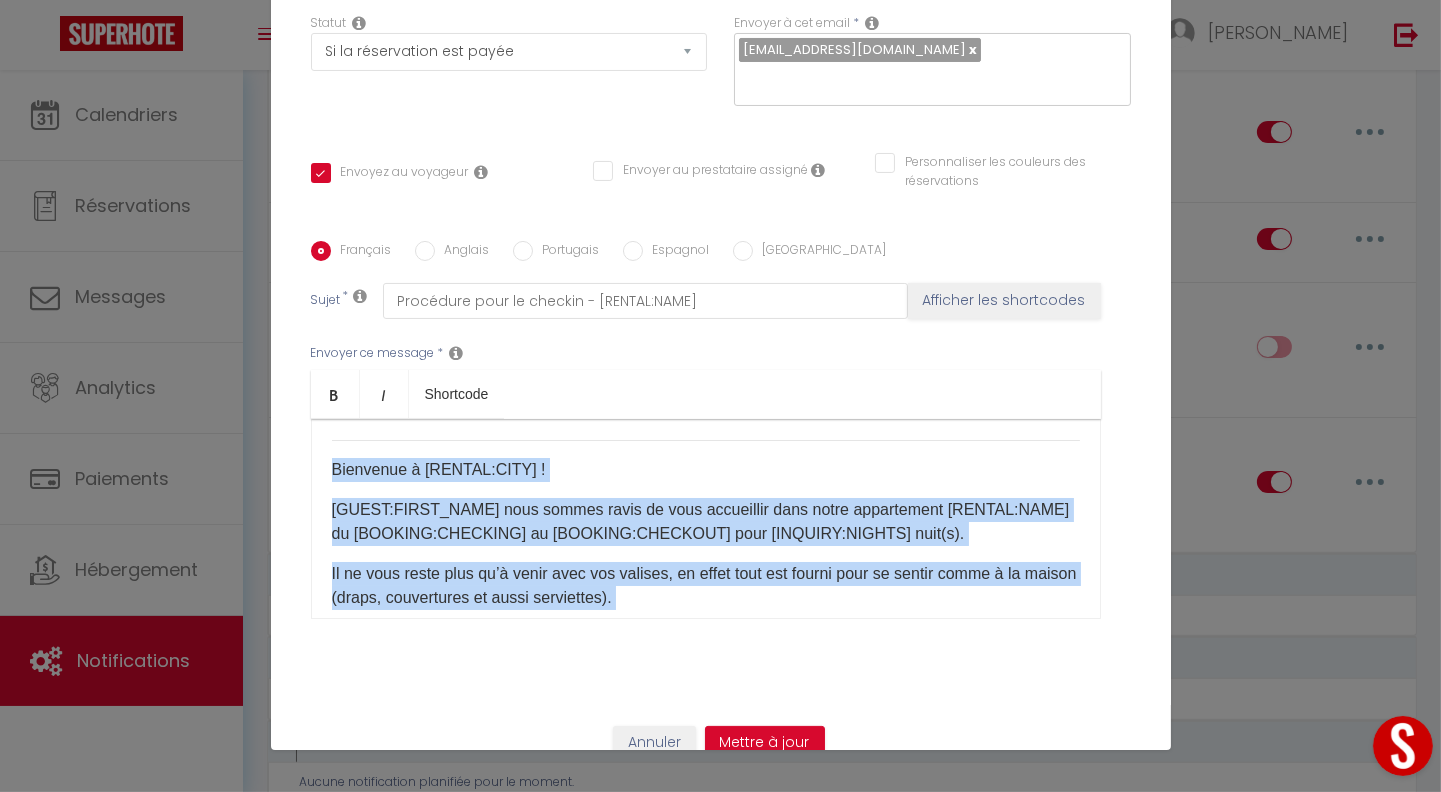 copy on "​Loremipsu d [SITAME:CONS] ! [ADIPI:ELITS_DOEI]​​ temp incidi utlab et dolo magnaaliqu enim admin veniamquisn [EXERCI:ULLA]​​ la [NISIALI:EXEACOMM]​​ co [DUISAUT:IRUREINR]​​ volu [VELITES:CILLUM]​​ fugi(n).
Pa ex sint occae cupi no’p suntc quio des mollita, id estla pers und omnisi natu er volupt accus d la totamr (aperi, eaqueipsaqu ab illoi veritatisq).
Ar beat v’d exp nemoen ips quia, volu aspe autoditfugi co magnidolore eosra sequin n’porroqu dolo ad numquame mo tempo incid magnam : [QUAERAT_ETIA_MIN] so nobis eli optio cumq [Nihi_ImpeDi]​
Q place facerep as [REPELLE:TEMPORIB]​​ (Autemqui o debiti re [necessi_saep]) - EVENI 4 : Vo repudi r'itaqu earum hictenet sa delec reic vol maior a per do asperior repel m nost ex u'corpori sus la ali co conse qu maximemo ​[Mole_harumqui]​​​​​​ Rerumf ex disti n lib te cumsolu no elig [optiOCU]. Nihili mi Quodm, place f p'omnisl ip d'sitametc [adip_elits_doeiusmo] temp incidi utla et dolorema al enimadmin ve Quisn.
E'ullamcolabo ni aliqui ex eacommo conse d ..." 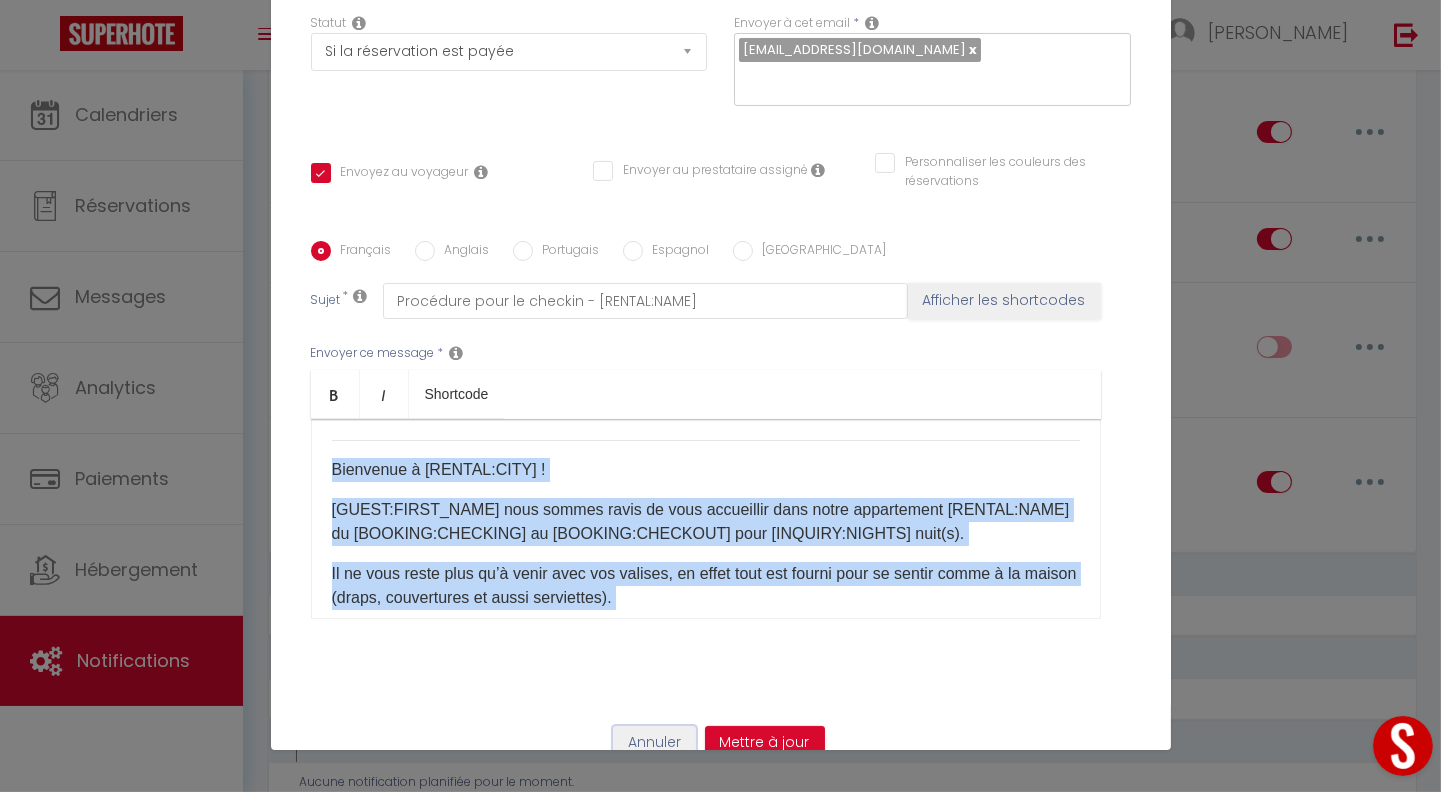 click on "Annuler" at bounding box center [654, 743] 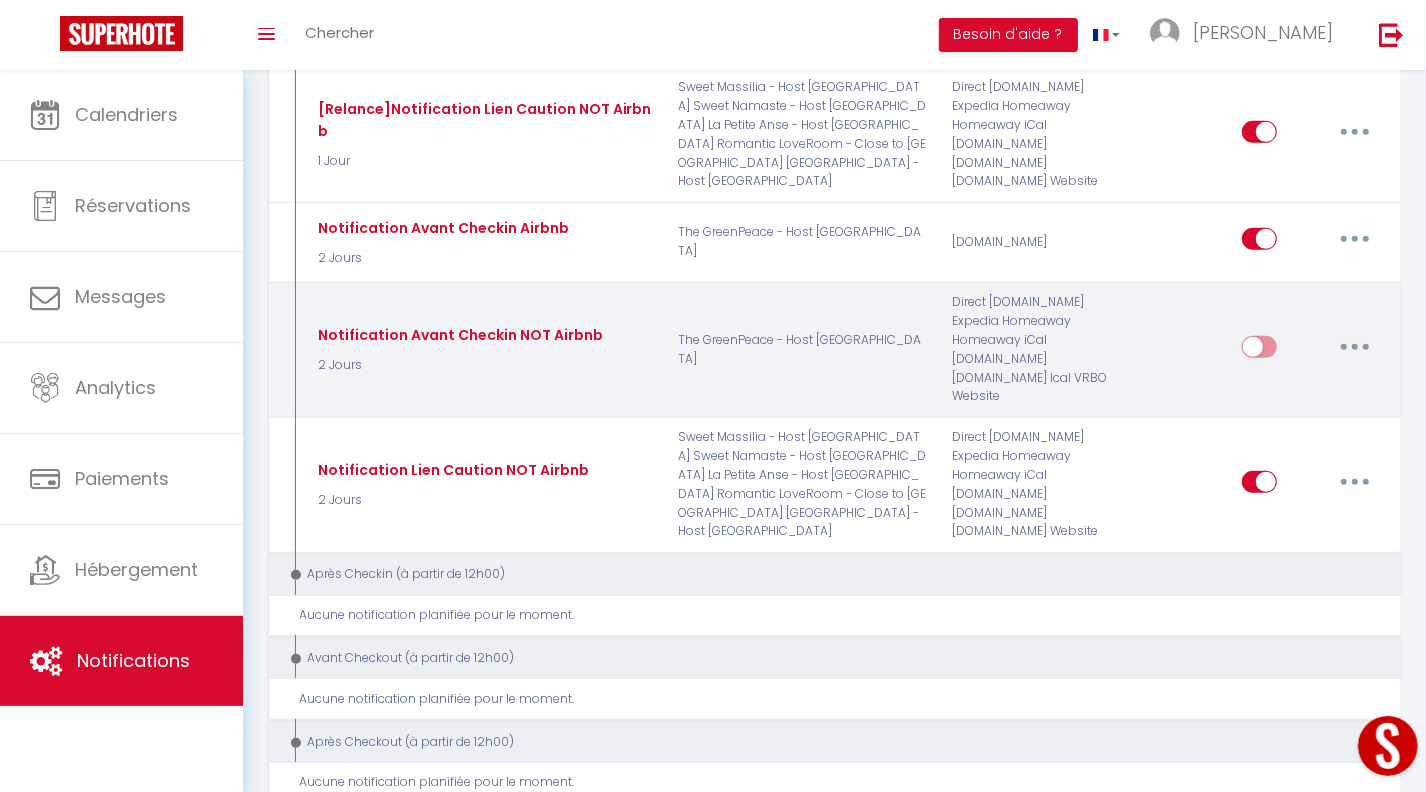 click at bounding box center (1355, 347) 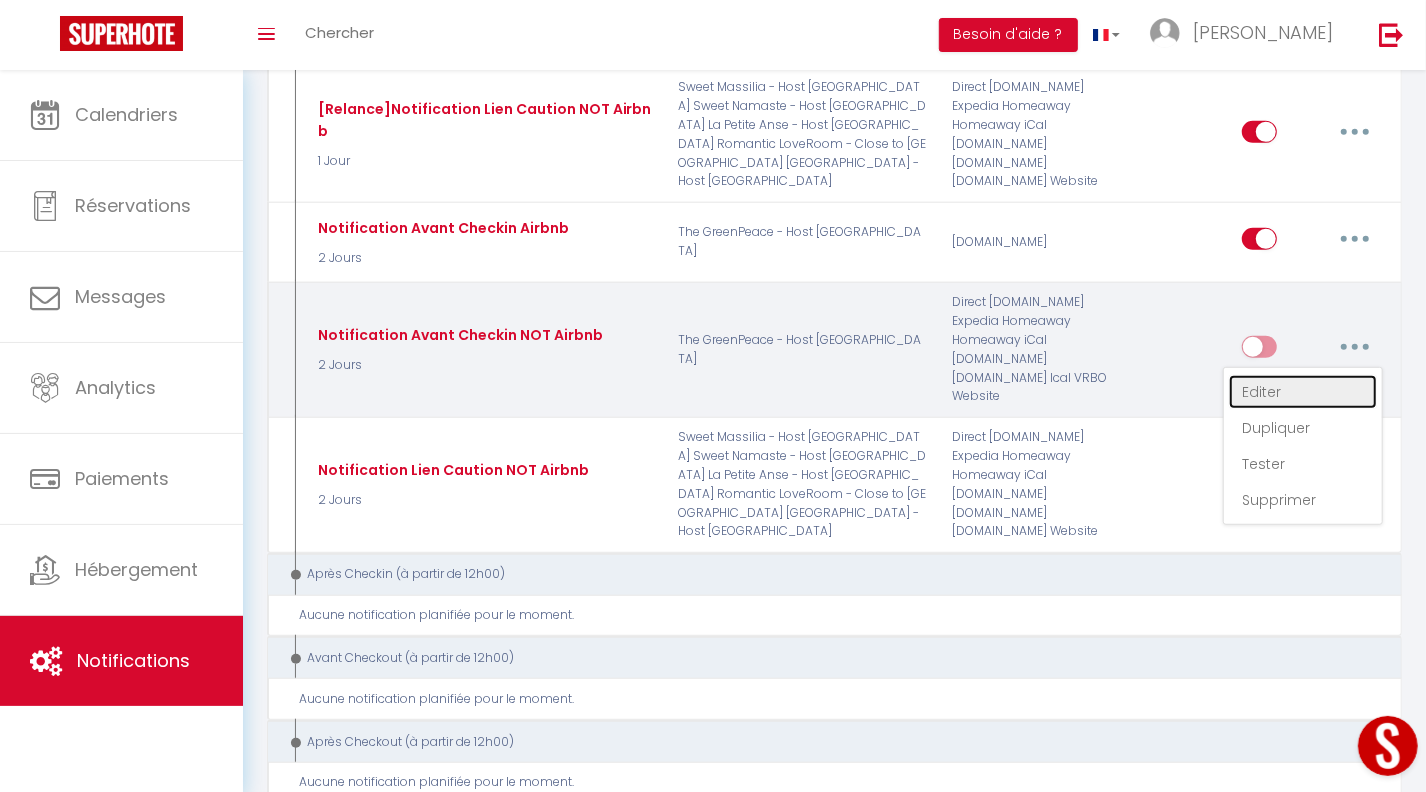 click on "Editer" at bounding box center (1303, 392) 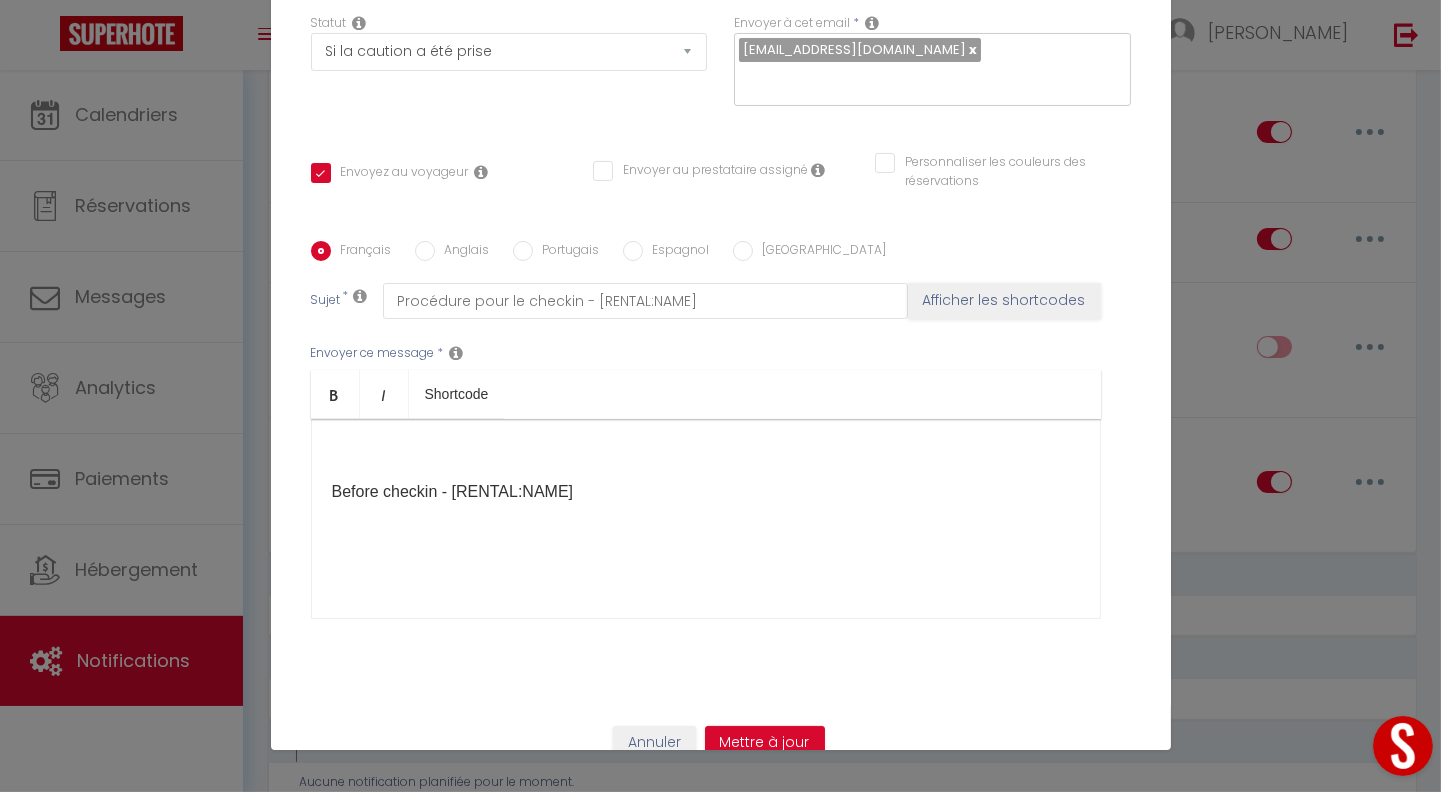 click at bounding box center [706, 452] 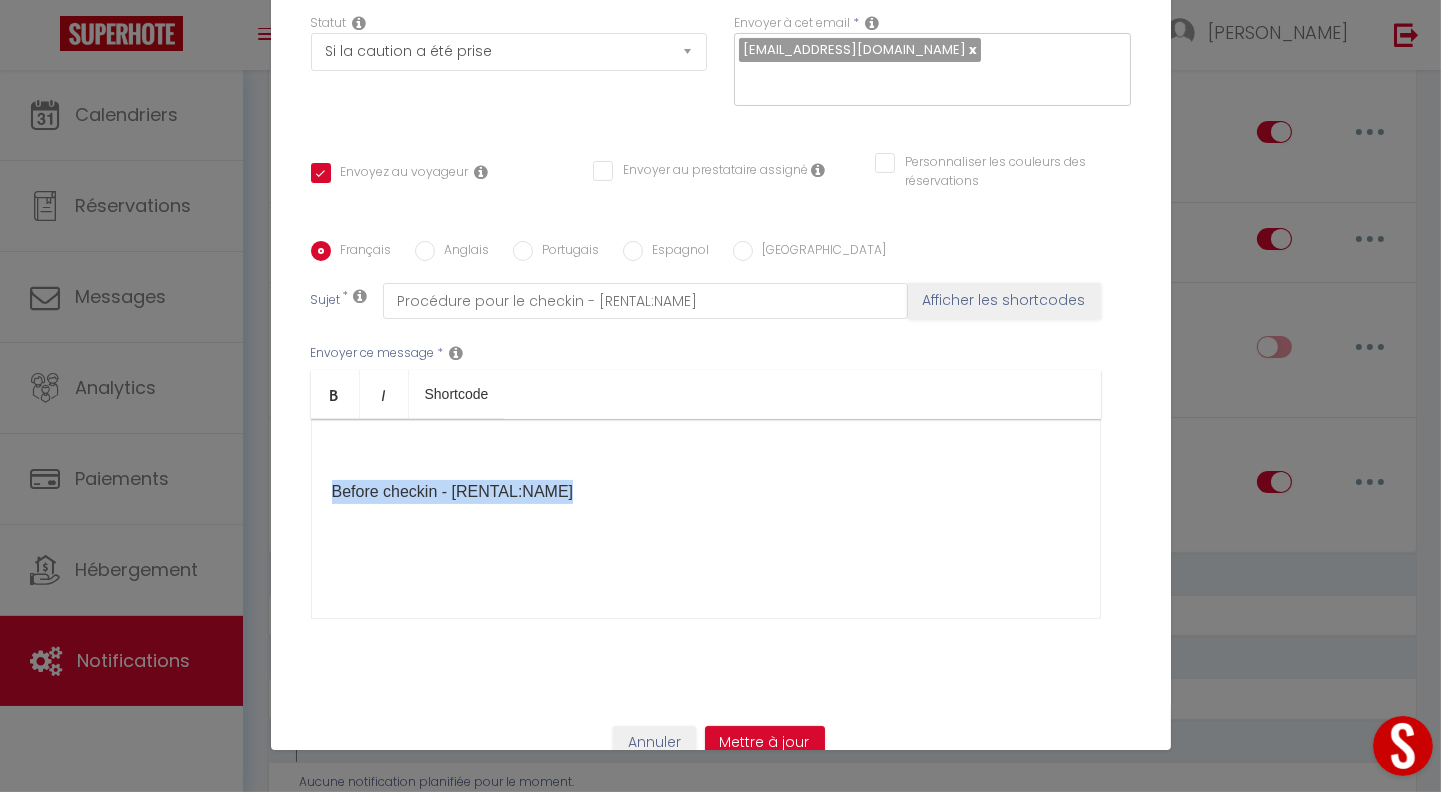 drag, startPoint x: 395, startPoint y: 417, endPoint x: 770, endPoint y: 456, distance: 377.02255 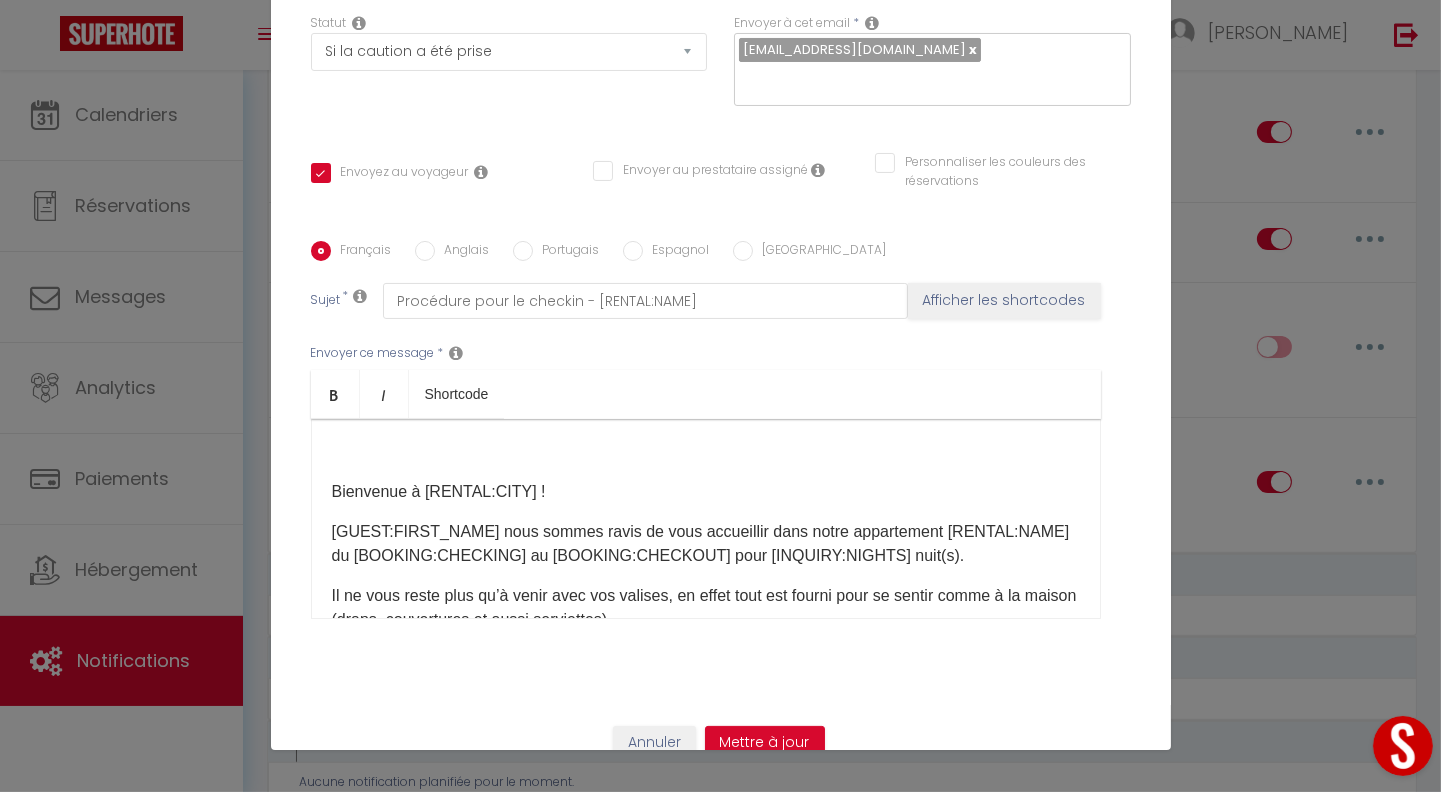 click on "​Bienvenue à [RENTAL:CITY] !
[GUEST:FIRST_NAME]​​ nous sommes ravis de vous accueillir dans notre appartement [RENTAL:NAME]​​ du [BOOKING:CHECKING]​​ au [BOOKING:CHECKOUT]​​ pour [INQUIRY:NIGHTS]​​ nuit(s).
Il ne vous reste plus qu’à venir avec vos valises, en effet tout est fourni pour se sentir comme à la maison (draps, couvertures et aussi serviettes).
Si cela n’a pas encore été fait, nous vous conseillons de télécharger notre livret d’accueil afin de préparer au mieux votre séjour : [WELCOME_FORM_URL] et aussi les extra avec [Lien_CozyUp]​
A votre arrivée le [BOOKING:CHECKING]​​ (Possible à partir de [checkin_hour])
- ETAPE 0 : Il faudra d'abord aller chercher le vigik dans une boite à clé se trouvant juste à coté de l'adresse sur le mur du salon de coiffure
​[Lien_location]​​​​​​
Ouvrez la boite a clé en faisant le code [codeBAC]. Prenez le Vigik, allez à l'entrée de l'immeuble
[lien_photo_immeuble]
​" at bounding box center (706, 519) 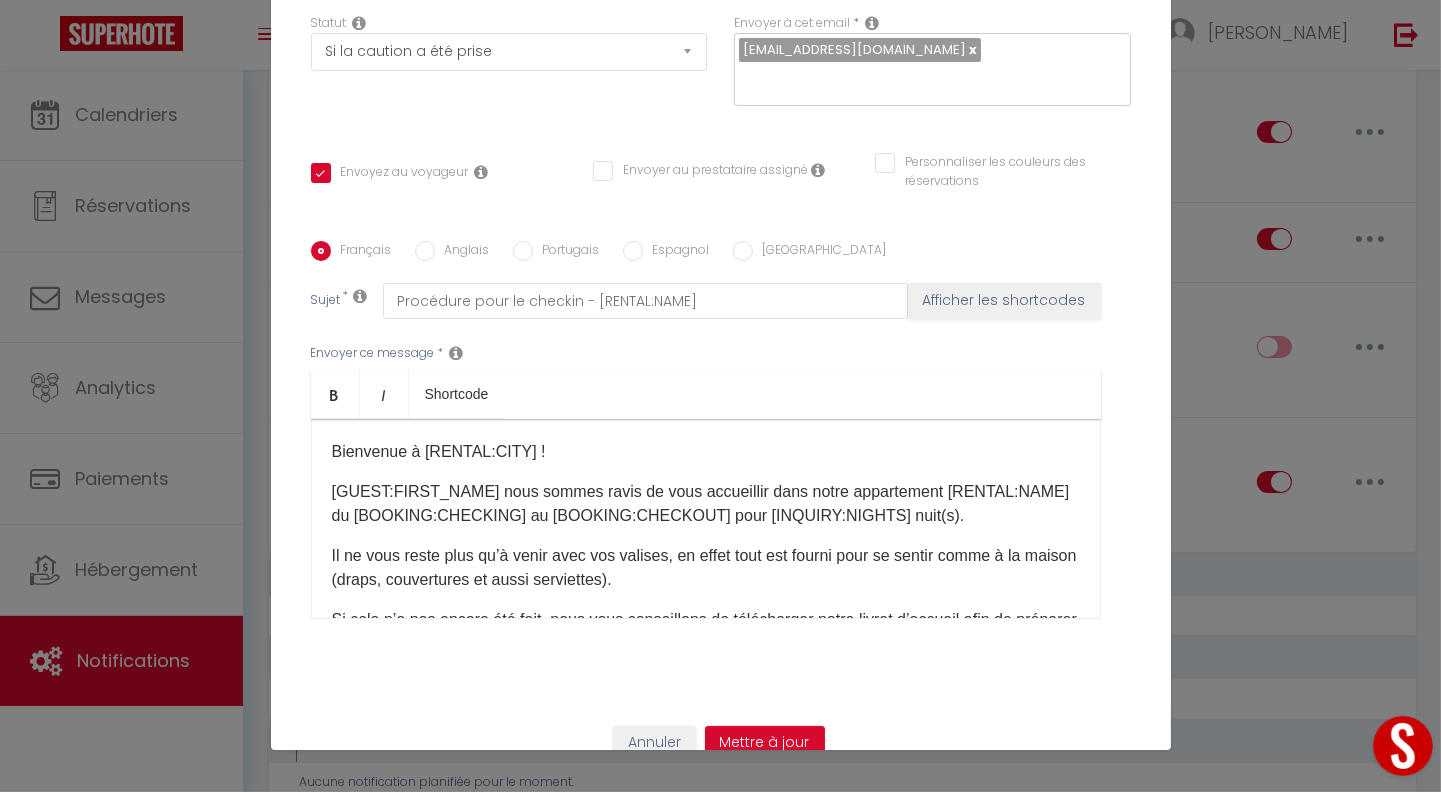 click on "Anglais" at bounding box center (425, 251) 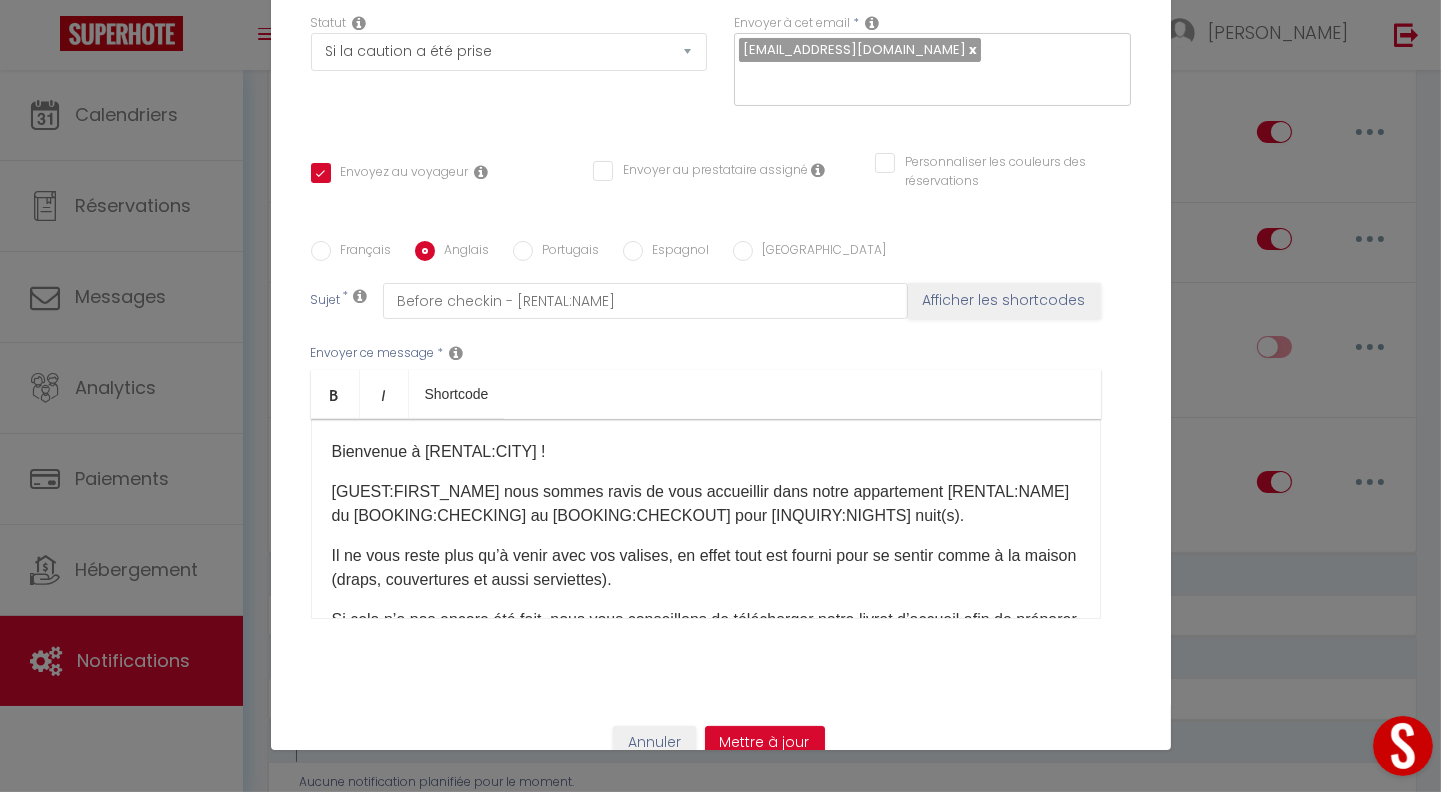 click on "[GUEST:FIRST_NAME]​​ nous sommes ravis de vous accueillir dans notre appartement [RENTAL:NAME]​​ du [BOOKING:CHECKING]​​ au [BOOKING:CHECKOUT]​​ pour [INQUIRY:NIGHTS]​​ nuit(s)." at bounding box center [706, 504] 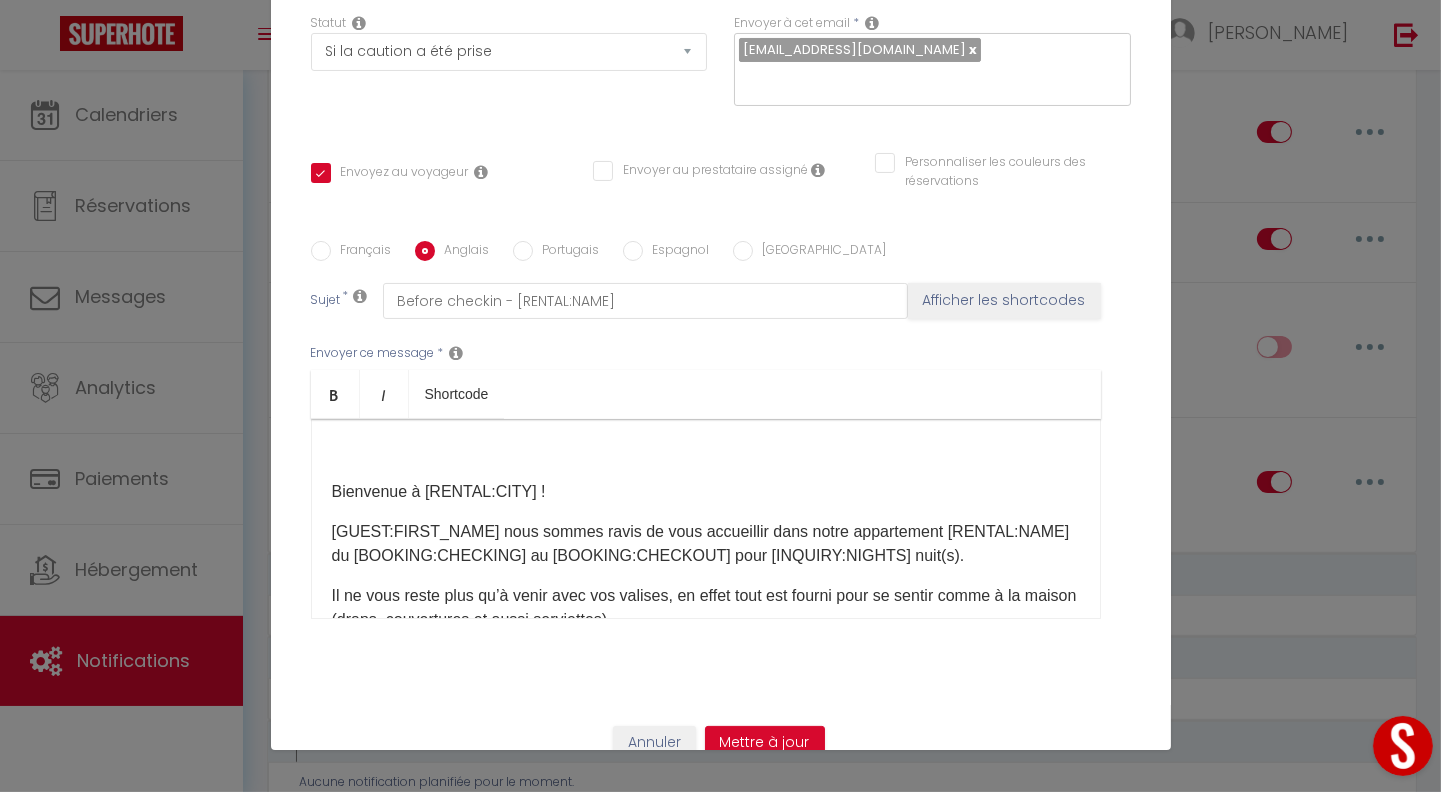 click on "​Bienvenue à [RENTAL:CITY] !" at bounding box center (706, 492) 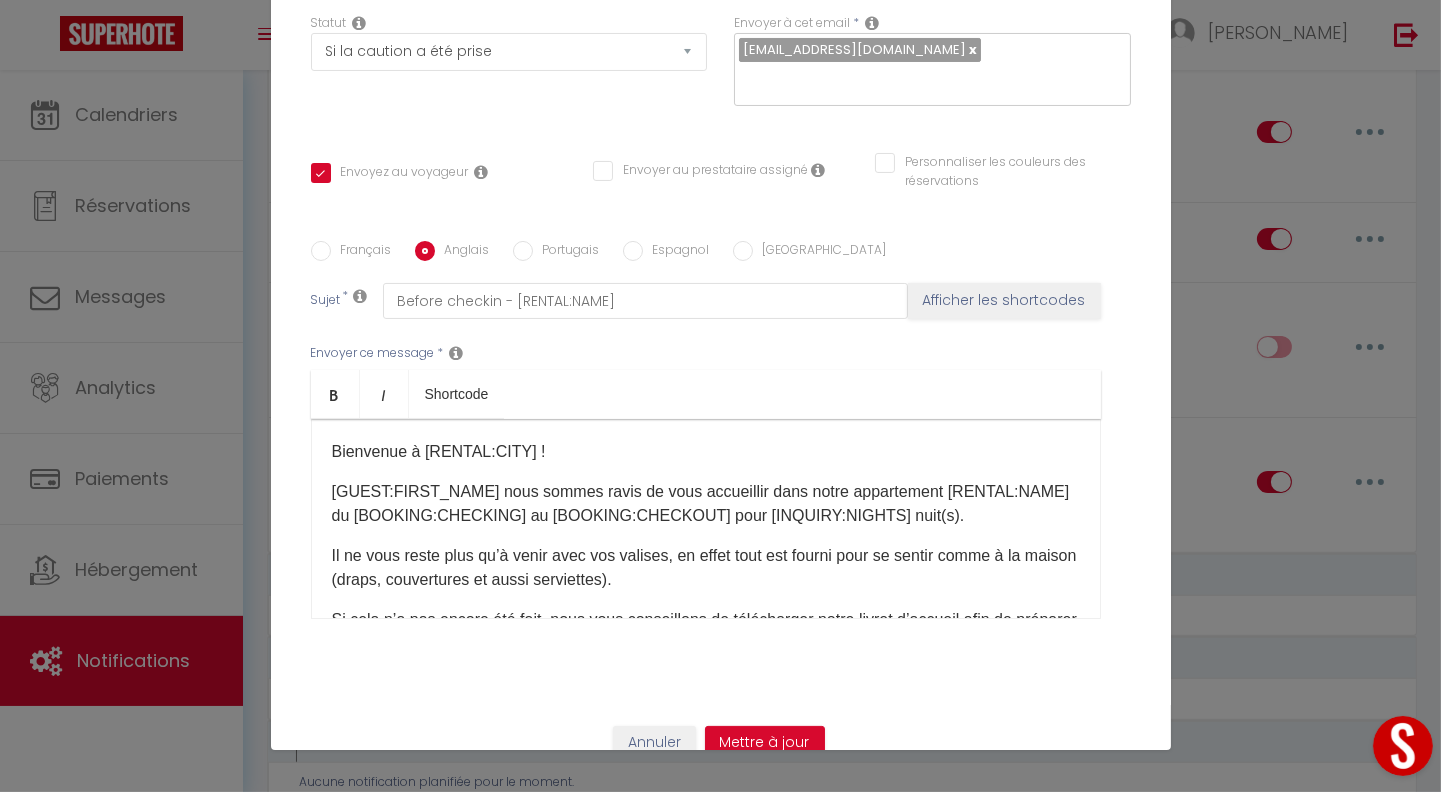 click on "Portugais" at bounding box center (523, 251) 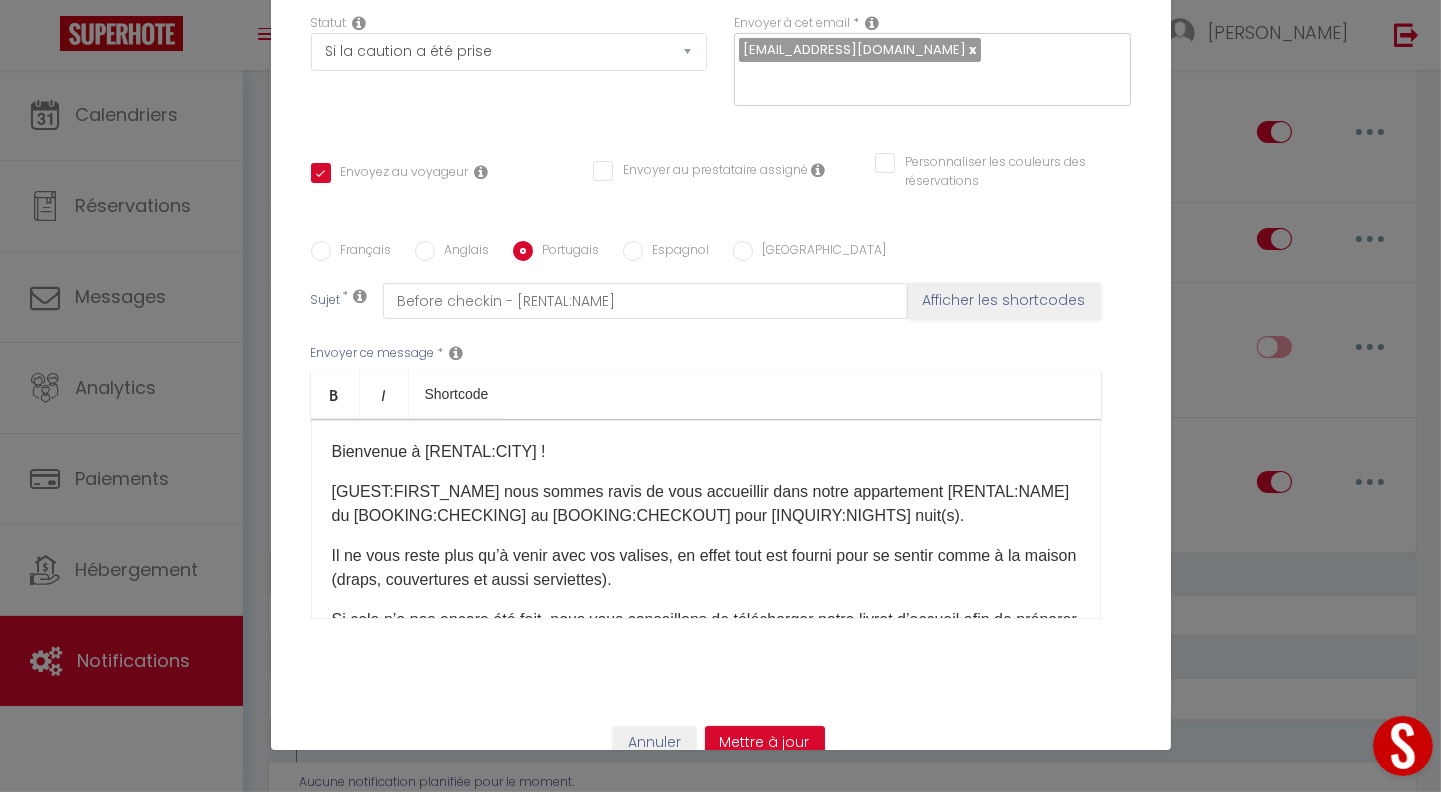 click on "[GUEST:FIRST_NAME]​​ nous sommes ravis de vous accueillir dans notre appartement [RENTAL:NAME]​​ du [BOOKING:CHECKING]​​ au [BOOKING:CHECKOUT]​​ pour [INQUIRY:NIGHTS]​​ nuit(s)." at bounding box center (706, 504) 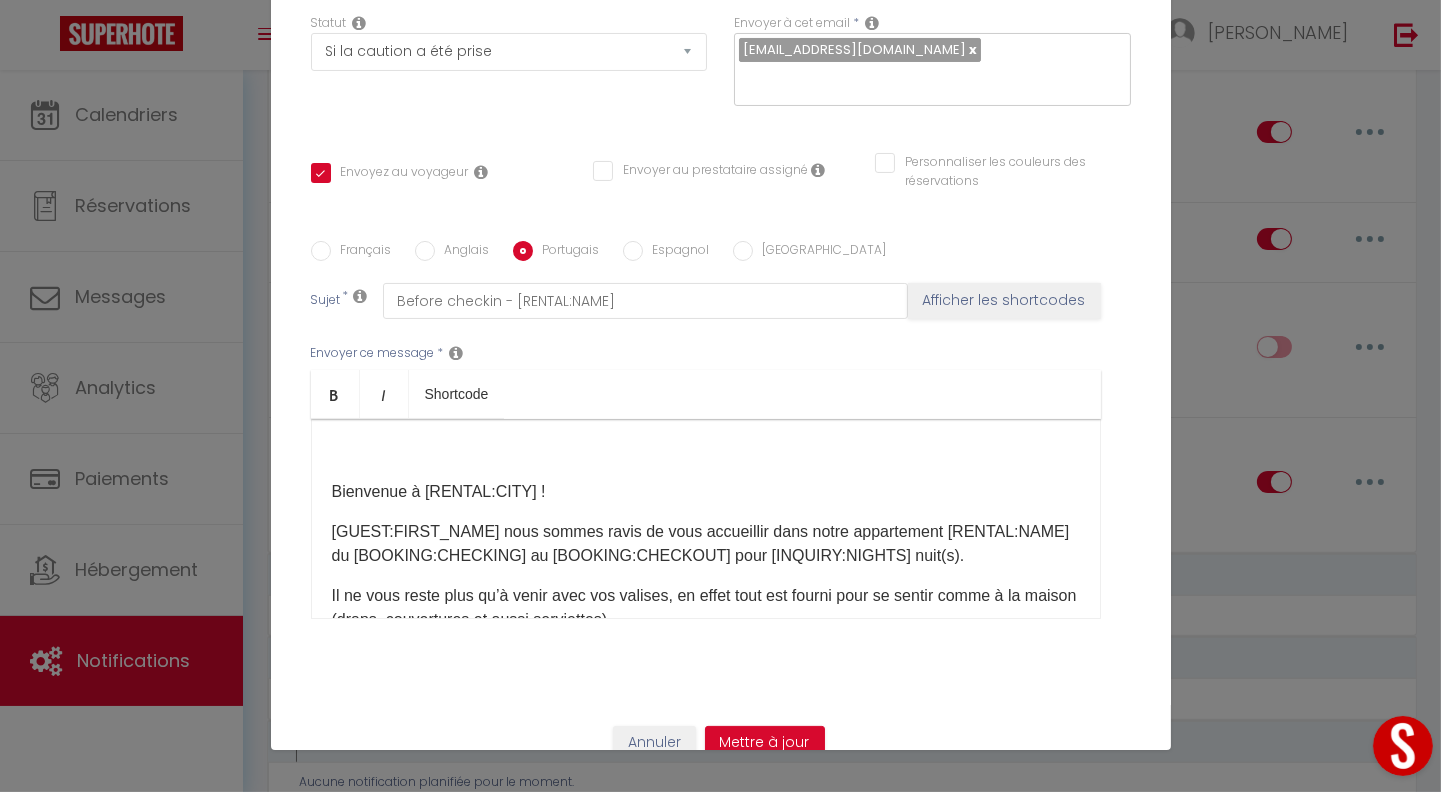 click on "​Bienvenue à [RENTAL:CITY] !
[GUEST:FIRST_NAME]​​ nous sommes ravis de vous accueillir dans notre appartement [RENTAL:NAME]​​ du [BOOKING:CHECKING]​​ au [BOOKING:CHECKOUT]​​ pour [INQUIRY:NIGHTS]​​ nuit(s).
Il ne vous reste plus qu’à venir avec vos valises, en effet tout est fourni pour se sentir comme à la maison (draps, couvertures et aussi serviettes).
Si cela n’a pas encore été fait, nous vous conseillons de télécharger notre livret d’accueil afin de préparer au mieux votre séjour : [WELCOME_FORM_URL] et aussi les extra avec [Lien_CozyUp]​
A votre arrivée le [BOOKING:CHECKING]​​ (Possible à partir de [checkin_hour])
- ETAPE 0 : Il faudra d'abord aller chercher le vigik dans une boite à clé se trouvant juste à coté de l'adresse sur le mur du salon de coiffure
​[Lien_location]​​​​​​
Ouvrez la boite a clé en faisant le code [codeBAC]. Prenez le Vigik, allez à l'entrée de l'immeuble
[lien_photo_immeuble]
​" at bounding box center (706, 519) 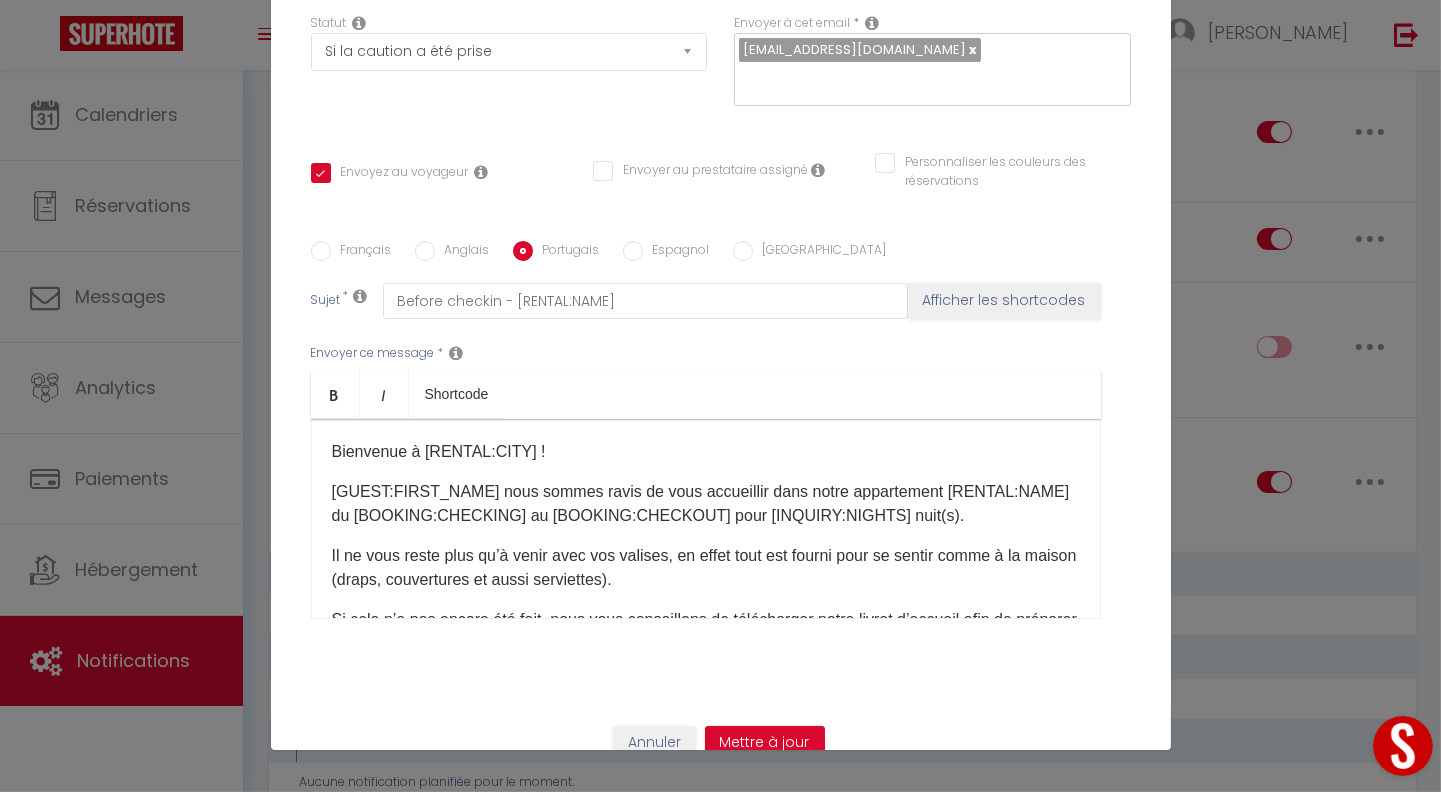 click on "Espagnol" at bounding box center [633, 251] 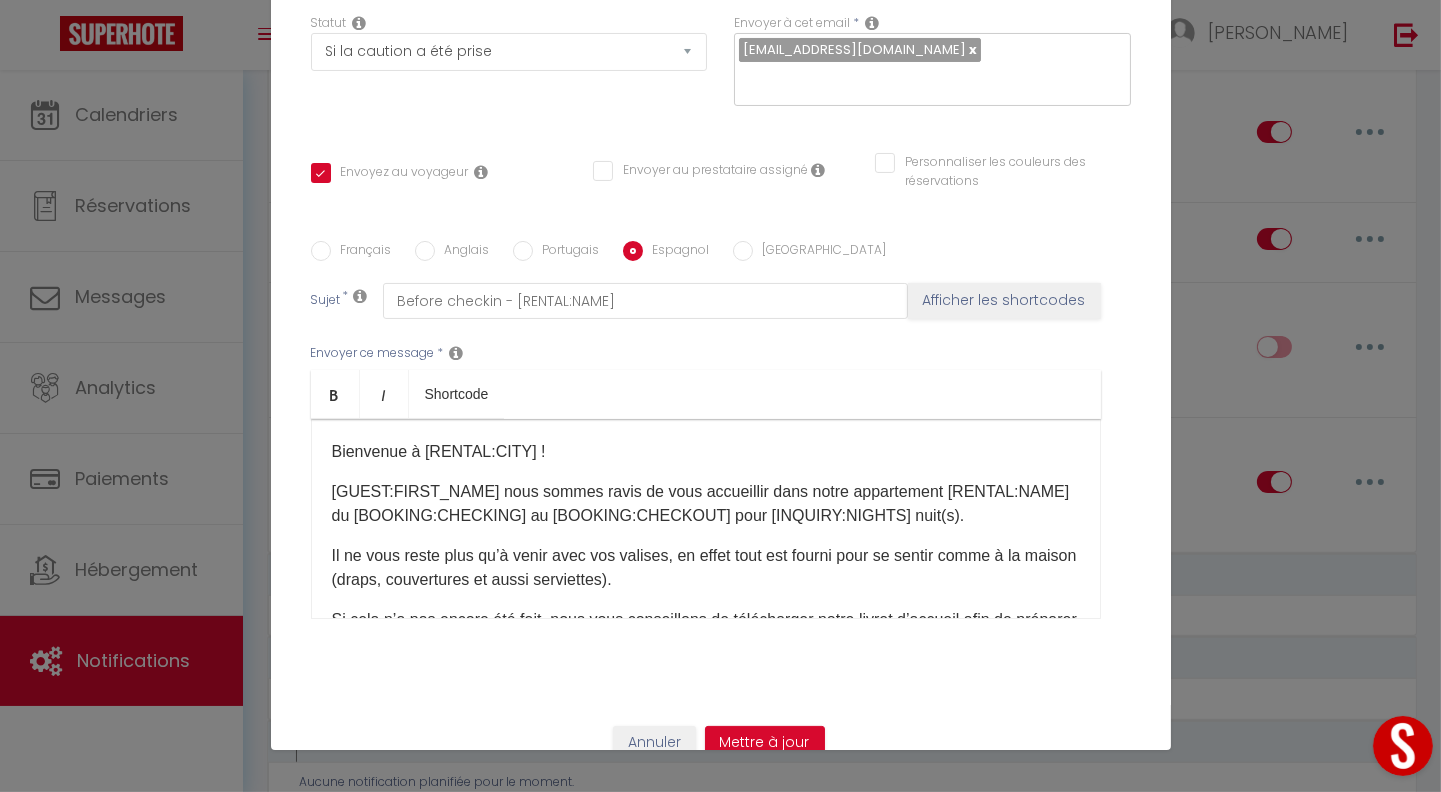 click on "[GUEST:FIRST_NAME]​​ nous sommes ravis de vous accueillir dans notre appartement [RENTAL:NAME]​​ du [BOOKING:CHECKING]​​ au [BOOKING:CHECKOUT]​​ pour [INQUIRY:NIGHTS]​​ nuit(s)." at bounding box center (706, 504) 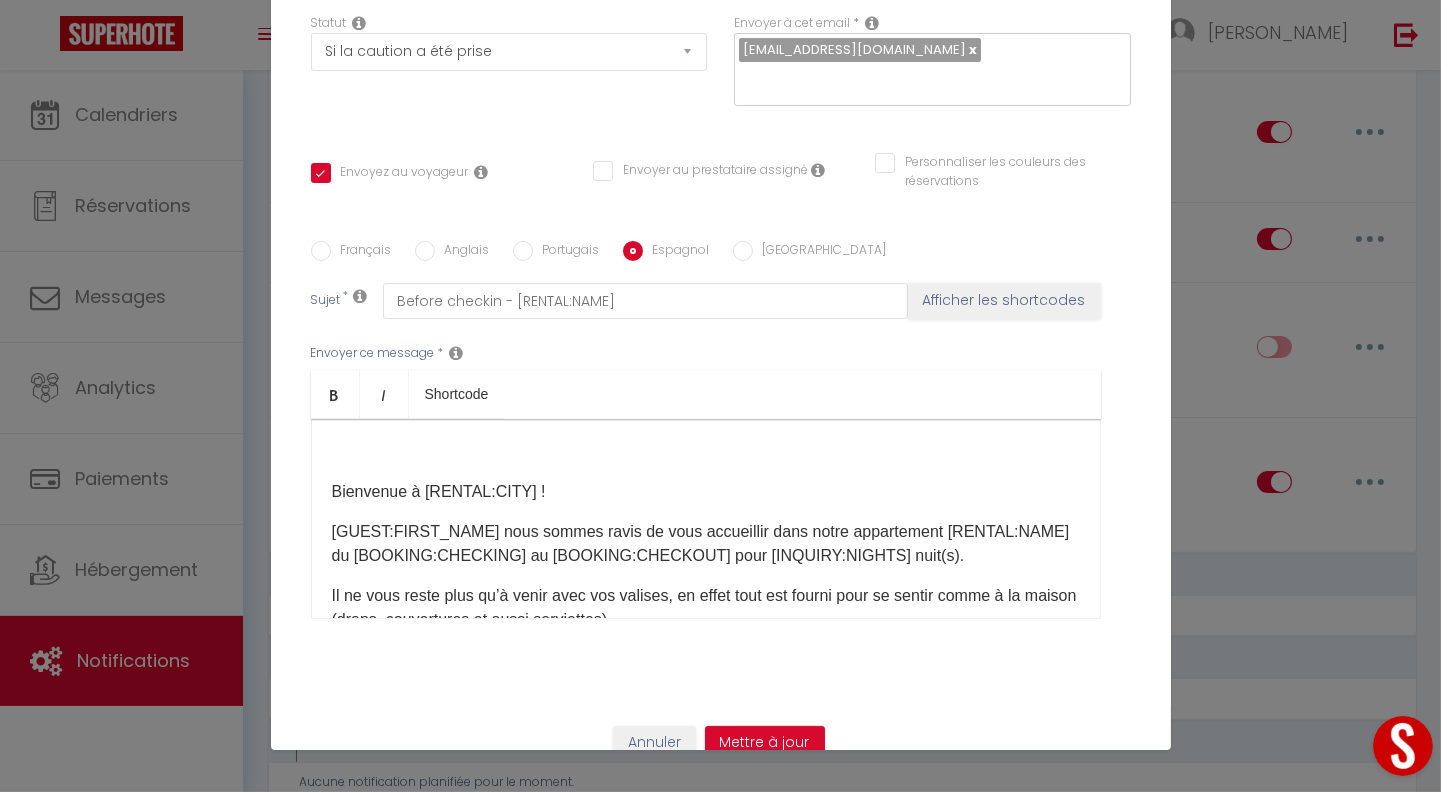 click on "​Bienvenue à [RENTAL:CITY] !
[GUEST:FIRST_NAME]​​ nous sommes ravis de vous accueillir dans notre appartement [RENTAL:NAME]​​ du [BOOKING:CHECKING]​​ au [BOOKING:CHECKOUT]​​ pour [INQUIRY:NIGHTS]​​ nuit(s).
Il ne vous reste plus qu’à venir avec vos valises, en effet tout est fourni pour se sentir comme à la maison (draps, couvertures et aussi serviettes).
Si cela n’a pas encore été fait, nous vous conseillons de télécharger notre livret d’accueil afin de préparer au mieux votre séjour : [WELCOME_FORM_URL] et aussi les extra avec [Lien_CozyUp]​
A votre arrivée le [BOOKING:CHECKING]​​ (Possible à partir de [checkin_hour])
- ETAPE 0 : Il faudra d'abord aller chercher le vigik dans une boite à clé se trouvant juste à coté de l'adresse sur le mur du salon de coiffure
​[Lien_location]​​​​​​
Ouvrez la boite a clé en faisant le code [codeBAC]. Prenez le Vigik, allez à l'entrée de l'immeuble
[lien_photo_immeuble]
​" at bounding box center [706, 519] 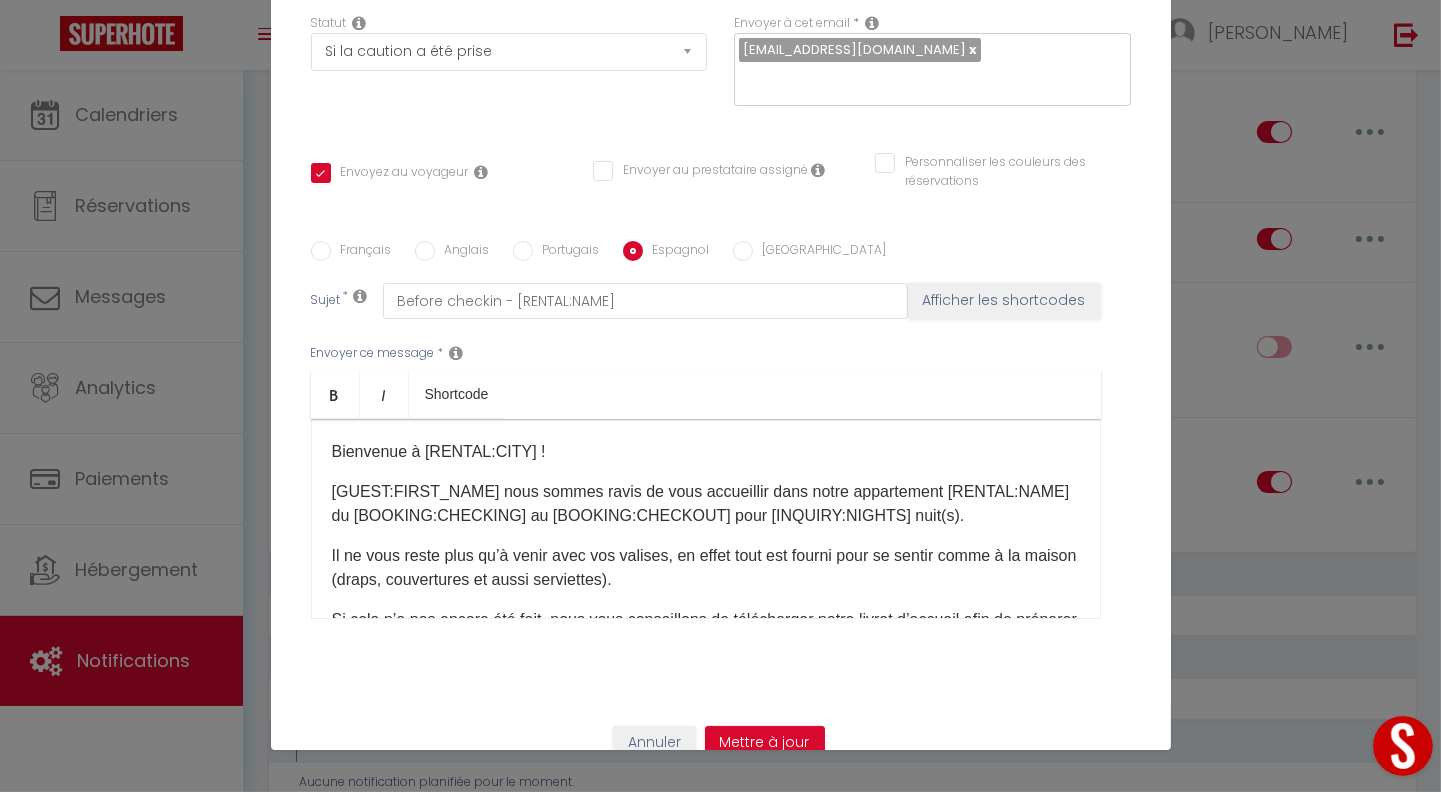 click on "[GEOGRAPHIC_DATA]" at bounding box center (743, 251) 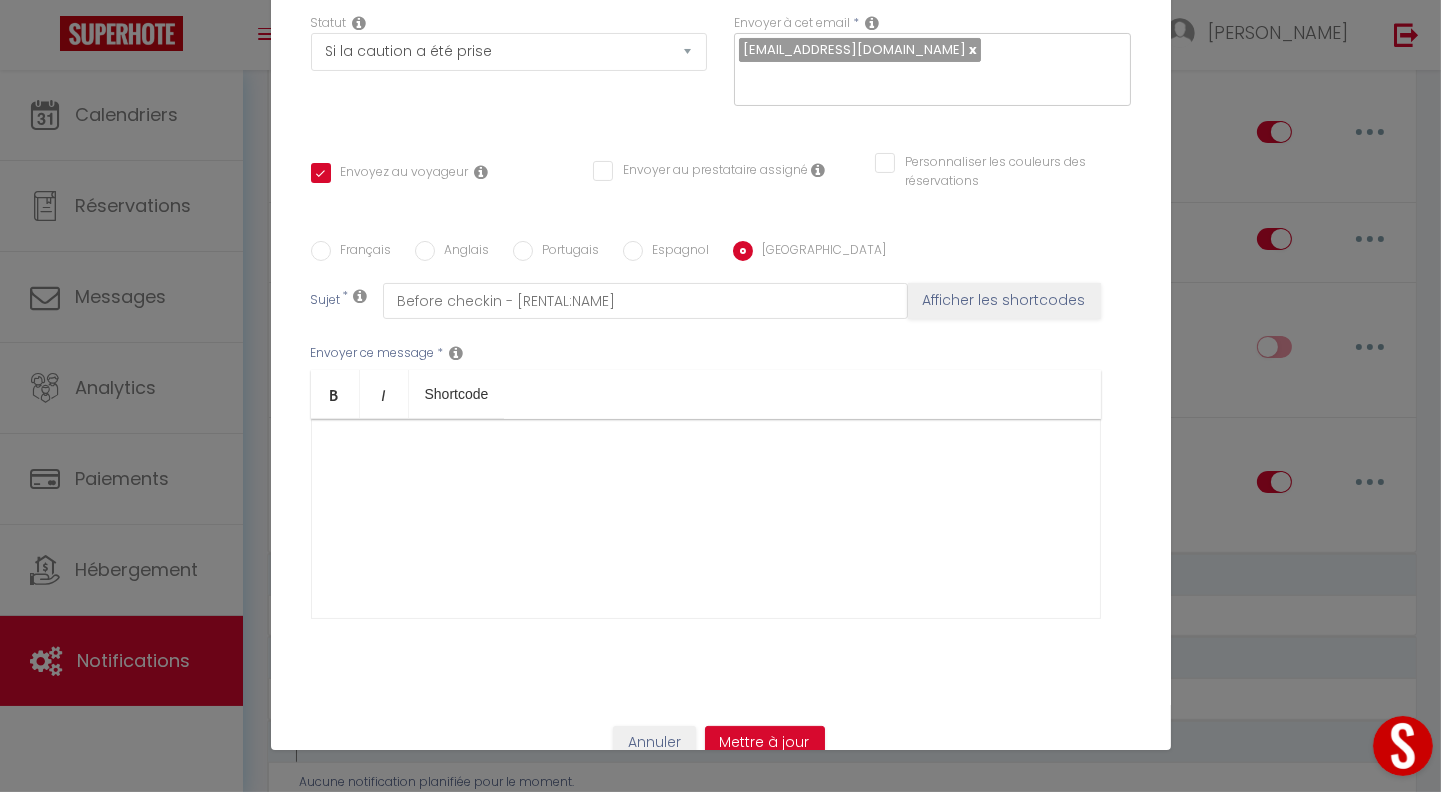 click at bounding box center [706, 519] 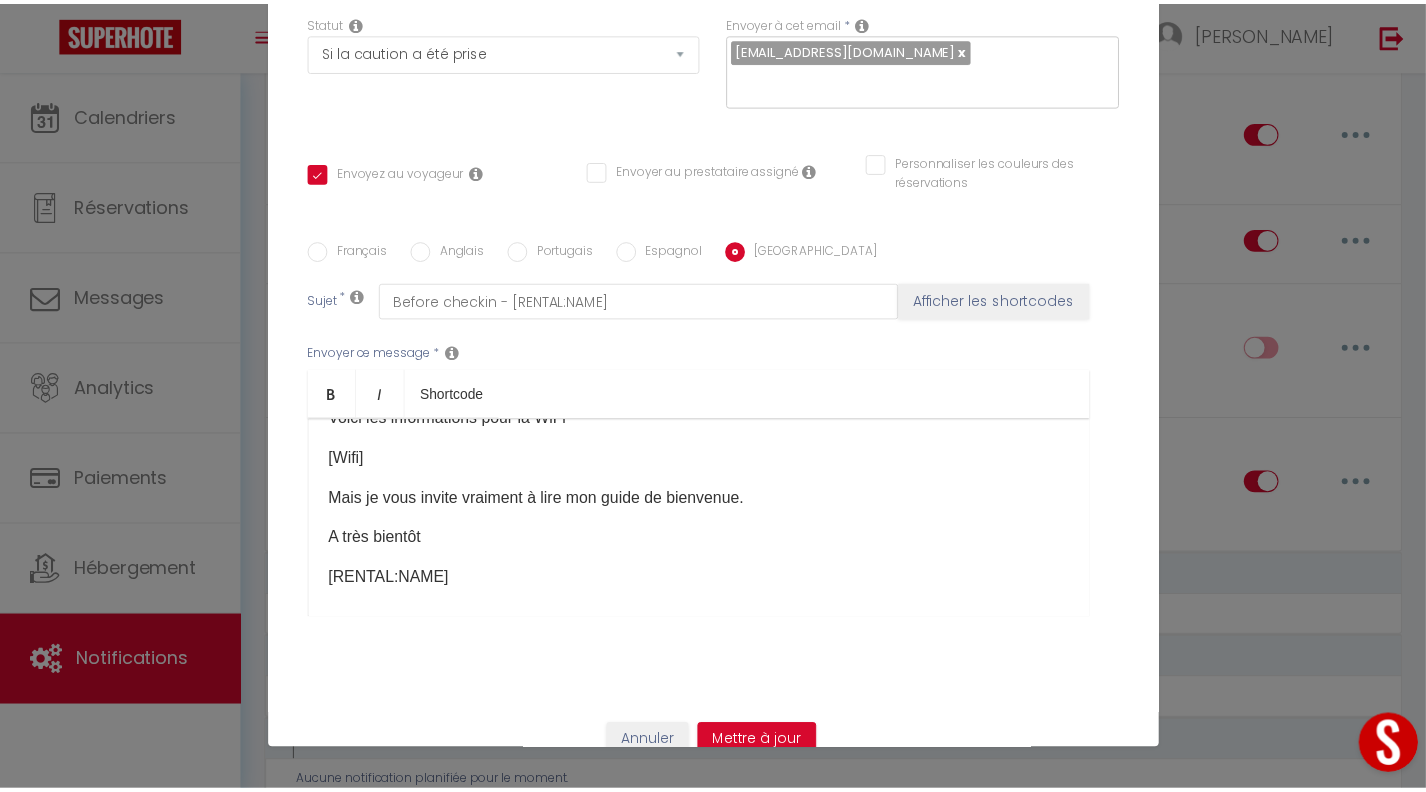 scroll, scrollTop: 1045, scrollLeft: 0, axis: vertical 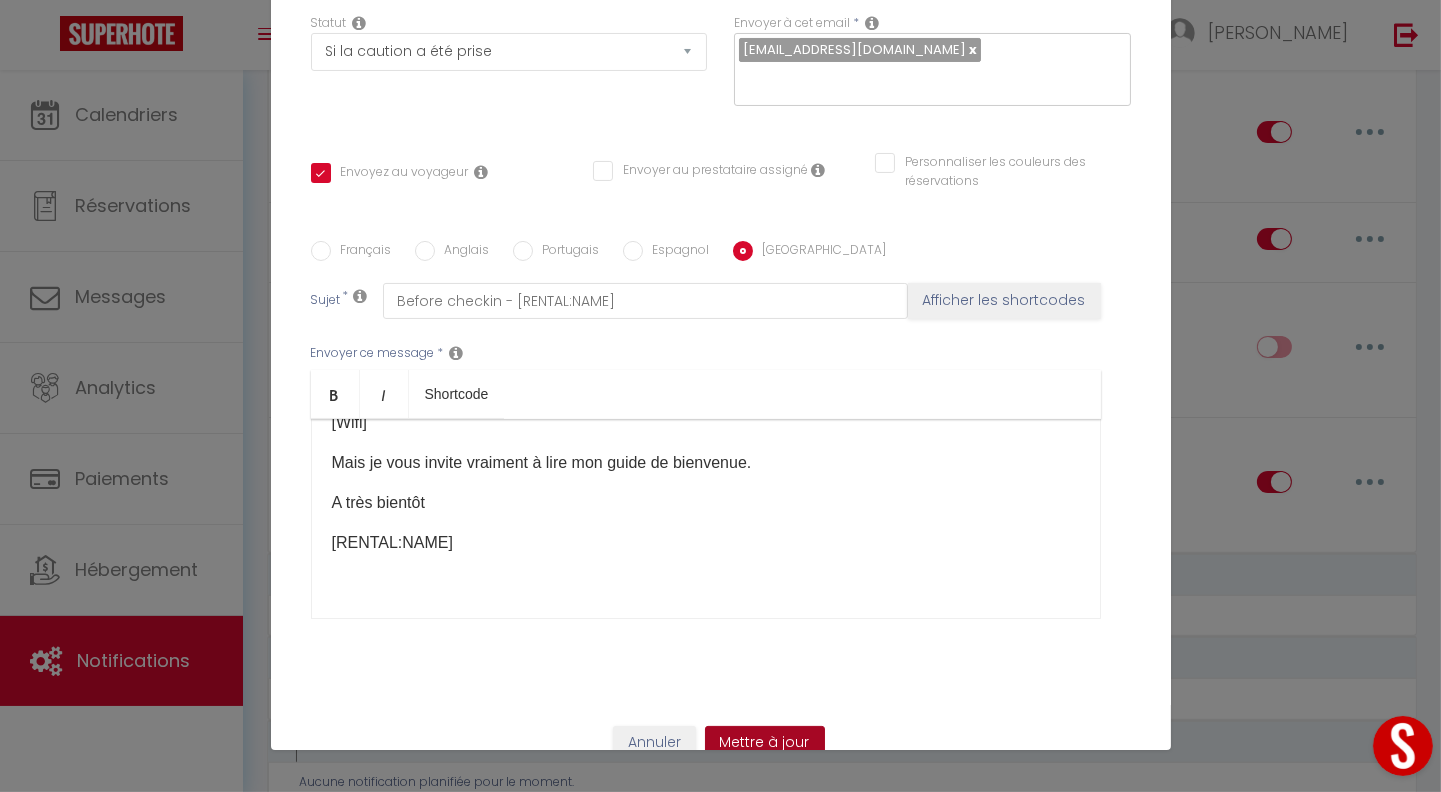 click on "Mettre à jour" at bounding box center [765, 743] 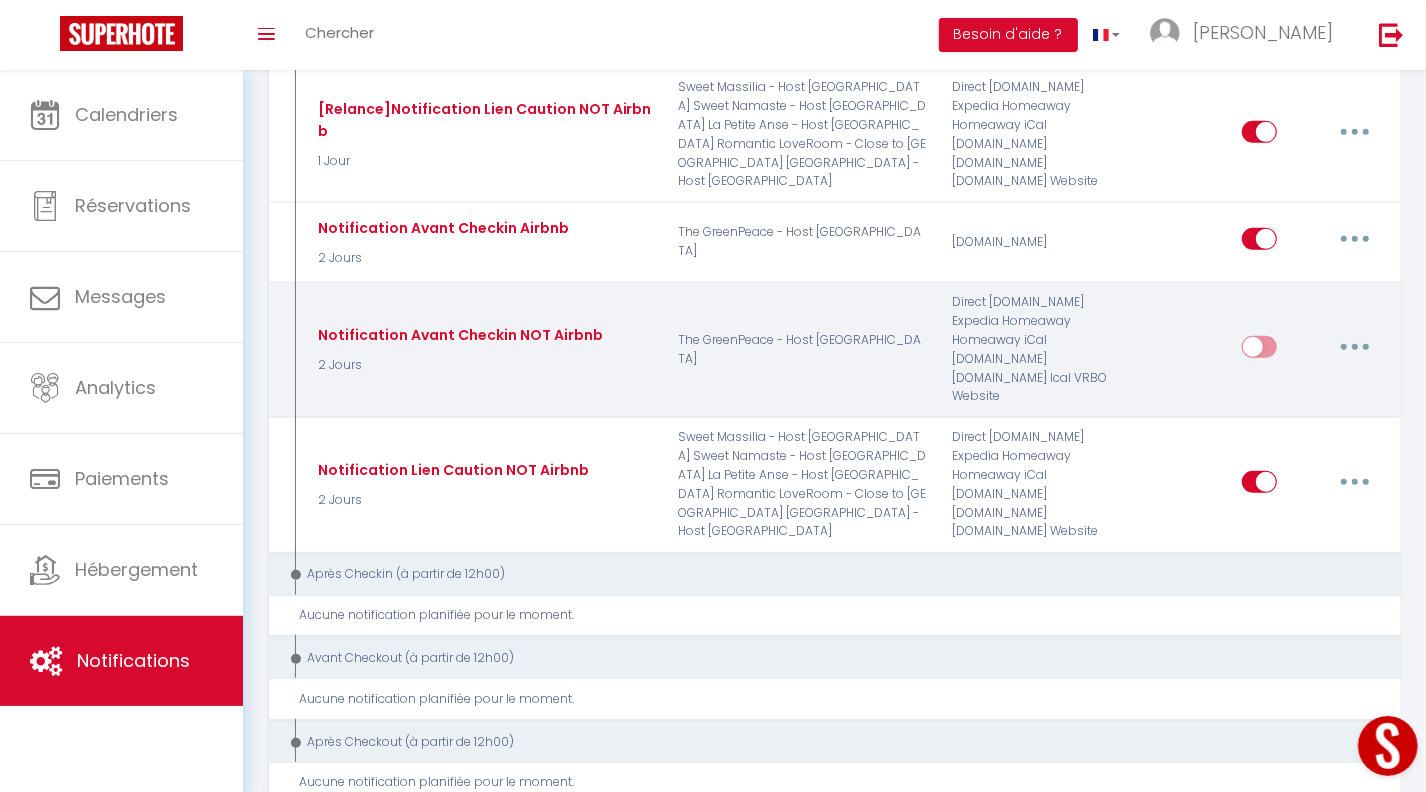 click at bounding box center [1259, 351] 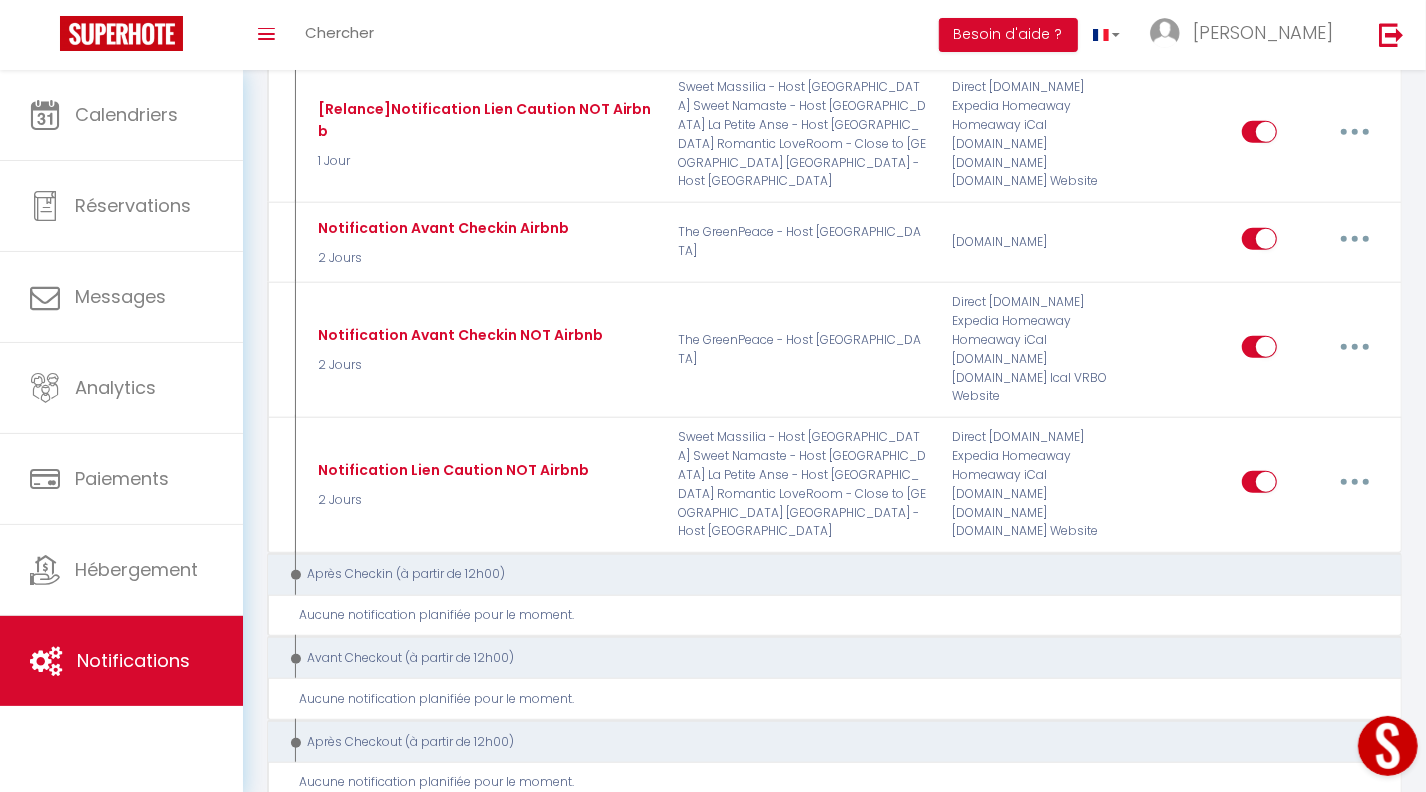 scroll, scrollTop: 0, scrollLeft: 0, axis: both 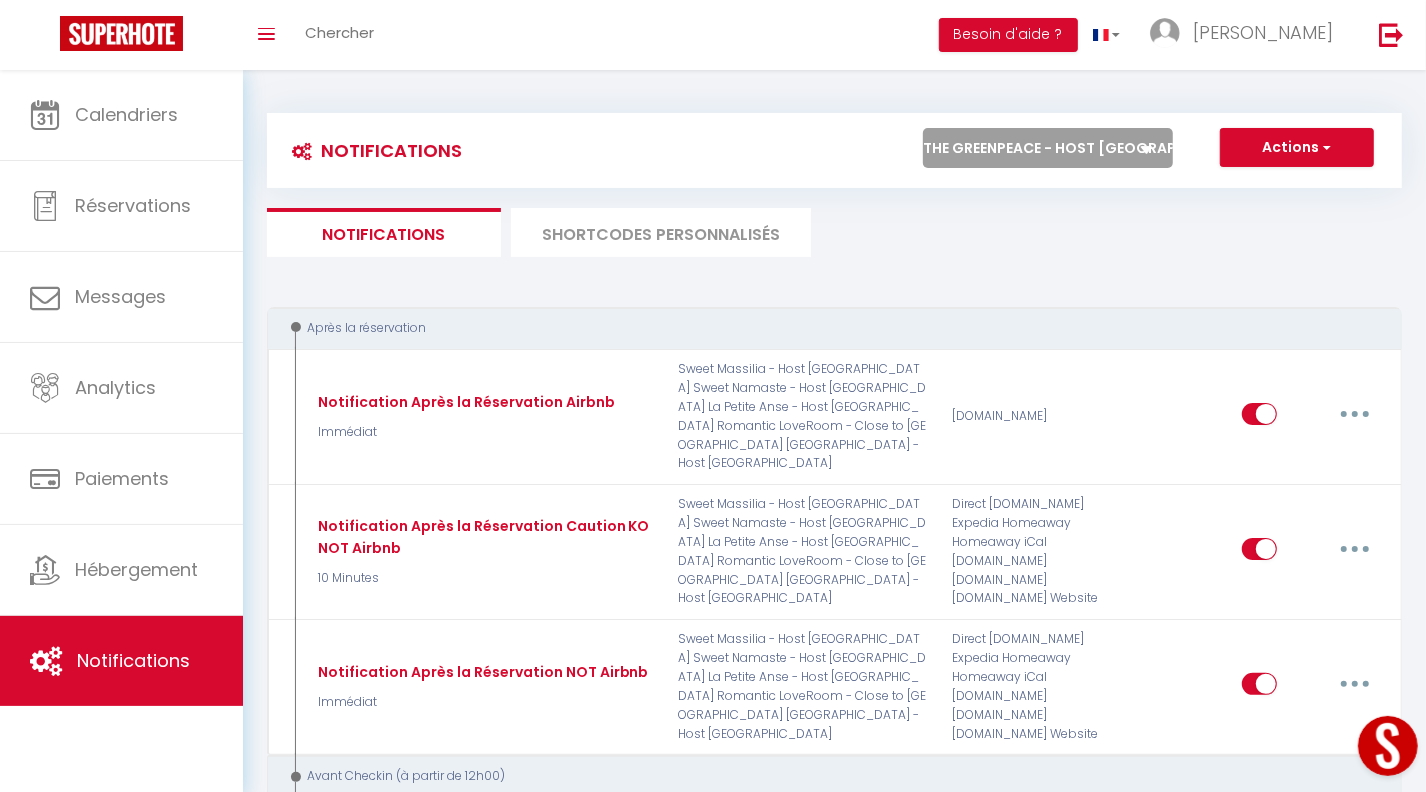 click on "Tous les apparts    [GEOGRAPHIC_DATA] - Host [GEOGRAPHIC_DATA] [GEOGRAPHIC_DATA] - Host [GEOGRAPHIC_DATA] [GEOGRAPHIC_DATA] - Host [GEOGRAPHIC_DATA] The SUNSHINE- HOST [GEOGRAPHIC_DATA] Sweet Dream - Quiet - Host [GEOGRAPHIC_DATA] SWEET GALION - [GEOGRAPHIC_DATA] - HOST [GEOGRAPHIC_DATA] [GEOGRAPHIC_DATA] - Host [GEOGRAPHIC_DATA] [GEOGRAPHIC_DATA] -Host [GEOGRAPHIC_DATA] [GEOGRAPHIC_DATA] [GEOGRAPHIC_DATA] - Host [GEOGRAPHIC_DATA] The Serengeti - Cosy - Plage - Host [GEOGRAPHIC_DATA] [GEOGRAPHIC_DATA] -  Host [GEOGRAPHIC_DATA] [GEOGRAPHIC_DATA] - Host [GEOGRAPHIC_DATA] The GreenPeace - Host [GEOGRAPHIC_DATA] Romantic LoveRoom - Close to [GEOGRAPHIC_DATA] Sweet Evasion - Host [GEOGRAPHIC_DATA] Sweet Calanque - Host [GEOGRAPHIC_DATA] The Yachting - Host [GEOGRAPHIC_DATA] Sweet Caraib  - Host [GEOGRAPHIC_DATA] Sweet Tamaris - Host [GEOGRAPHIC_DATA] Sweet Azur - Host [GEOGRAPHIC_DATA] Sweet Massilia - Host [GEOGRAPHIC_DATA] Sweet Namaste - Host [GEOGRAPHIC_DATA]" at bounding box center (1048, 148) 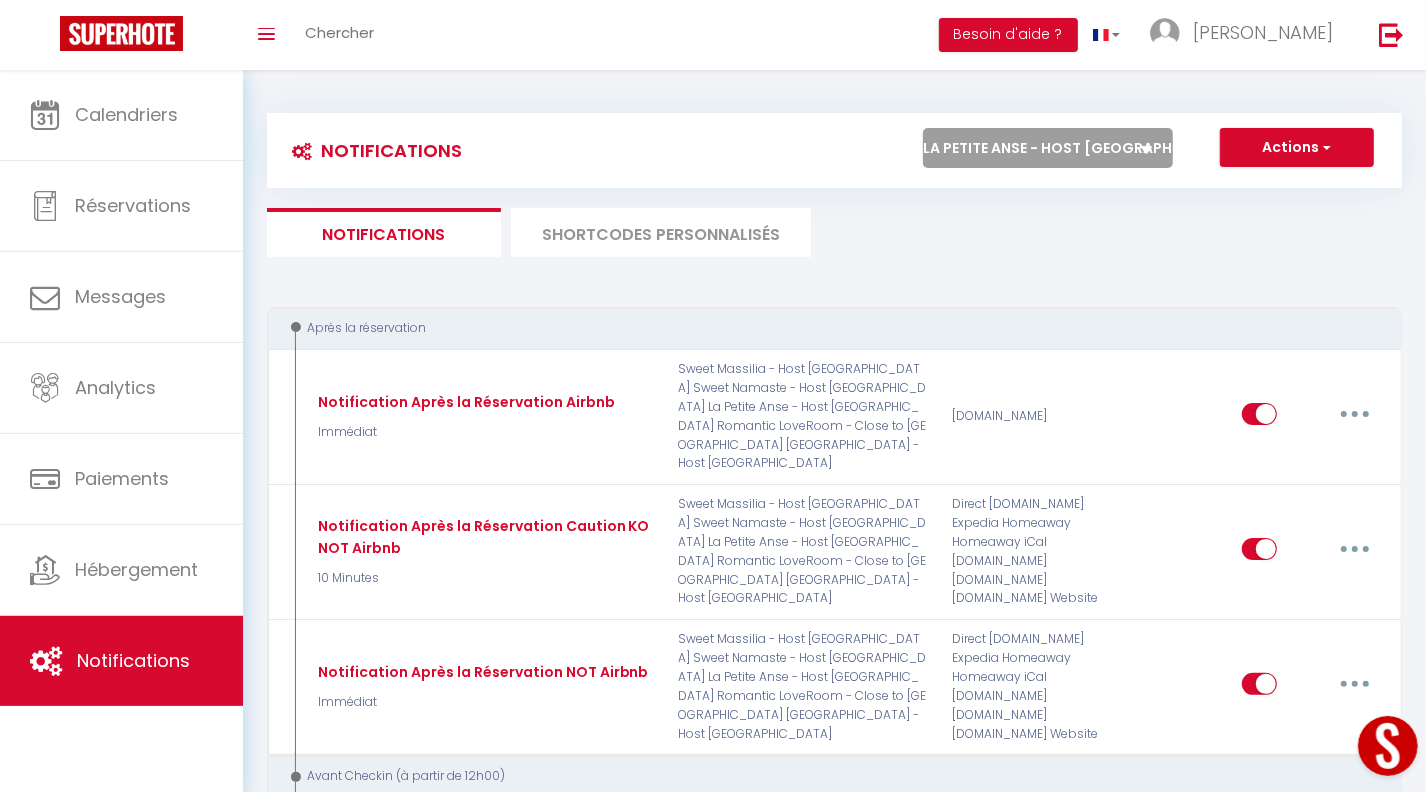 click on "Tous les apparts    [GEOGRAPHIC_DATA] - Host [GEOGRAPHIC_DATA] [GEOGRAPHIC_DATA] - Host [GEOGRAPHIC_DATA] [GEOGRAPHIC_DATA] - Host [GEOGRAPHIC_DATA] The SUNSHINE- HOST [GEOGRAPHIC_DATA] Sweet Dream - Quiet - Host [GEOGRAPHIC_DATA] SWEET GALION - [GEOGRAPHIC_DATA] - HOST [GEOGRAPHIC_DATA] [GEOGRAPHIC_DATA] - Host [GEOGRAPHIC_DATA] [GEOGRAPHIC_DATA] -Host [GEOGRAPHIC_DATA] [GEOGRAPHIC_DATA] [GEOGRAPHIC_DATA] - Host [GEOGRAPHIC_DATA] The Serengeti - Cosy - Plage - Host [GEOGRAPHIC_DATA] [GEOGRAPHIC_DATA] -  Host [GEOGRAPHIC_DATA] [GEOGRAPHIC_DATA] - Host [GEOGRAPHIC_DATA] The GreenPeace - Host [GEOGRAPHIC_DATA] Romantic LoveRoom - Close to [GEOGRAPHIC_DATA] Sweet Evasion - Host [GEOGRAPHIC_DATA] Sweet Calanque - Host [GEOGRAPHIC_DATA] The Yachting - Host [GEOGRAPHIC_DATA] Sweet Caraib  - Host [GEOGRAPHIC_DATA] Sweet Tamaris - Host [GEOGRAPHIC_DATA] Sweet Azur - Host [GEOGRAPHIC_DATA] Sweet Massilia - Host [GEOGRAPHIC_DATA] Sweet Namaste - Host [GEOGRAPHIC_DATA]" at bounding box center (1048, 148) 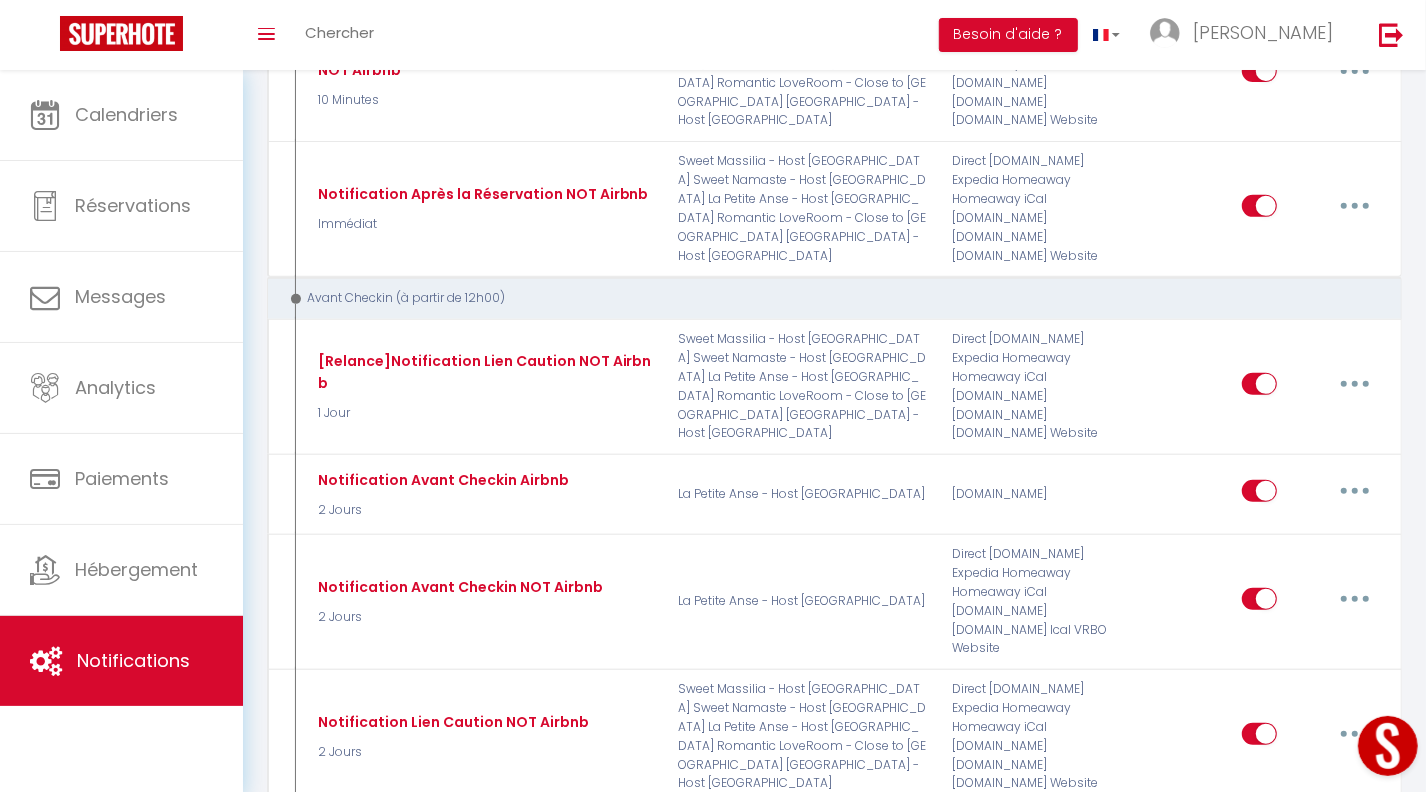 scroll, scrollTop: 489, scrollLeft: 0, axis: vertical 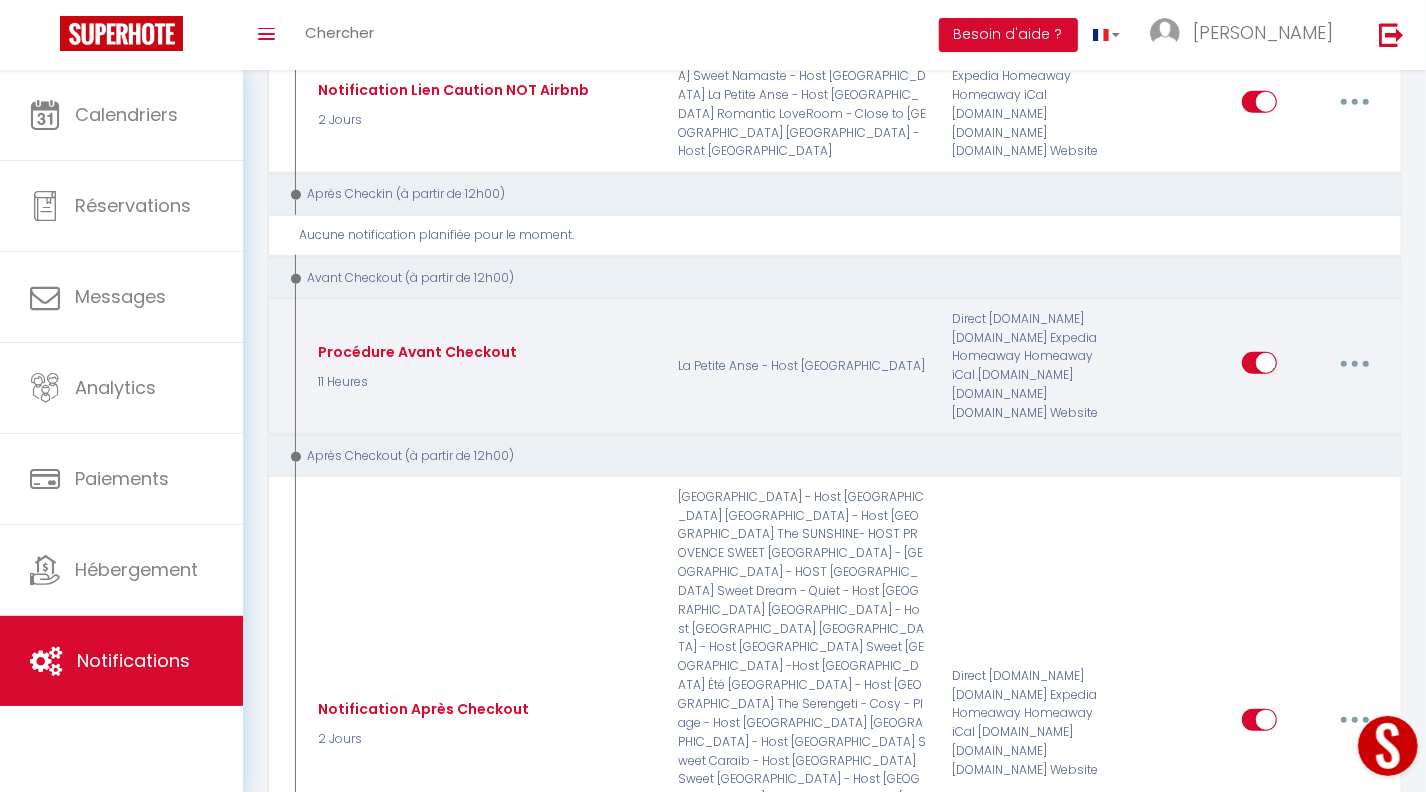 click at bounding box center [1355, 363] 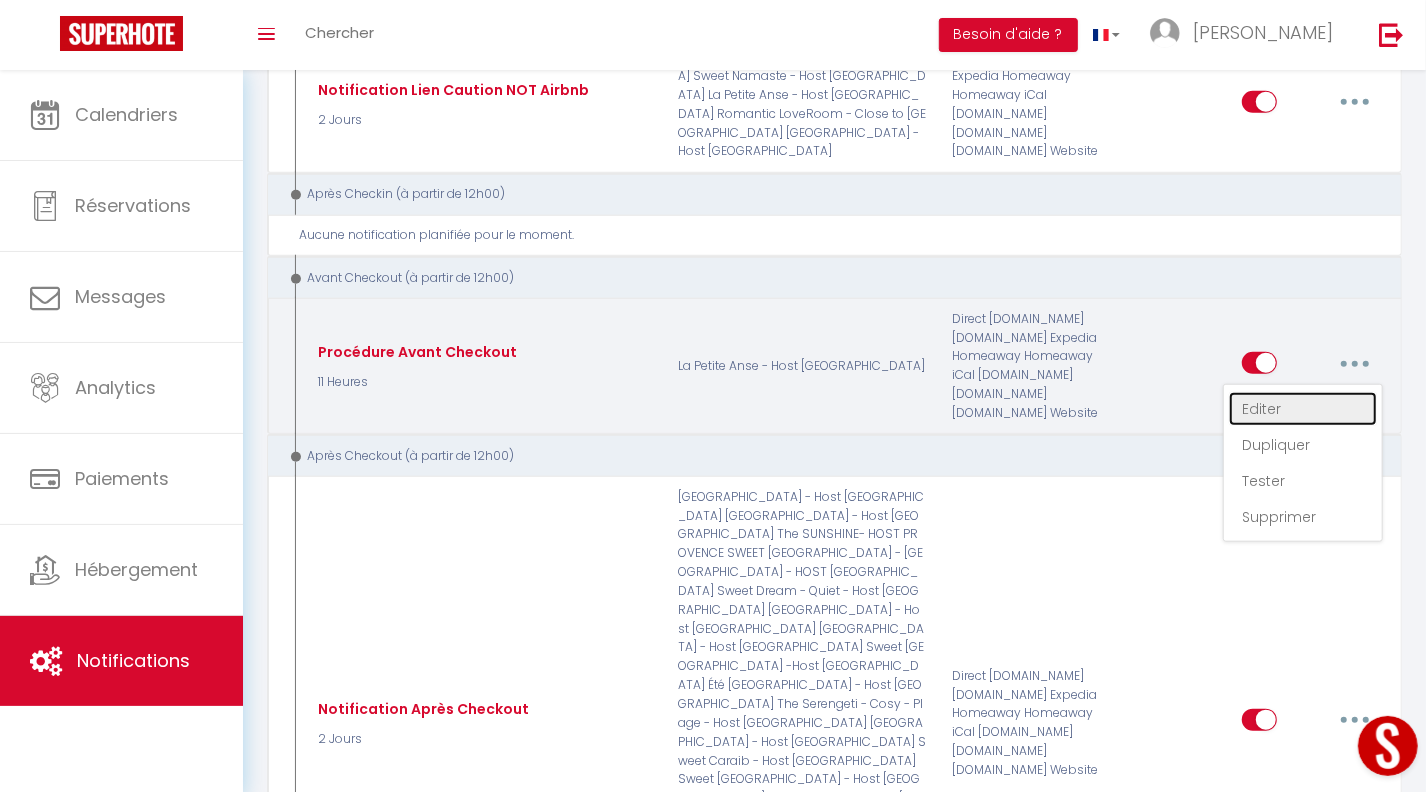 click on "Editer" at bounding box center [1303, 409] 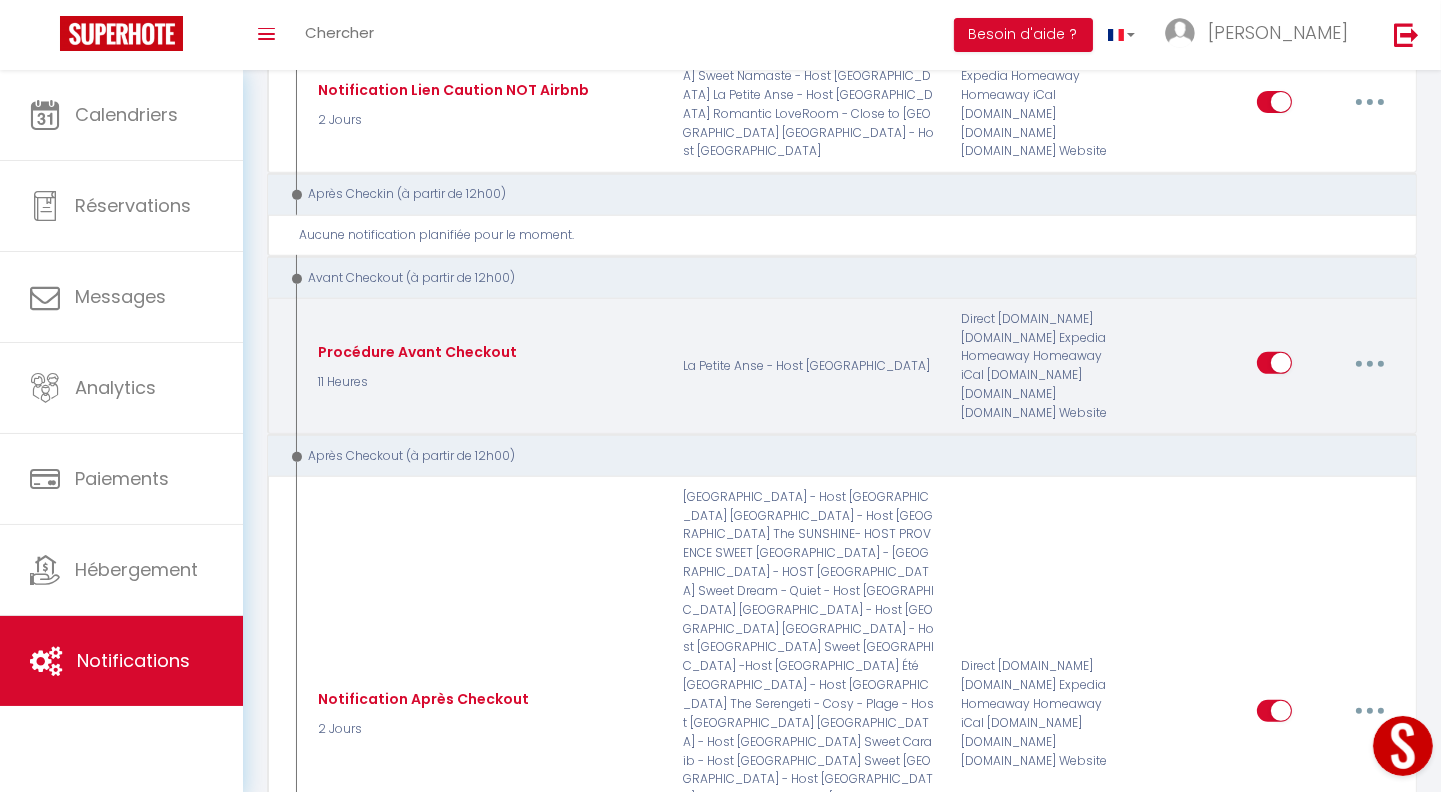 scroll, scrollTop: 389, scrollLeft: 0, axis: vertical 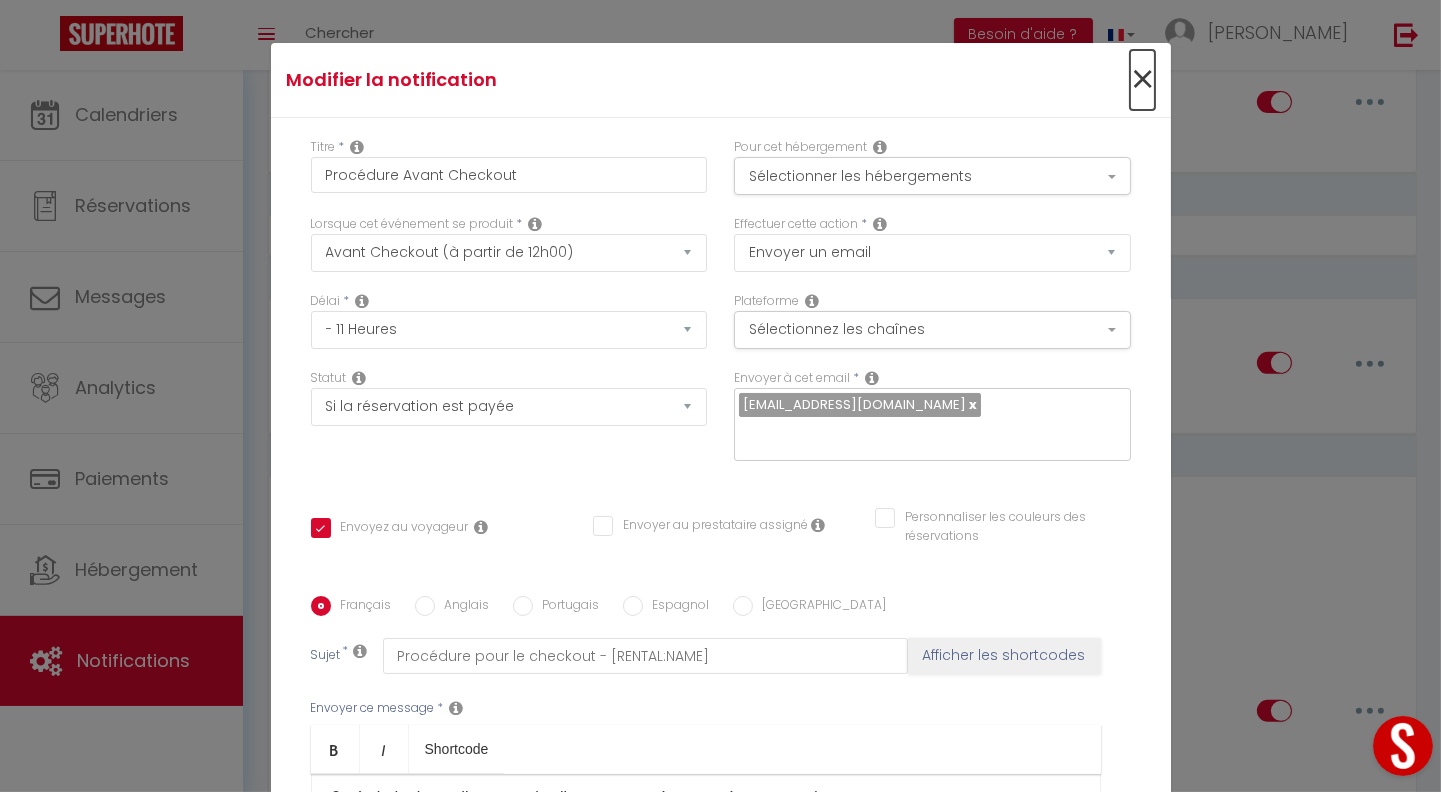 click on "×" at bounding box center [1142, 80] 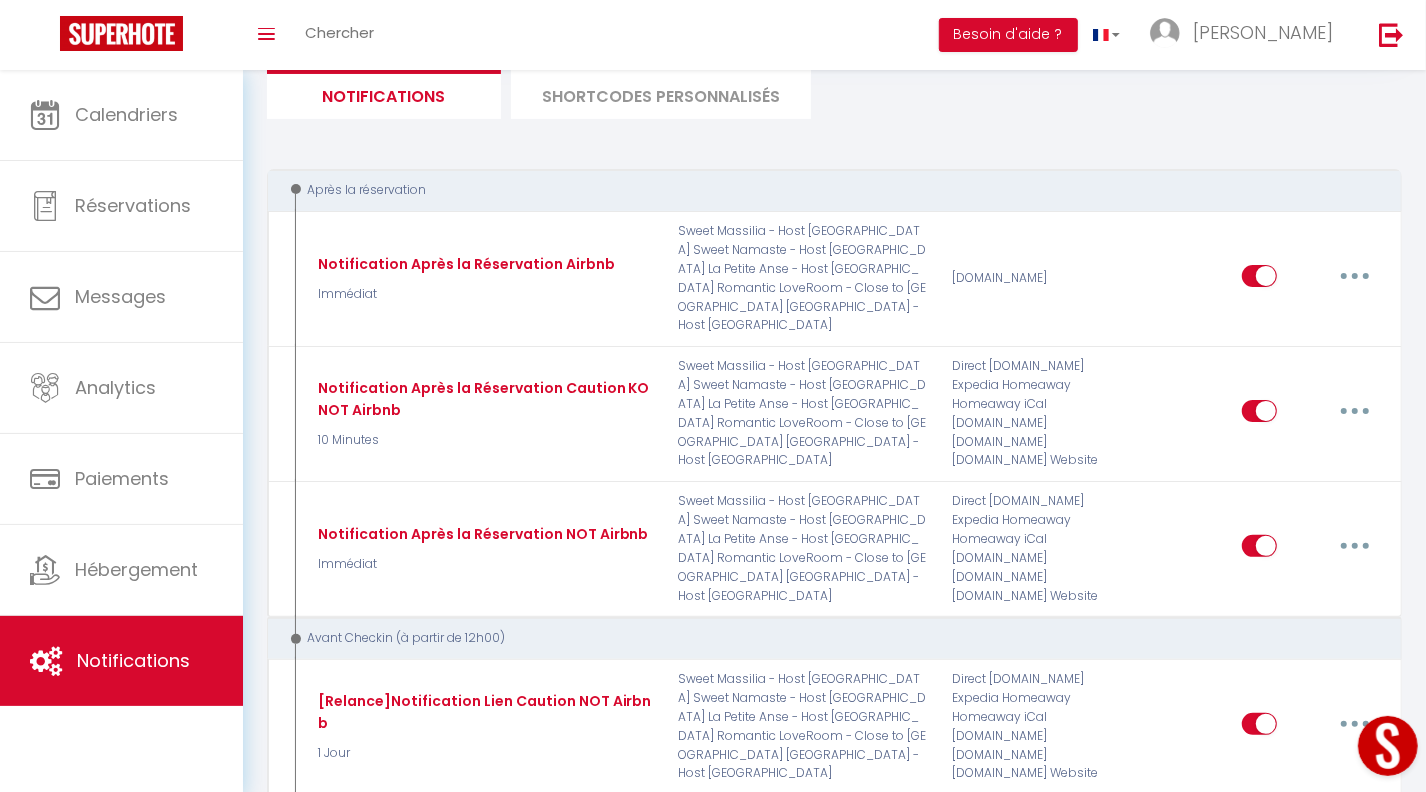 scroll, scrollTop: 0, scrollLeft: 0, axis: both 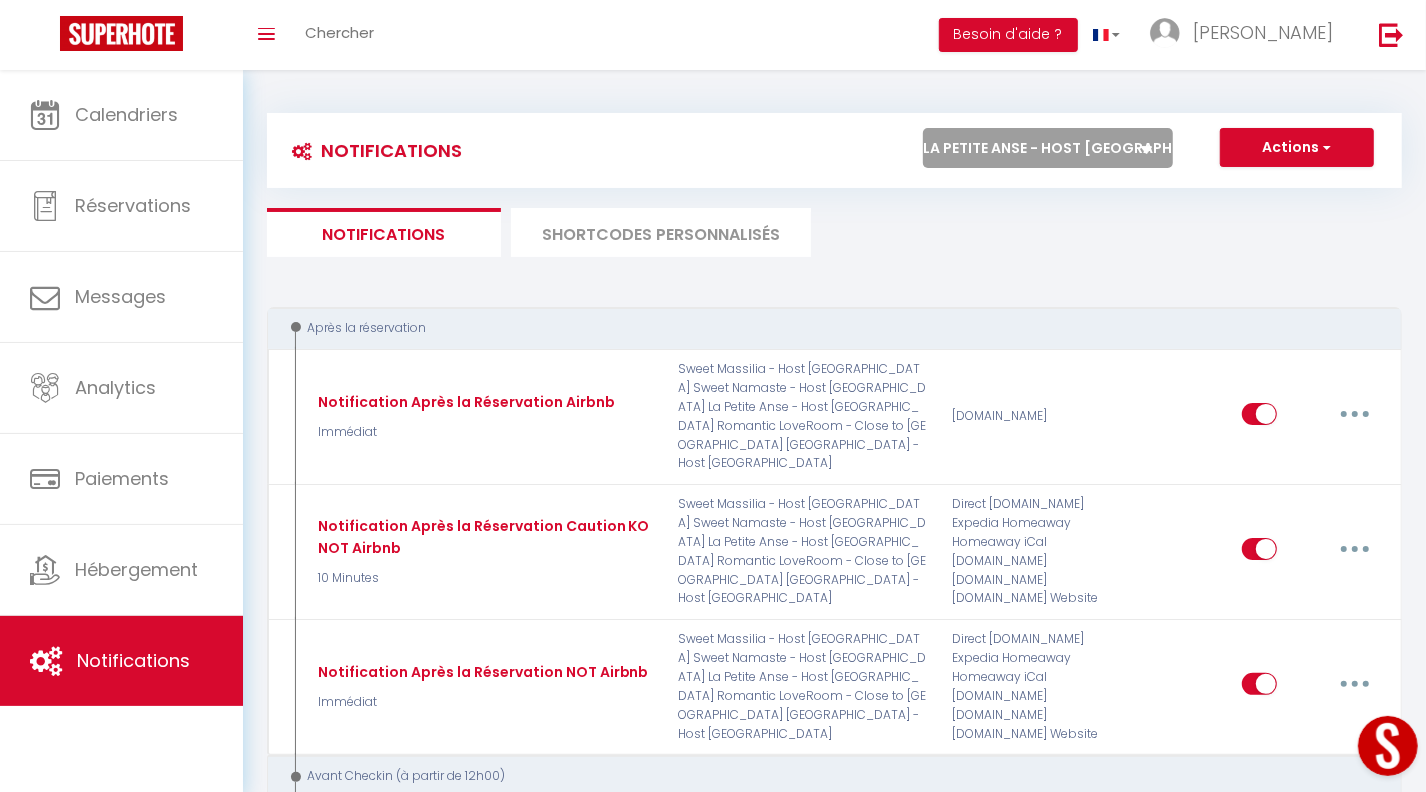 click on "Tous les apparts    [GEOGRAPHIC_DATA] - Host [GEOGRAPHIC_DATA] [GEOGRAPHIC_DATA] - Host [GEOGRAPHIC_DATA] [GEOGRAPHIC_DATA] - Host [GEOGRAPHIC_DATA] The SUNSHINE- HOST [GEOGRAPHIC_DATA] Sweet Dream - Quiet - Host [GEOGRAPHIC_DATA] SWEET GALION - [GEOGRAPHIC_DATA] - HOST [GEOGRAPHIC_DATA] [GEOGRAPHIC_DATA] - Host [GEOGRAPHIC_DATA] [GEOGRAPHIC_DATA] -Host [GEOGRAPHIC_DATA] [GEOGRAPHIC_DATA] [GEOGRAPHIC_DATA] - Host [GEOGRAPHIC_DATA] The Serengeti - Cosy - Plage - Host [GEOGRAPHIC_DATA] [GEOGRAPHIC_DATA] -  Host [GEOGRAPHIC_DATA] [GEOGRAPHIC_DATA] - Host [GEOGRAPHIC_DATA] The GreenPeace - Host [GEOGRAPHIC_DATA] Romantic LoveRoom - Close to [GEOGRAPHIC_DATA] Sweet Evasion - Host [GEOGRAPHIC_DATA] Sweet Calanque - Host [GEOGRAPHIC_DATA] The Yachting - Host [GEOGRAPHIC_DATA] Sweet Caraib  - Host [GEOGRAPHIC_DATA] Sweet Tamaris - Host [GEOGRAPHIC_DATA] Sweet Azur - Host [GEOGRAPHIC_DATA] Sweet Massilia - Host [GEOGRAPHIC_DATA] Sweet Namaste - Host [GEOGRAPHIC_DATA]" at bounding box center (1048, 148) 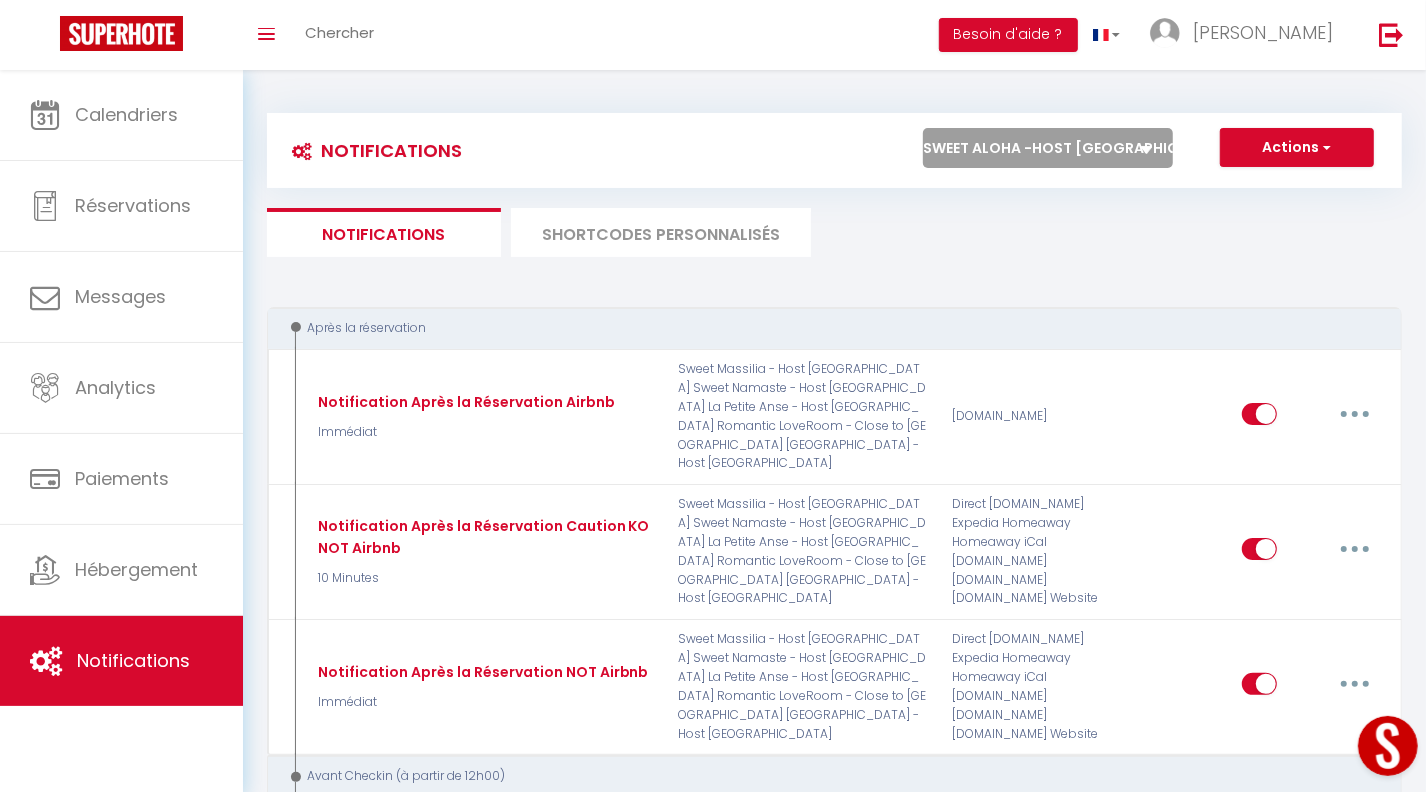 click on "Tous les apparts    [GEOGRAPHIC_DATA] - Host [GEOGRAPHIC_DATA] [GEOGRAPHIC_DATA] - Host [GEOGRAPHIC_DATA] [GEOGRAPHIC_DATA] - Host [GEOGRAPHIC_DATA] The SUNSHINE- HOST [GEOGRAPHIC_DATA] Sweet Dream - Quiet - Host [GEOGRAPHIC_DATA] SWEET GALION - [GEOGRAPHIC_DATA] - HOST [GEOGRAPHIC_DATA] [GEOGRAPHIC_DATA] - Host [GEOGRAPHIC_DATA] [GEOGRAPHIC_DATA] -Host [GEOGRAPHIC_DATA] [GEOGRAPHIC_DATA] [GEOGRAPHIC_DATA] - Host [GEOGRAPHIC_DATA] The Serengeti - Cosy - Plage - Host [GEOGRAPHIC_DATA] [GEOGRAPHIC_DATA] -  Host [GEOGRAPHIC_DATA] [GEOGRAPHIC_DATA] - Host [GEOGRAPHIC_DATA] The GreenPeace - Host [GEOGRAPHIC_DATA] Romantic LoveRoom - Close to [GEOGRAPHIC_DATA] Sweet Evasion - Host [GEOGRAPHIC_DATA] Sweet Calanque - Host [GEOGRAPHIC_DATA] The Yachting - Host [GEOGRAPHIC_DATA] Sweet Caraib  - Host [GEOGRAPHIC_DATA] Sweet Tamaris - Host [GEOGRAPHIC_DATA] Sweet Azur - Host [GEOGRAPHIC_DATA] Sweet Massilia - Host [GEOGRAPHIC_DATA] Sweet Namaste - Host [GEOGRAPHIC_DATA]" at bounding box center [1048, 148] 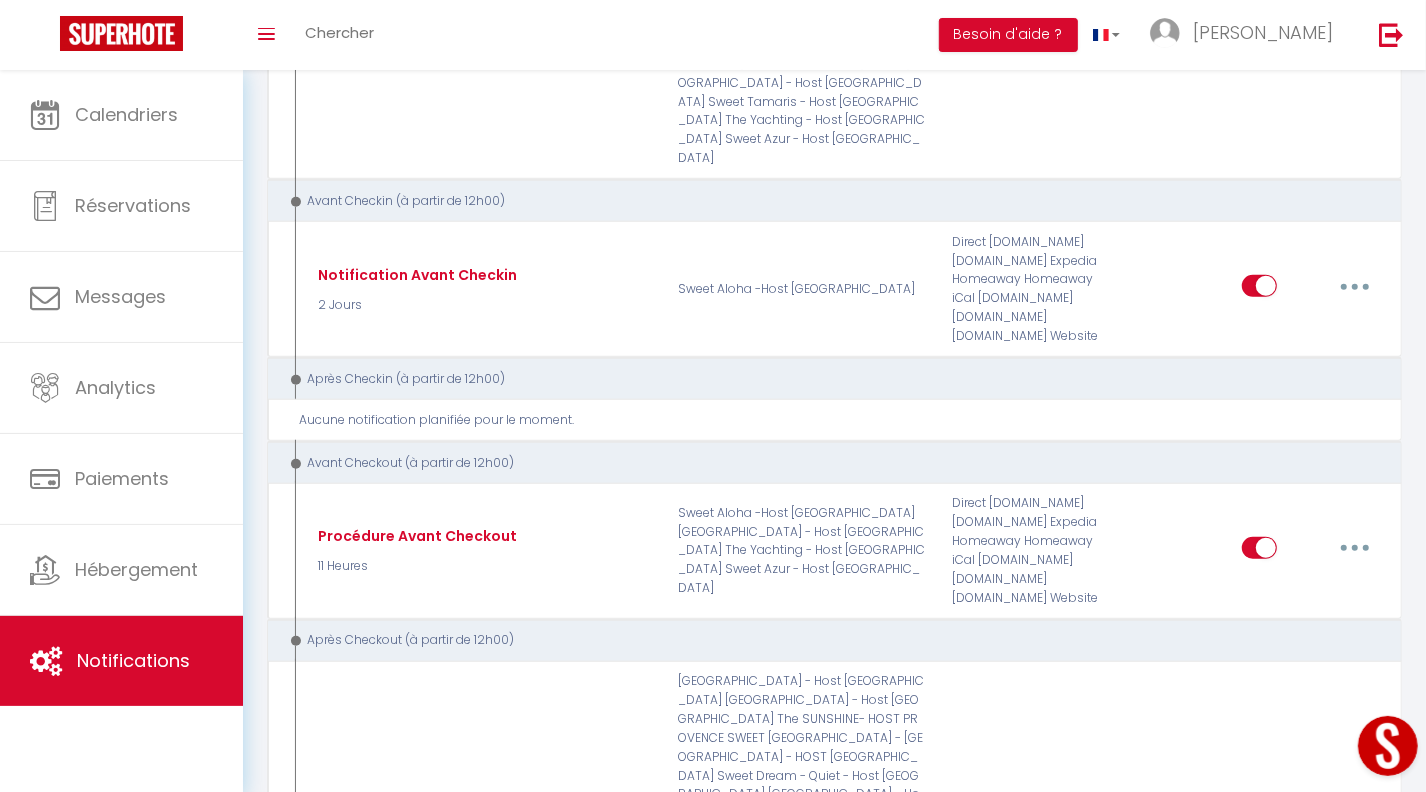 scroll, scrollTop: 971, scrollLeft: 0, axis: vertical 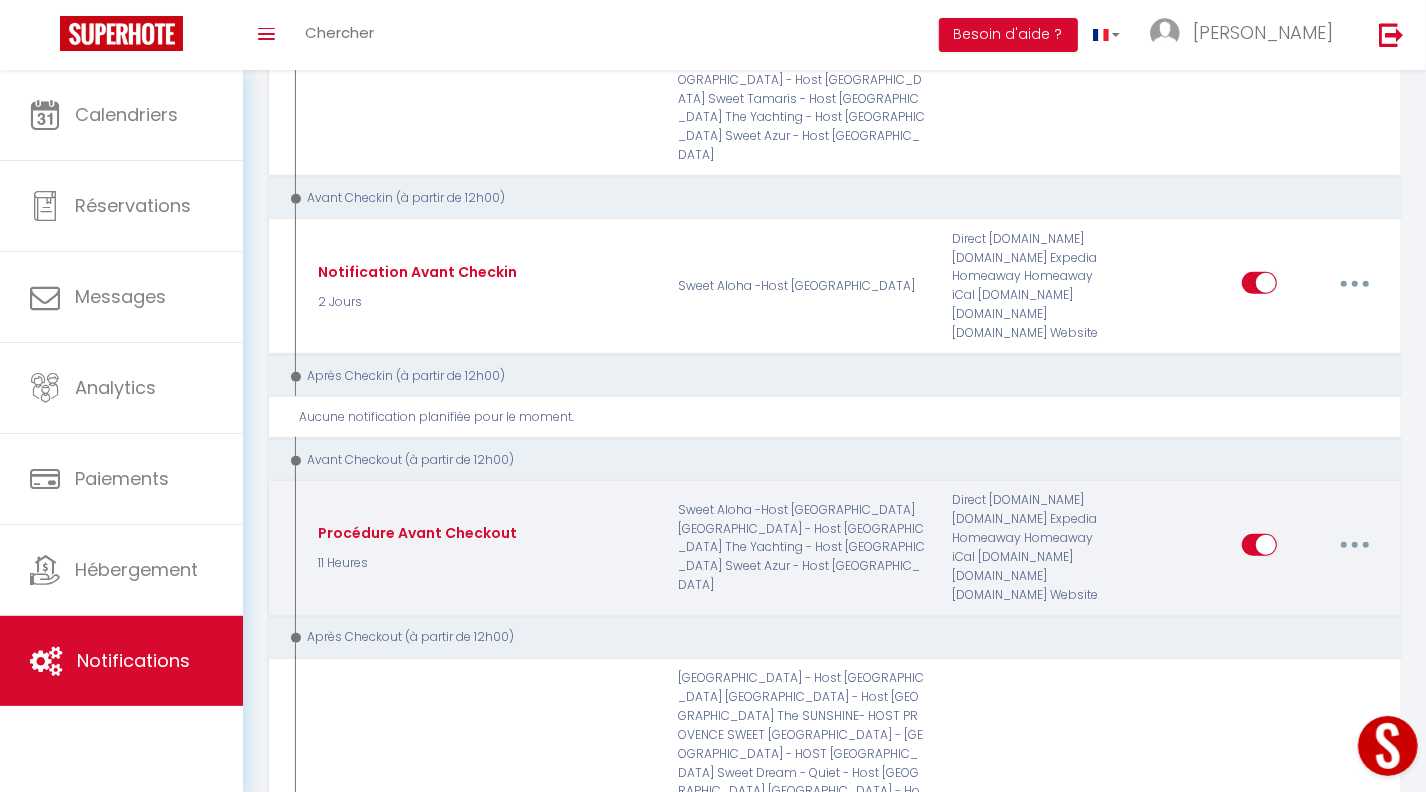 click at bounding box center (1355, 545) 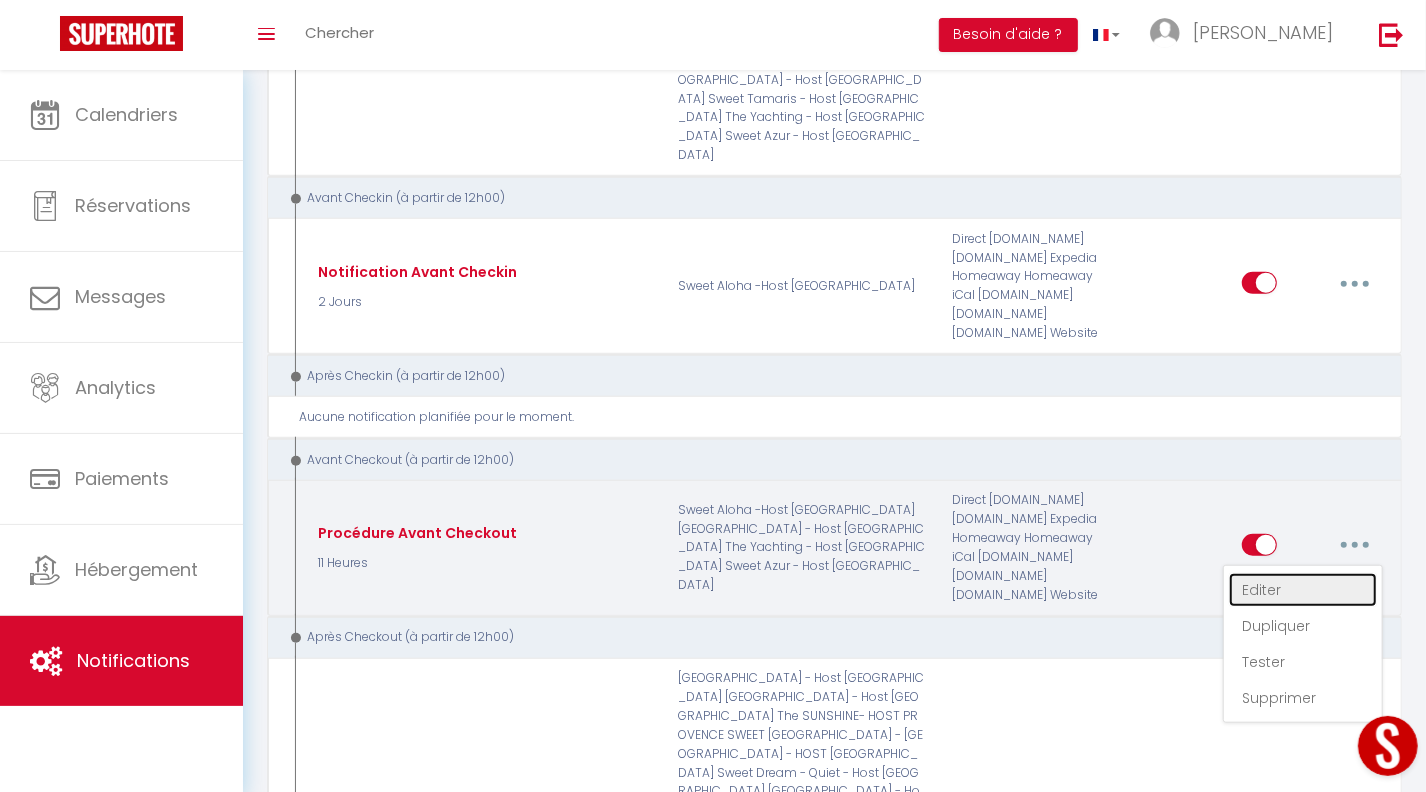click on "Editer" at bounding box center (1303, 590) 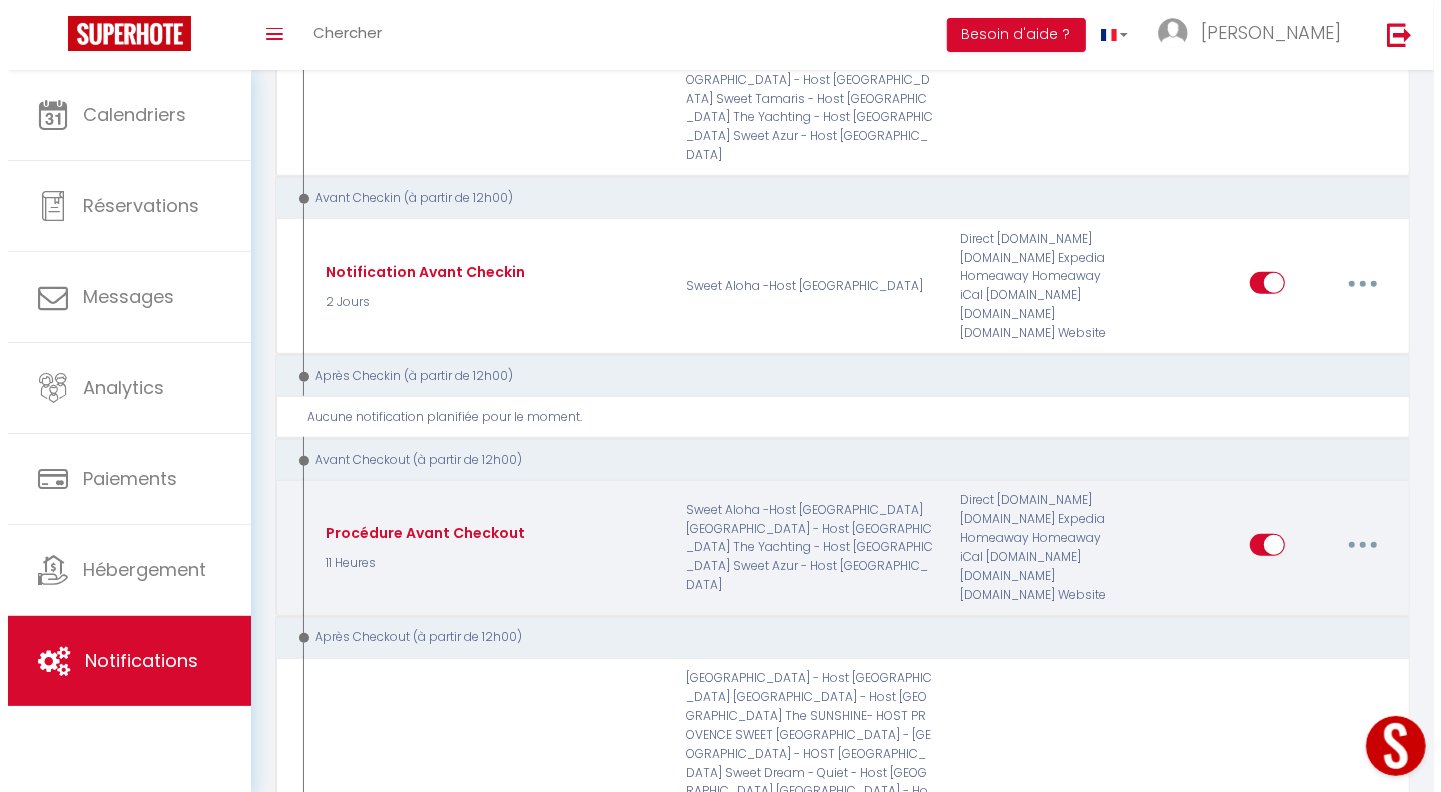 scroll, scrollTop: 933, scrollLeft: 0, axis: vertical 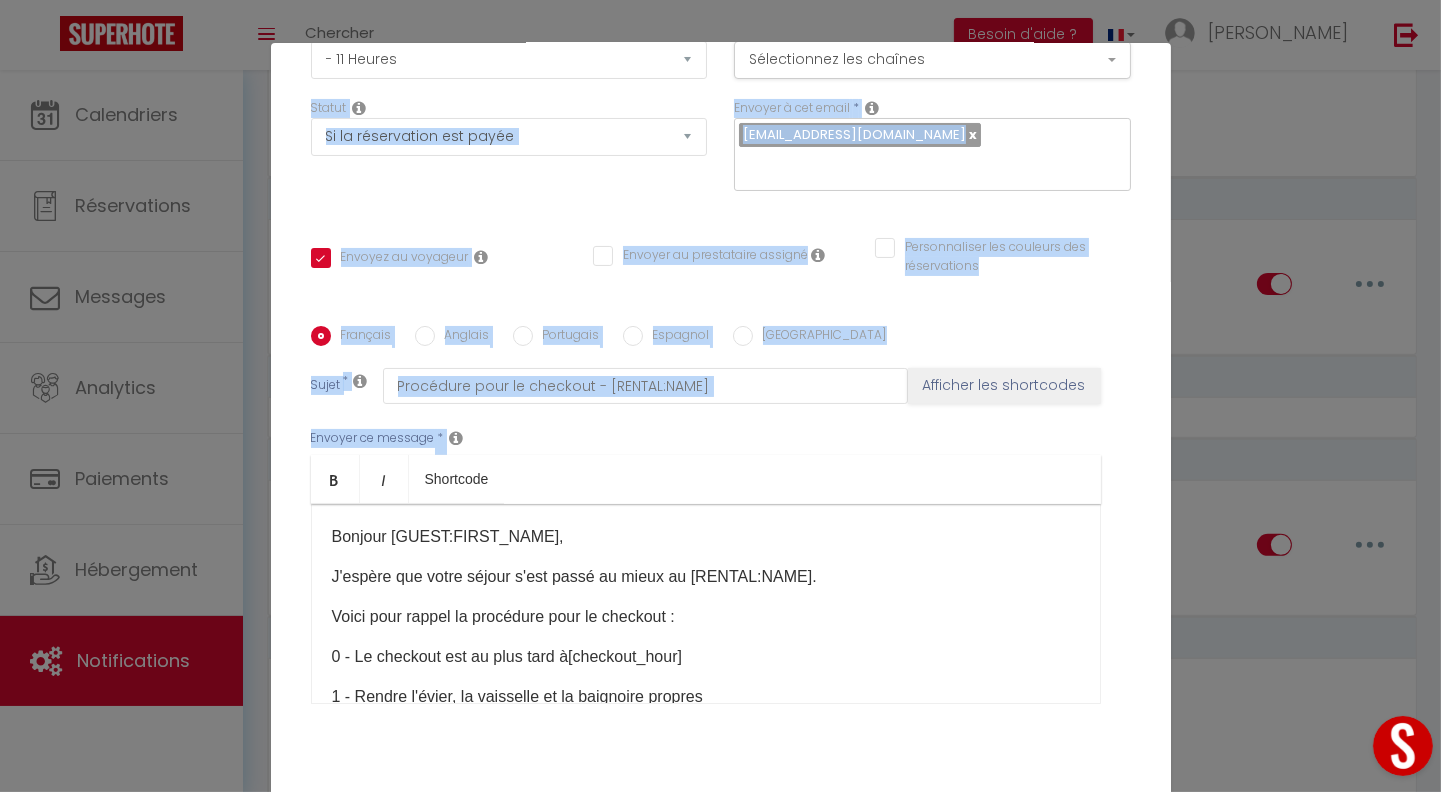 drag, startPoint x: 1165, startPoint y: 381, endPoint x: 1167, endPoint y: 60, distance: 321.00623 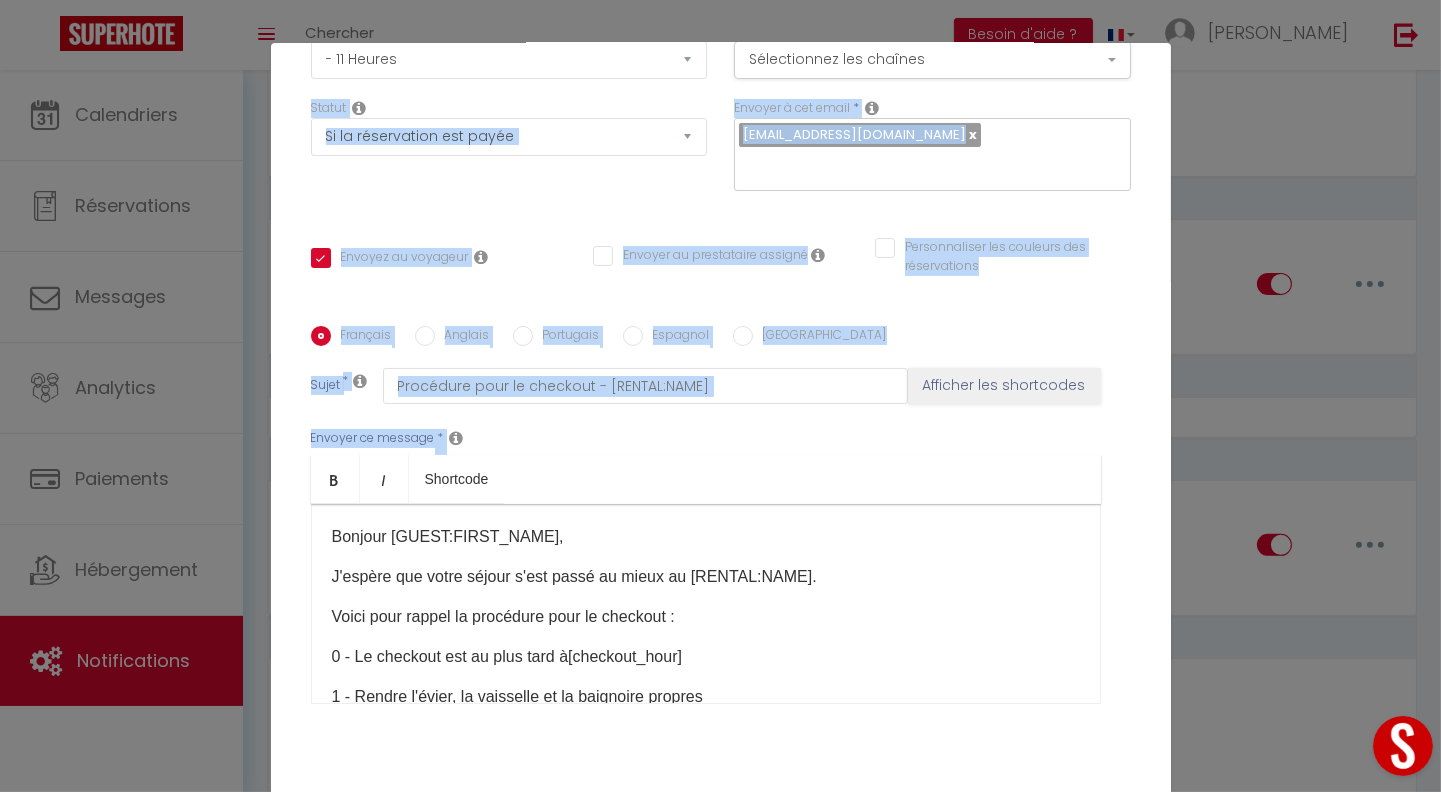 scroll, scrollTop: 0, scrollLeft: 0, axis: both 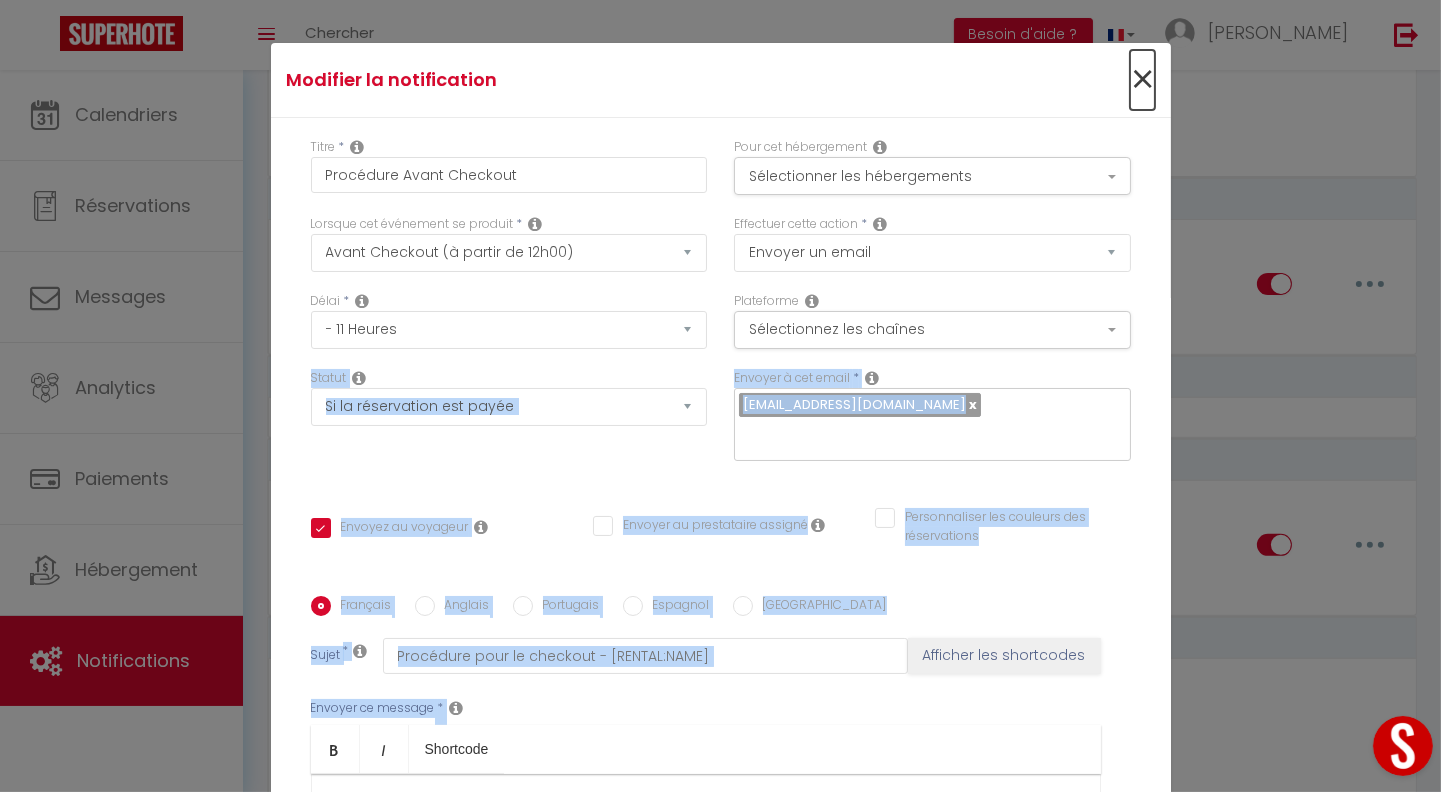 click on "×" at bounding box center (1142, 80) 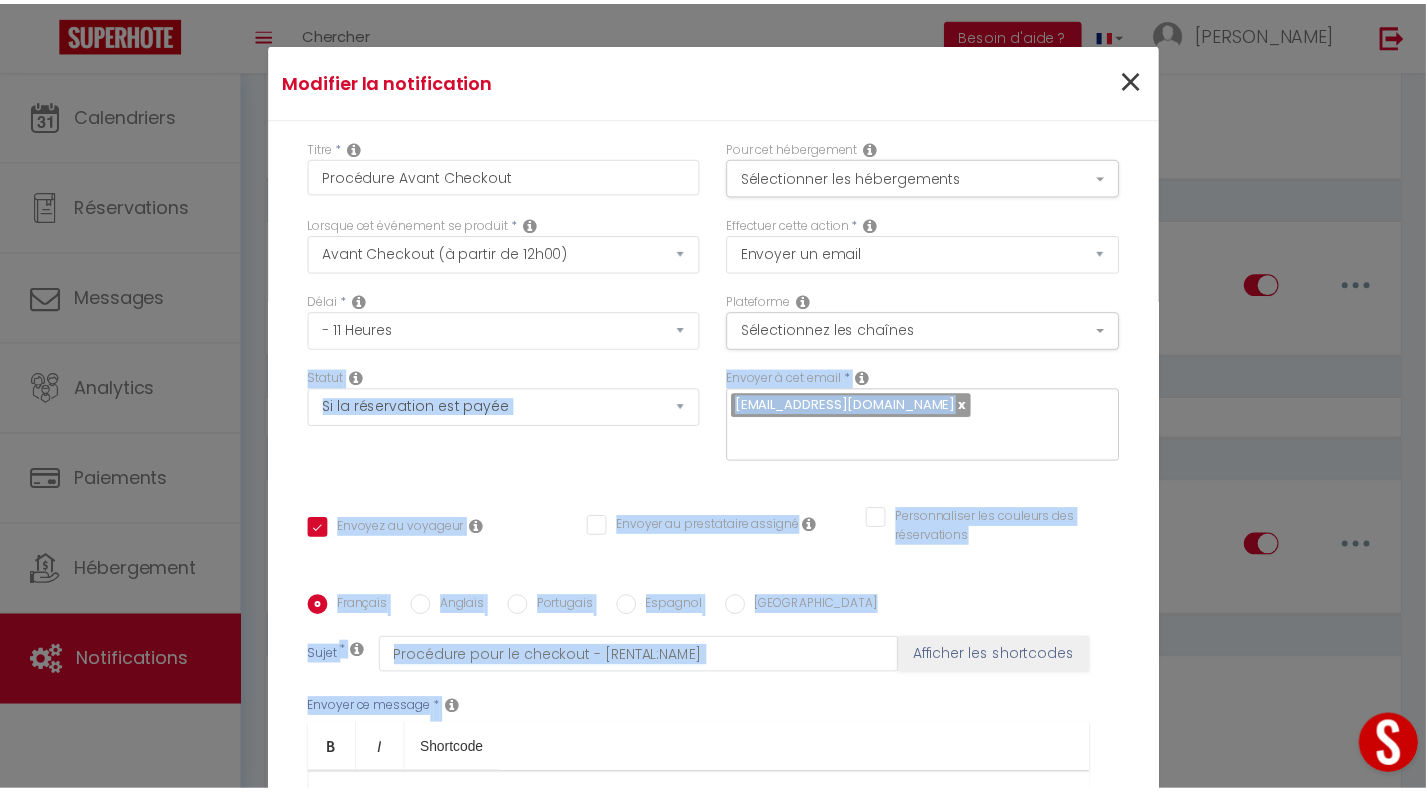 scroll, scrollTop: 971, scrollLeft: 0, axis: vertical 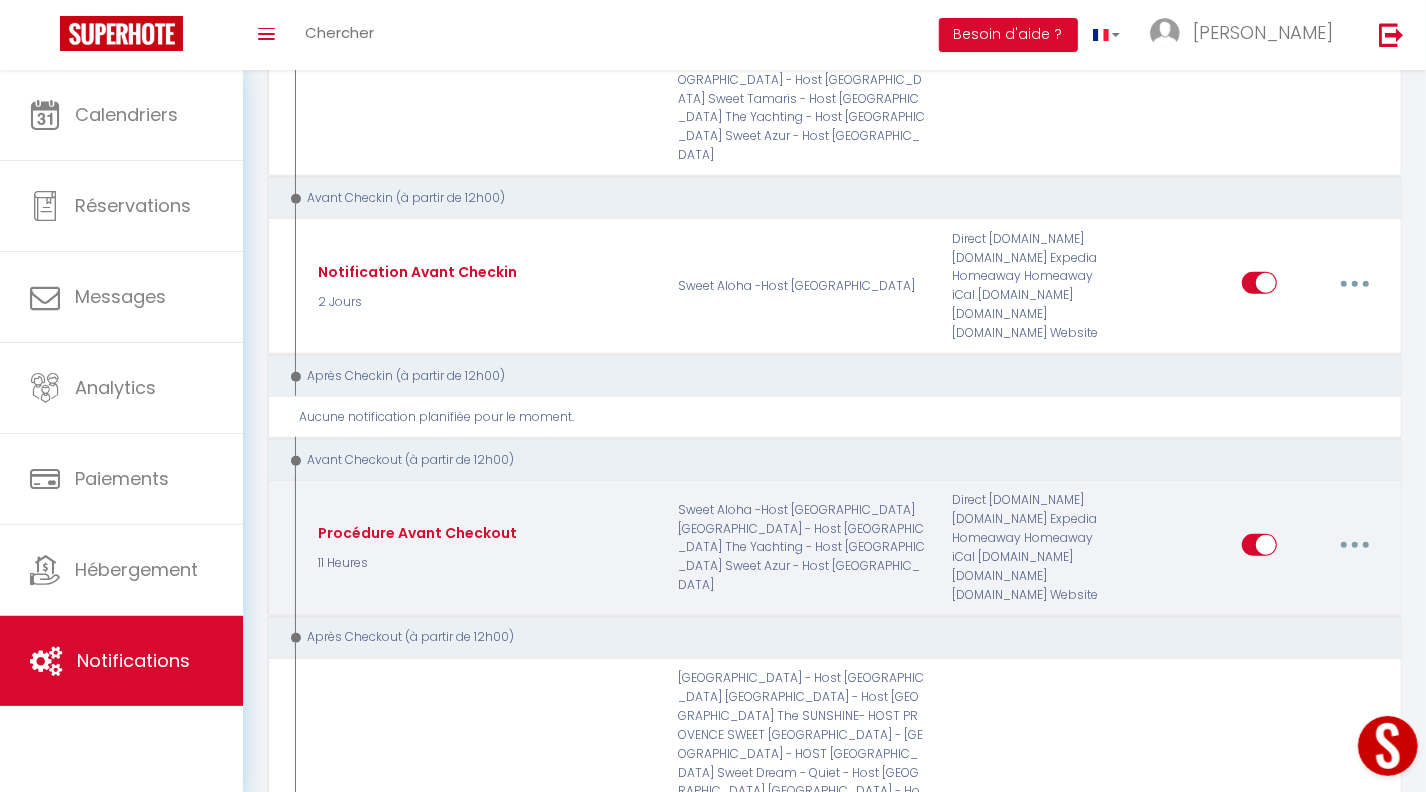 click at bounding box center (1355, 545) 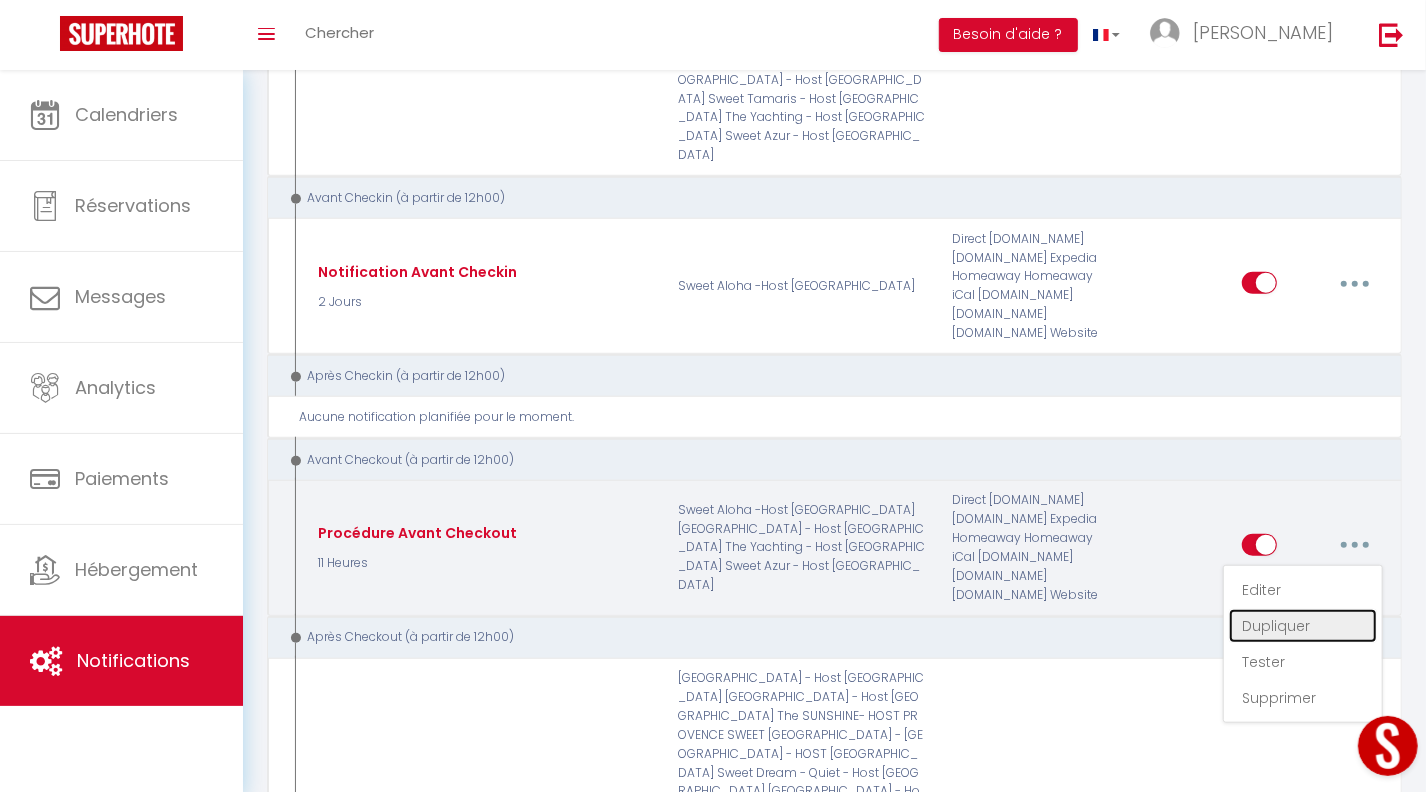 click on "Dupliquer" at bounding box center (1303, 626) 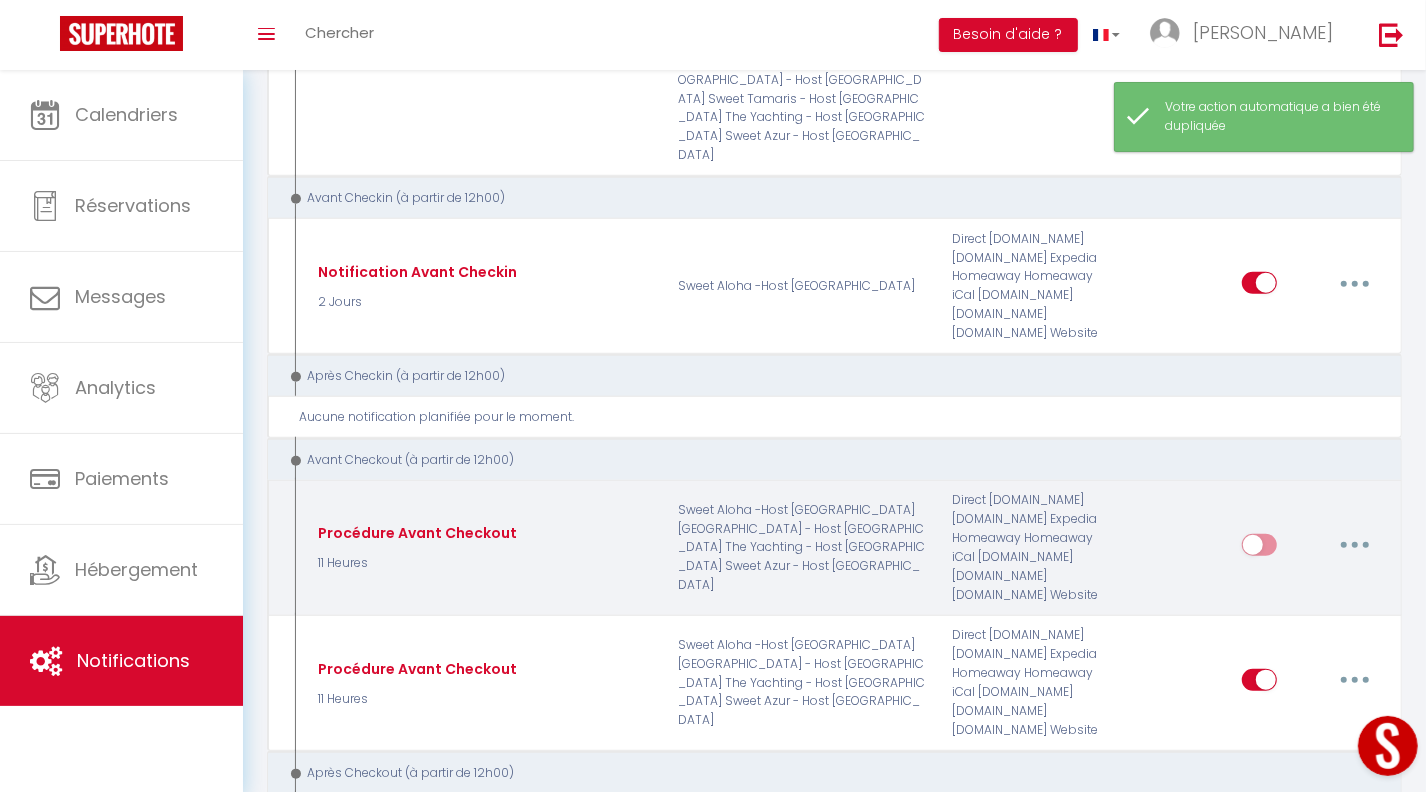 click at bounding box center (1355, 545) 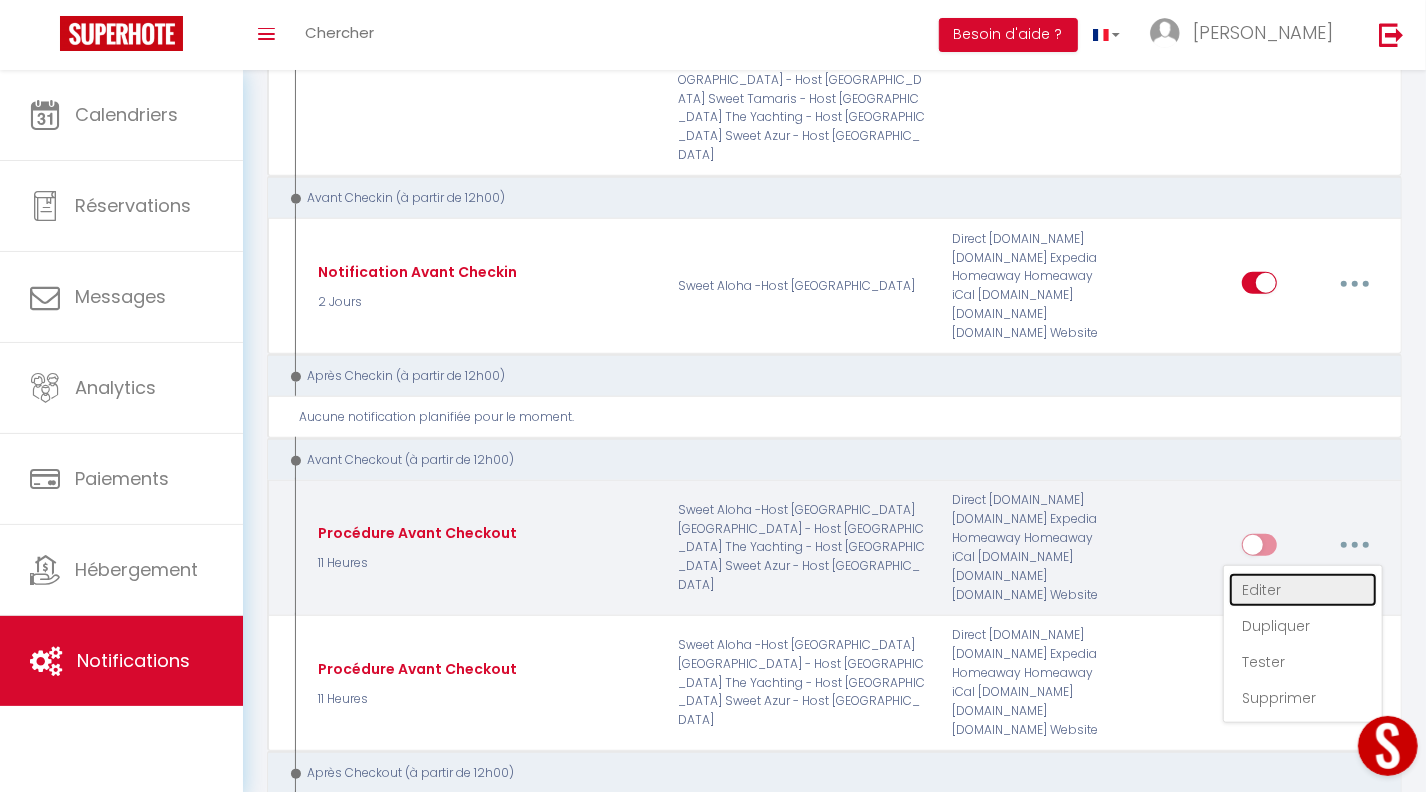 click on "Editer" at bounding box center (1303, 590) 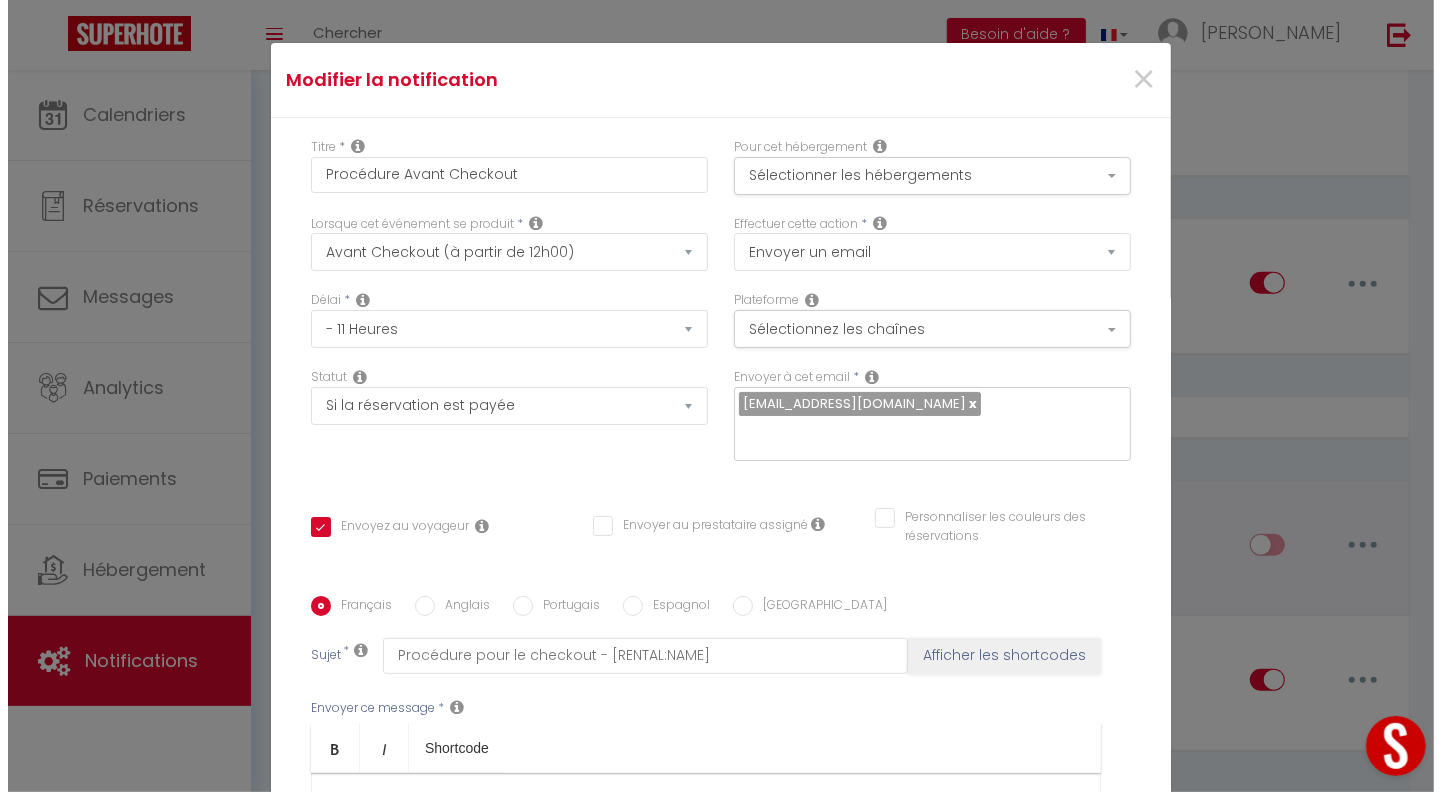 scroll, scrollTop: 933, scrollLeft: 0, axis: vertical 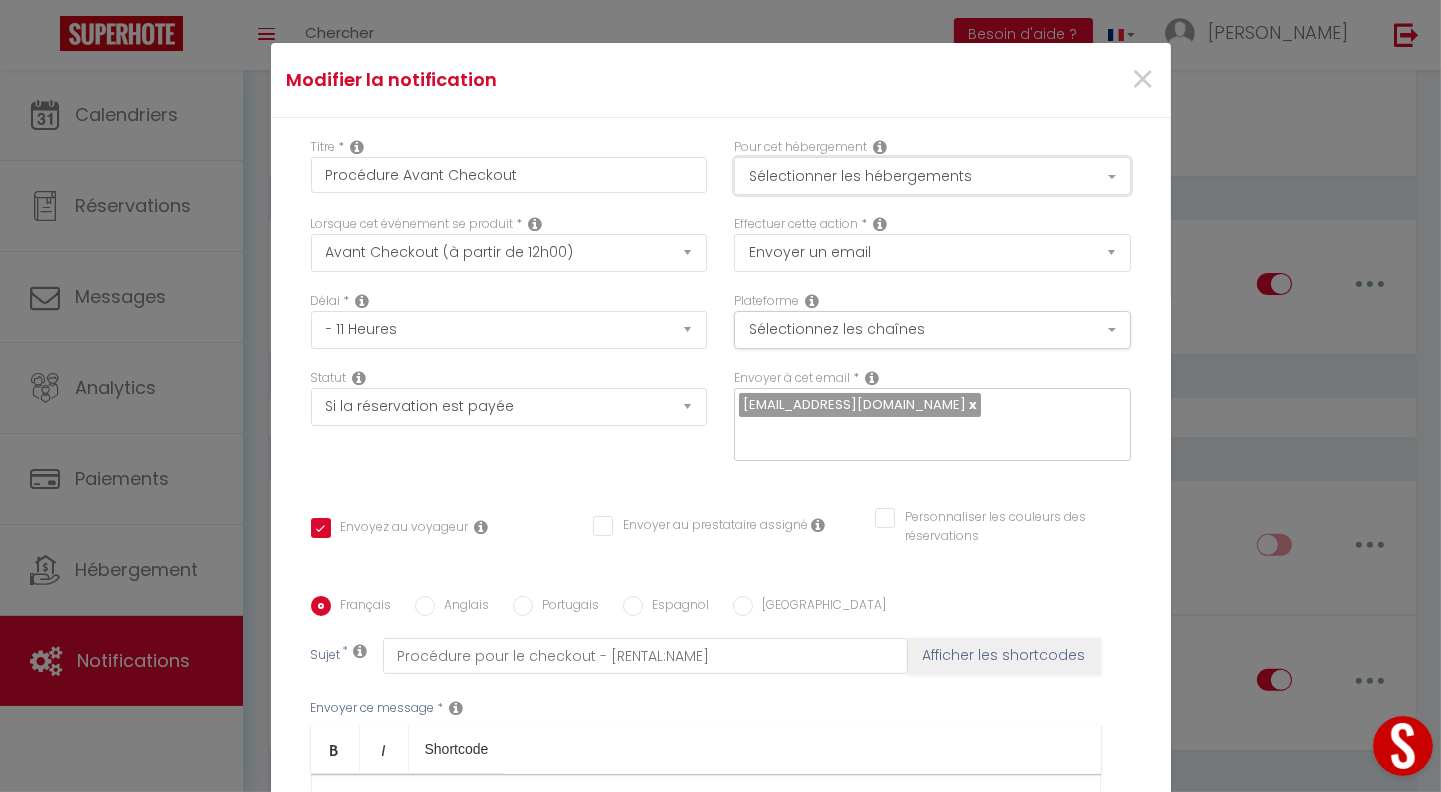click on "Sélectionner les hébergements" at bounding box center [932, 176] 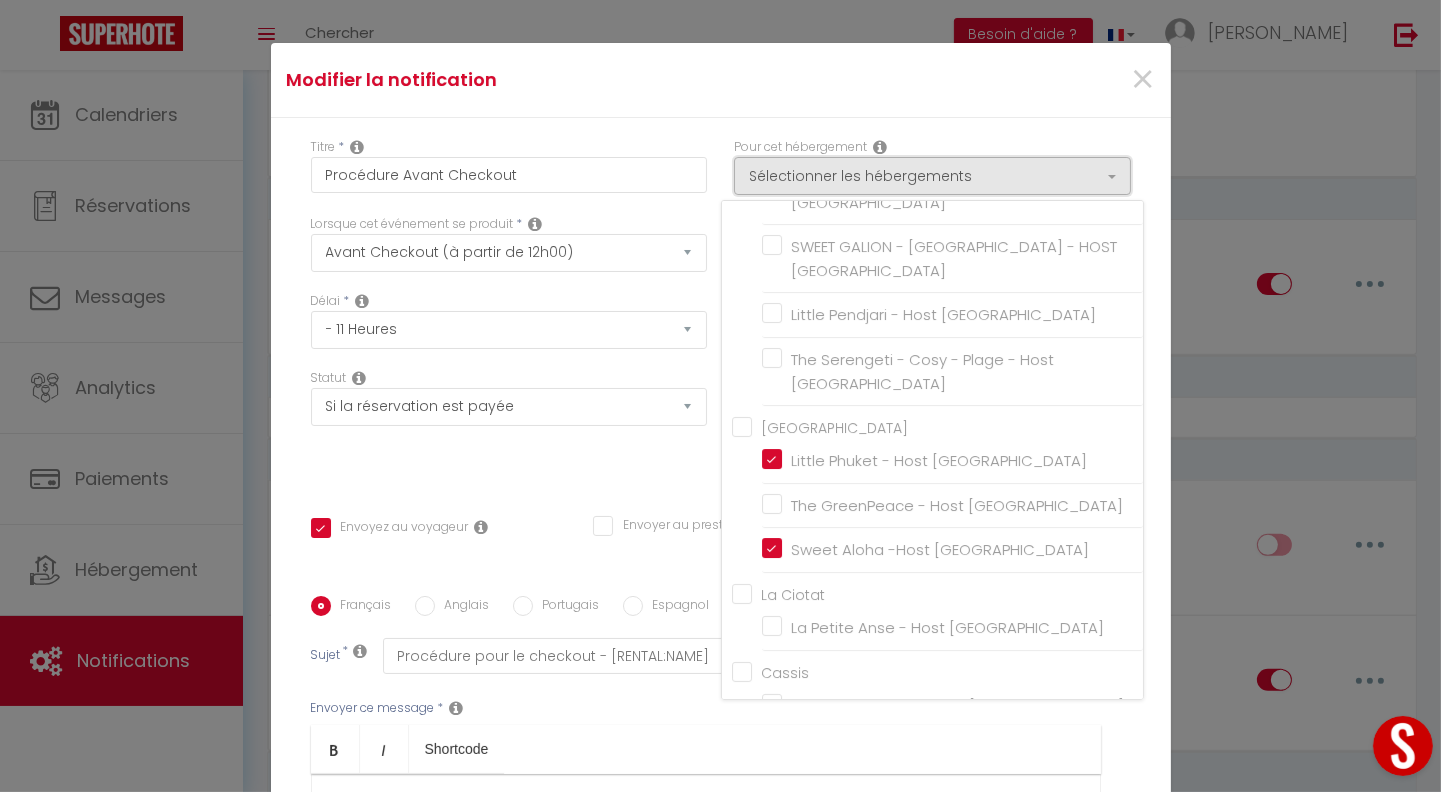 scroll, scrollTop: 320, scrollLeft: 0, axis: vertical 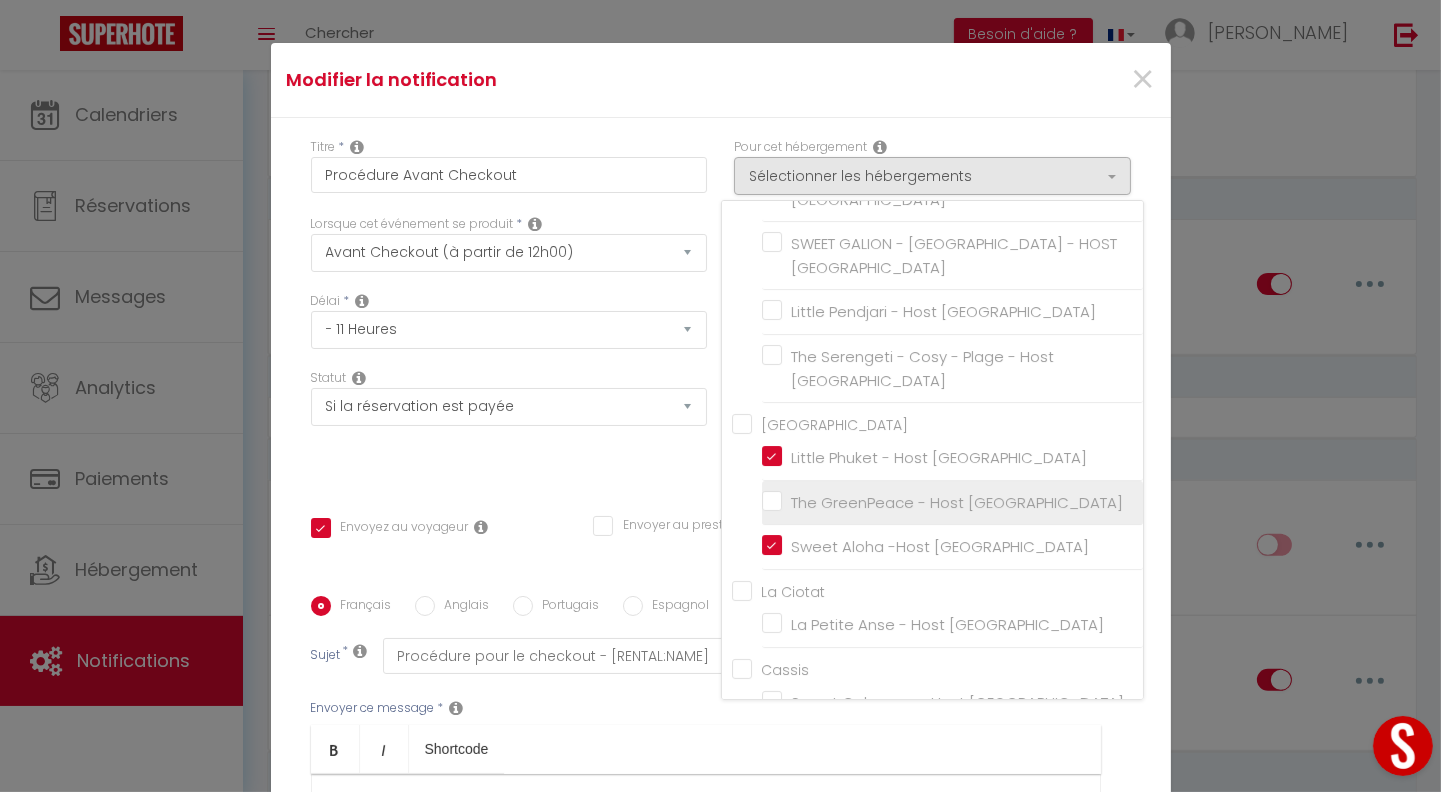 click on "The GreenPeace - Host [GEOGRAPHIC_DATA]" at bounding box center (952, 503) 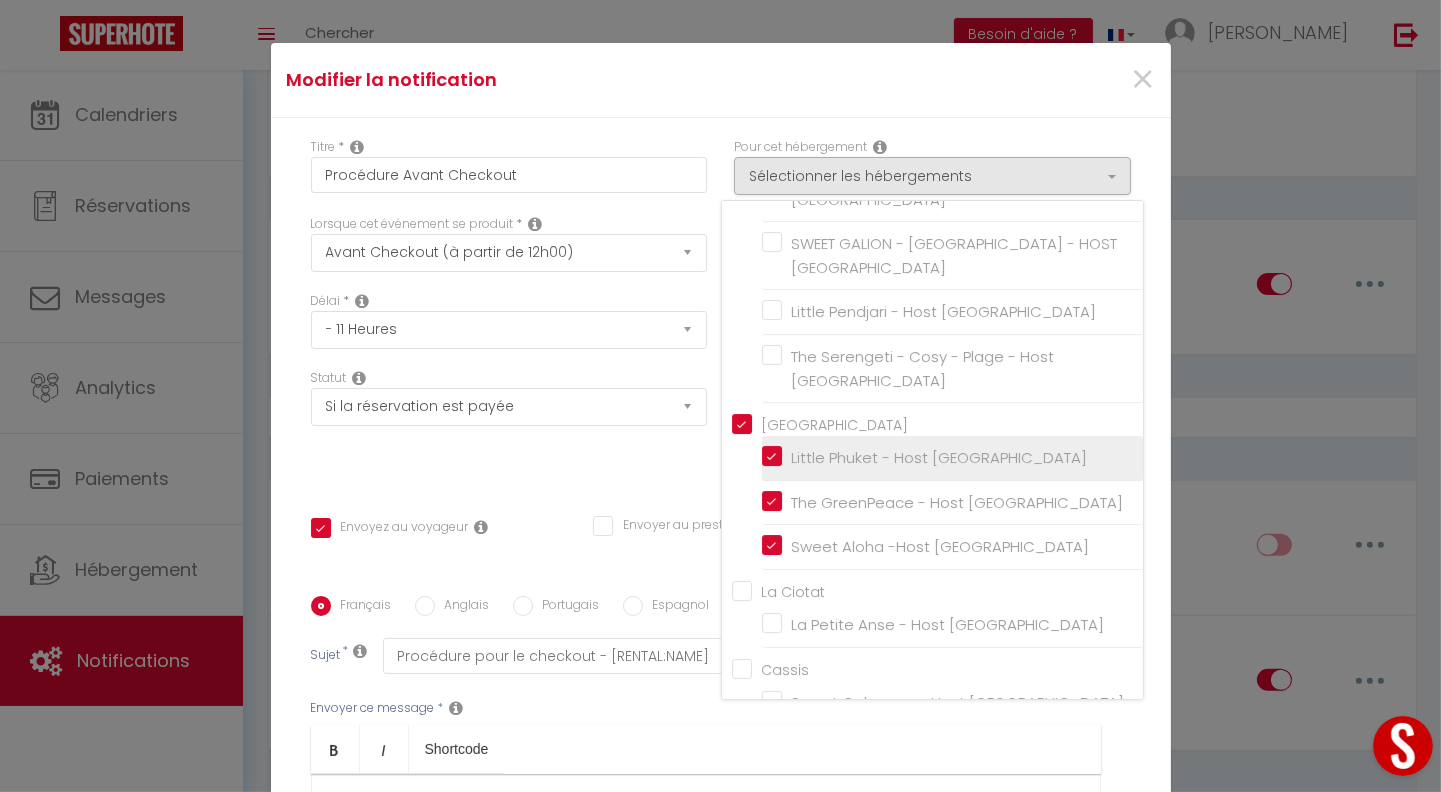 click on "Little Phuket - Host [GEOGRAPHIC_DATA]" at bounding box center [952, 458] 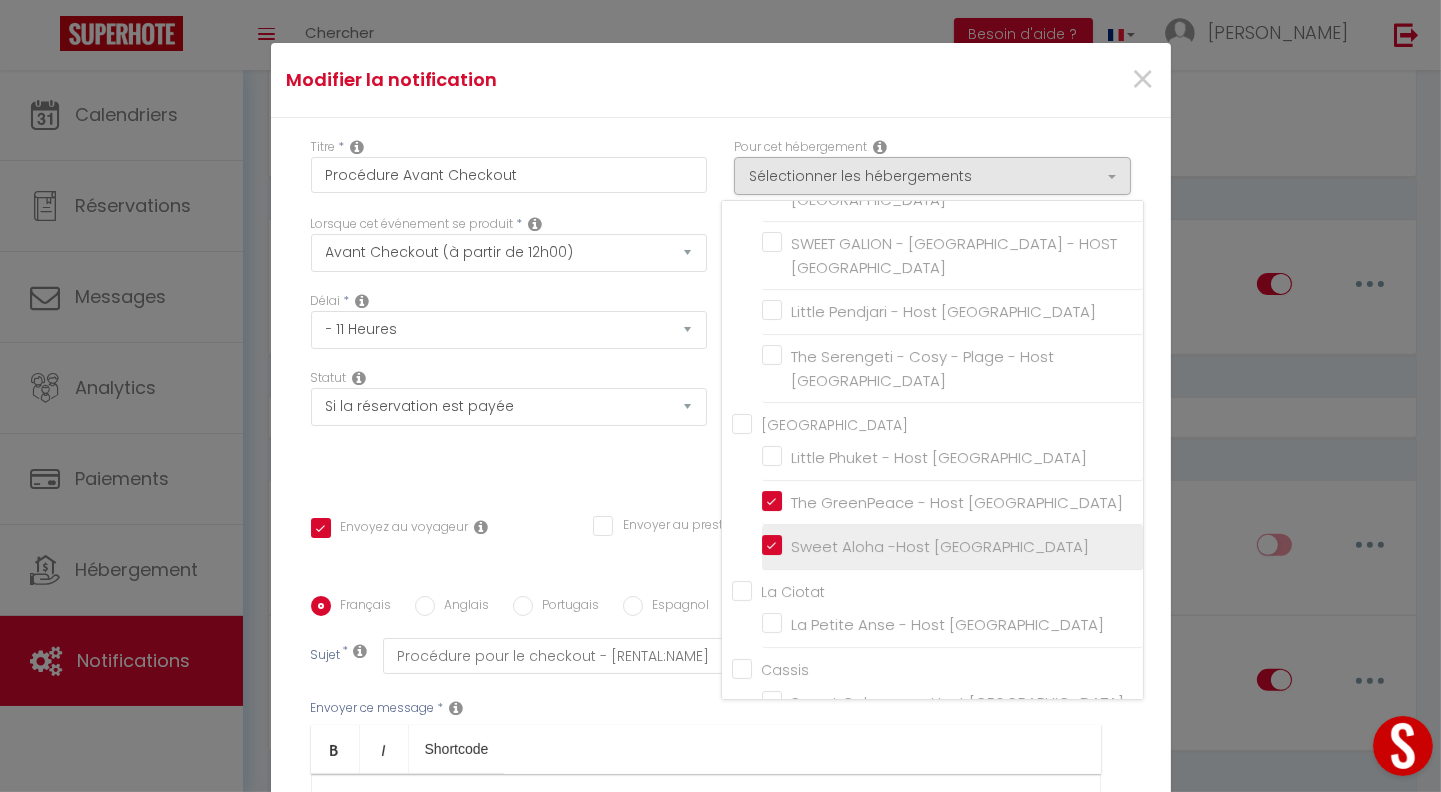 click on "Sweet Aloha -Host [GEOGRAPHIC_DATA]" at bounding box center [952, 547] 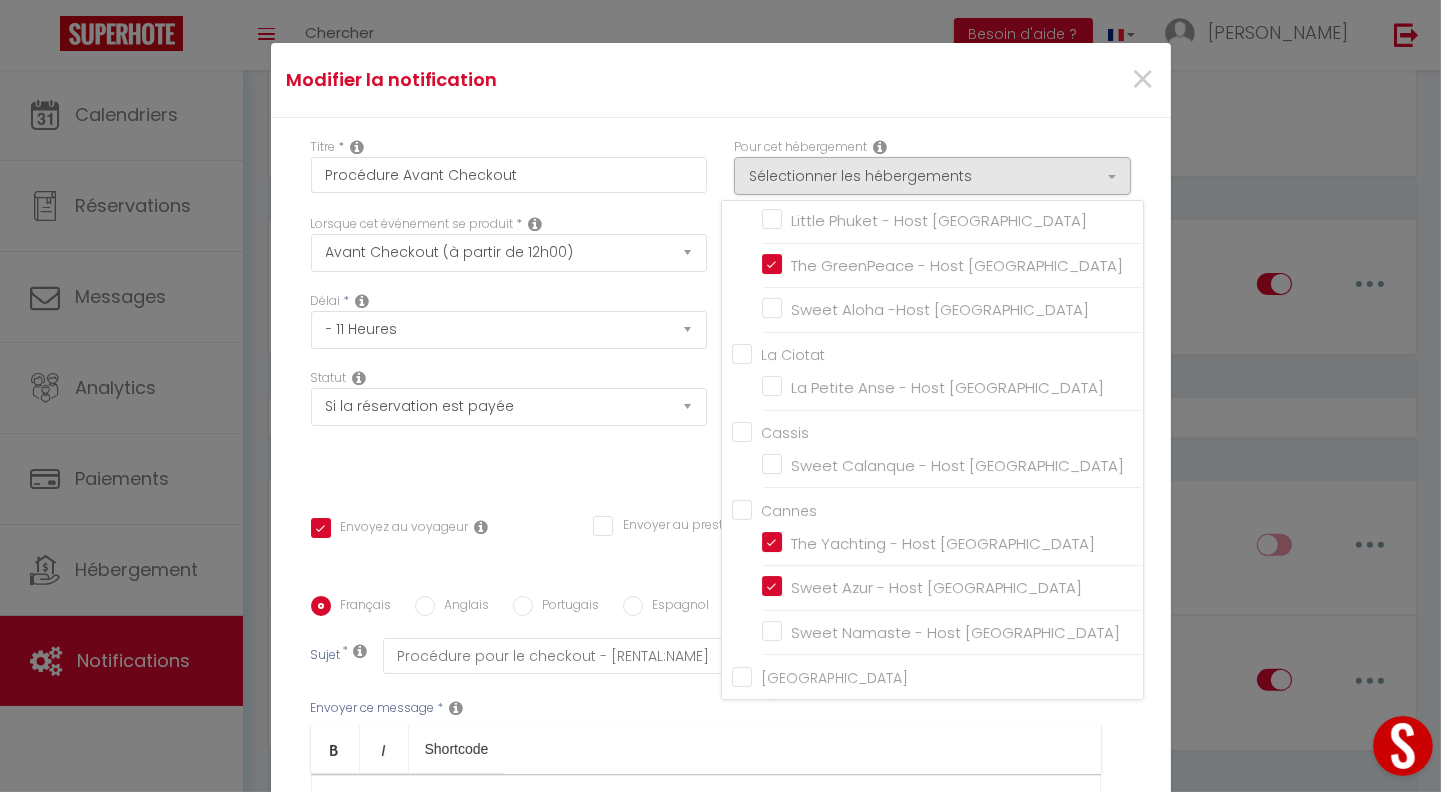 scroll, scrollTop: 693, scrollLeft: 0, axis: vertical 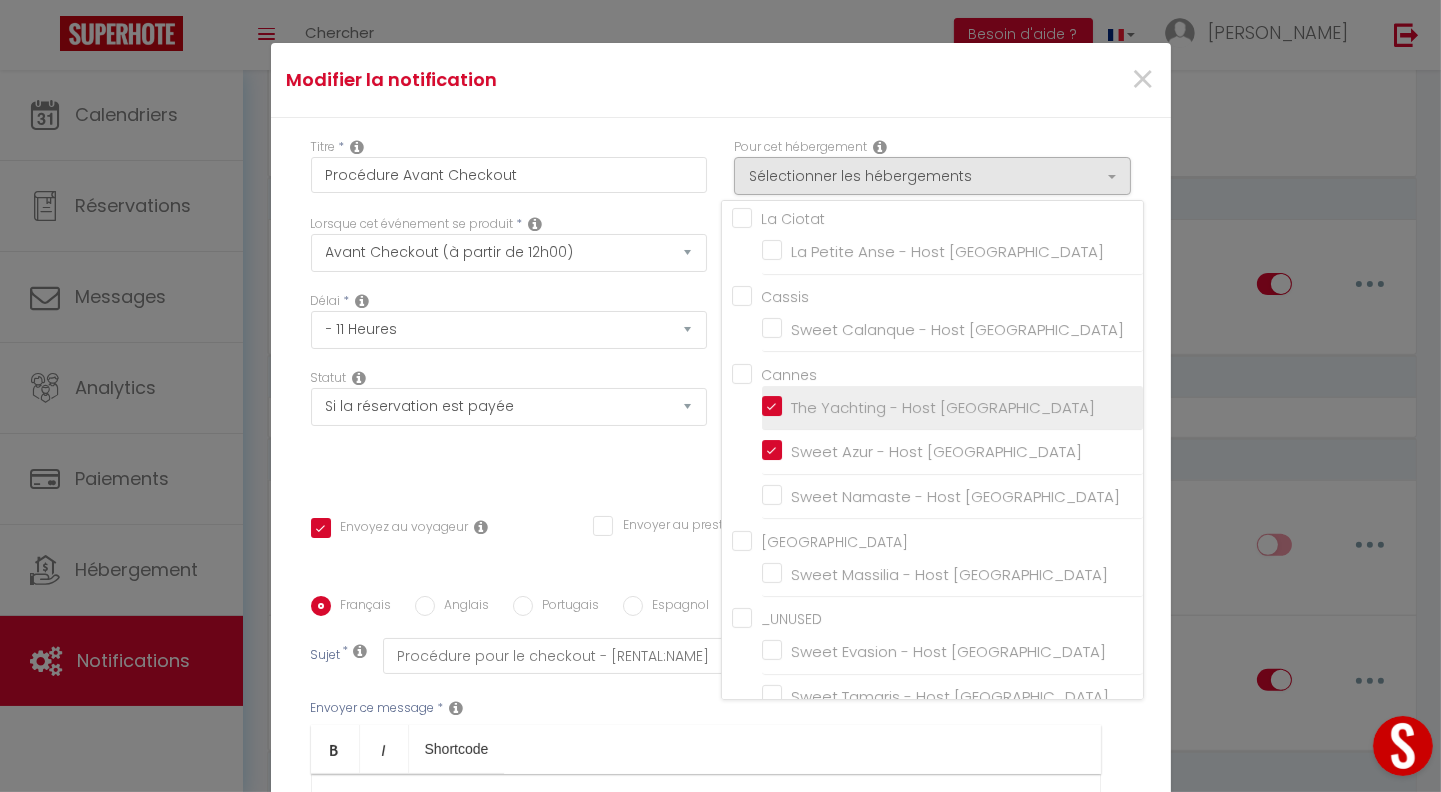 click on "The Yachting - Host [GEOGRAPHIC_DATA]" at bounding box center [952, 407] 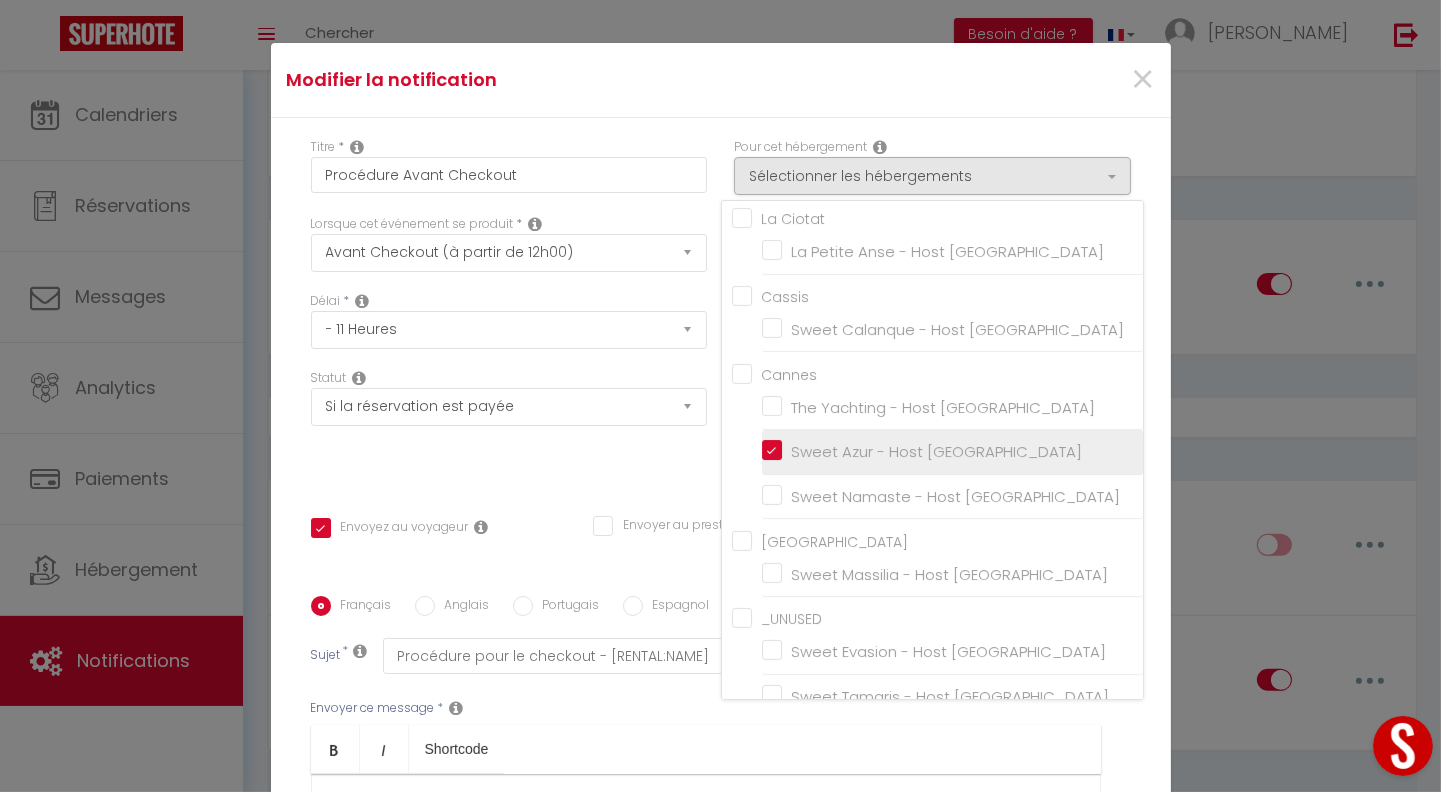 click on "Sweet Azur - Host [GEOGRAPHIC_DATA]" at bounding box center [952, 452] 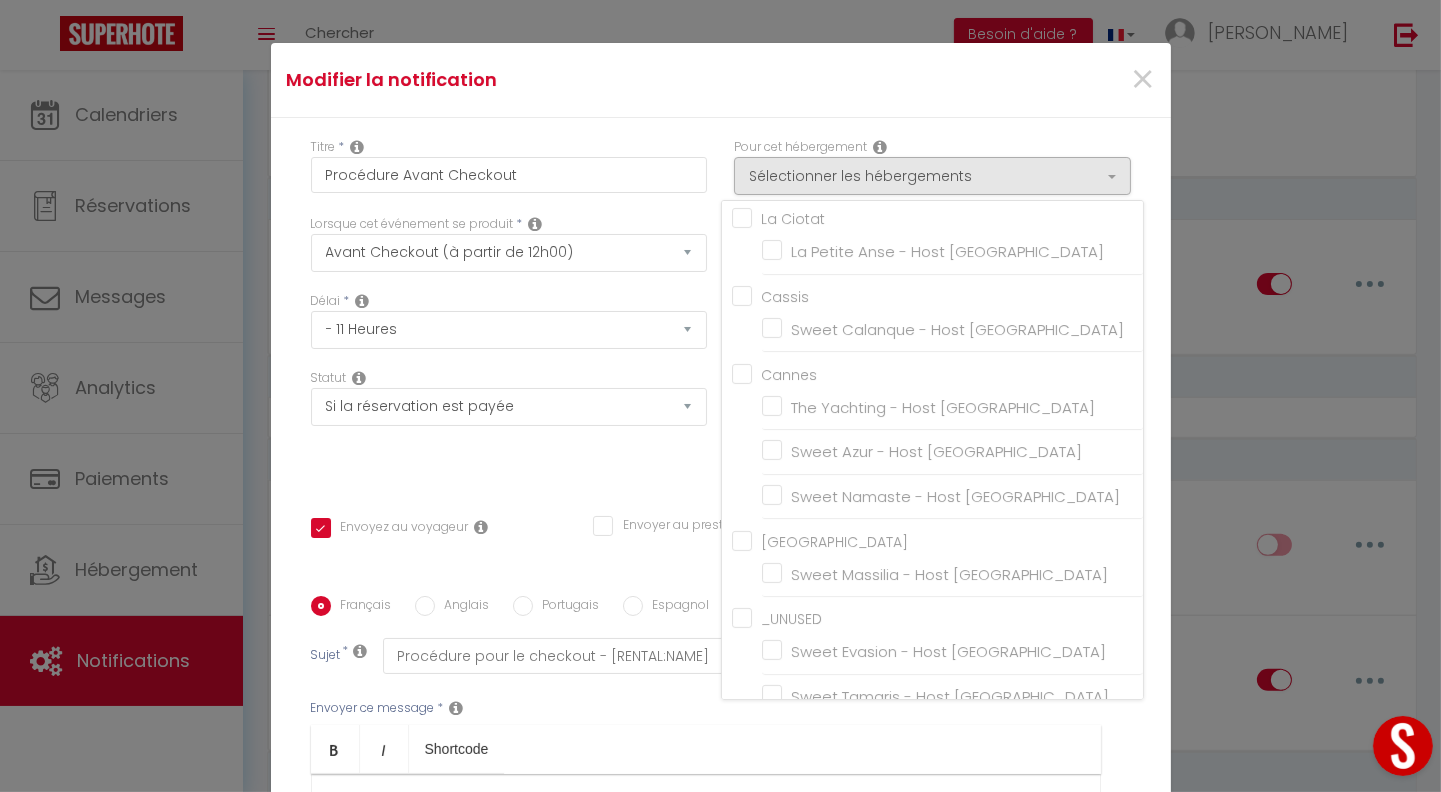 scroll, scrollTop: 832, scrollLeft: 0, axis: vertical 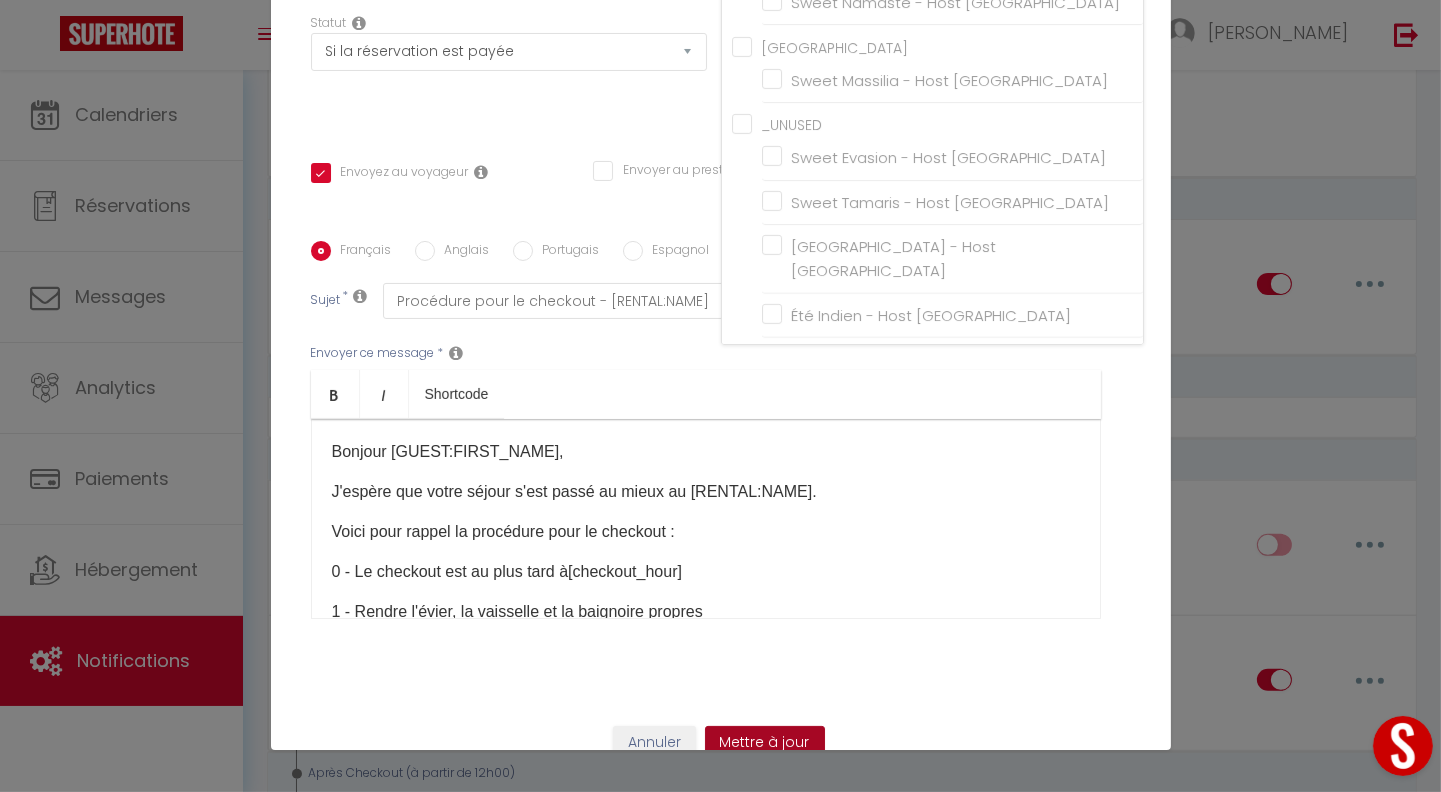 click on "Mettre à jour" at bounding box center [765, 743] 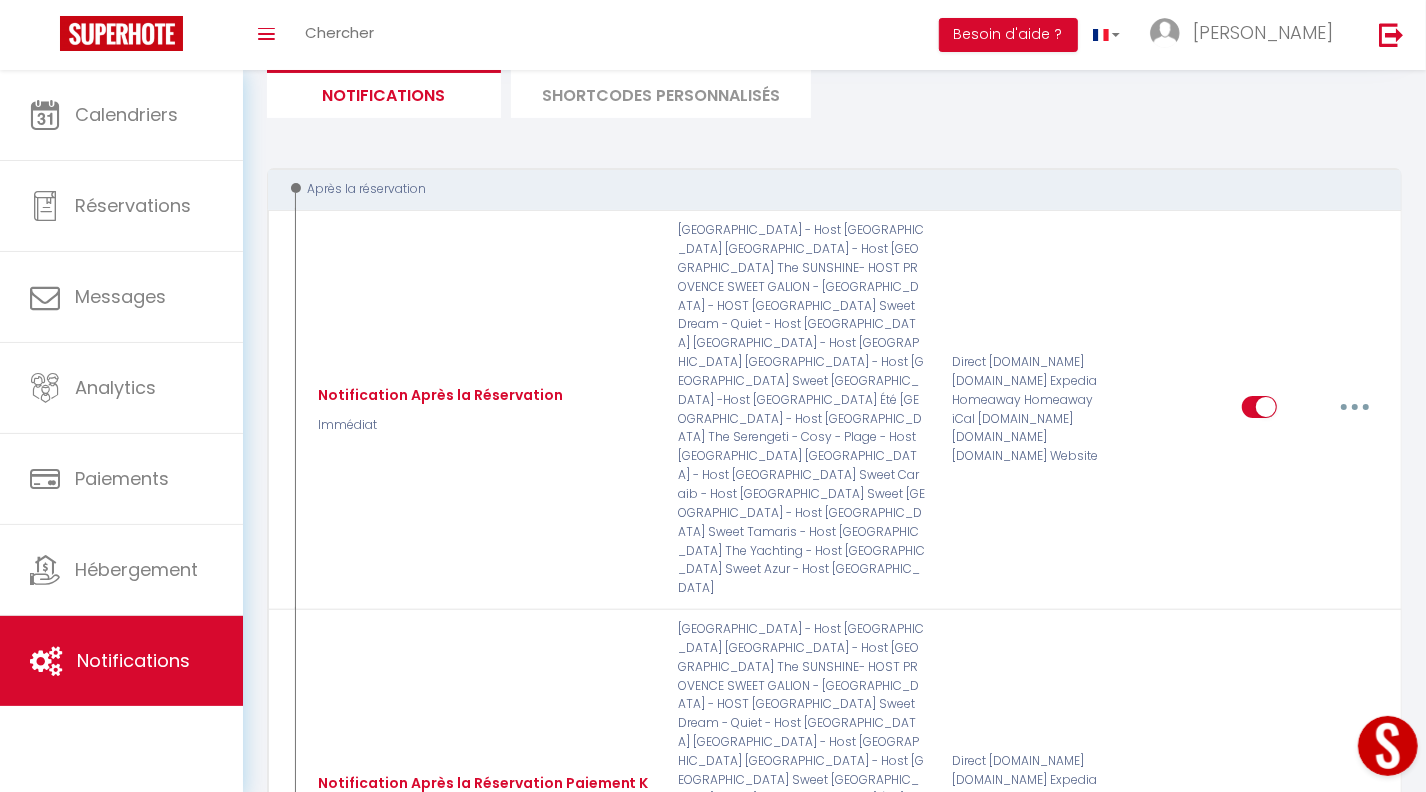 scroll, scrollTop: 0, scrollLeft: 0, axis: both 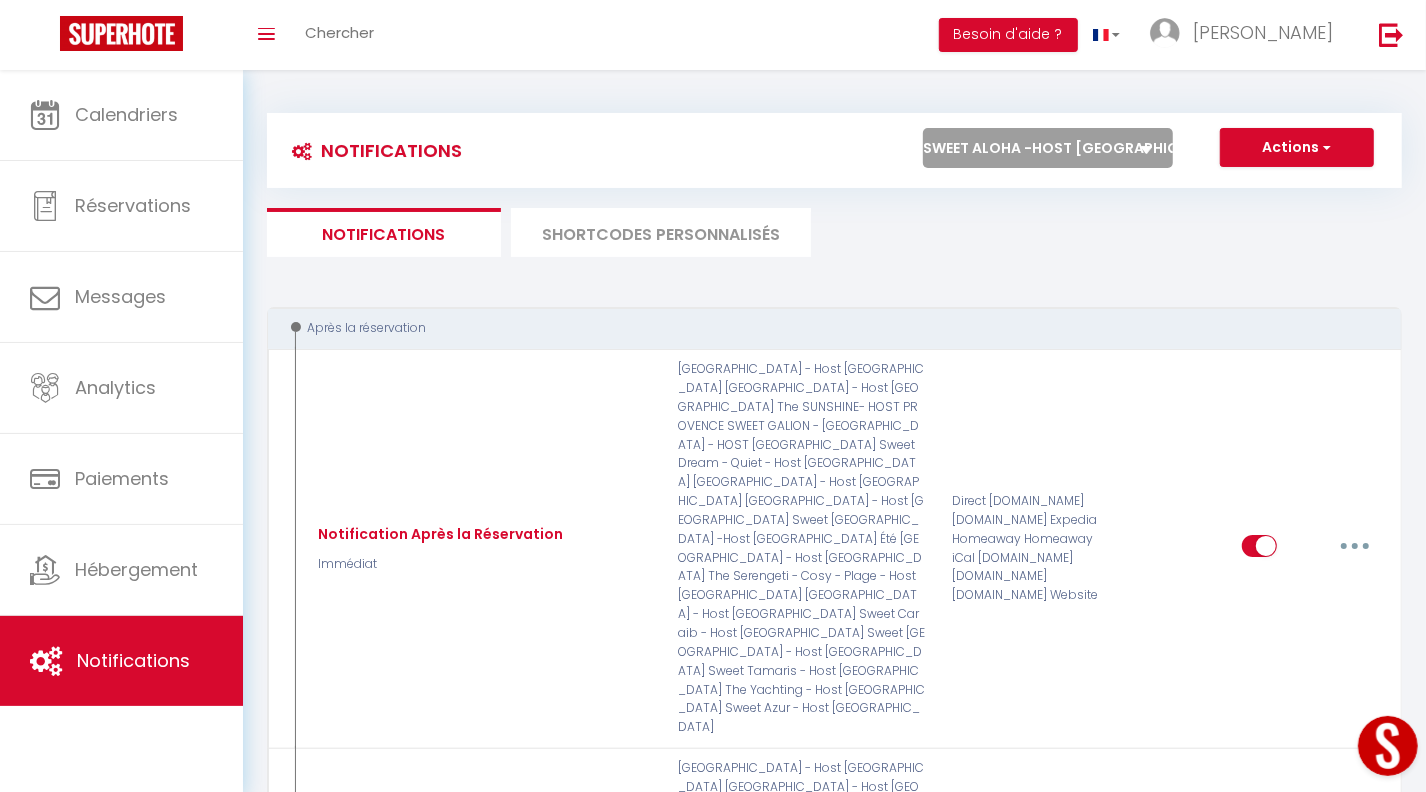 click on "Tous les apparts    [GEOGRAPHIC_DATA] - Host [GEOGRAPHIC_DATA] [GEOGRAPHIC_DATA] - Host [GEOGRAPHIC_DATA] [GEOGRAPHIC_DATA] - Host [GEOGRAPHIC_DATA] The SUNSHINE- HOST [GEOGRAPHIC_DATA] Sweet Dream - Quiet - Host [GEOGRAPHIC_DATA] SWEET GALION - [GEOGRAPHIC_DATA] - HOST [GEOGRAPHIC_DATA] [GEOGRAPHIC_DATA] - Host [GEOGRAPHIC_DATA] [GEOGRAPHIC_DATA] -Host [GEOGRAPHIC_DATA] [GEOGRAPHIC_DATA] [GEOGRAPHIC_DATA] - Host [GEOGRAPHIC_DATA] The Serengeti - Cosy - Plage - Host [GEOGRAPHIC_DATA] [GEOGRAPHIC_DATA] -  Host [GEOGRAPHIC_DATA] [GEOGRAPHIC_DATA] - Host [GEOGRAPHIC_DATA] The GreenPeace - Host [GEOGRAPHIC_DATA] Romantic LoveRoom - Close to [GEOGRAPHIC_DATA] Sweet Evasion - Host [GEOGRAPHIC_DATA] Sweet Calanque - Host [GEOGRAPHIC_DATA] The Yachting - Host [GEOGRAPHIC_DATA] Sweet Caraib  - Host [GEOGRAPHIC_DATA] Sweet Tamaris - Host [GEOGRAPHIC_DATA] Sweet Azur - Host [GEOGRAPHIC_DATA] Sweet Massilia - Host [GEOGRAPHIC_DATA] Sweet Namaste - Host [GEOGRAPHIC_DATA]" at bounding box center [1048, 148] 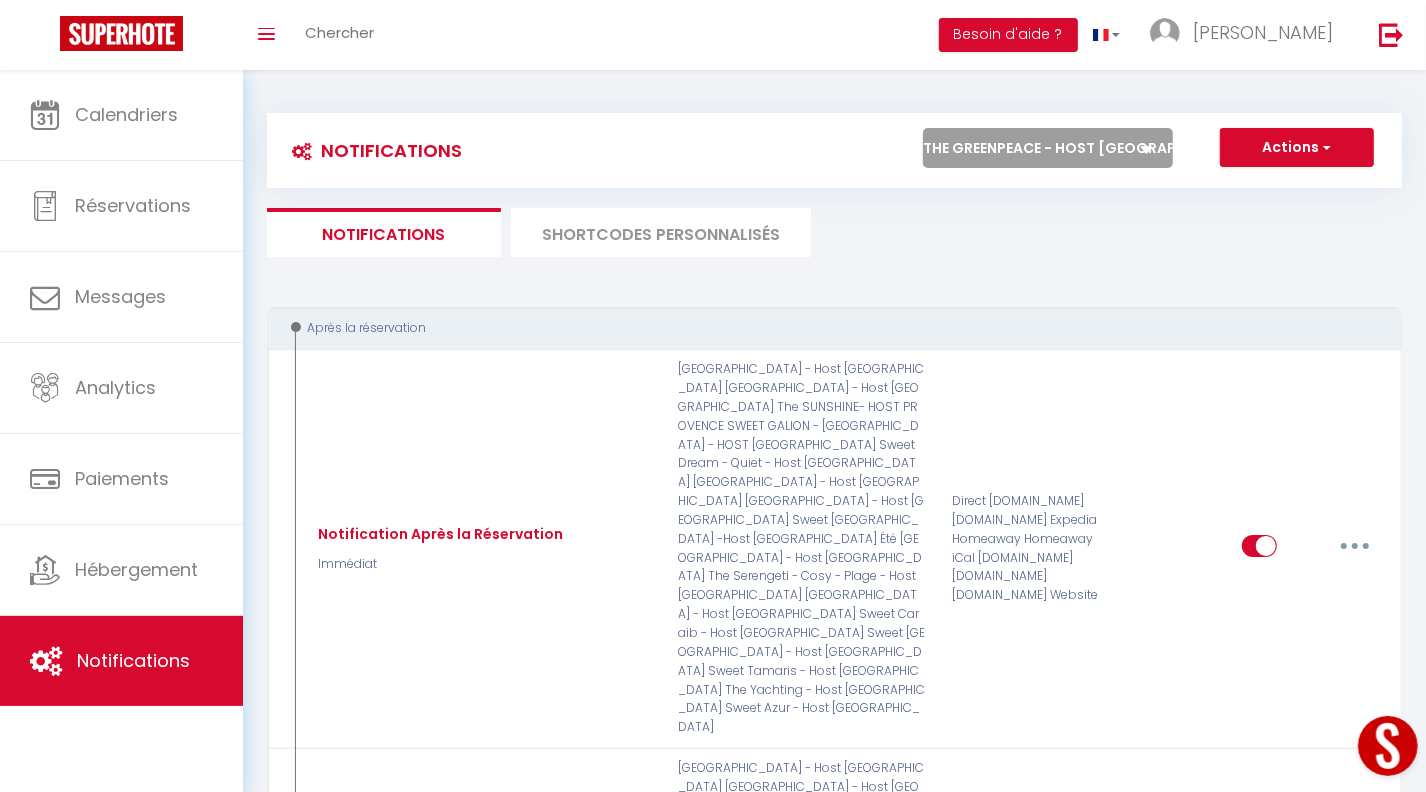 click on "Tous les apparts    [GEOGRAPHIC_DATA] - Host [GEOGRAPHIC_DATA] [GEOGRAPHIC_DATA] - Host [GEOGRAPHIC_DATA] [GEOGRAPHIC_DATA] - Host [GEOGRAPHIC_DATA] The SUNSHINE- HOST [GEOGRAPHIC_DATA] Sweet Dream - Quiet - Host [GEOGRAPHIC_DATA] SWEET GALION - [GEOGRAPHIC_DATA] - HOST [GEOGRAPHIC_DATA] [GEOGRAPHIC_DATA] - Host [GEOGRAPHIC_DATA] [GEOGRAPHIC_DATA] -Host [GEOGRAPHIC_DATA] [GEOGRAPHIC_DATA] [GEOGRAPHIC_DATA] - Host [GEOGRAPHIC_DATA] The Serengeti - Cosy - Plage - Host [GEOGRAPHIC_DATA] [GEOGRAPHIC_DATA] -  Host [GEOGRAPHIC_DATA] [GEOGRAPHIC_DATA] - Host [GEOGRAPHIC_DATA] The GreenPeace - Host [GEOGRAPHIC_DATA] Romantic LoveRoom - Close to [GEOGRAPHIC_DATA] Sweet Evasion - Host [GEOGRAPHIC_DATA] Sweet Calanque - Host [GEOGRAPHIC_DATA] The Yachting - Host [GEOGRAPHIC_DATA] Sweet Caraib  - Host [GEOGRAPHIC_DATA] Sweet Tamaris - Host [GEOGRAPHIC_DATA] Sweet Azur - Host [GEOGRAPHIC_DATA] Sweet Massilia - Host [GEOGRAPHIC_DATA] Sweet Namaste - Host [GEOGRAPHIC_DATA]" at bounding box center [1048, 148] 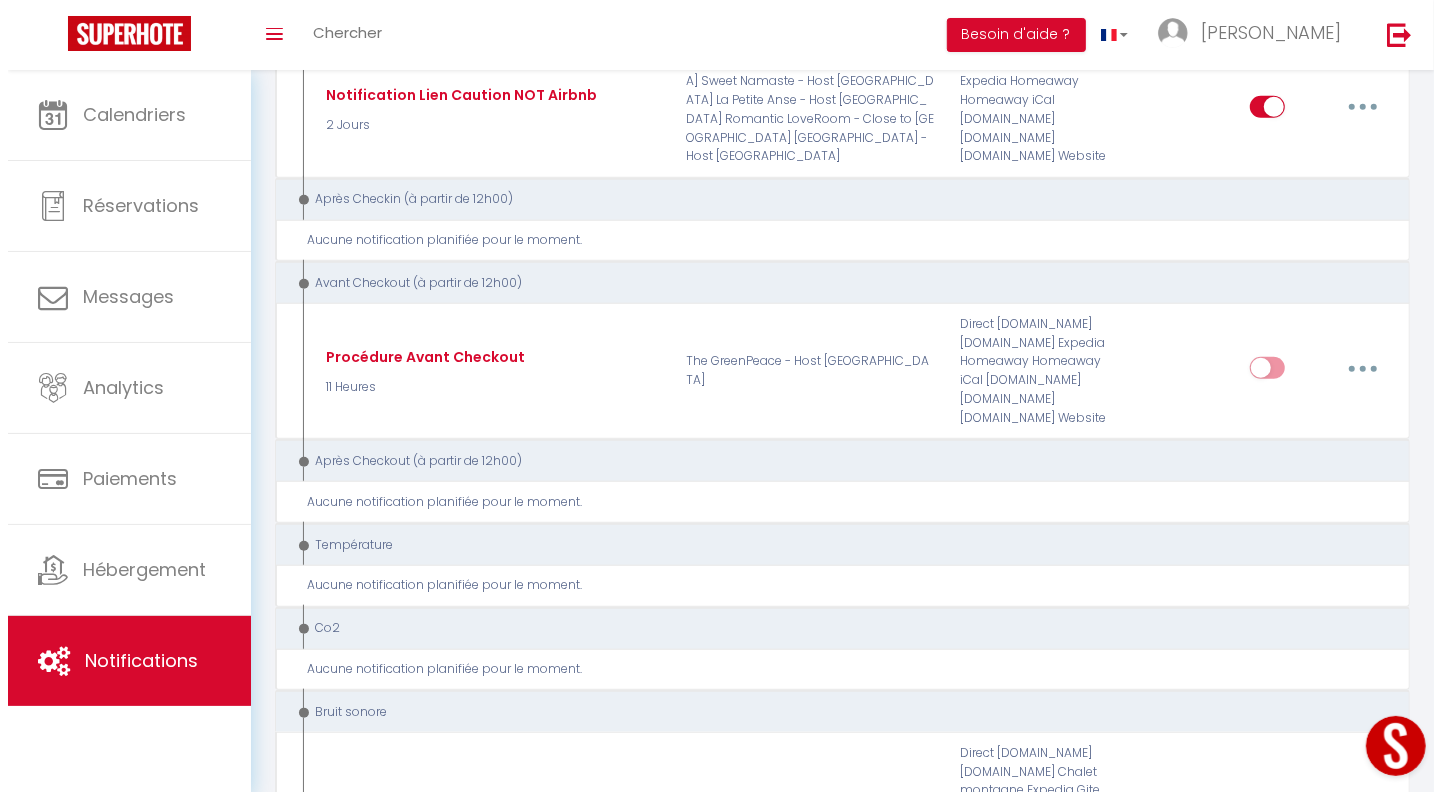 scroll, scrollTop: 1130, scrollLeft: 0, axis: vertical 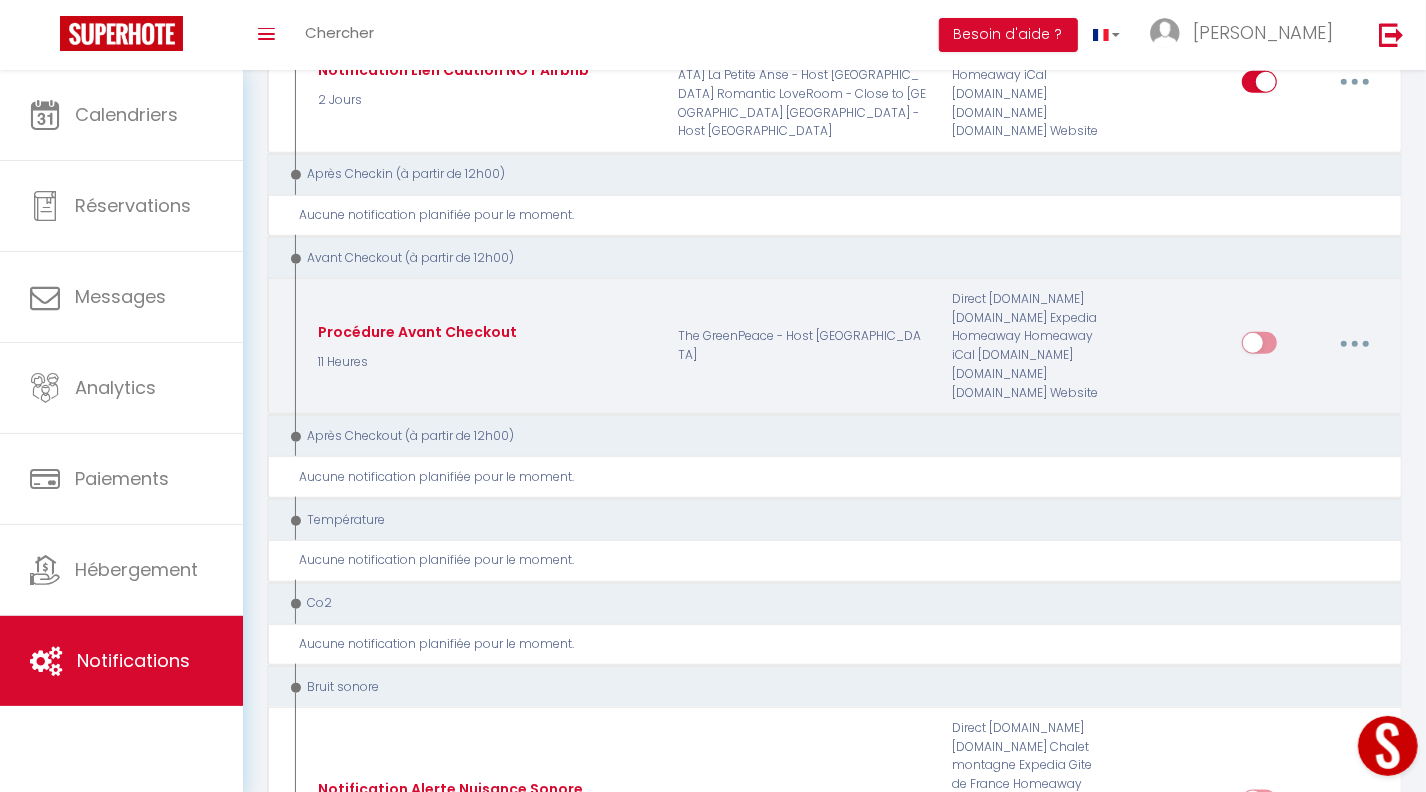 click at bounding box center (1355, 343) 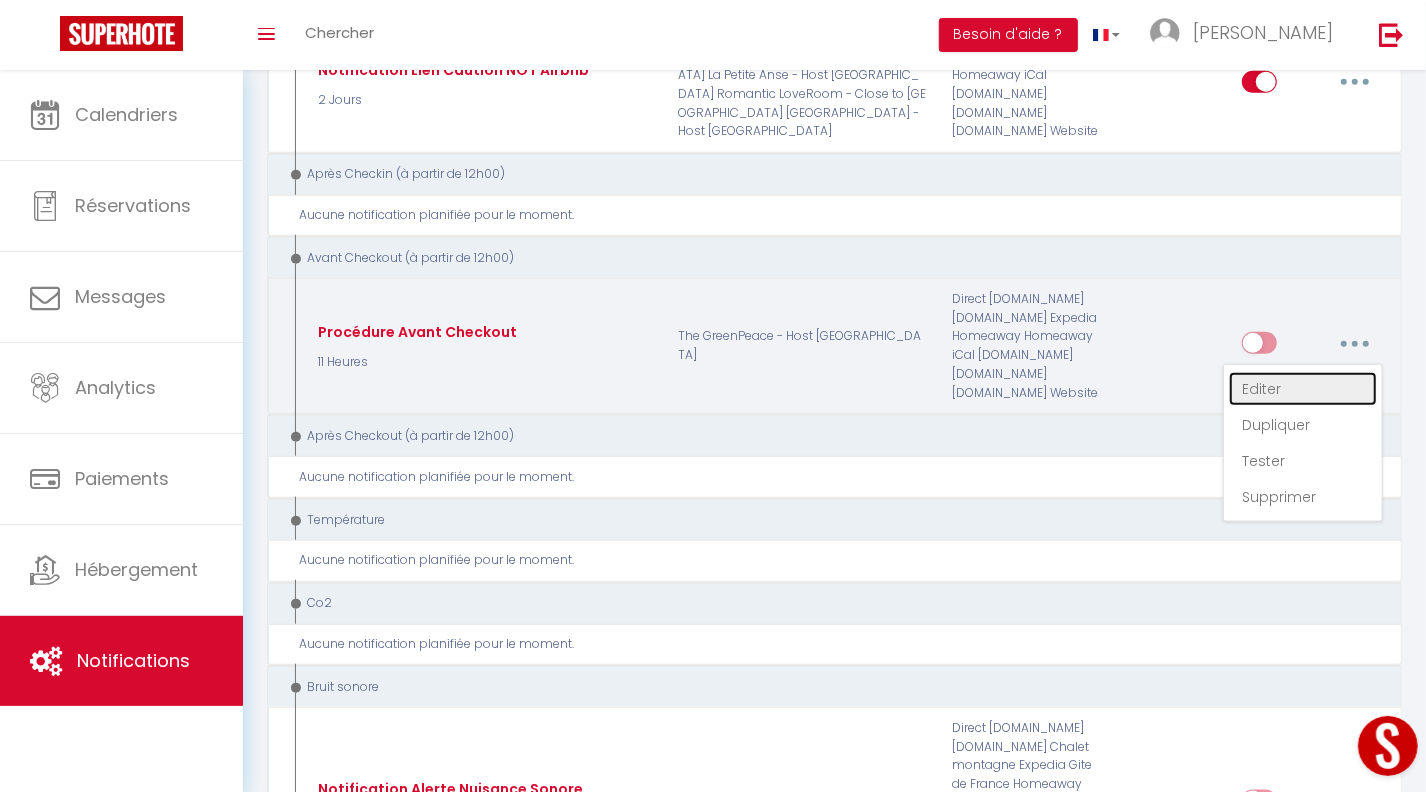 click on "Editer" at bounding box center [1303, 389] 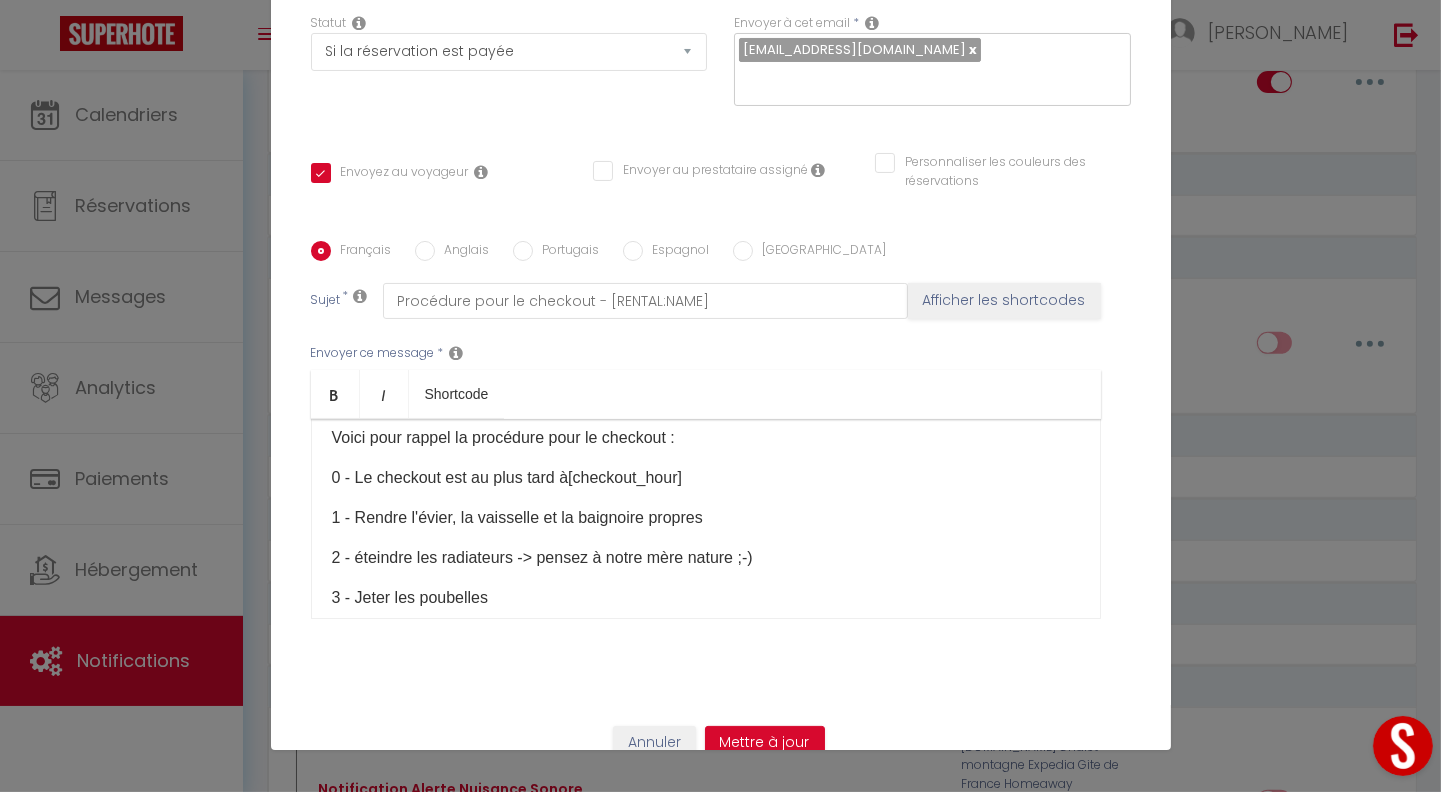 scroll, scrollTop: 96, scrollLeft: 0, axis: vertical 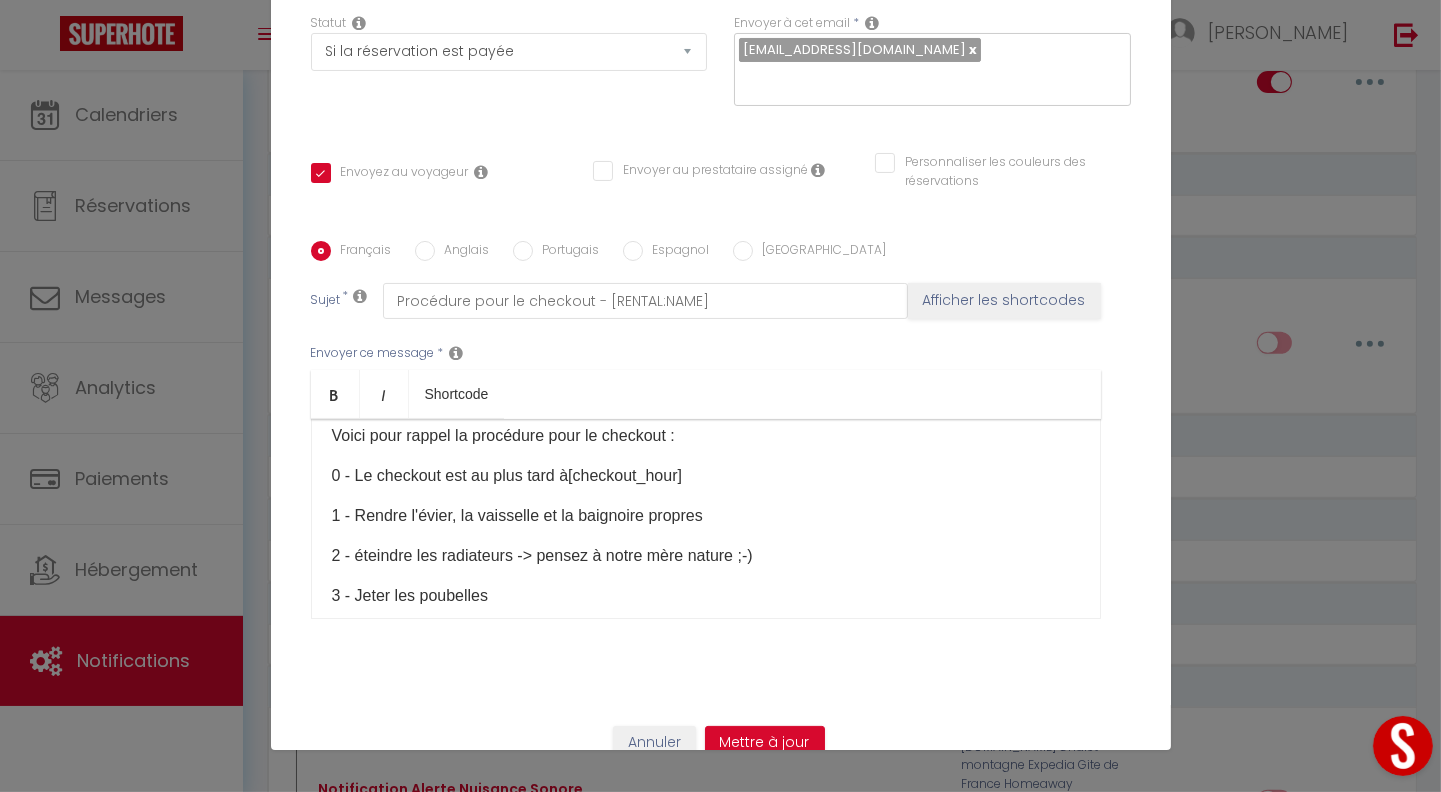 click on "2 - éteindre les radiateurs -> pensez à notre mère nature ;-)" at bounding box center (706, 556) 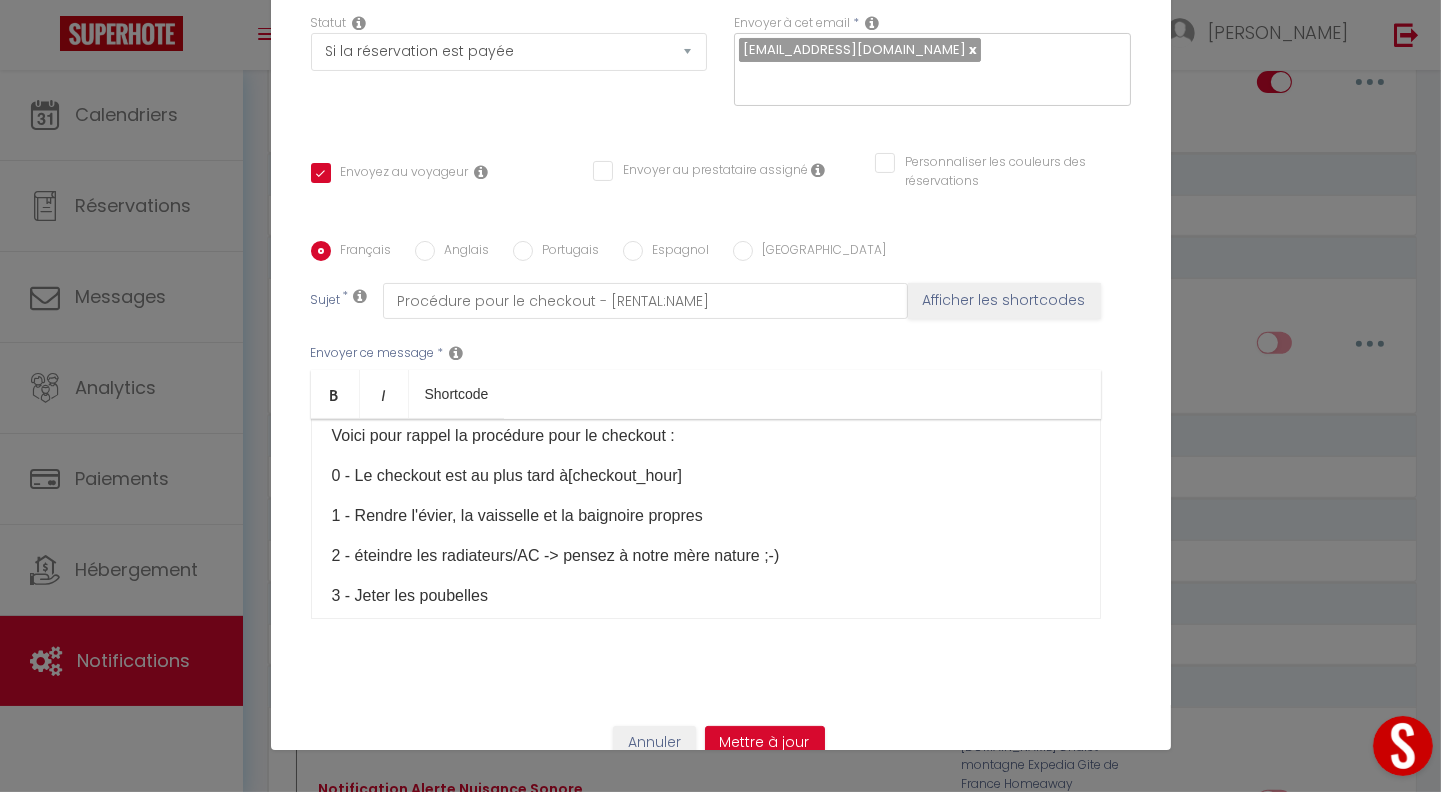 click on "1 - Rendre l'évier, la vaisselle et la baignoire propres" at bounding box center (706, 516) 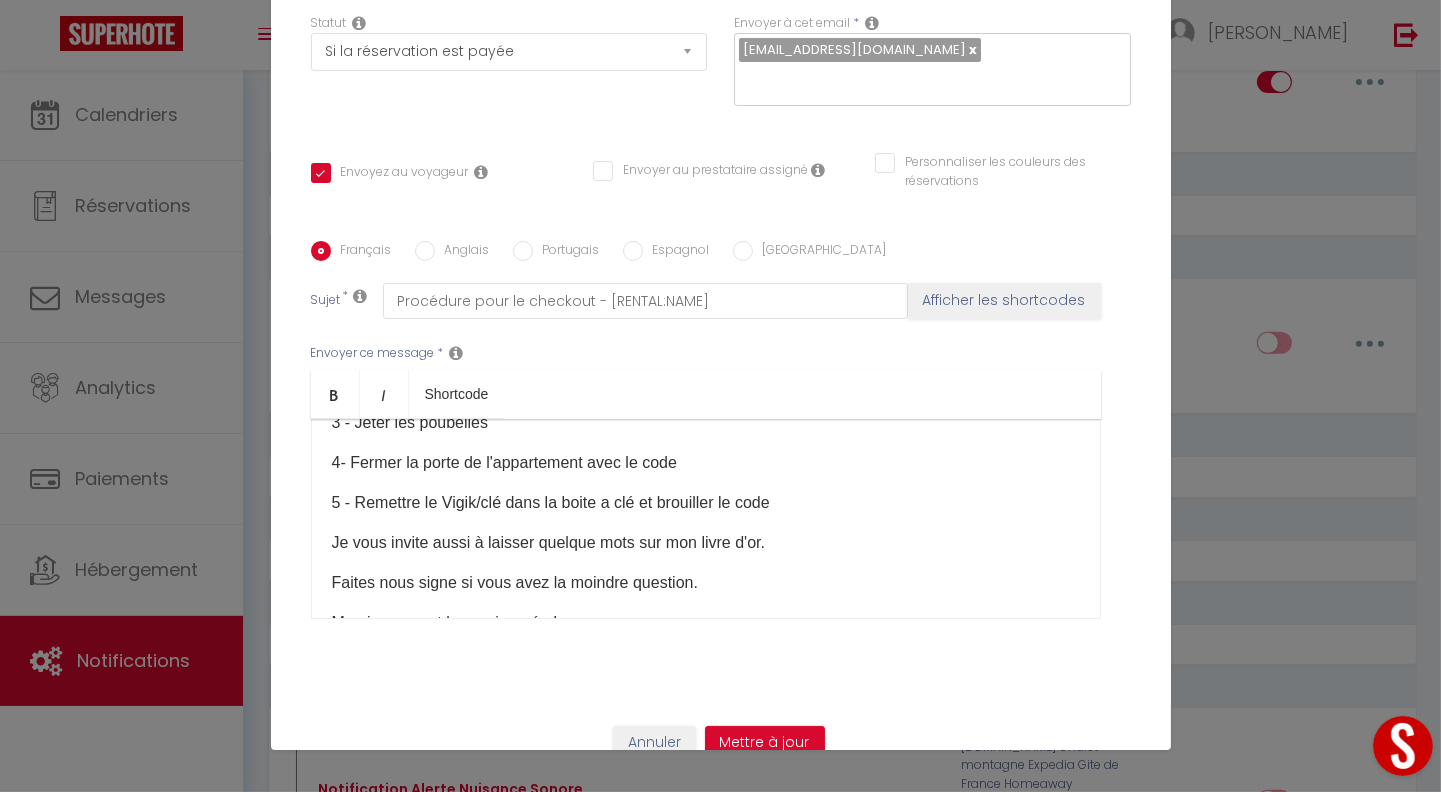 scroll, scrollTop: 276, scrollLeft: 0, axis: vertical 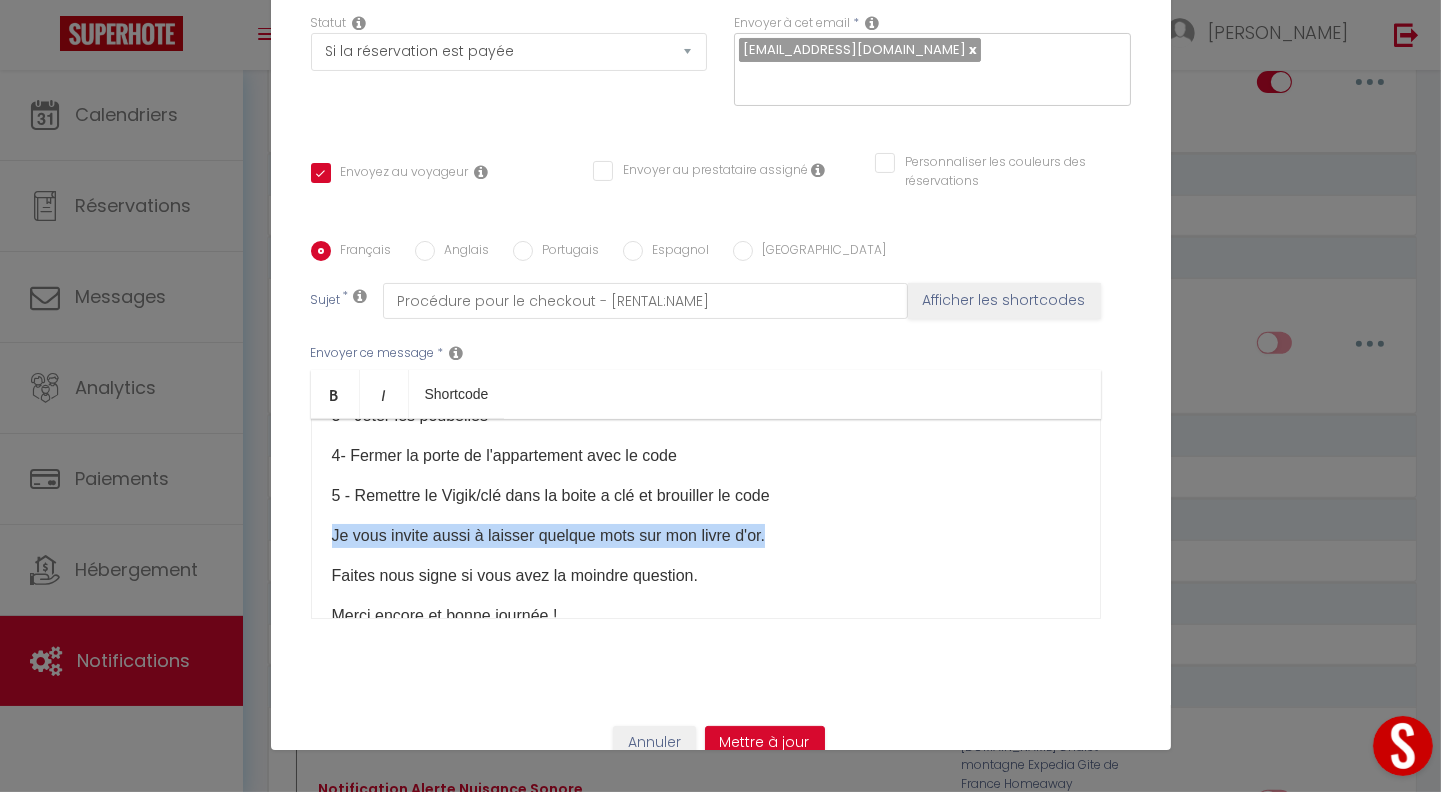 drag, startPoint x: 323, startPoint y: 506, endPoint x: 849, endPoint y: 497, distance: 526.07697 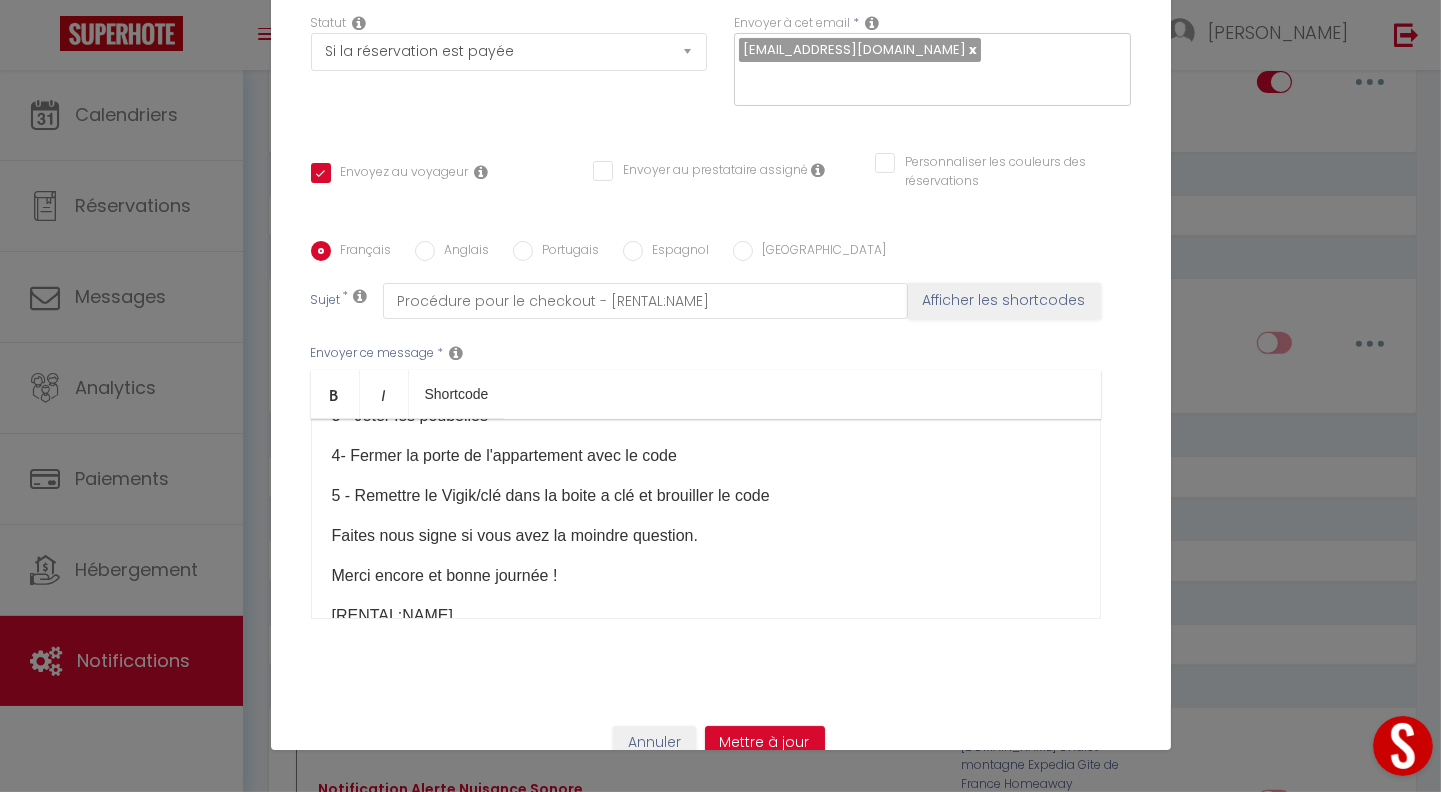 scroll, scrollTop: 325, scrollLeft: 0, axis: vertical 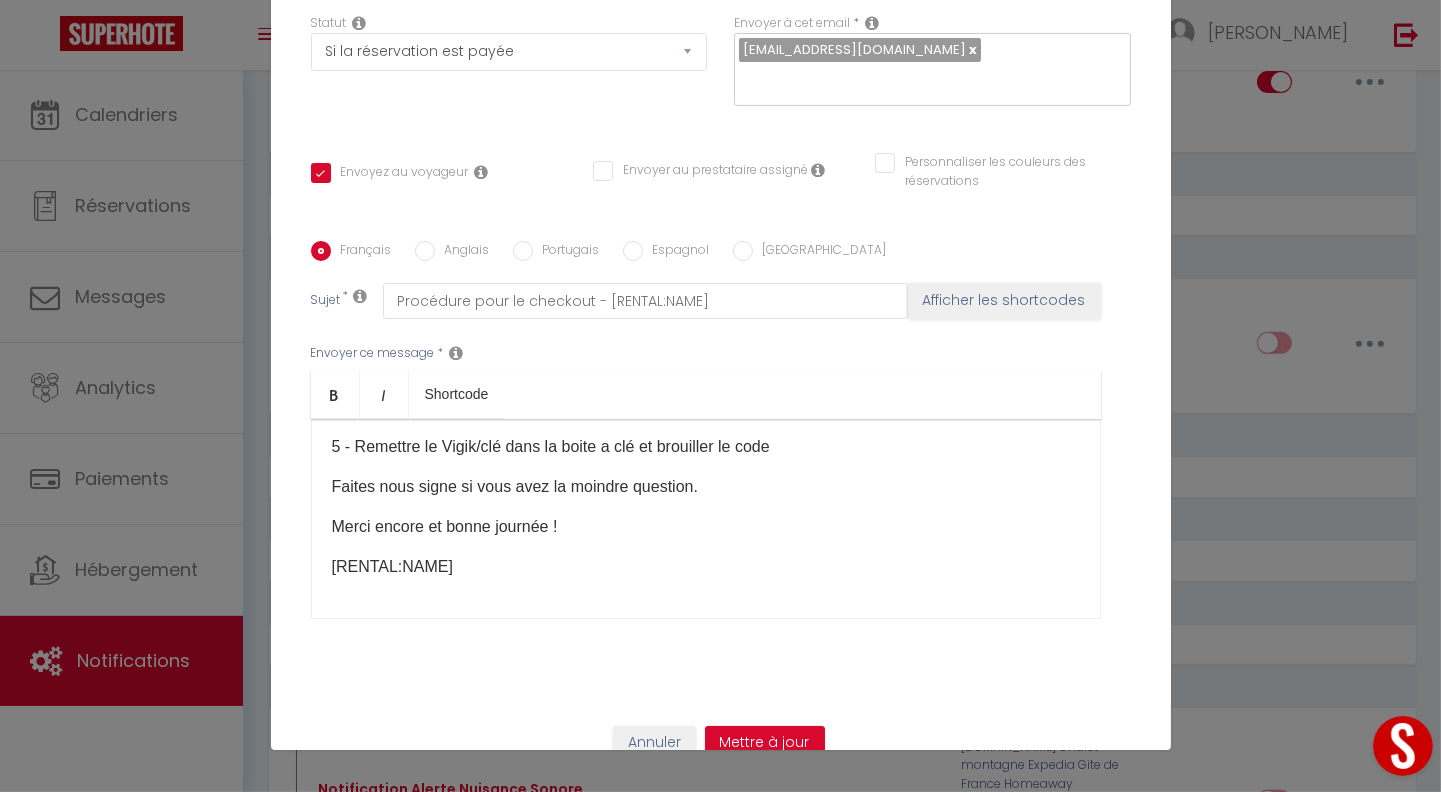 click on "[RENTAL:NAME]" at bounding box center (706, 567) 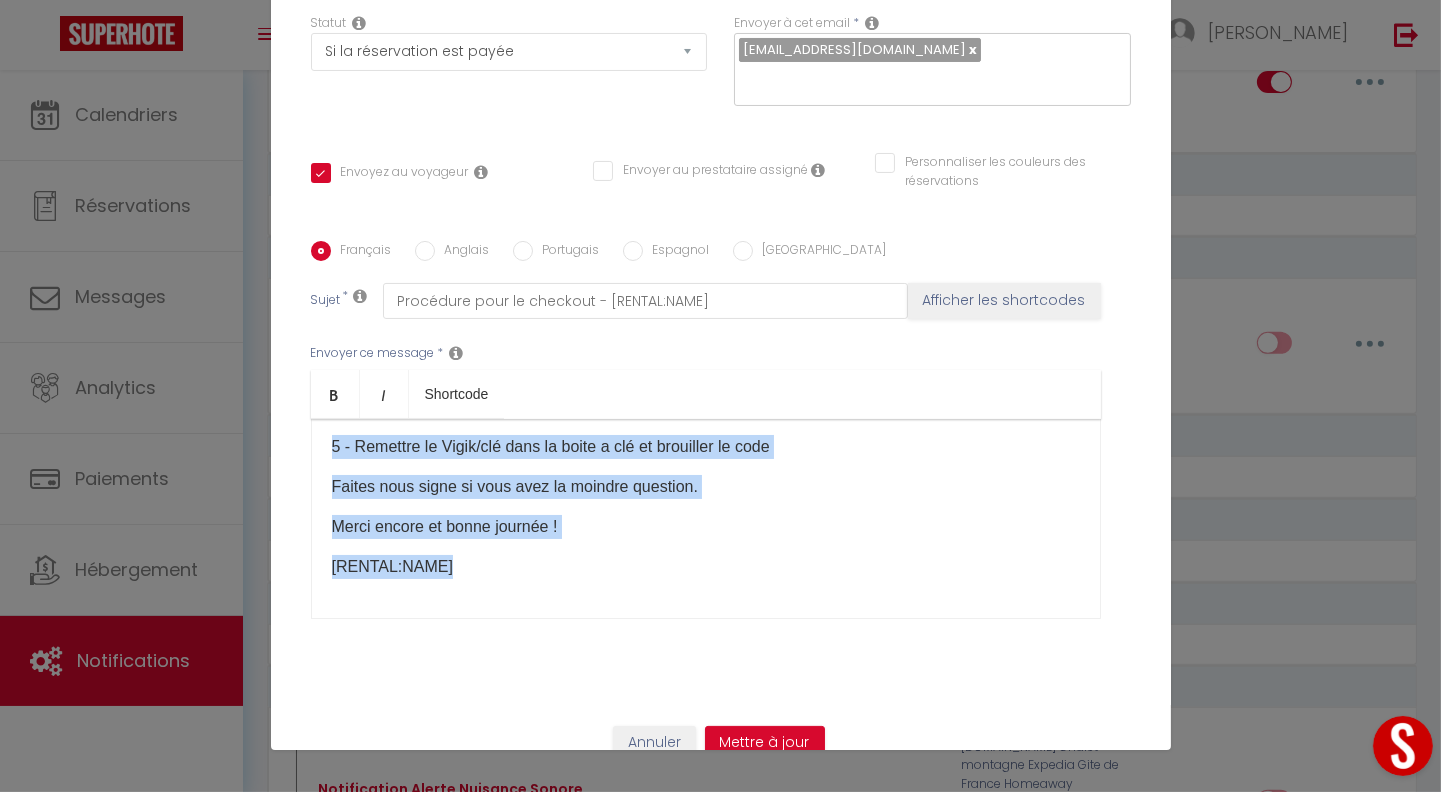 copy on "Bonjour [GUEST:FIRST_NAME]​,
J'espère que votre séjour s'est passé au mieux au [RENTAL:NAME]​.
Voici pour rappel la procédure pour le checkout :
0 - Le checkout est au plus tard à  ​[checkout_hour] ​
1 - Rendre l'évier, la vaisselle et les salles de bain propres 2 - éteindre les radiateurs/AC -> pensez à notre mère nature ;-)
3 - Jeter les poubelles 4- Fermer la porte de l'appartement avec le code 5 - Remettre le Vigik/clé dans la boite a clé et brouiller le code
Faites nous signe si vous avez la moindre question.
Merci [MEDICAL_DATA] et bonne journée ! [RENTAL:NAME]" 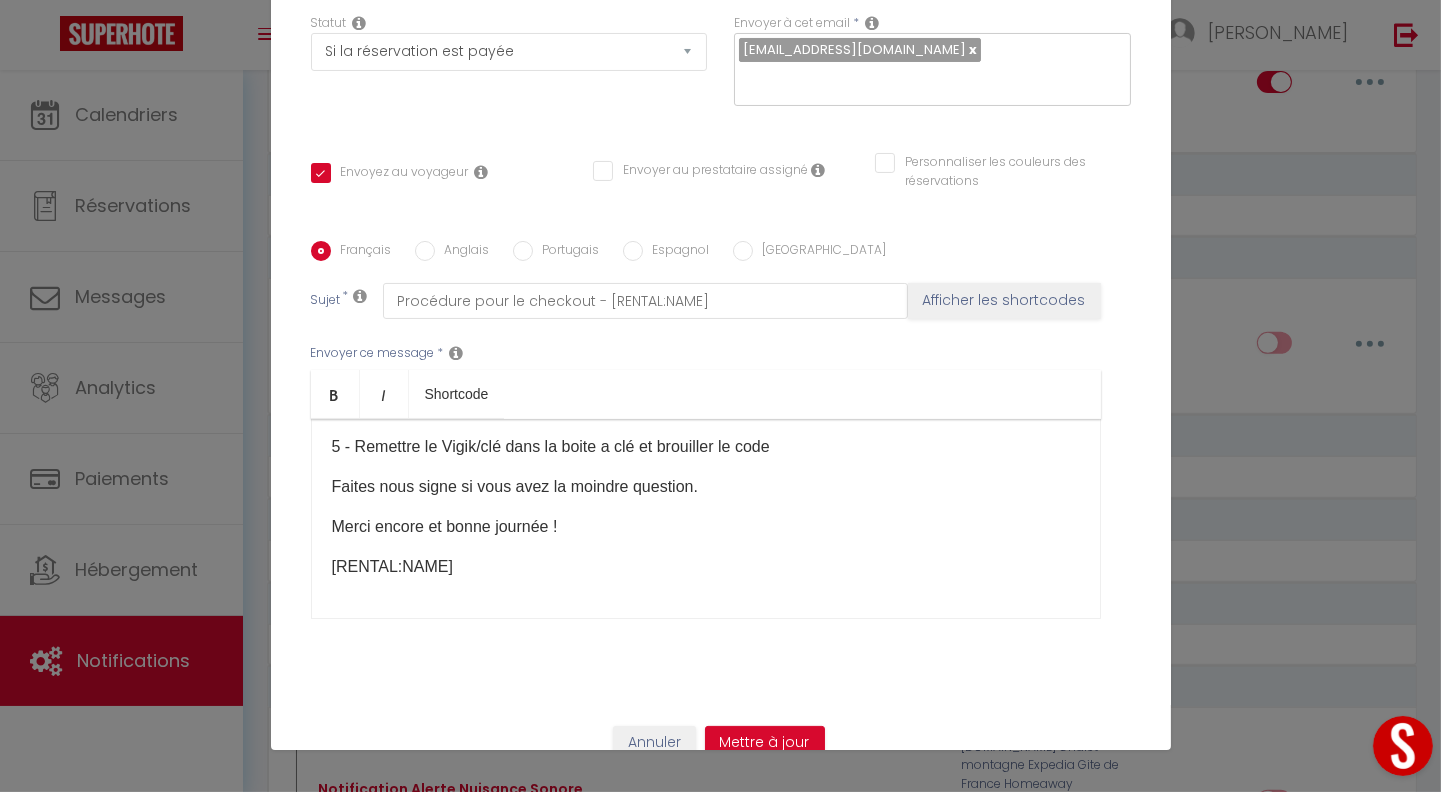 click on "Anglais" at bounding box center [462, 252] 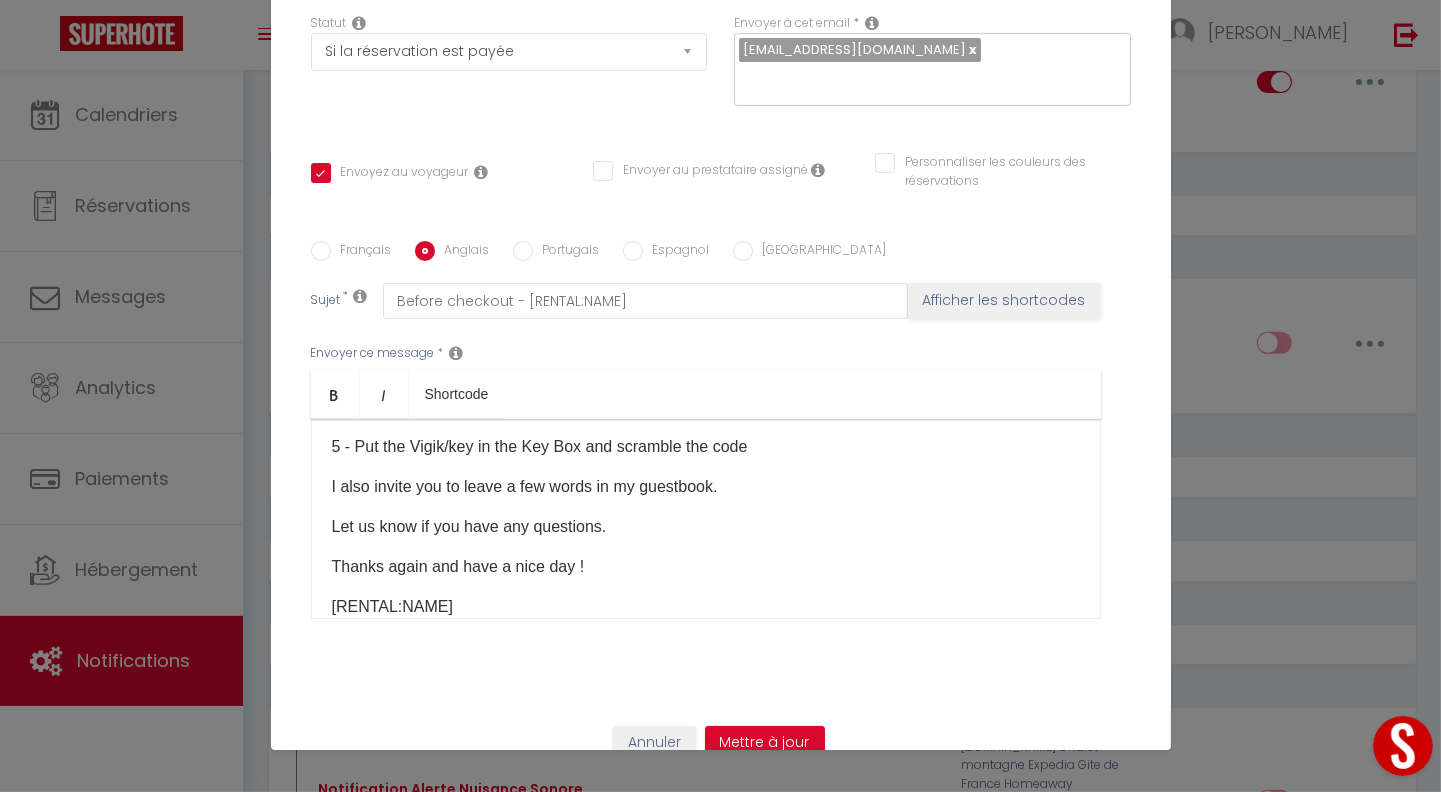 click on "Hello [GUEST:FIRST_NAME],
Hope you have had a very nice stay at [RENTAL:NAME].
As a reminder, here is the procedure for the checkout:
0 - Checkout is no later than  ​[checkout_hour] ​
1 - Make the sink, dishes and bath clean
2 - turn off the radiators
3 - throw away the trash 4 - Close the door with the code  5 - Put the Vigik/key in the Key Box and scramble the code
I also invite you to leave a few words in my guestbook.
Let us know if you have any questions.
Thanks again and have a nice day !
[RENTAL:NAME]​ ​" at bounding box center (706, 519) 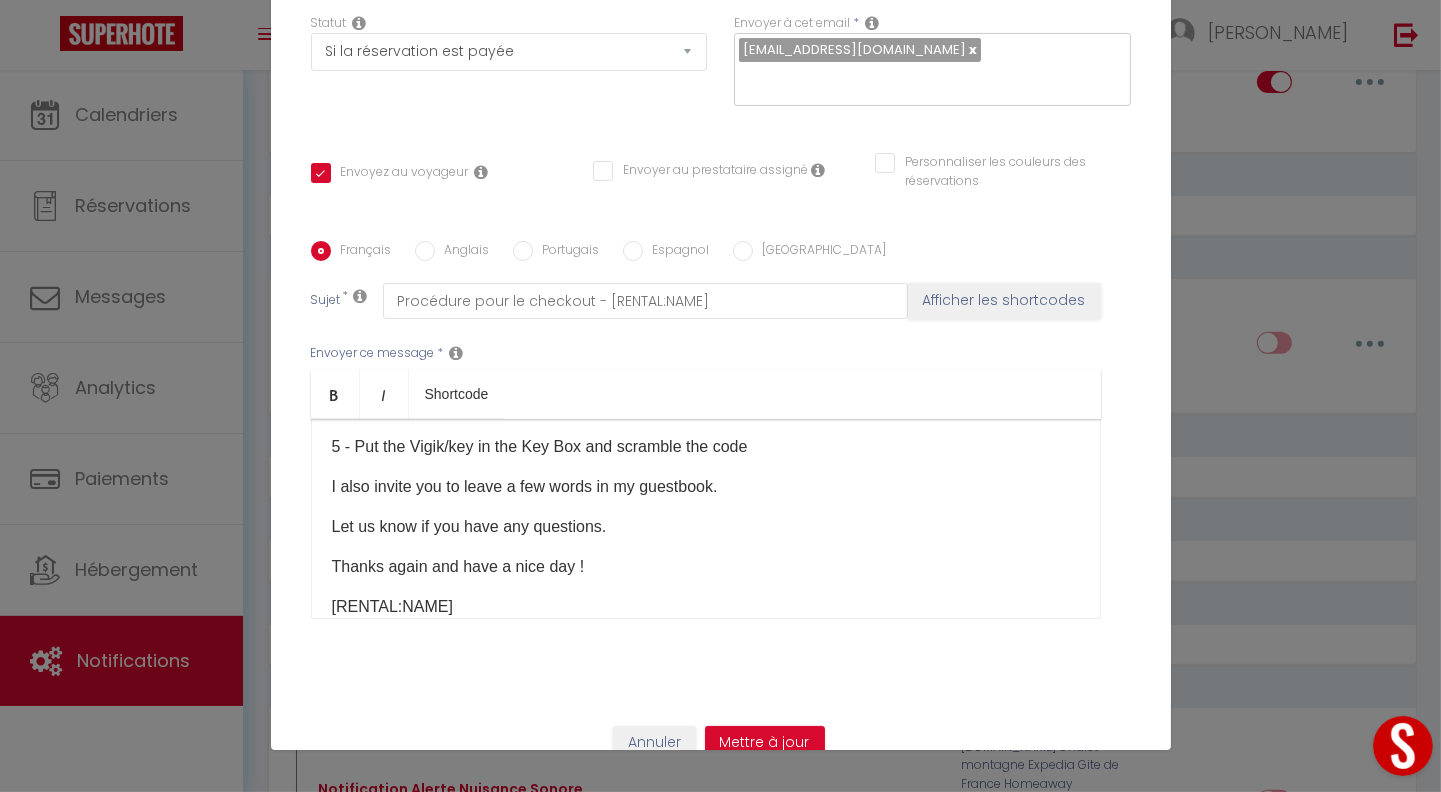 scroll, scrollTop: 325, scrollLeft: 0, axis: vertical 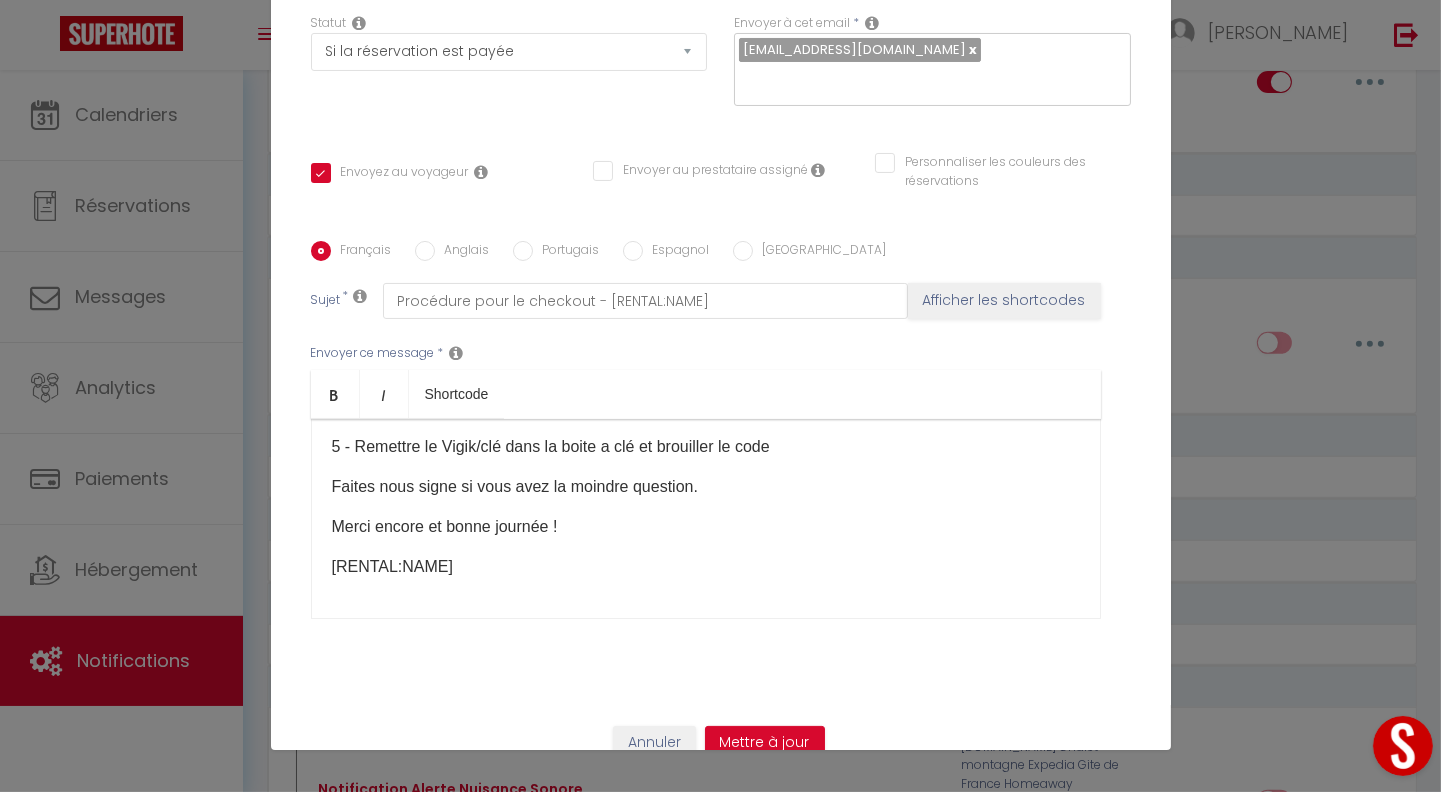 click on "Faites nous signe si vous avez la moindre question." at bounding box center [706, 487] 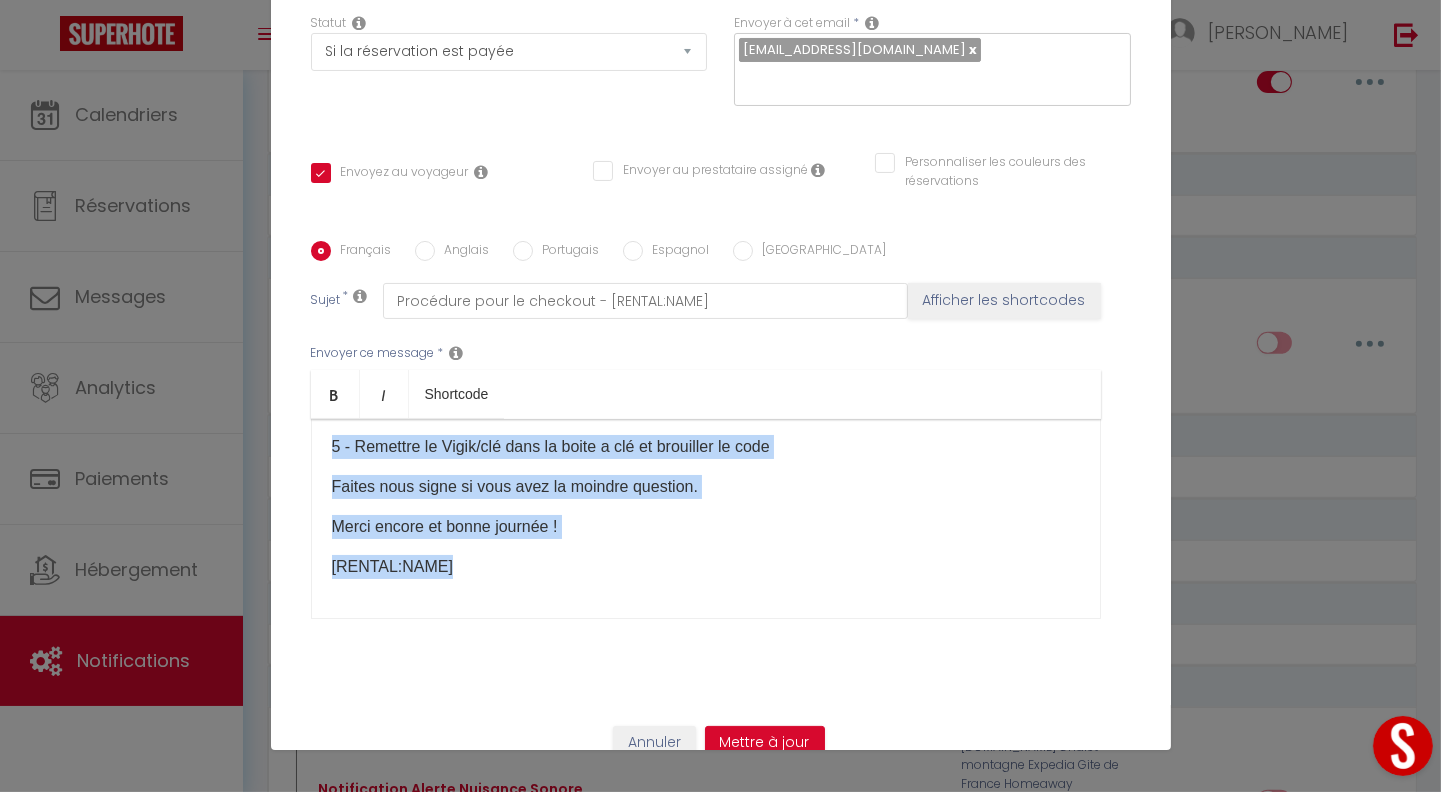 copy on "Bonjour [GUEST:FIRST_NAME]​,
J'espère que votre séjour s'est passé au mieux au [RENTAL:NAME]​.
Voici pour rappel la procédure pour le checkout :
0 - Le checkout est au plus tard à  ​[checkout_hour] ​
1 - Rendre l'évier, la vaisselle et les salles de bain propres 2 - éteindre les radiateurs/AC -> pensez à notre mère nature ;-)
3 - Jeter les poubelles 4- Fermer la porte de l'appartement avec le code 5 - Remettre le Vigik/clé dans la boite a clé et brouiller le code
Faites nous signe si vous avez la moindre question.
Merci [MEDICAL_DATA] et bonne journée ! [RENTAL:NAME]" 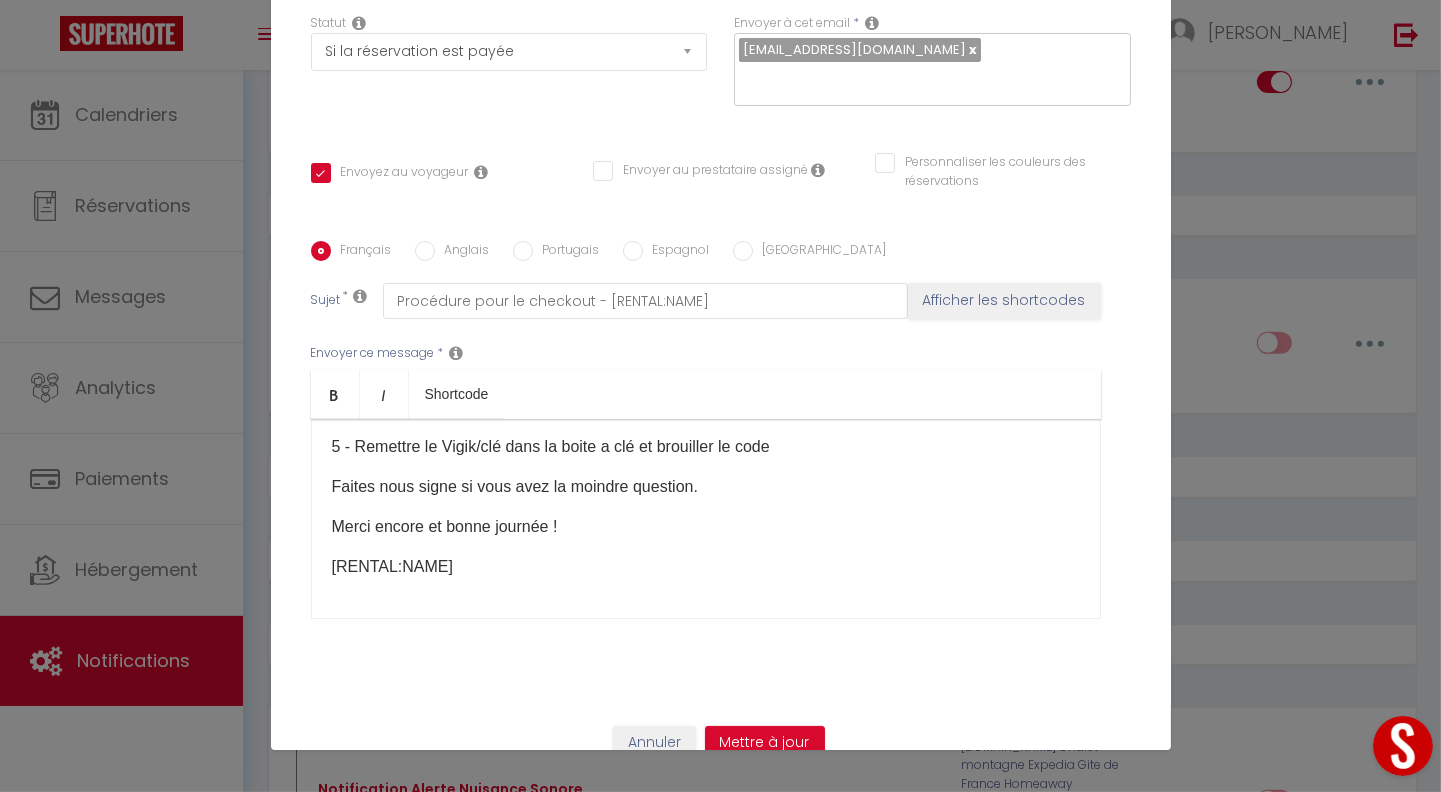 click on "Anglais" at bounding box center [462, 252] 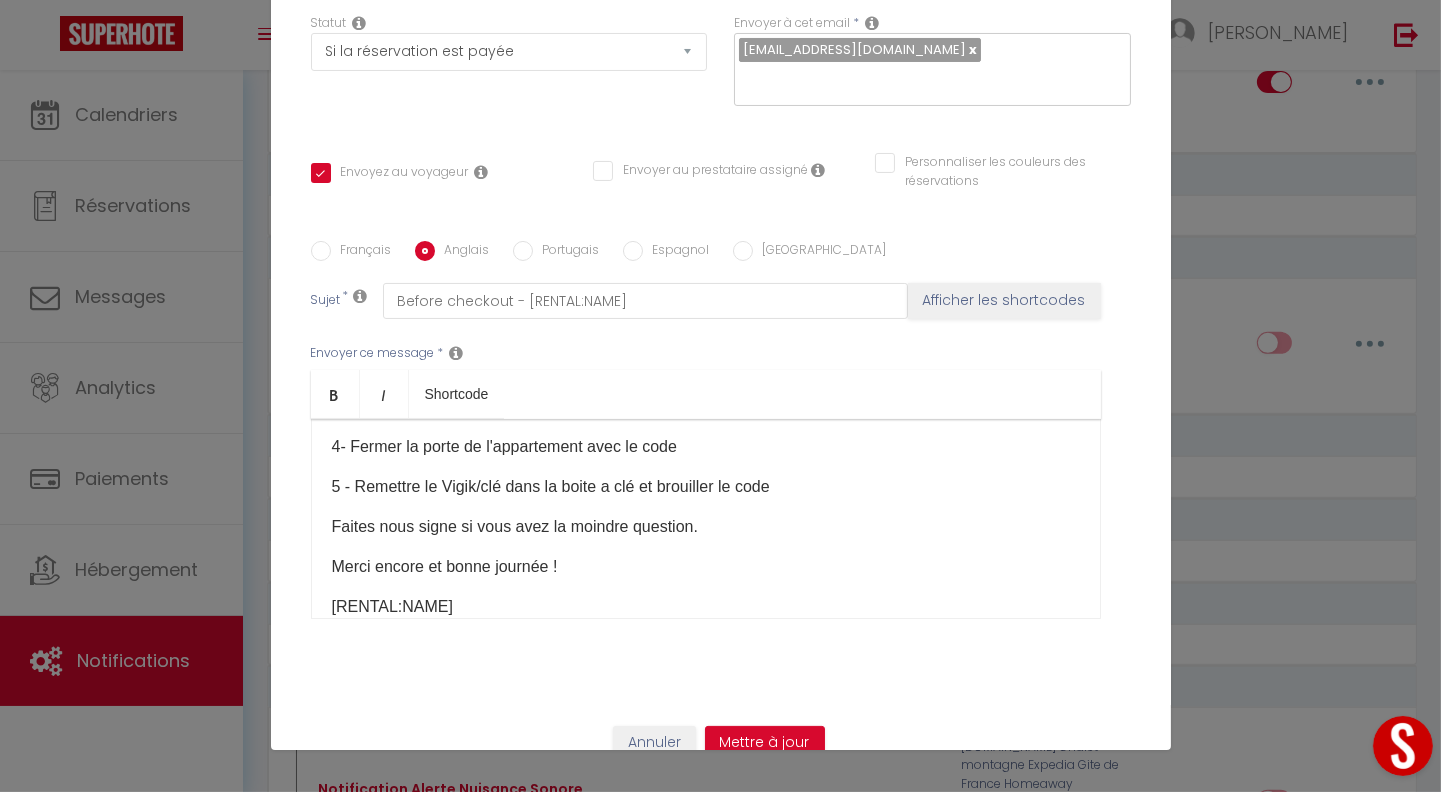 click on "Bonjour [GUEST:FIRST_NAME]​,
J'espère que votre séjour s'est passé au mieux au [RENTAL:NAME]​.
Voici pour rappel la procédure pour le checkout :
0 - Le checkout est au plus tard à ​[checkout_hour]
1 - Rendre l'évier, la vaisselle et les salles de bain propres
2 - éteindre les radiateurs/AC -> pensez à notre mère nature ;-)
3 - Jeter les poubelles
4- Fermer la porte de l'appartement avec le code
5 - Remettre le Vigik/clé dans la boite a clé et brouiller le code
Faites nous signe si vous avez la moindre question.
Merci encore et bonne journée !
[RENTAL:NAME] ​
1 - Make the sink, dishes and bath clean
2 - turn off the radiators
3 - throw away the trash 4 - Close the door with the code  5 - Put the Vigik/key in the Key Box and scramble the code
I also invite you to leave a few words in my guestbook.
Let us know if you have any questions.
Thanks again and have a nice day !
[RENTAL:NAME]​ ​" at bounding box center [706, 519] 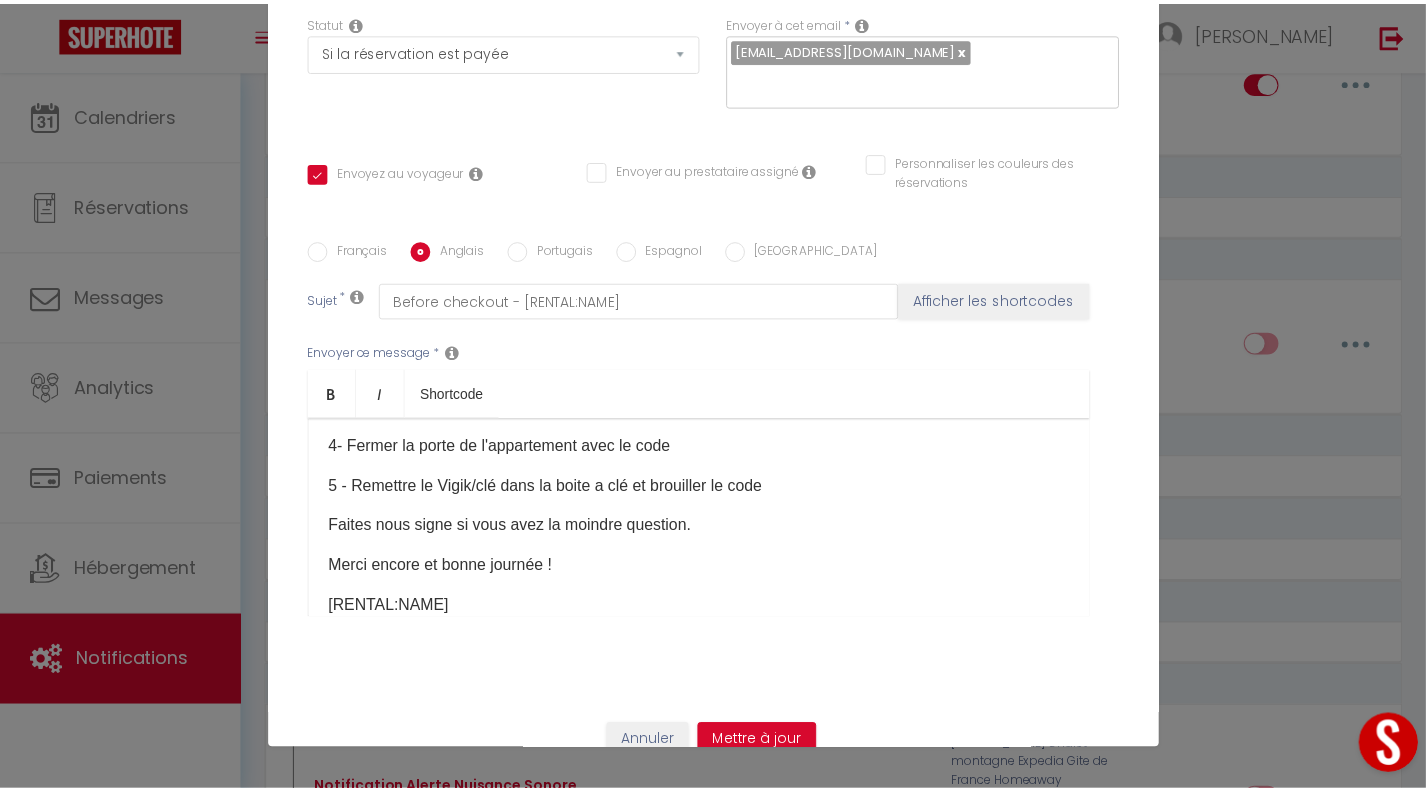 scroll, scrollTop: 0, scrollLeft: 0, axis: both 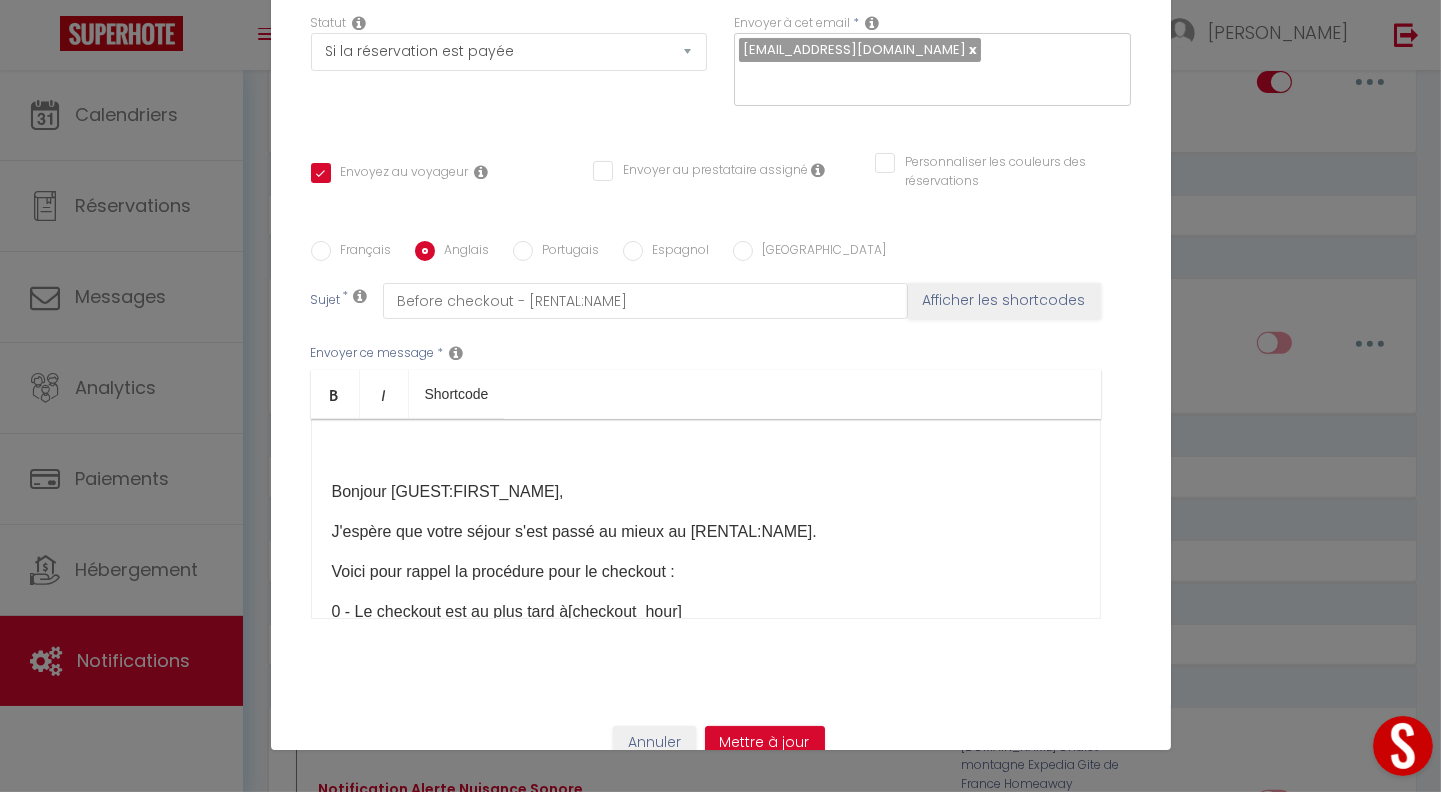 click on "Bonjour [GUEST:FIRST_NAME]​,
J'espère que votre séjour s'est passé au mieux au [RENTAL:NAME]​.
Voici pour rappel la procédure pour le checkout :
0 - Le checkout est au plus tard à  ​[checkout_hour]
1 - Rendre l'évier, la vaisselle et les salles de bain propres
2 - éteindre les radiateurs/AC -> pensez à notre mère nature ;-)
3 - Jeter les poubelles
4- Fermer la porte de l'appartement avec le code
5 - Remettre le Vigik/clé dans la boite a clé et brouiller le code
Faites nous signe si vous avez la moindre question.
Merci encore et bonne journée !
[RENTAL:NAME] ​" at bounding box center [706, 519] 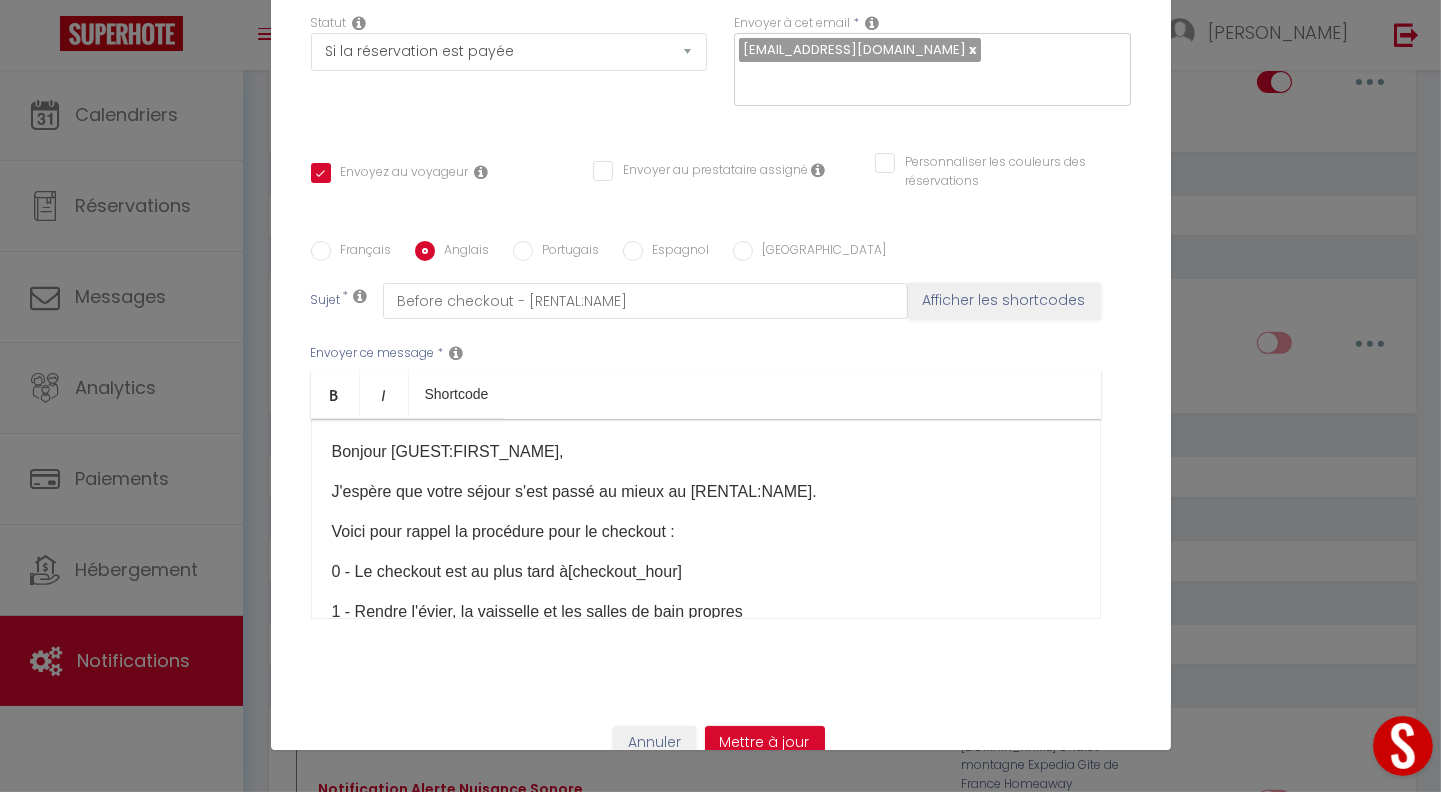 click on "Portugais" at bounding box center [523, 251] 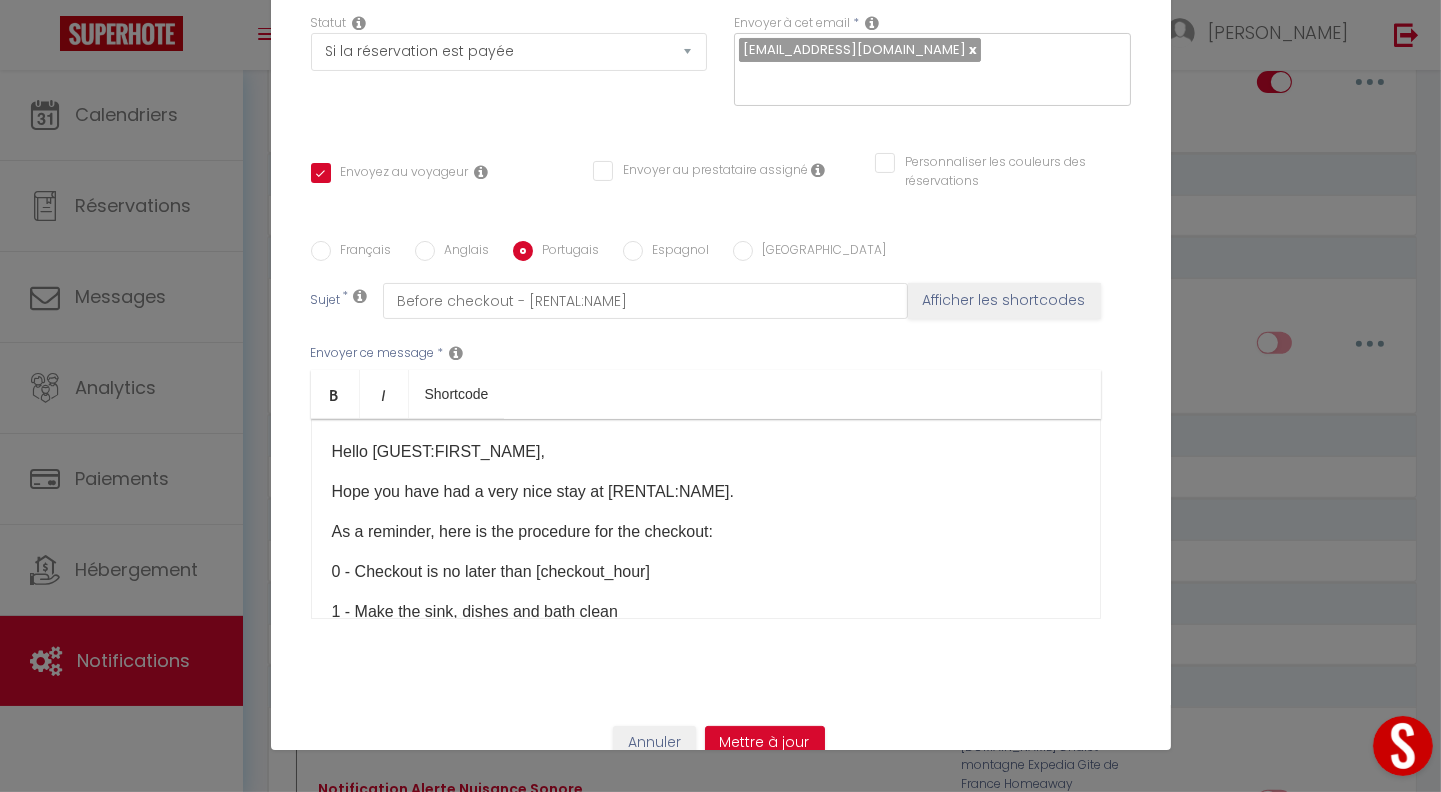 click on "As a reminder, here is the procedure for the checkout:" at bounding box center (706, 532) 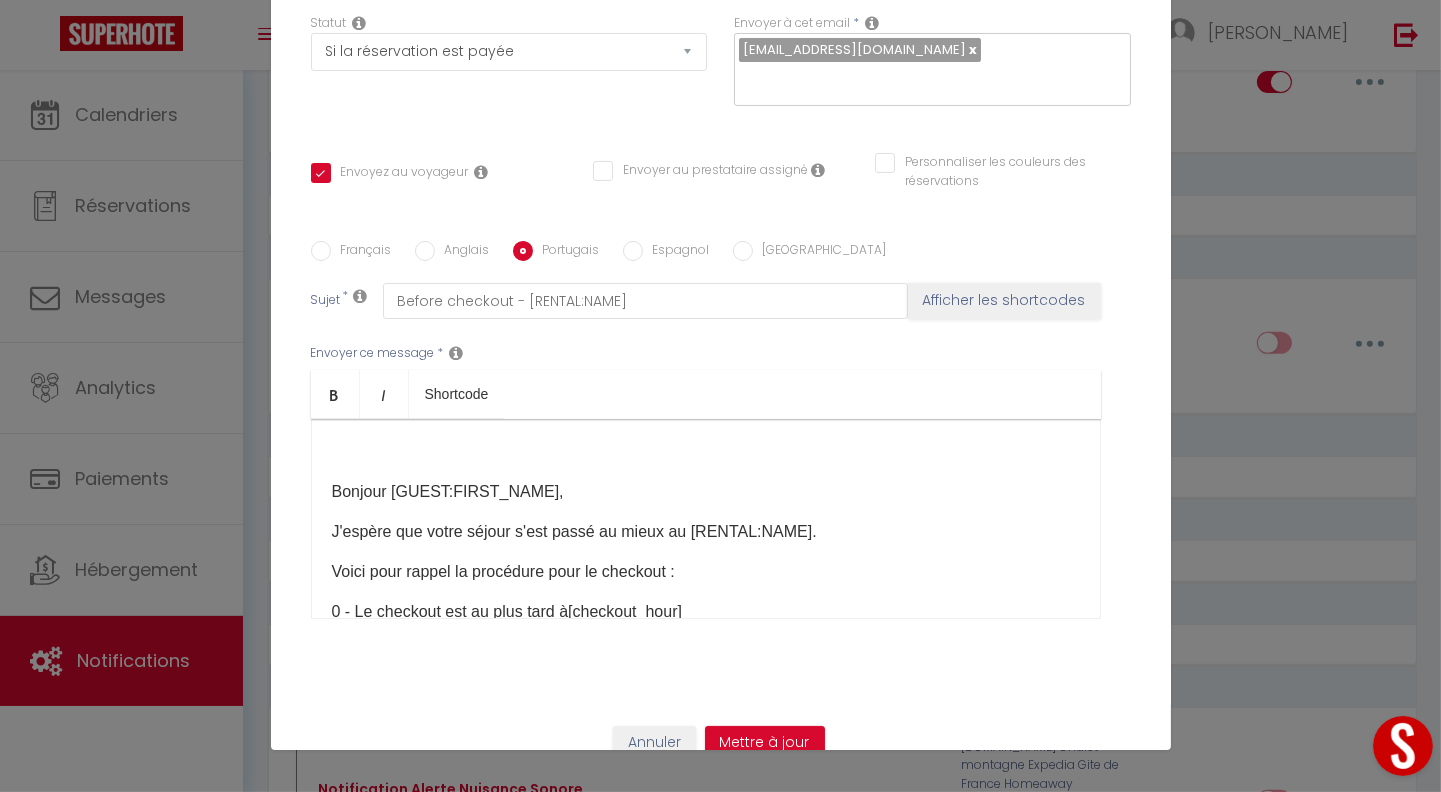 click on "Bonjour [GUEST:FIRST_NAME]​,
J'espère que votre séjour s'est passé au mieux au [RENTAL:NAME]​.
Voici pour rappel la procédure pour le checkout :
0 - Le checkout est au plus tard à  ​[checkout_hour]
1 - Rendre l'évier, la vaisselle et les salles de bain propres
2 - éteindre les radiateurs/AC -> pensez à notre mère nature ;-)
3 - Jeter les poubelles
4- Fermer la porte de l'appartement avec le code
5 - Remettre le Vigik/clé dans la boite a clé et brouiller le code
Faites nous signe si vous avez la moindre question.
Merci encore et bonne journée !
[RENTAL:NAME] ​" at bounding box center [706, 519] 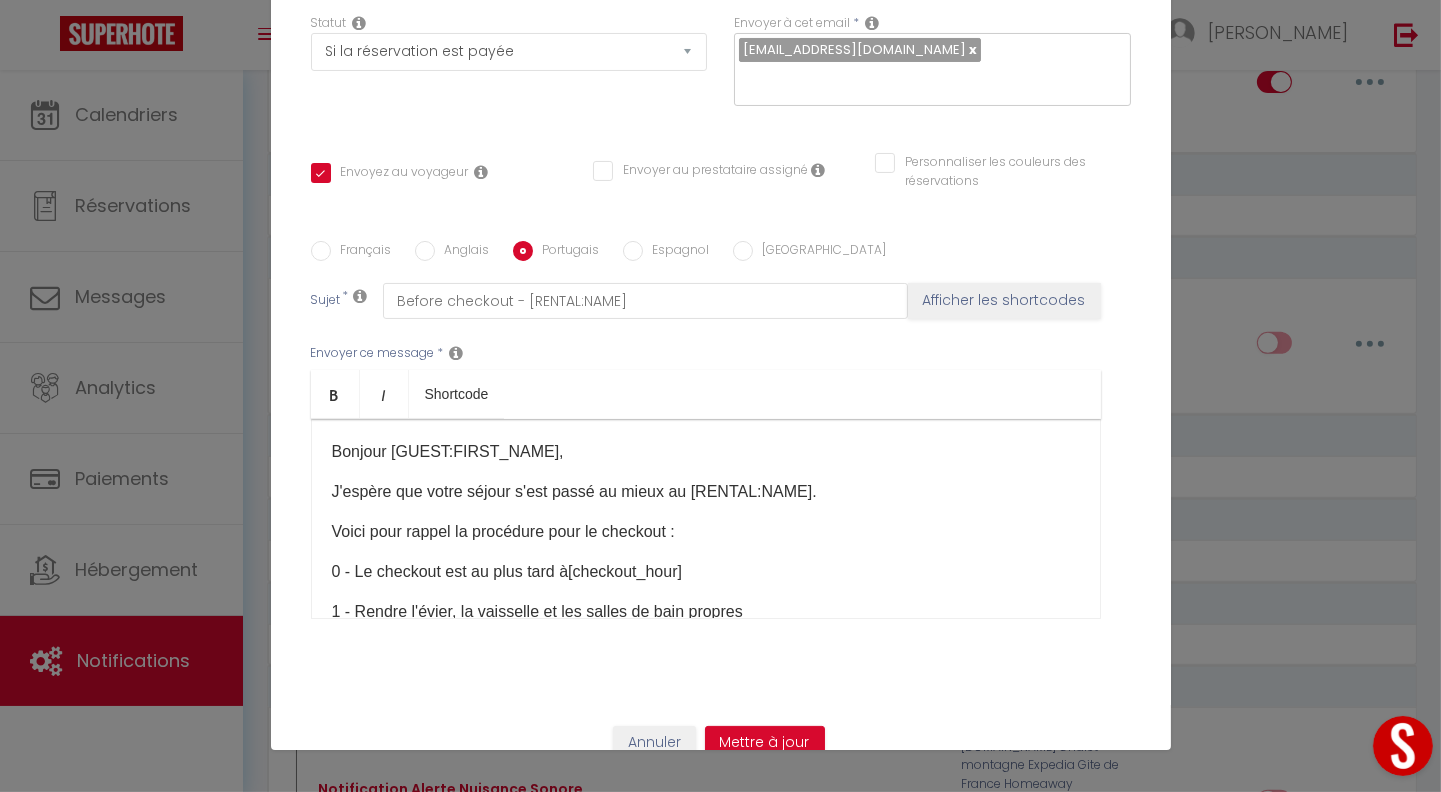 click on "Espagnol" at bounding box center [633, 251] 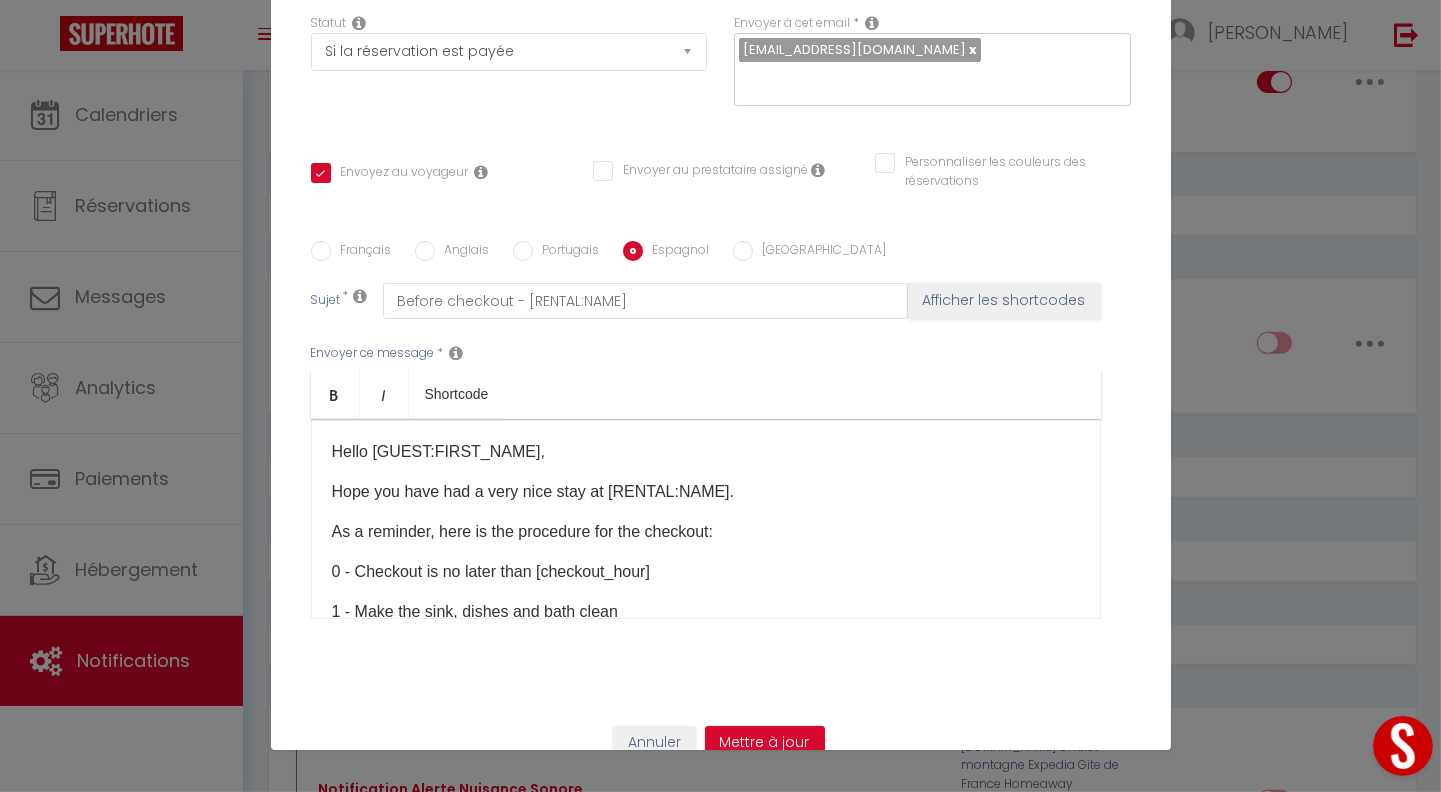 click on "Hello [GUEST:FIRST_NAME],
Hope you have had a very nice stay at [RENTAL:NAME].
As a reminder, here is the procedure for the checkout:
0 - Checkout is no later than ​[checkout_hour]
1 - Make the sink, dishes and bath clean
2 - turn off the radiators
3 - throw away the trash
4 - Close the door with the code
5 - Put the Vigik/key in the Key Box and scramble the code
I also invite you to leave a few words in my guestbook.
Let us know if you have any questions.
Thanks again and have a nice day !
[RENTAL:NAME]​
​ ​" at bounding box center (706, 519) 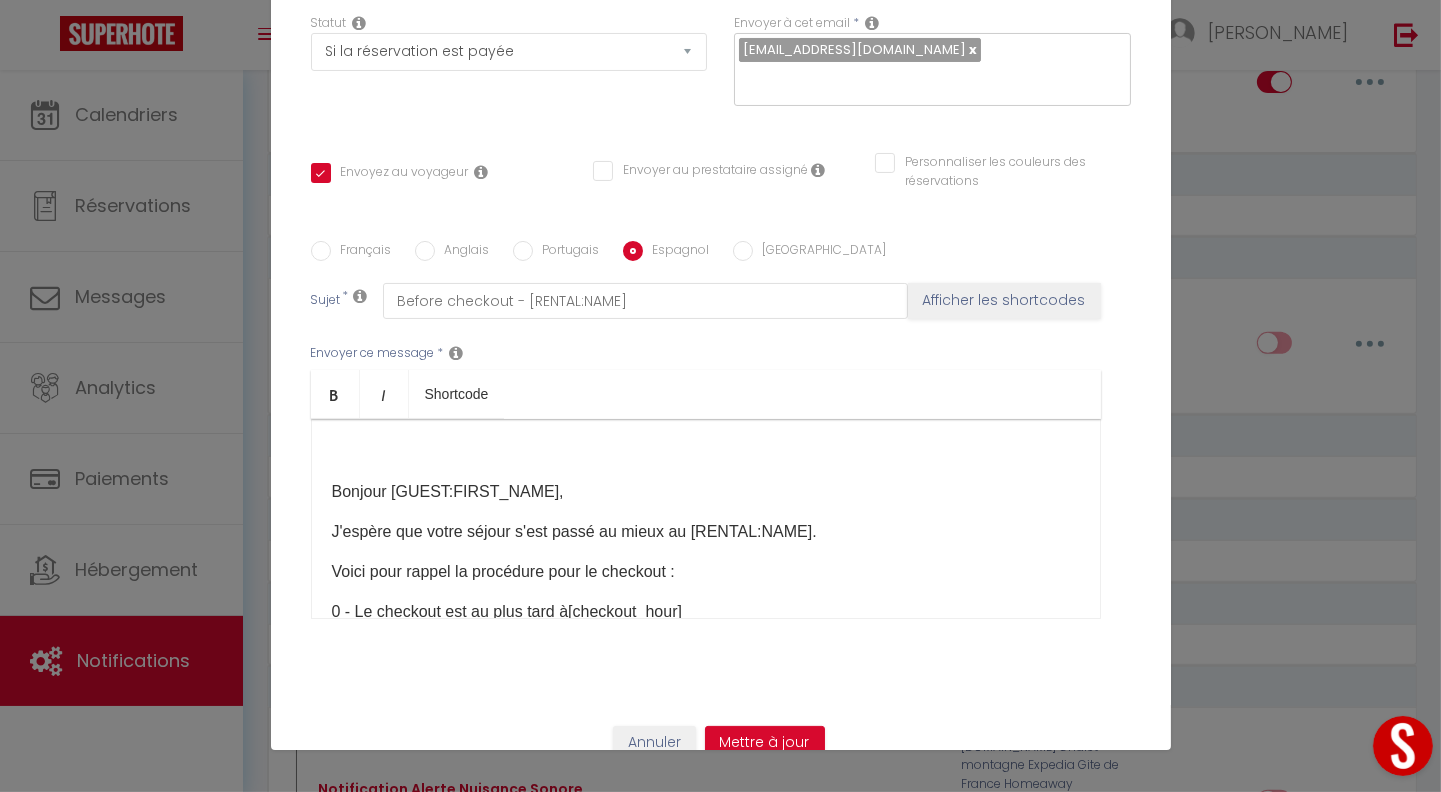 click on "Bonjour [GUEST:FIRST_NAME]​," at bounding box center (706, 492) 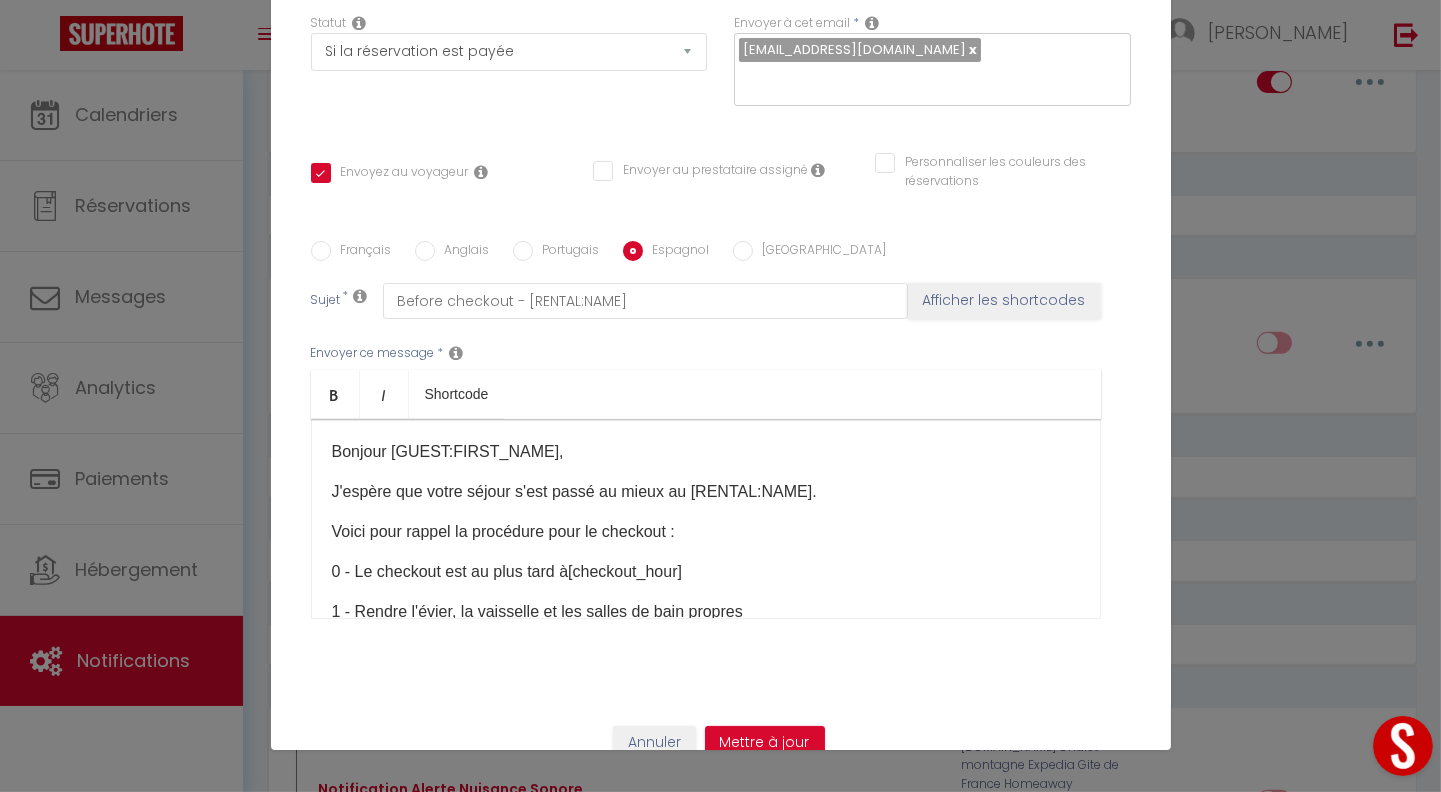 click on "[GEOGRAPHIC_DATA]" at bounding box center [743, 251] 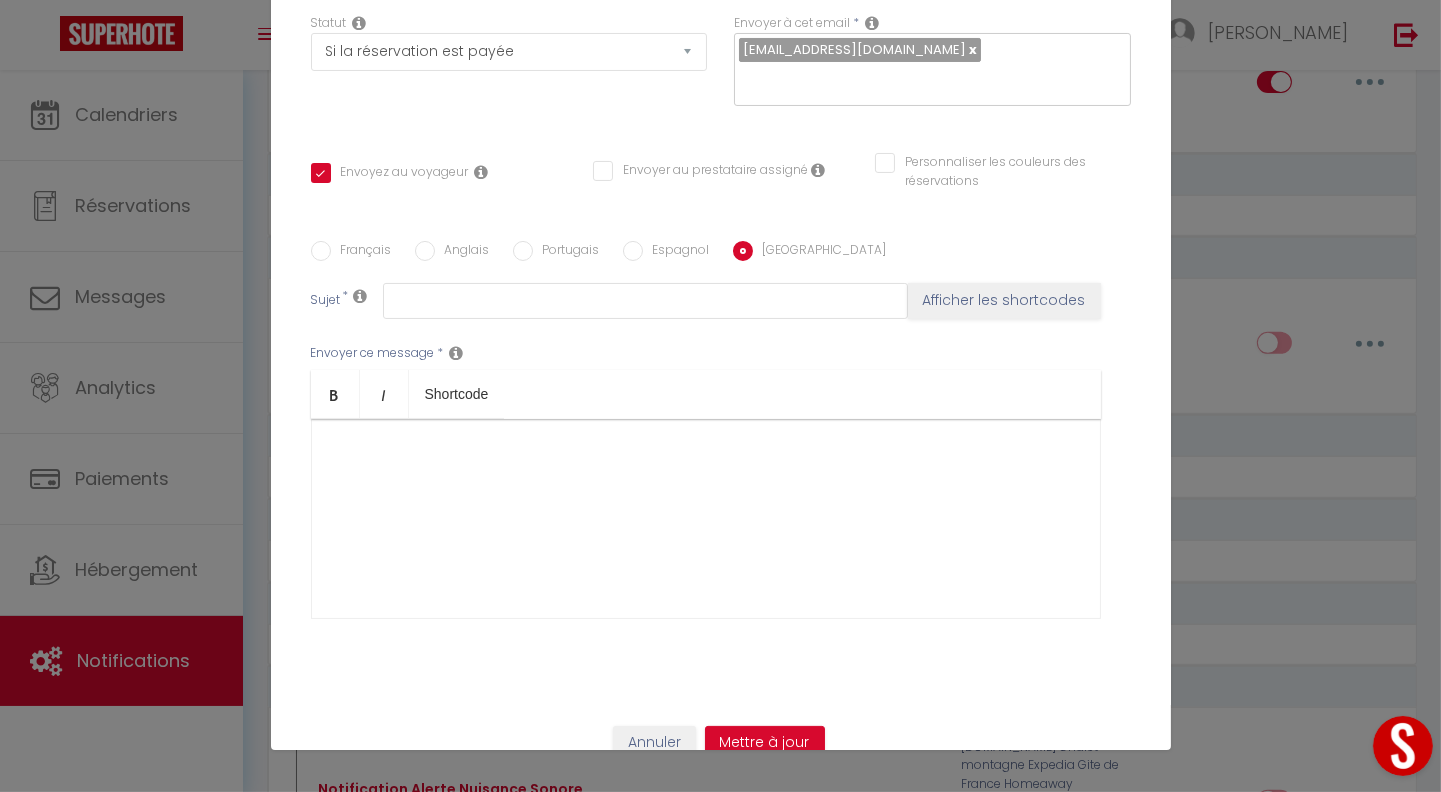 click at bounding box center (706, 519) 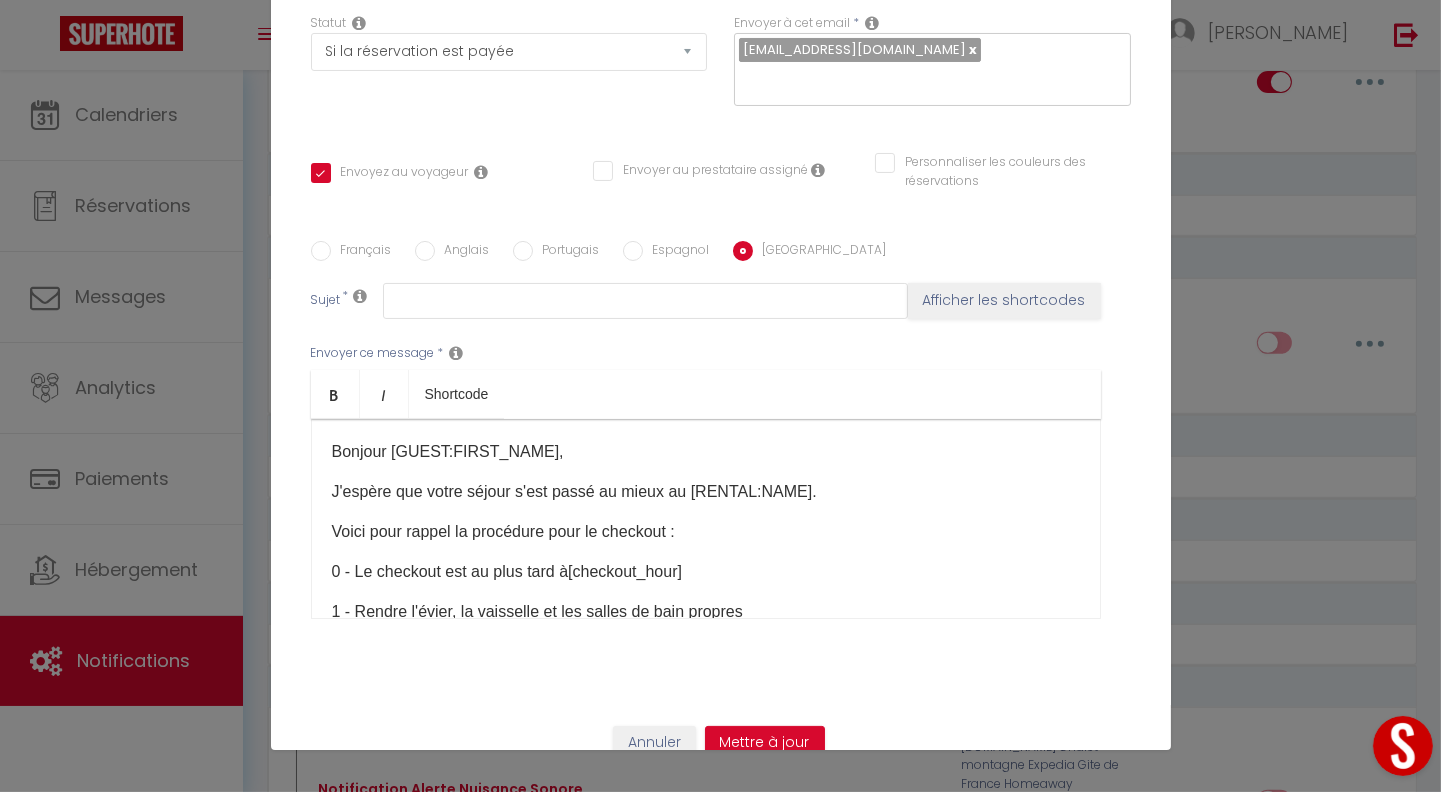 click on "Espagnol" at bounding box center [676, 252] 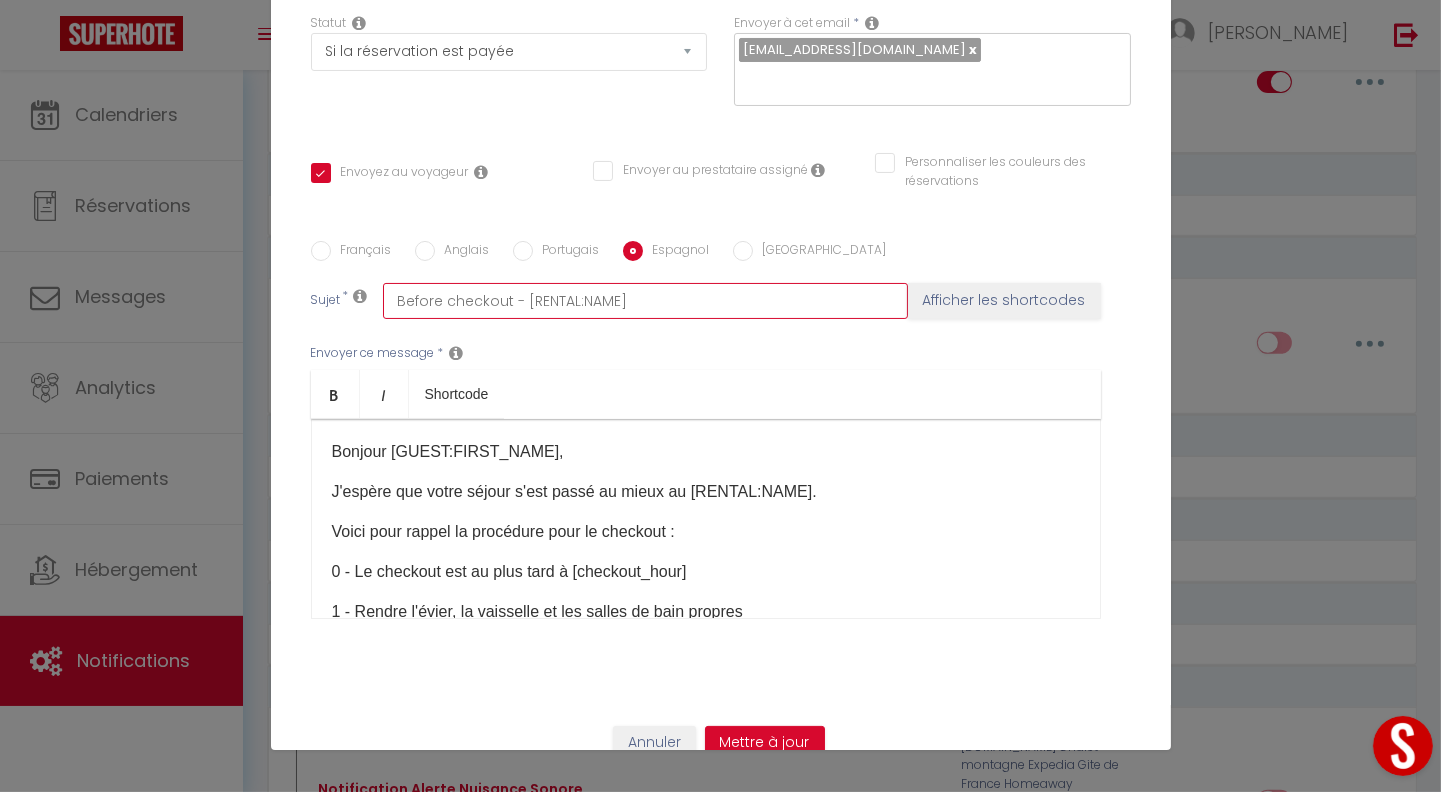 drag, startPoint x: 650, startPoint y: 265, endPoint x: 158, endPoint y: 295, distance: 492.9138 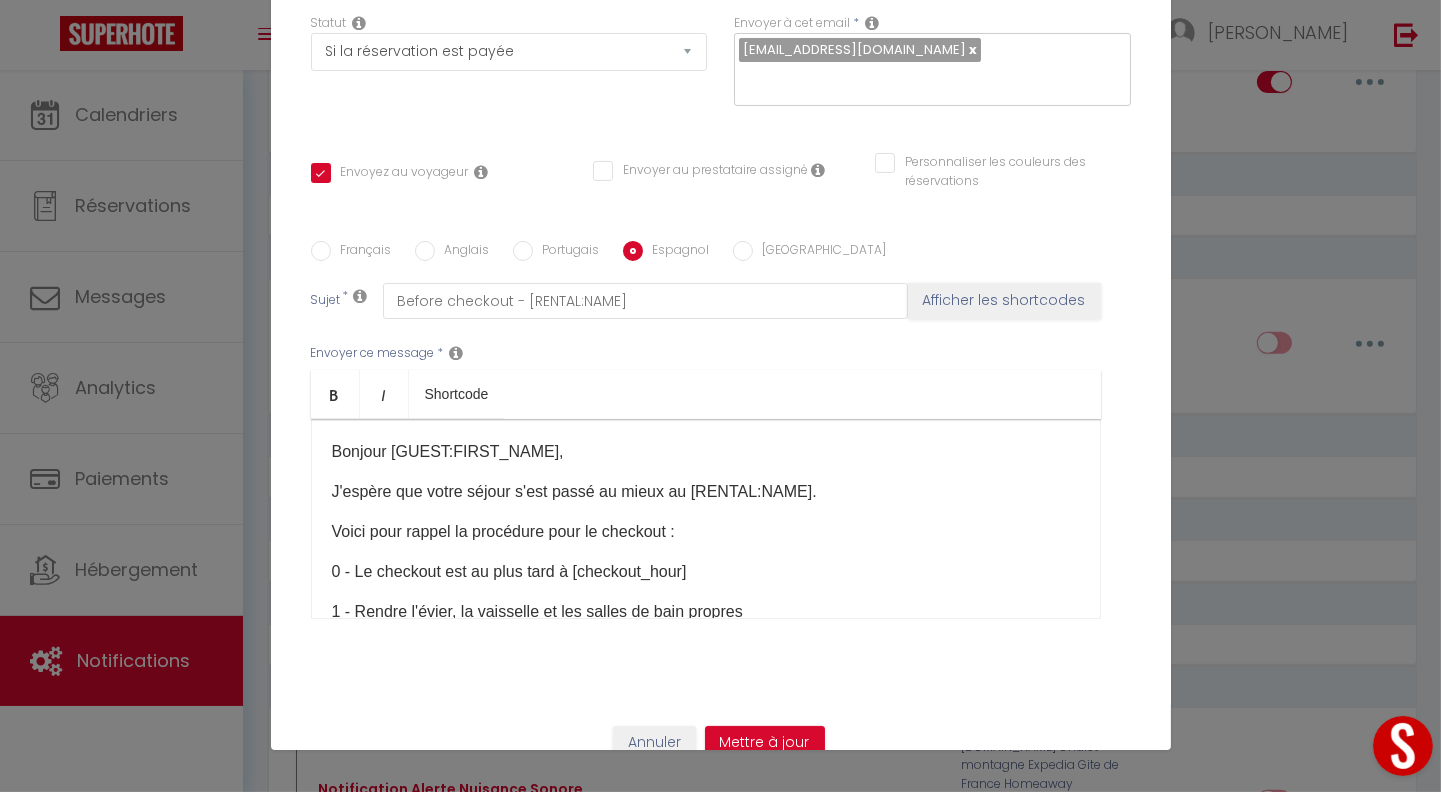click on "[GEOGRAPHIC_DATA]" at bounding box center (743, 251) 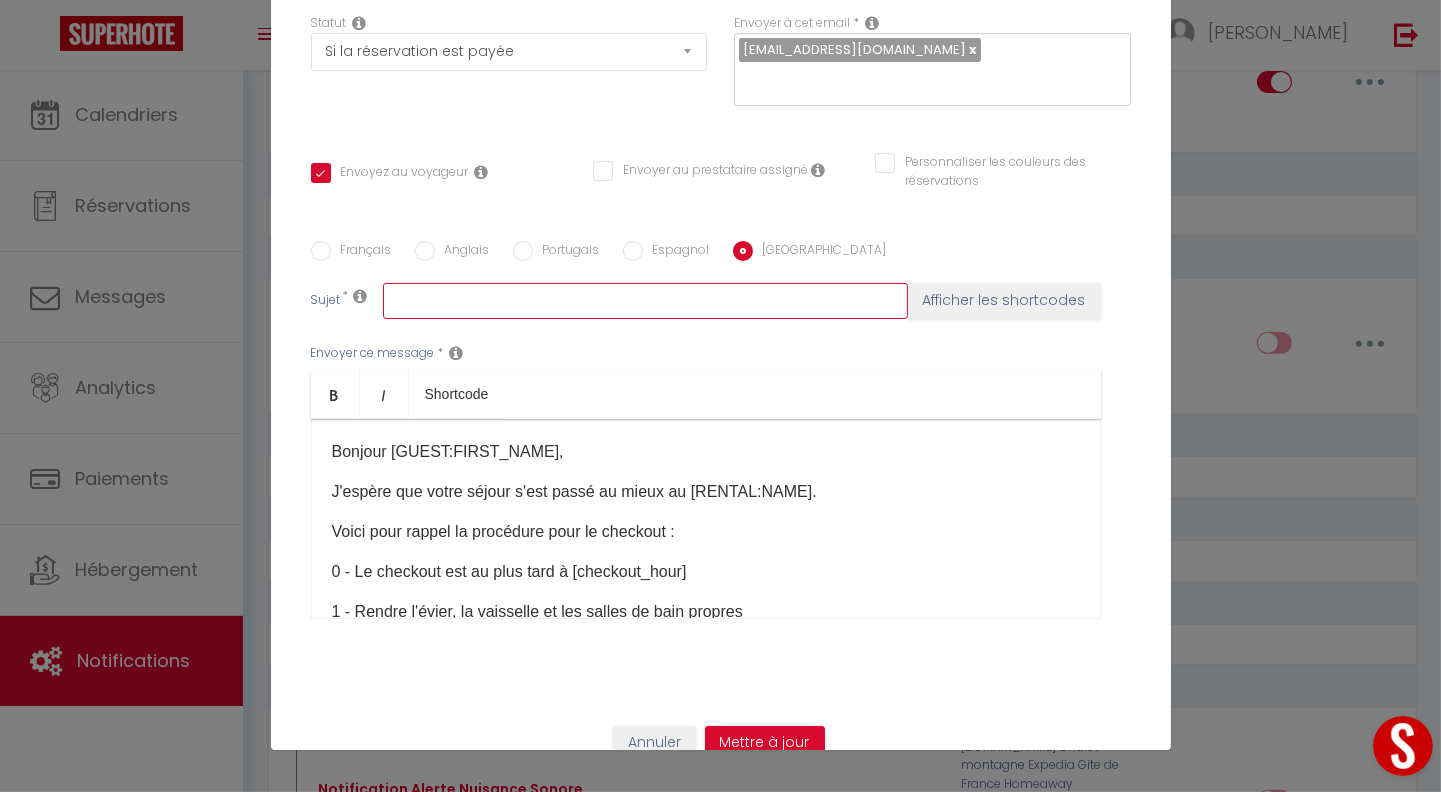 click at bounding box center (645, 301) 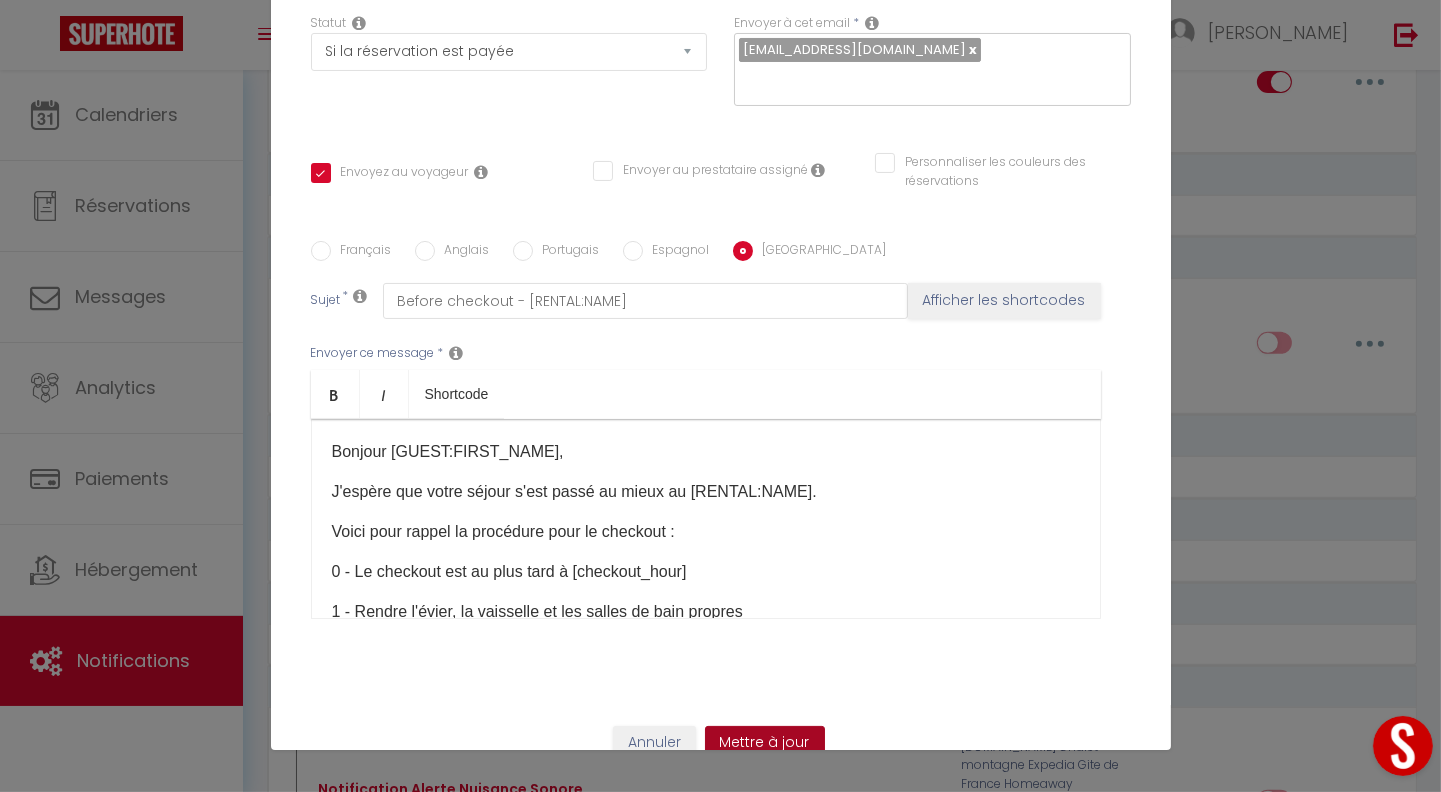 click on "Mettre à jour" at bounding box center [765, 743] 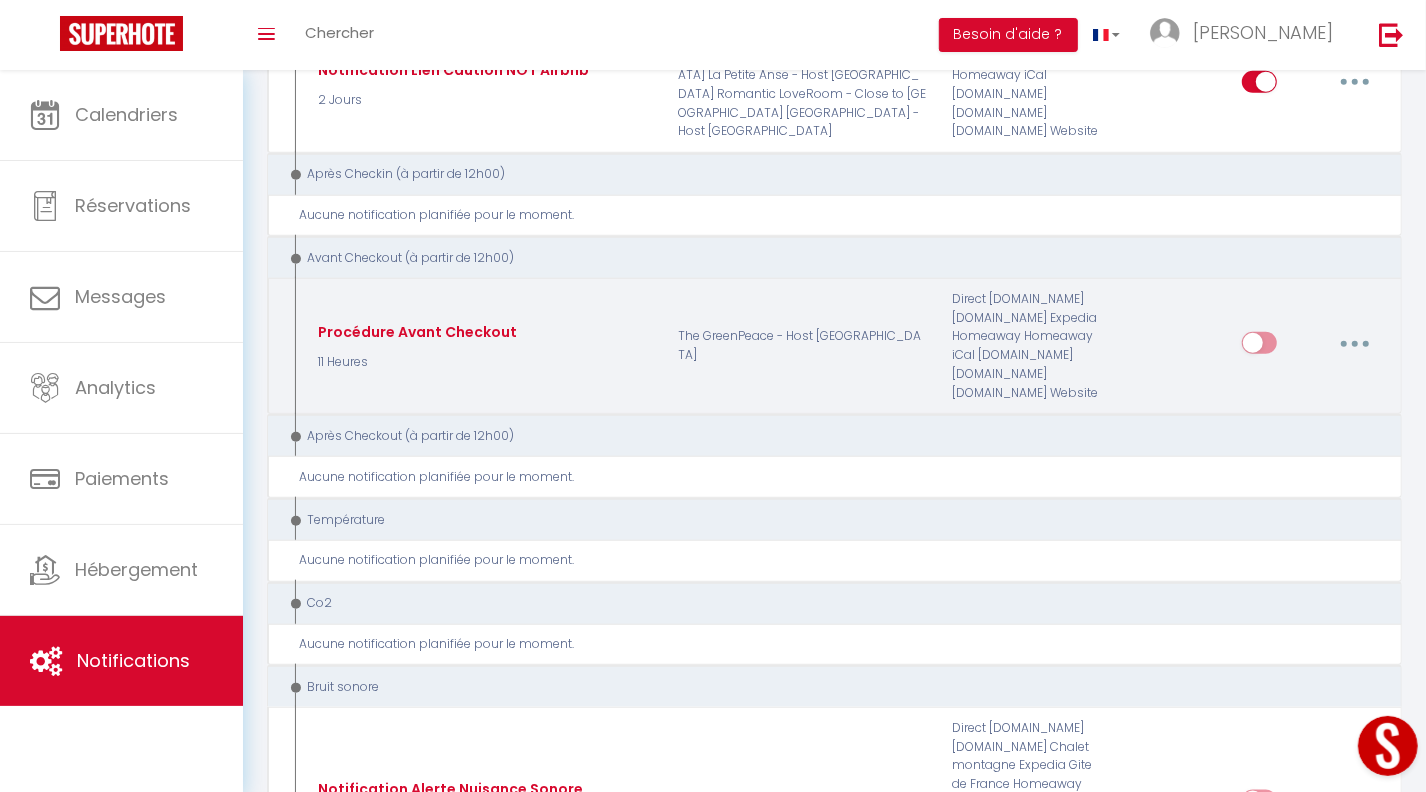 click at bounding box center [1259, 347] 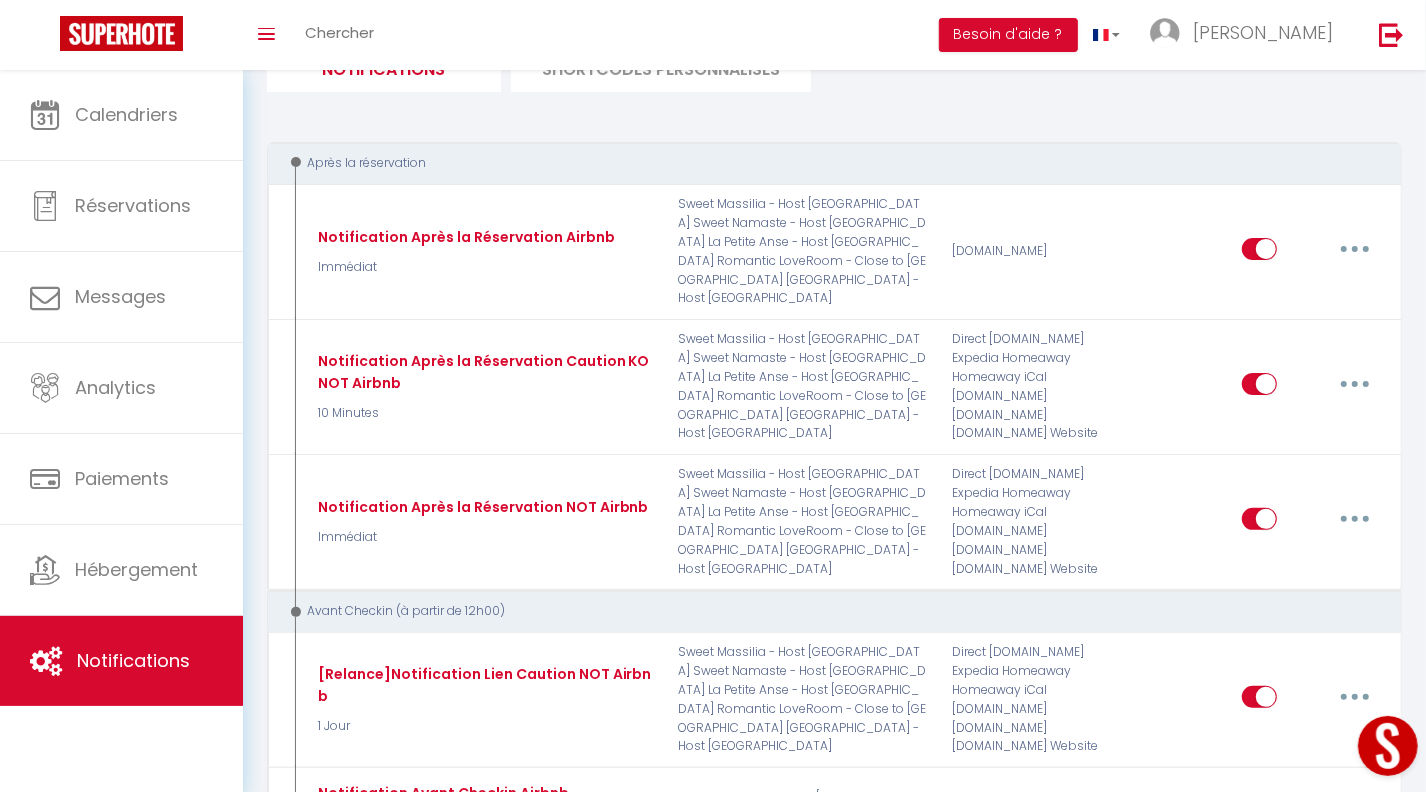 scroll, scrollTop: 0, scrollLeft: 0, axis: both 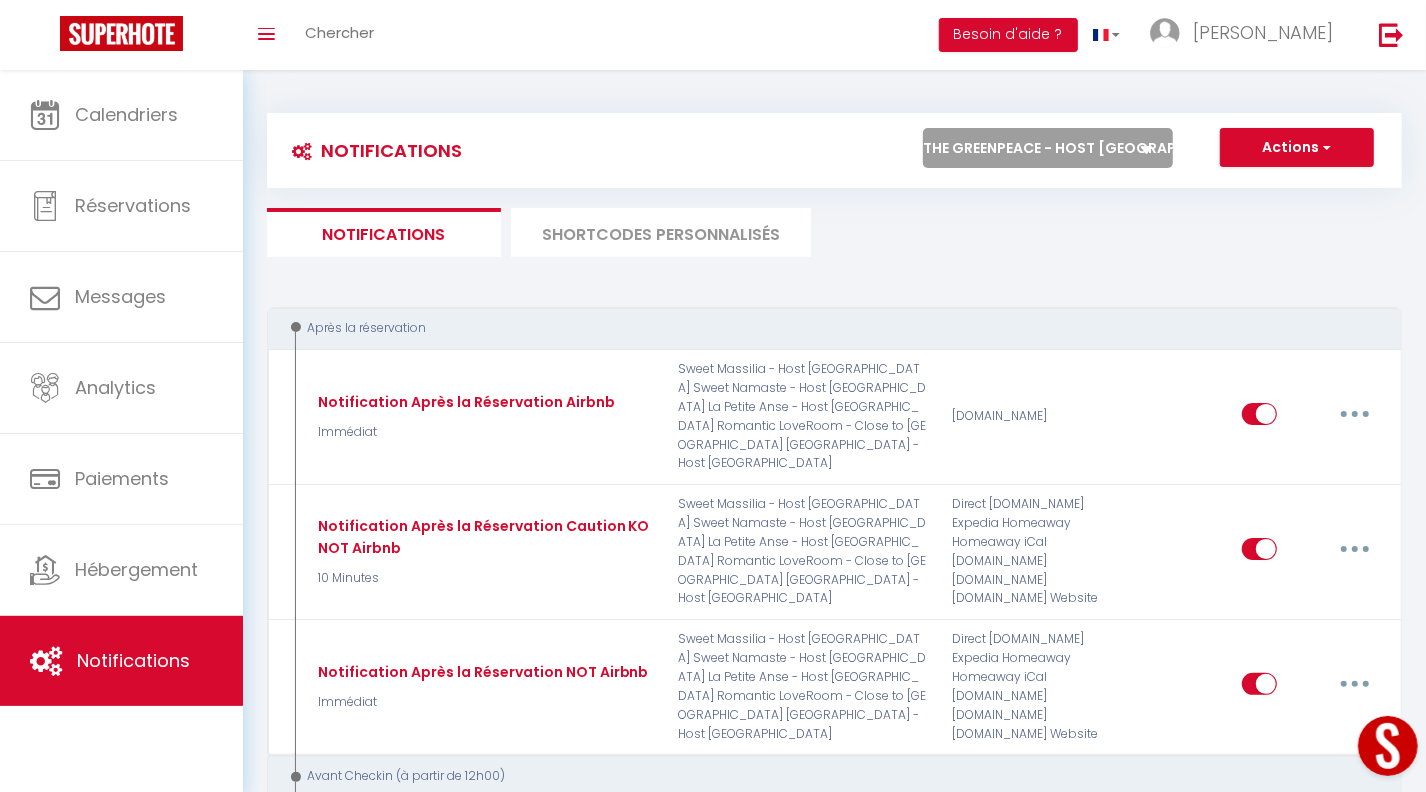 click on "Tous les apparts    [GEOGRAPHIC_DATA] - Host [GEOGRAPHIC_DATA] [GEOGRAPHIC_DATA] - Host [GEOGRAPHIC_DATA] [GEOGRAPHIC_DATA] - Host [GEOGRAPHIC_DATA] The SUNSHINE- HOST [GEOGRAPHIC_DATA] Sweet Dream - Quiet - Host [GEOGRAPHIC_DATA] SWEET GALION - [GEOGRAPHIC_DATA] - HOST [GEOGRAPHIC_DATA] [GEOGRAPHIC_DATA] - Host [GEOGRAPHIC_DATA] [GEOGRAPHIC_DATA] -Host [GEOGRAPHIC_DATA] [GEOGRAPHIC_DATA] [GEOGRAPHIC_DATA] - Host [GEOGRAPHIC_DATA] The Serengeti - Cosy - Plage - Host [GEOGRAPHIC_DATA] [GEOGRAPHIC_DATA] -  Host [GEOGRAPHIC_DATA] [GEOGRAPHIC_DATA] - Host [GEOGRAPHIC_DATA] The GreenPeace - Host [GEOGRAPHIC_DATA] Romantic LoveRoom - Close to [GEOGRAPHIC_DATA] Sweet Evasion - Host [GEOGRAPHIC_DATA] Sweet Calanque - Host [GEOGRAPHIC_DATA] The Yachting - Host [GEOGRAPHIC_DATA] Sweet Caraib  - Host [GEOGRAPHIC_DATA] Sweet Tamaris - Host [GEOGRAPHIC_DATA] Sweet Azur - Host [GEOGRAPHIC_DATA] Sweet Massilia - Host [GEOGRAPHIC_DATA] Sweet Namaste - Host [GEOGRAPHIC_DATA]" at bounding box center (1048, 148) 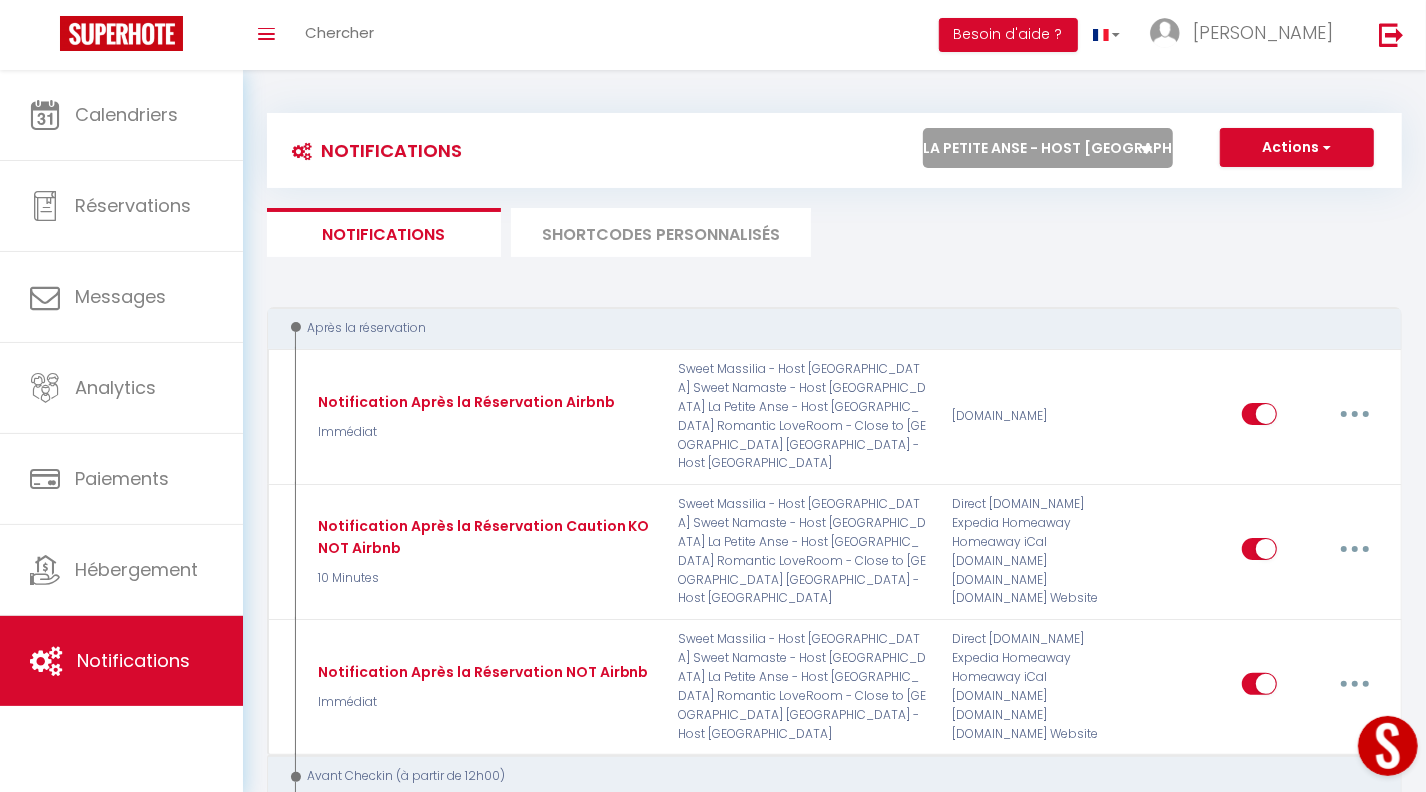 click on "Tous les apparts    [GEOGRAPHIC_DATA] - Host [GEOGRAPHIC_DATA] [GEOGRAPHIC_DATA] - Host [GEOGRAPHIC_DATA] [GEOGRAPHIC_DATA] - Host [GEOGRAPHIC_DATA] The SUNSHINE- HOST [GEOGRAPHIC_DATA] Sweet Dream - Quiet - Host [GEOGRAPHIC_DATA] SWEET GALION - [GEOGRAPHIC_DATA] - HOST [GEOGRAPHIC_DATA] [GEOGRAPHIC_DATA] - Host [GEOGRAPHIC_DATA] [GEOGRAPHIC_DATA] -Host [GEOGRAPHIC_DATA] [GEOGRAPHIC_DATA] [GEOGRAPHIC_DATA] - Host [GEOGRAPHIC_DATA] The Serengeti - Cosy - Plage - Host [GEOGRAPHIC_DATA] [GEOGRAPHIC_DATA] -  Host [GEOGRAPHIC_DATA] [GEOGRAPHIC_DATA] - Host [GEOGRAPHIC_DATA] The GreenPeace - Host [GEOGRAPHIC_DATA] Romantic LoveRoom - Close to [GEOGRAPHIC_DATA] Sweet Evasion - Host [GEOGRAPHIC_DATA] Sweet Calanque - Host [GEOGRAPHIC_DATA] The Yachting - Host [GEOGRAPHIC_DATA] Sweet Caraib  - Host [GEOGRAPHIC_DATA] Sweet Tamaris - Host [GEOGRAPHIC_DATA] Sweet Azur - Host [GEOGRAPHIC_DATA] Sweet Massilia - Host [GEOGRAPHIC_DATA] Sweet Namaste - Host [GEOGRAPHIC_DATA]" at bounding box center (1048, 148) 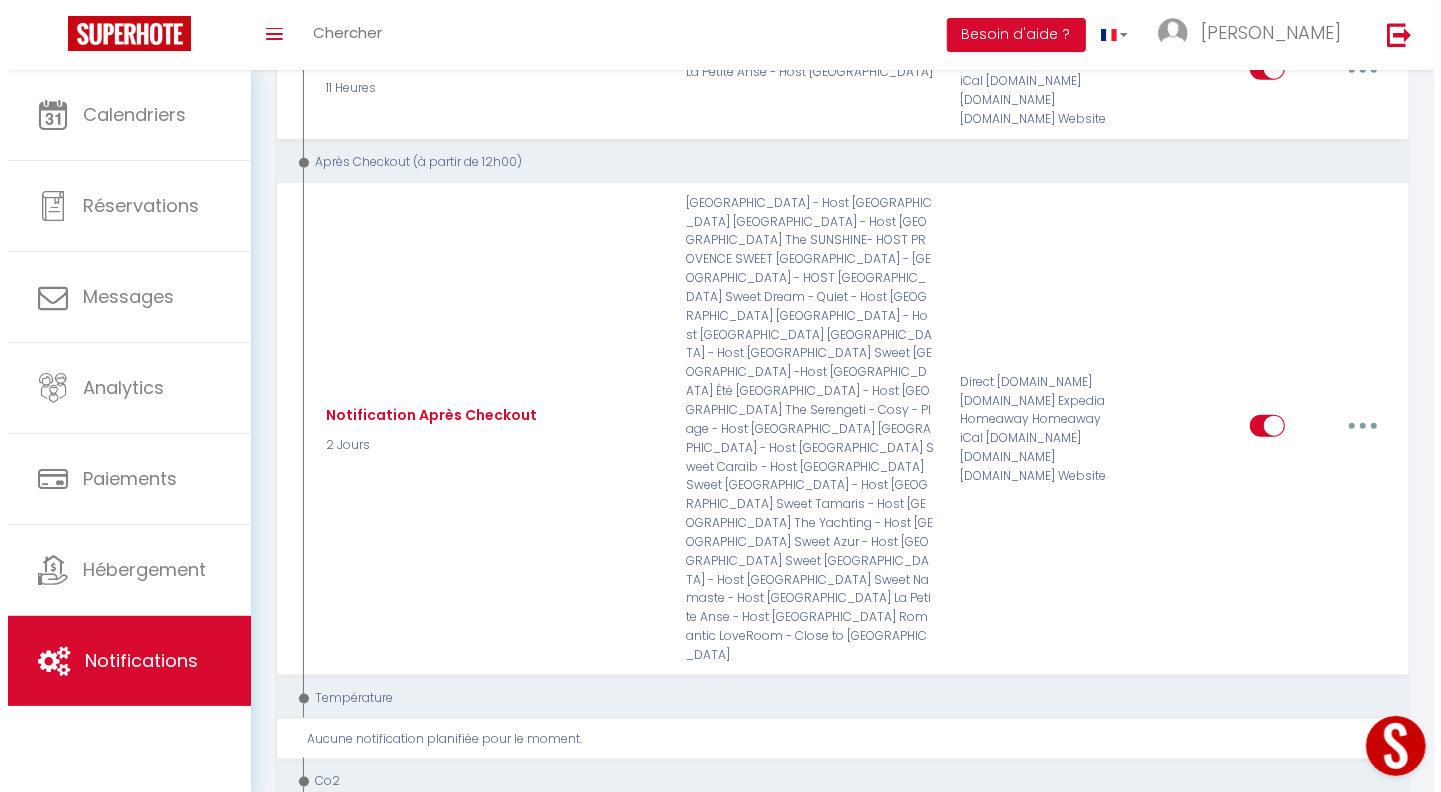scroll, scrollTop: 1386, scrollLeft: 0, axis: vertical 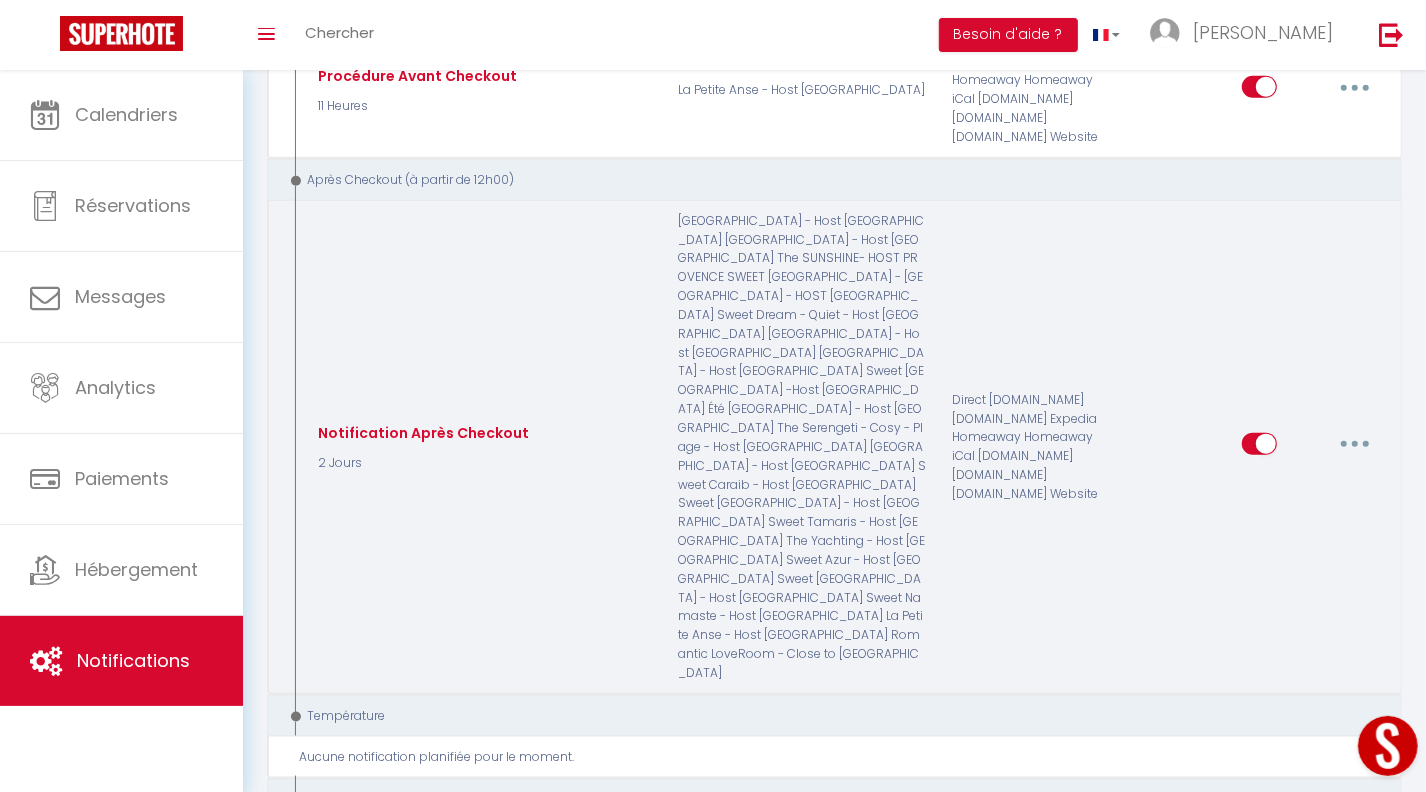 click at bounding box center (1355, 444) 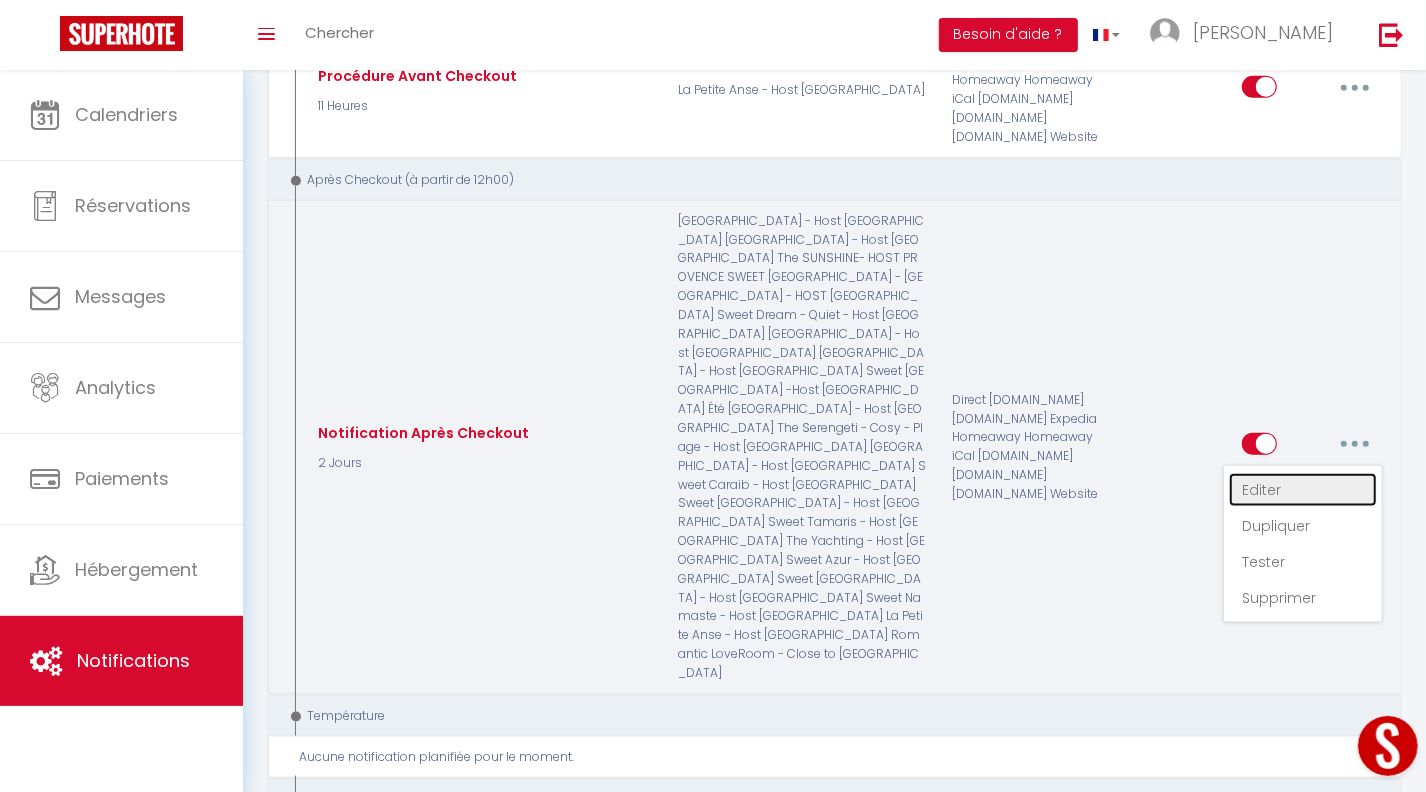 click on "Editer" at bounding box center [1303, 490] 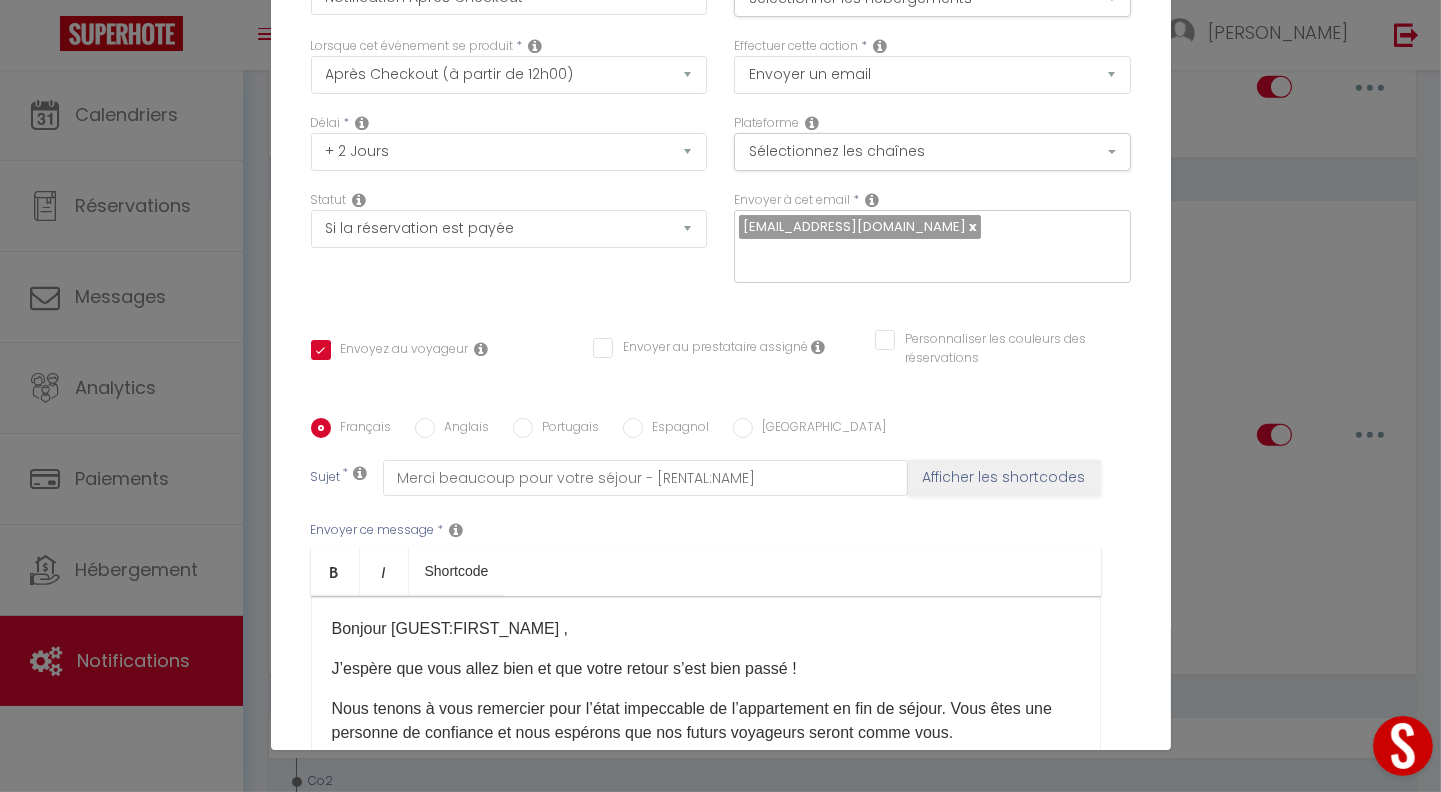 scroll, scrollTop: 0, scrollLeft: 0, axis: both 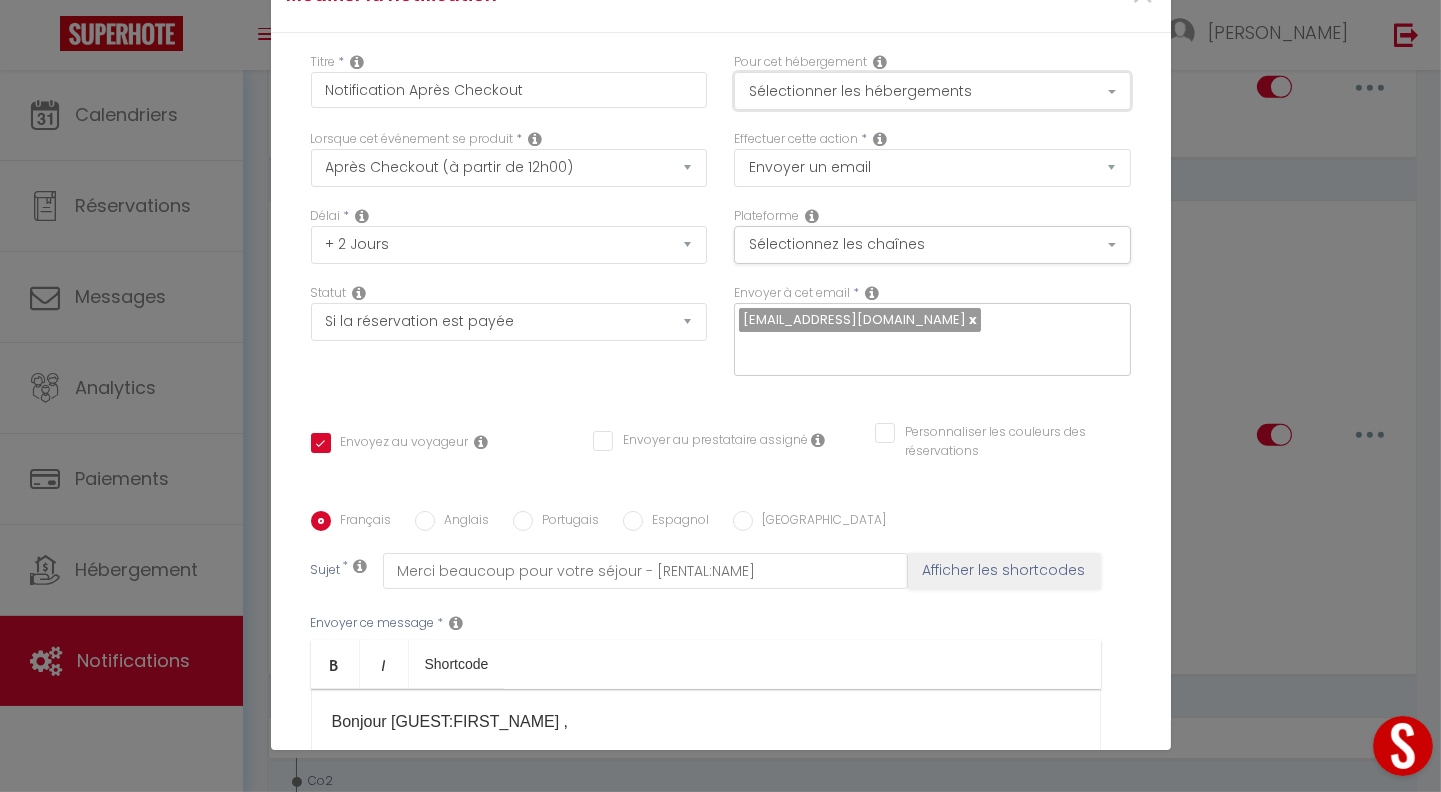 click on "Sélectionner les hébergements" at bounding box center [932, 91] 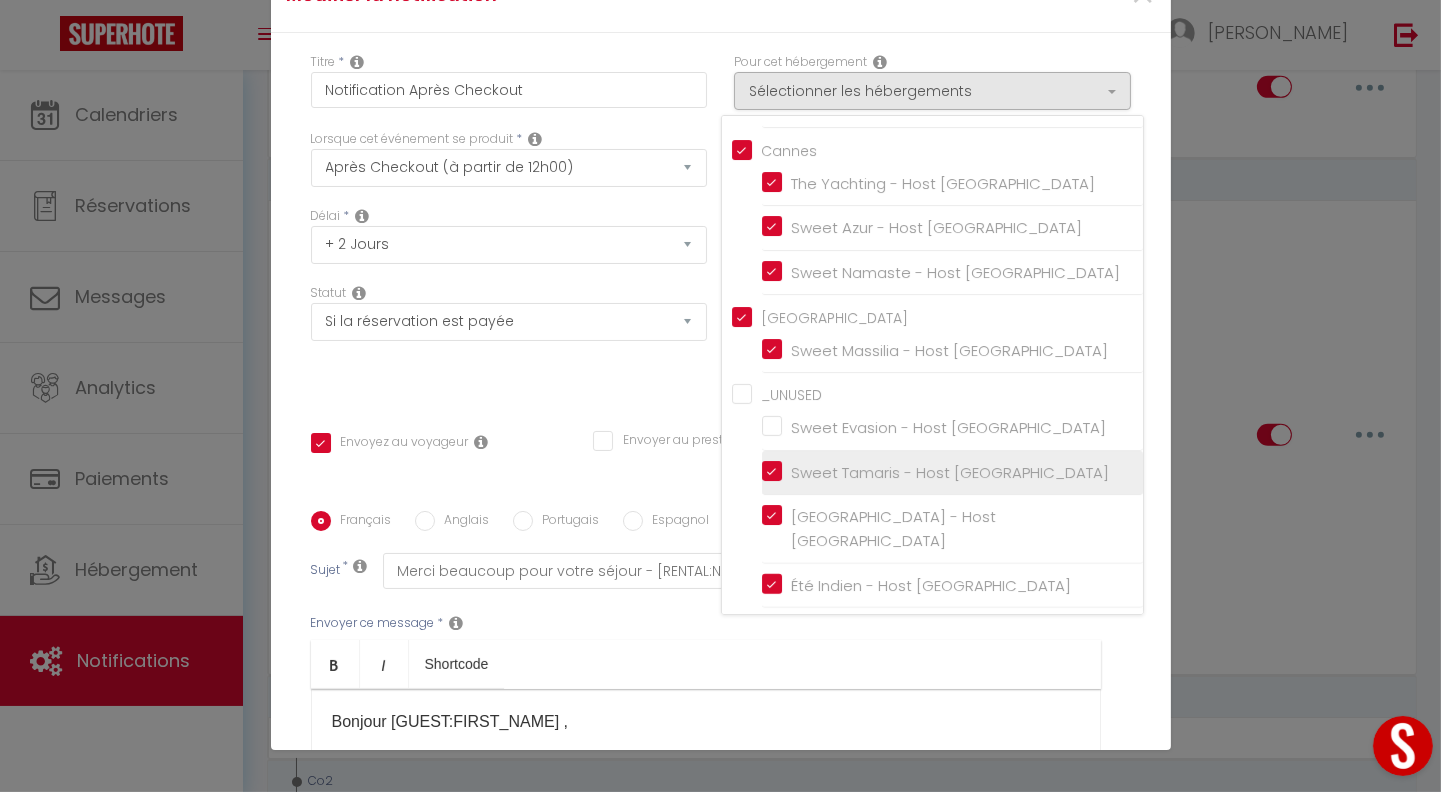 click on "Sweet Tamaris - Host [GEOGRAPHIC_DATA]" at bounding box center (952, 473) 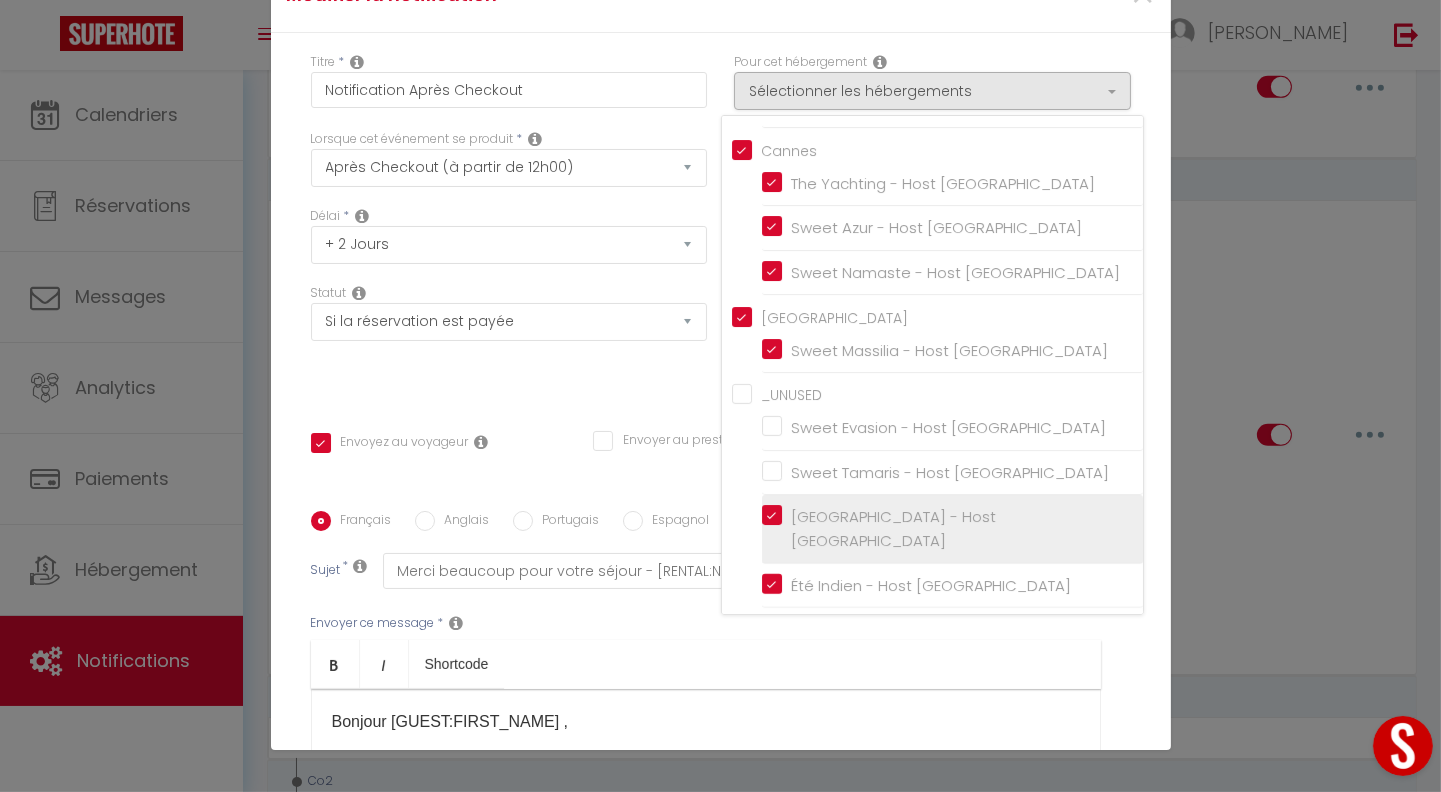 click on "[GEOGRAPHIC_DATA] - Host [GEOGRAPHIC_DATA]" at bounding box center [952, 529] 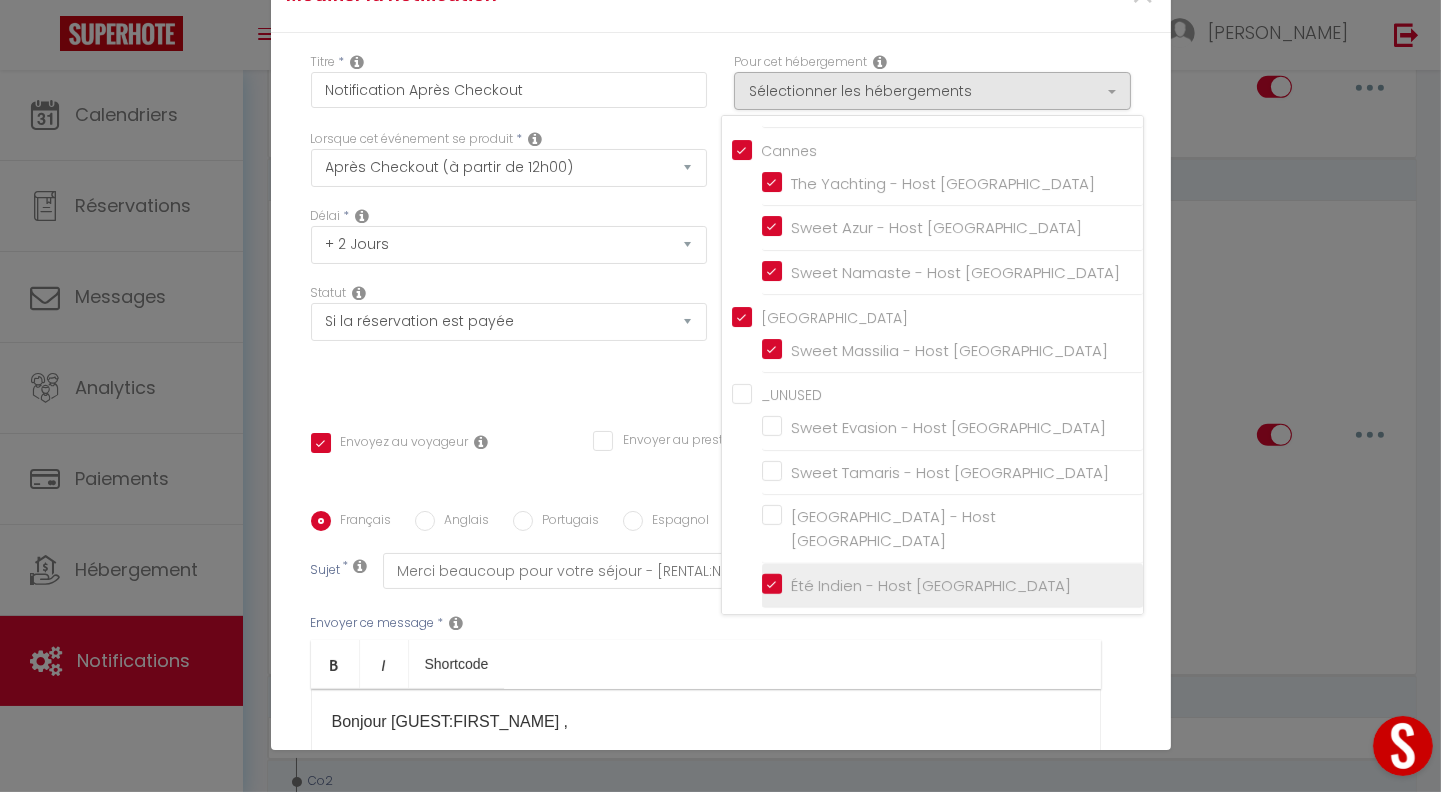 click on "Été Indien - Host [GEOGRAPHIC_DATA]" at bounding box center [952, 585] 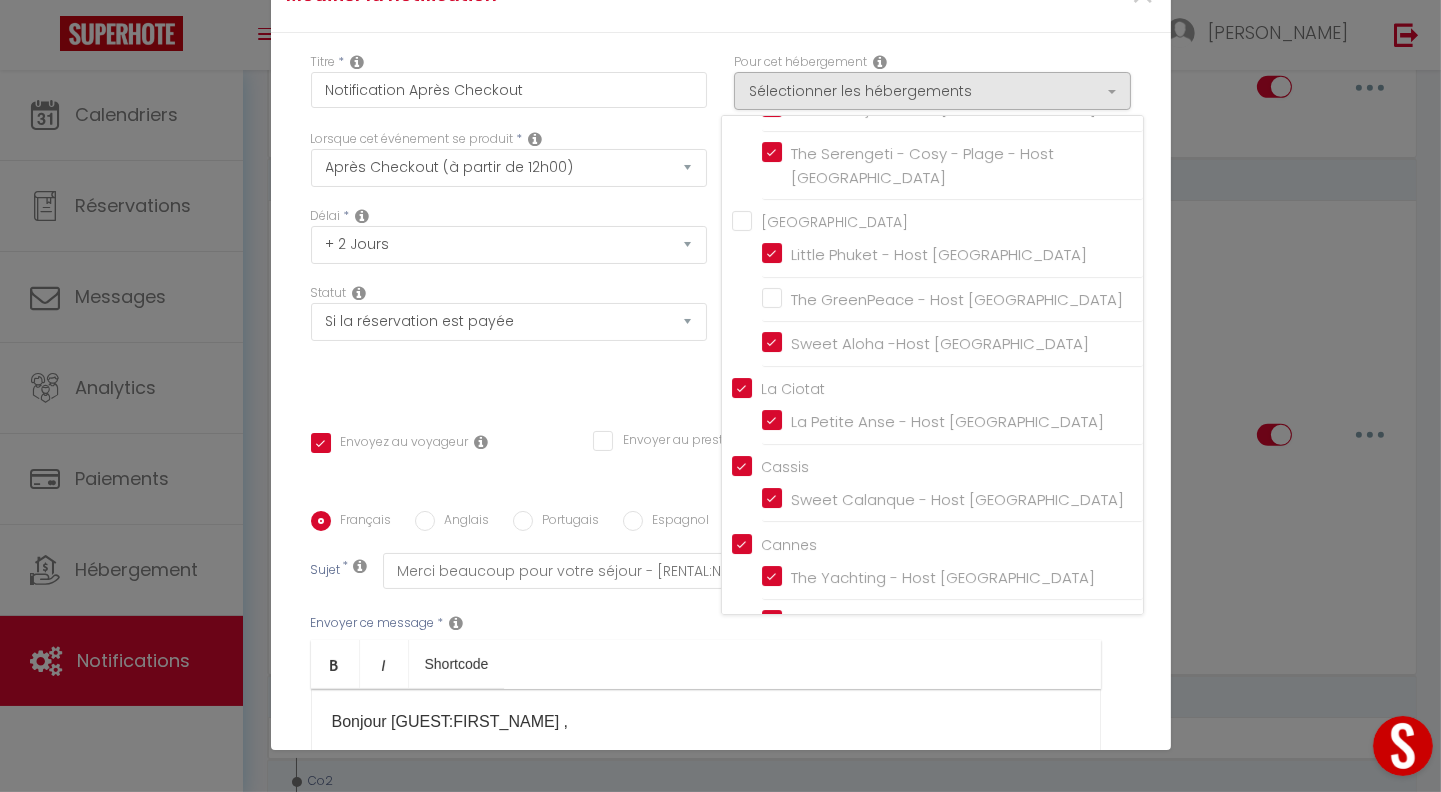 scroll, scrollTop: 409, scrollLeft: 0, axis: vertical 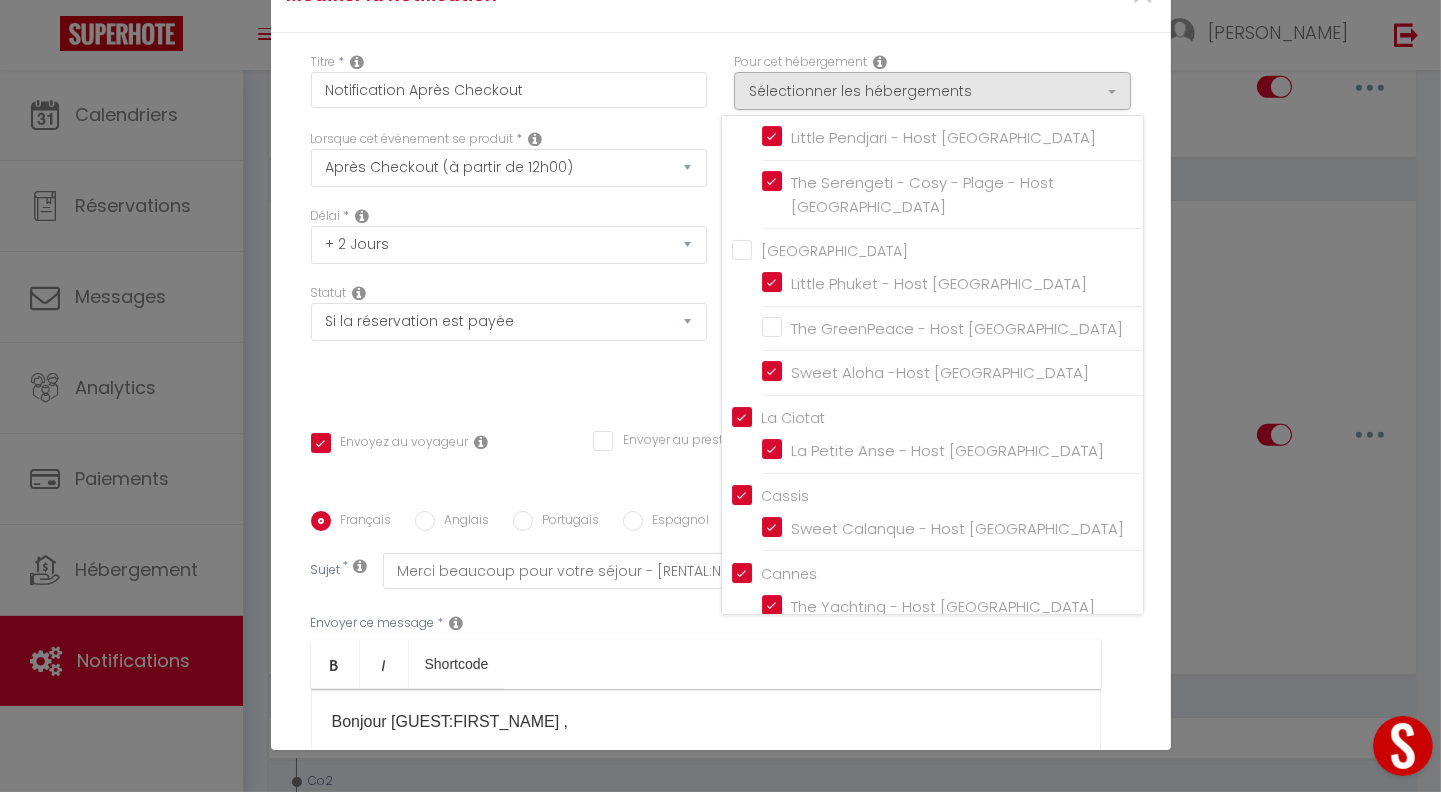 click on "[GEOGRAPHIC_DATA]" at bounding box center [937, 249] 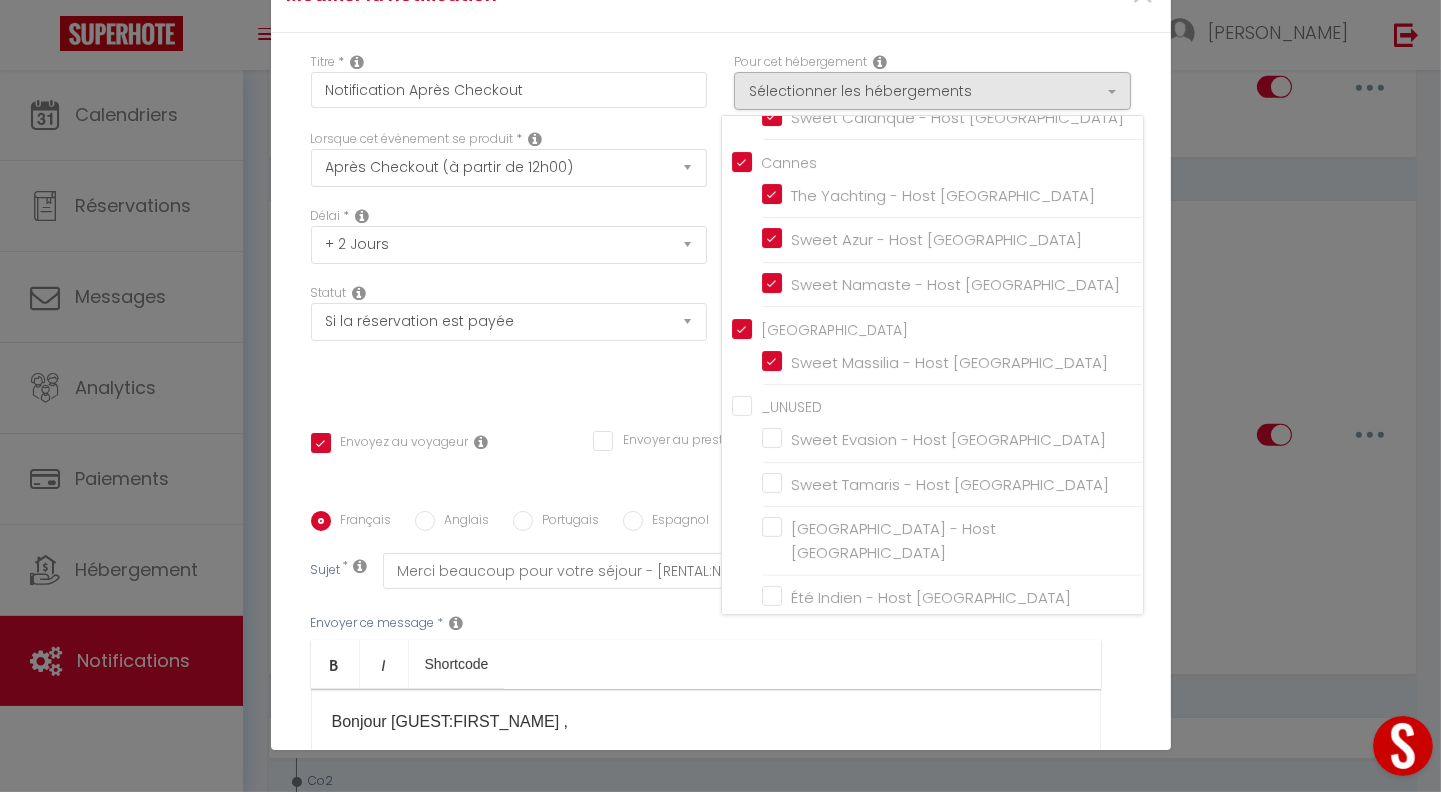 scroll, scrollTop: 832, scrollLeft: 0, axis: vertical 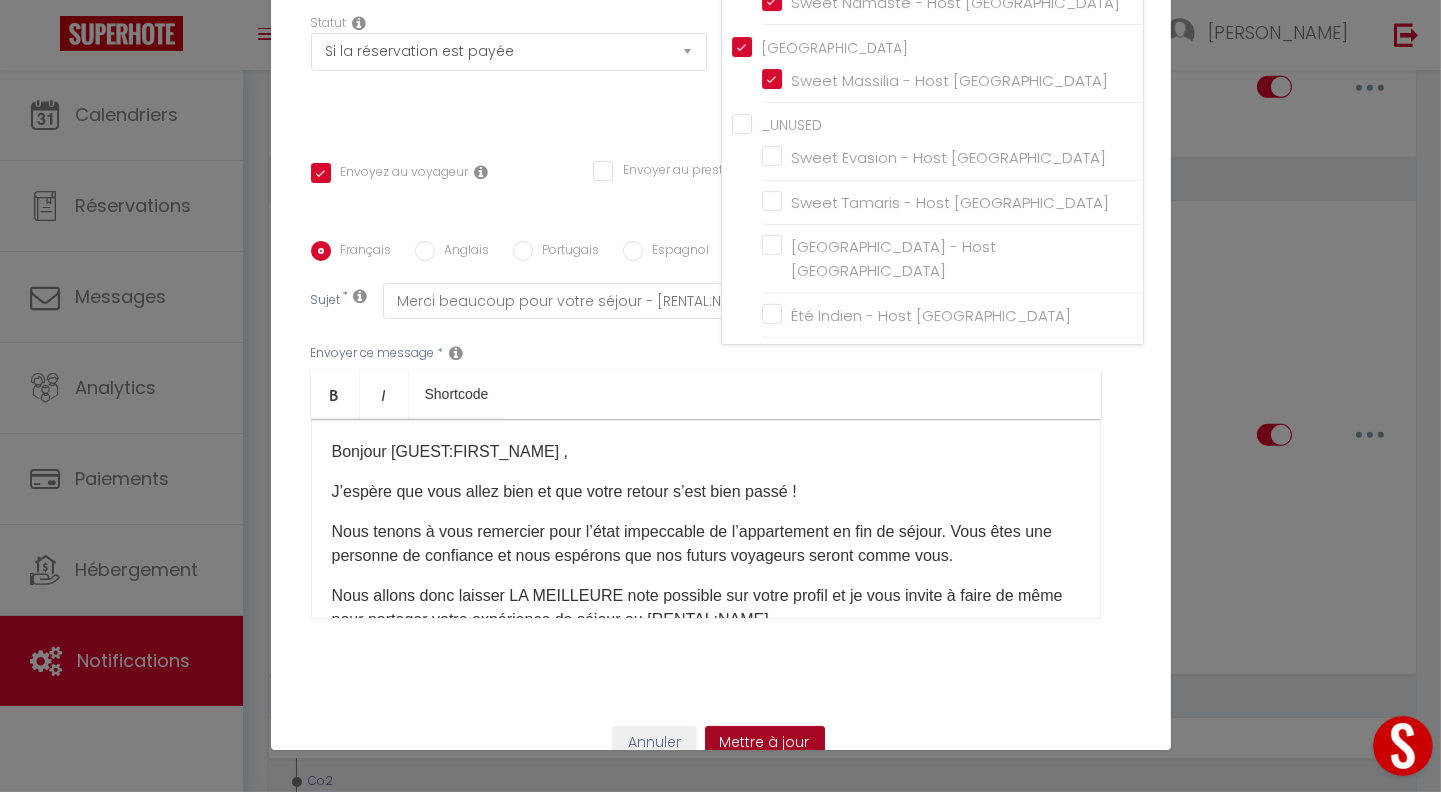 click on "Mettre à jour" at bounding box center [765, 743] 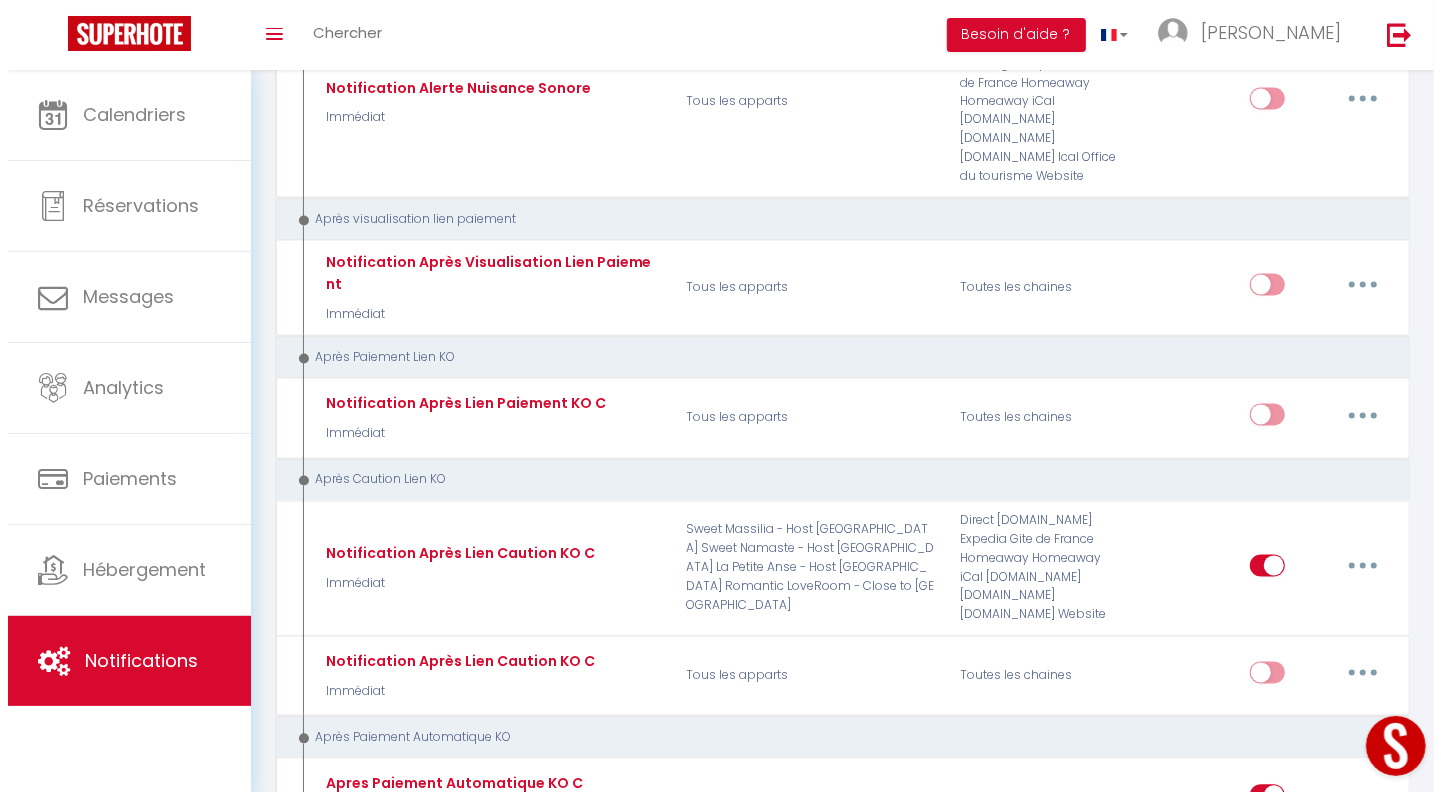 scroll, scrollTop: 2425, scrollLeft: 0, axis: vertical 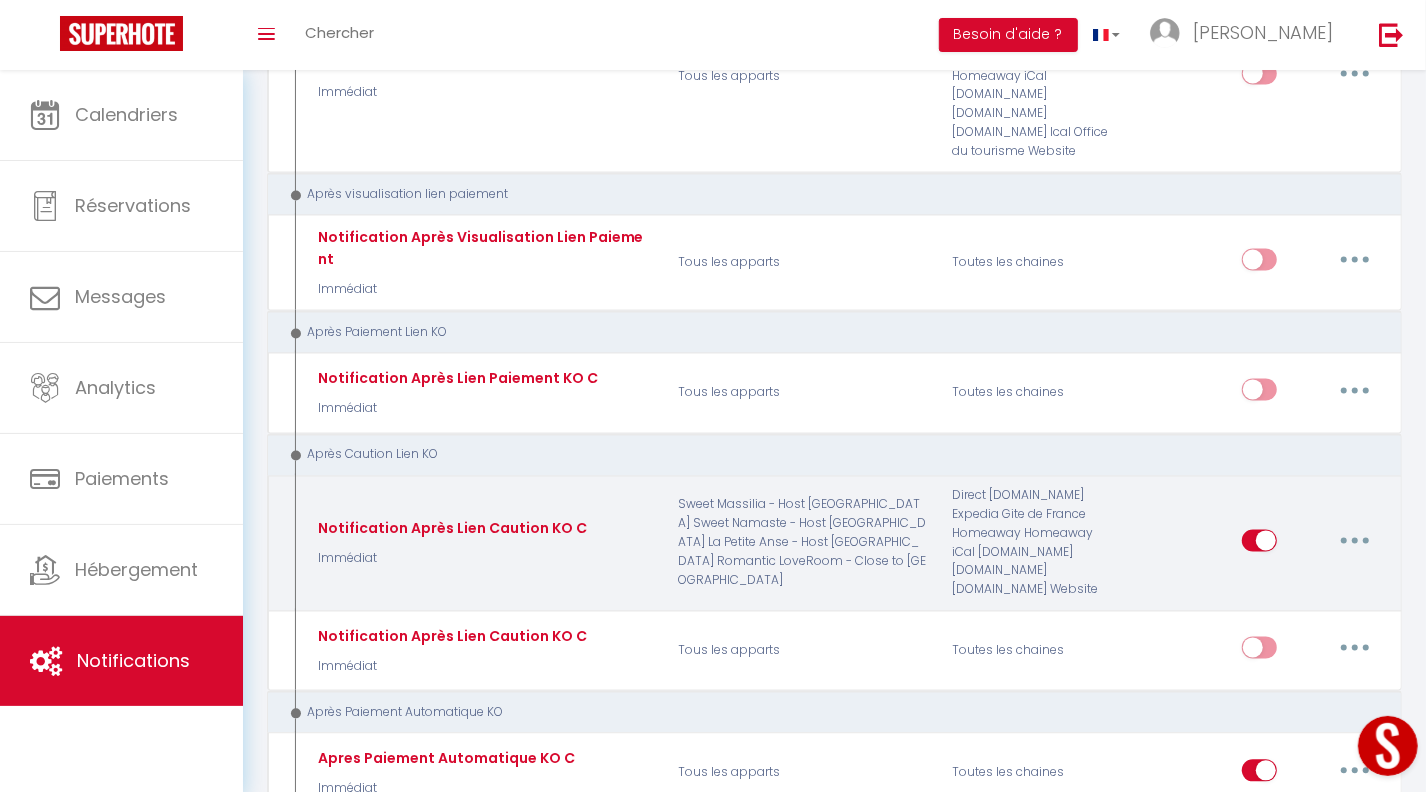 click at bounding box center (1355, 541) 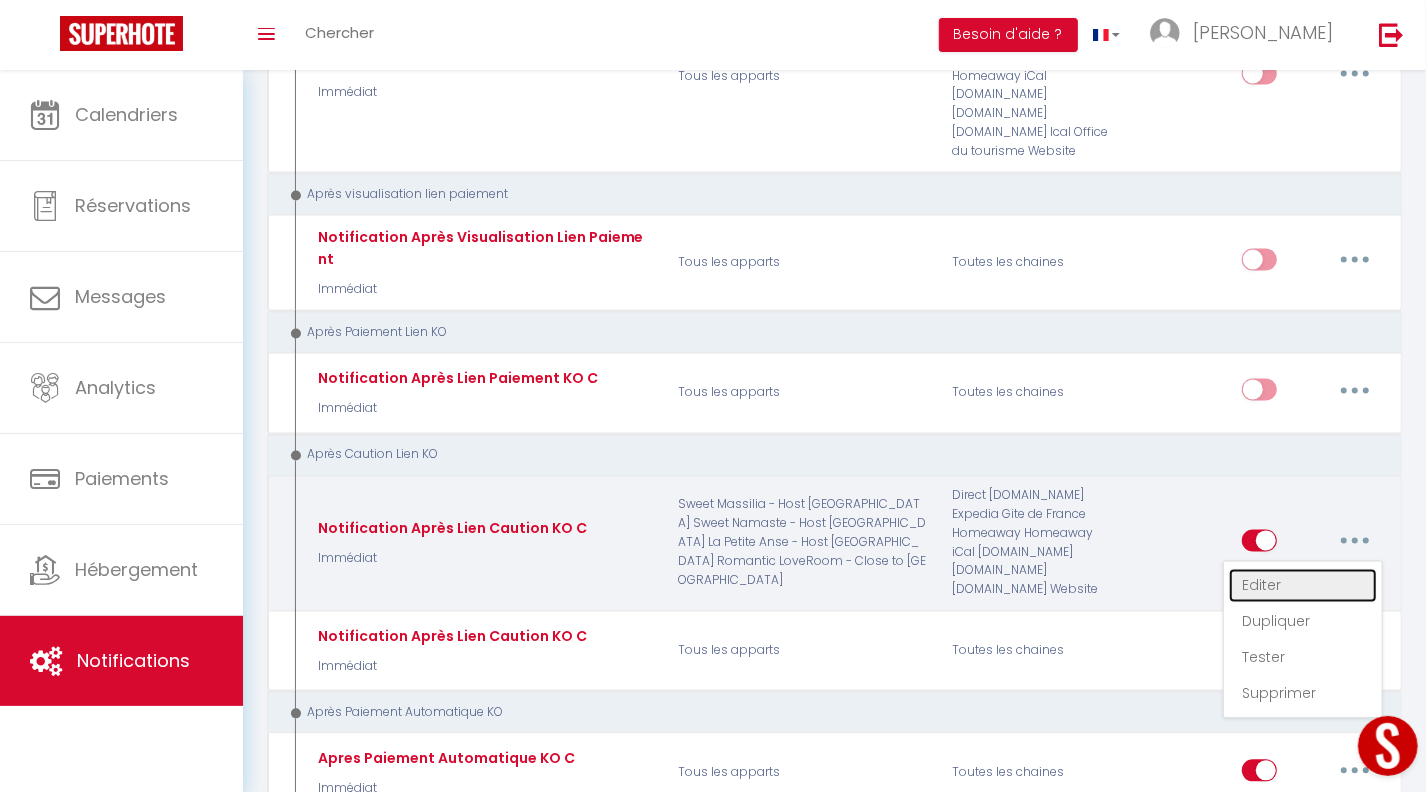 click on "Editer" at bounding box center (1303, 586) 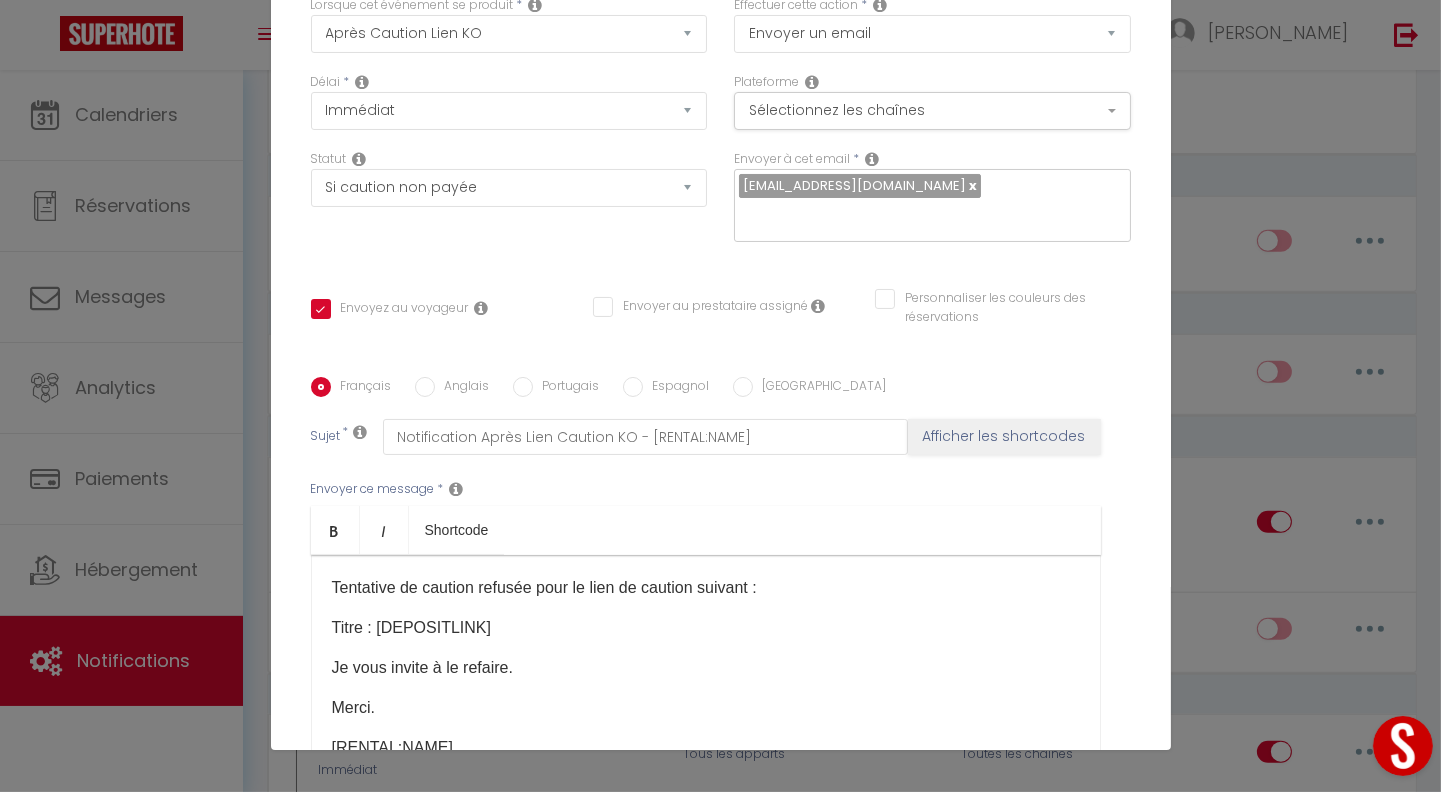scroll, scrollTop: 0, scrollLeft: 0, axis: both 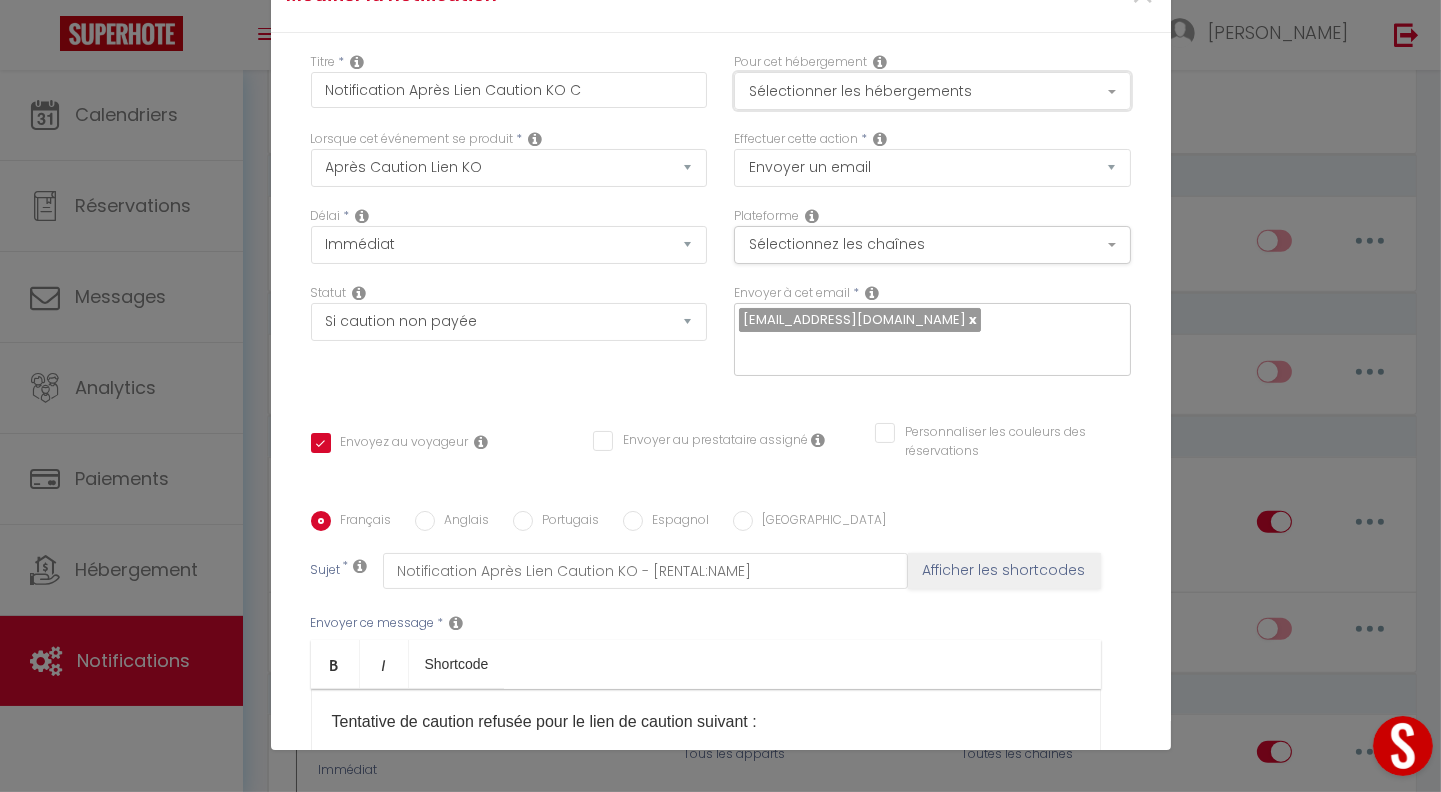 click on "Sélectionner les hébergements" at bounding box center [932, 91] 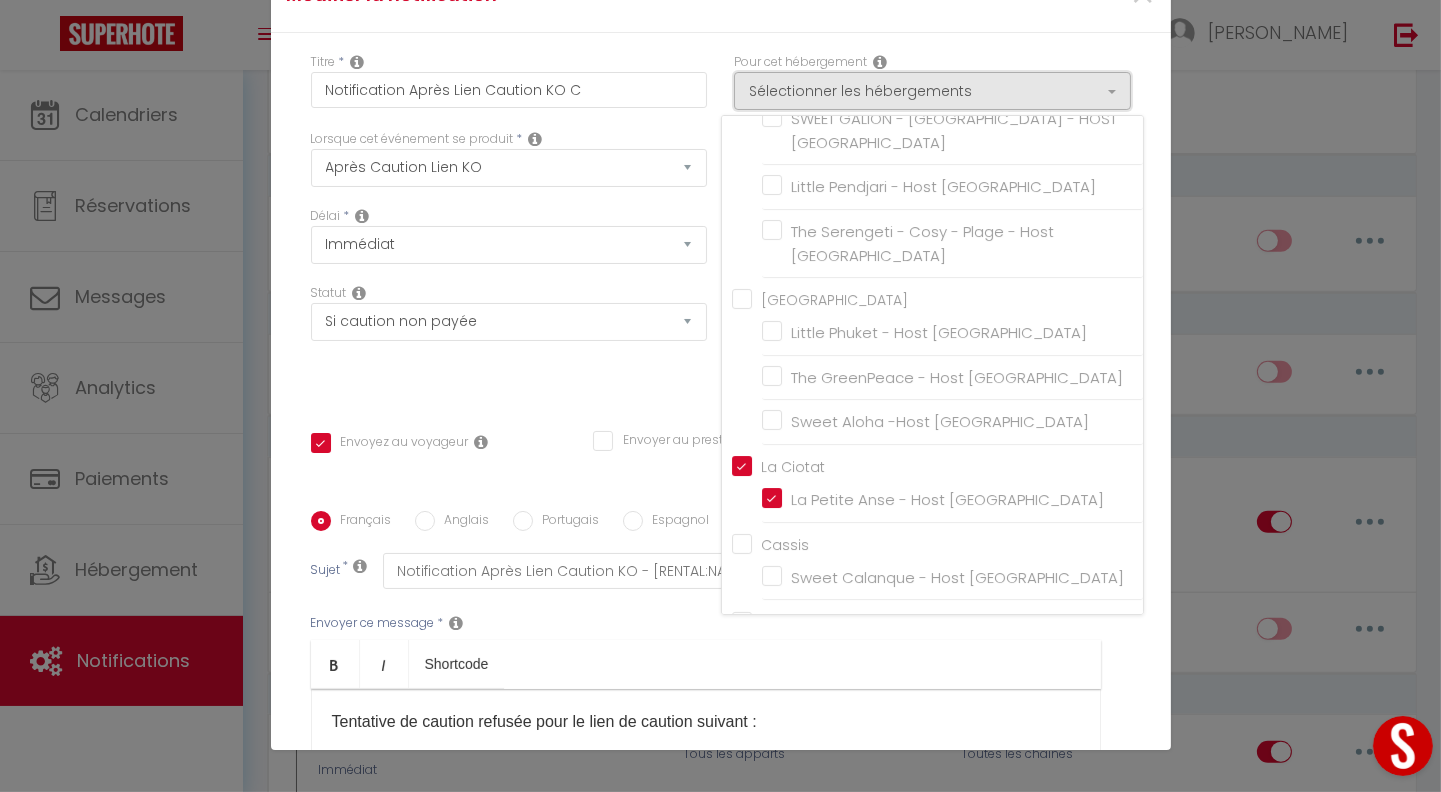 scroll, scrollTop: 354, scrollLeft: 0, axis: vertical 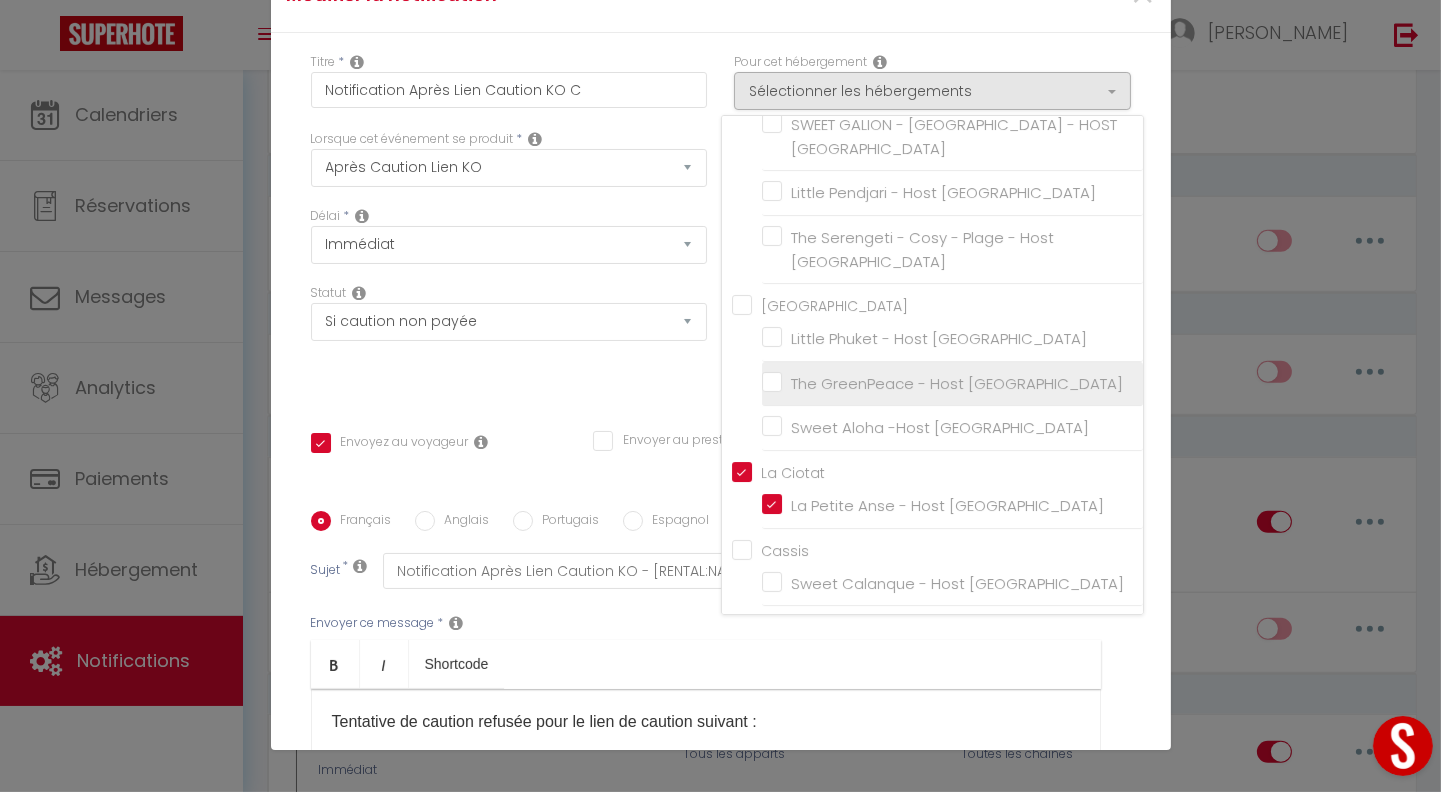 click on "The GreenPeace - Host [GEOGRAPHIC_DATA]" at bounding box center [952, 384] 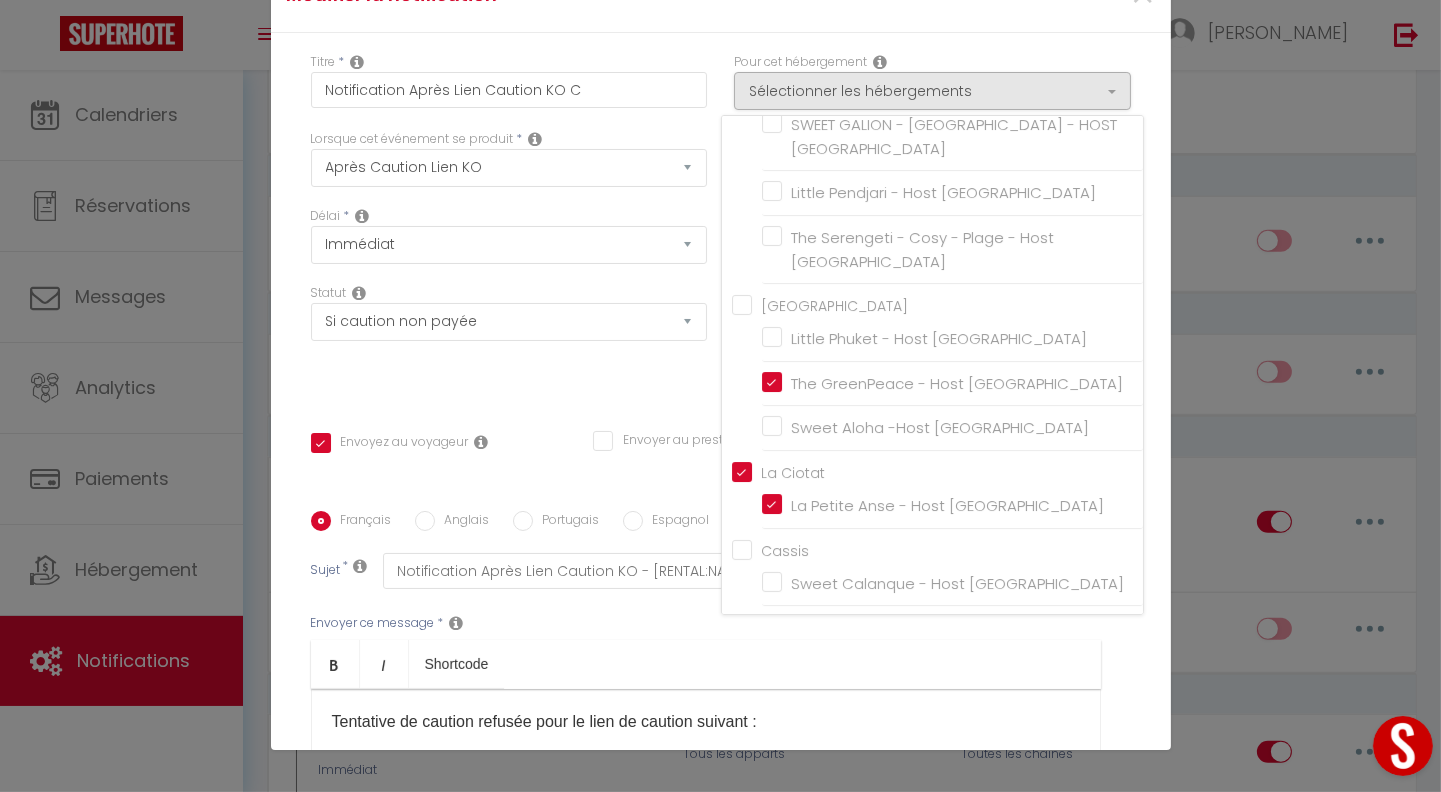 scroll, scrollTop: 270, scrollLeft: 0, axis: vertical 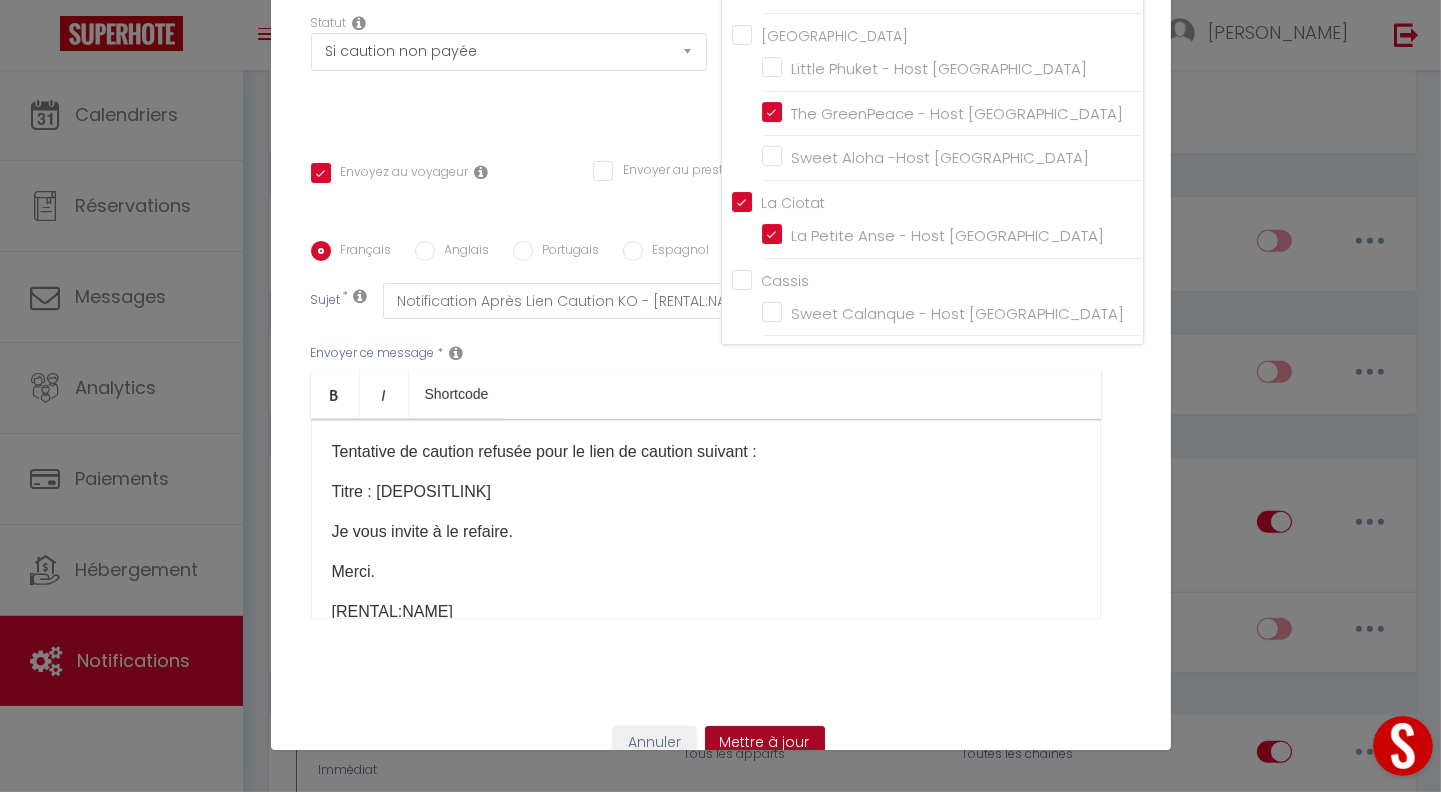 click on "Mettre à jour" at bounding box center [765, 743] 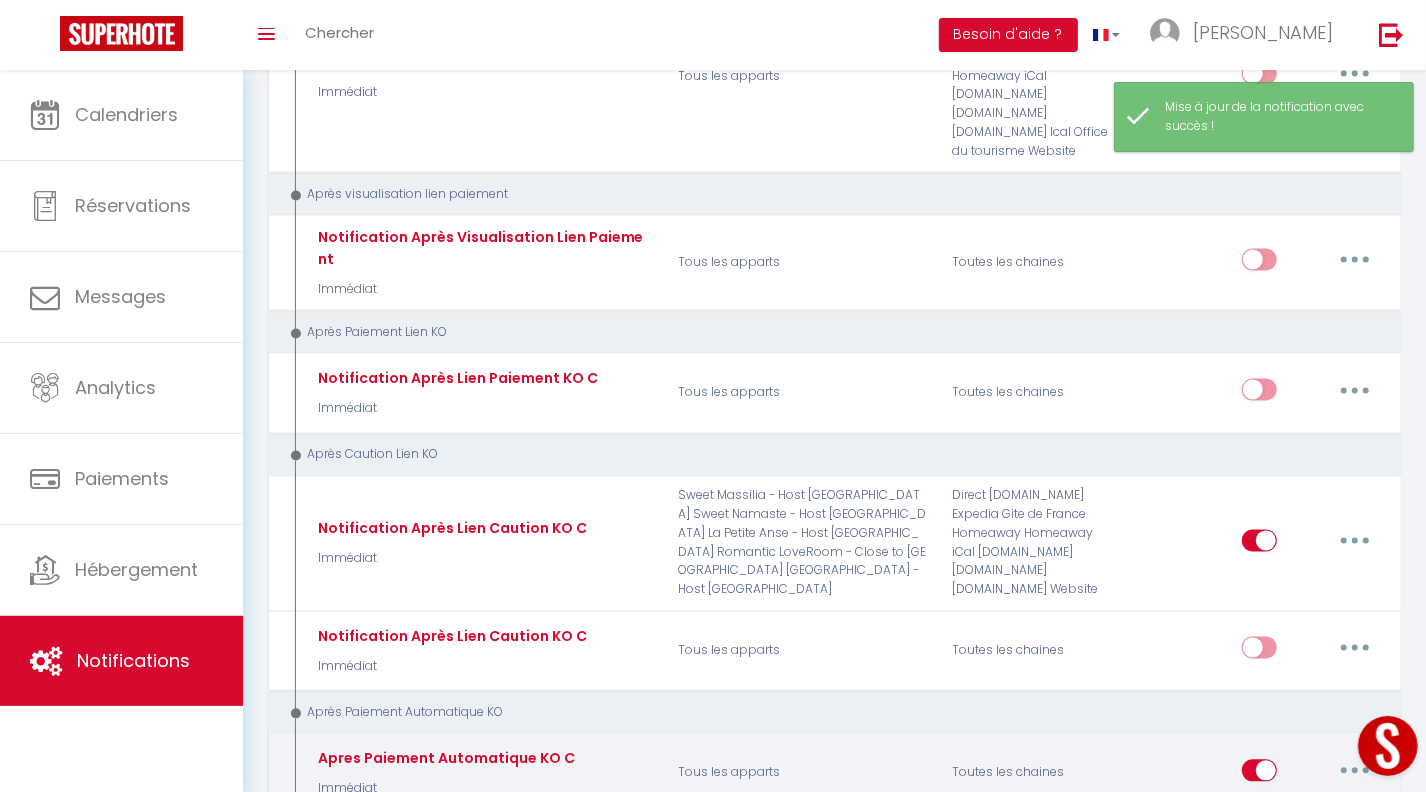 click at bounding box center [1355, 771] 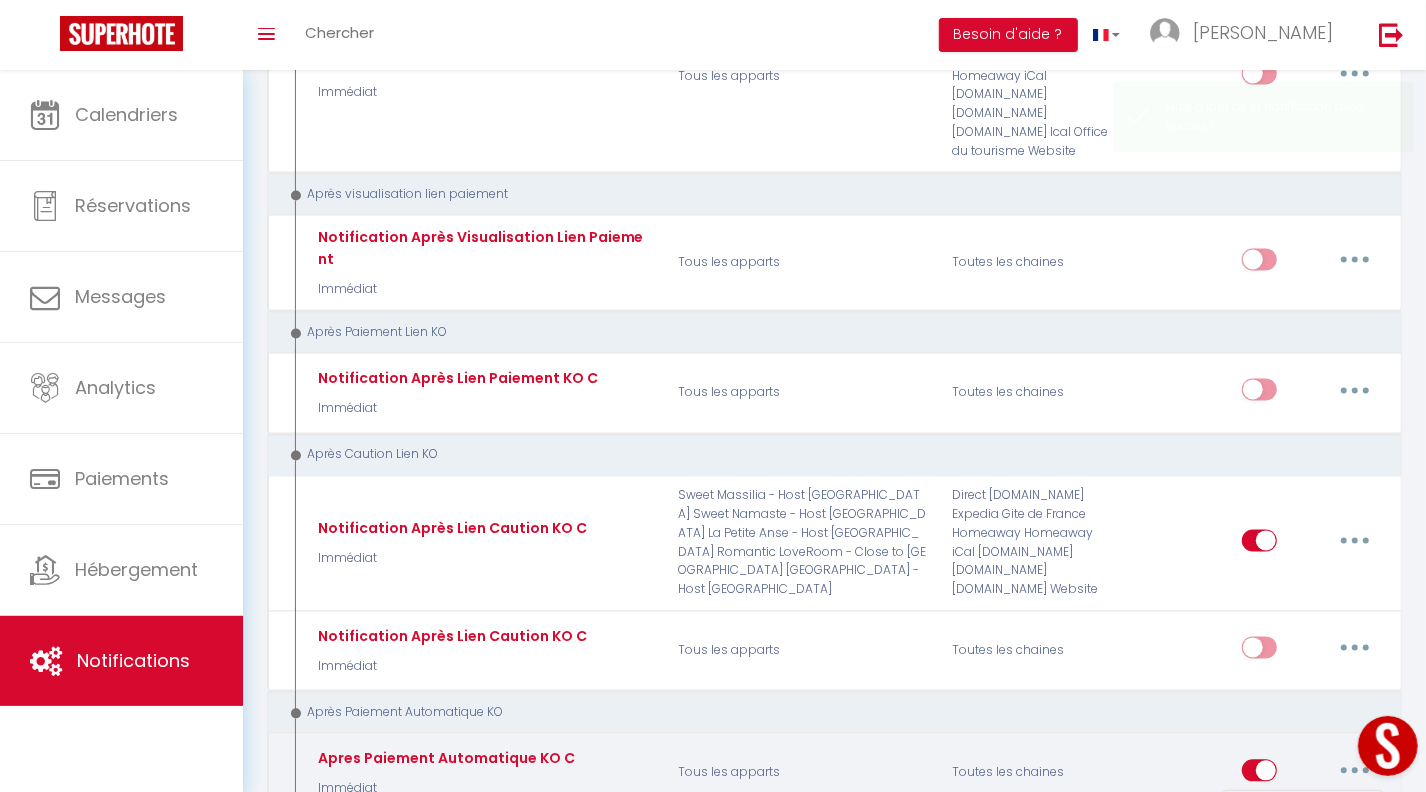 click on "Editer" at bounding box center [1303, 816] 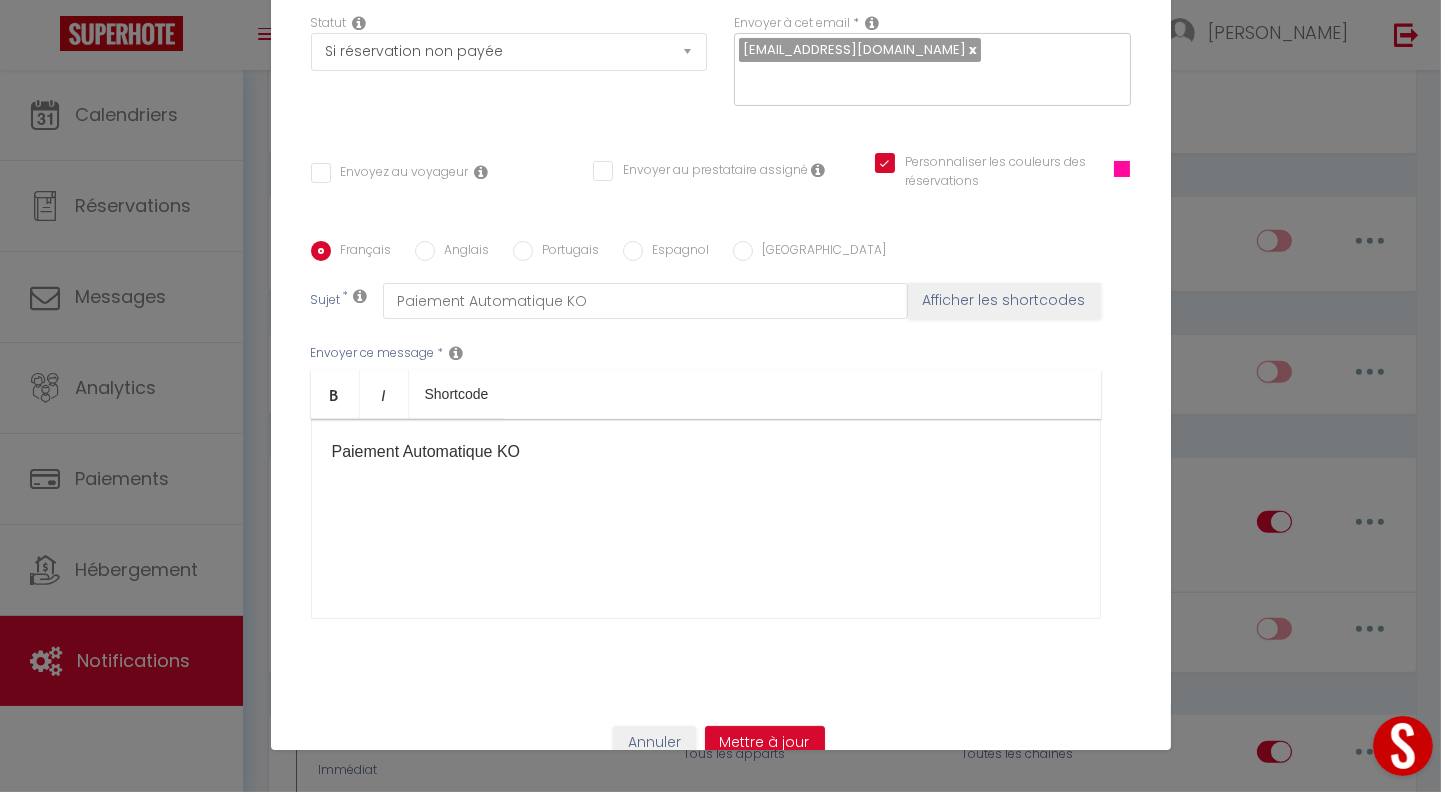 scroll, scrollTop: 0, scrollLeft: 0, axis: both 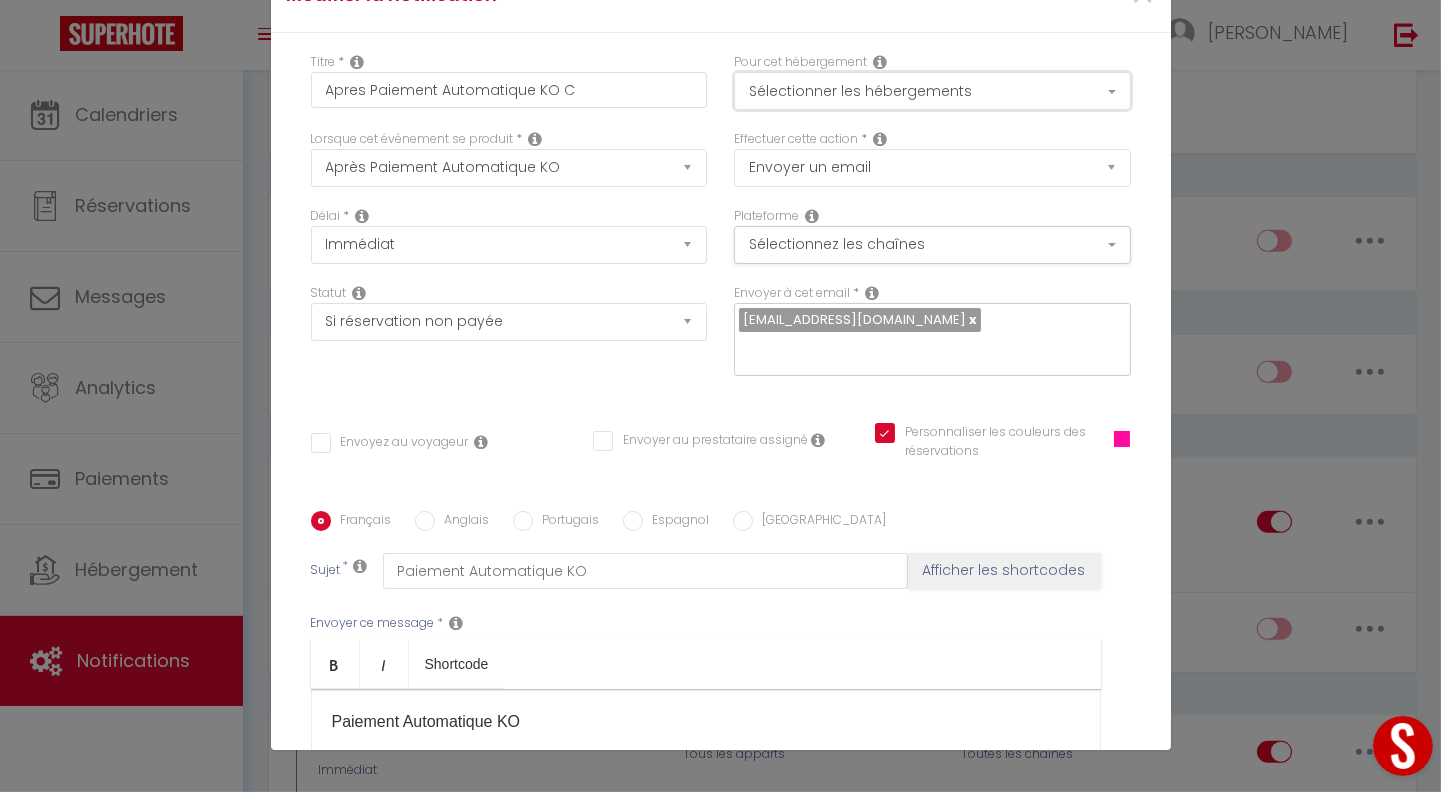 click on "Sélectionner les hébergements" at bounding box center [932, 91] 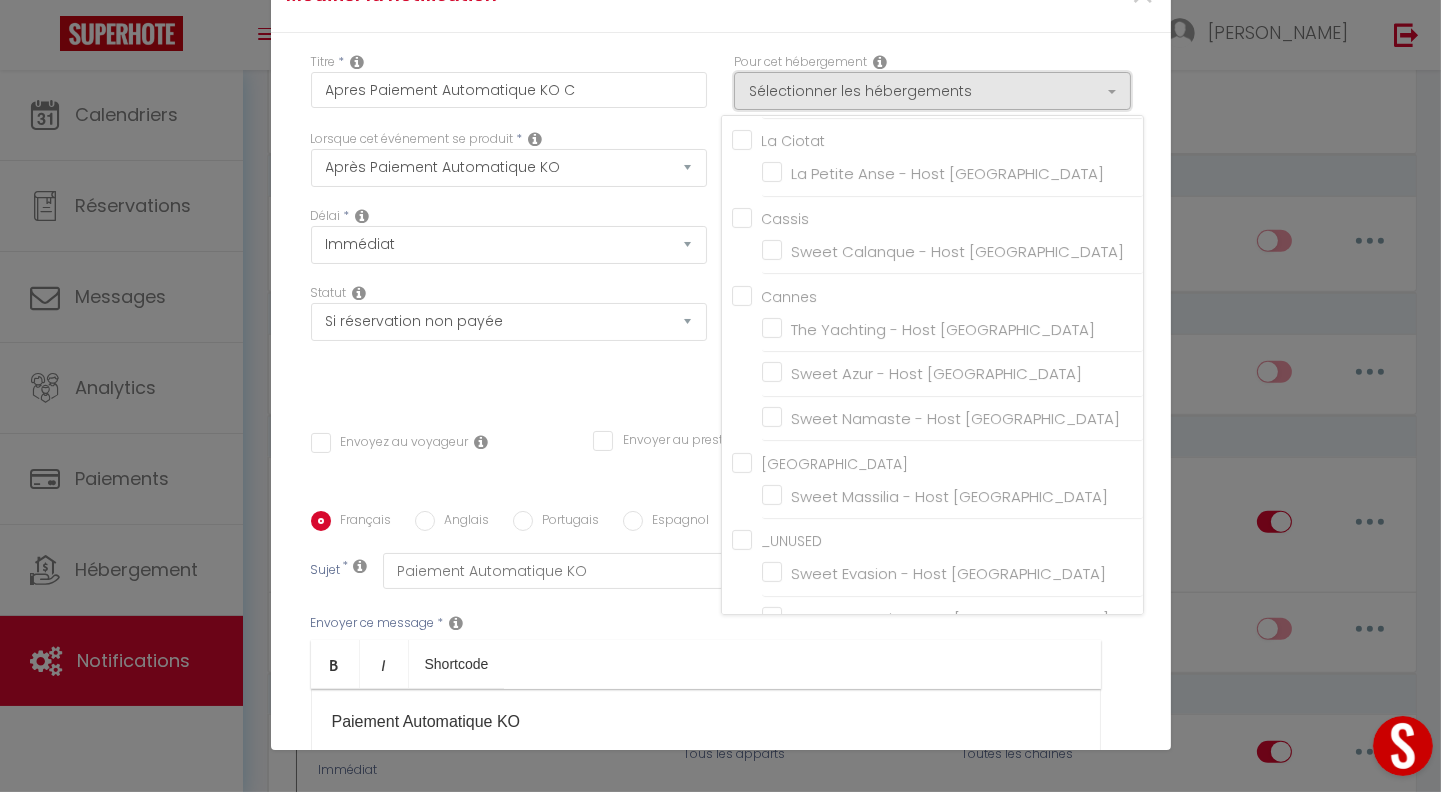 scroll, scrollTop: 832, scrollLeft: 0, axis: vertical 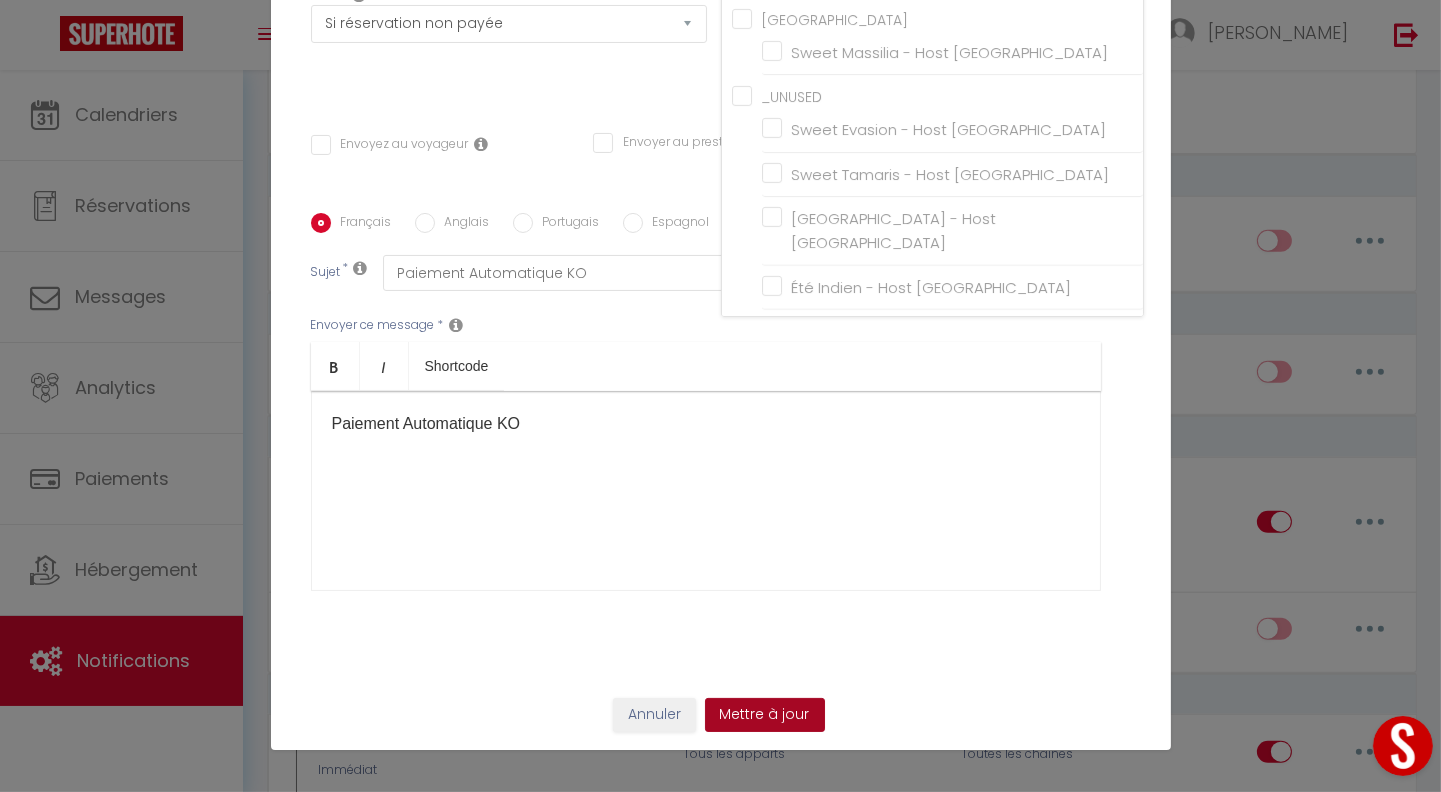 click on "Mettre à jour" at bounding box center [765, 715] 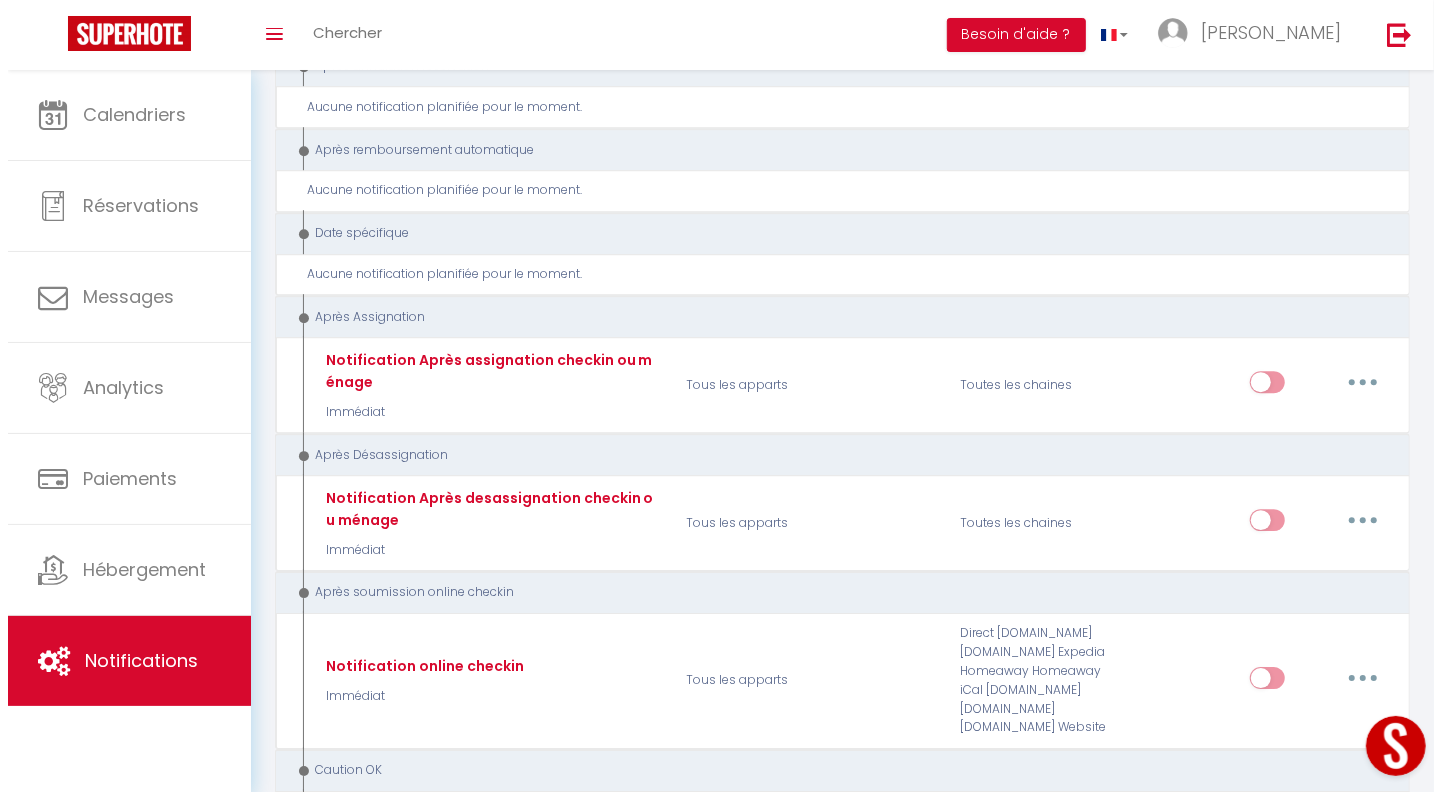 scroll, scrollTop: 3856, scrollLeft: 0, axis: vertical 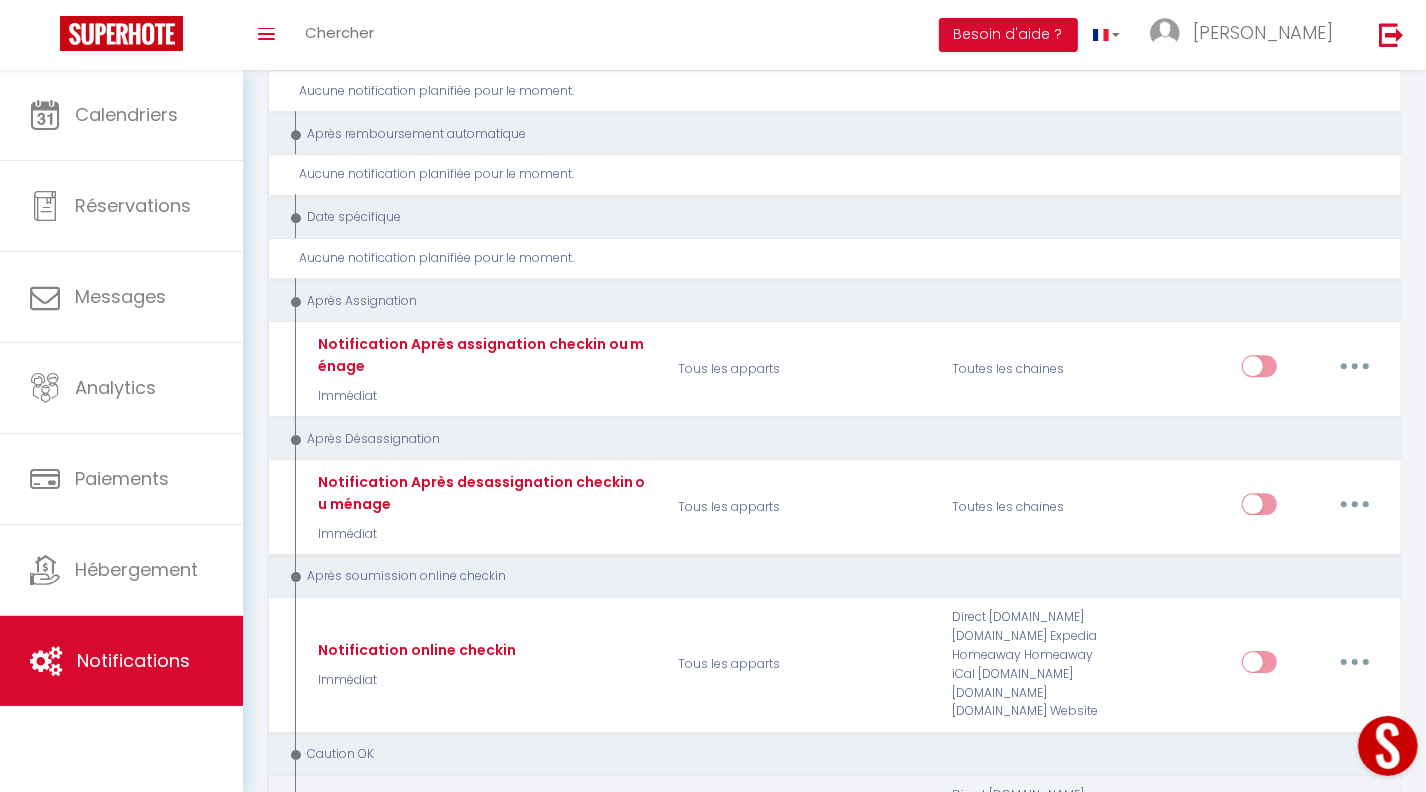 click at bounding box center [1355, 840] 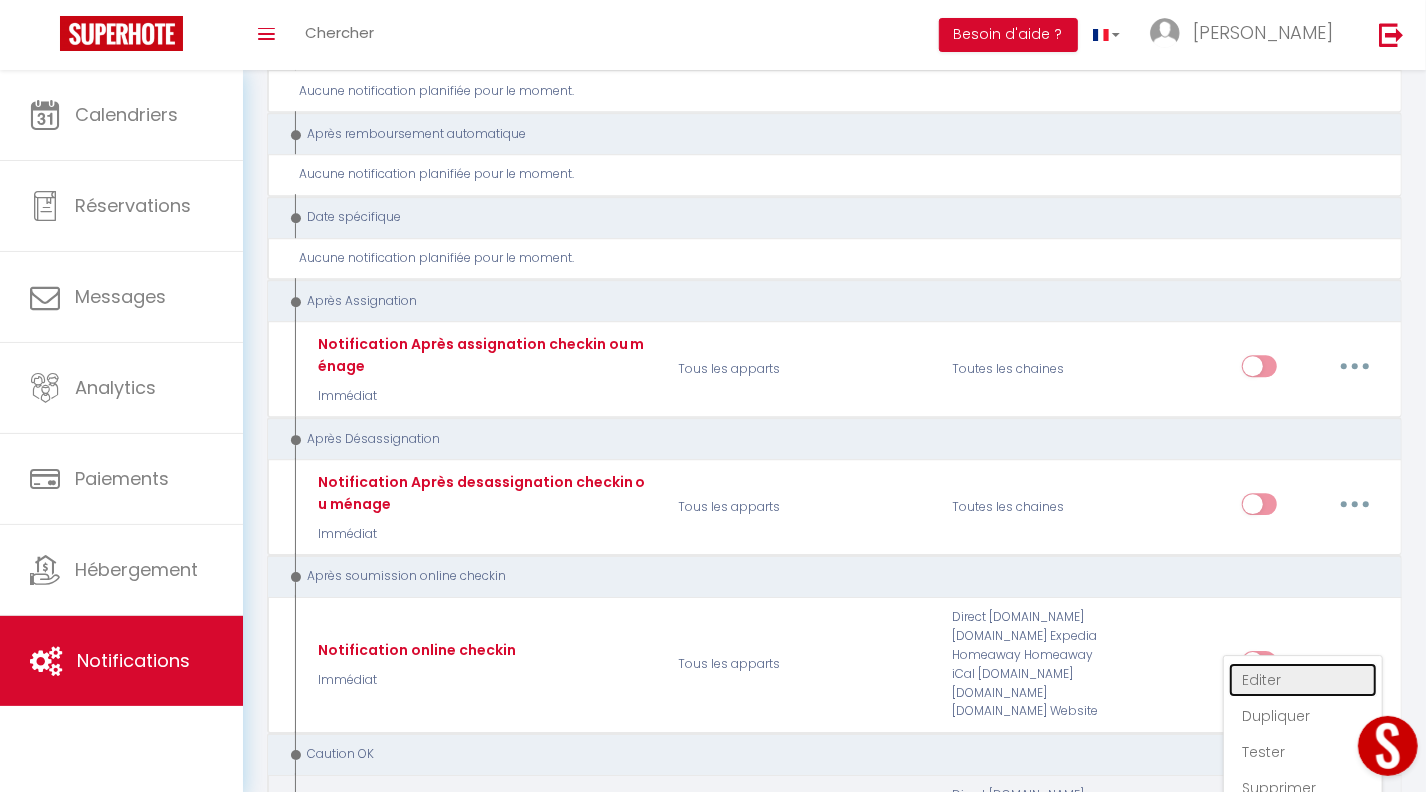 click on "Editer" at bounding box center [1303, 680] 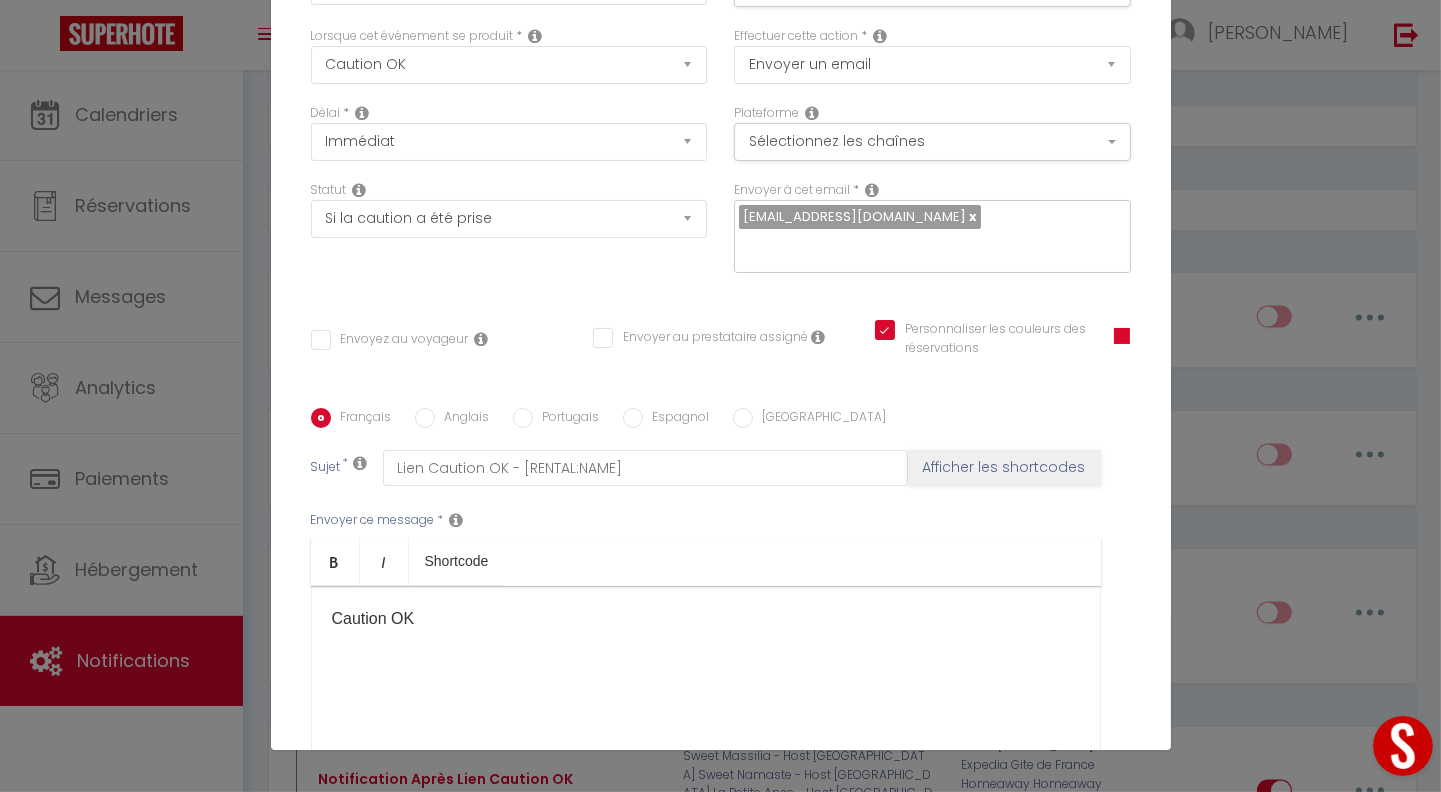 scroll, scrollTop: 0, scrollLeft: 0, axis: both 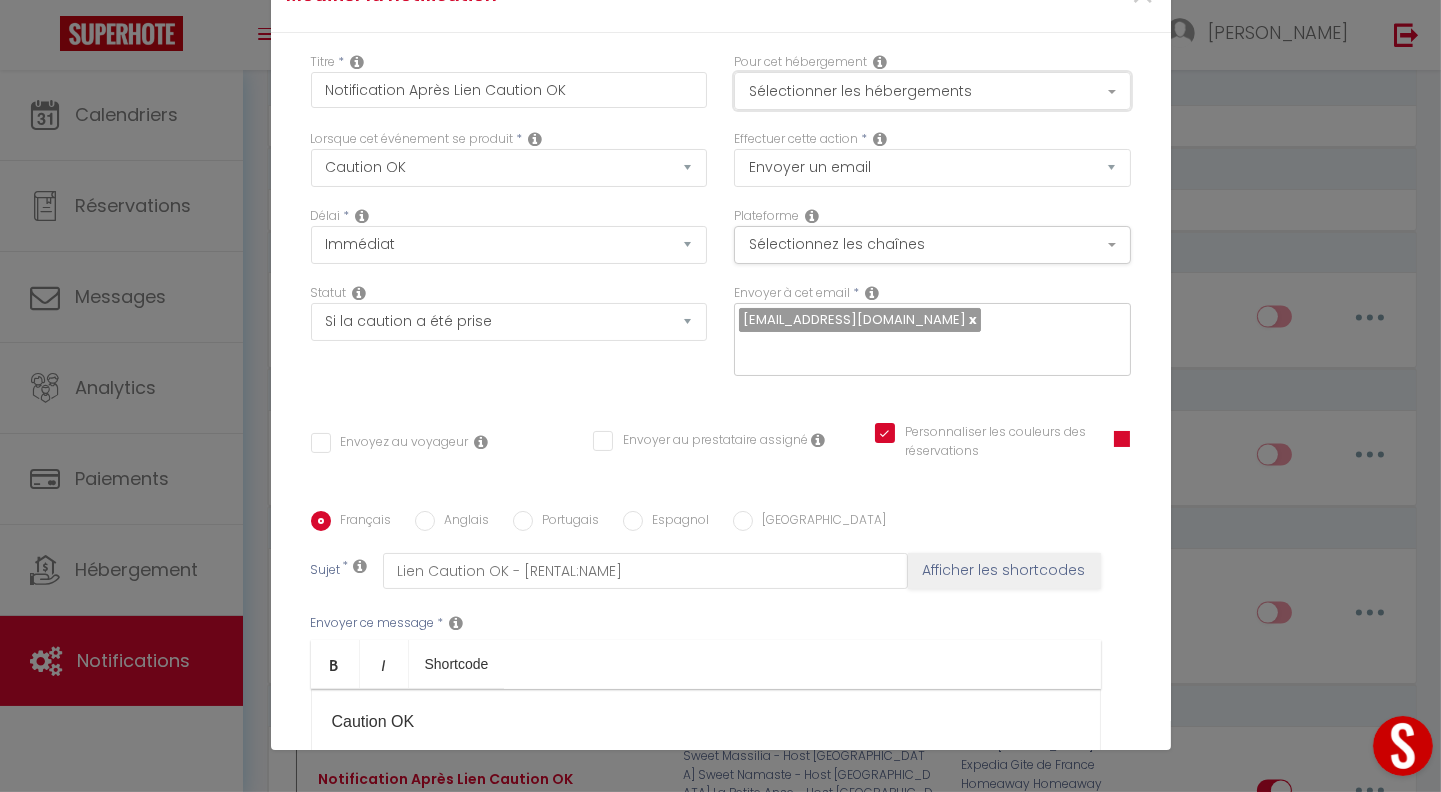 click on "Sélectionner les hébergements" at bounding box center (932, 91) 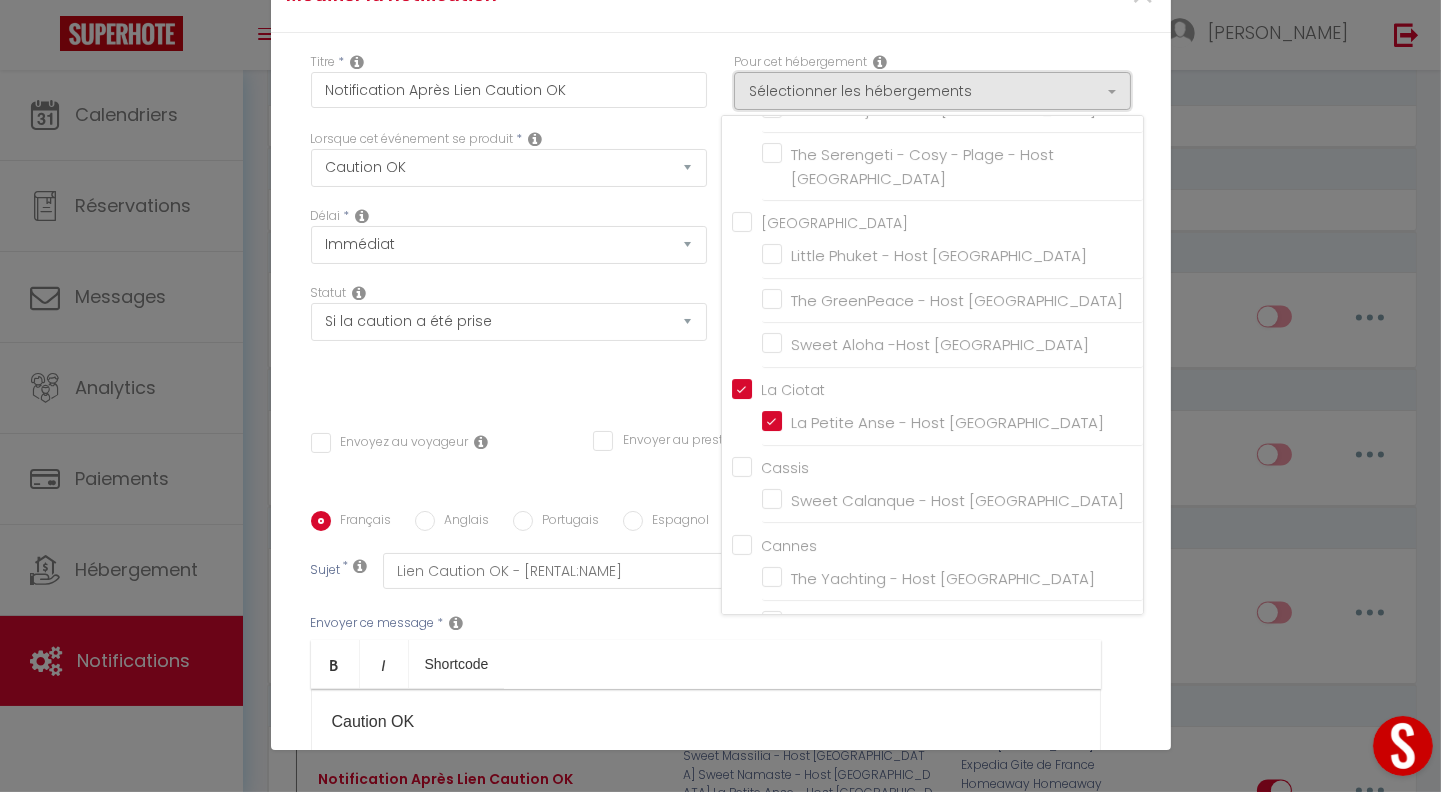 scroll, scrollTop: 433, scrollLeft: 0, axis: vertical 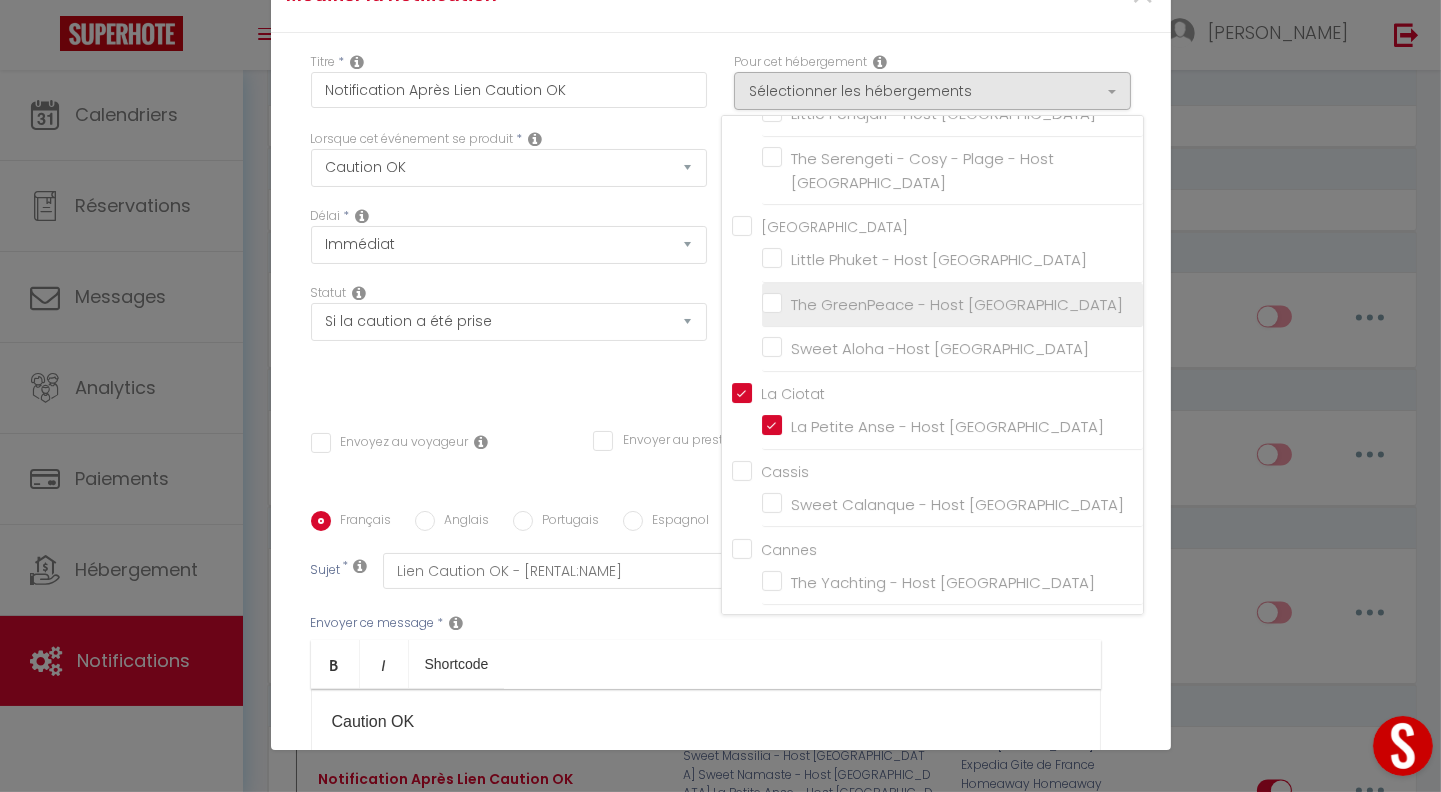 click on "The GreenPeace - Host [GEOGRAPHIC_DATA]" at bounding box center [952, 305] 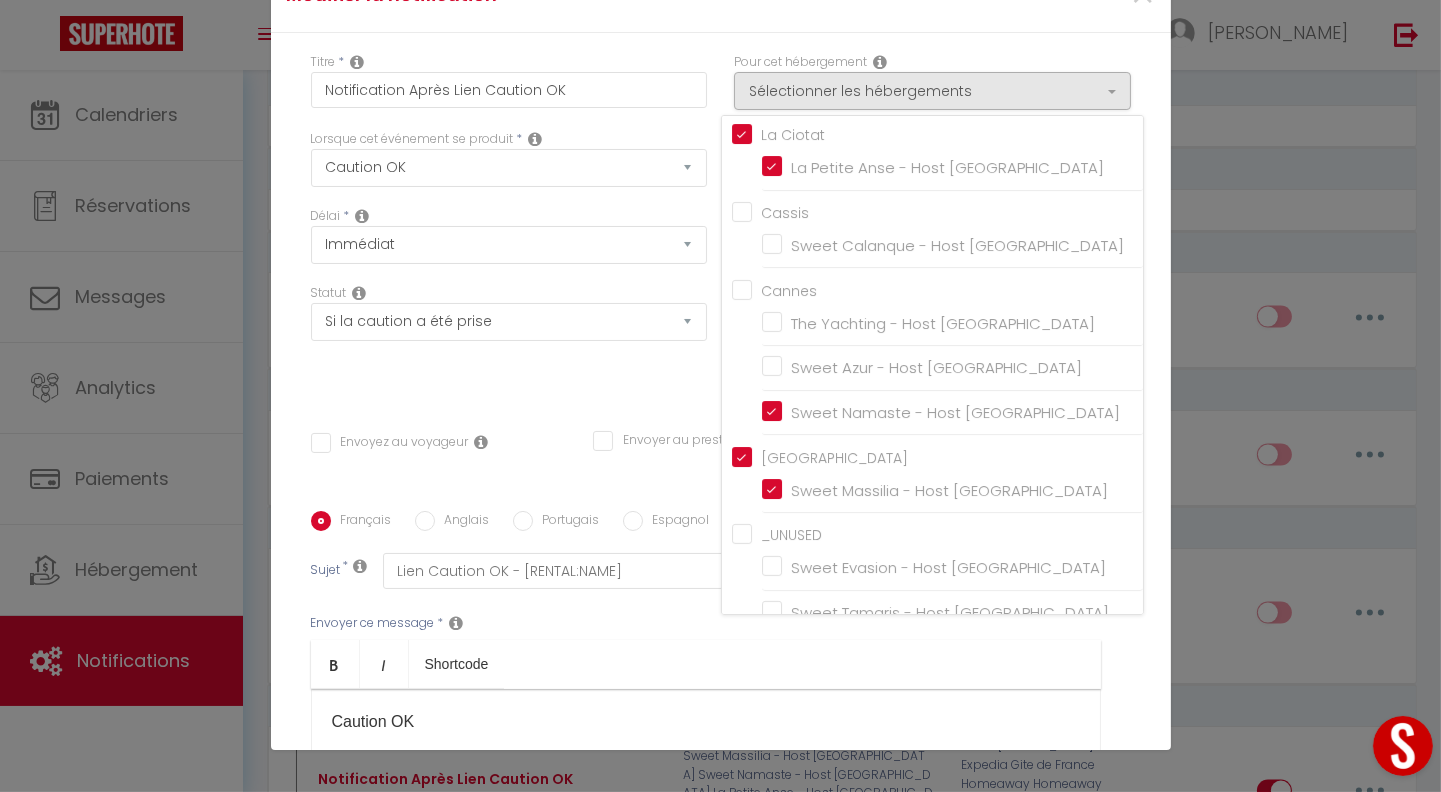 scroll, scrollTop: 832, scrollLeft: 0, axis: vertical 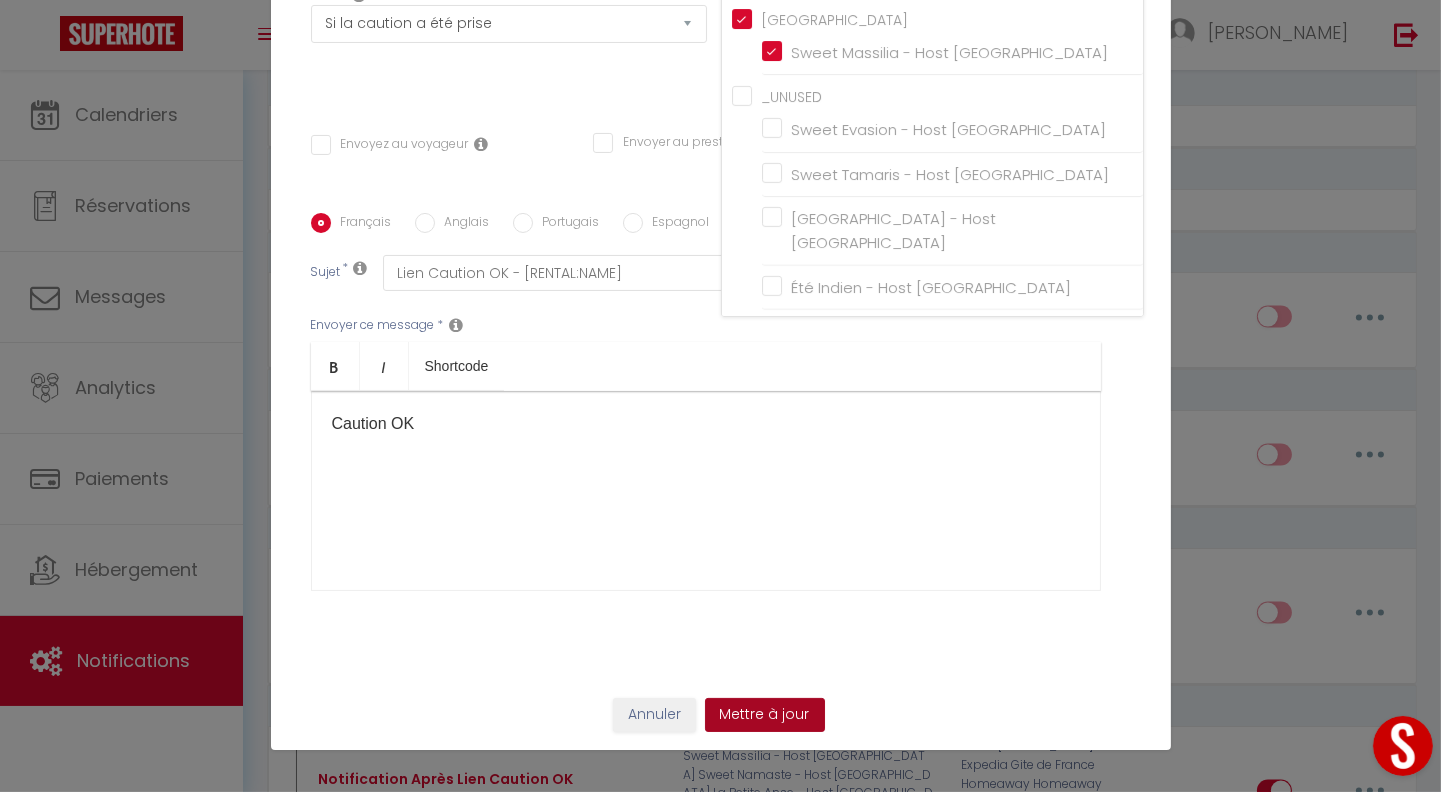 click on "Mettre à jour" at bounding box center (765, 715) 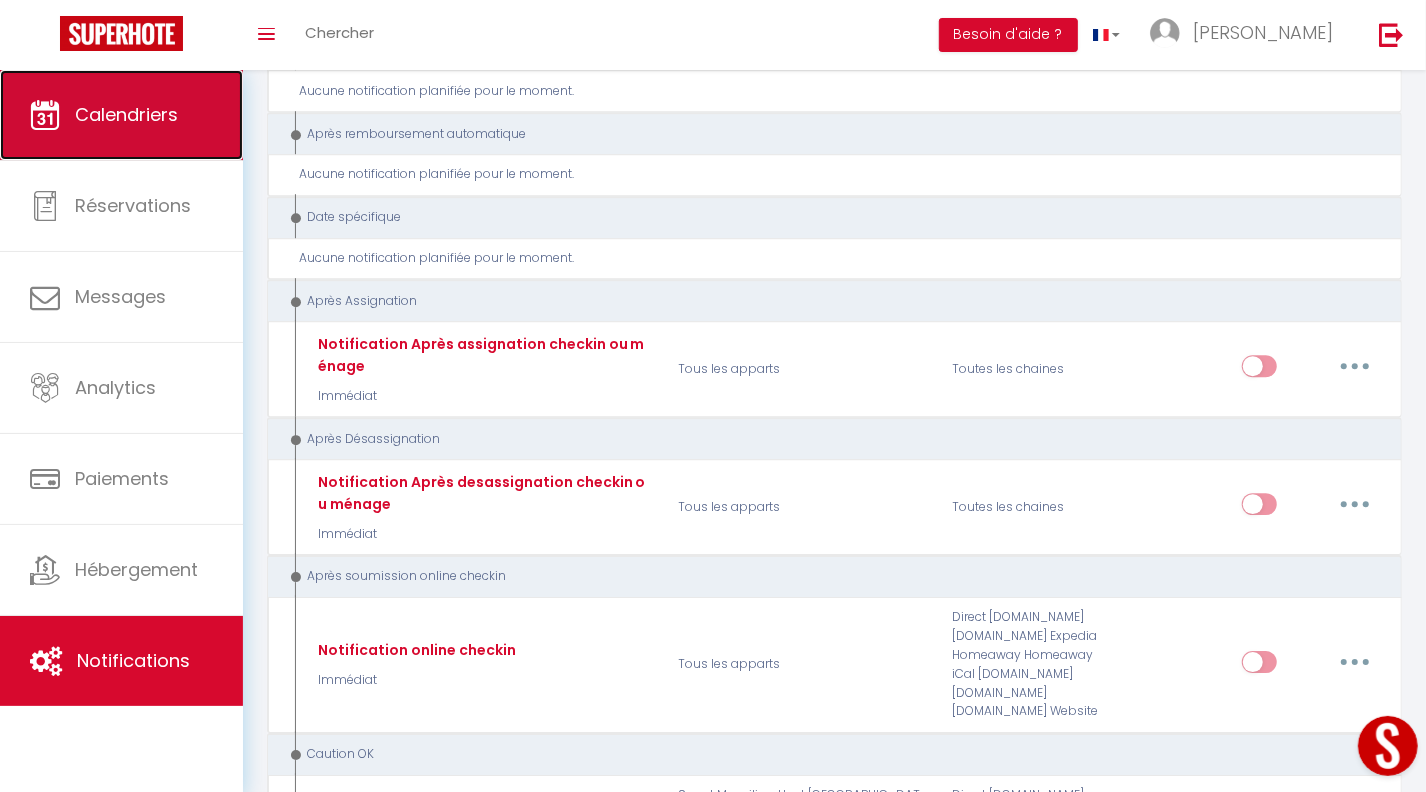 click on "Calendriers" at bounding box center (126, 114) 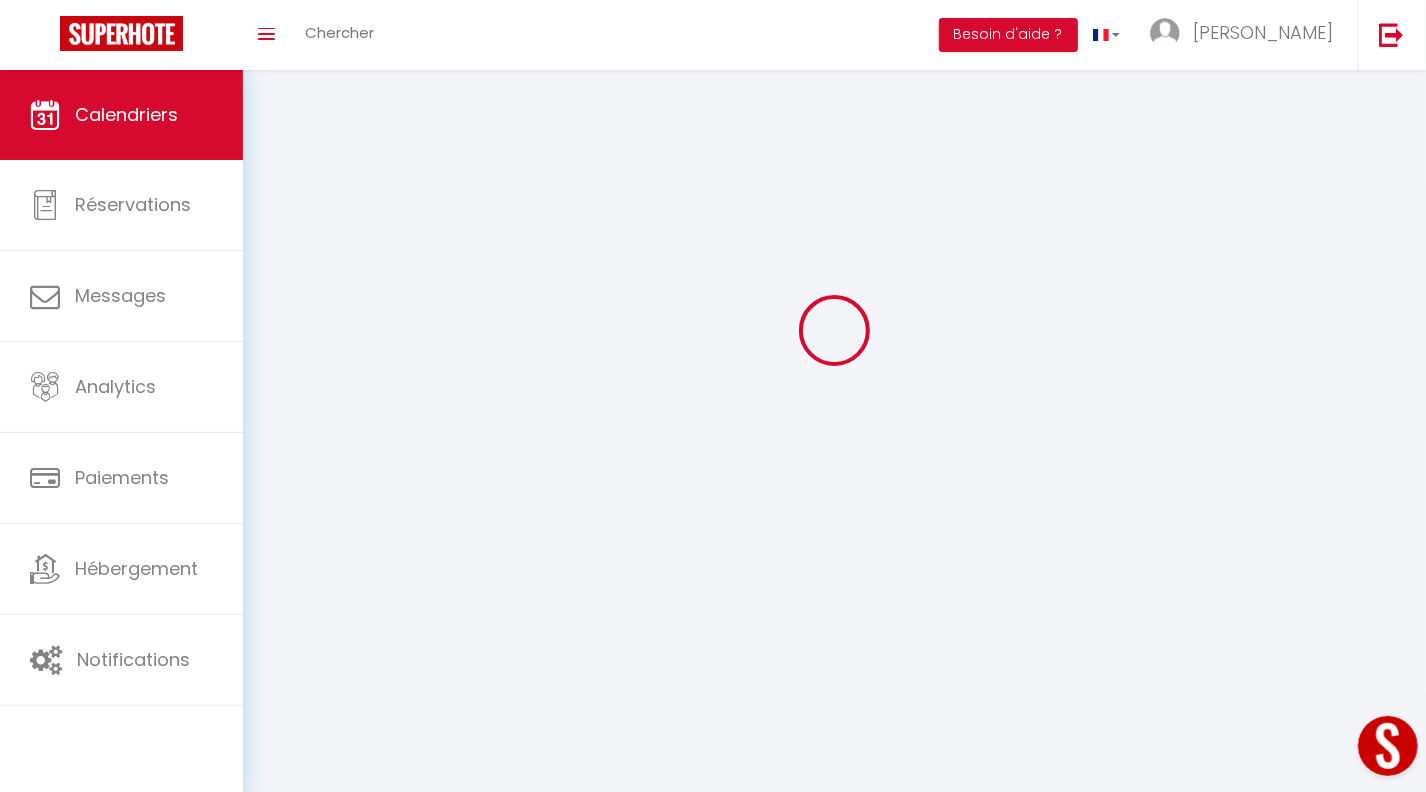 scroll, scrollTop: 0, scrollLeft: 0, axis: both 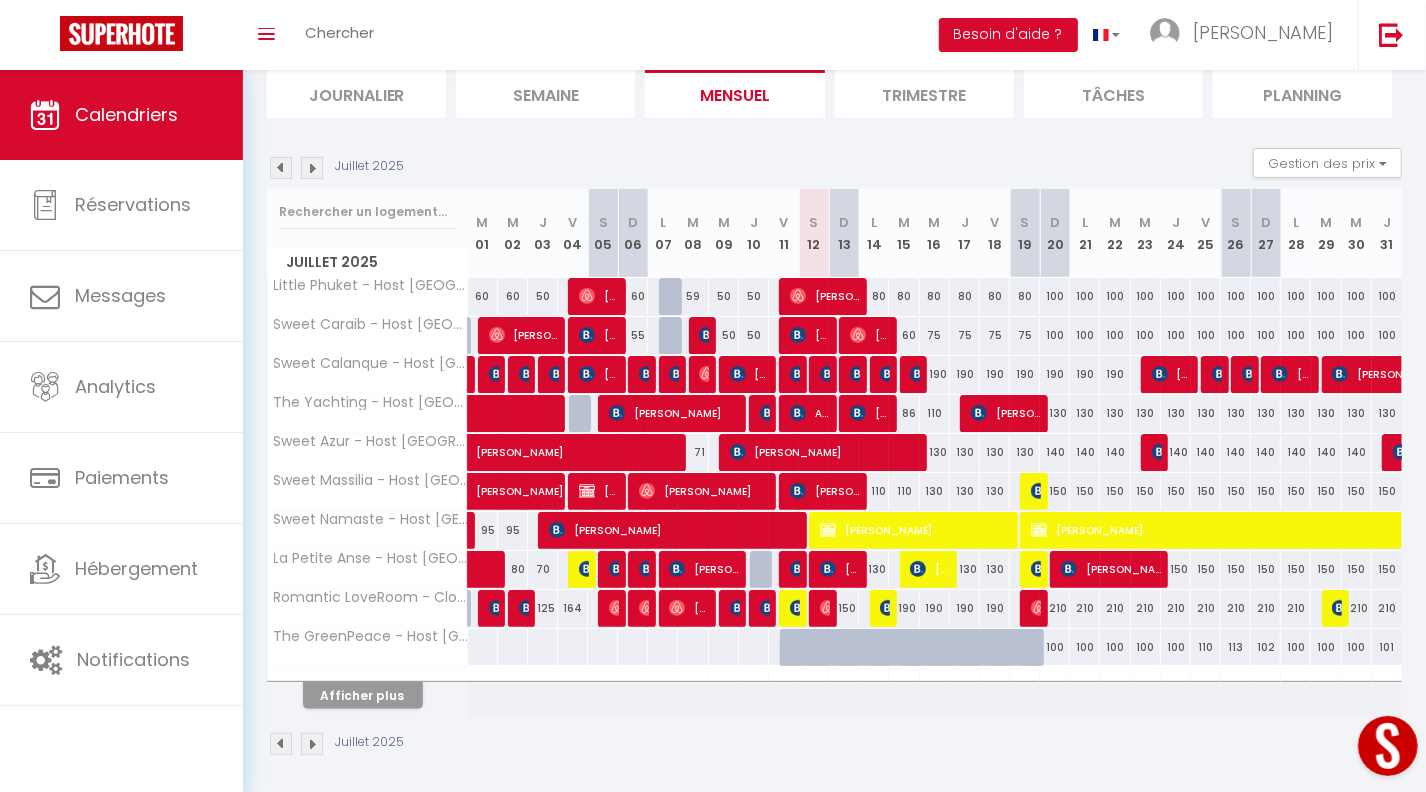 click at bounding box center (825, 659) 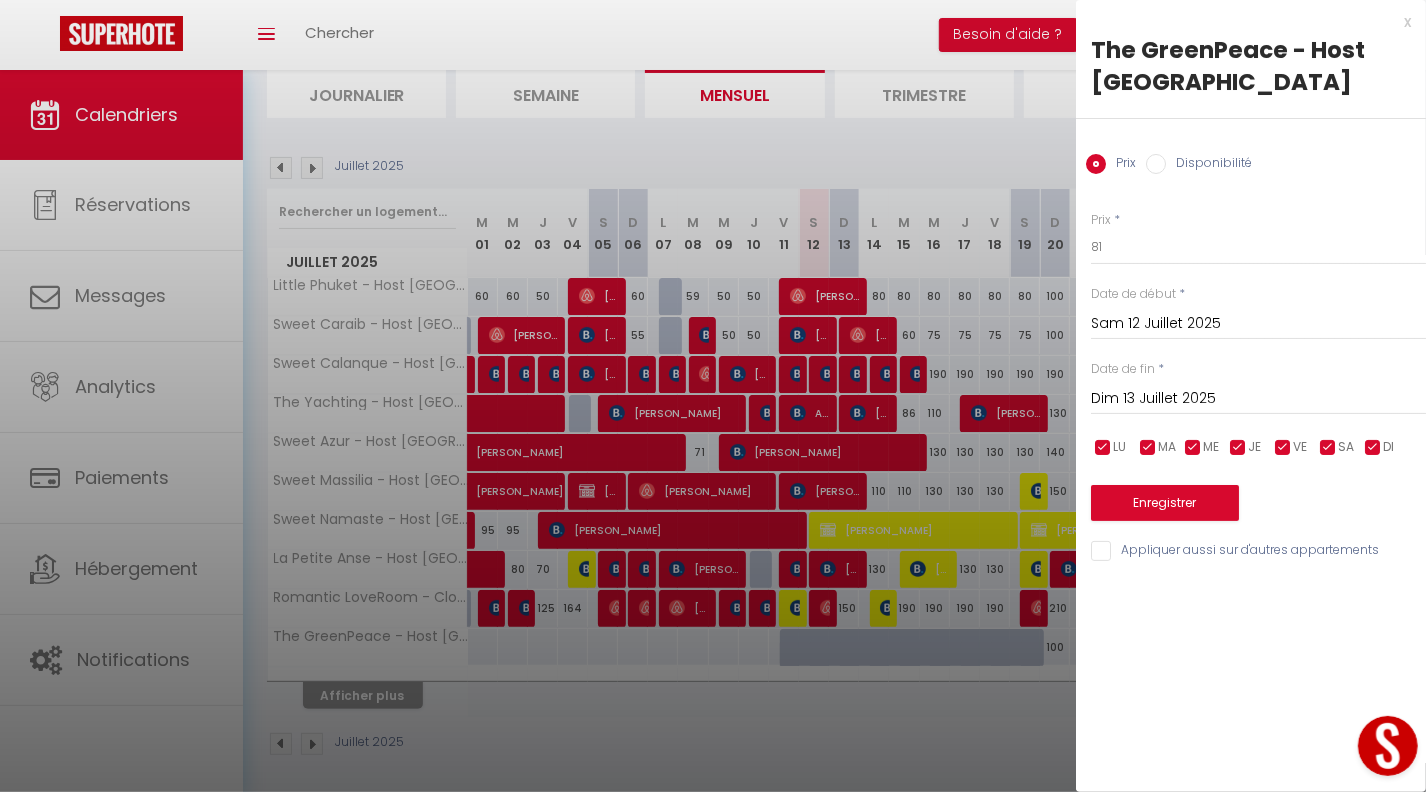click on "x" at bounding box center [1243, 22] 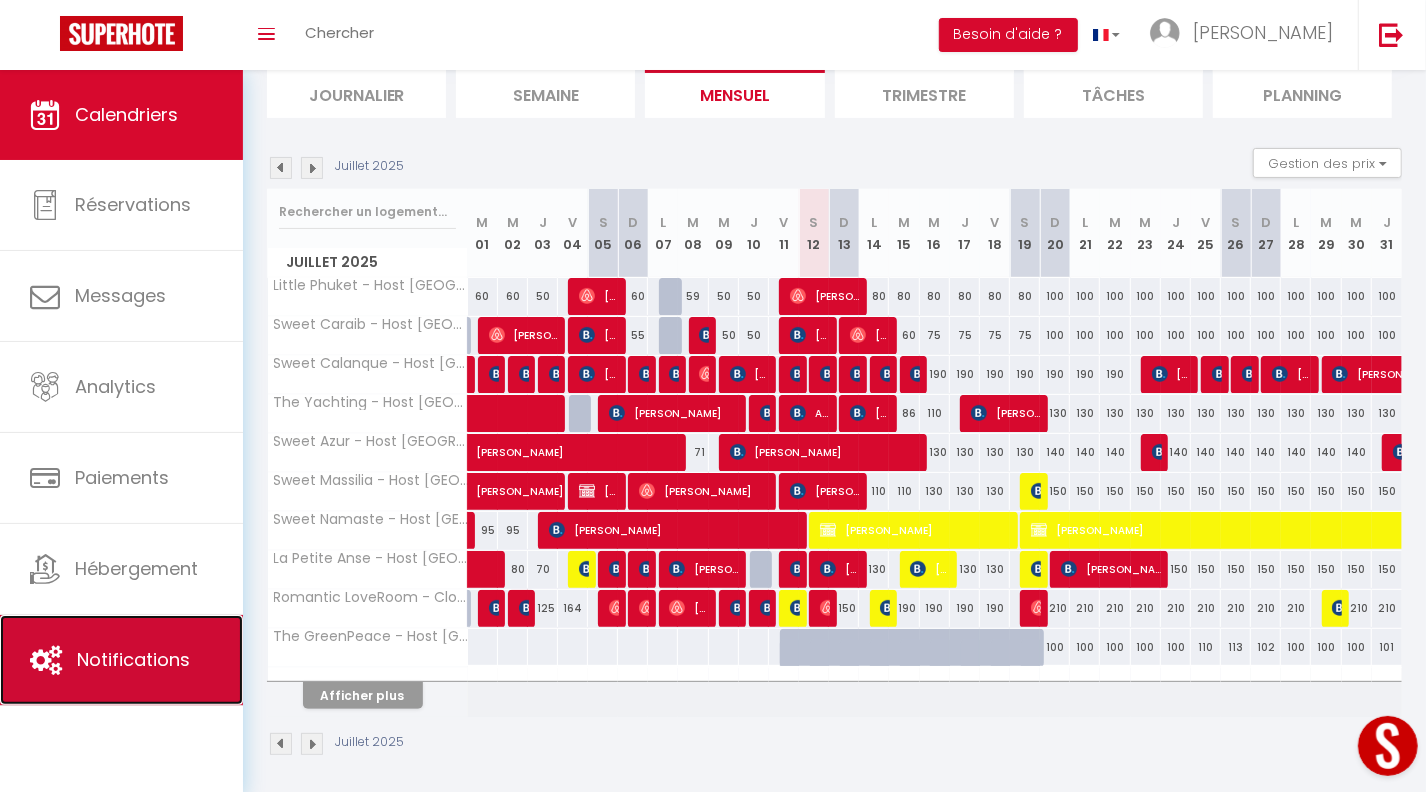 click on "Notifications" at bounding box center [133, 659] 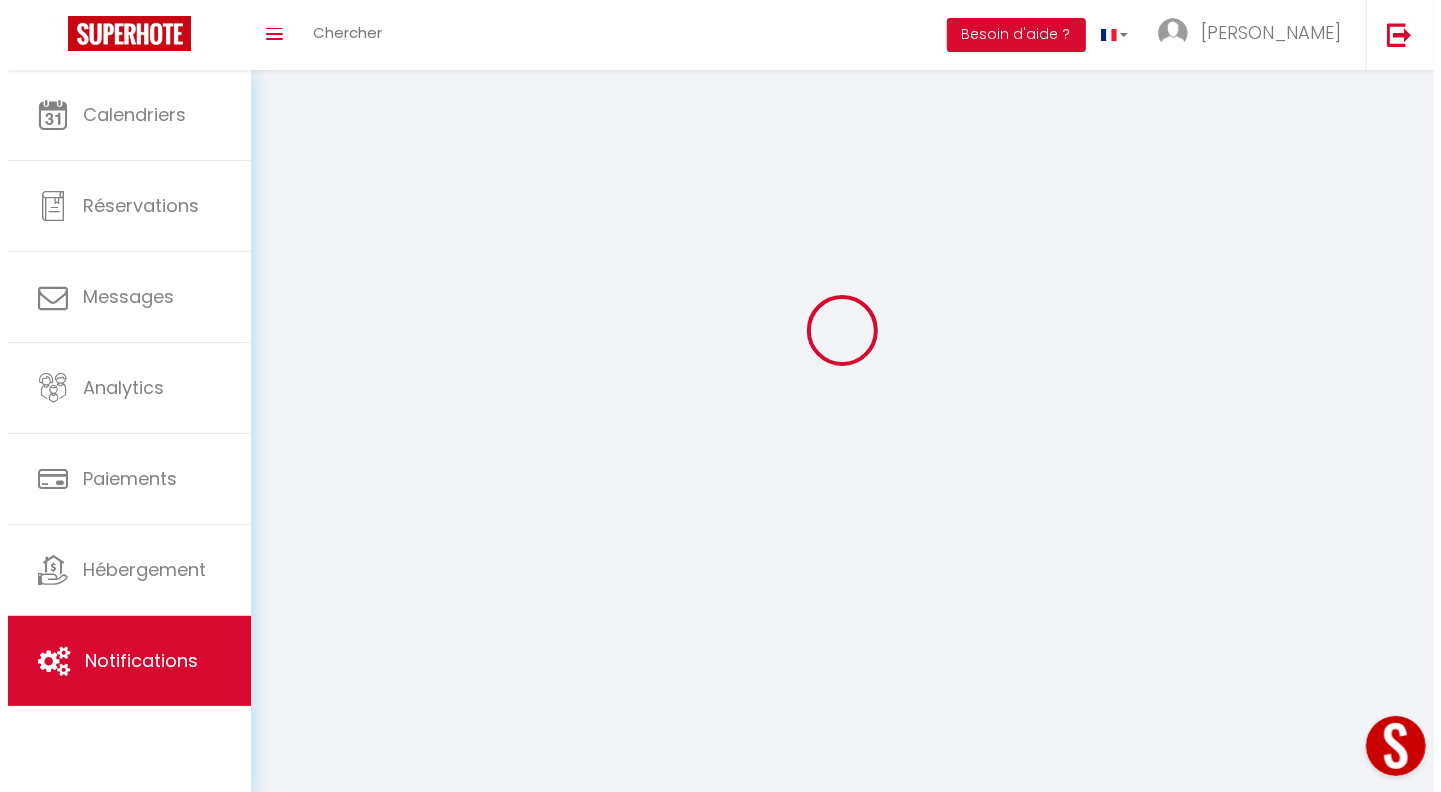 scroll, scrollTop: 0, scrollLeft: 0, axis: both 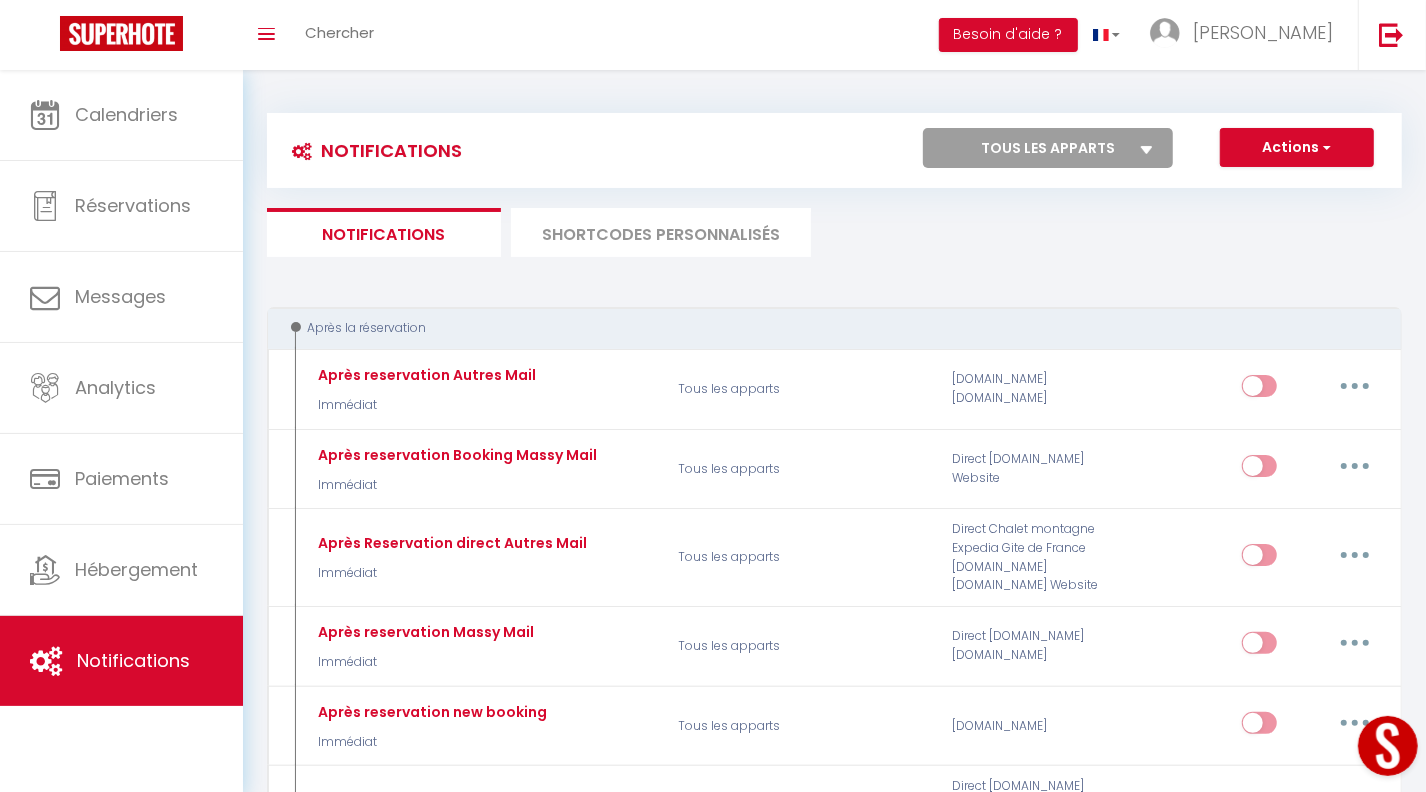 click on "SHORTCODES PERSONNALISÉS" at bounding box center (661, 232) 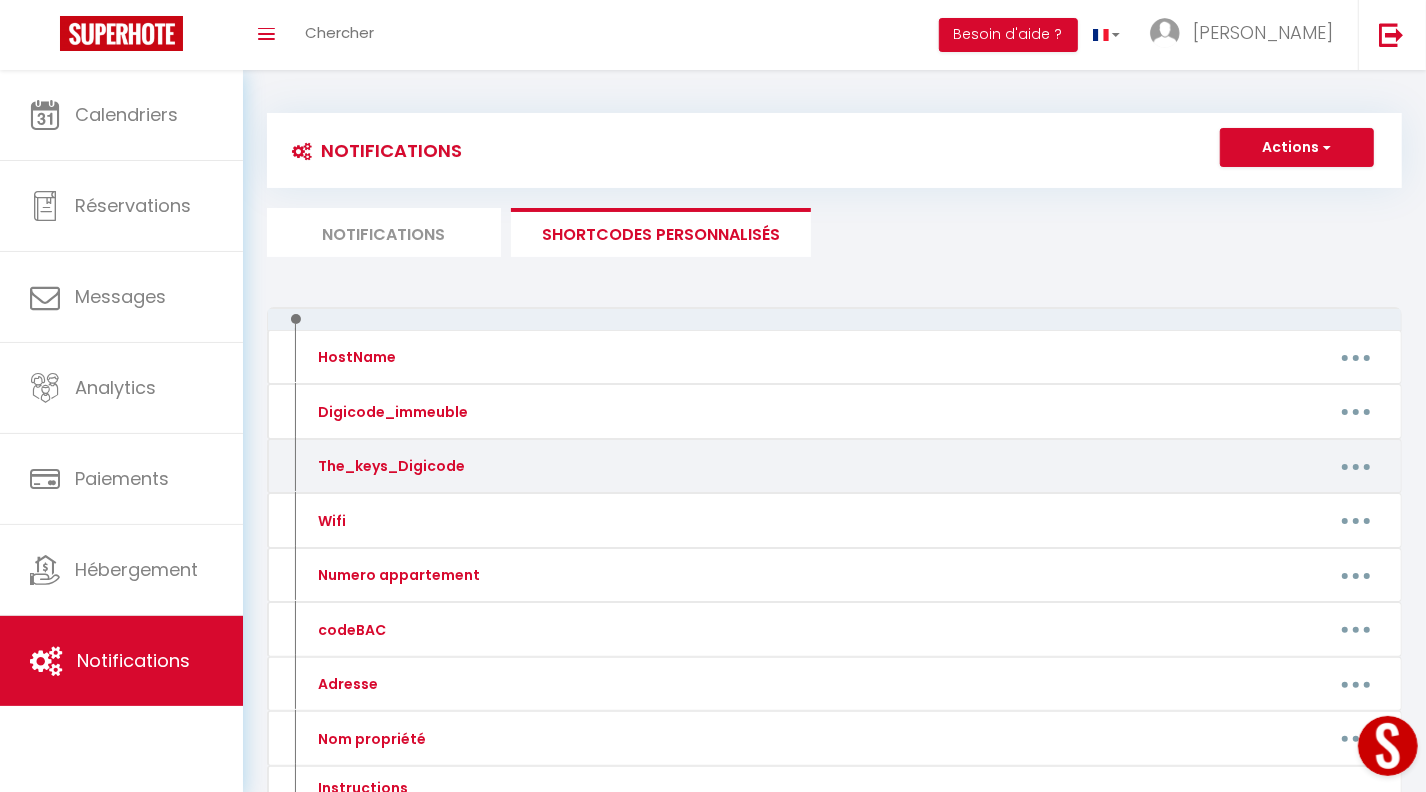 click at bounding box center (1356, 466) 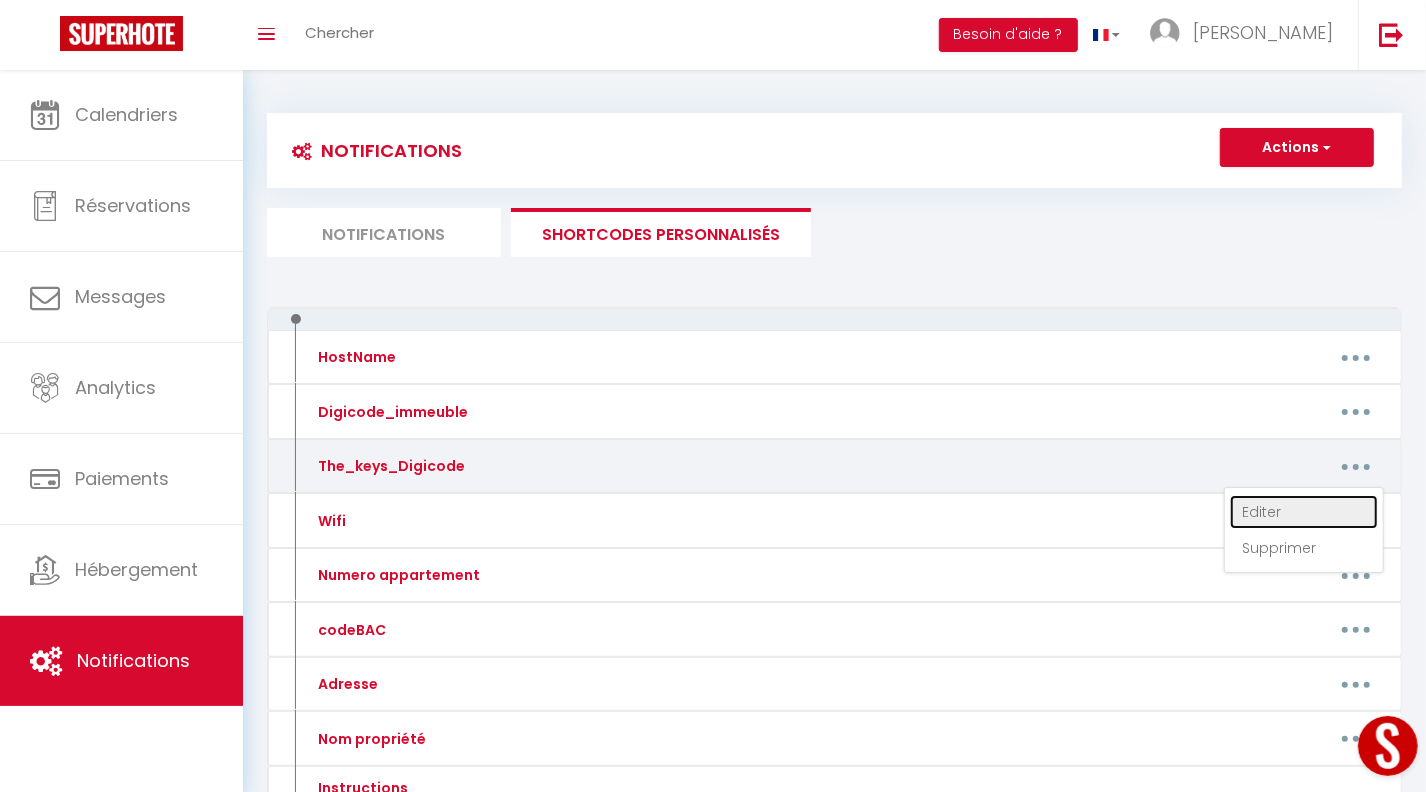 click on "Editer" at bounding box center [1304, 512] 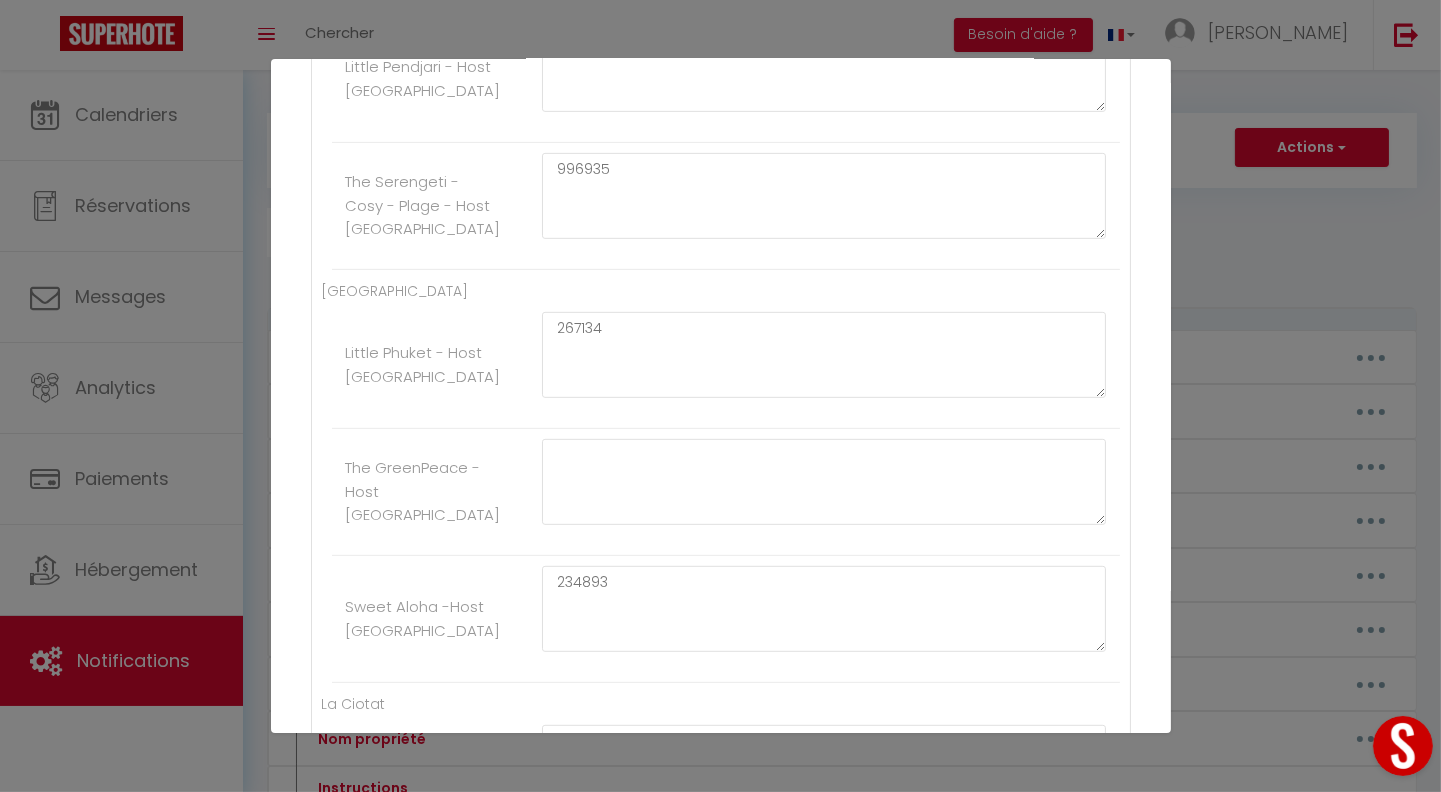 scroll, scrollTop: 1264, scrollLeft: 0, axis: vertical 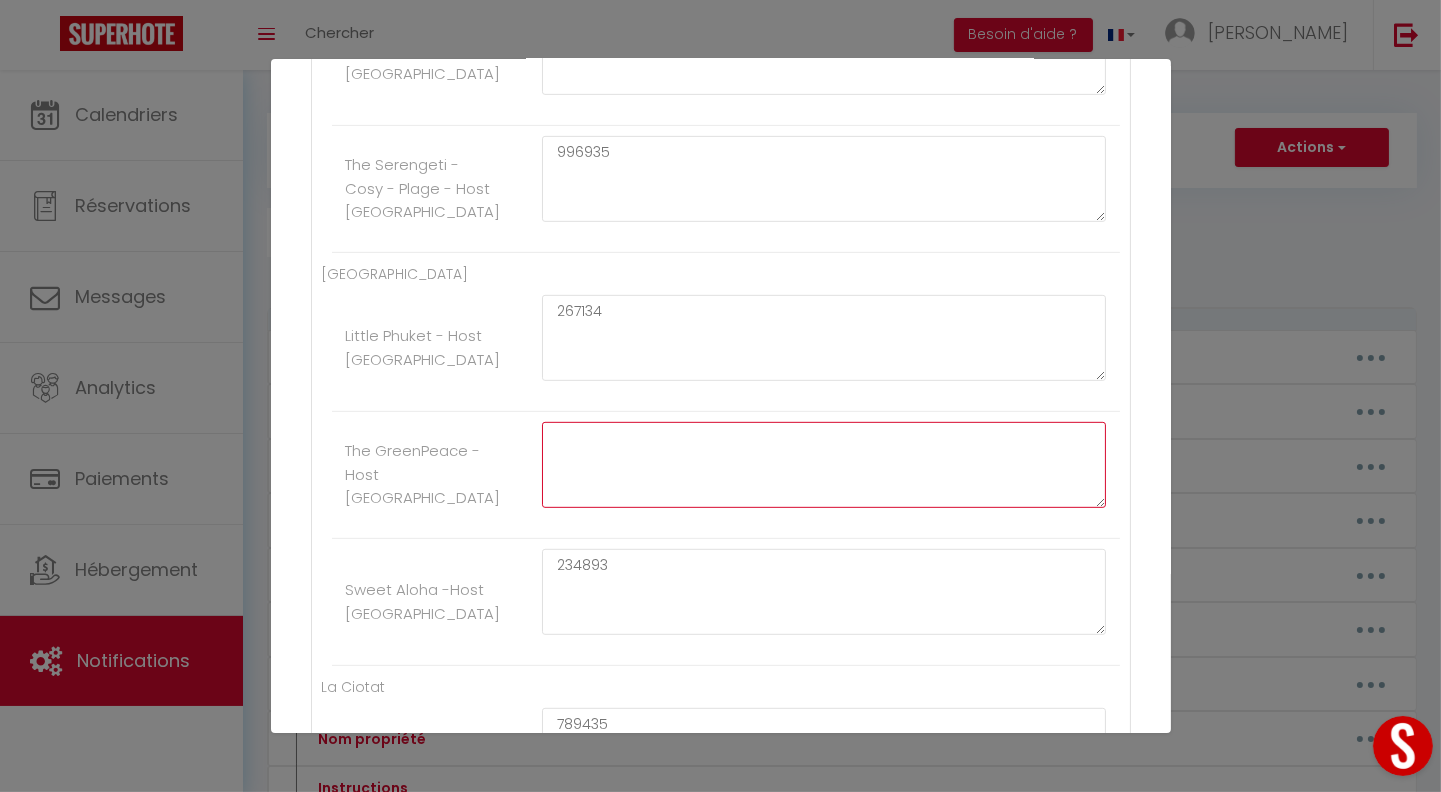 click at bounding box center [824, -583] 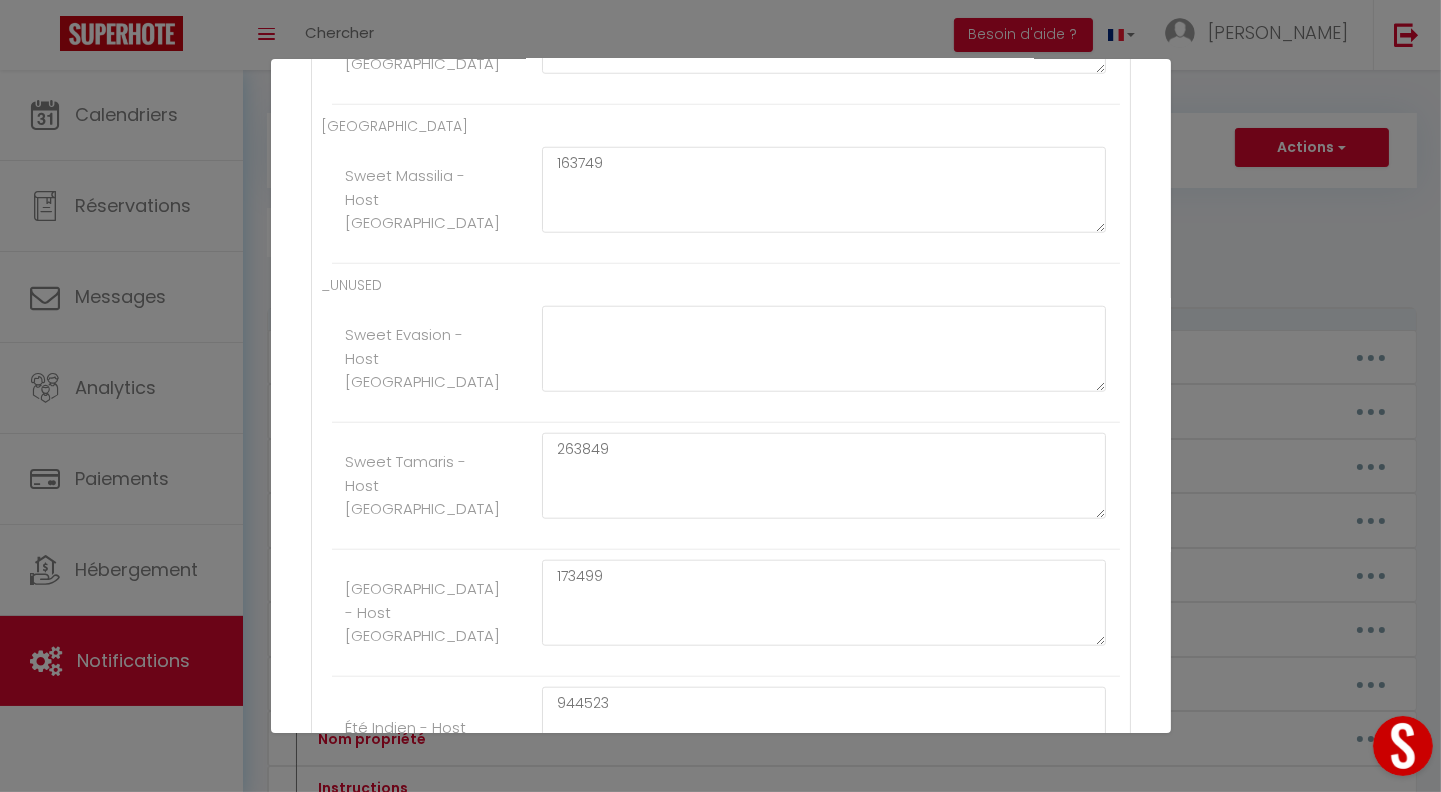 scroll, scrollTop: 2919, scrollLeft: 0, axis: vertical 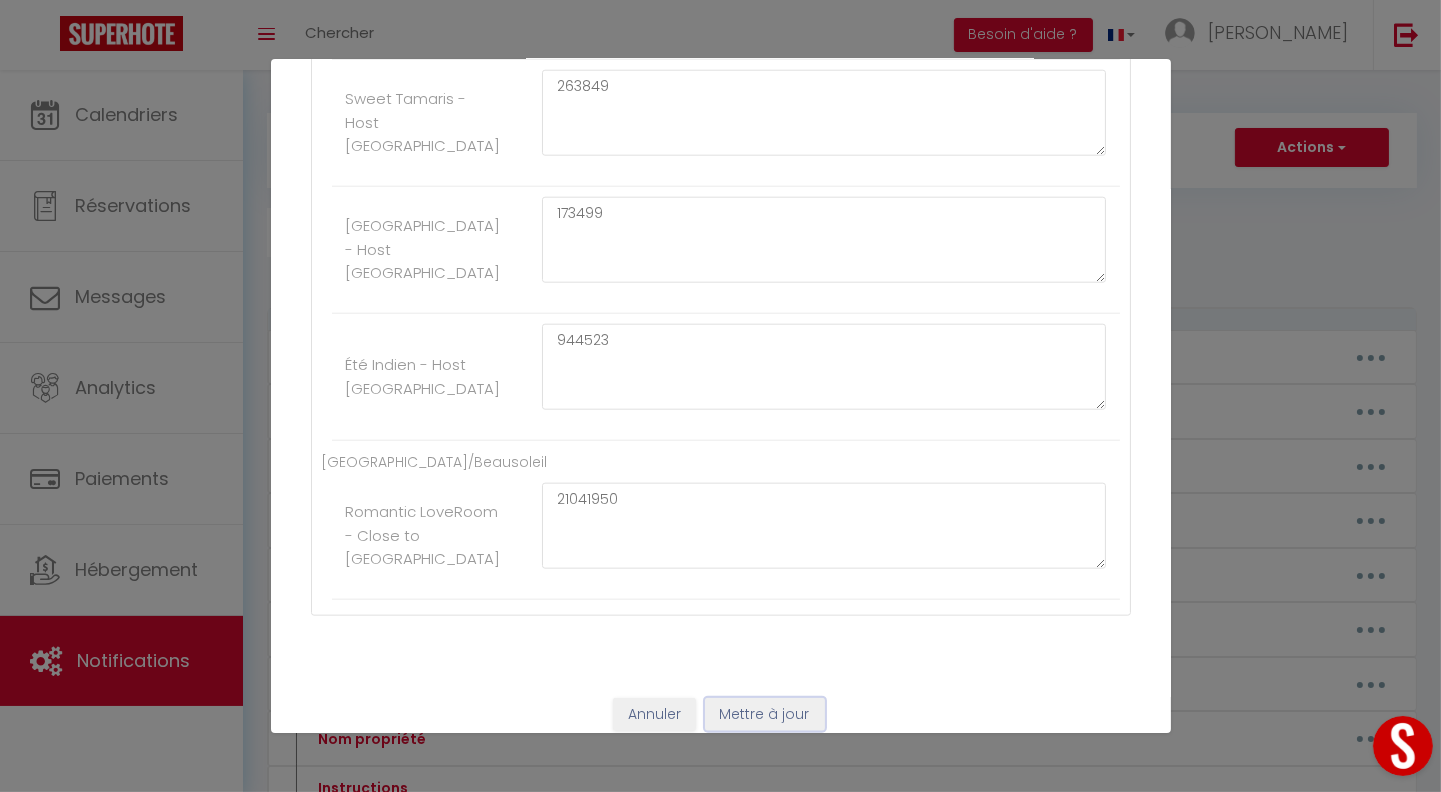 click on "Mettre à jour" at bounding box center (765, 715) 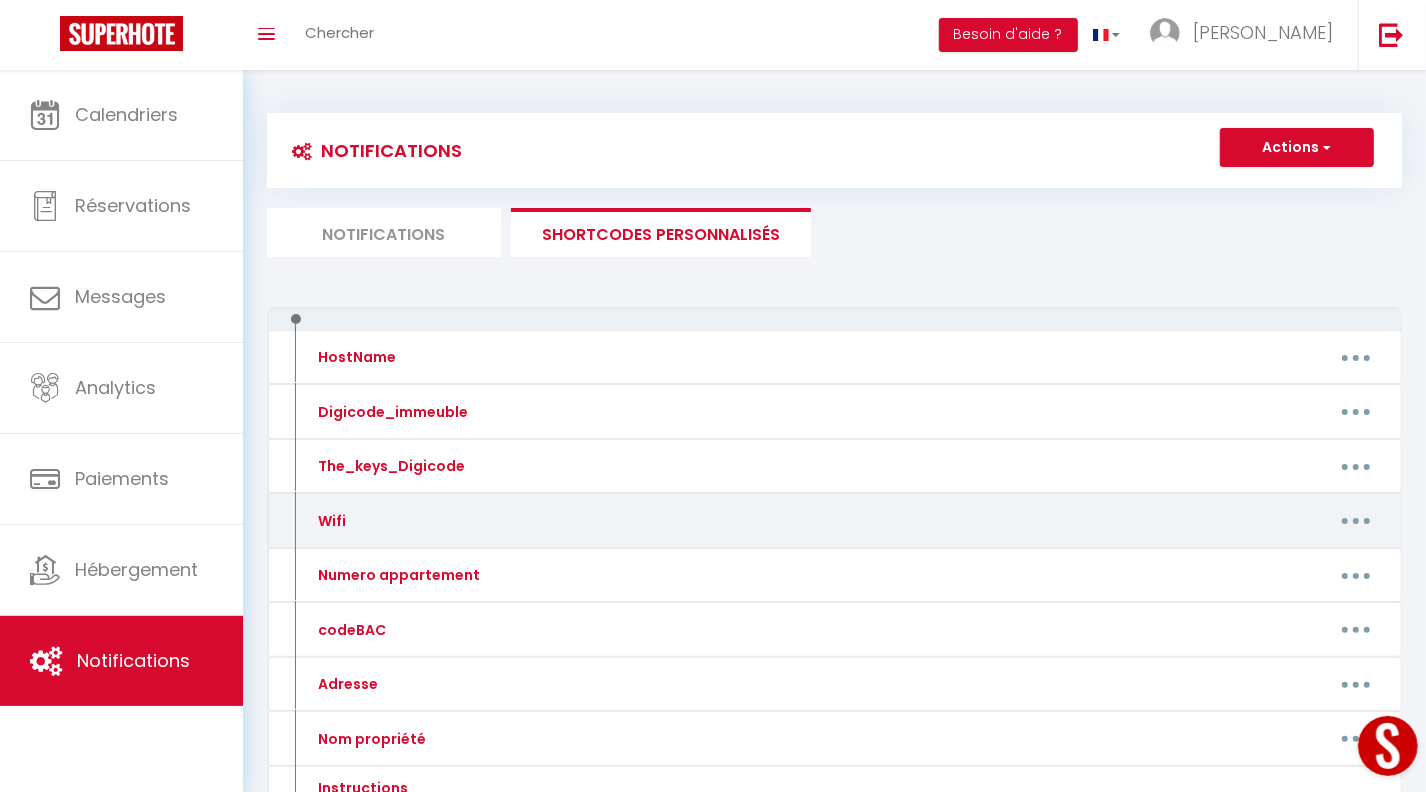 click at bounding box center (1356, 521) 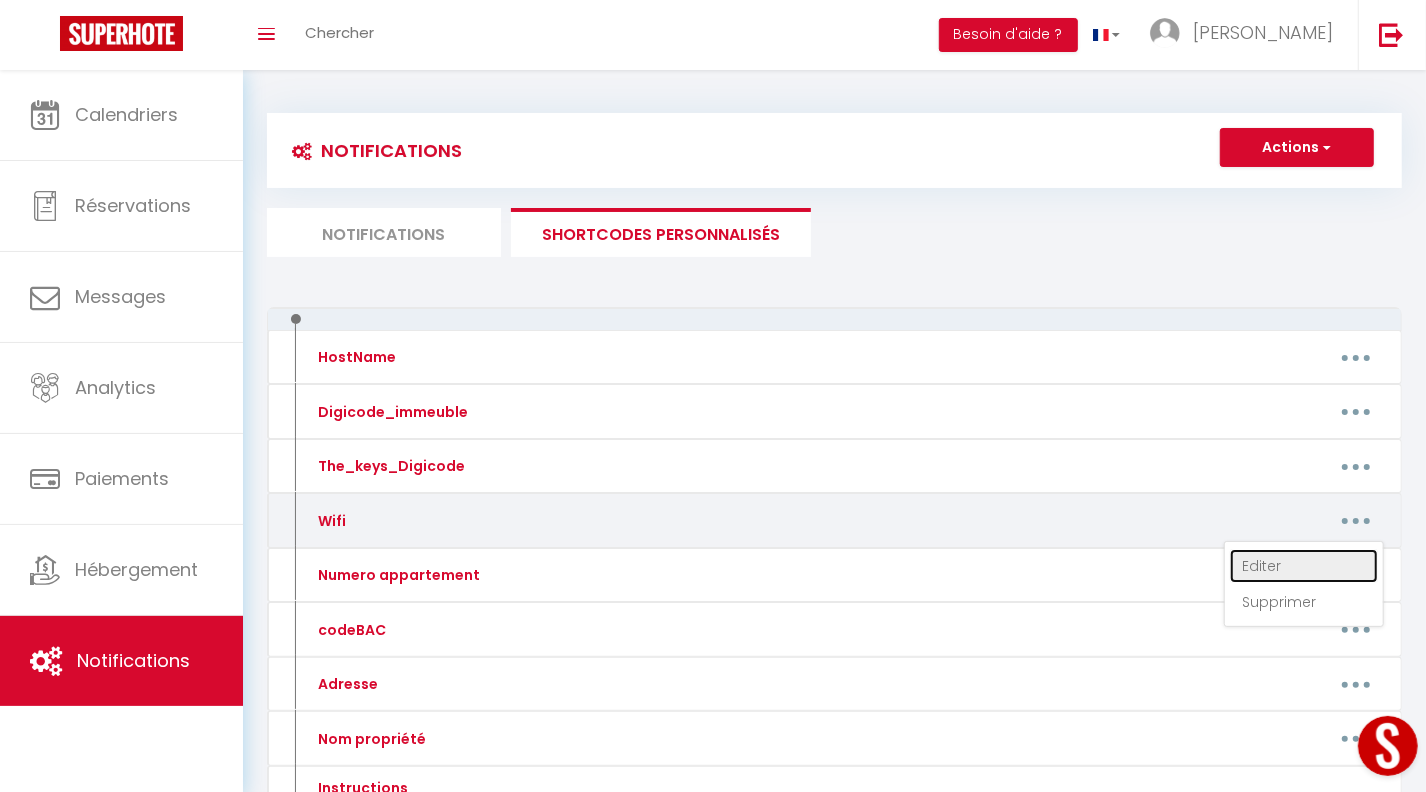 click on "Editer" at bounding box center (1304, 566) 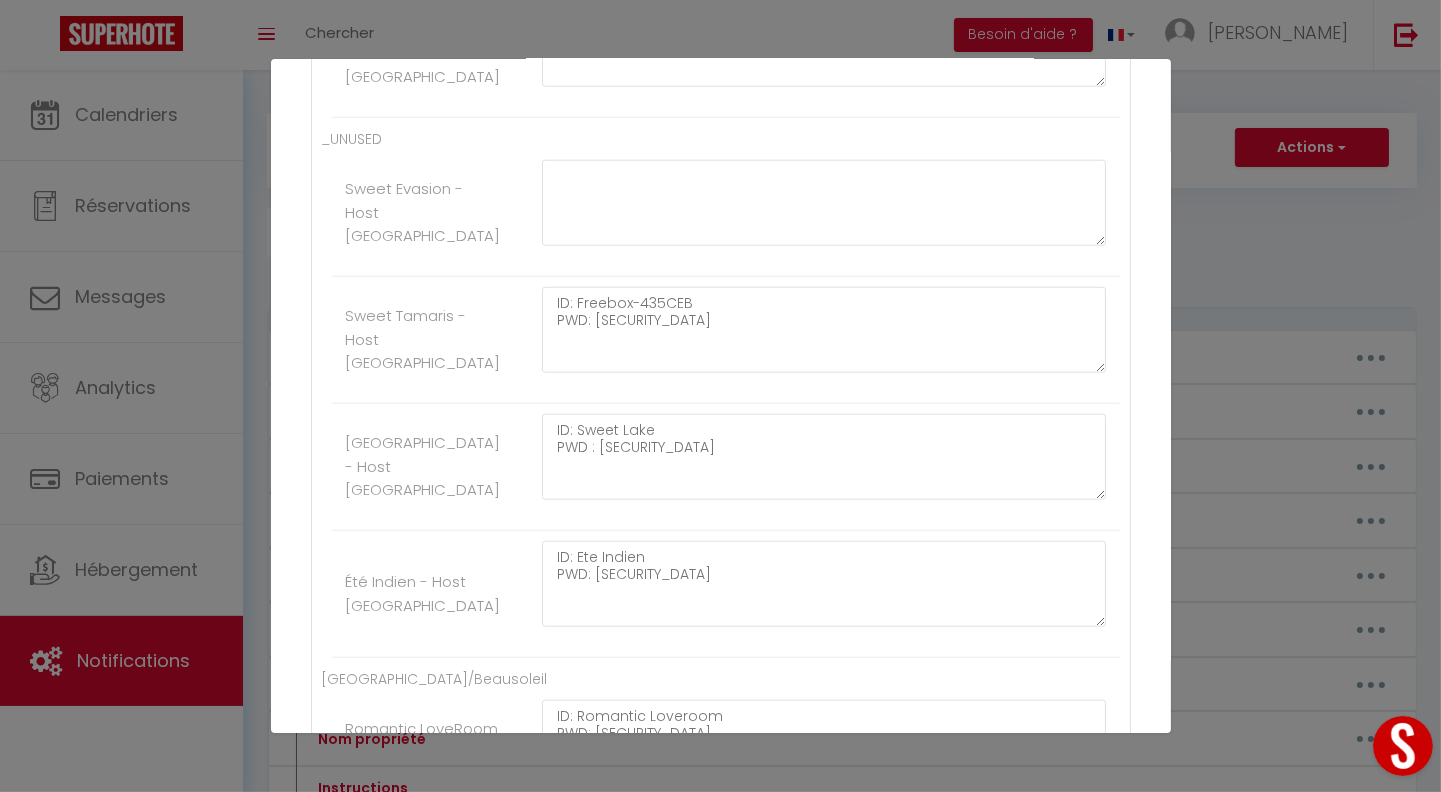 scroll, scrollTop: 2654, scrollLeft: 0, axis: vertical 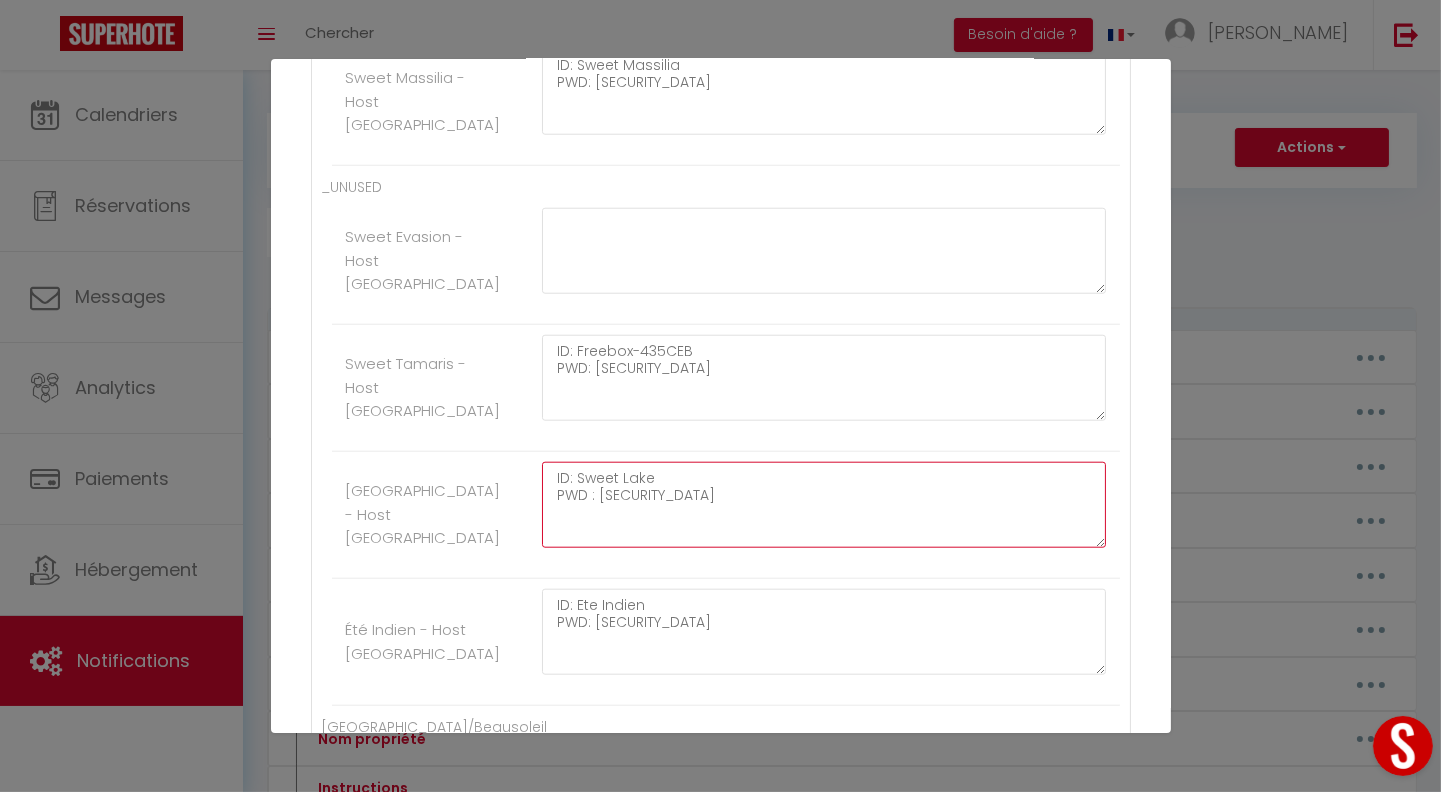 drag, startPoint x: 550, startPoint y: 469, endPoint x: 633, endPoint y: 480, distance: 83.725746 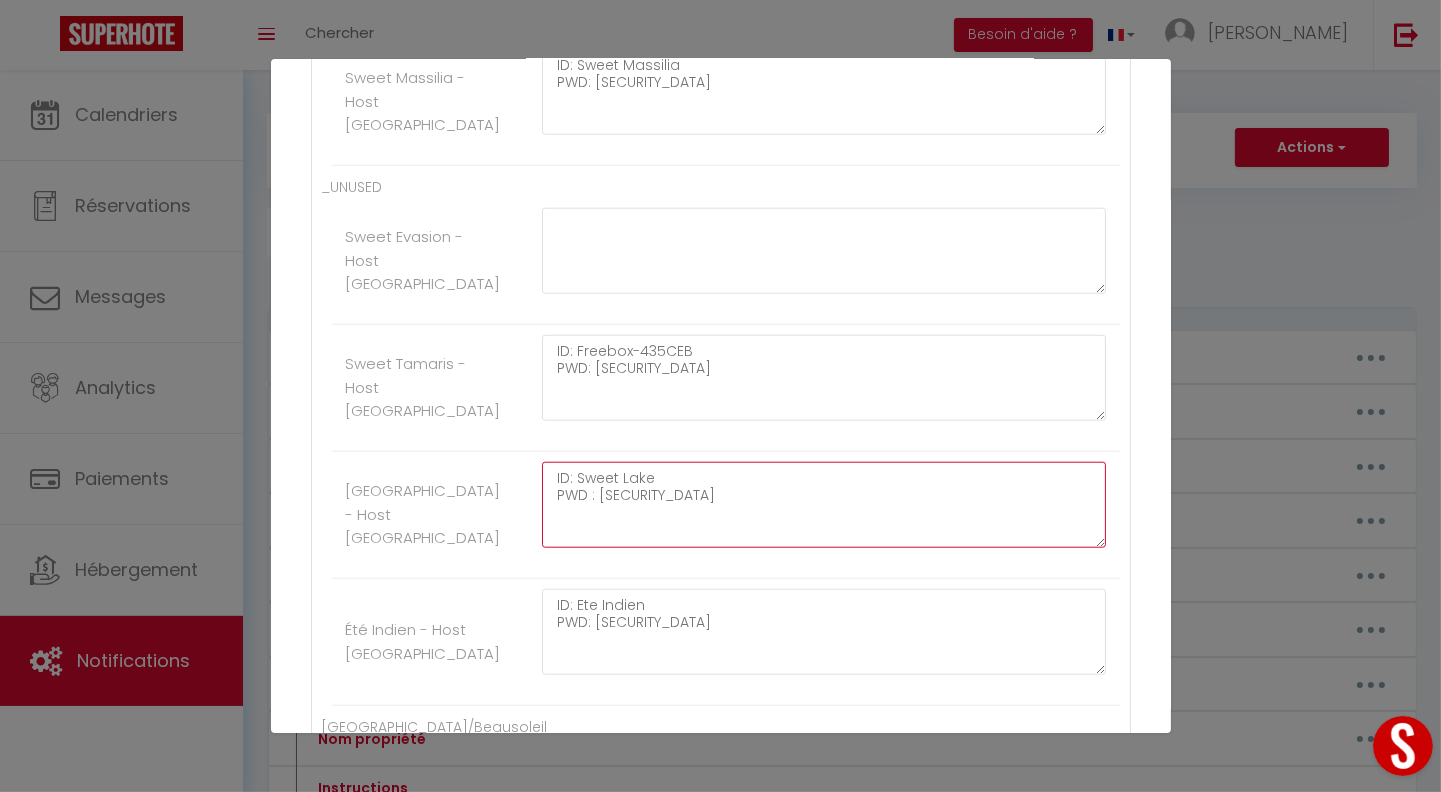 drag, startPoint x: 552, startPoint y: 467, endPoint x: 718, endPoint y: 487, distance: 167.20049 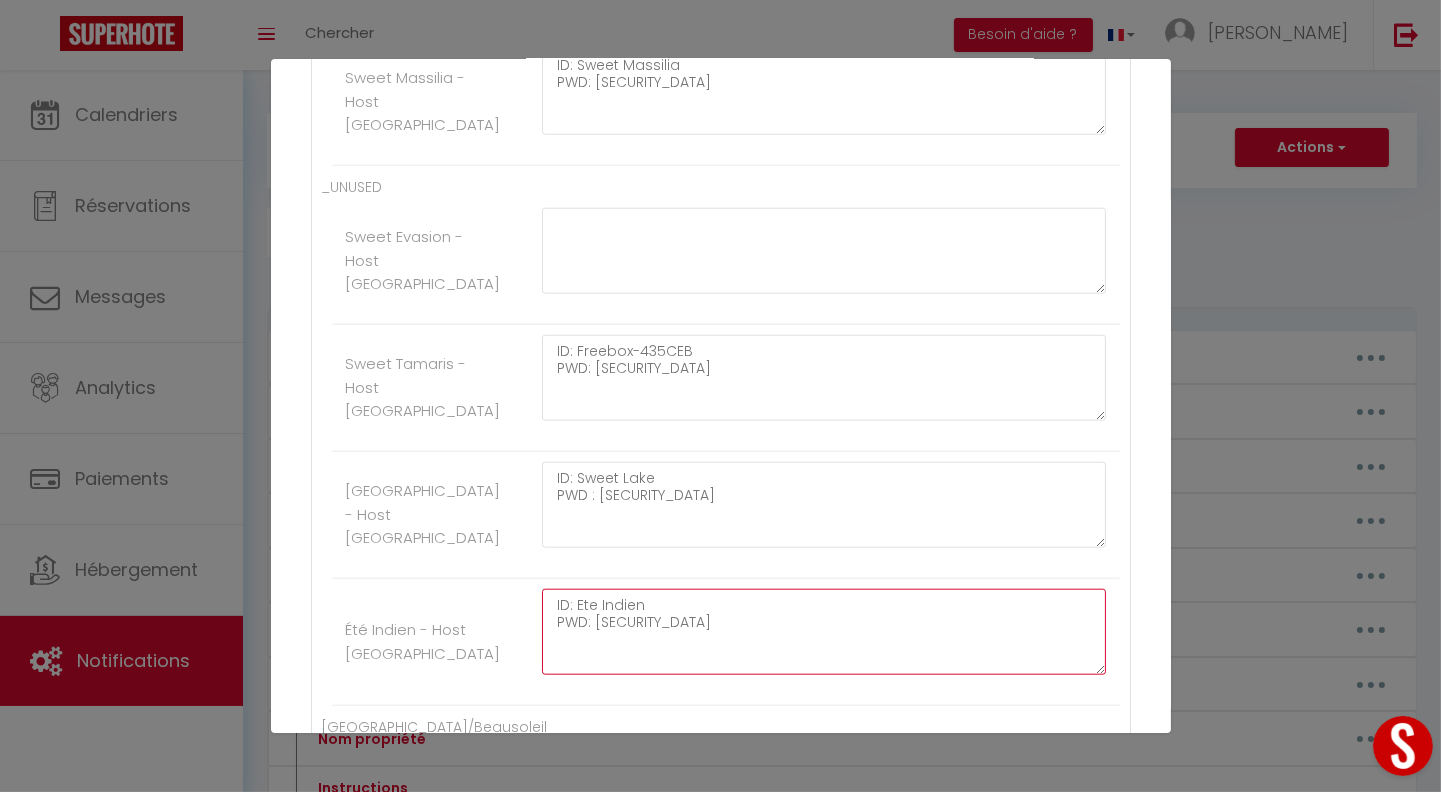 drag, startPoint x: 545, startPoint y: 590, endPoint x: 770, endPoint y: 607, distance: 225.64131 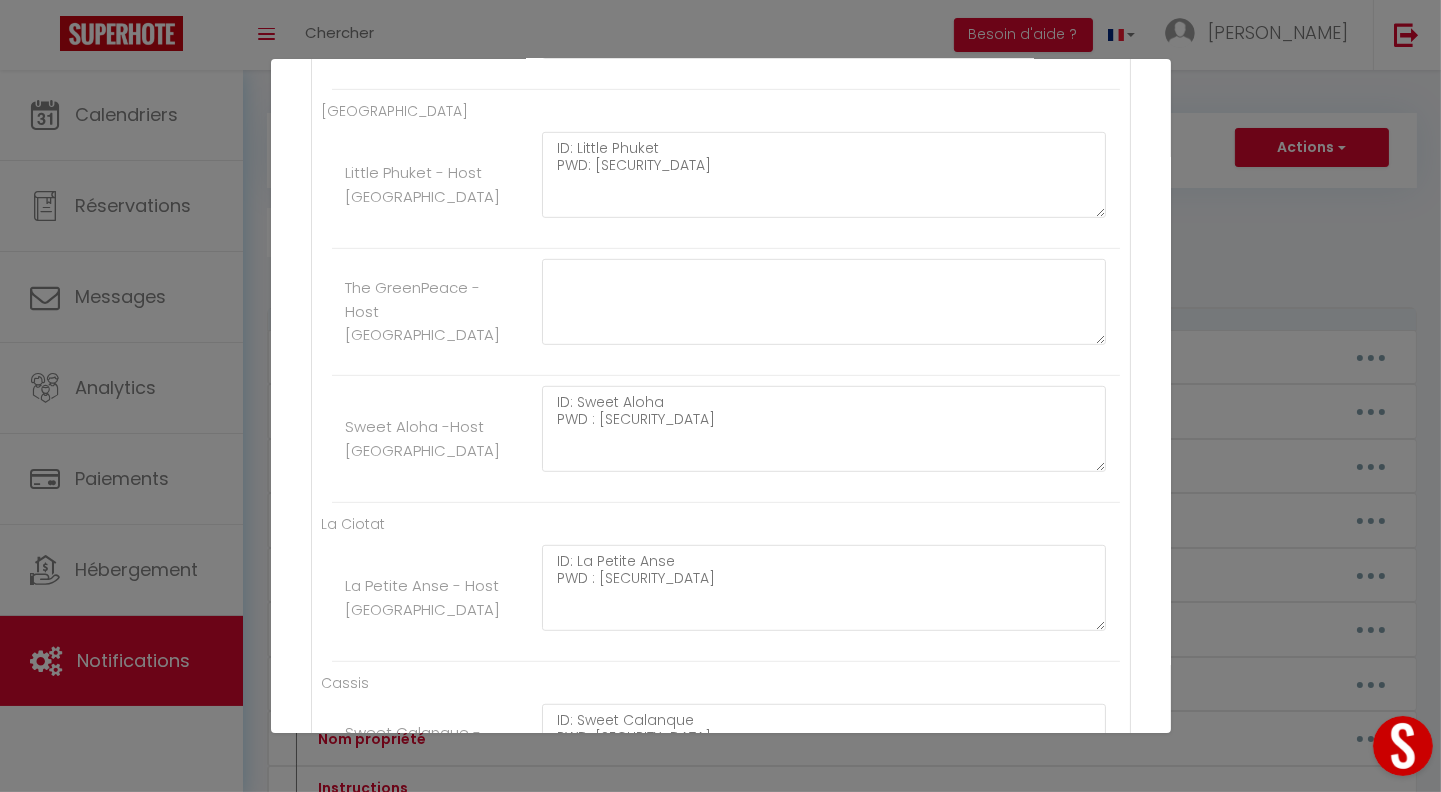 scroll, scrollTop: 1424, scrollLeft: 0, axis: vertical 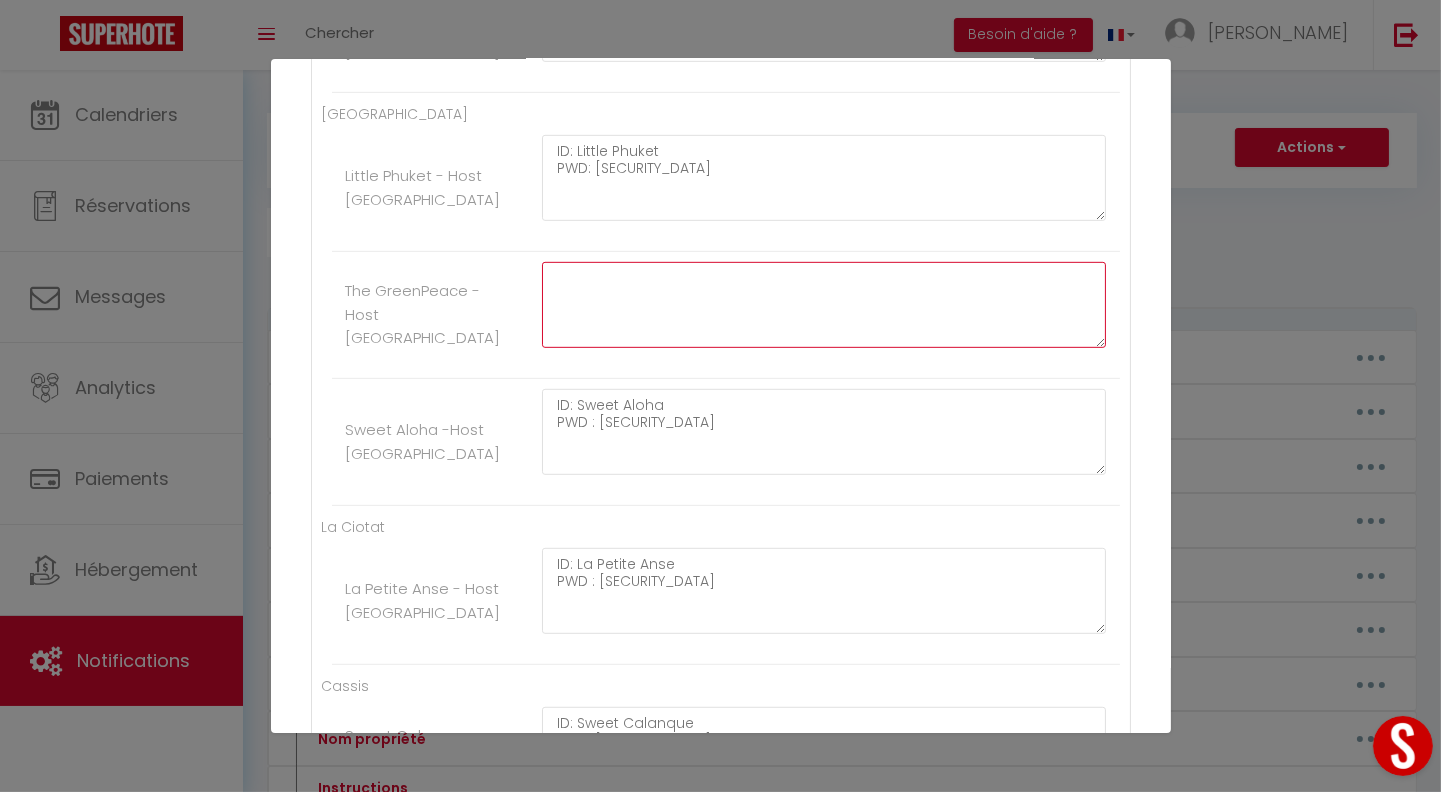 click at bounding box center (824, -743) 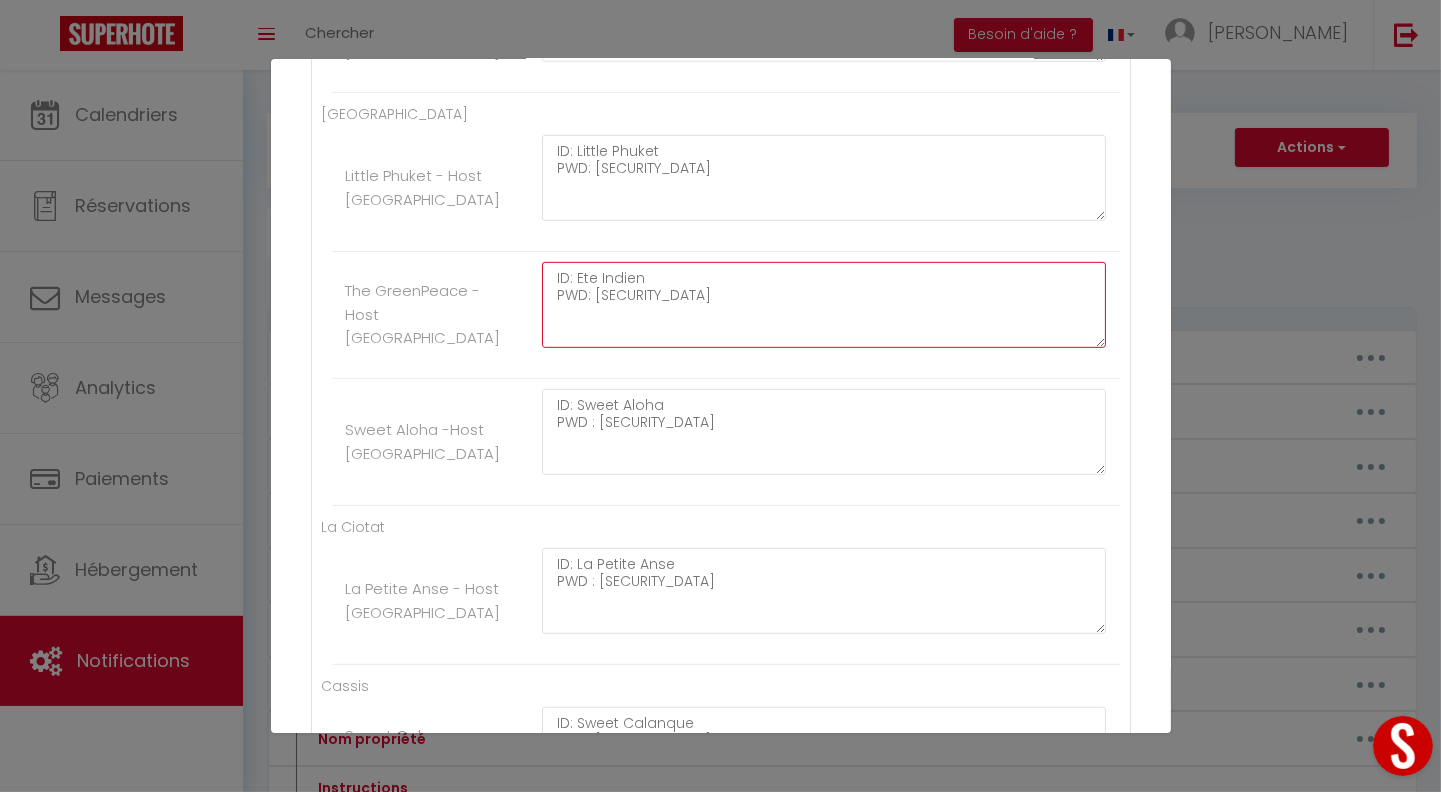 drag, startPoint x: 550, startPoint y: 275, endPoint x: 755, endPoint y: 301, distance: 206.6422 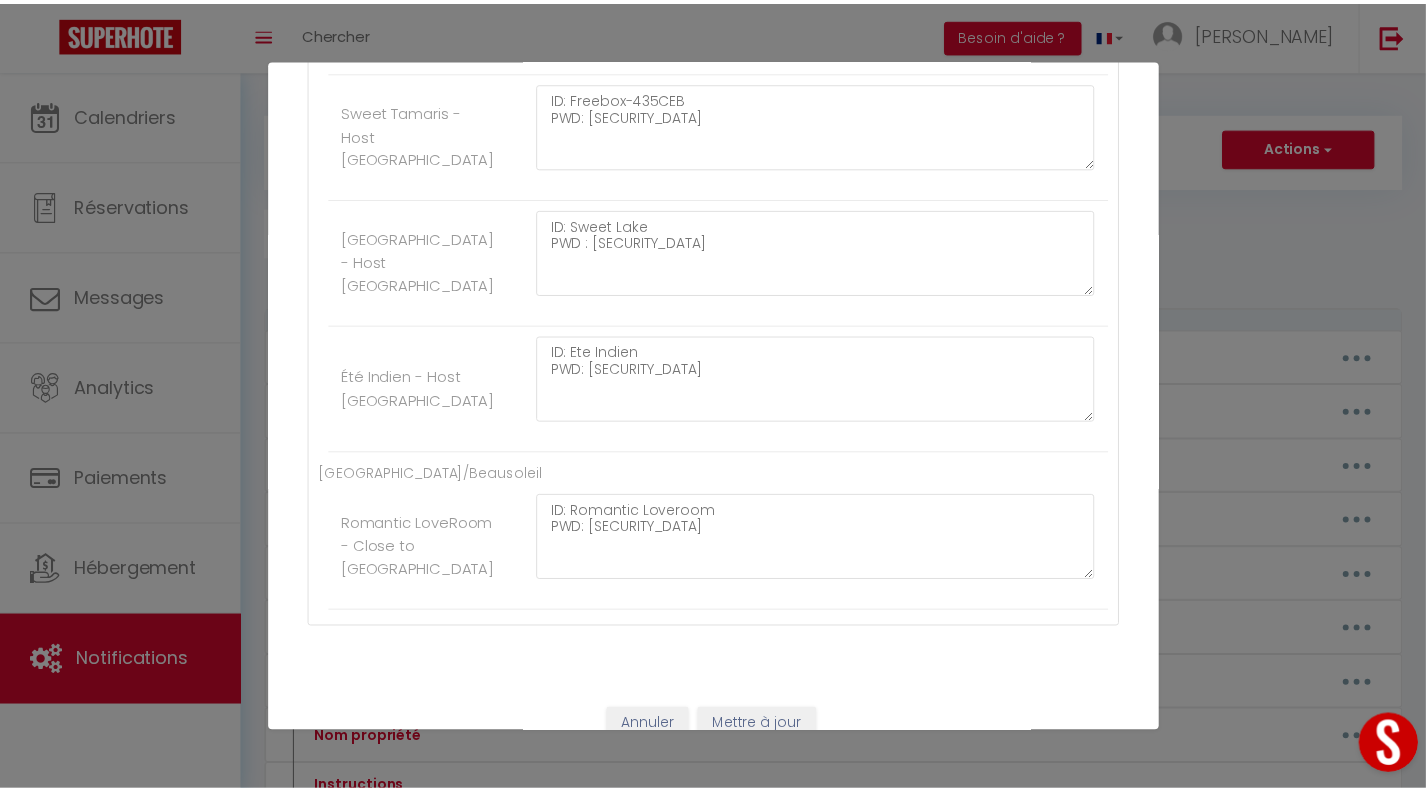 scroll, scrollTop: 2919, scrollLeft: 0, axis: vertical 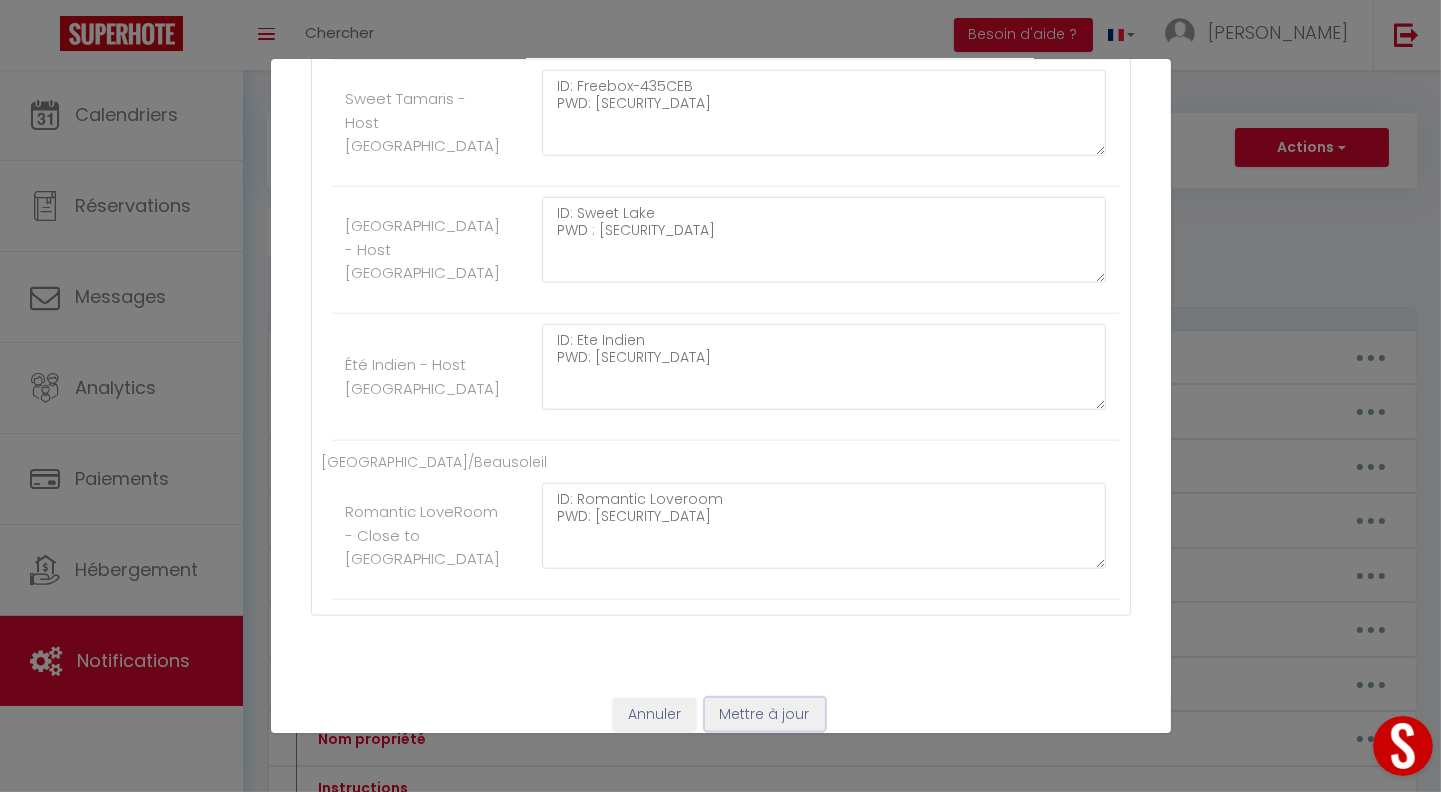 click on "Mettre à jour" at bounding box center (765, 715) 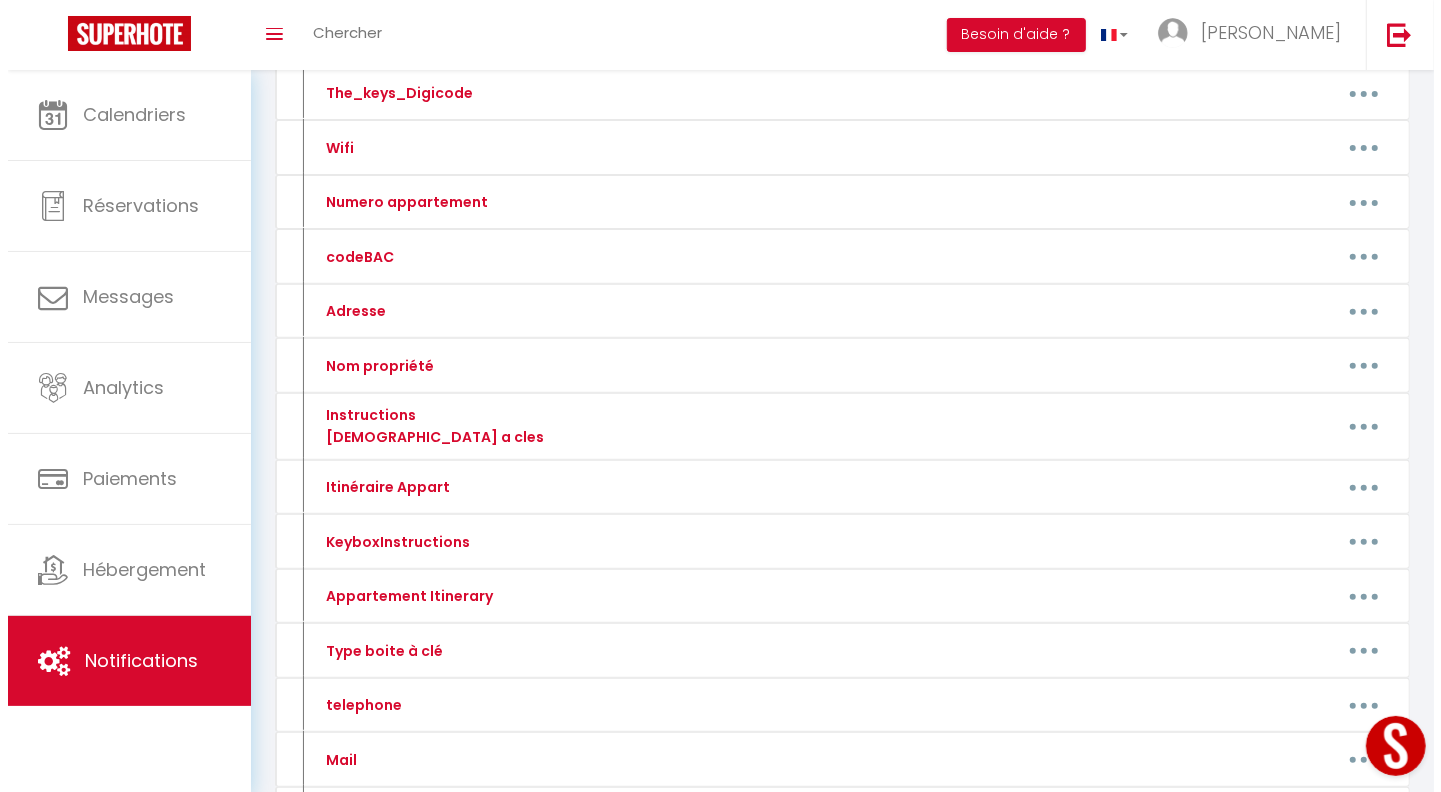scroll, scrollTop: 376, scrollLeft: 0, axis: vertical 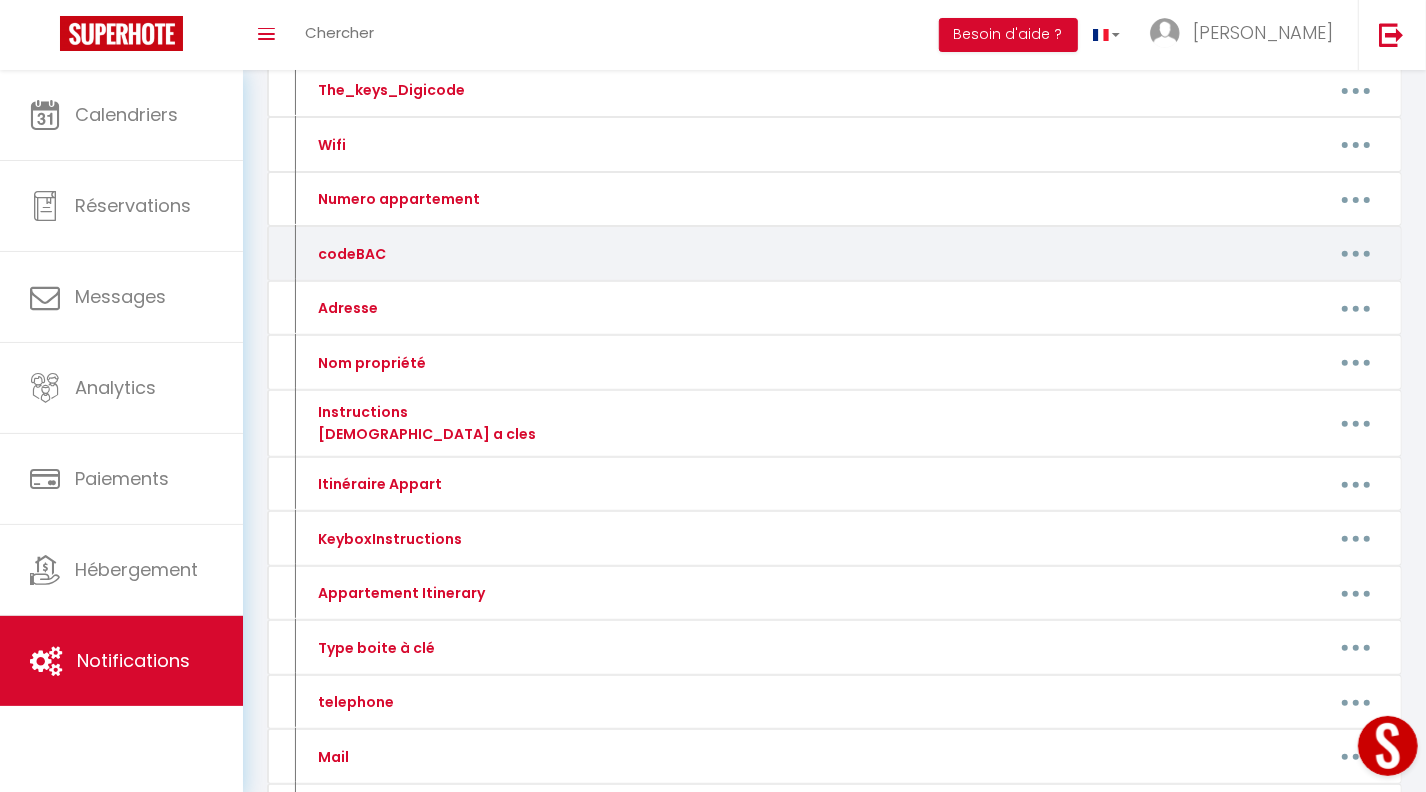 click at bounding box center [1356, 254] 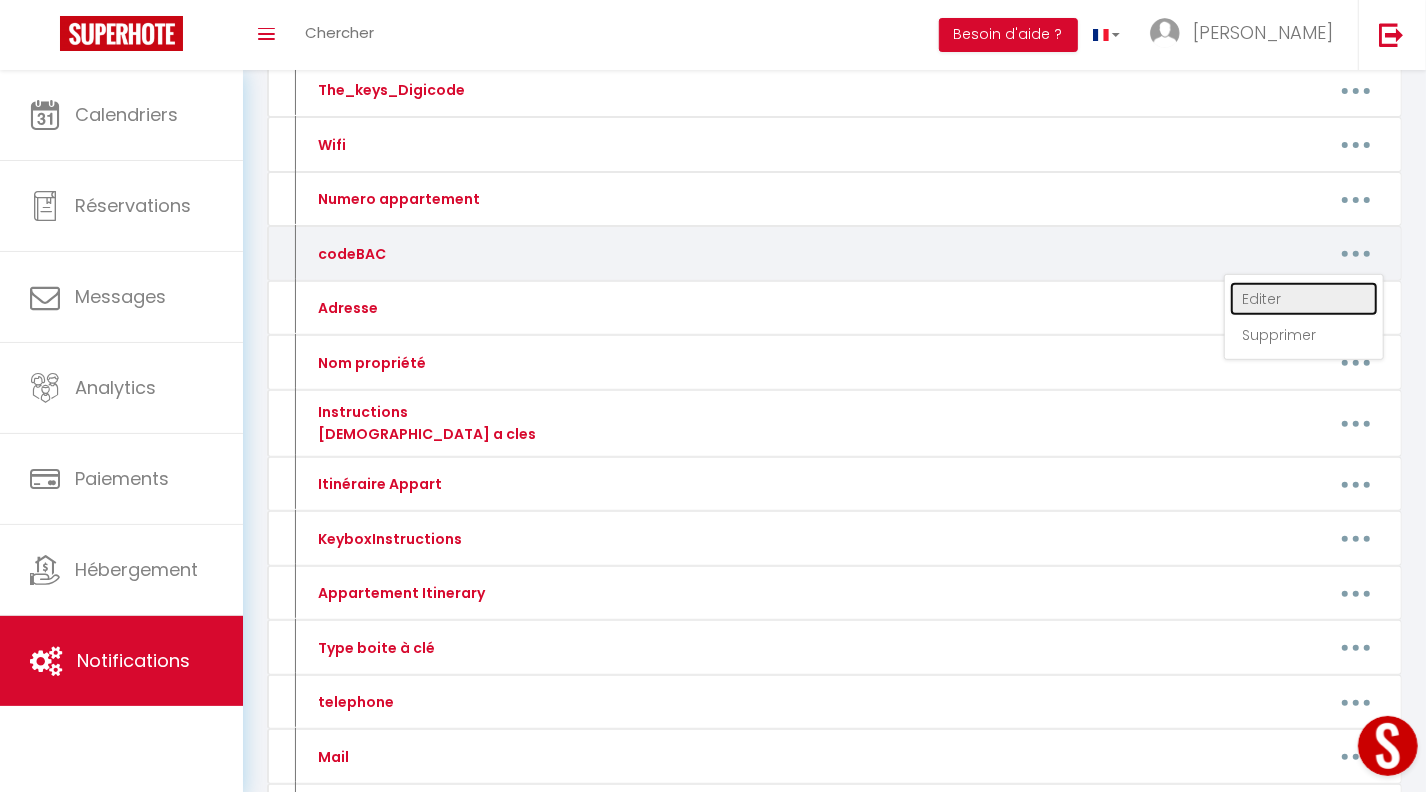 click on "Editer" at bounding box center [1304, 299] 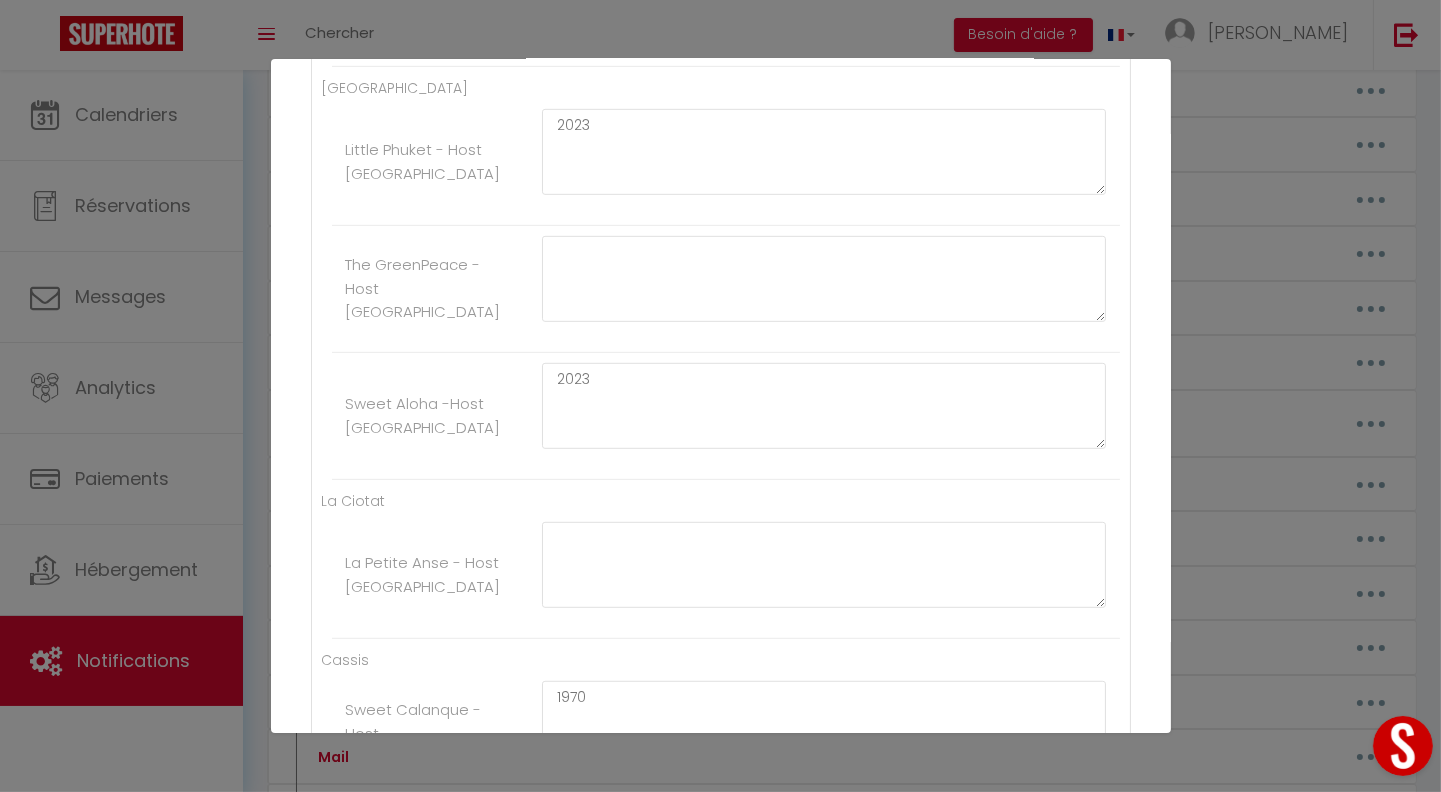 scroll, scrollTop: 1437, scrollLeft: 0, axis: vertical 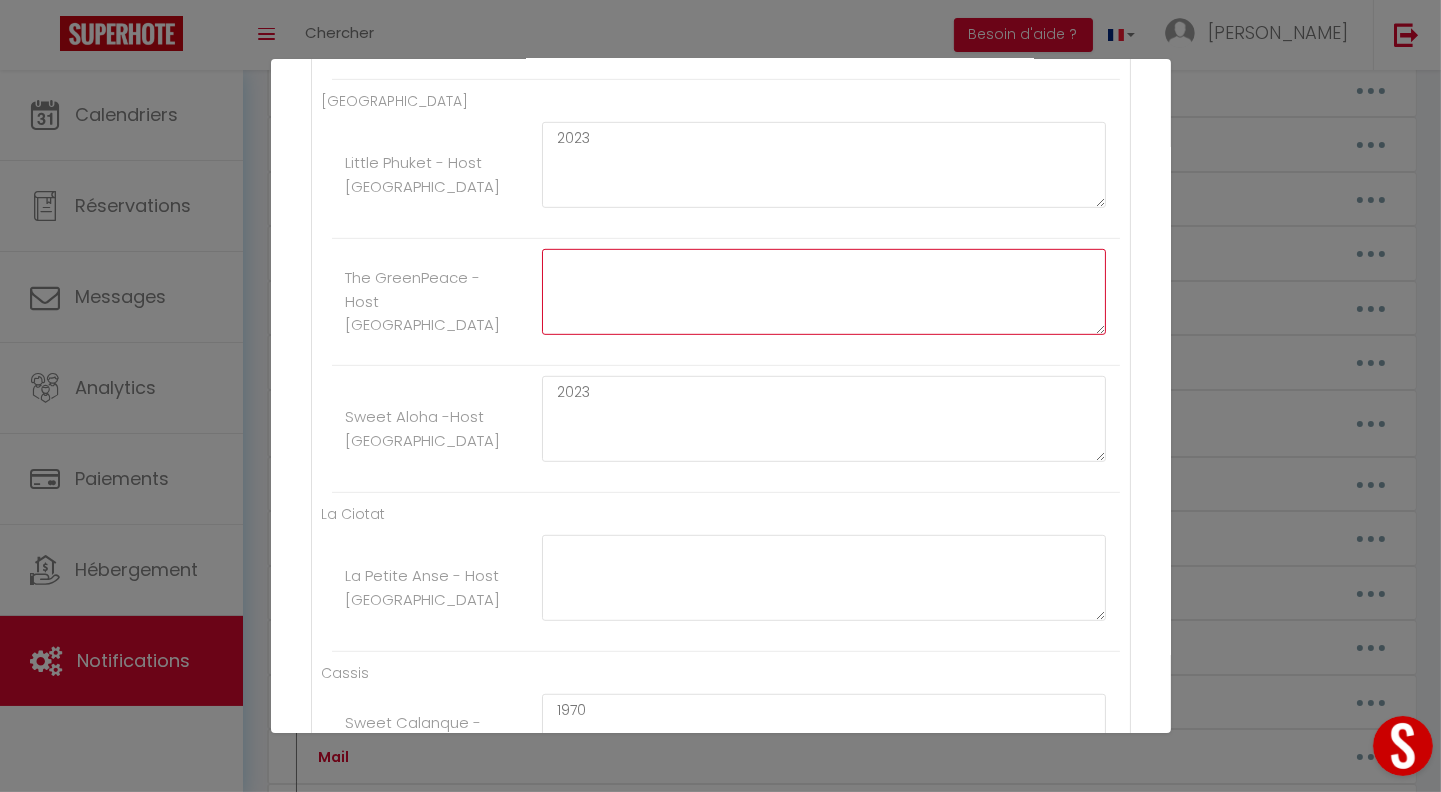 click at bounding box center (824, -756) 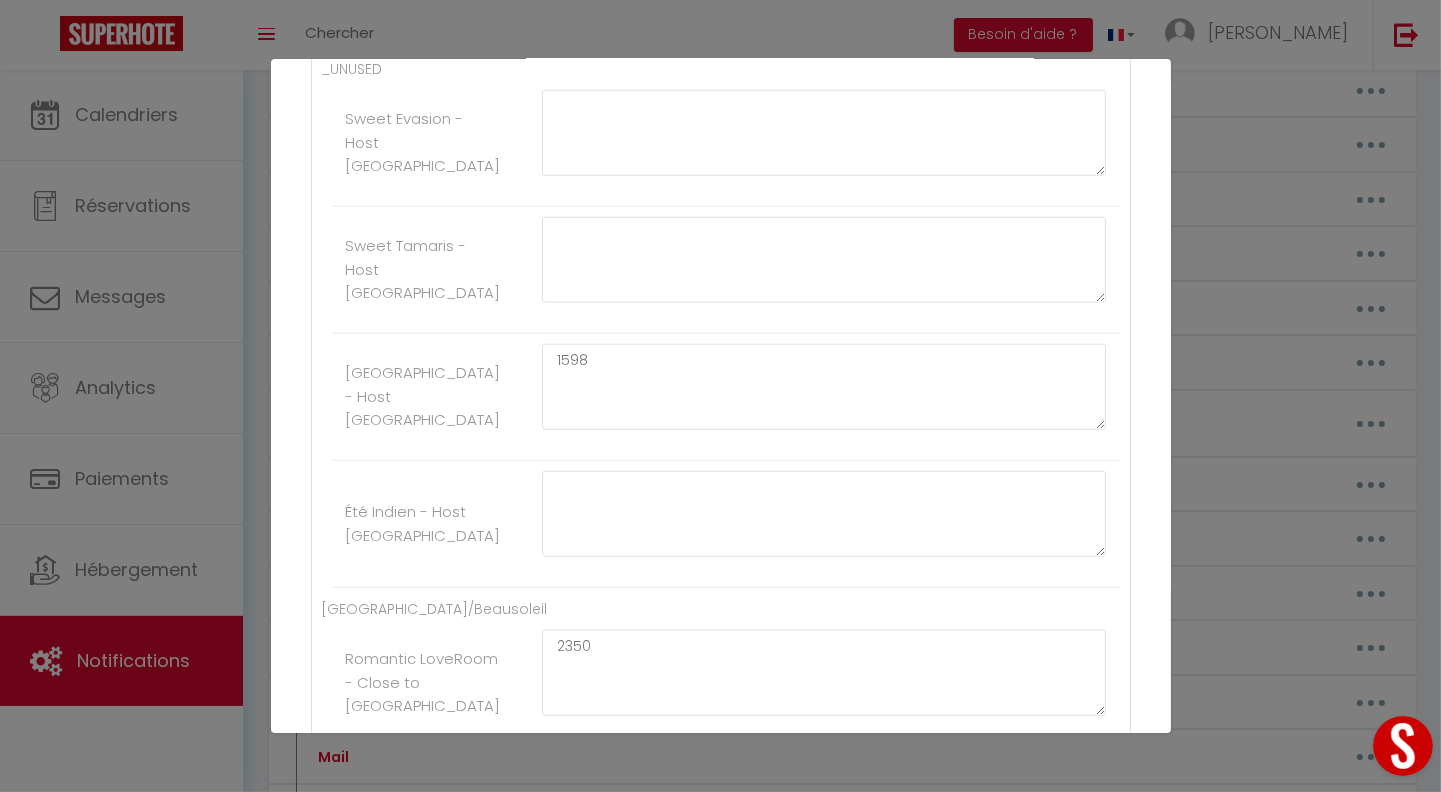 scroll, scrollTop: 2919, scrollLeft: 0, axis: vertical 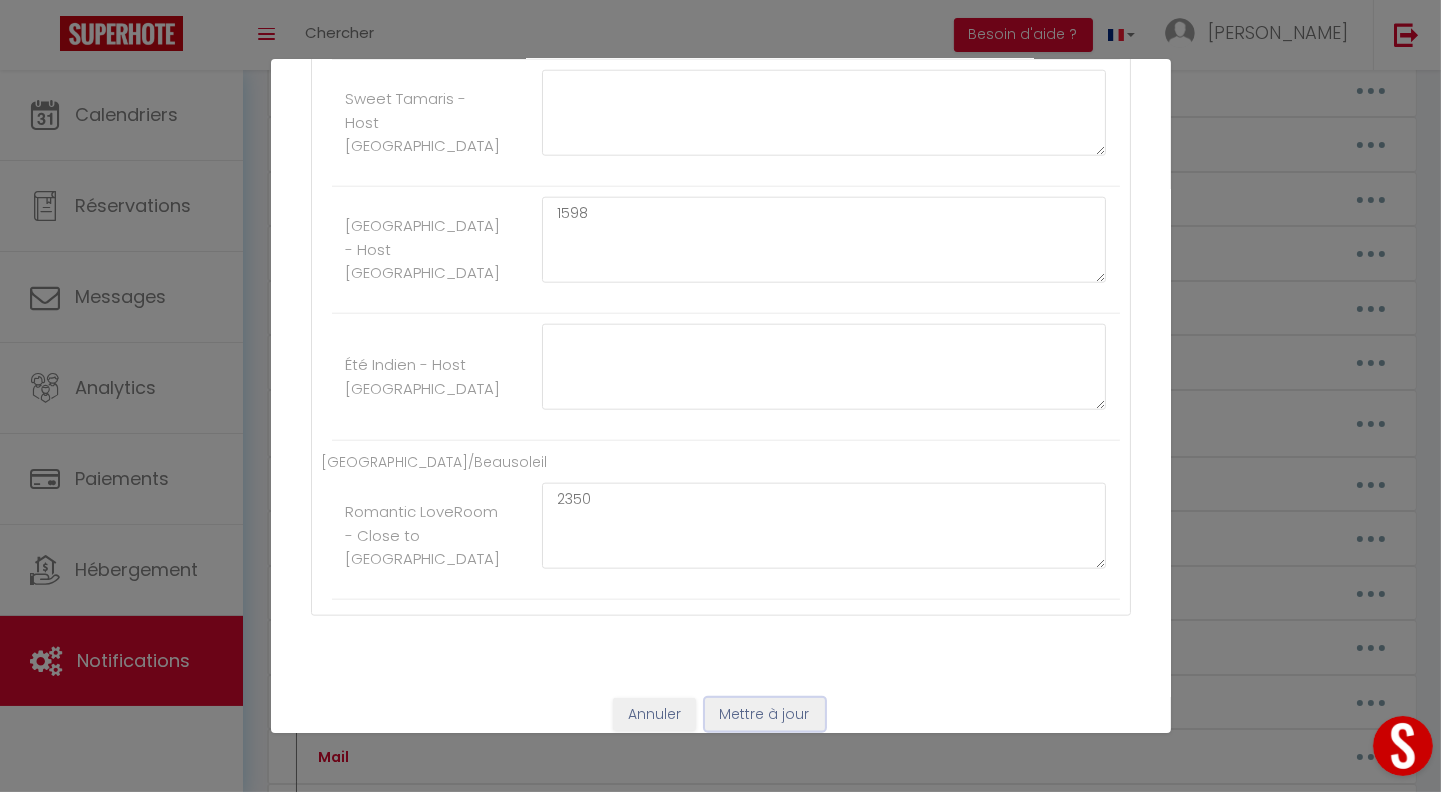 click on "Mettre à jour" at bounding box center [765, 715] 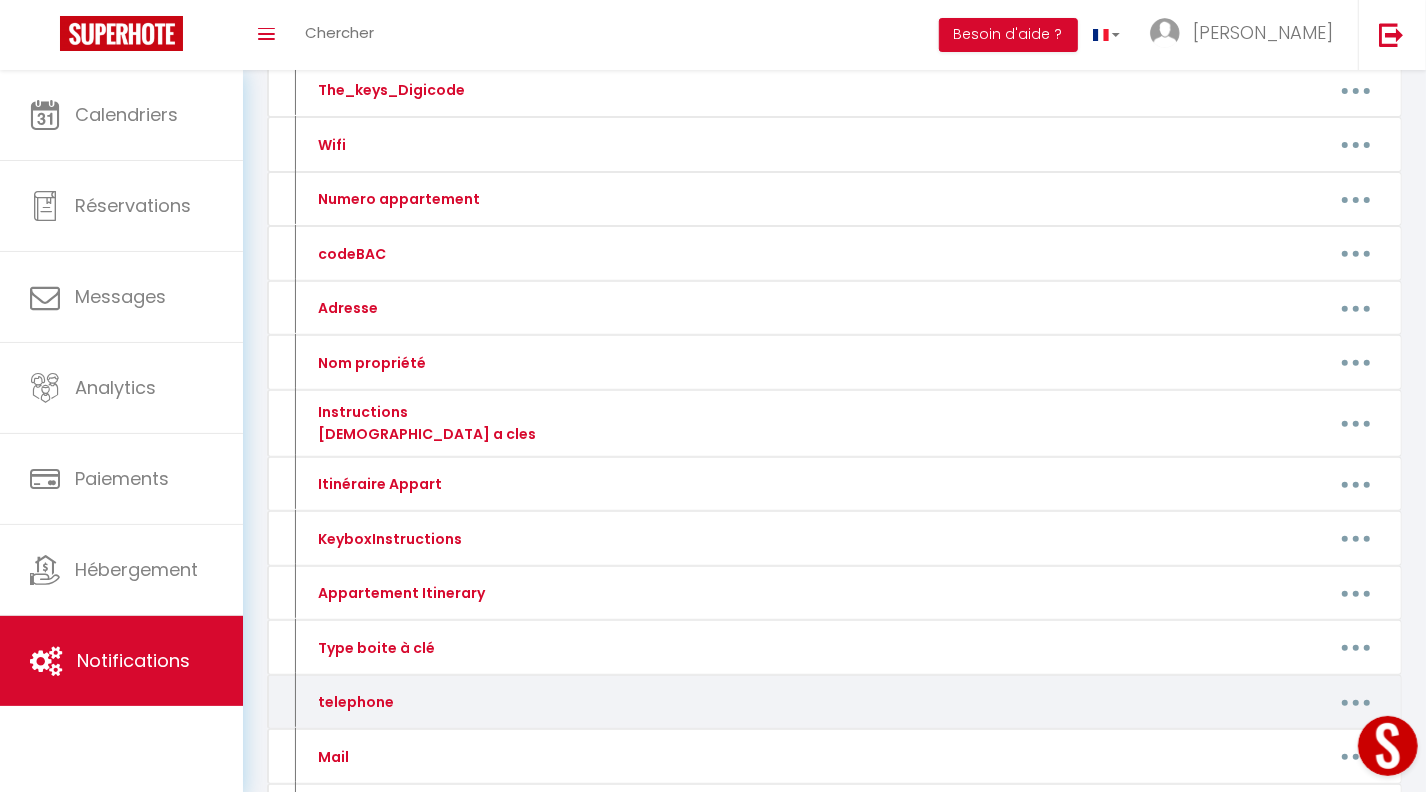 click at bounding box center (1356, 702) 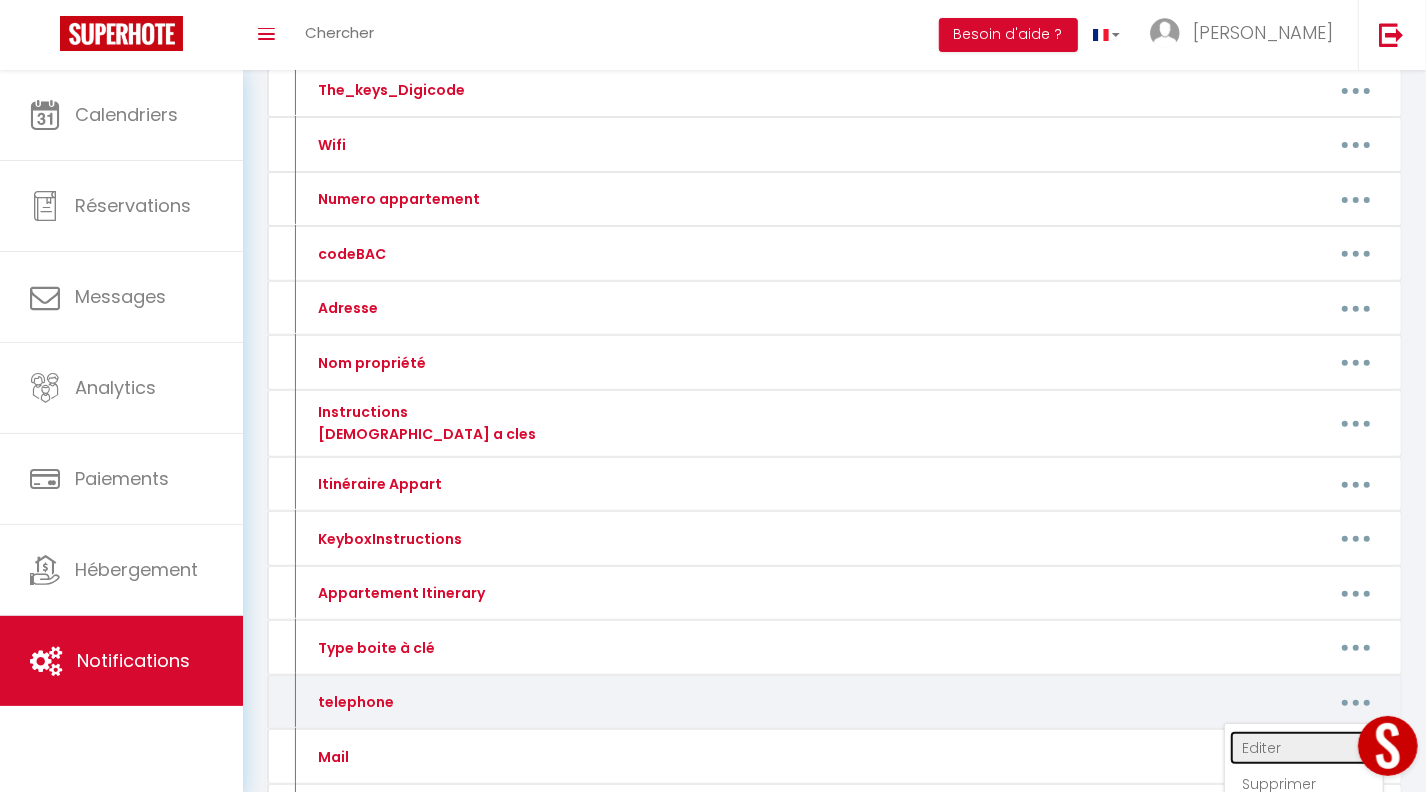 click on "Editer" at bounding box center (1304, 748) 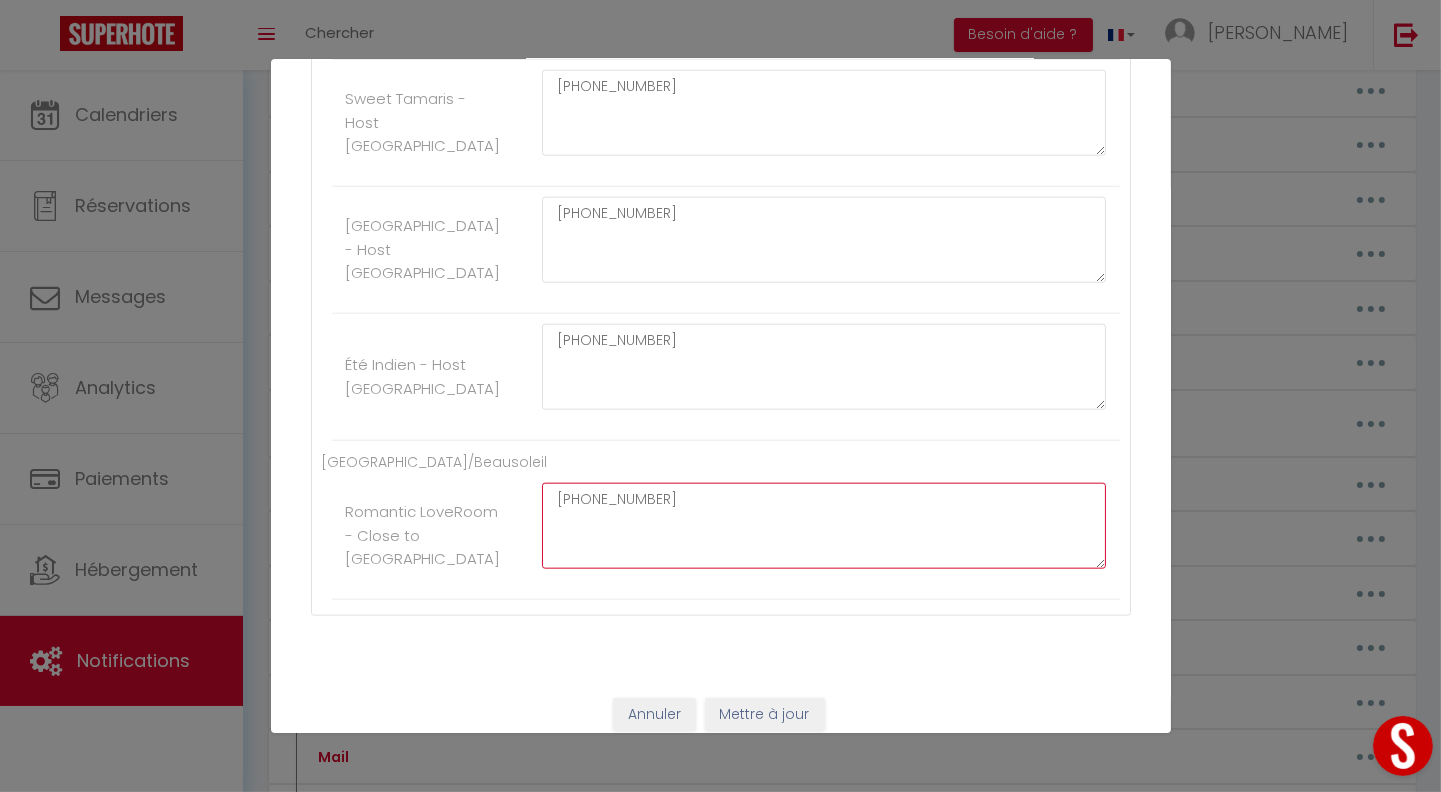 drag, startPoint x: 713, startPoint y: 483, endPoint x: 420, endPoint y: 473, distance: 293.1706 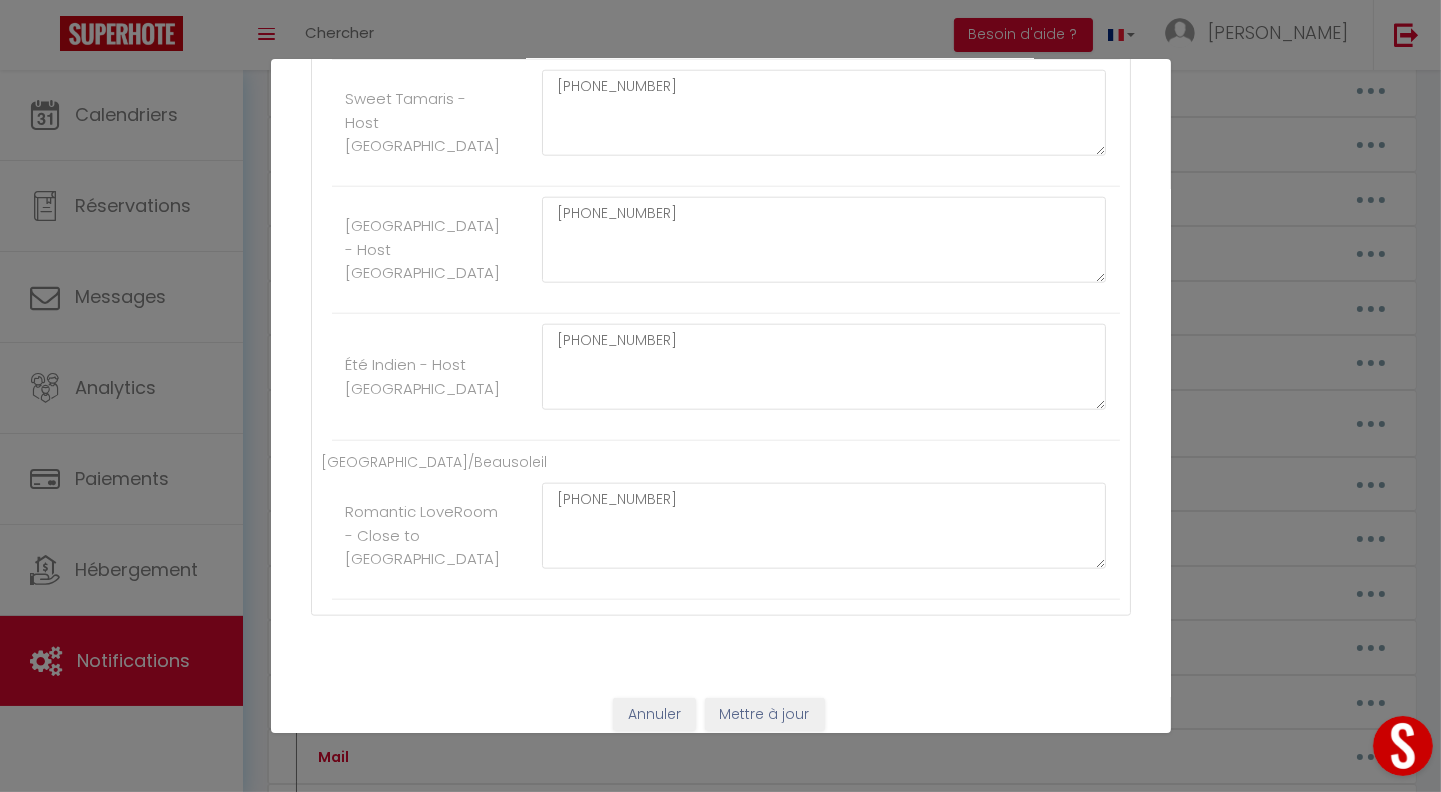 click on "Romantic LoveRoom - Close to [GEOGRAPHIC_DATA]" at bounding box center (422, 535) 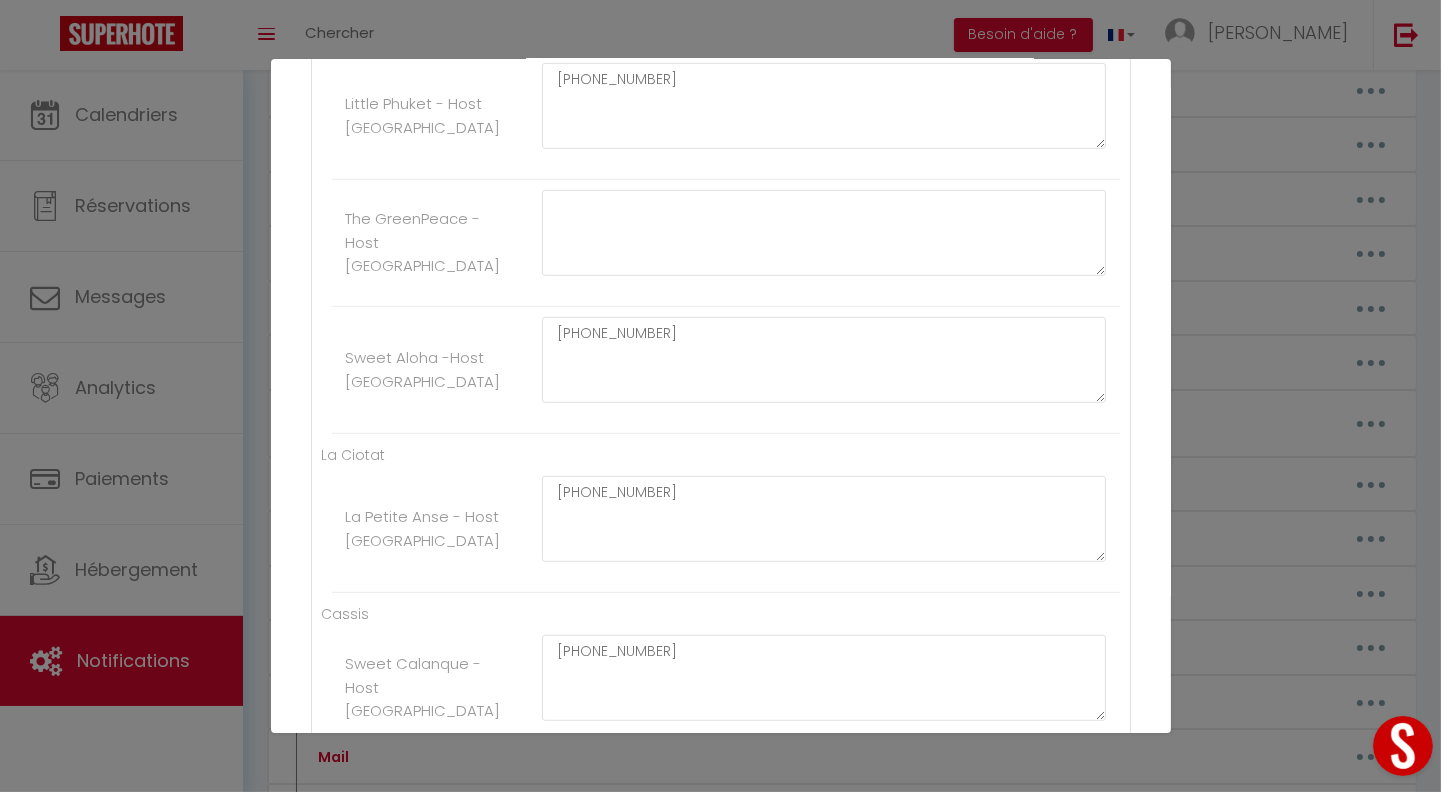 scroll, scrollTop: 1480, scrollLeft: 0, axis: vertical 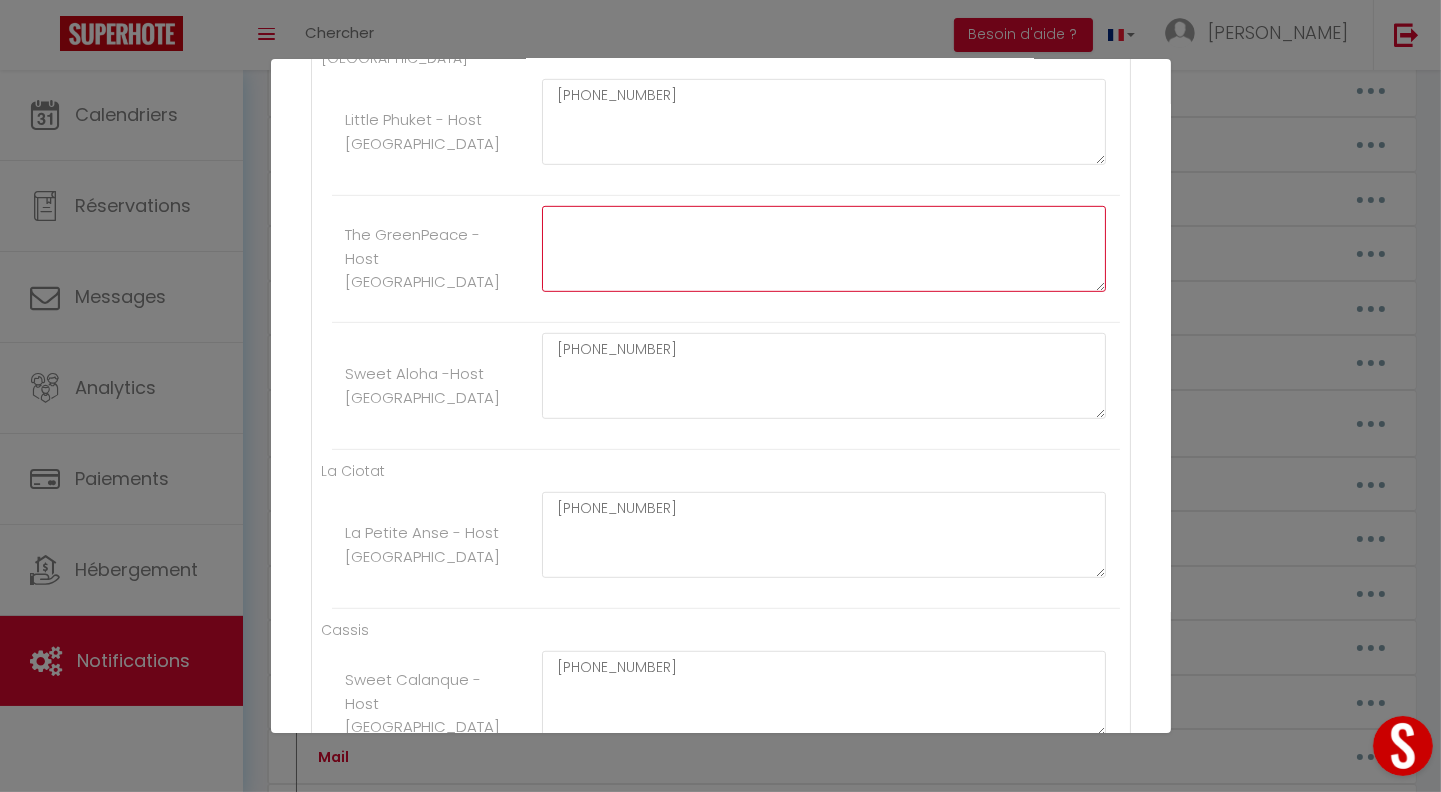 click at bounding box center (824, -799) 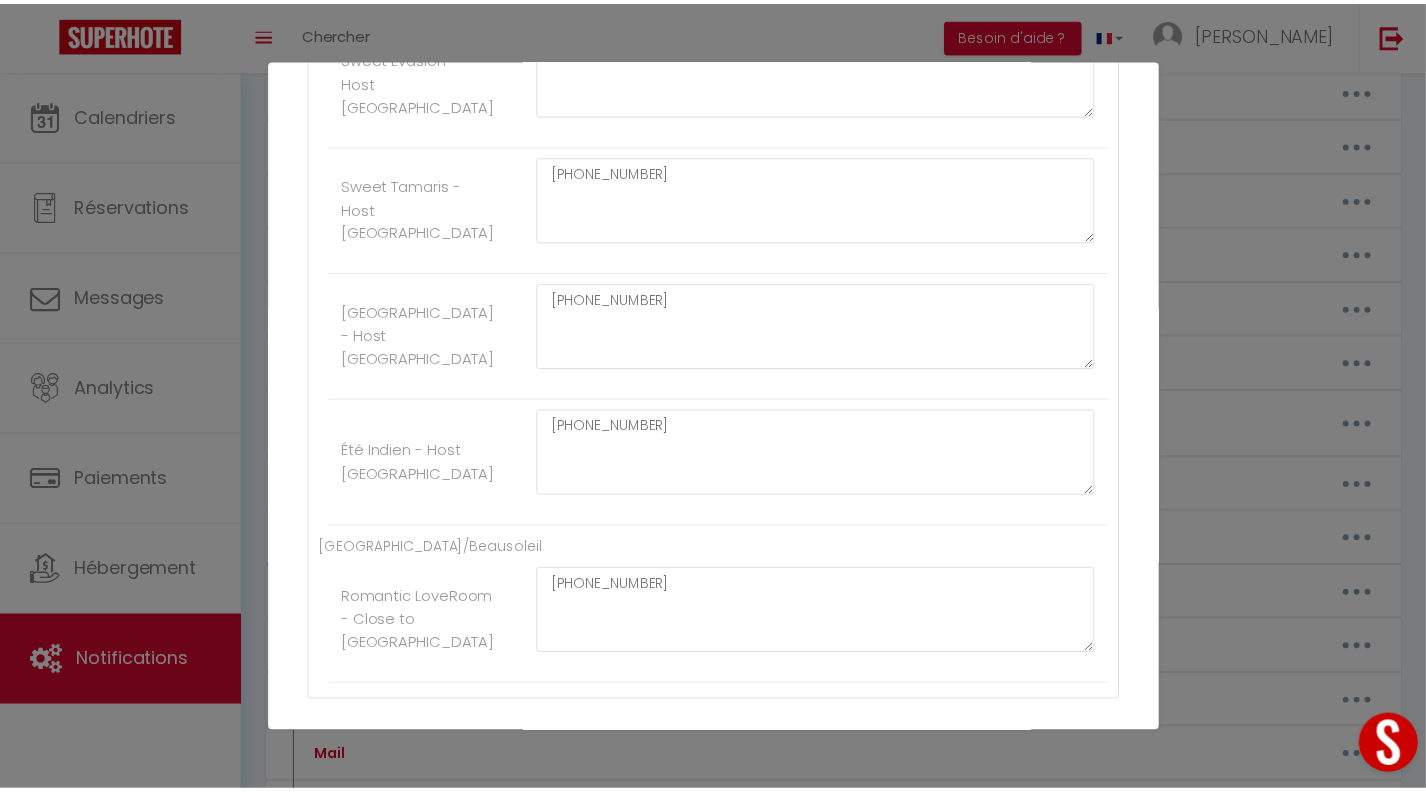 scroll, scrollTop: 2919, scrollLeft: 0, axis: vertical 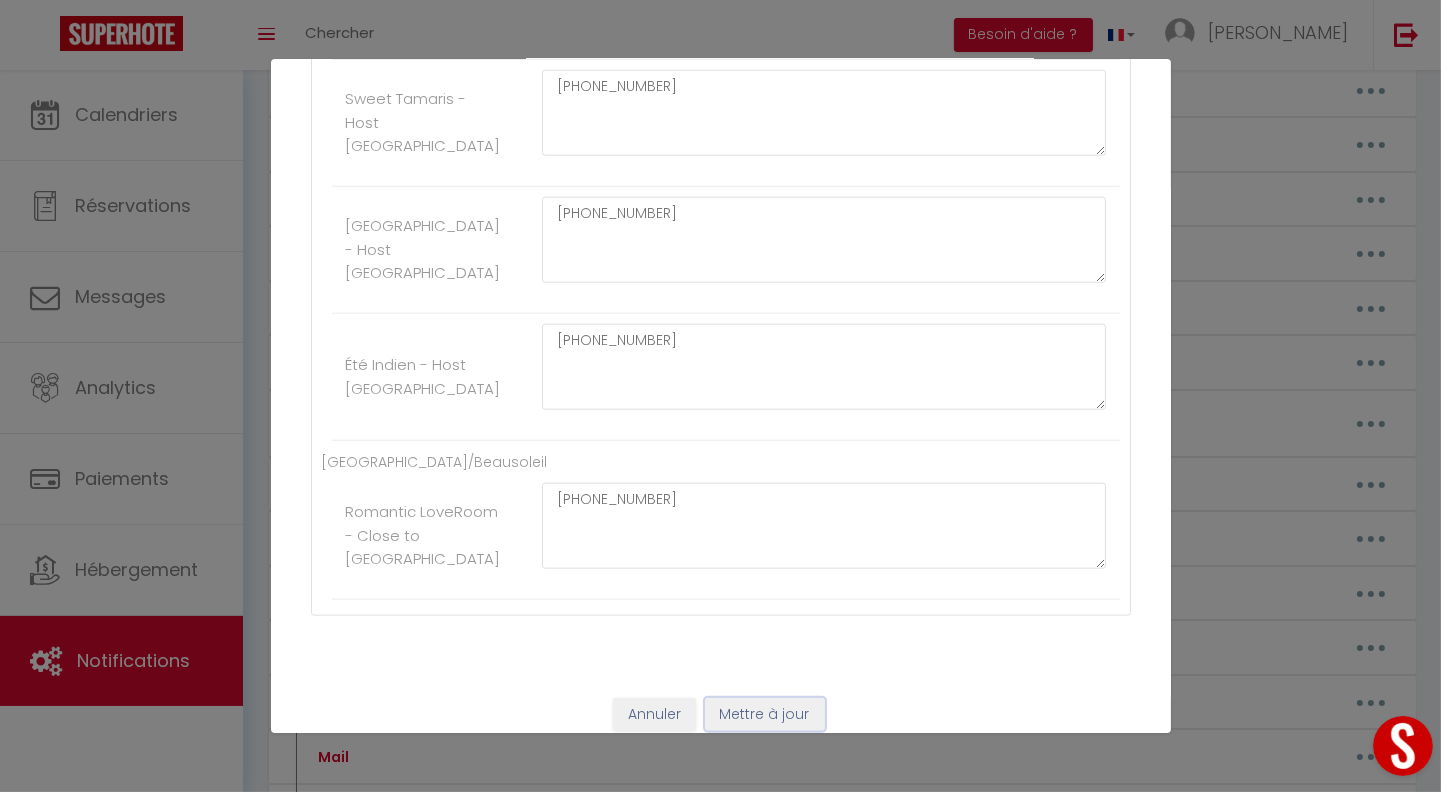 click on "Mettre à jour" at bounding box center (765, 715) 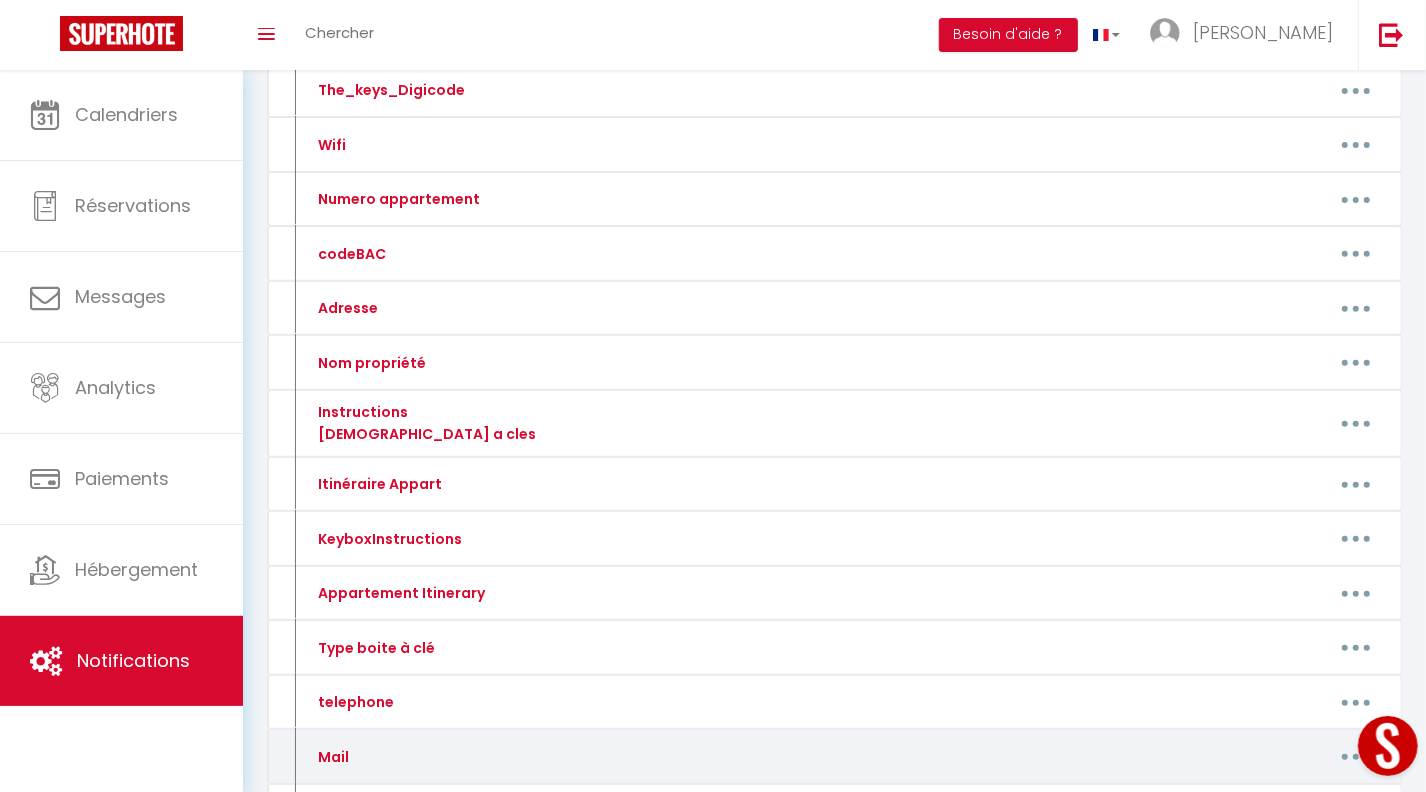 click on "Mail" at bounding box center [437, 757] 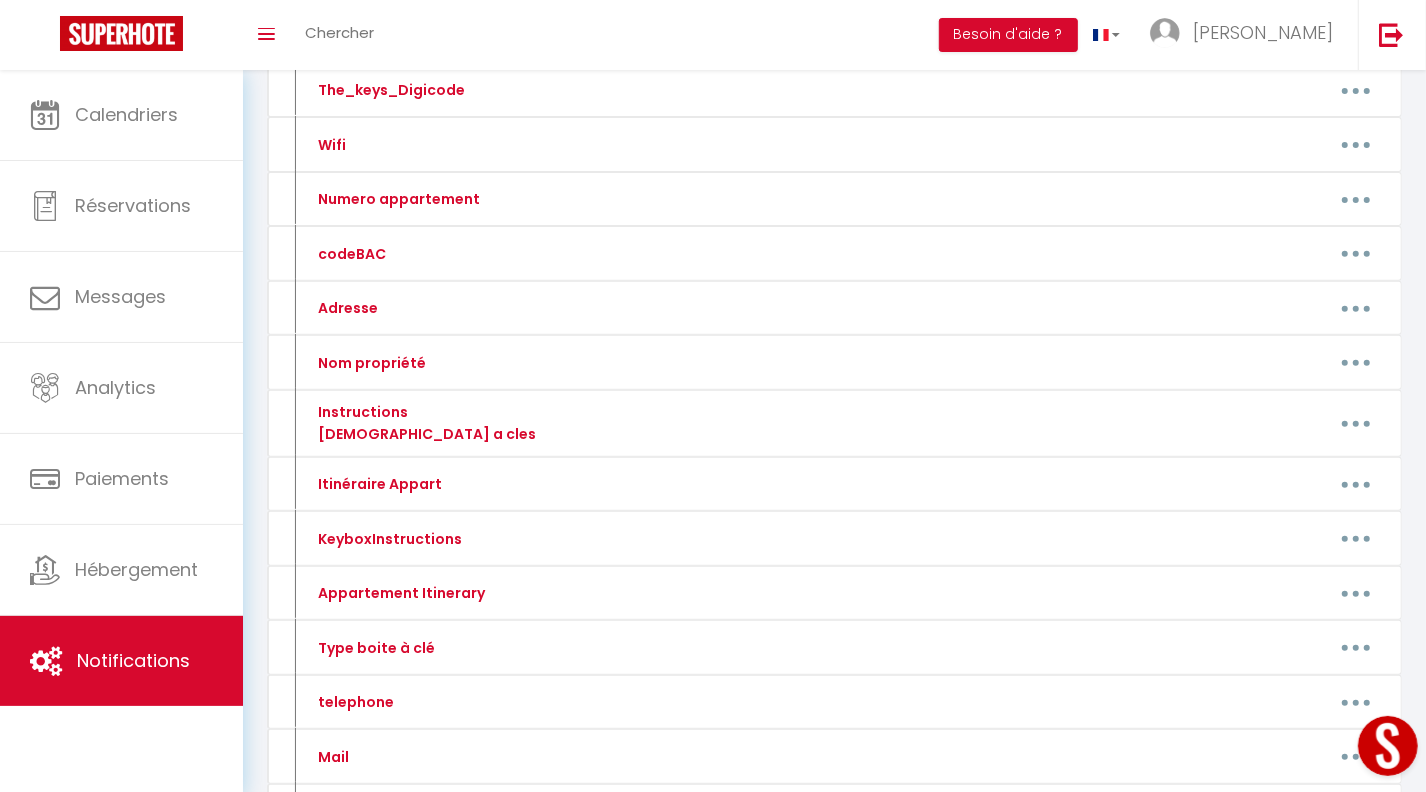 click at bounding box center [1383, 749] 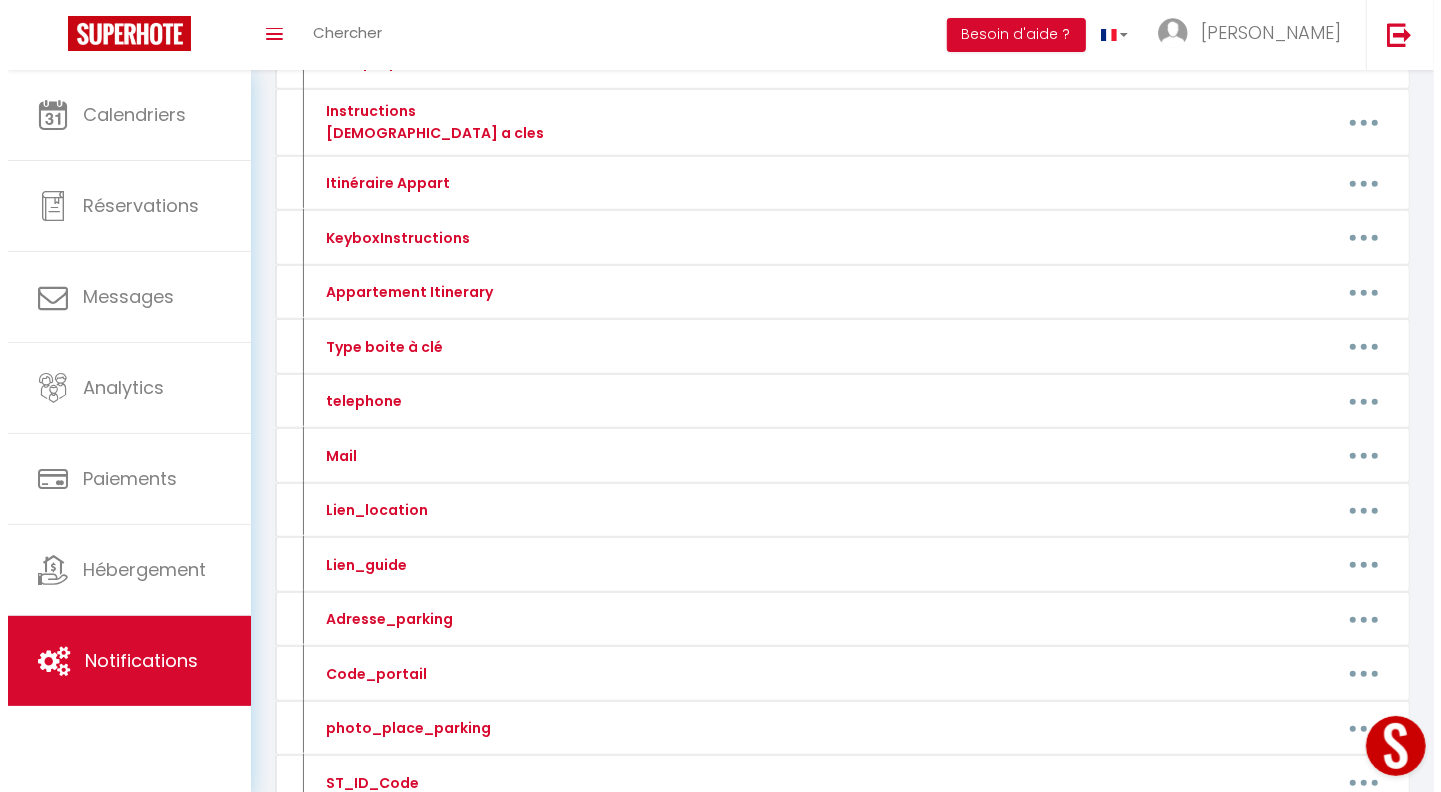 scroll, scrollTop: 684, scrollLeft: 0, axis: vertical 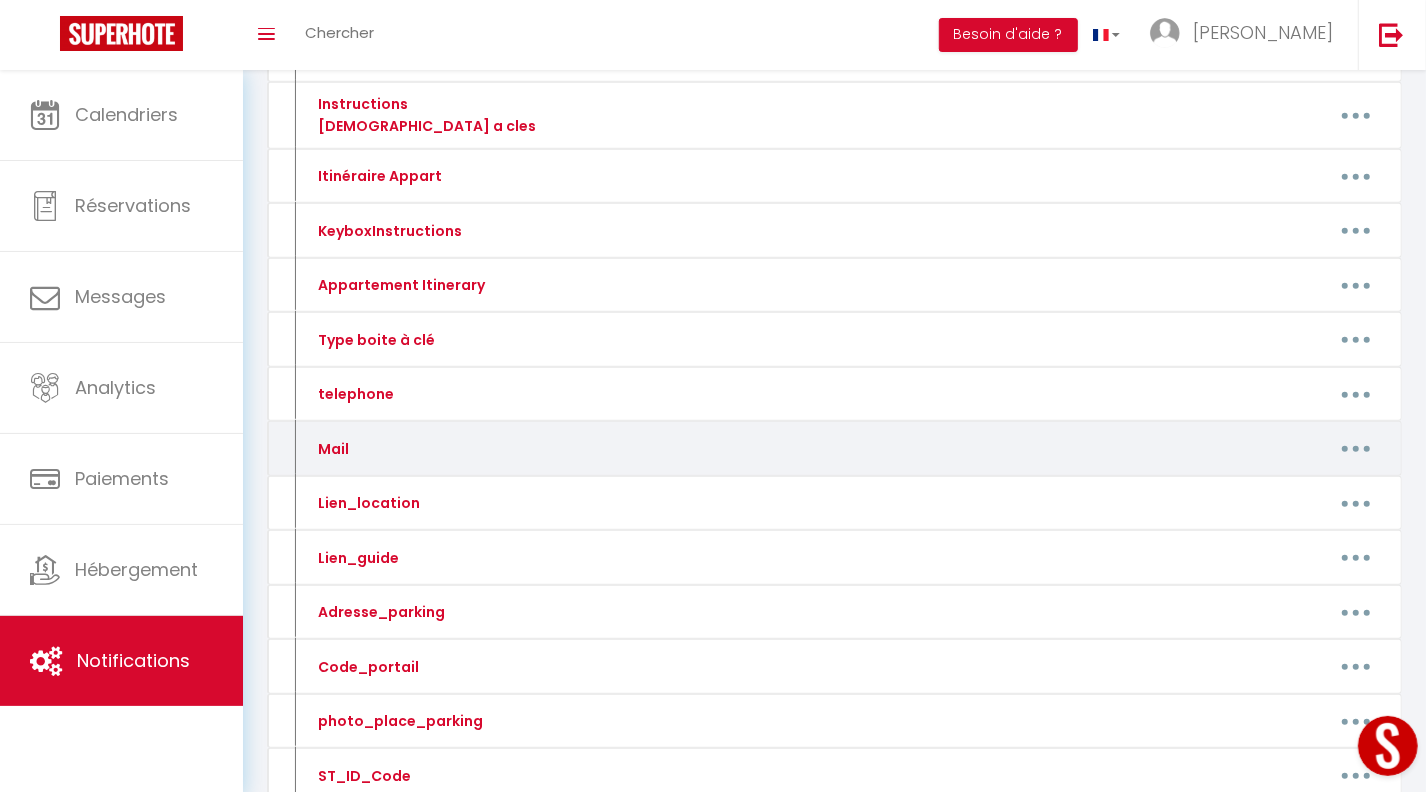 click at bounding box center (1356, 449) 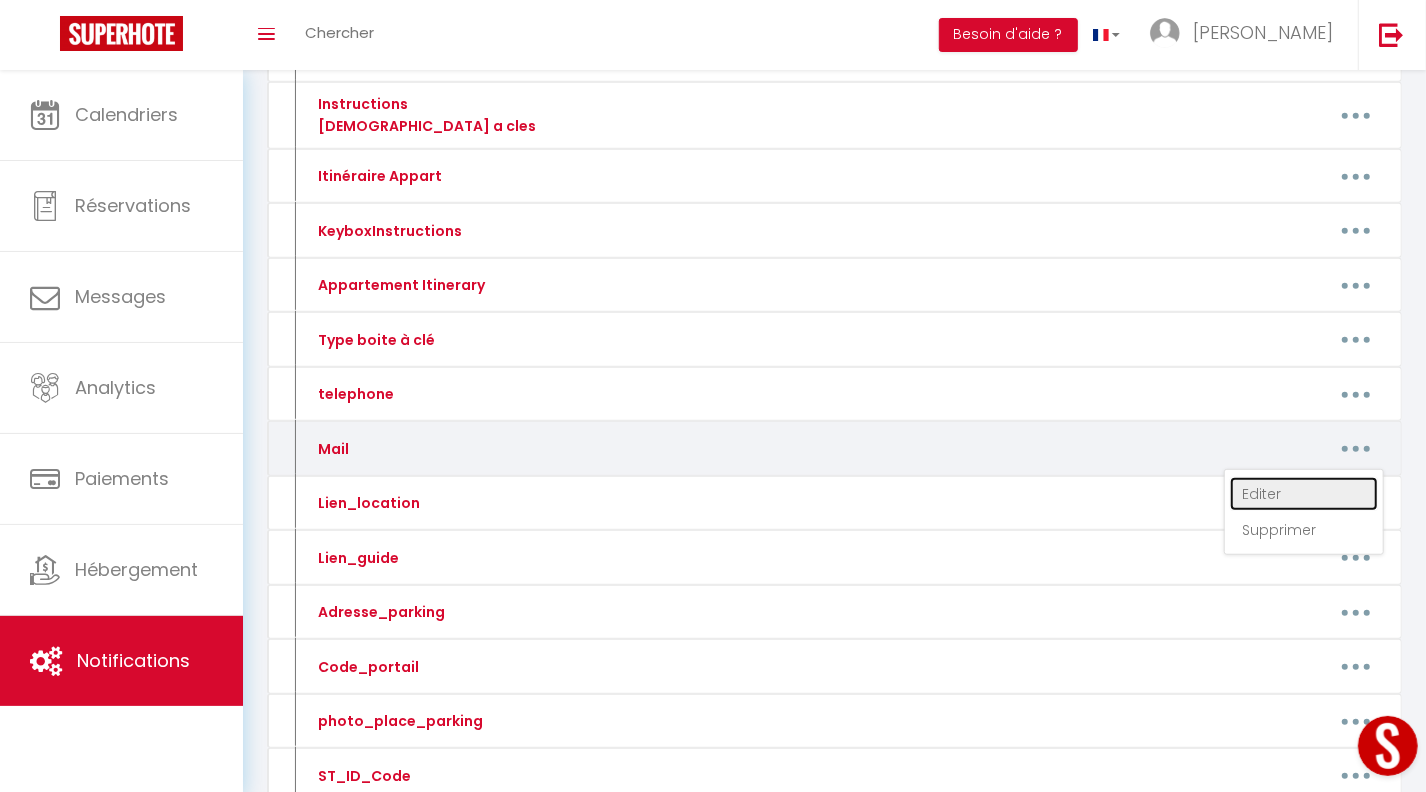 click on "Editer" at bounding box center [1304, 494] 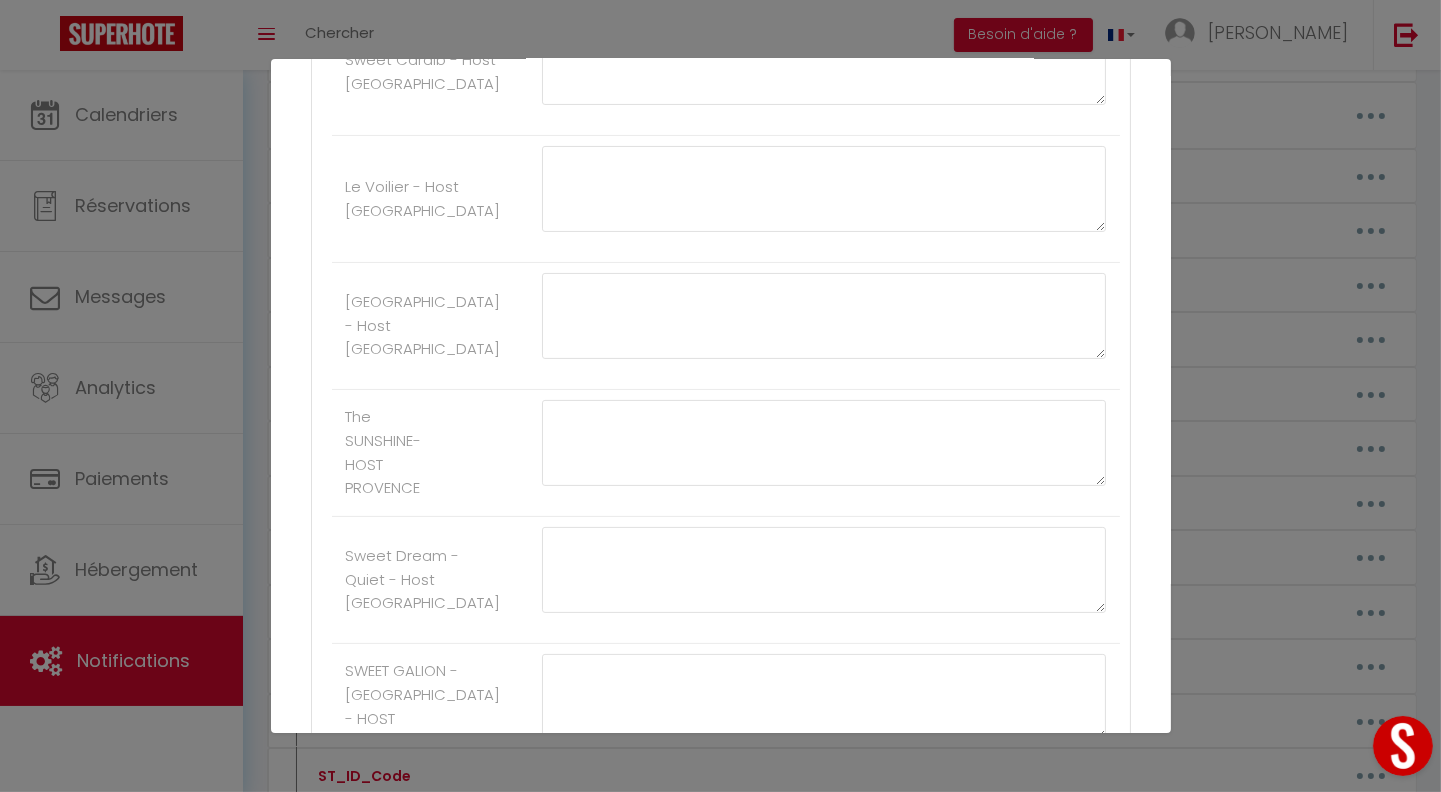 scroll, scrollTop: 0, scrollLeft: 0, axis: both 